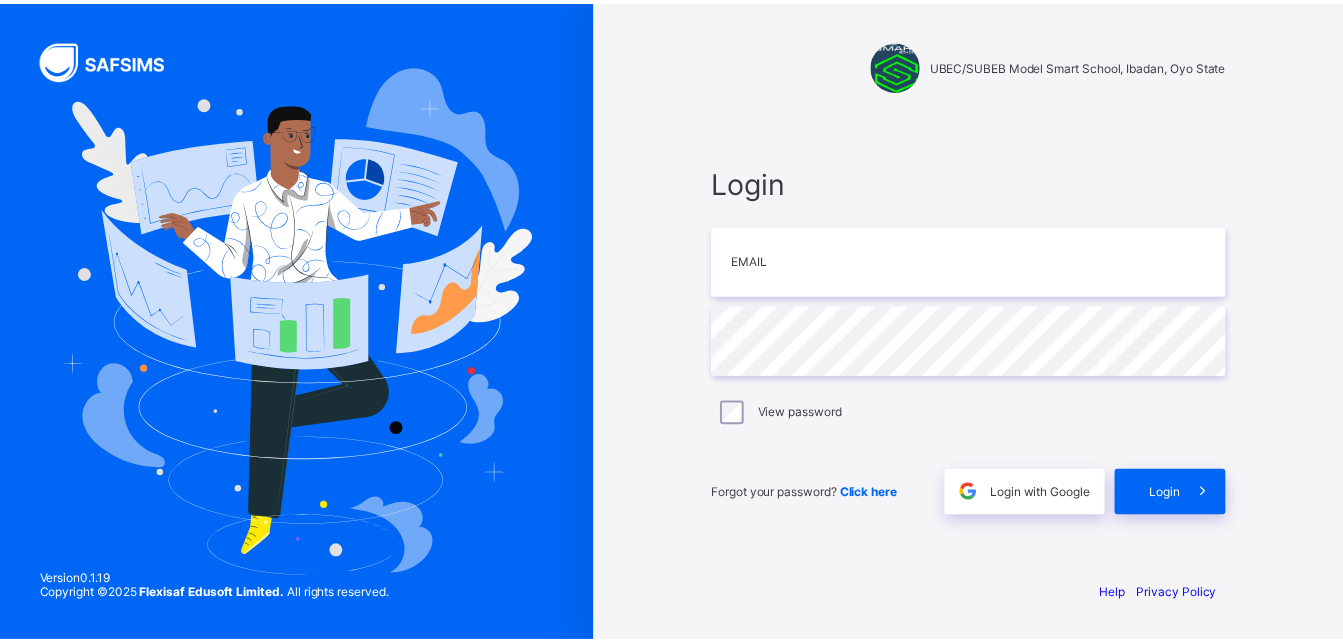 scroll, scrollTop: 0, scrollLeft: 0, axis: both 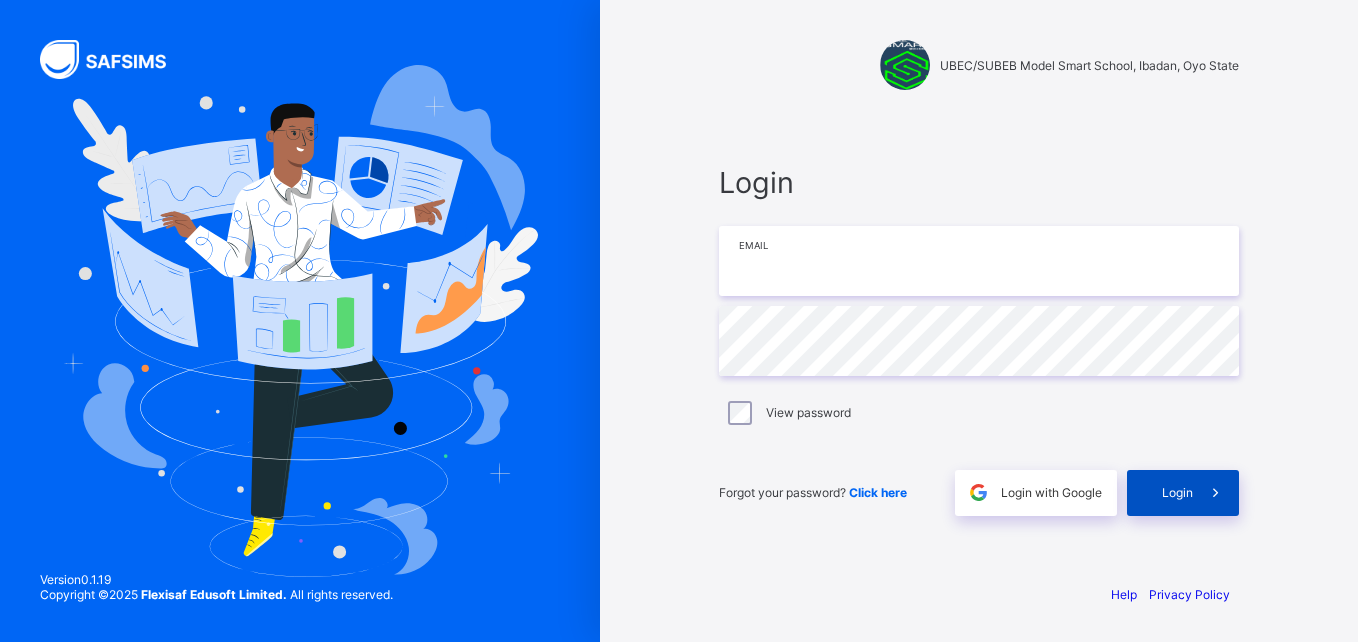 type on "**********" 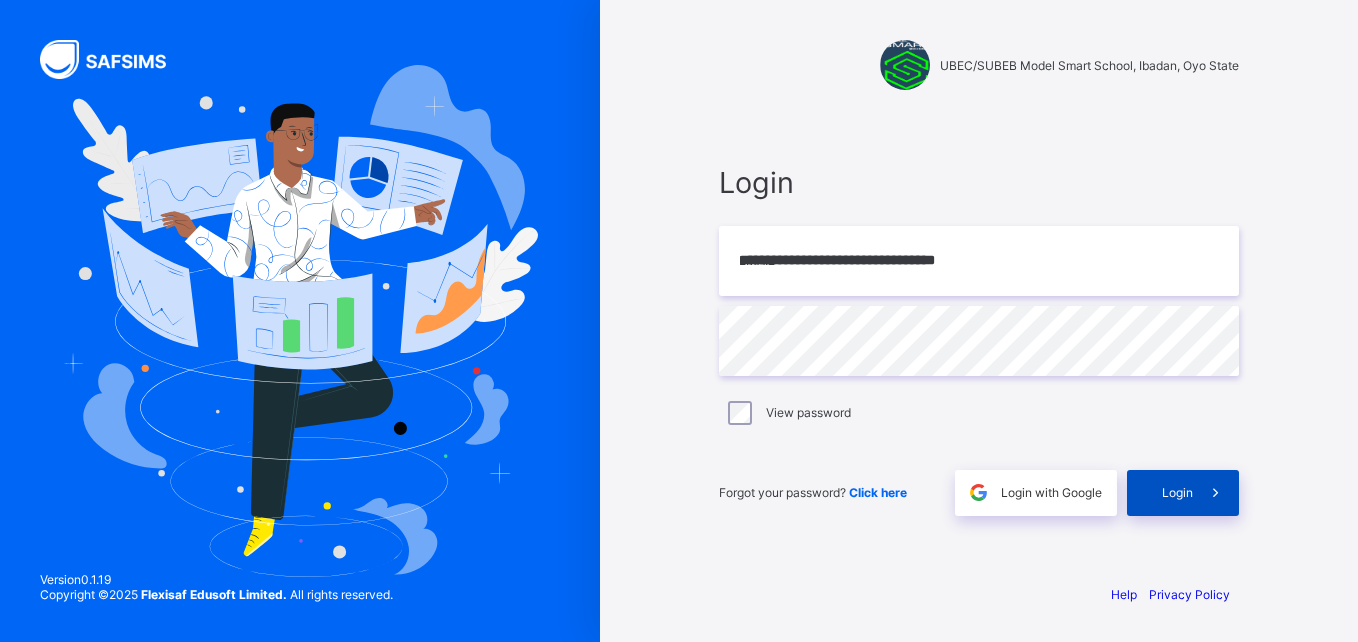 click on "Login" at bounding box center (1183, 493) 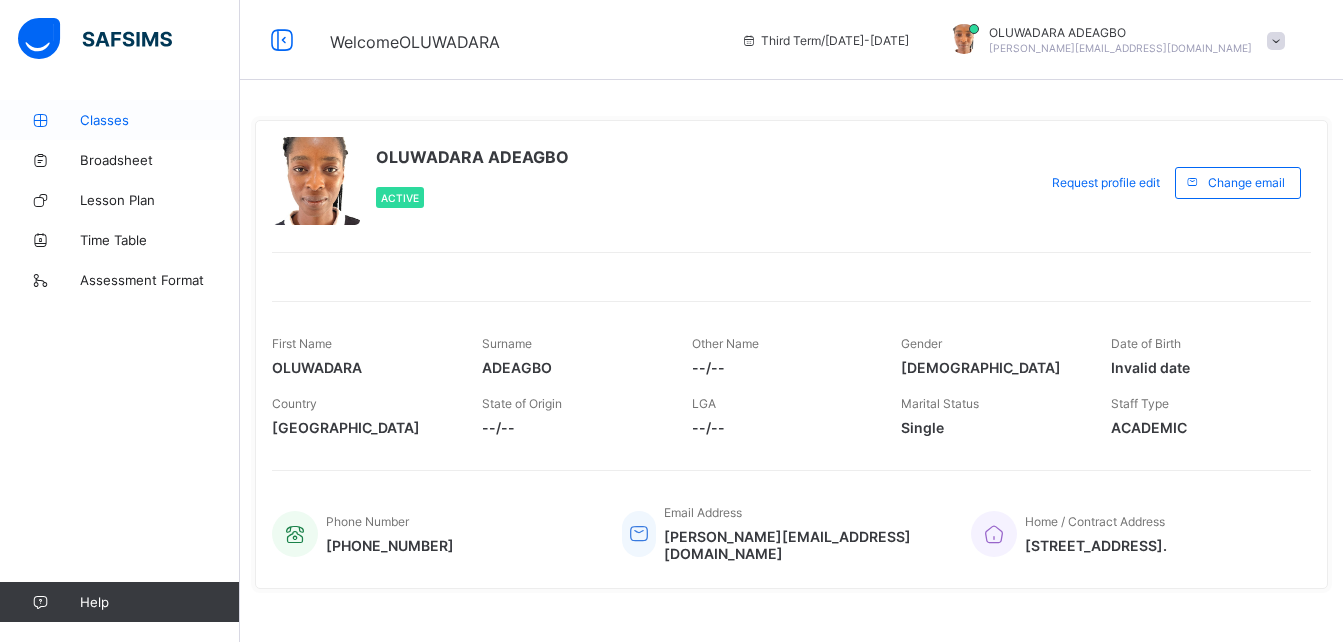 click on "Classes" at bounding box center [160, 120] 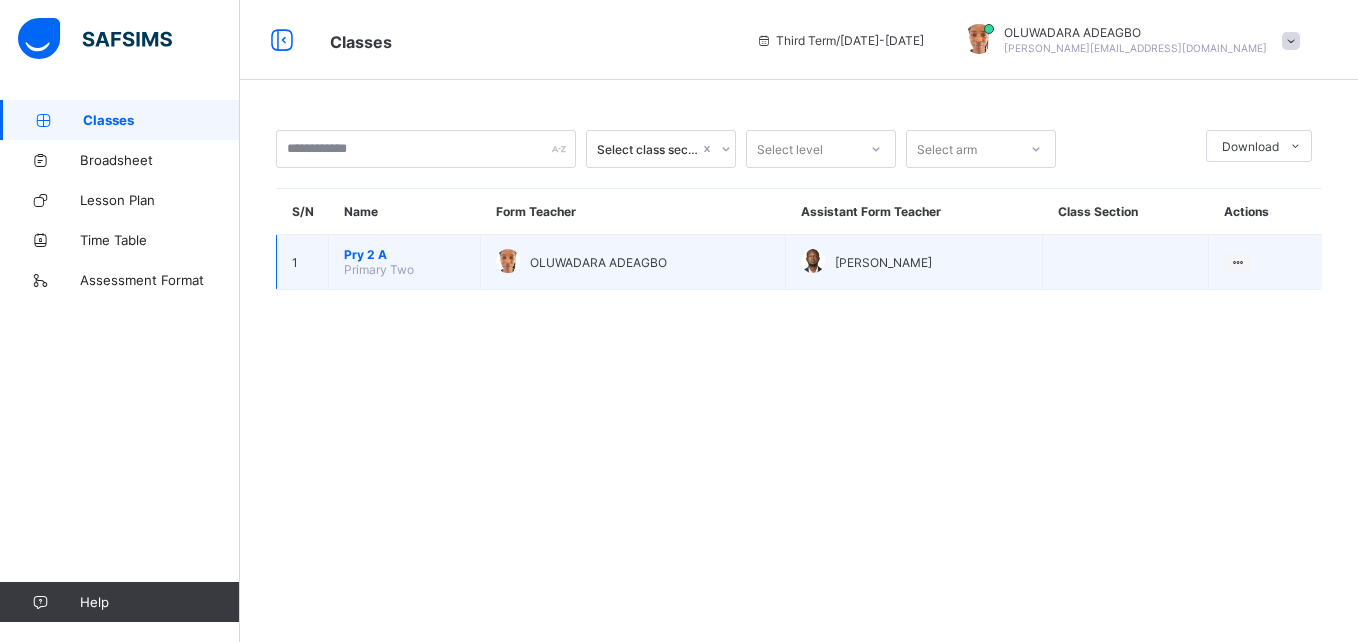 click on "View Class" at bounding box center (1265, 262) 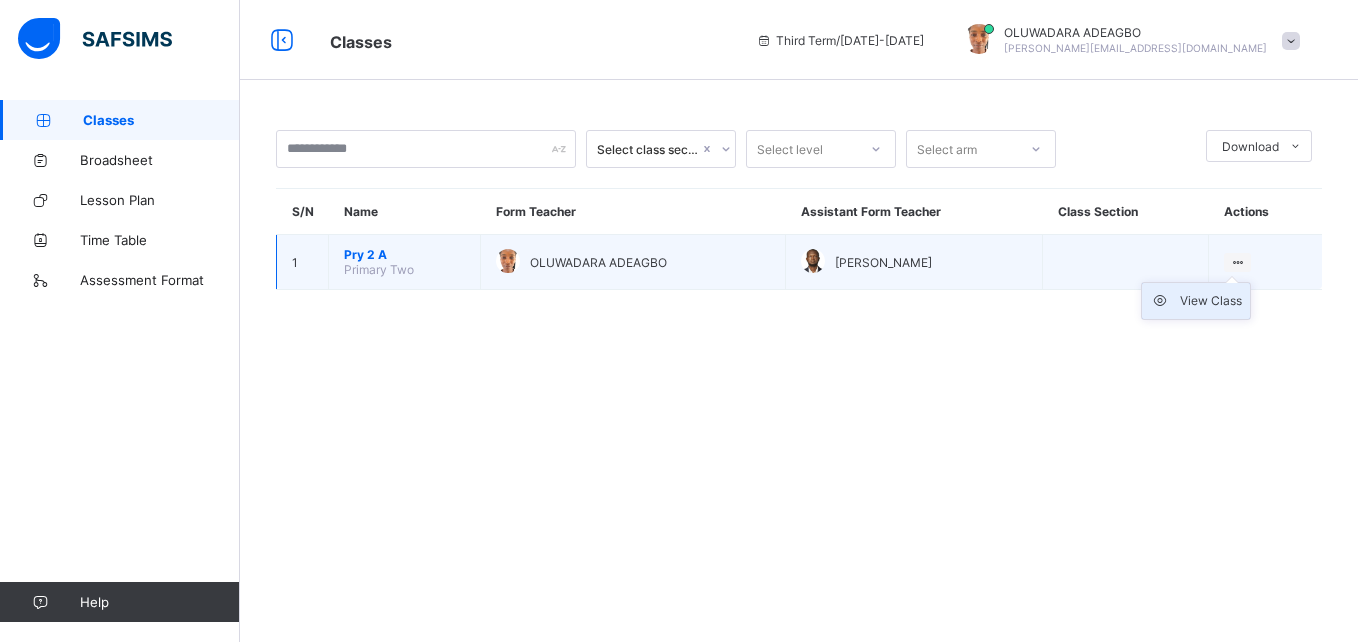 click on "View Class" at bounding box center (1211, 301) 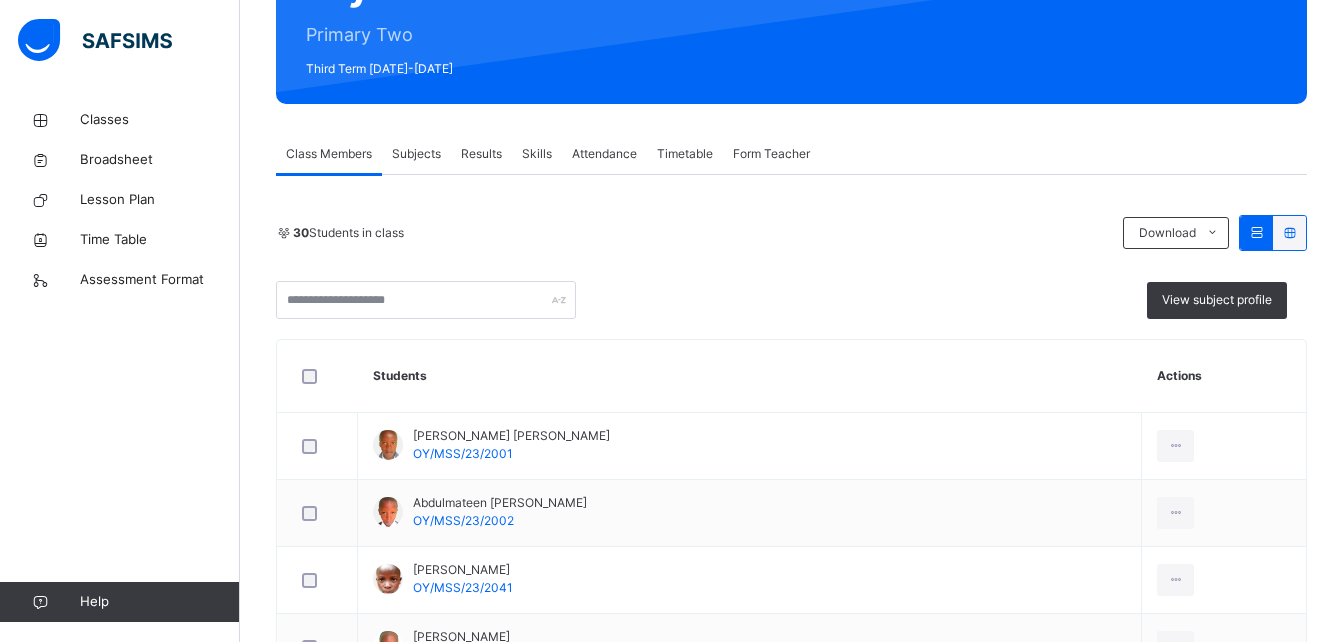 scroll, scrollTop: 261, scrollLeft: 0, axis: vertical 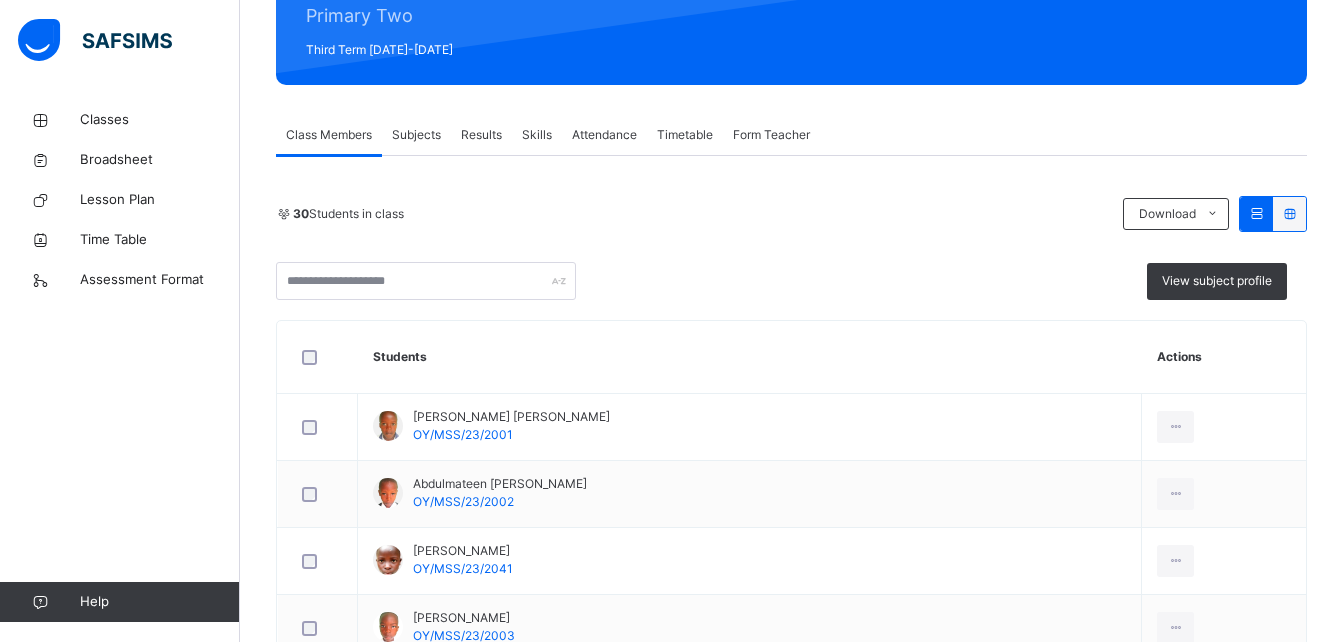 click on "Attendance" at bounding box center [604, 135] 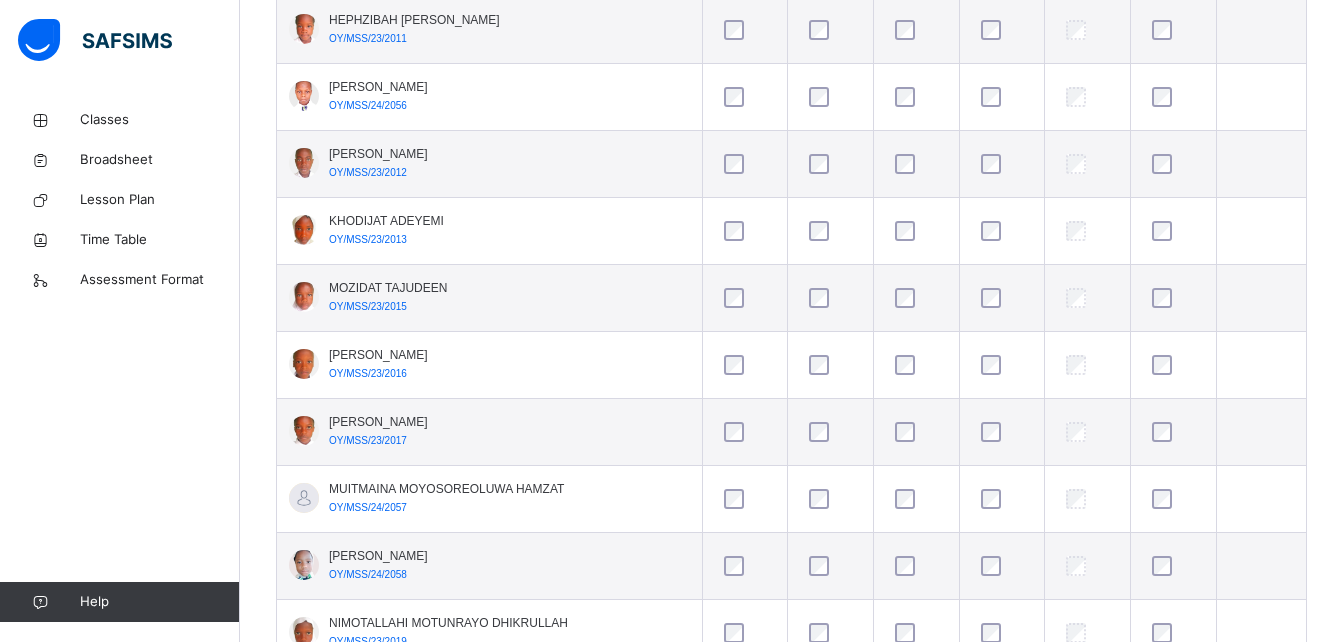 scroll, scrollTop: 1704, scrollLeft: 0, axis: vertical 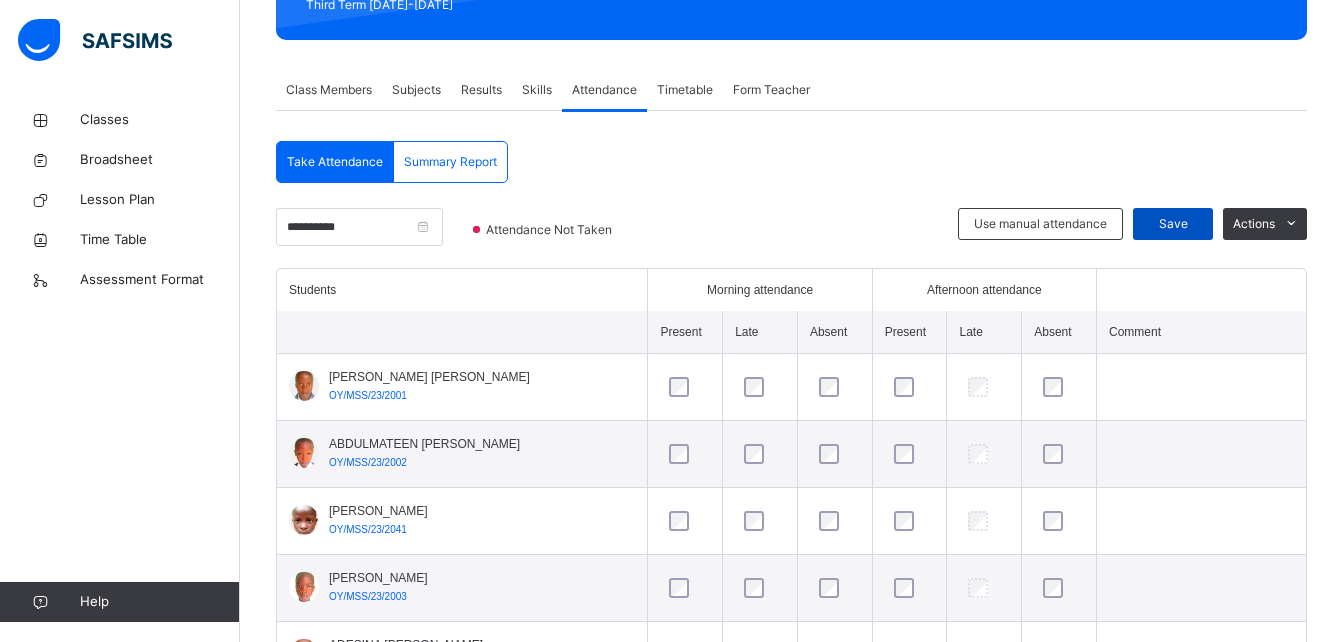 click on "Save" at bounding box center [1173, 224] 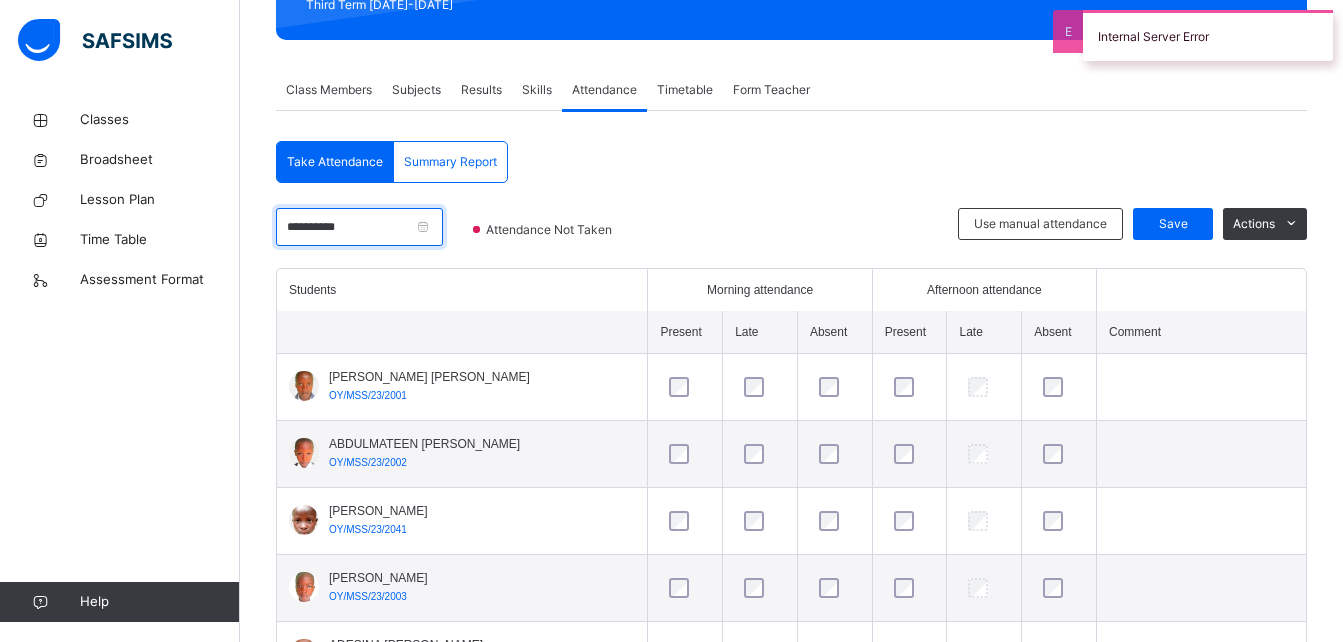 click on "**********" at bounding box center [359, 227] 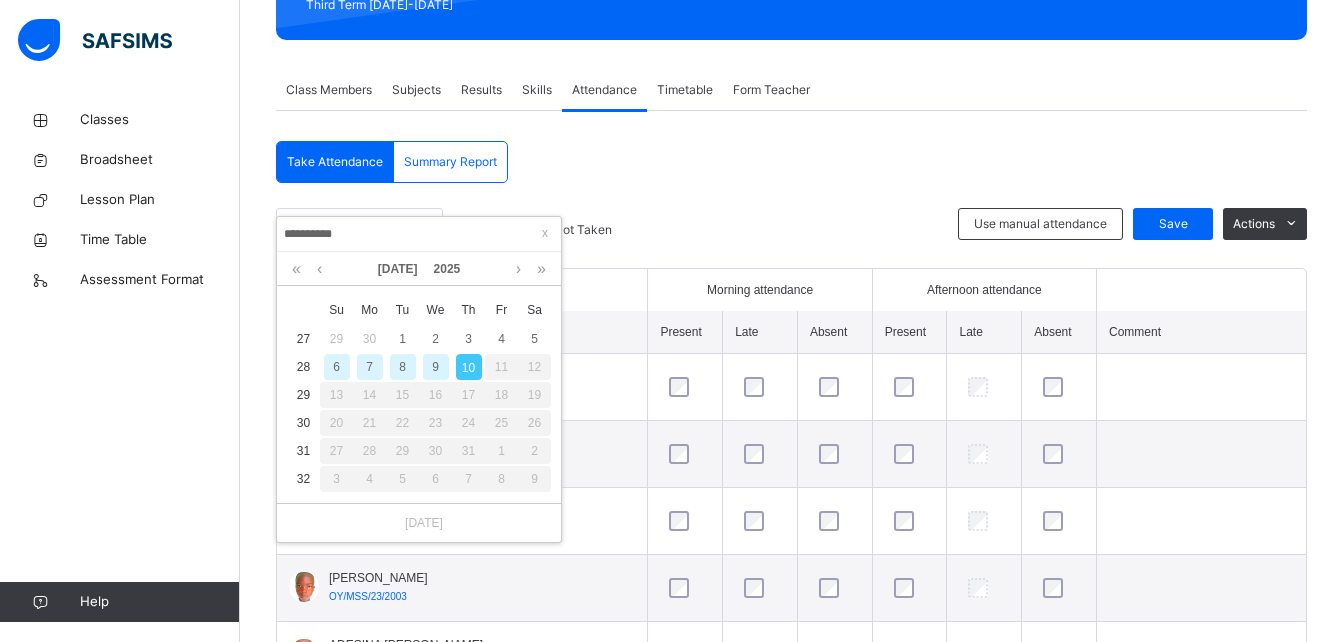 click on "9" at bounding box center [436, 367] 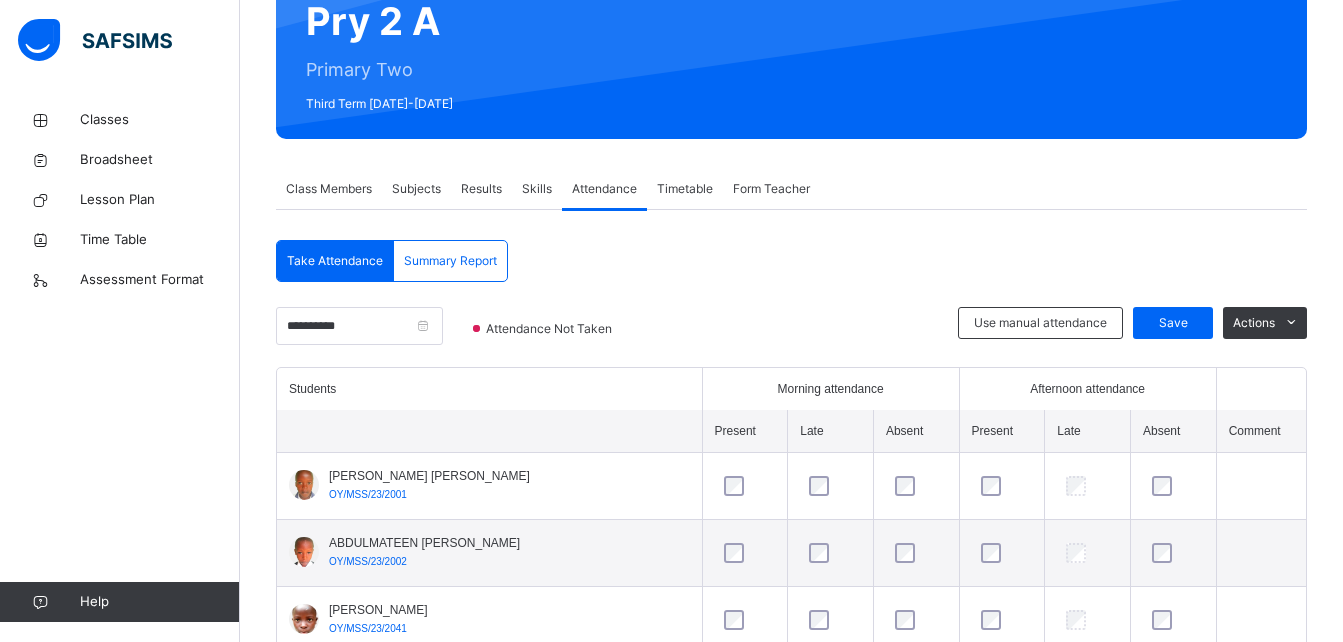 scroll, scrollTop: 306, scrollLeft: 0, axis: vertical 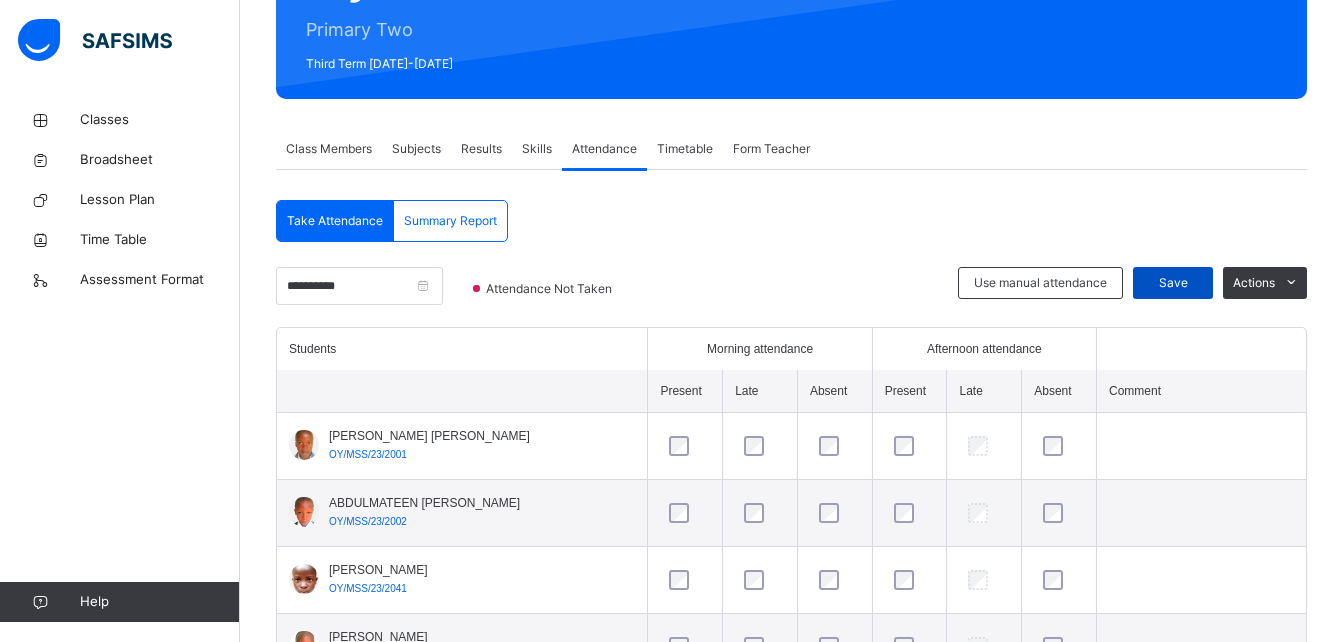 click on "Save" at bounding box center [1173, 283] 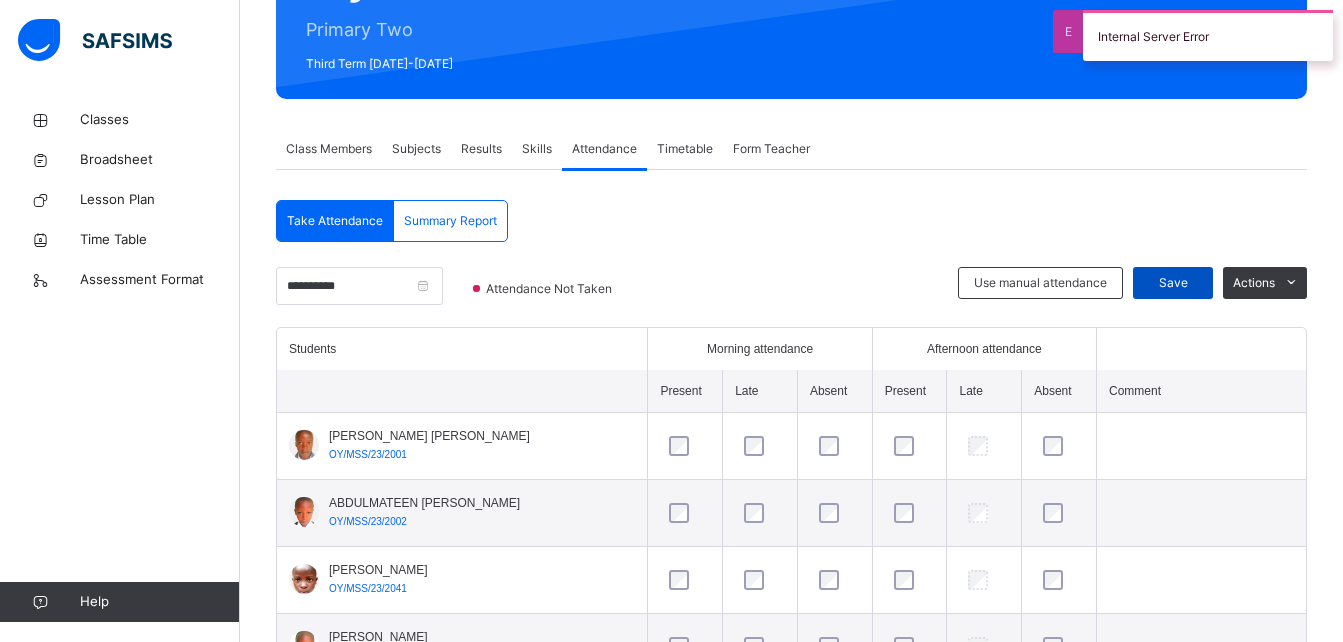 click on "Save" at bounding box center (1173, 283) 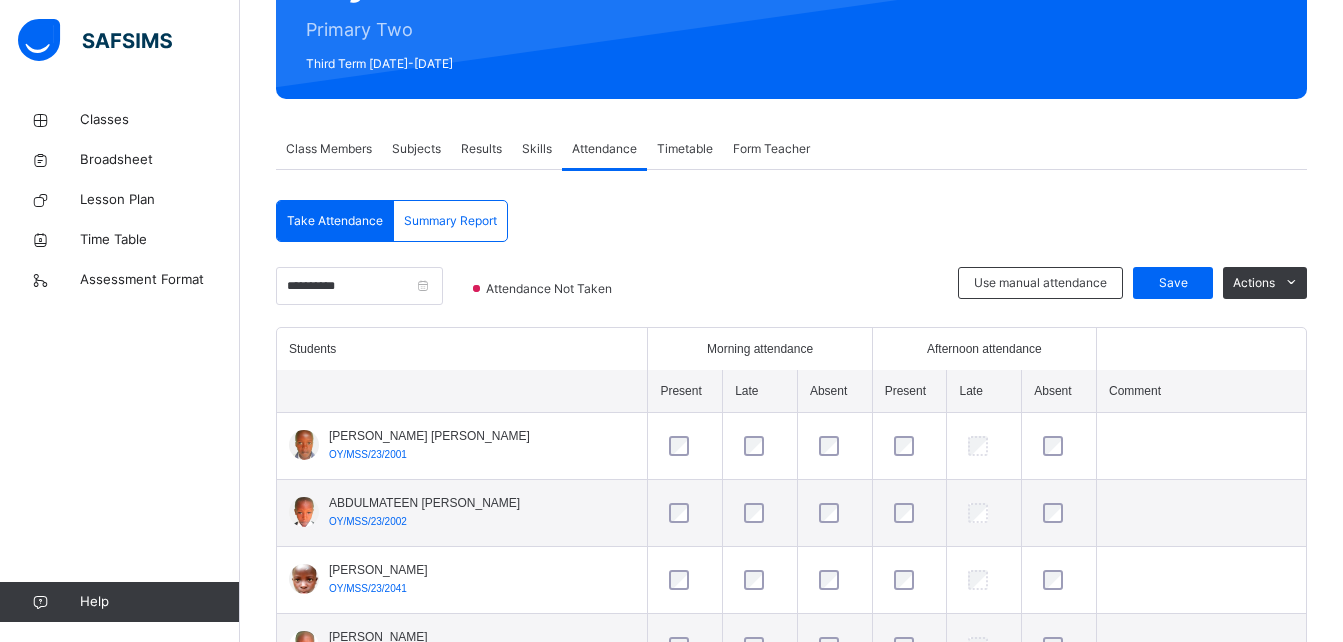click on "Results" at bounding box center [481, 149] 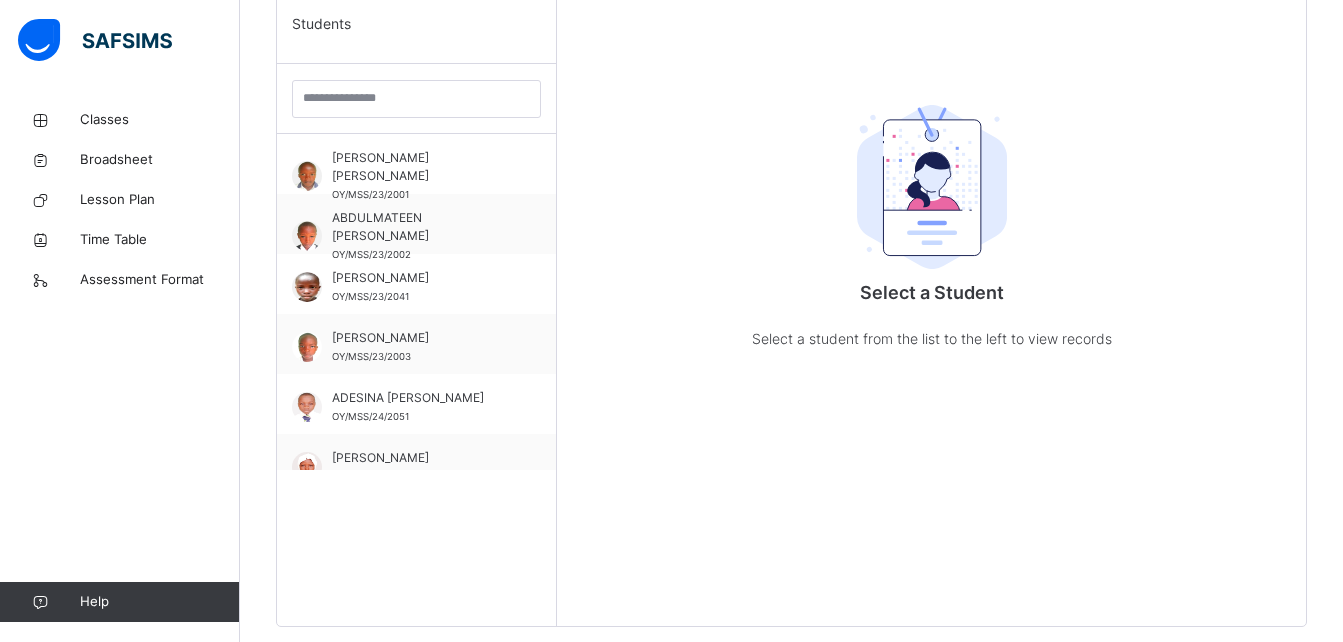 scroll, scrollTop: 581, scrollLeft: 0, axis: vertical 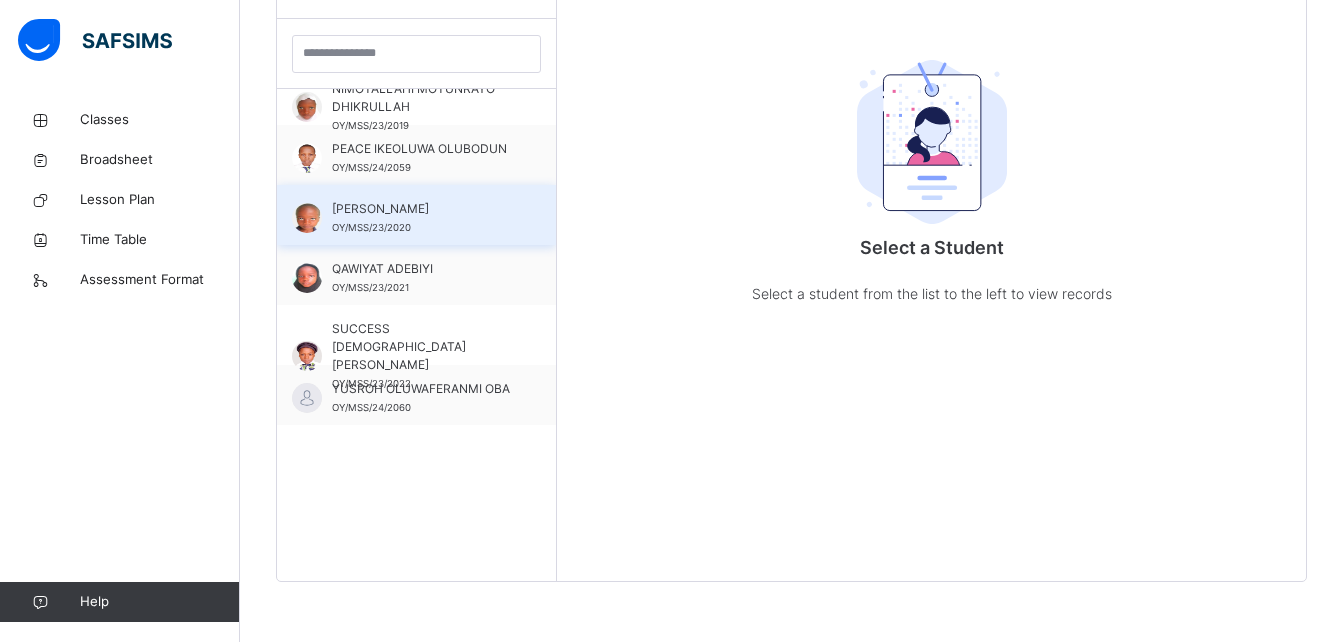 click on "[PERSON_NAME]  OY/MSS/23/2020" at bounding box center (421, 218) 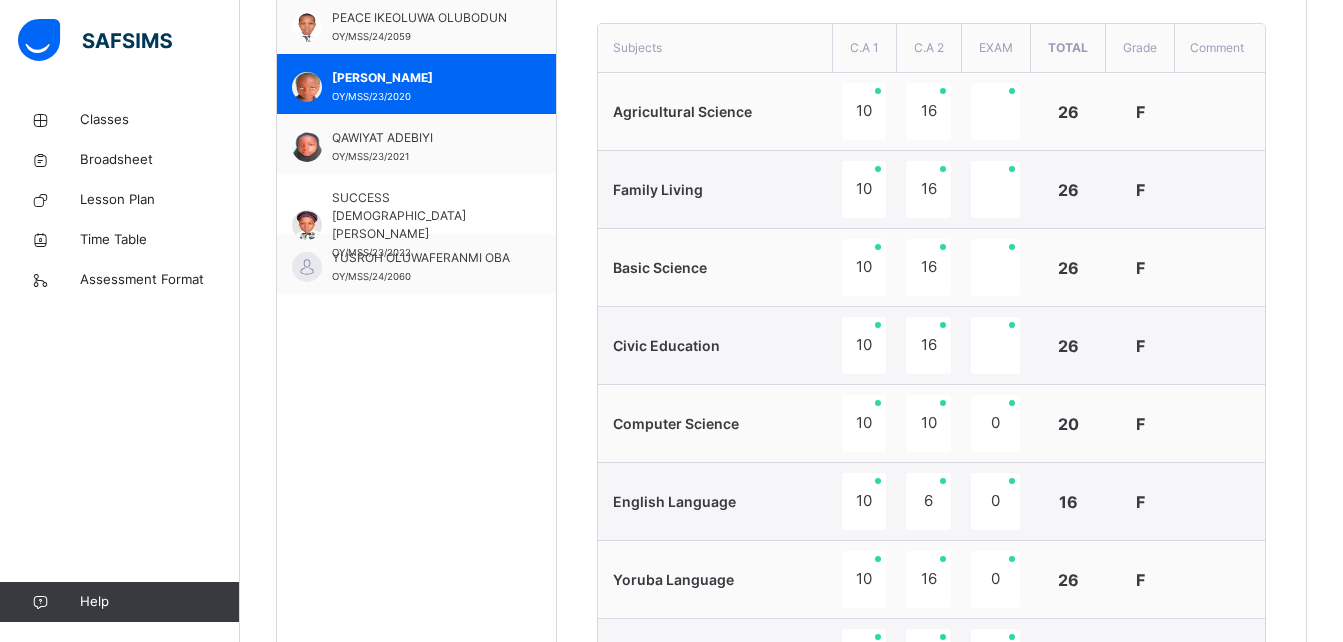 scroll, scrollTop: 303, scrollLeft: 0, axis: vertical 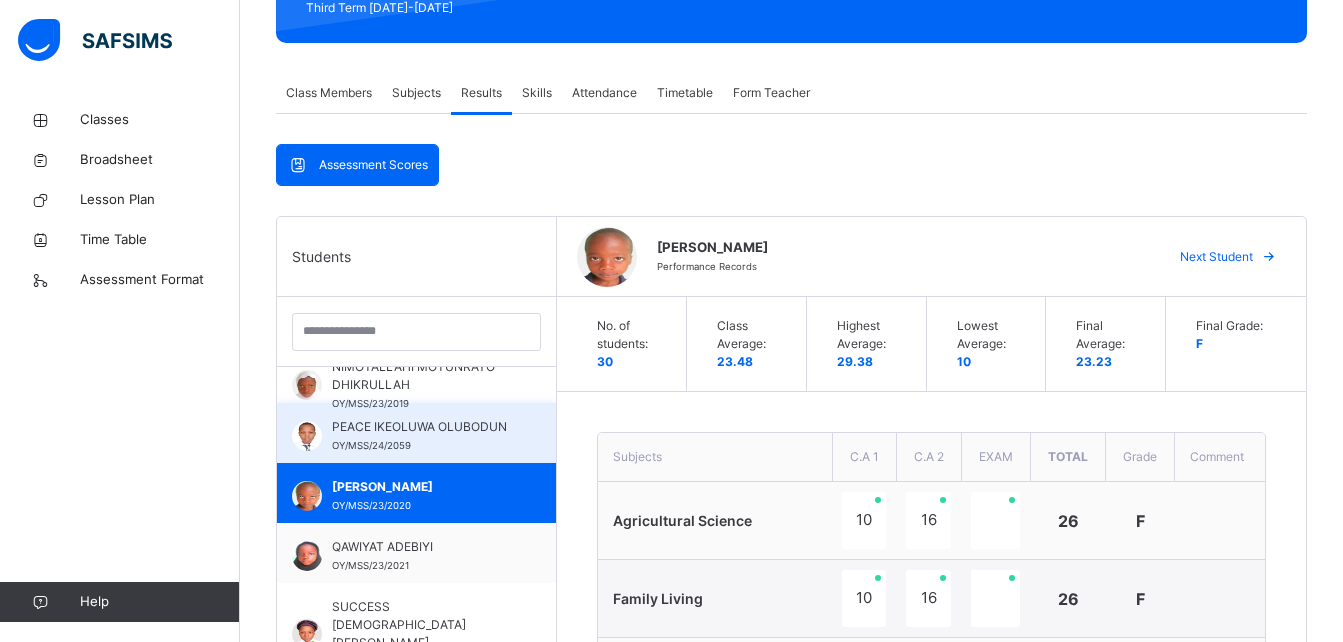 click on "PEACE  IKEOLUWA  OLUBODUN" at bounding box center [421, 427] 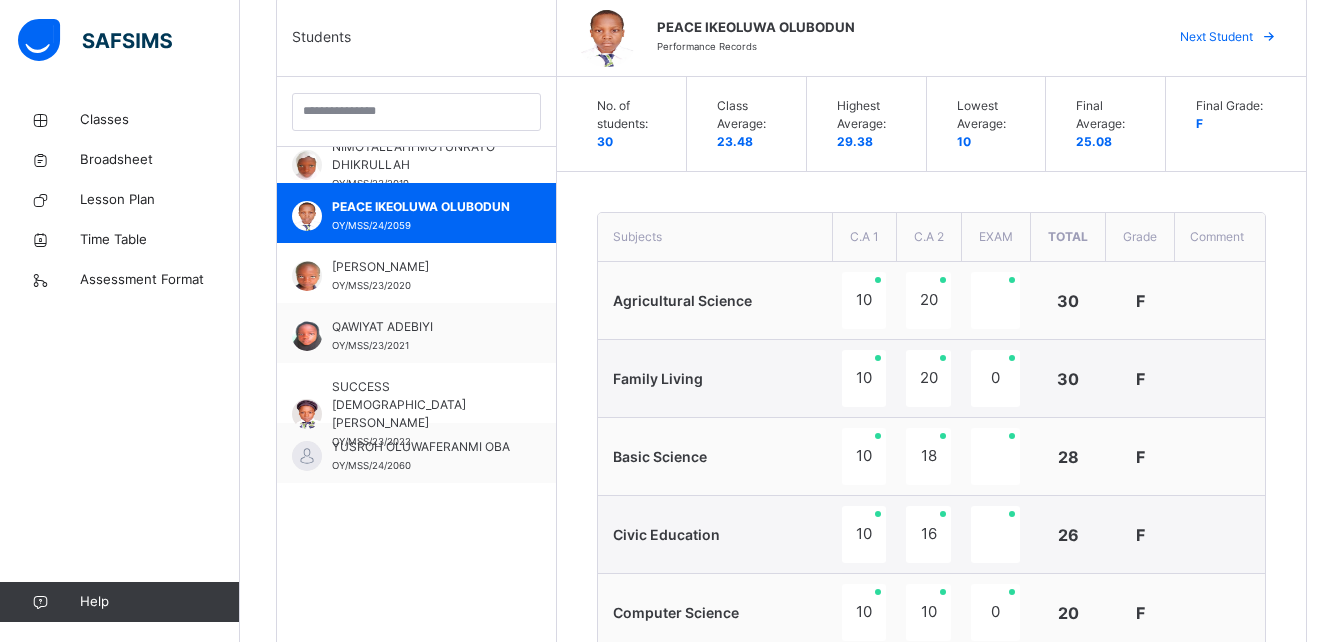 scroll, scrollTop: 511, scrollLeft: 0, axis: vertical 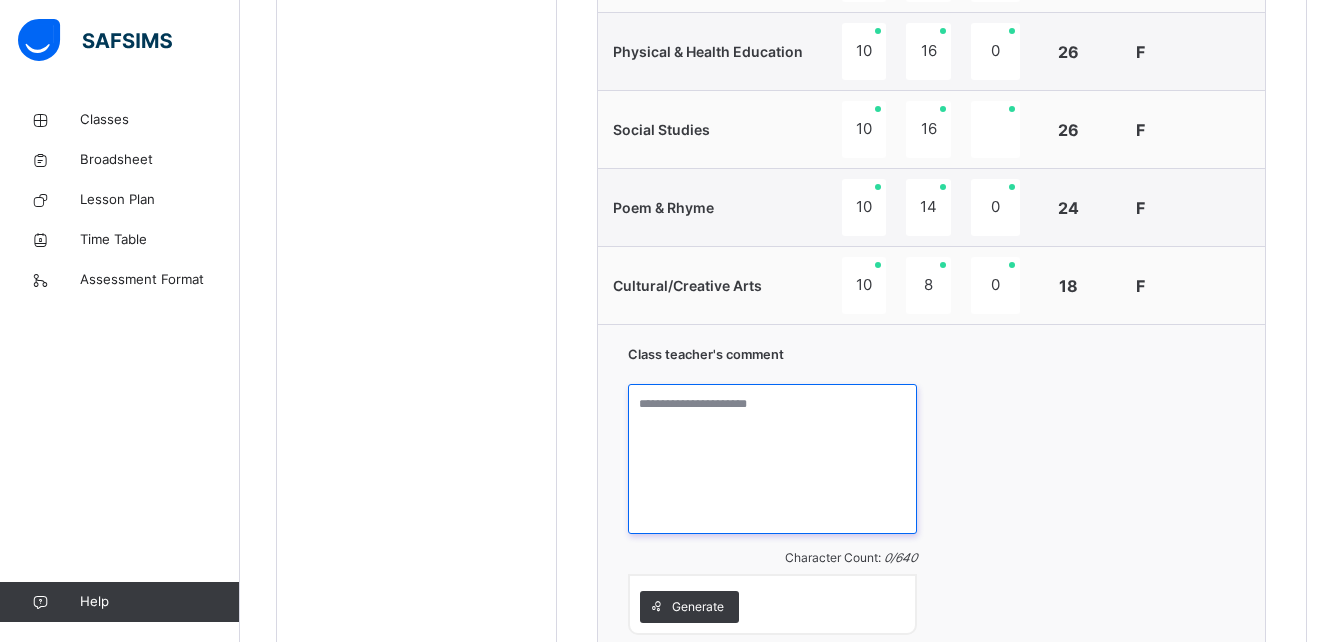 click at bounding box center (772, 459) 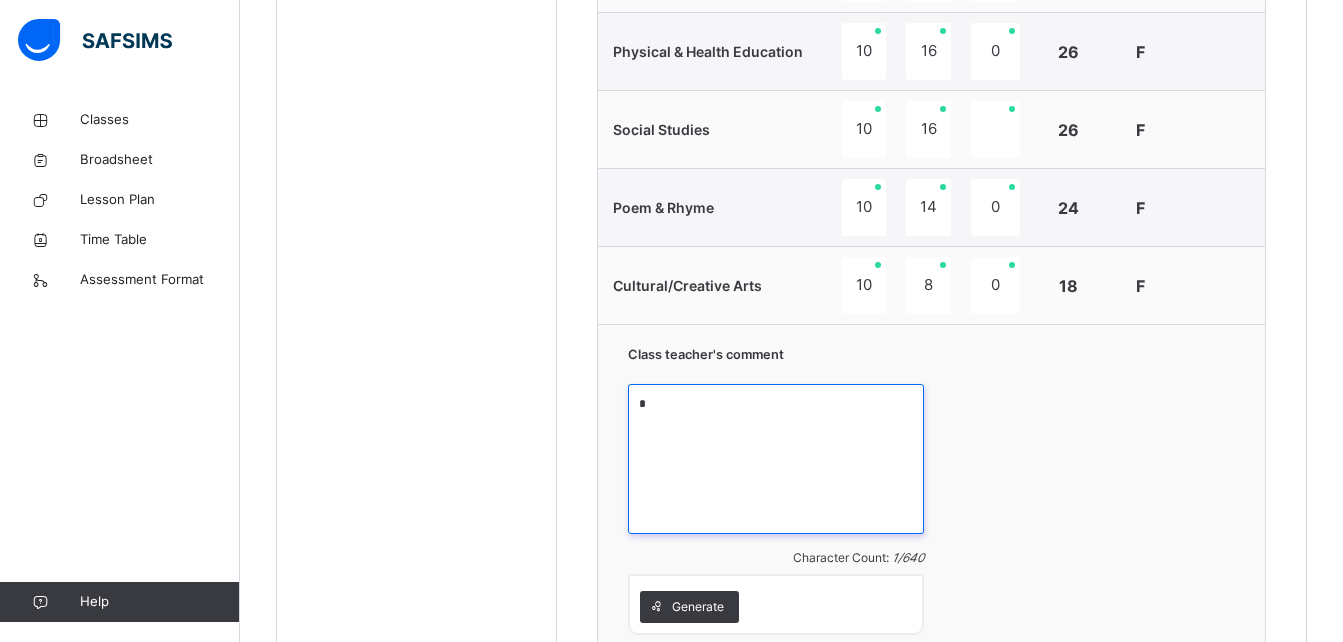 scroll, scrollTop: 1662, scrollLeft: 0, axis: vertical 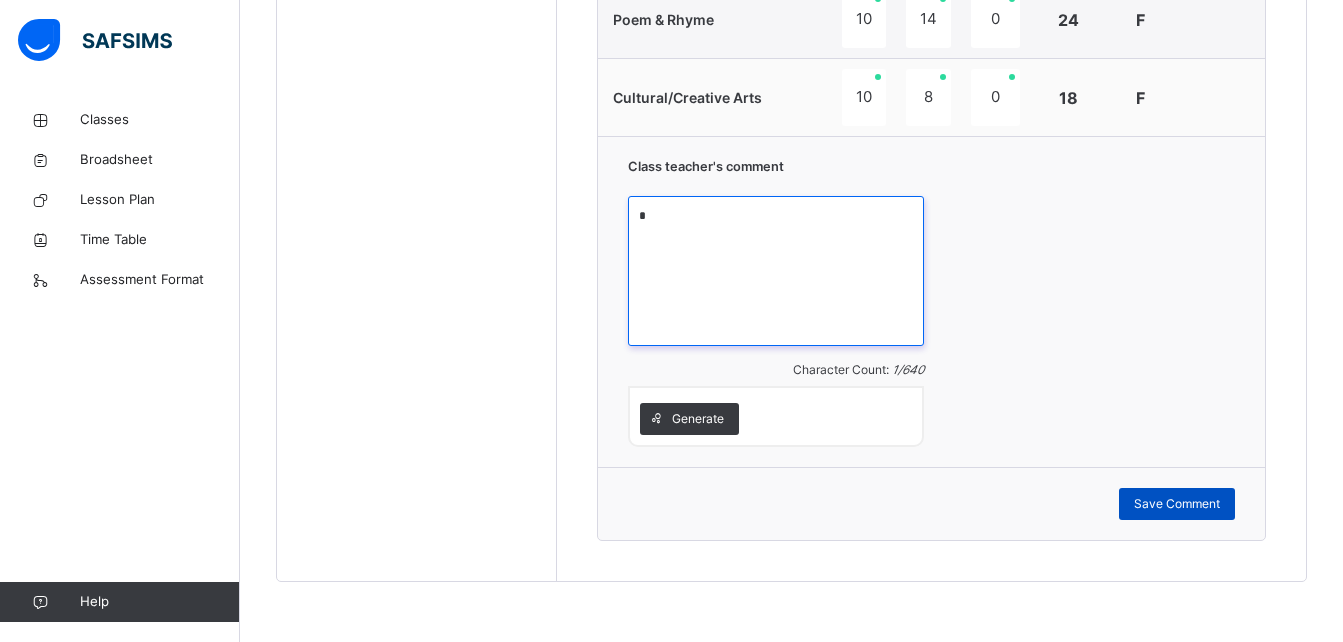type on "*" 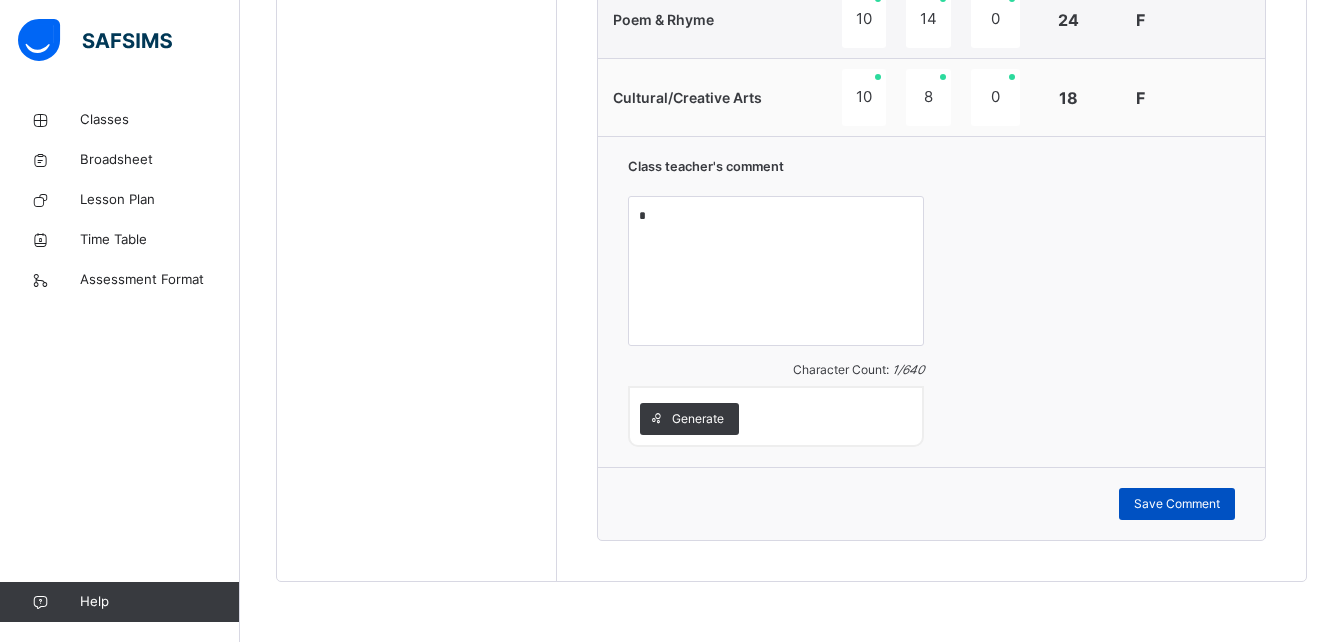 click on "Save Comment" at bounding box center (1177, 504) 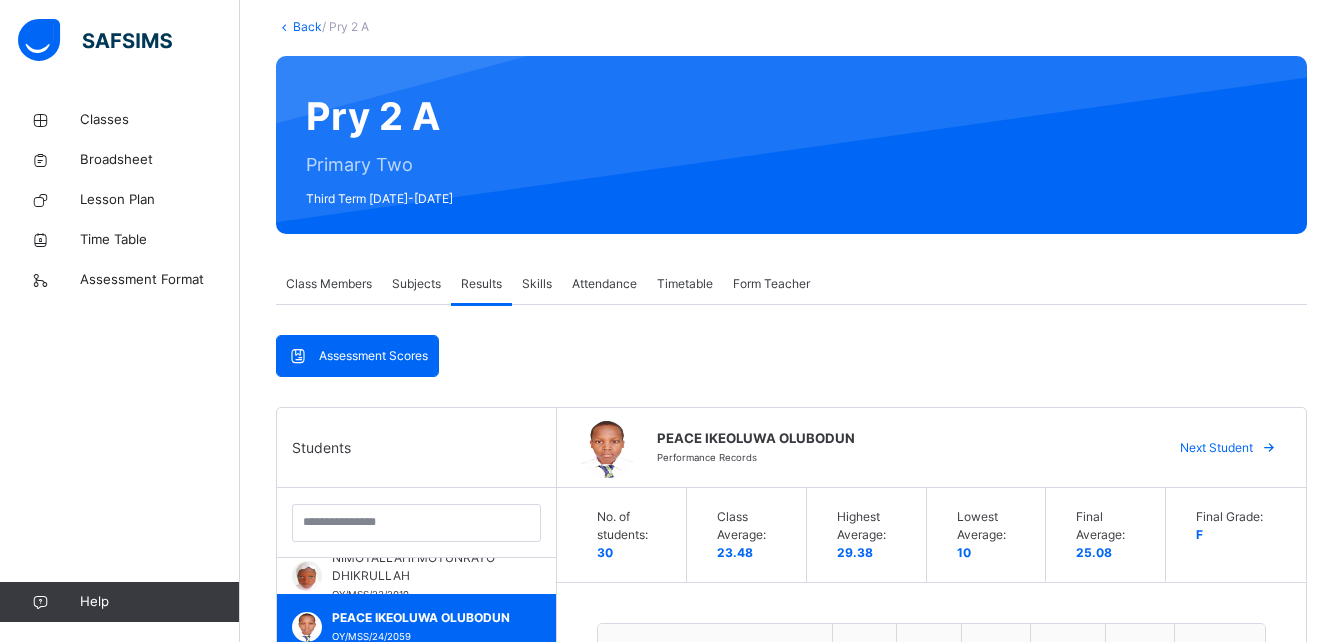 scroll, scrollTop: 0, scrollLeft: 0, axis: both 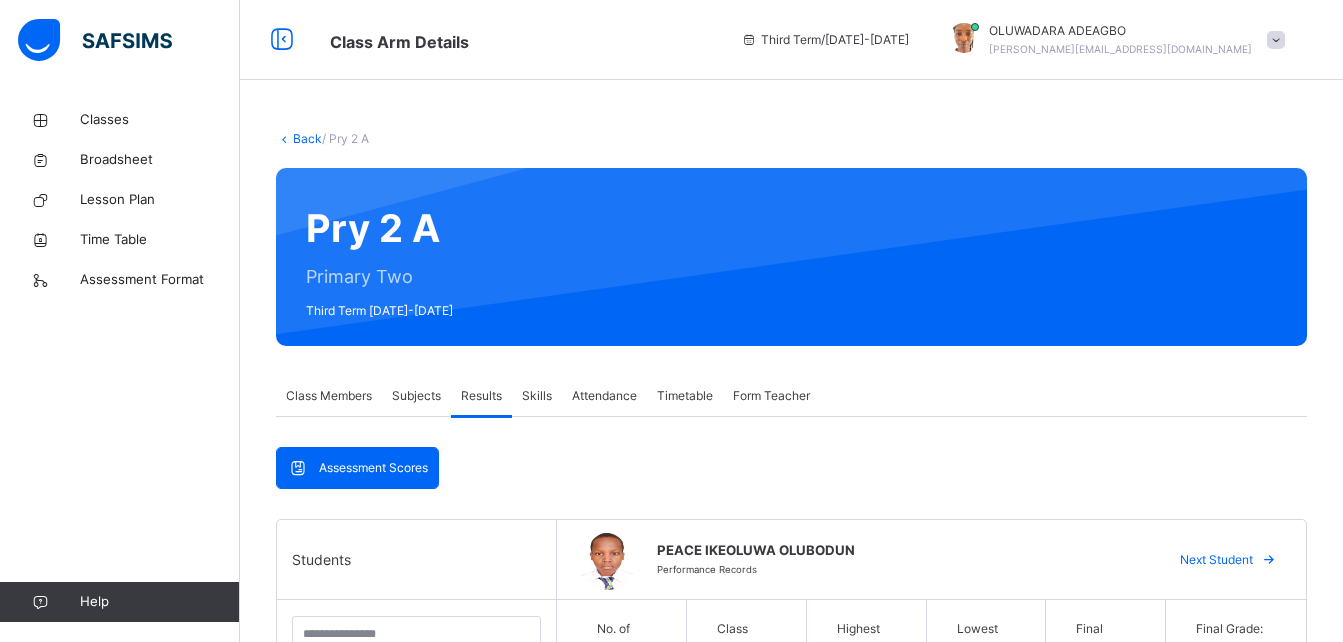 click on "Attendance" at bounding box center [604, 396] 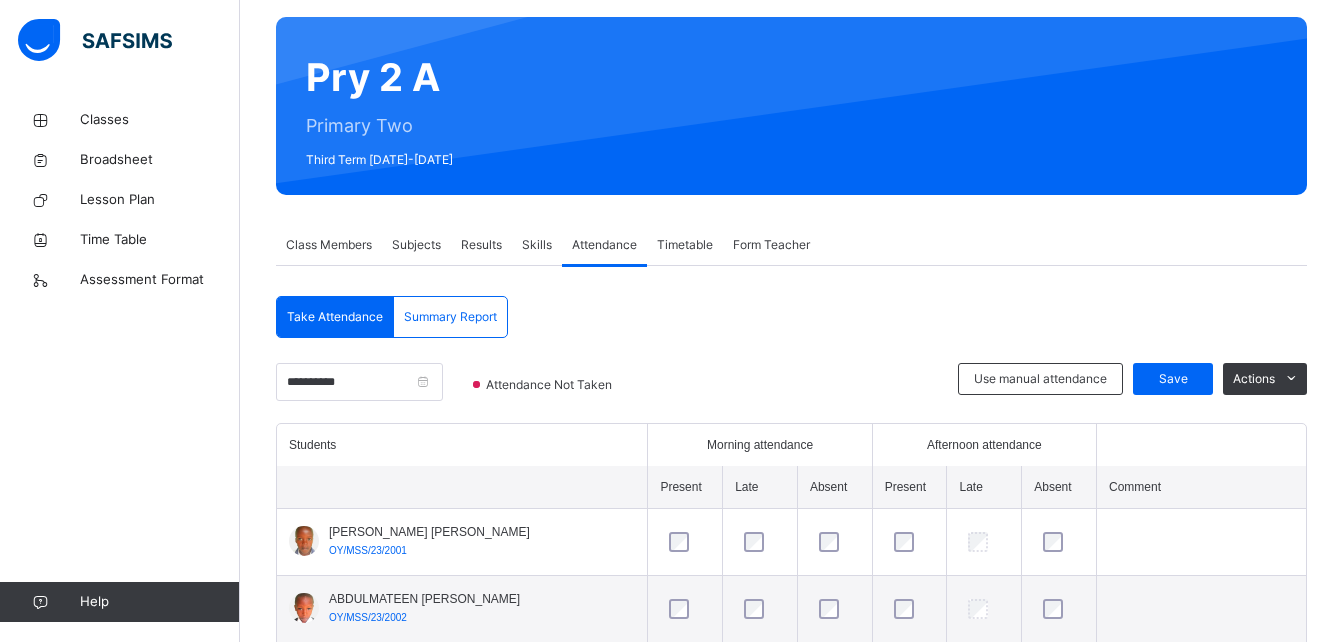 scroll, scrollTop: 201, scrollLeft: 0, axis: vertical 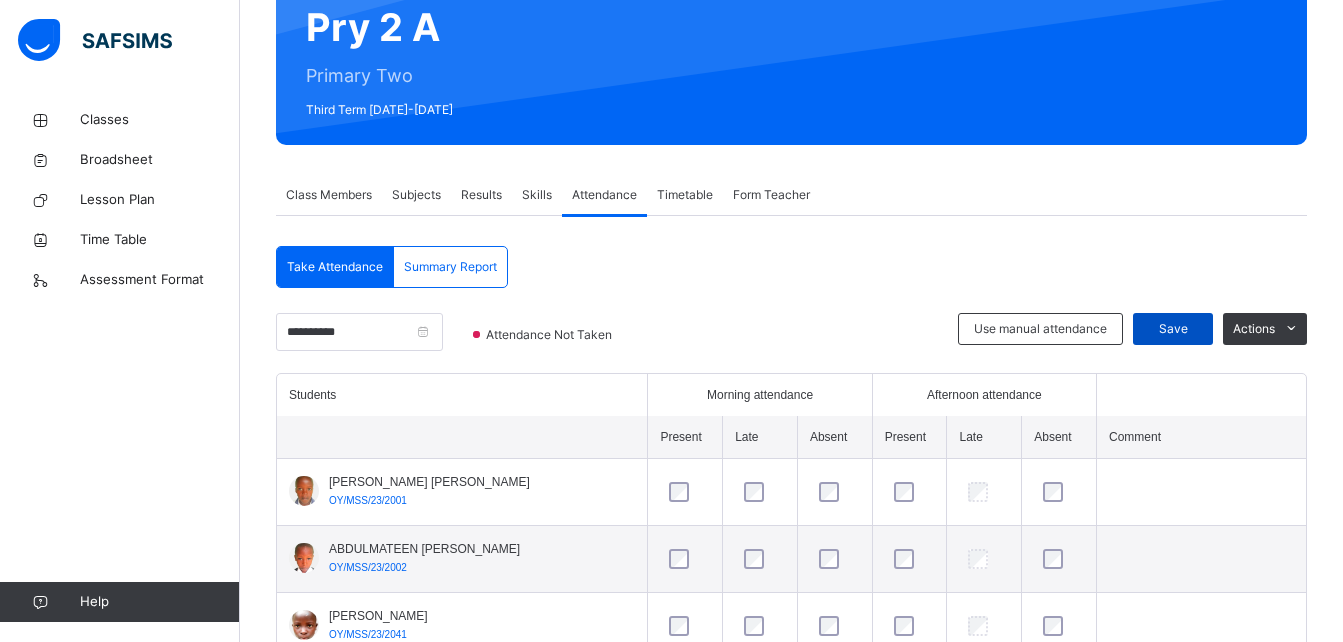 click on "Save" at bounding box center [1173, 329] 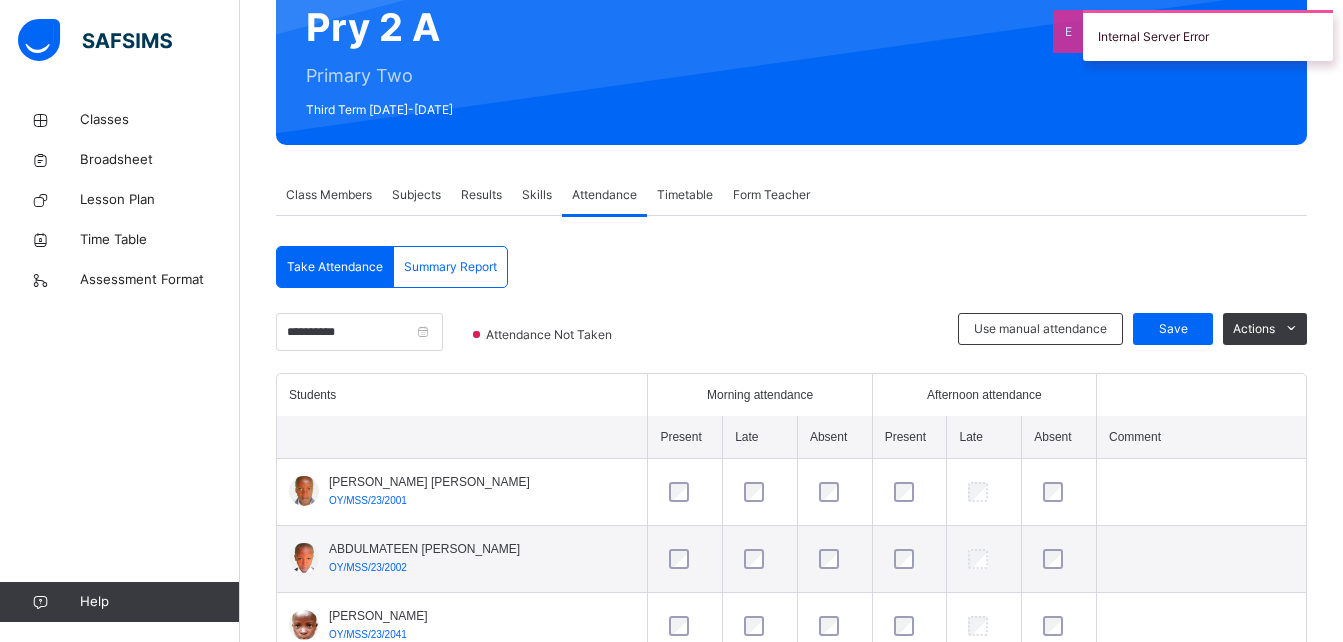 click on "Results" at bounding box center [481, 195] 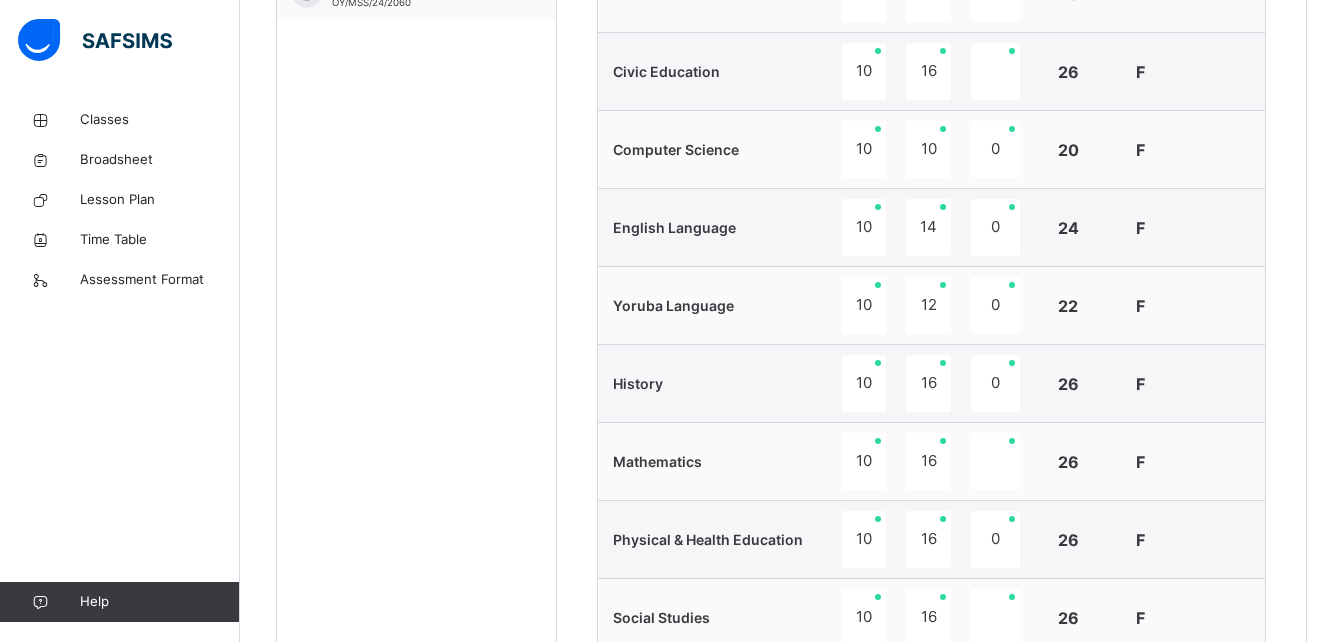 scroll, scrollTop: 630, scrollLeft: 0, axis: vertical 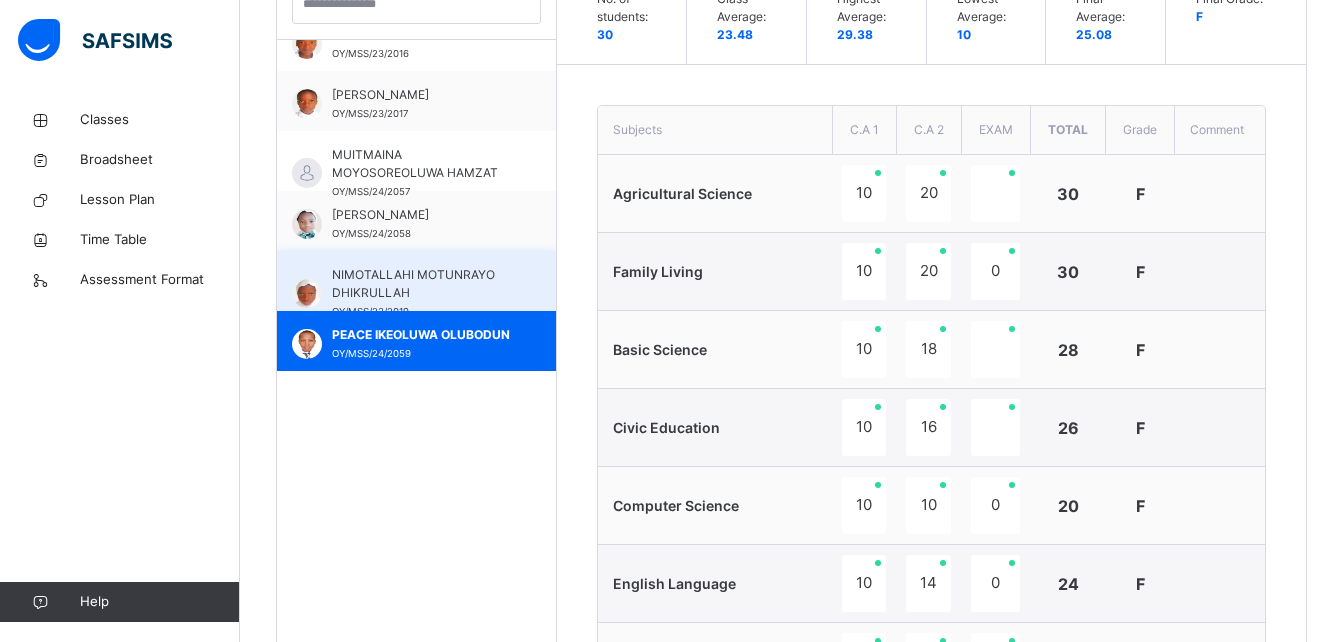 click on "NIMOTALLAHI MOTUNRAYO DHIKRULLAH" at bounding box center (421, 284) 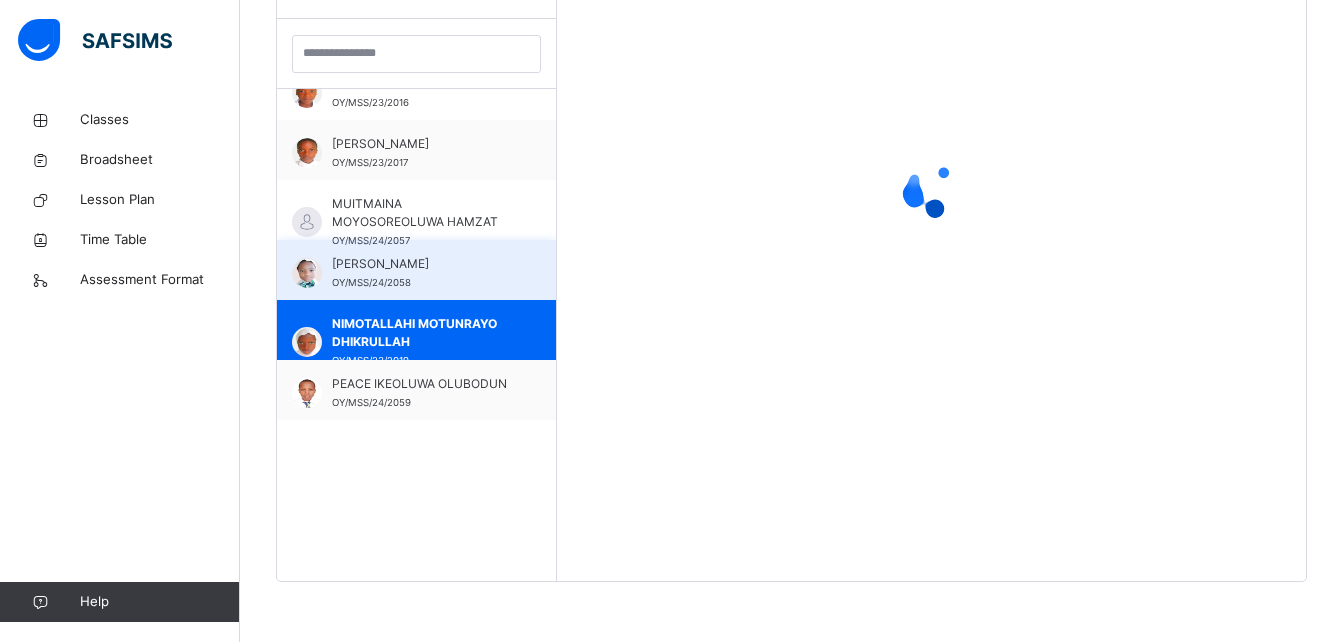 click on "[PERSON_NAME]  OY/MSS/24/2058" at bounding box center (421, 273) 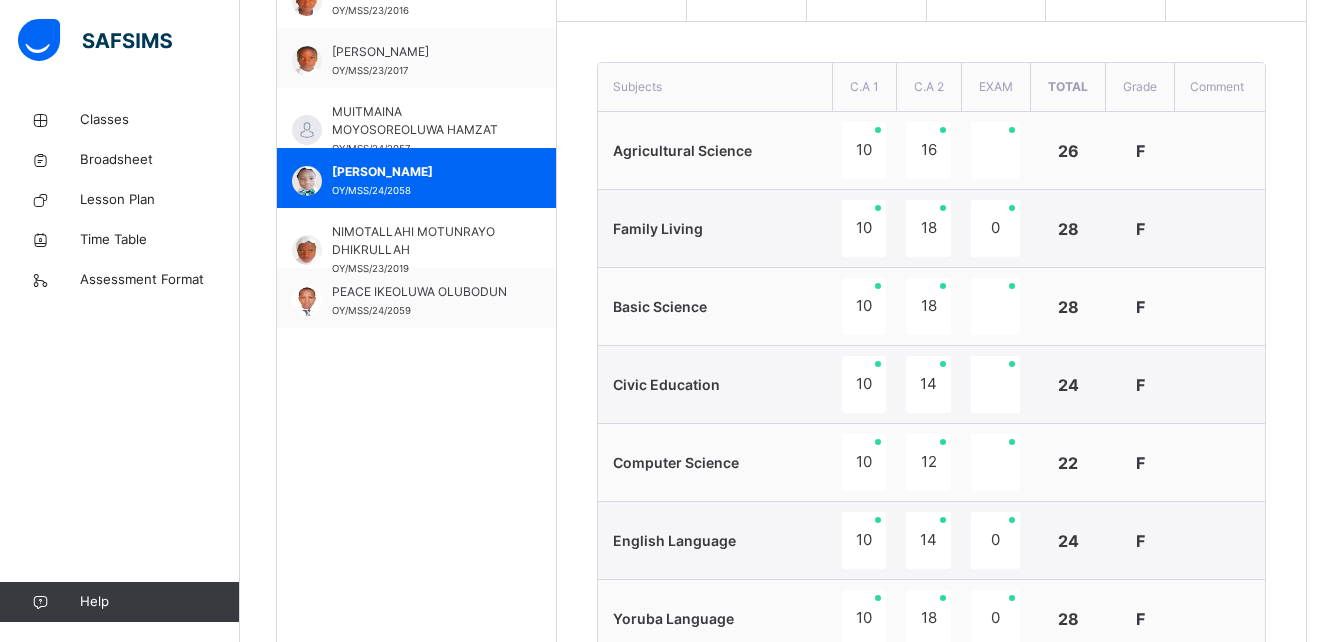 scroll, scrollTop: 622, scrollLeft: 0, axis: vertical 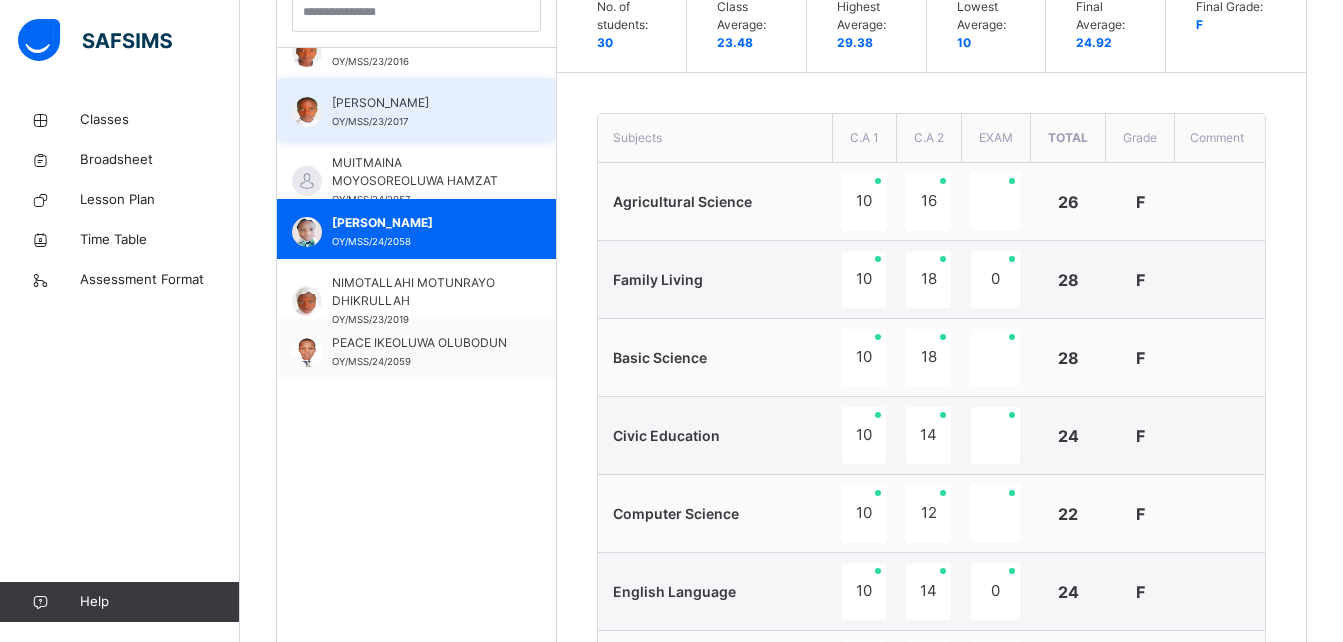 click on "[PERSON_NAME]  OY/MSS/23/2017" at bounding box center [421, 112] 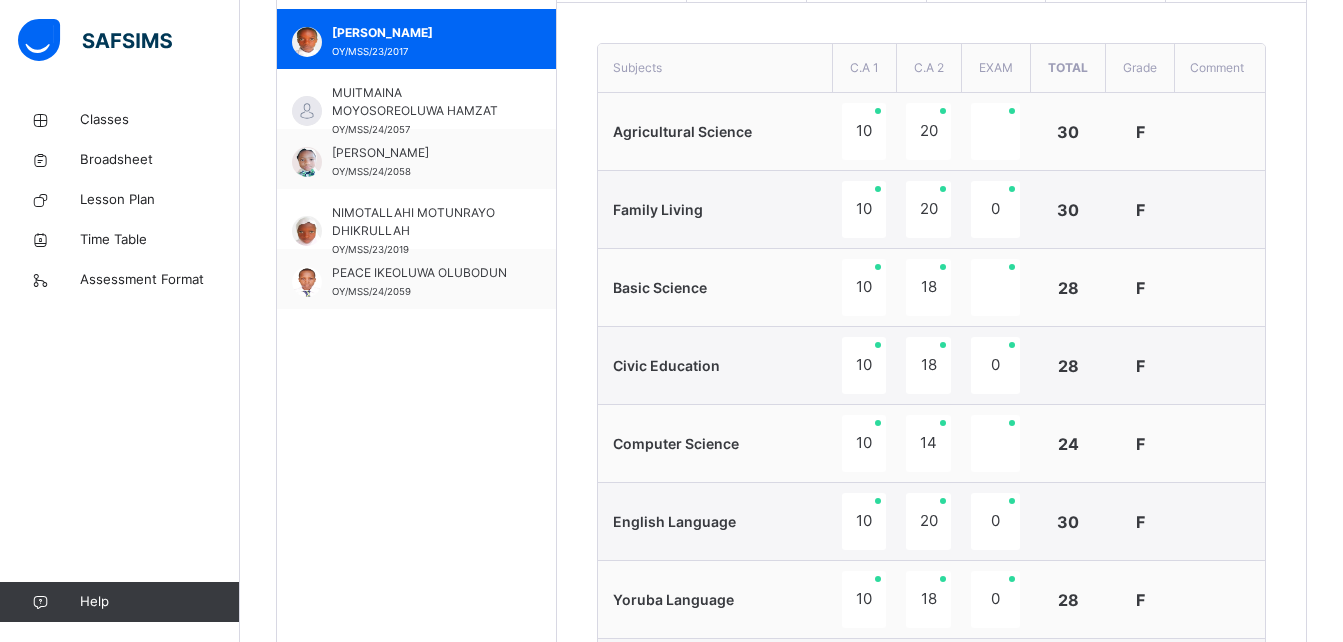 scroll, scrollTop: 452, scrollLeft: 0, axis: vertical 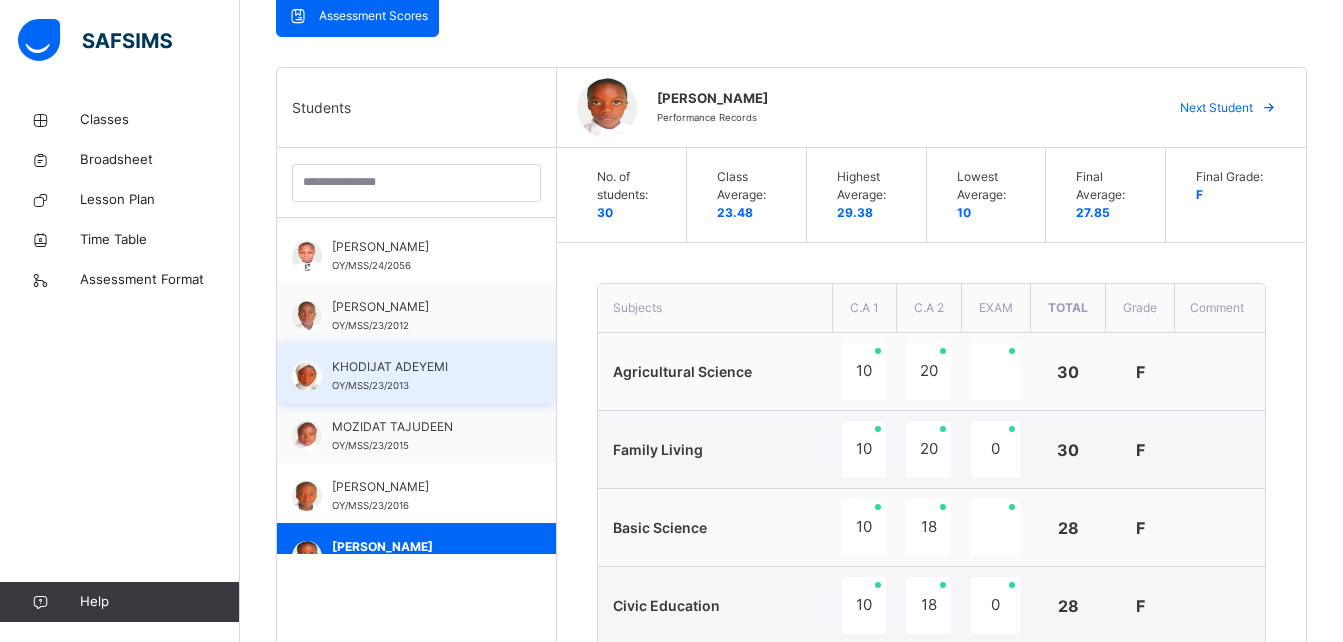 click on "KHODIJAT  ADEYEMI" at bounding box center (421, 367) 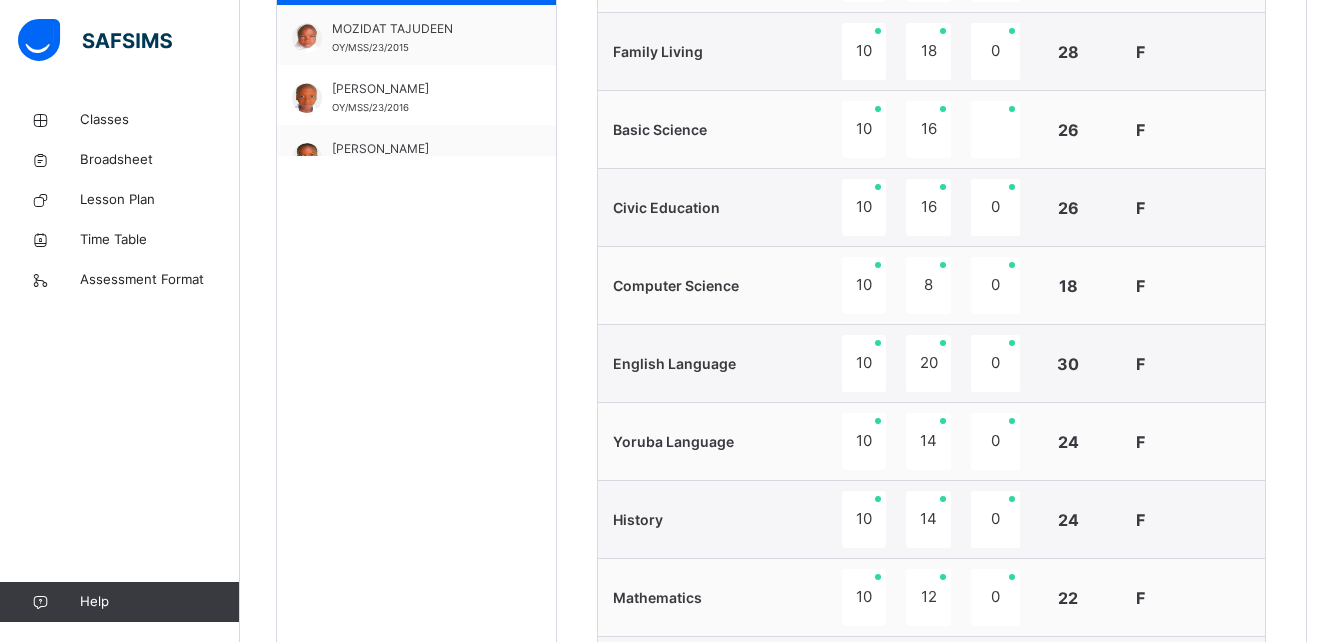scroll, scrollTop: 618, scrollLeft: 0, axis: vertical 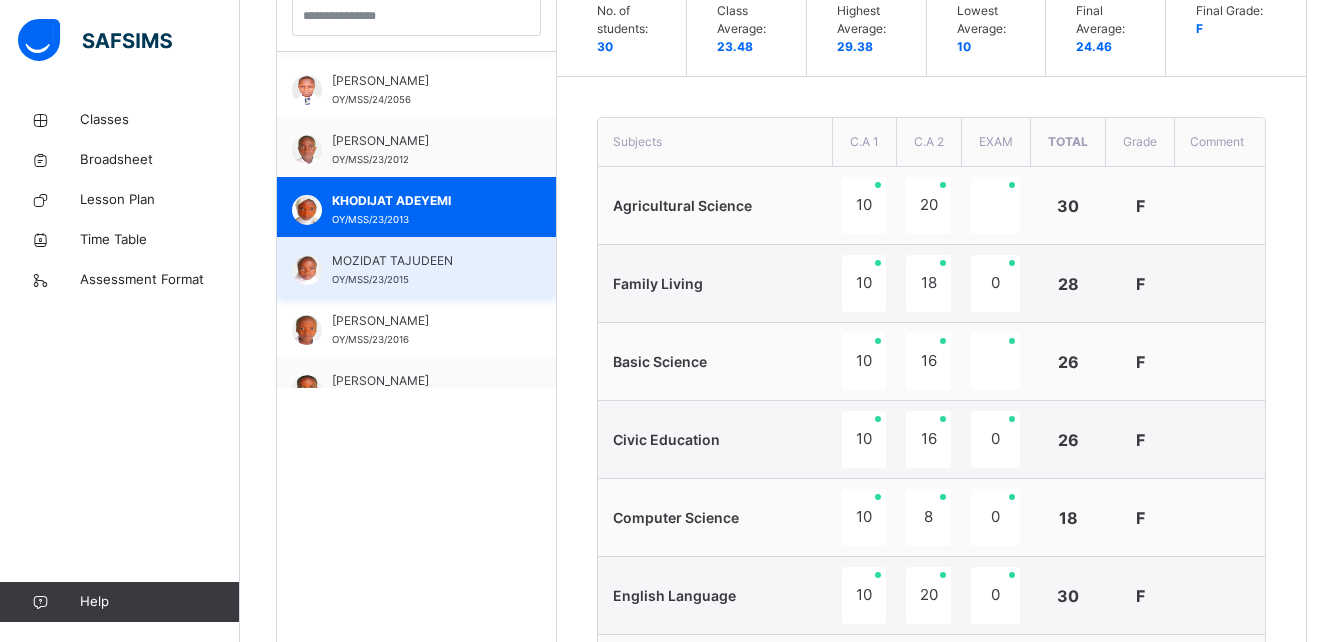 click on "MOZIDAT  TAJUDEEN OY/MSS/23/2015" at bounding box center [416, 267] 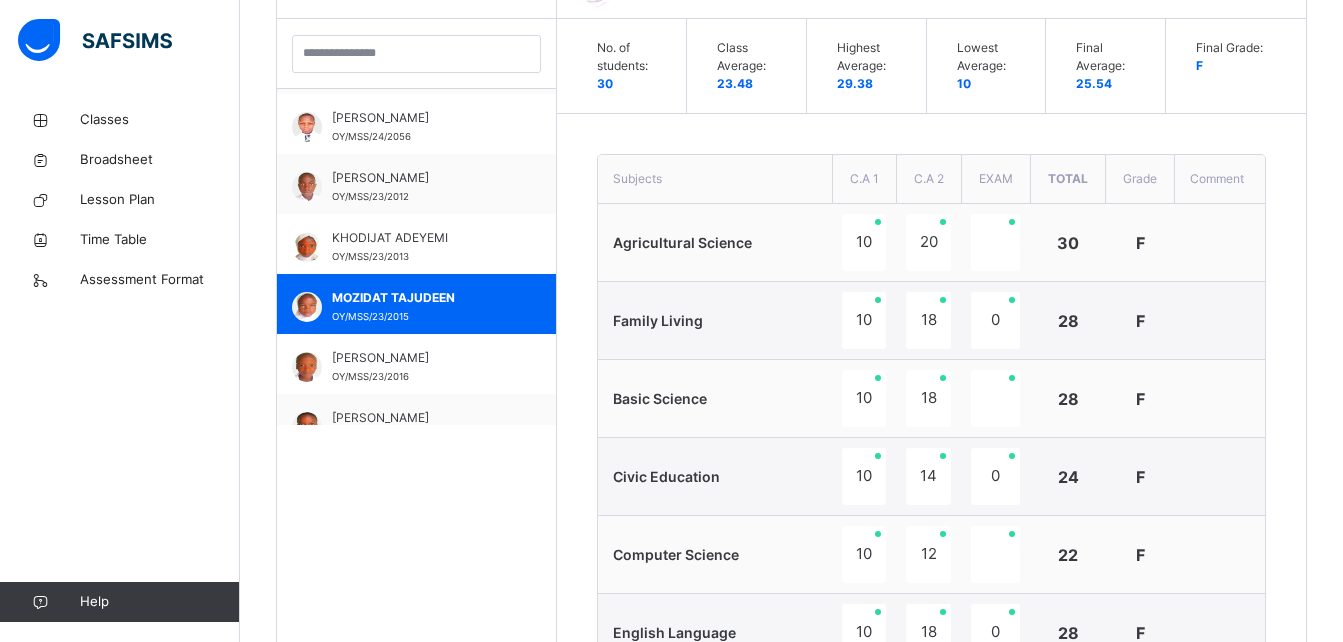 scroll, scrollTop: 618, scrollLeft: 0, axis: vertical 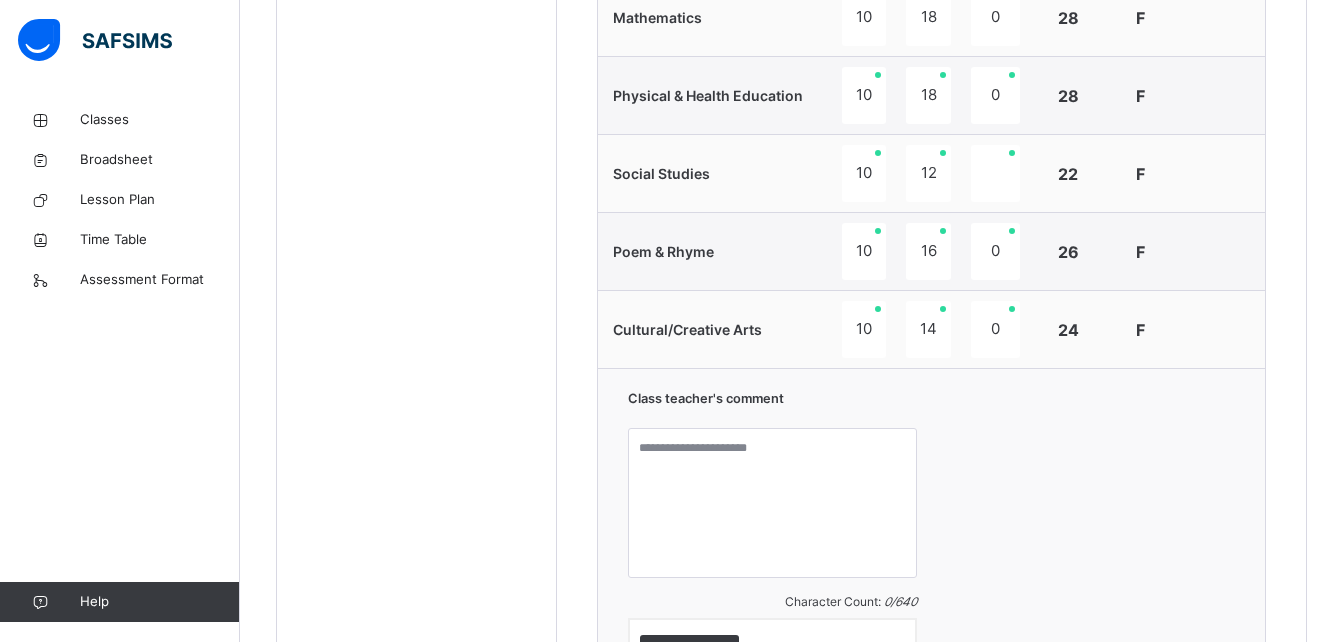 click on "Class teacher's comment Character Count:   0 / 640   Generate" at bounding box center (931, 533) 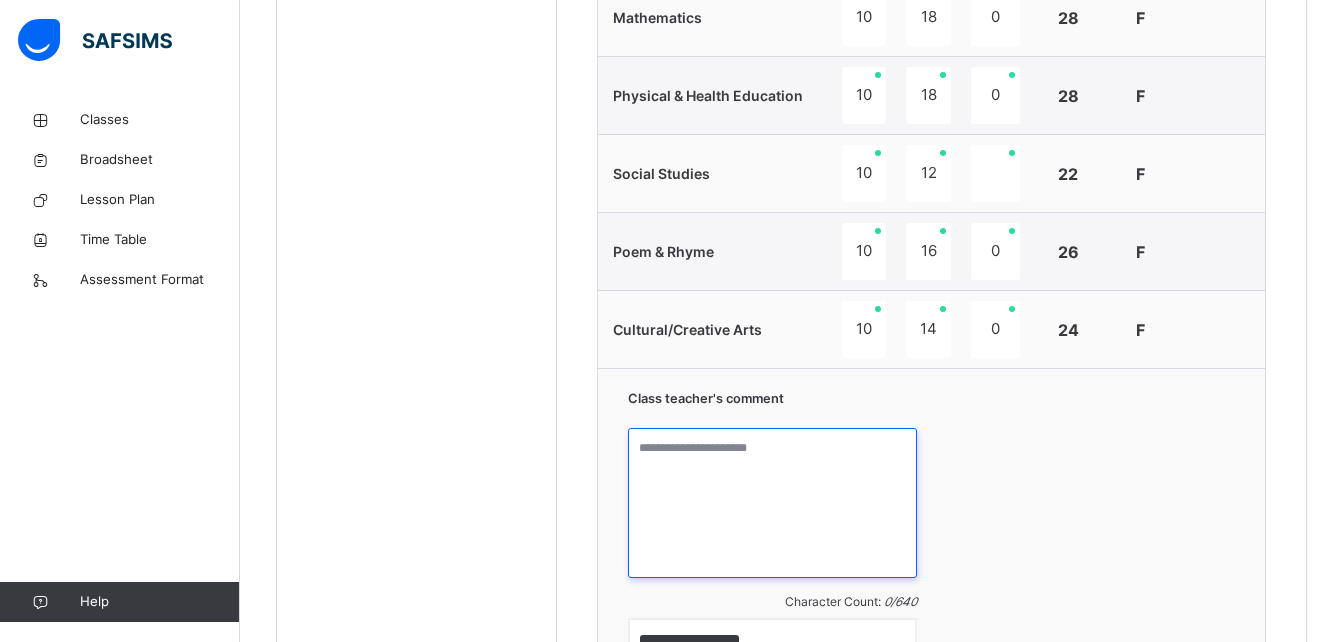 click at bounding box center [772, 503] 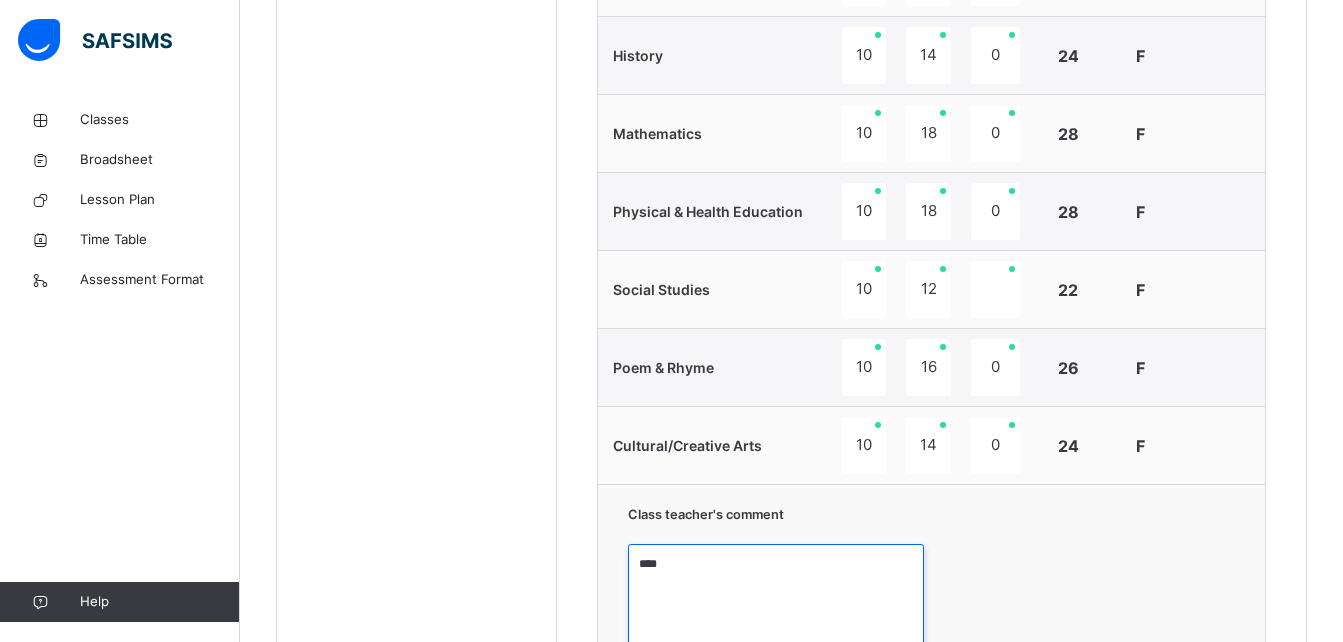 scroll, scrollTop: 1364, scrollLeft: 0, axis: vertical 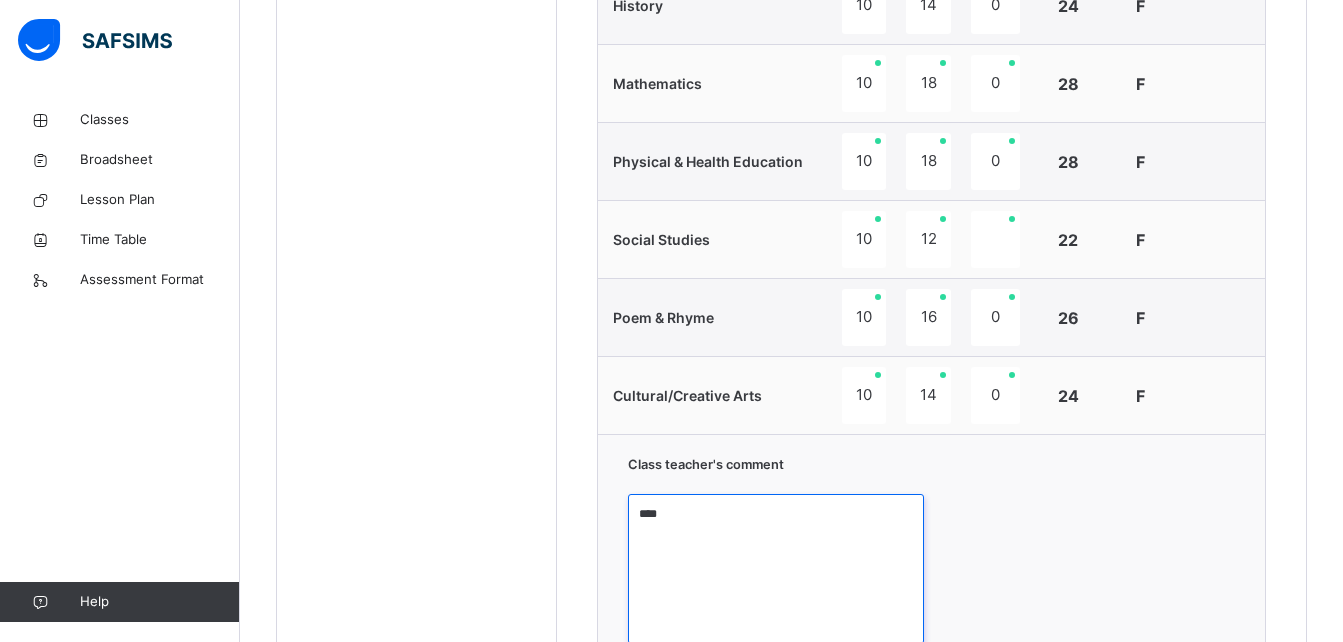 click on "***" at bounding box center (776, 569) 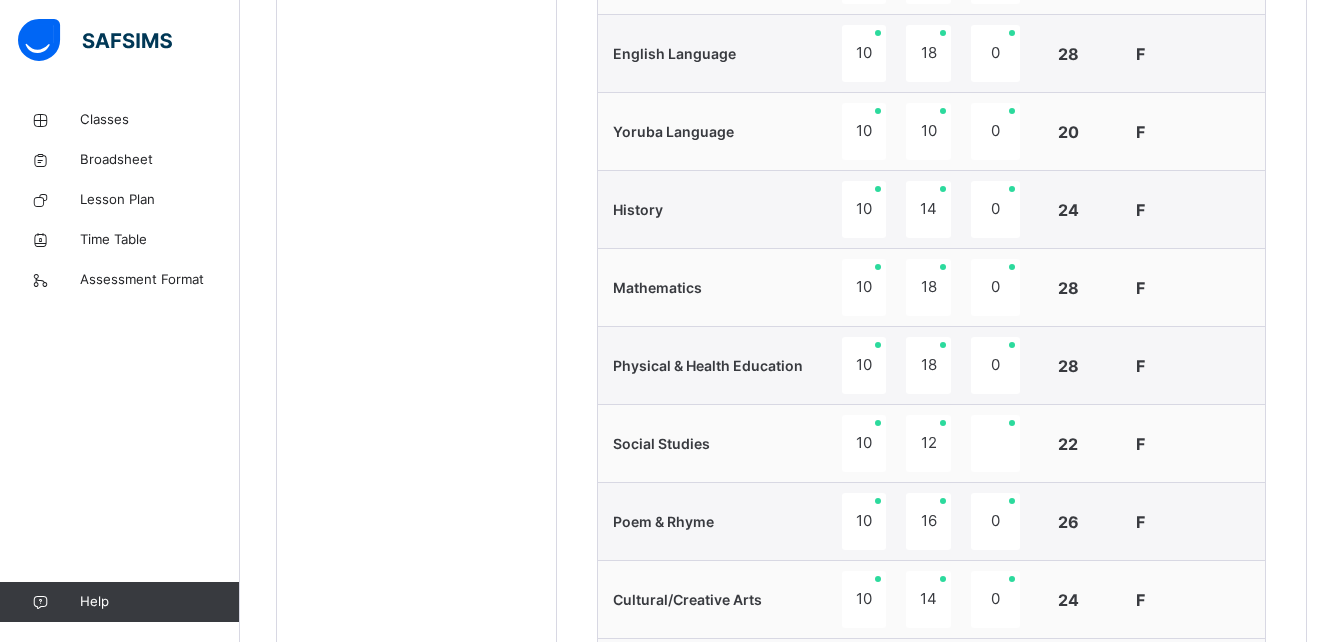 click on "Resume" at bounding box center [969, -1196] 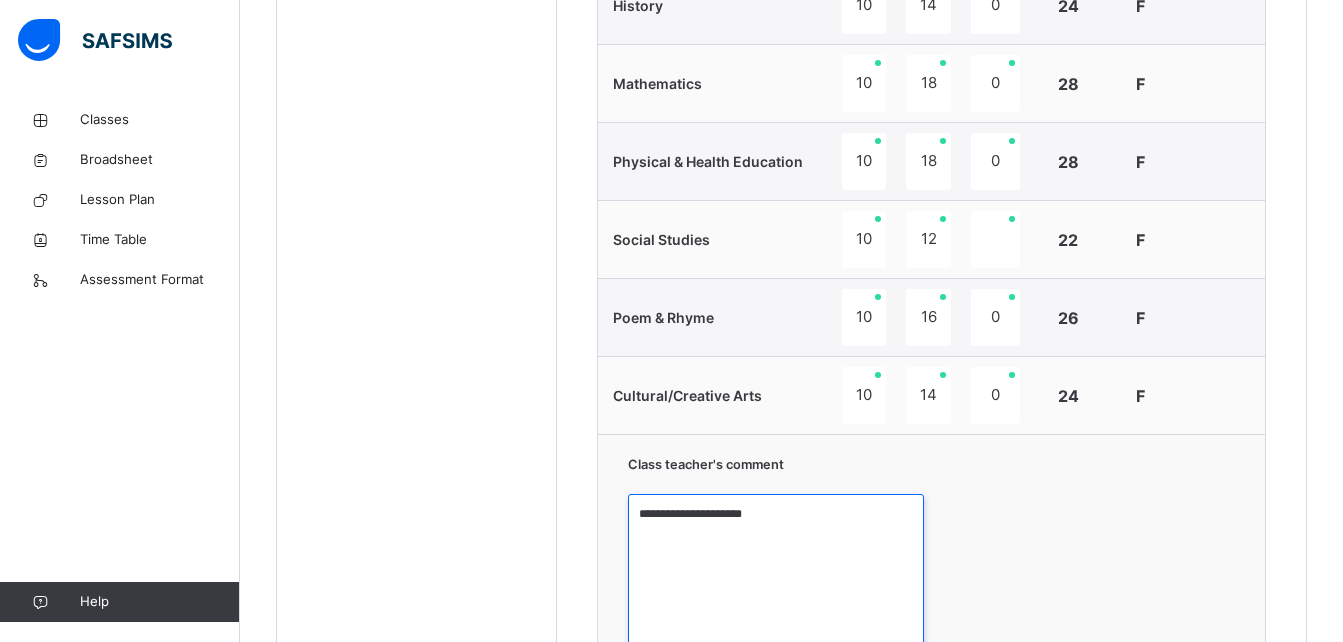 click on "**********" at bounding box center (776, 569) 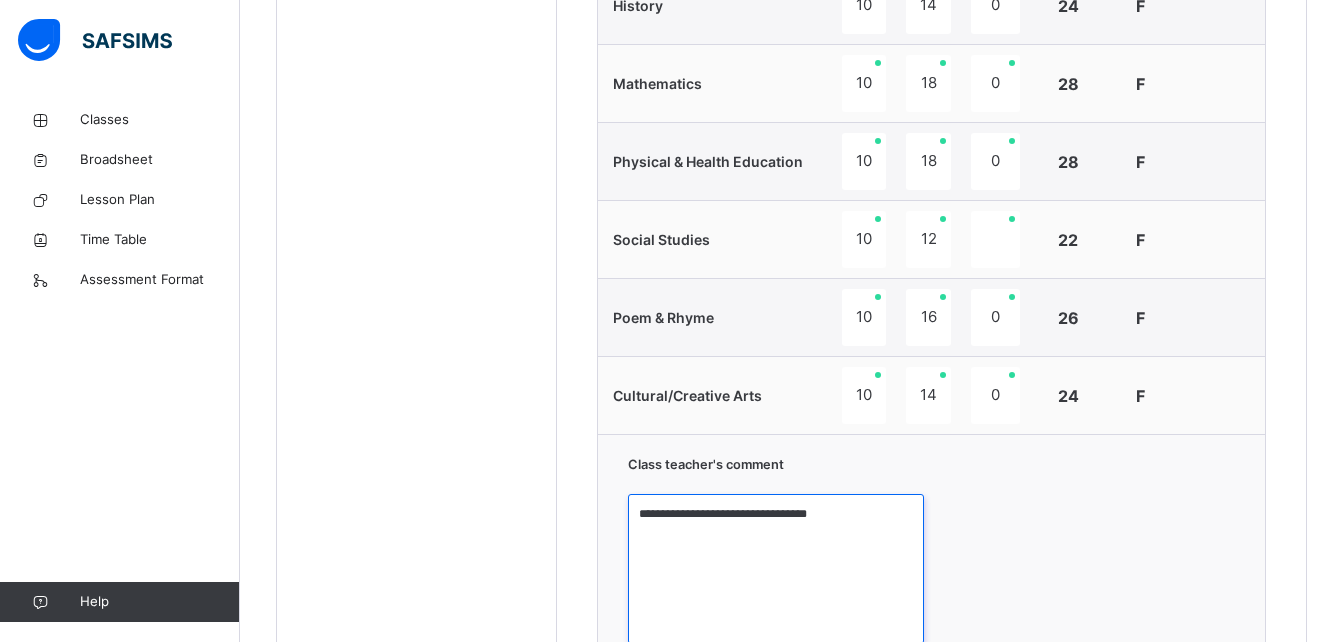 click on "**********" at bounding box center [776, 569] 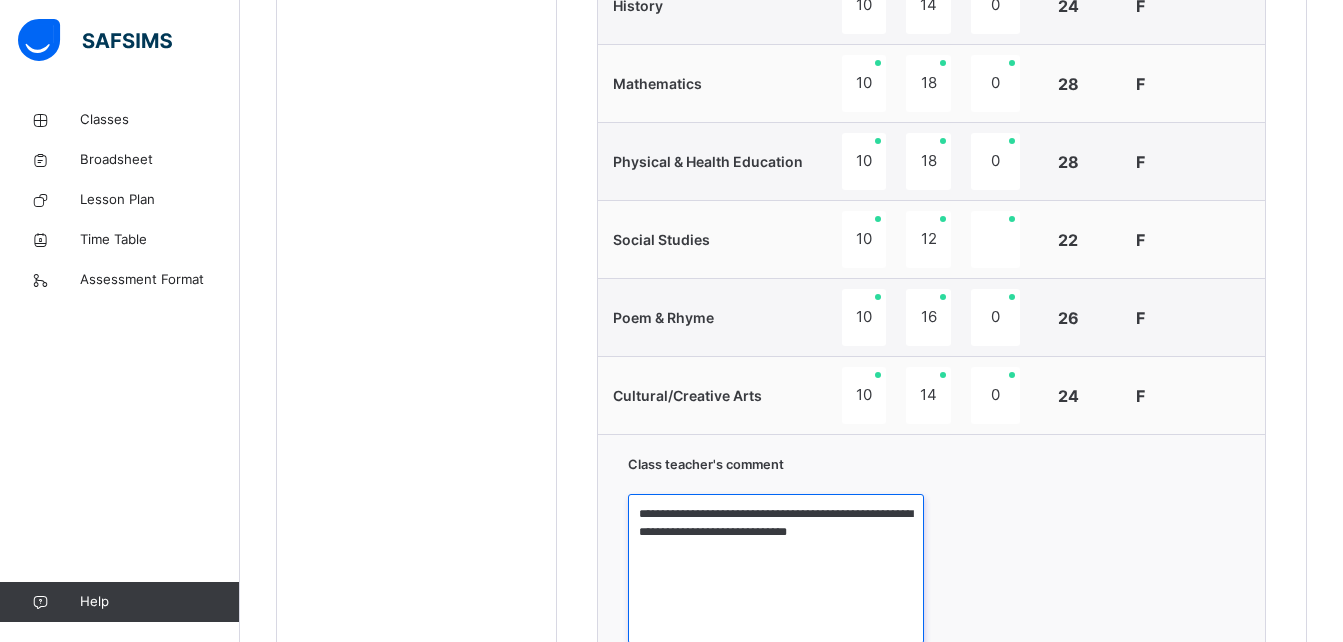 drag, startPoint x: 857, startPoint y: 537, endPoint x: 843, endPoint y: 534, distance: 14.3178215 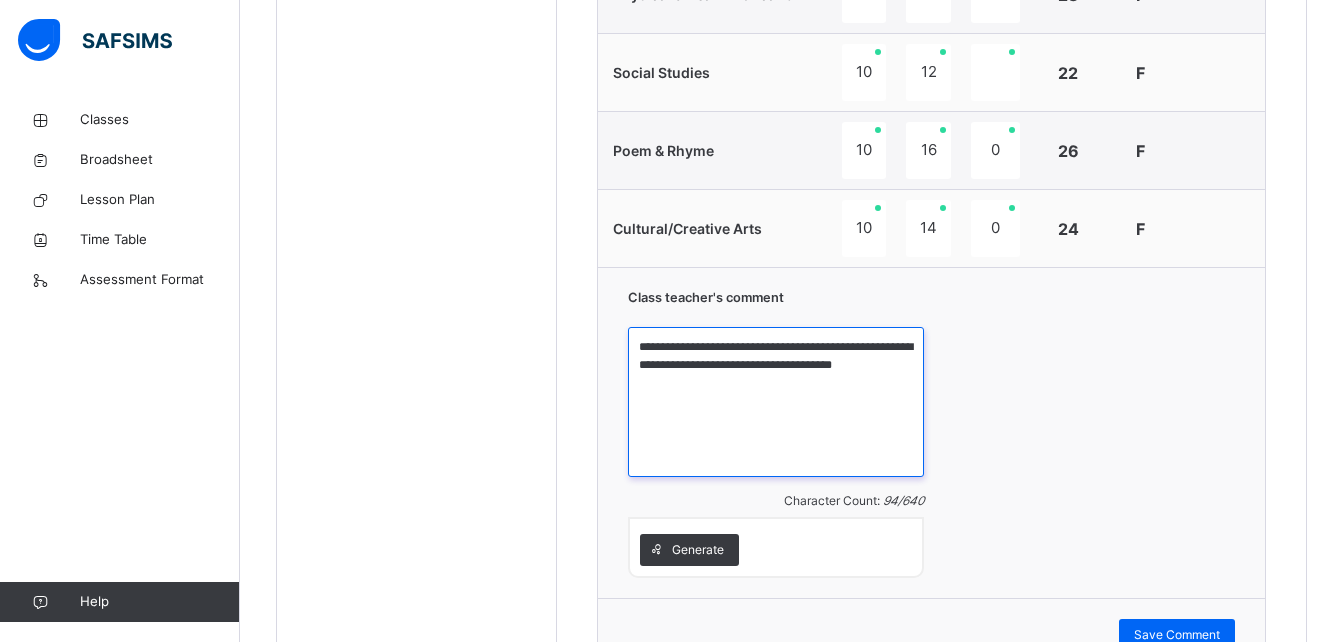 scroll, scrollTop: 1662, scrollLeft: 0, axis: vertical 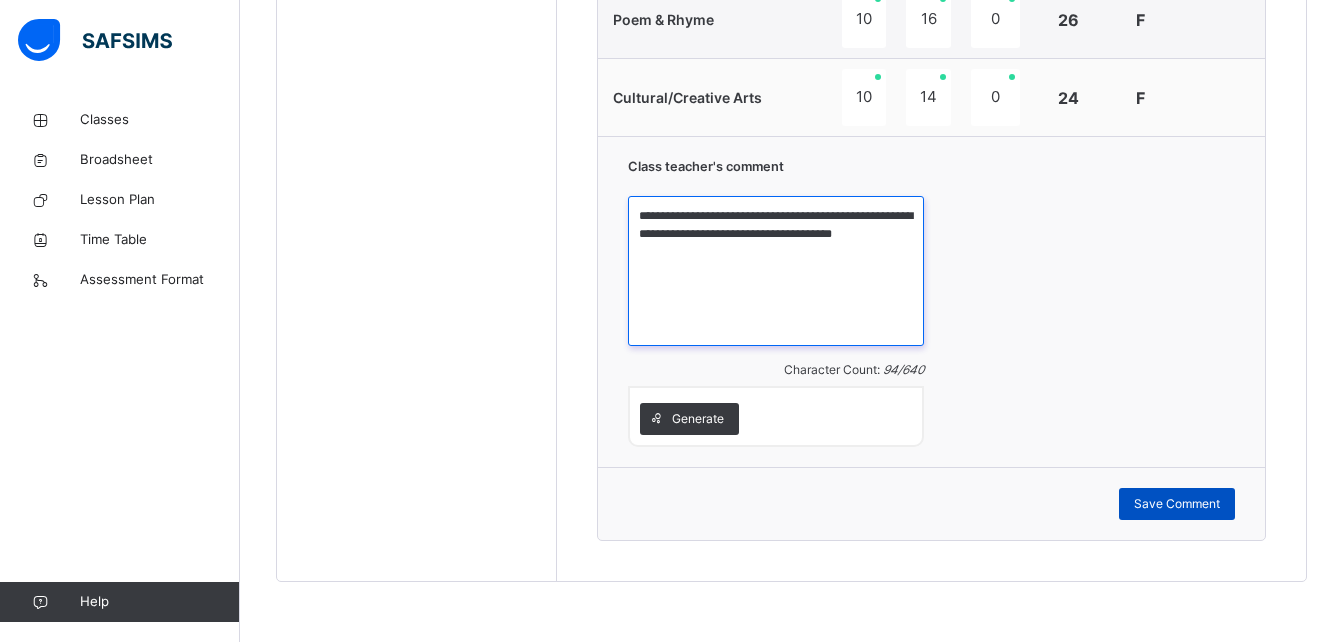 type on "**********" 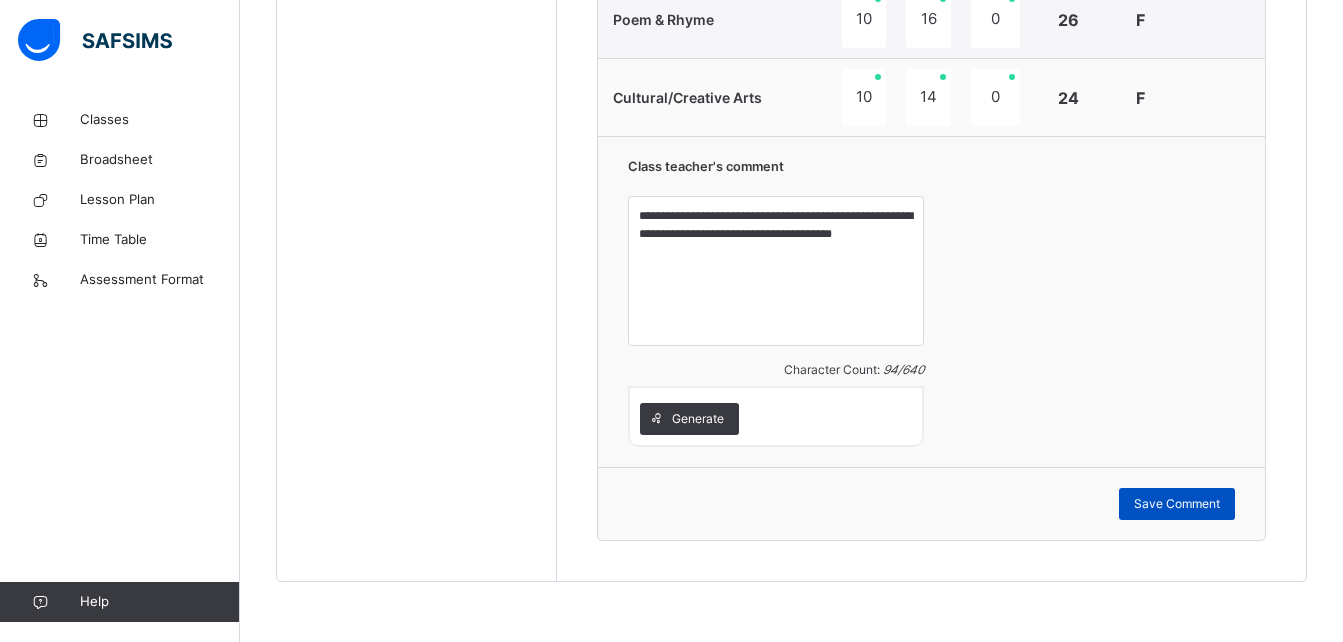 click on "Save Comment" at bounding box center [1177, 504] 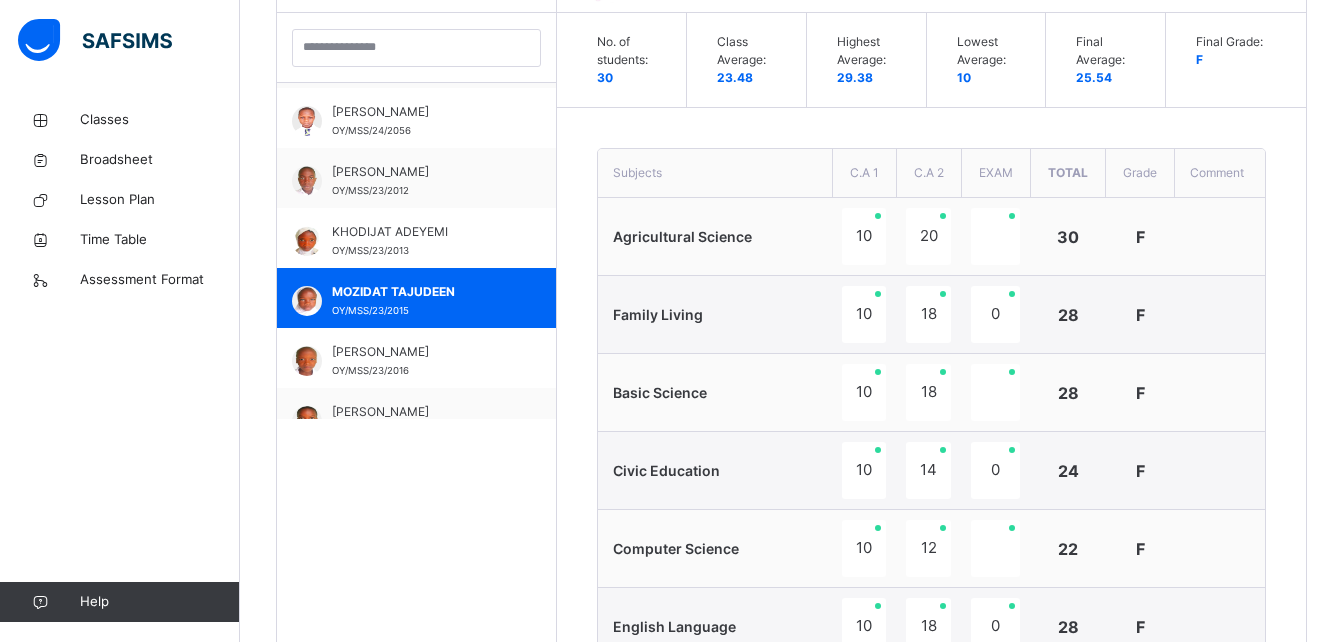 scroll, scrollTop: 591, scrollLeft: 0, axis: vertical 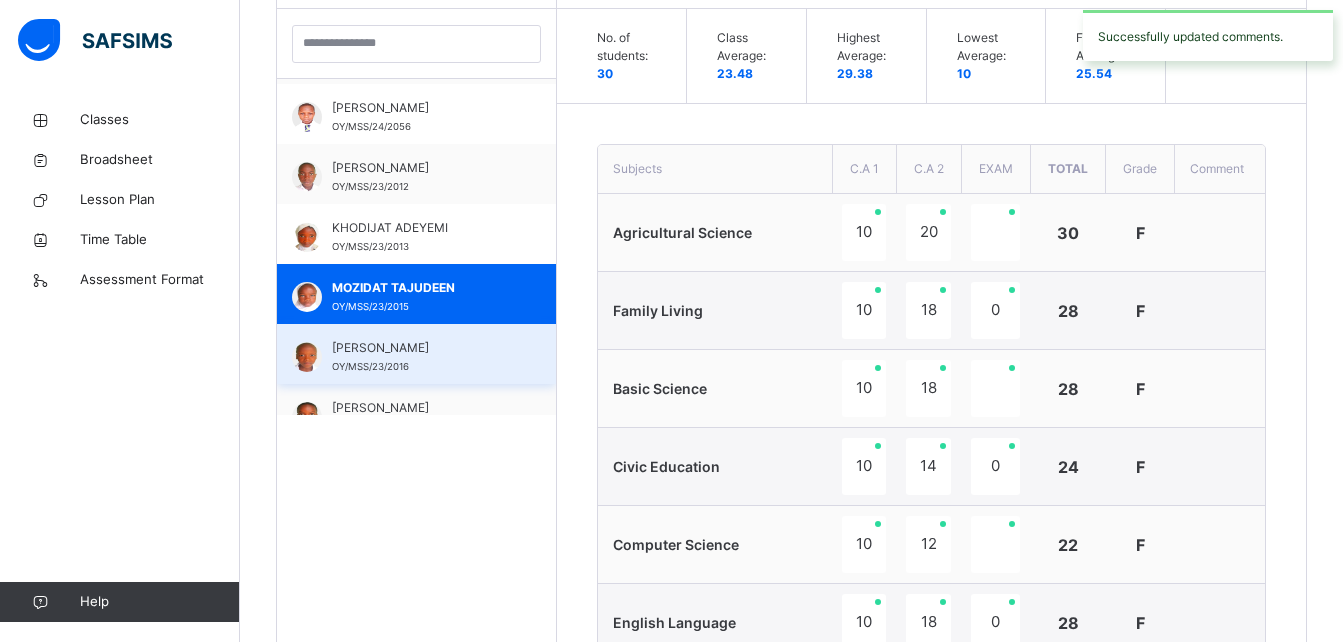 click on "[PERSON_NAME]" at bounding box center (421, 348) 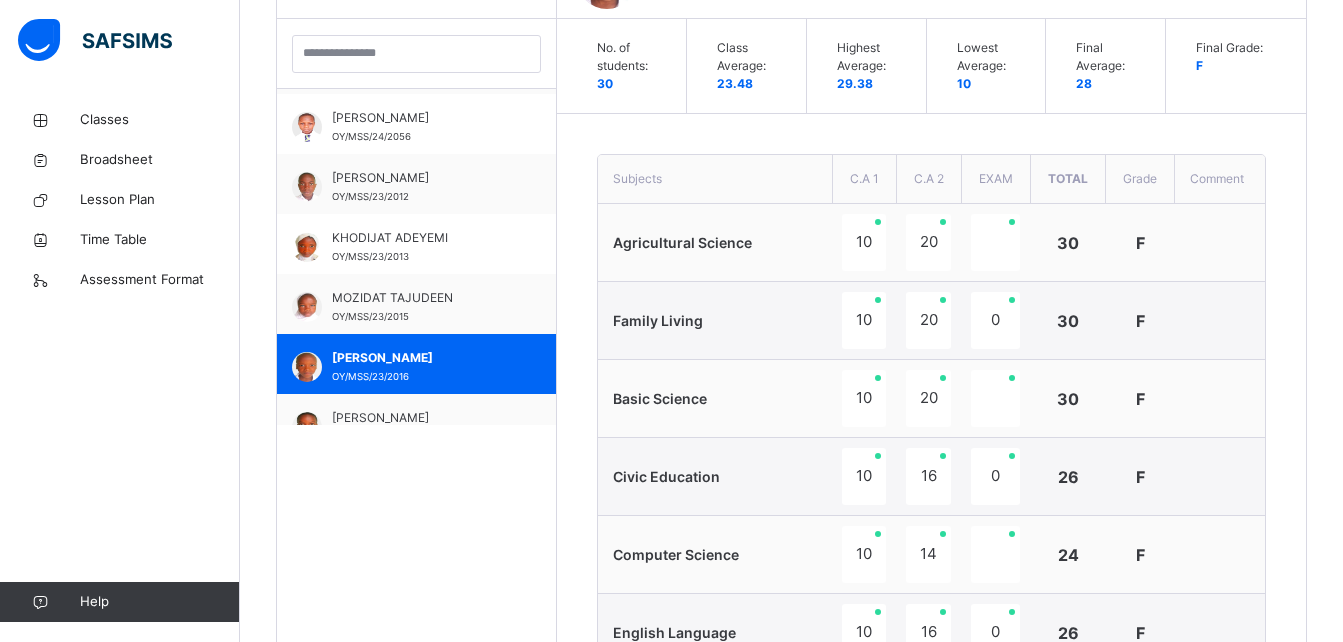 scroll, scrollTop: 591, scrollLeft: 0, axis: vertical 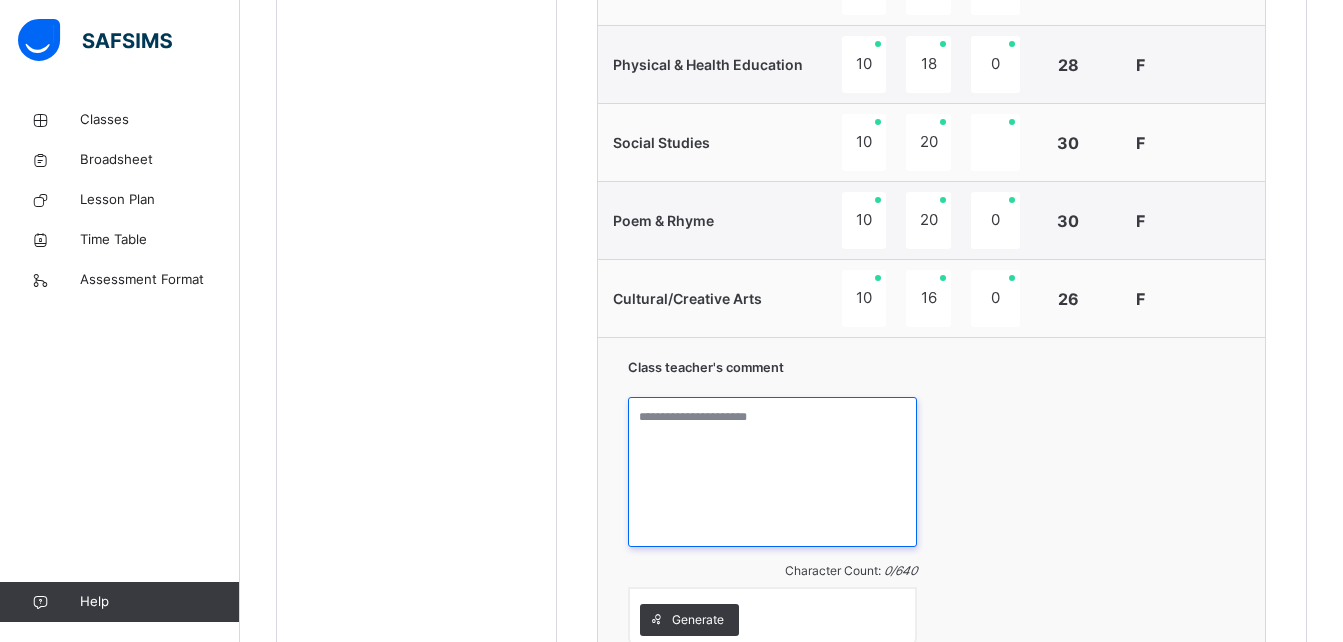 click at bounding box center [772, 472] 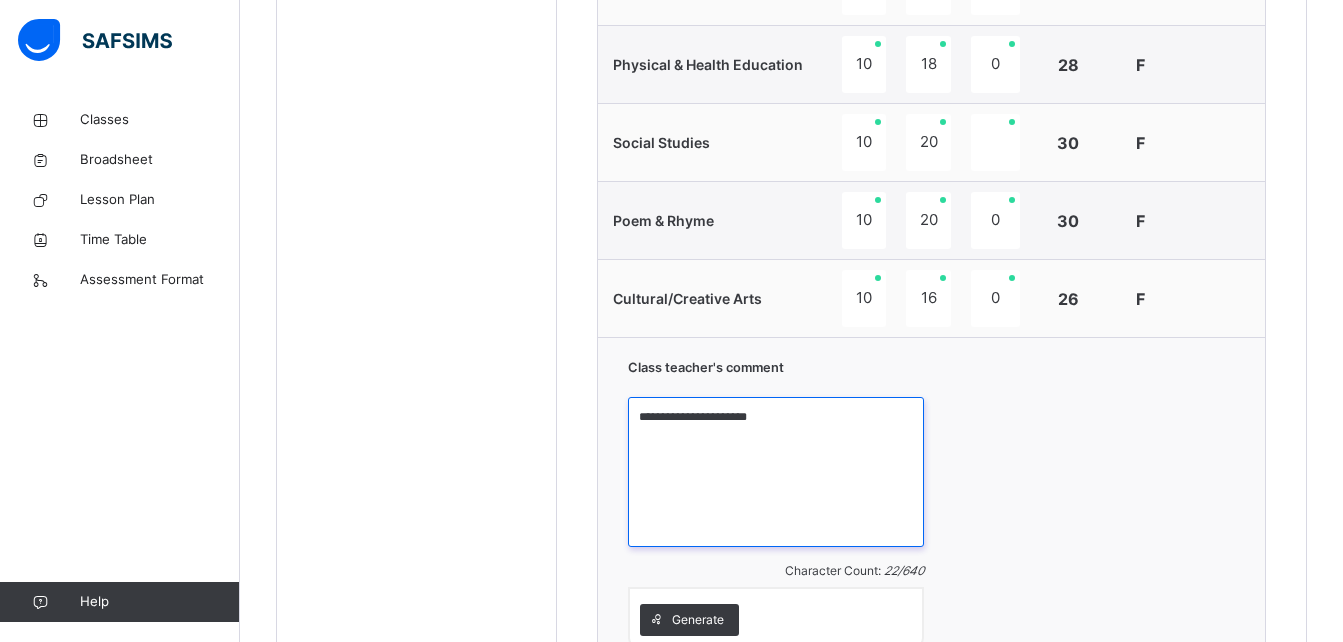 paste on "**********" 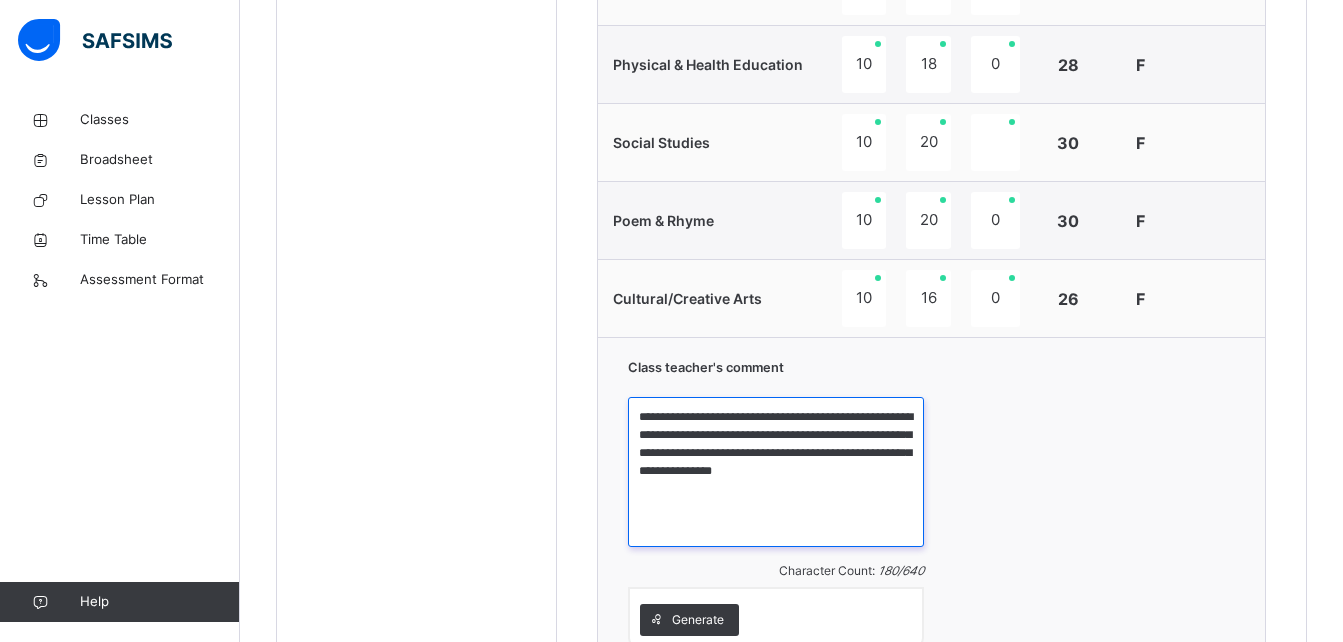 click on "**********" at bounding box center [776, 472] 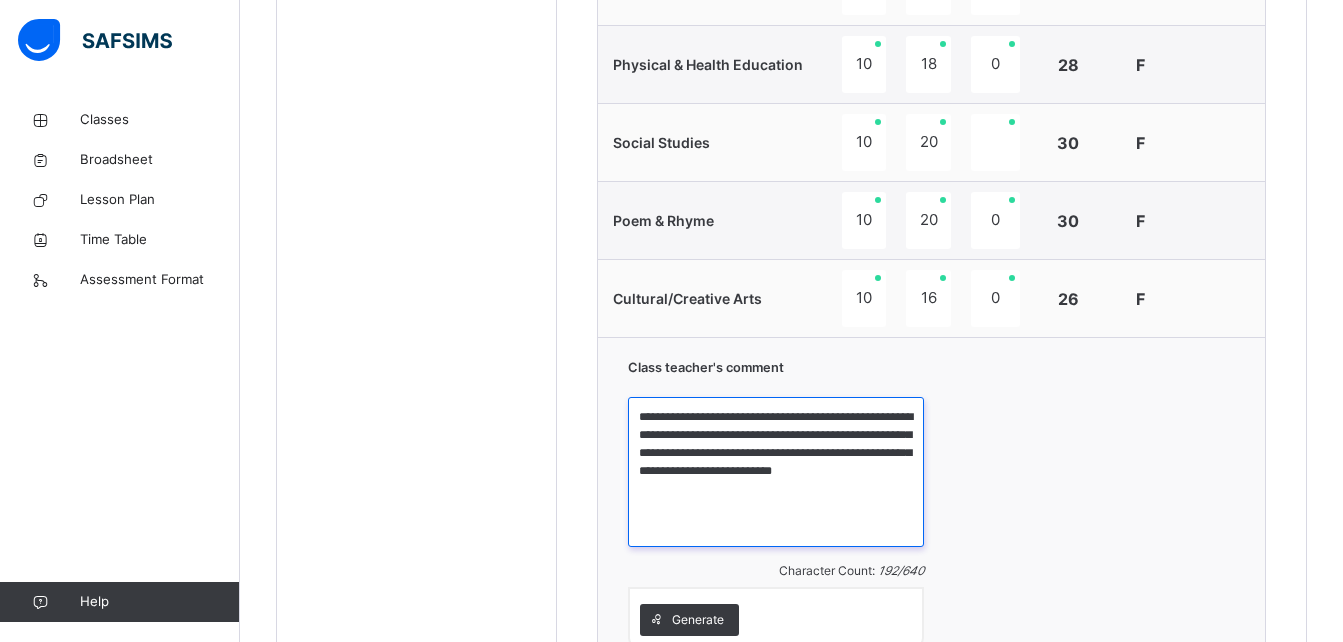 scroll, scrollTop: 1662, scrollLeft: 0, axis: vertical 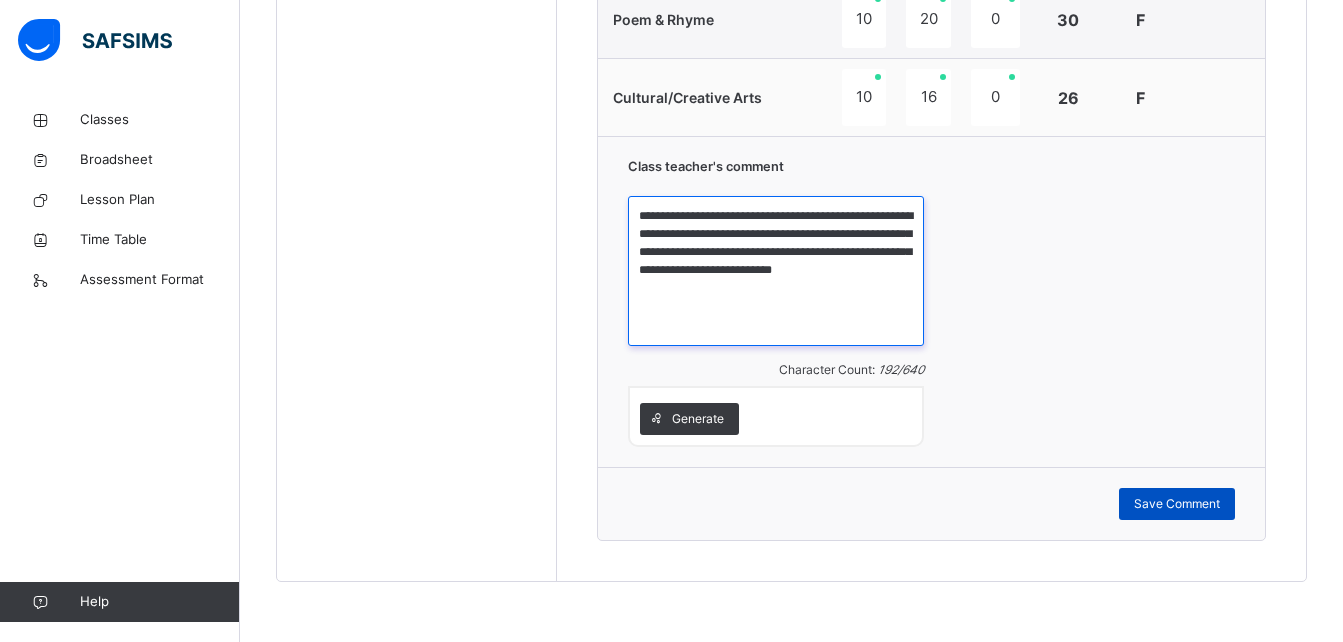 type on "**********" 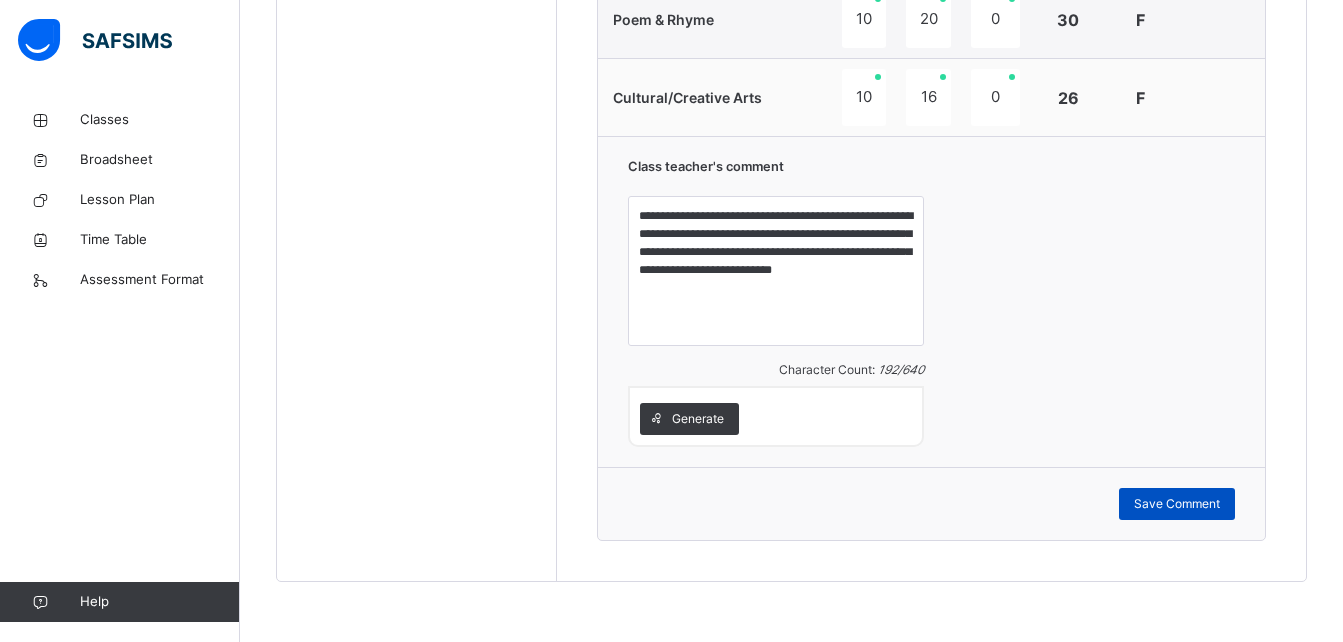 click on "Save Comment" at bounding box center [1177, 504] 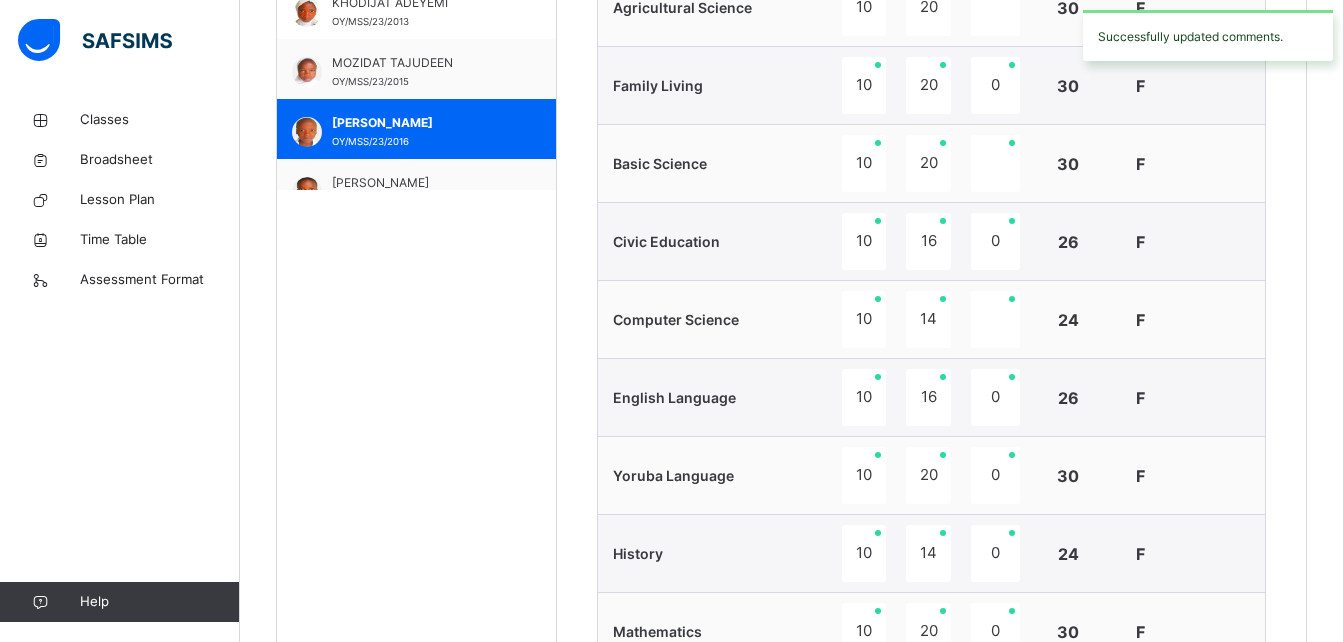 scroll, scrollTop: 758, scrollLeft: 0, axis: vertical 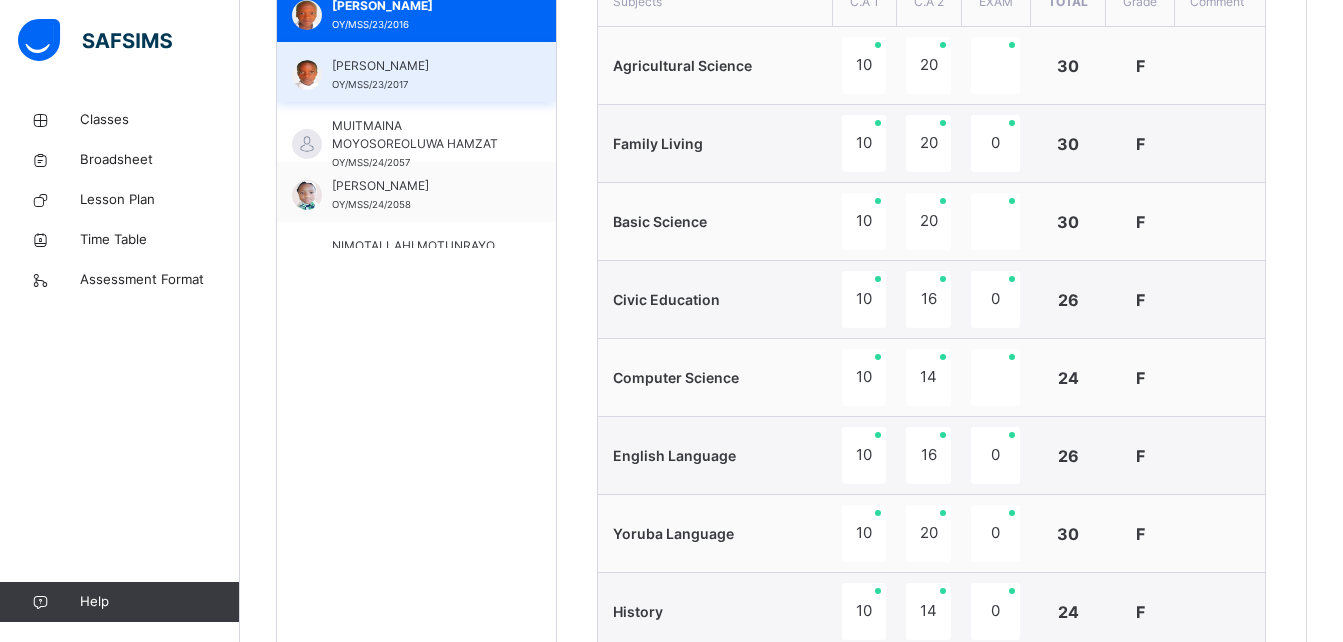 click on "[PERSON_NAME]" at bounding box center (421, 66) 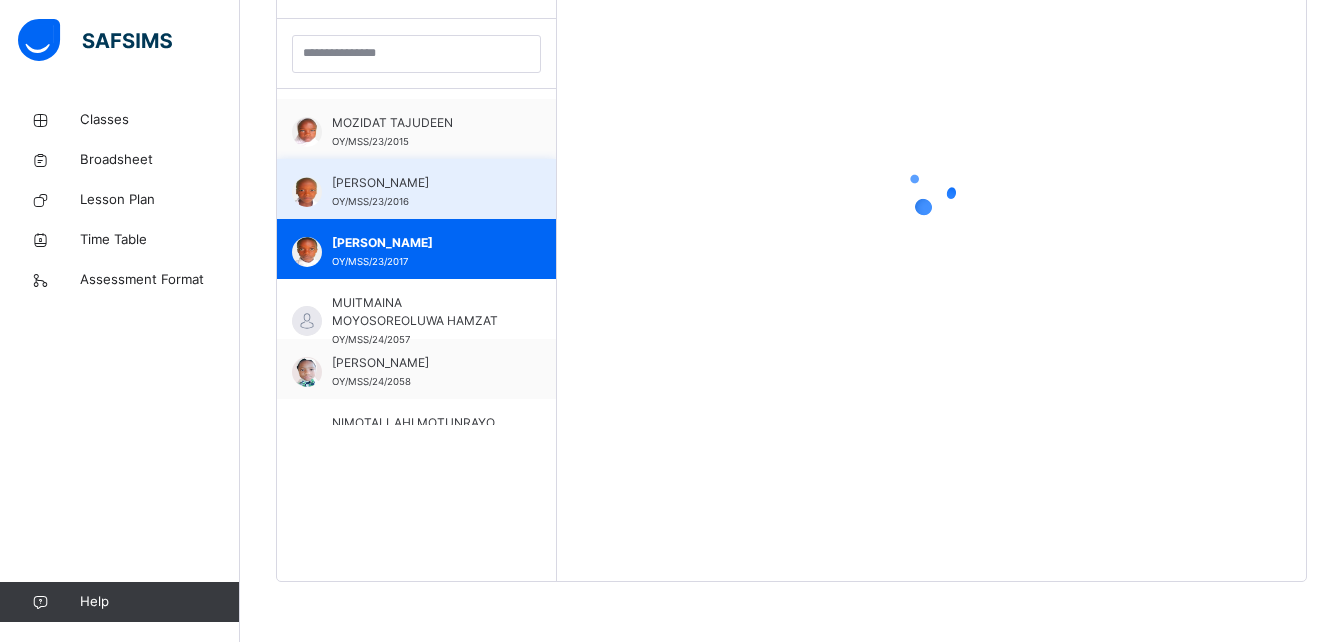 scroll, scrollTop: 758, scrollLeft: 0, axis: vertical 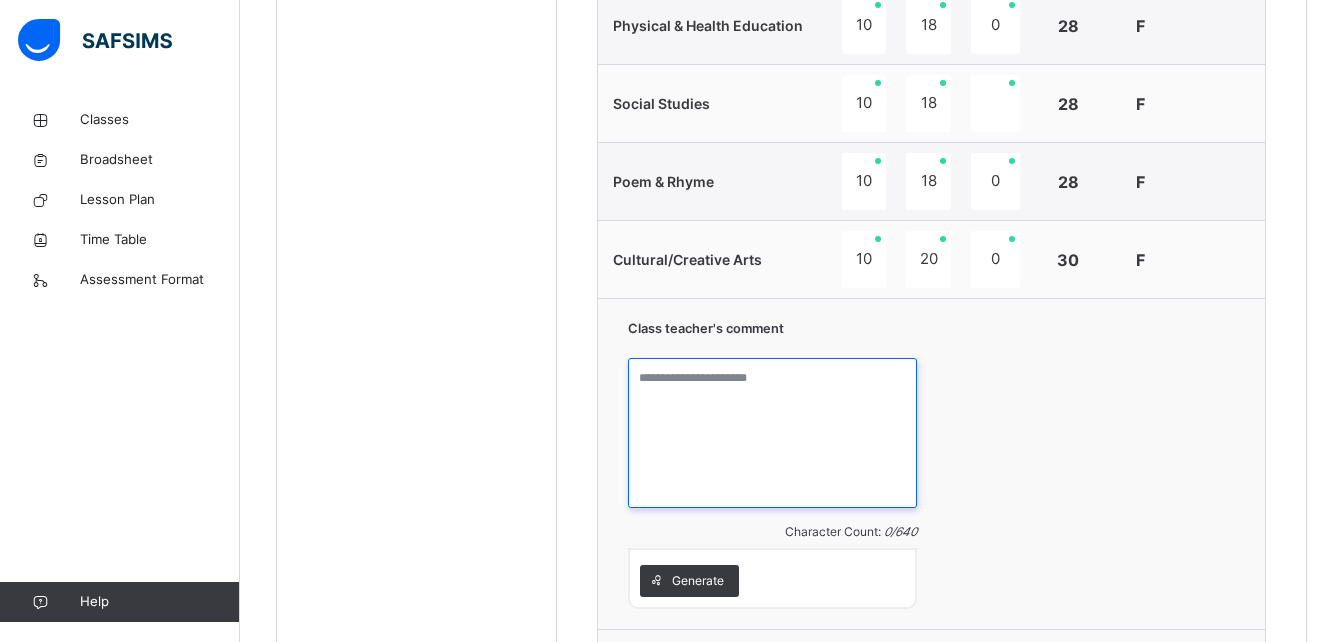 click at bounding box center [772, 433] 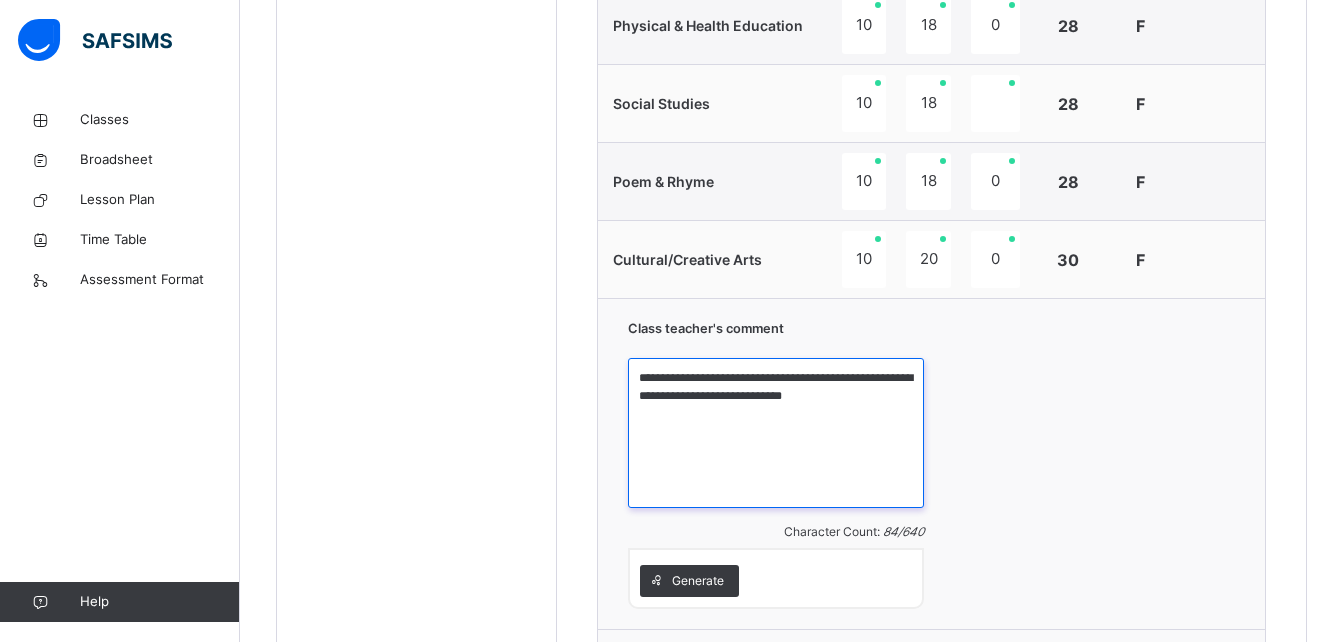 click on "**********" at bounding box center [776, 433] 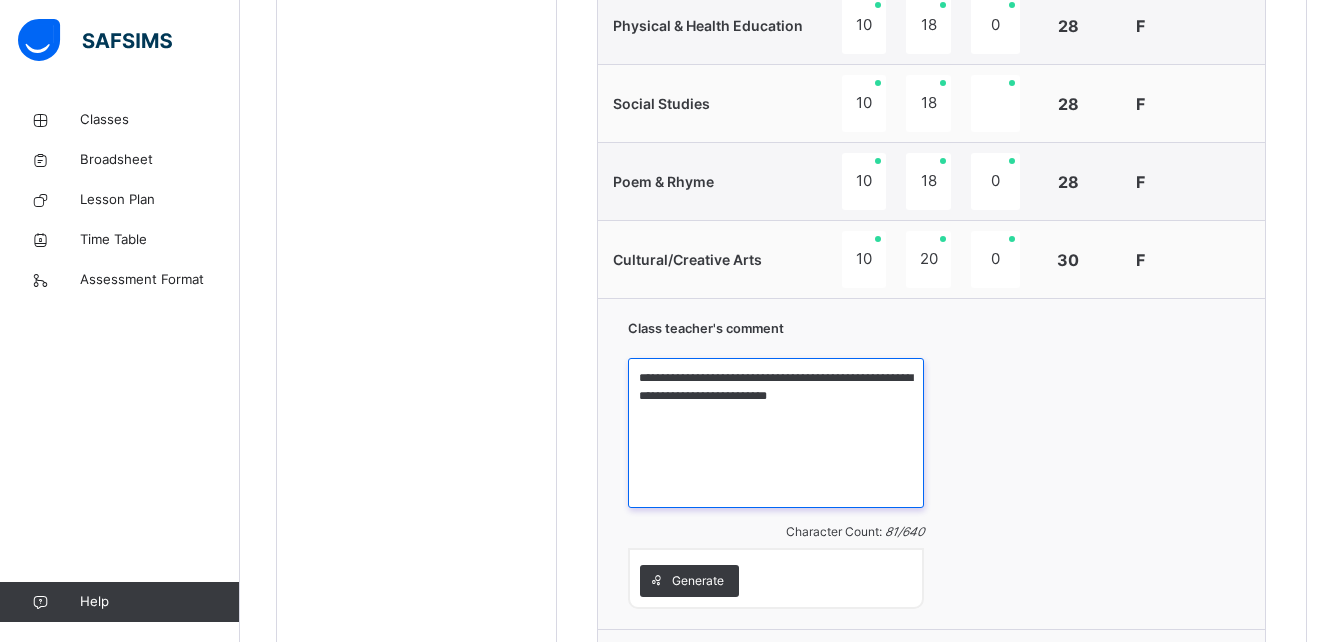 click on "**********" at bounding box center [776, 433] 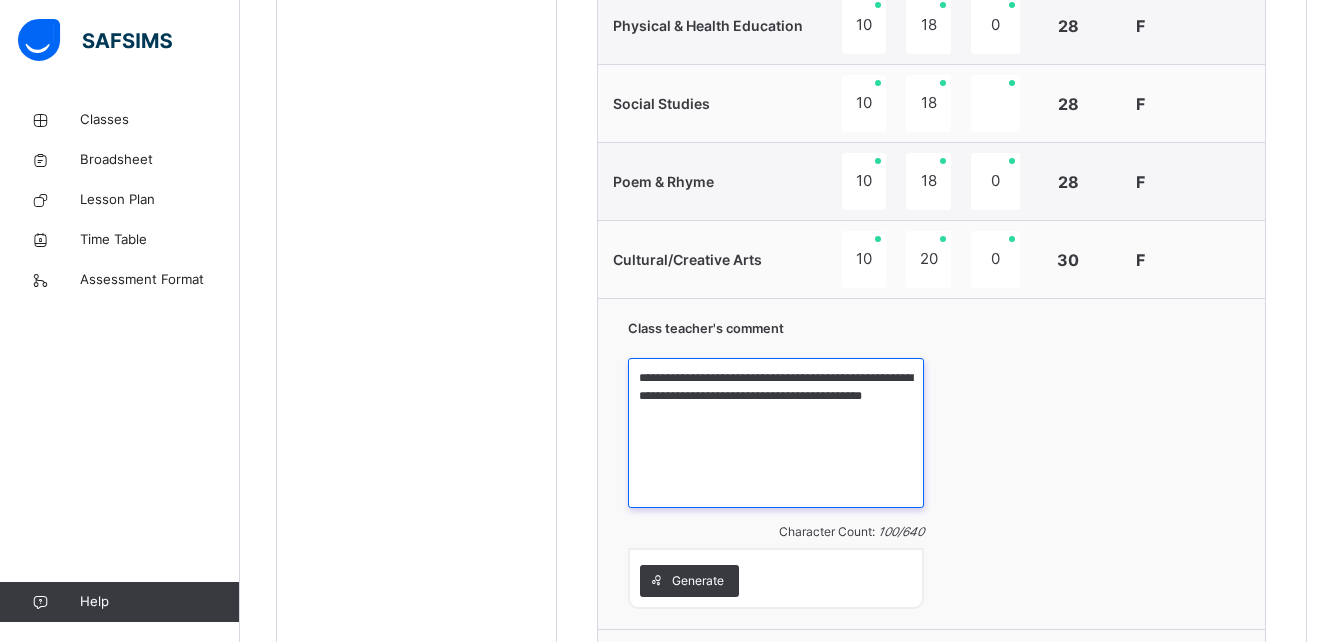 click on "**********" at bounding box center (776, 433) 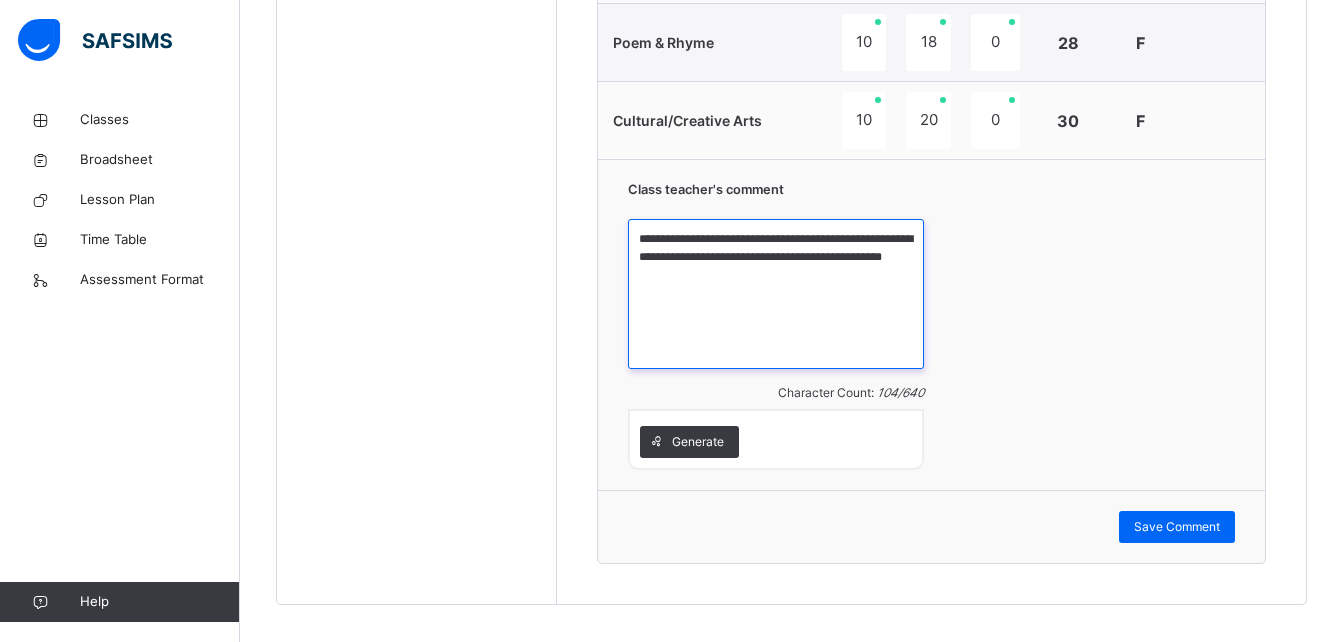 scroll, scrollTop: 1650, scrollLeft: 0, axis: vertical 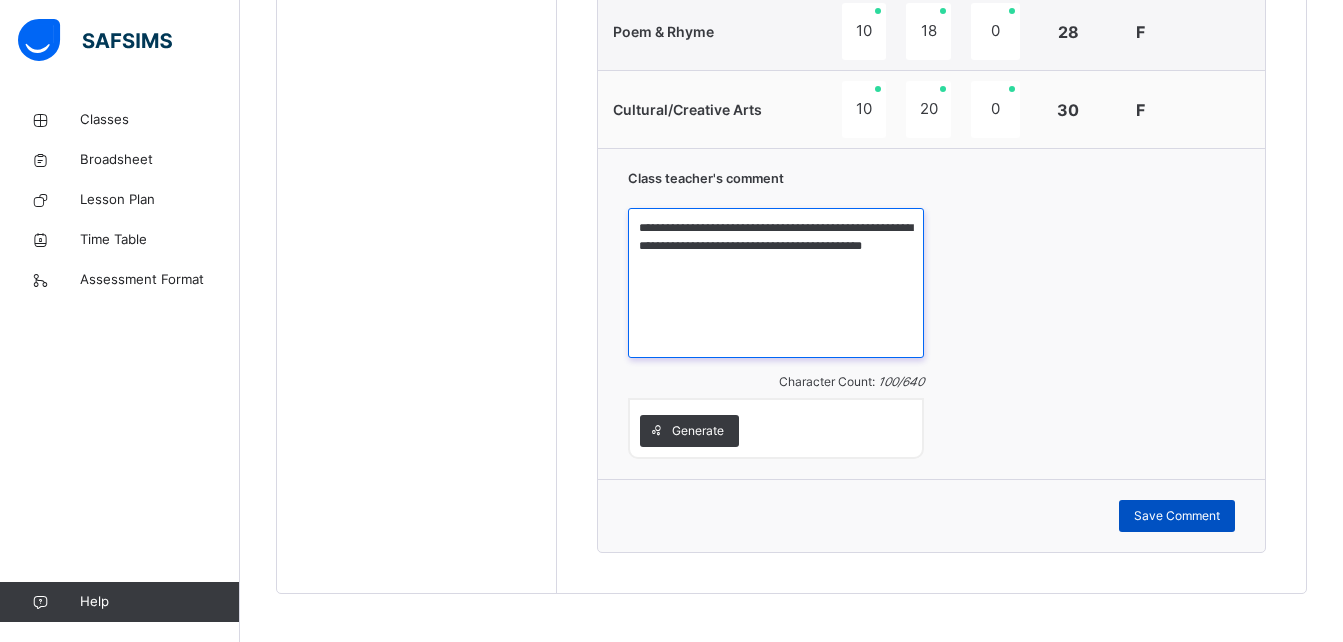 type on "**********" 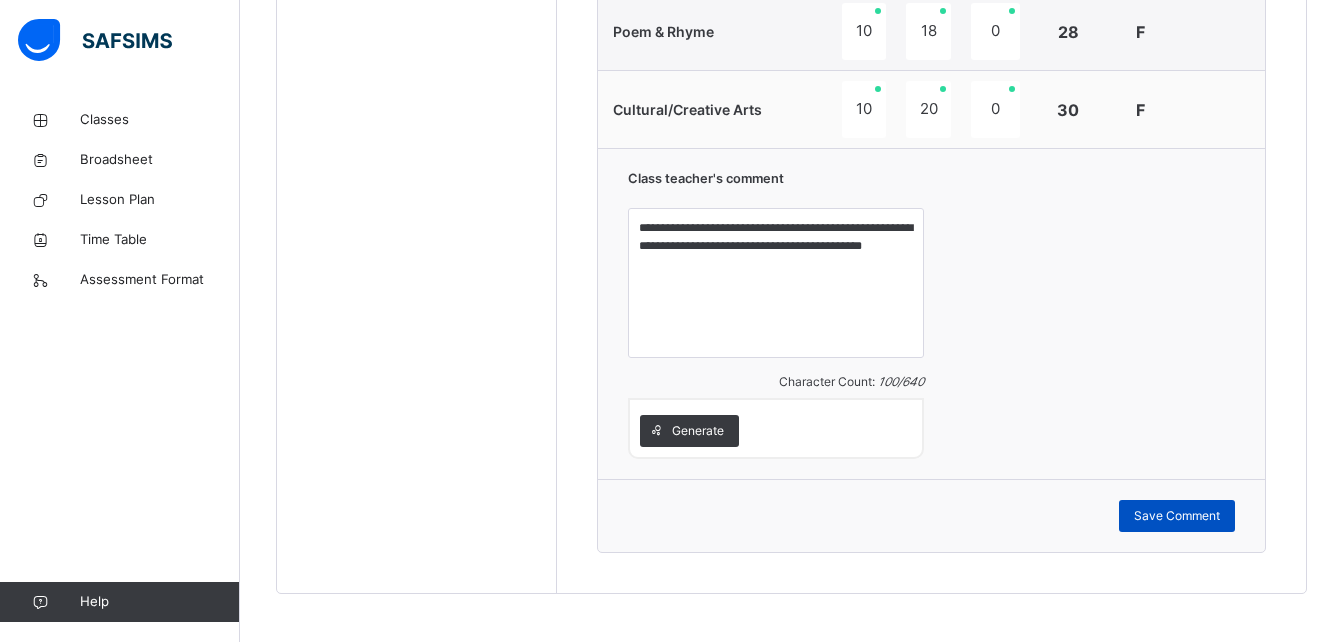 click on "Save Comment" at bounding box center (1177, 516) 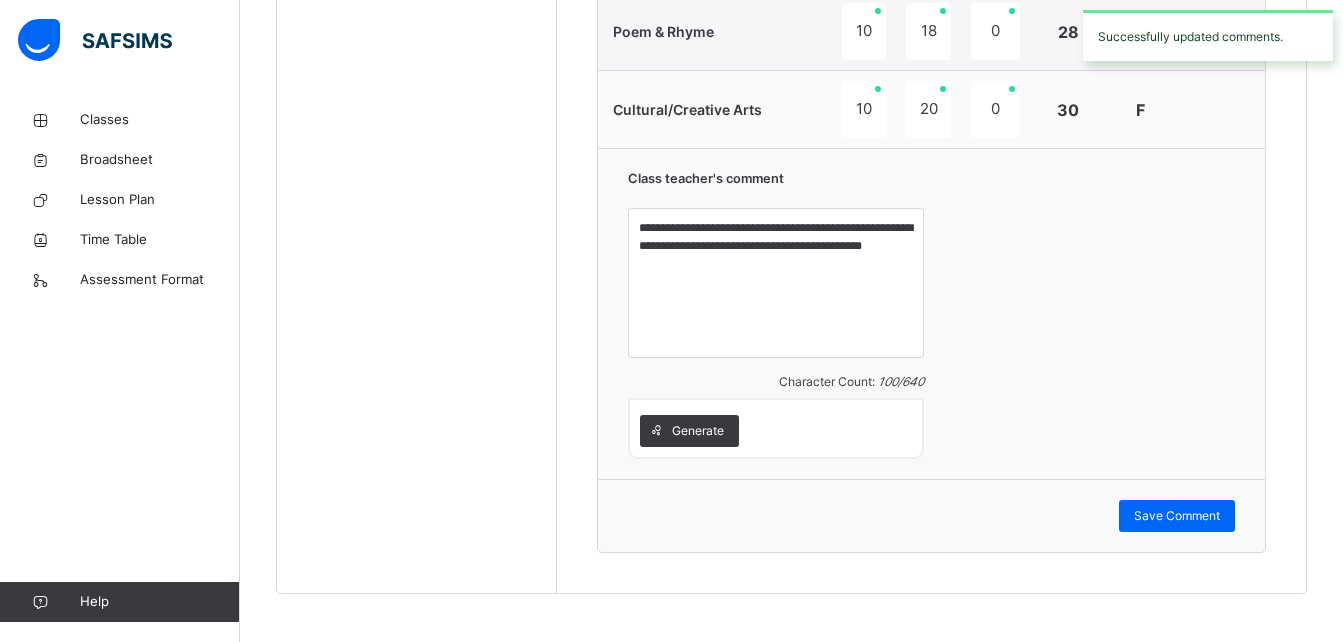 scroll, scrollTop: 657, scrollLeft: 0, axis: vertical 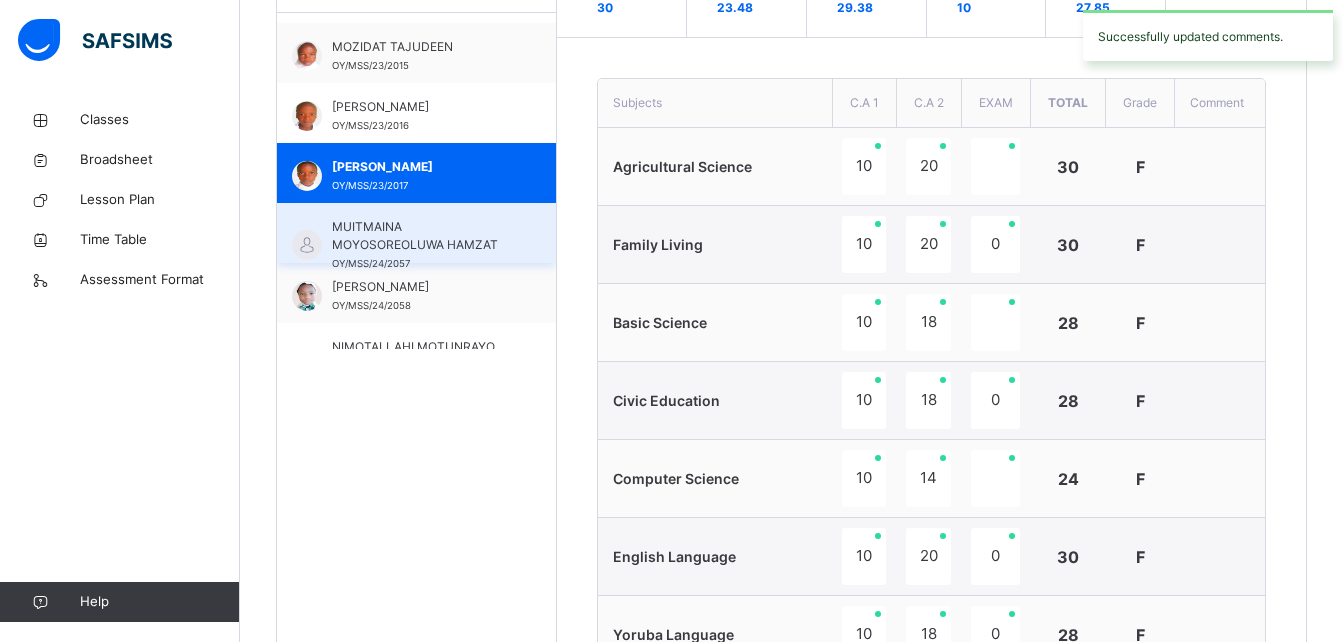 click on "MUITMAINA MOYOSOREOLUWA HAMZAT" at bounding box center [421, 236] 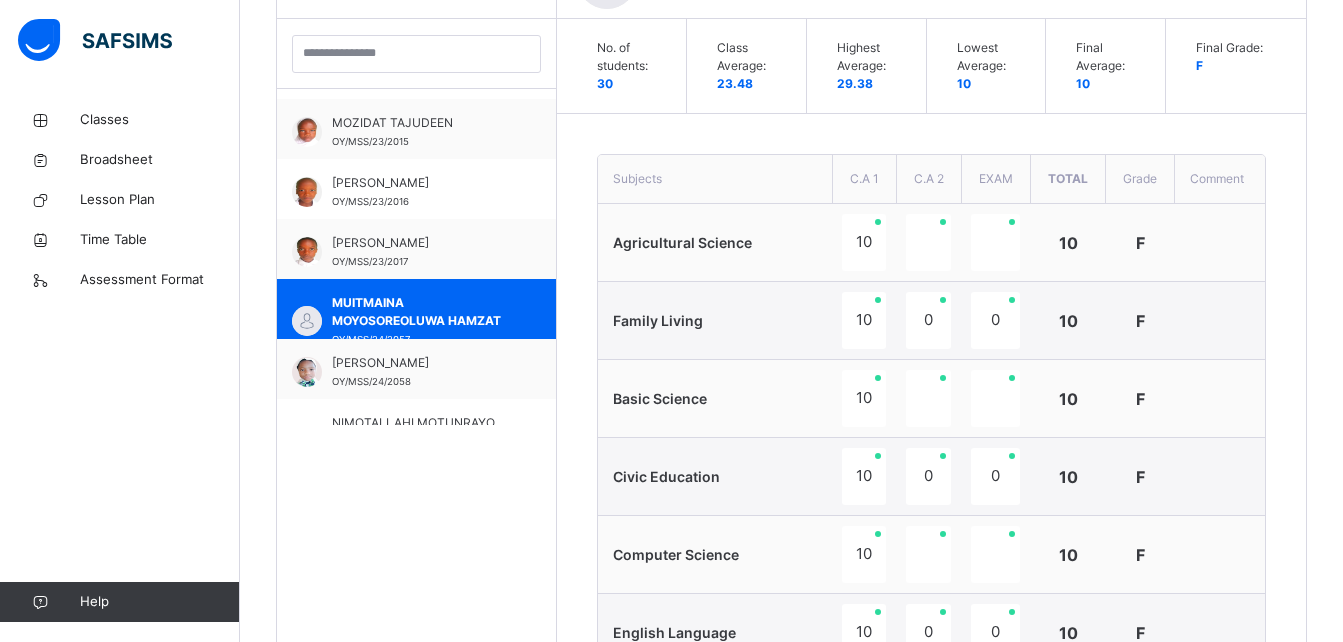scroll, scrollTop: 657, scrollLeft: 0, axis: vertical 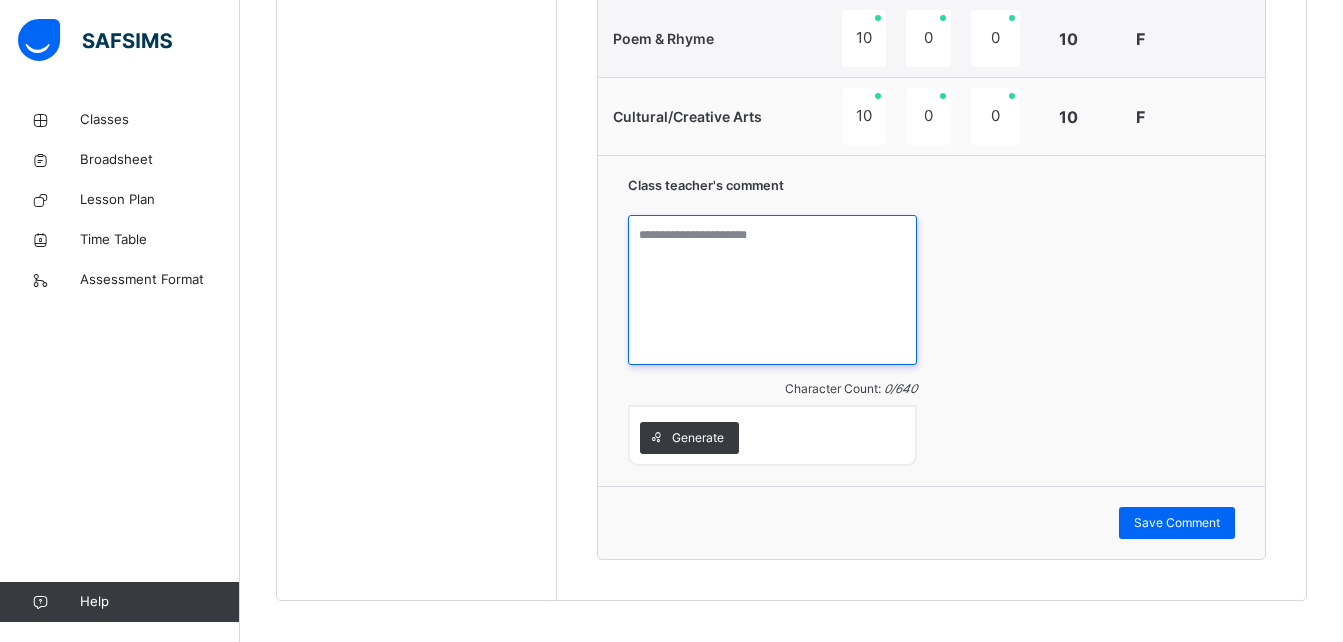 click at bounding box center [772, 290] 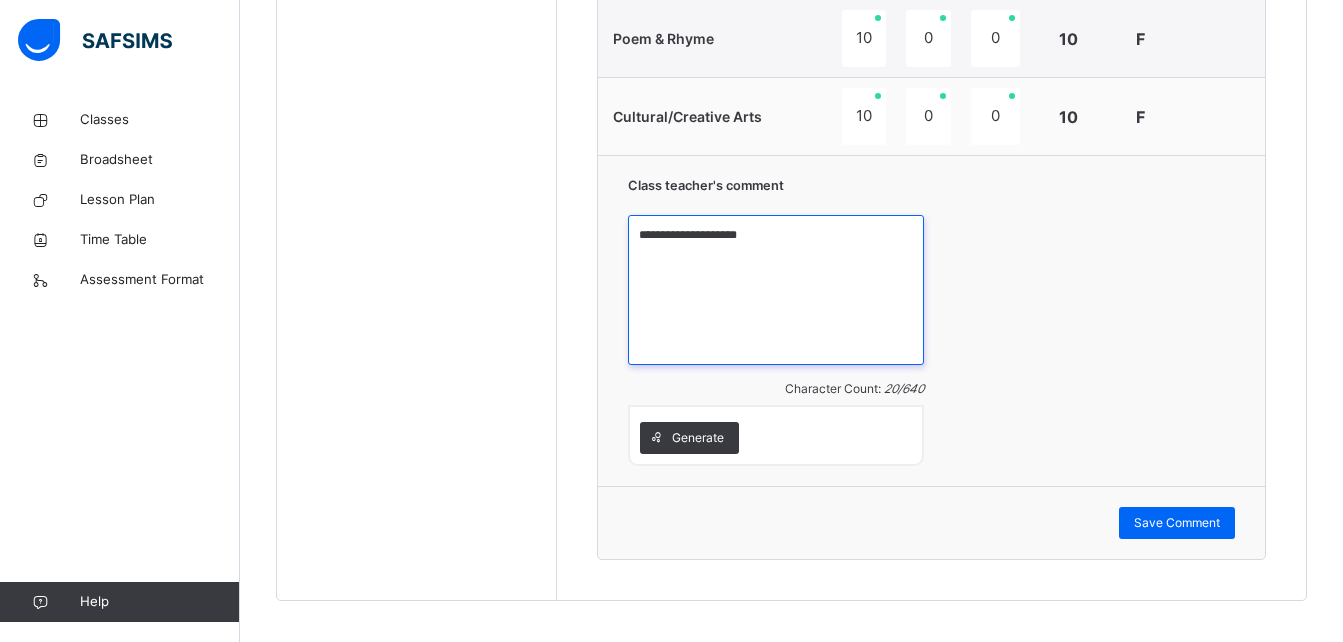 paste on "**********" 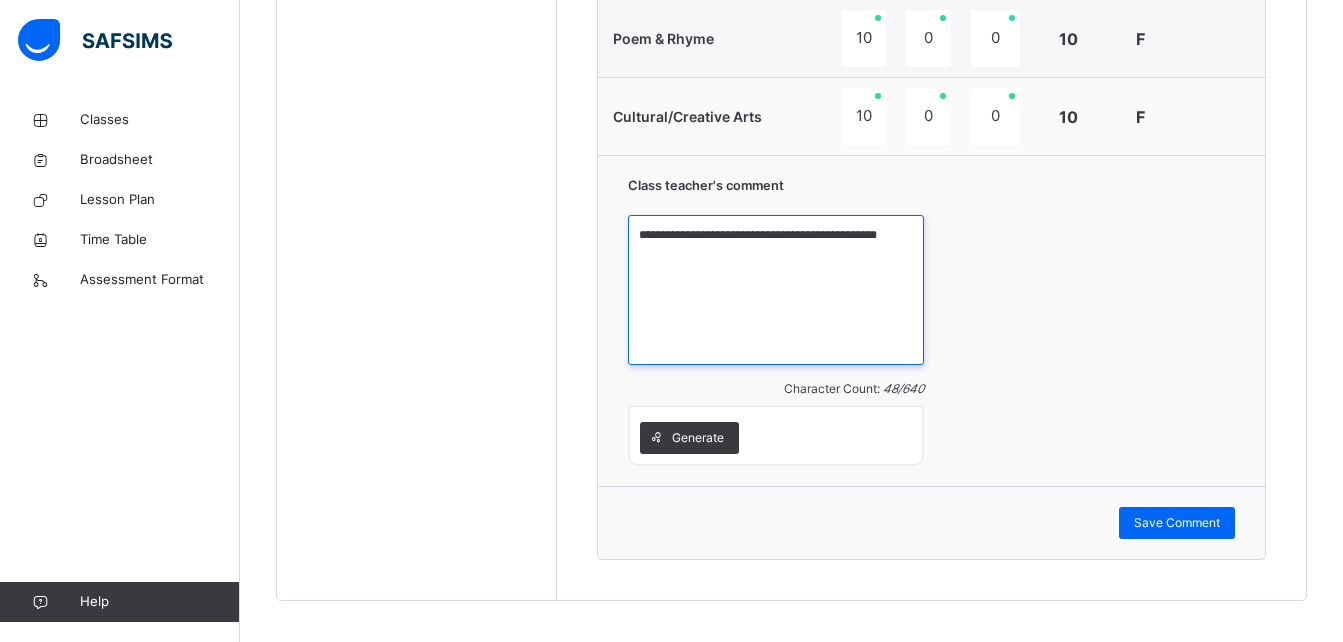 click on "**********" at bounding box center (776, 290) 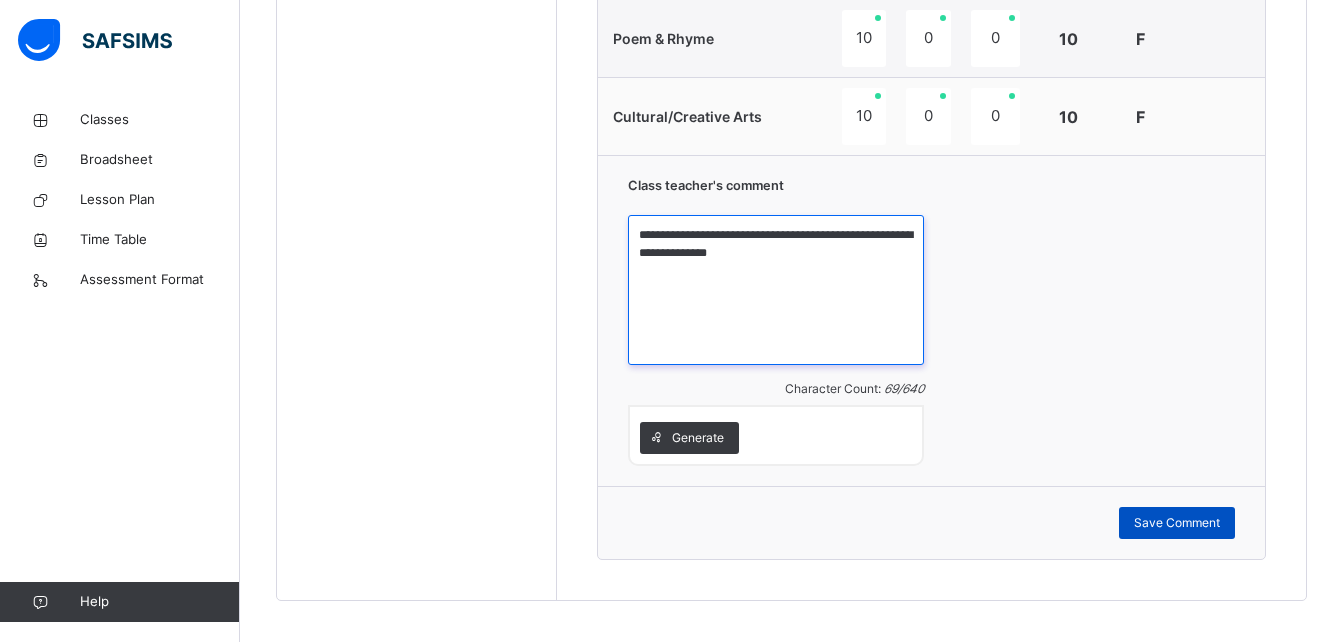 type on "**********" 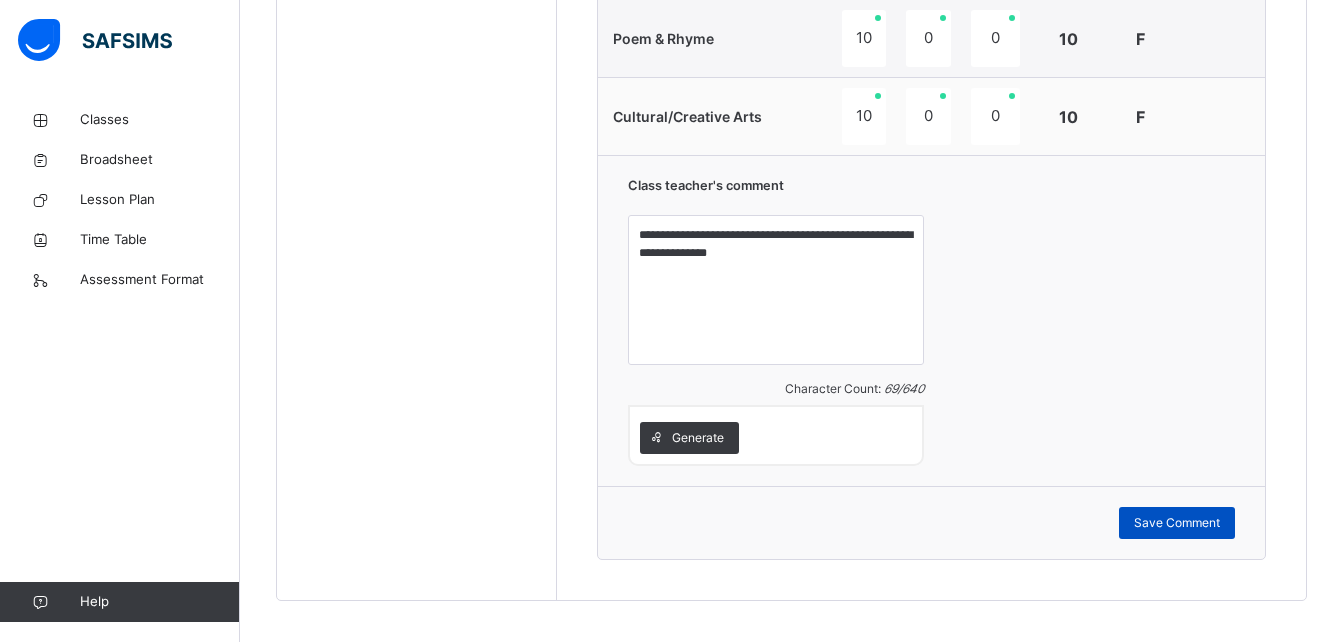 click on "Save Comment" at bounding box center [1177, 523] 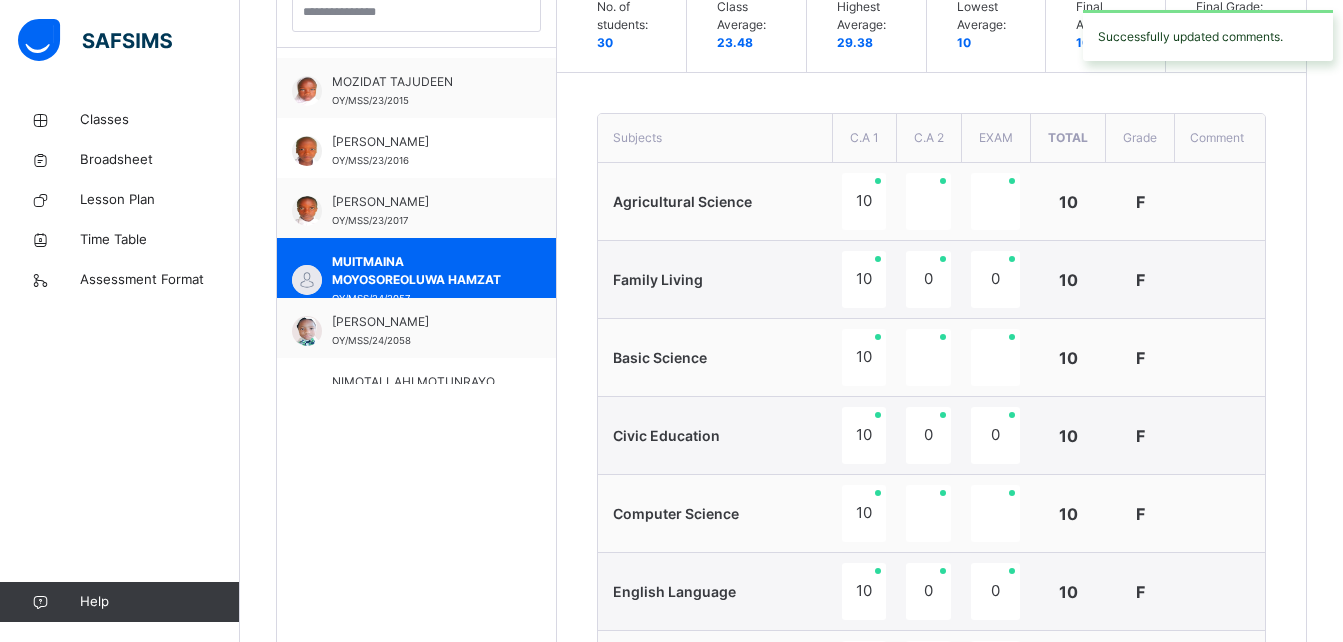 scroll, scrollTop: 595, scrollLeft: 0, axis: vertical 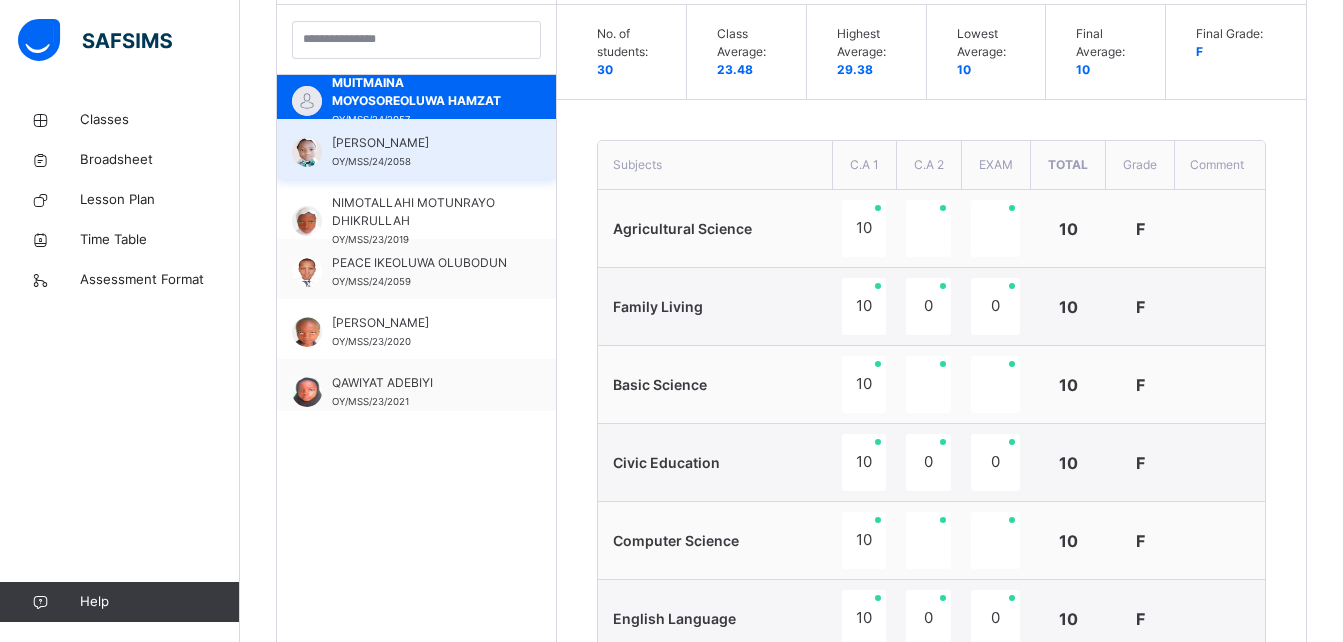 click on "[PERSON_NAME]" at bounding box center (421, 143) 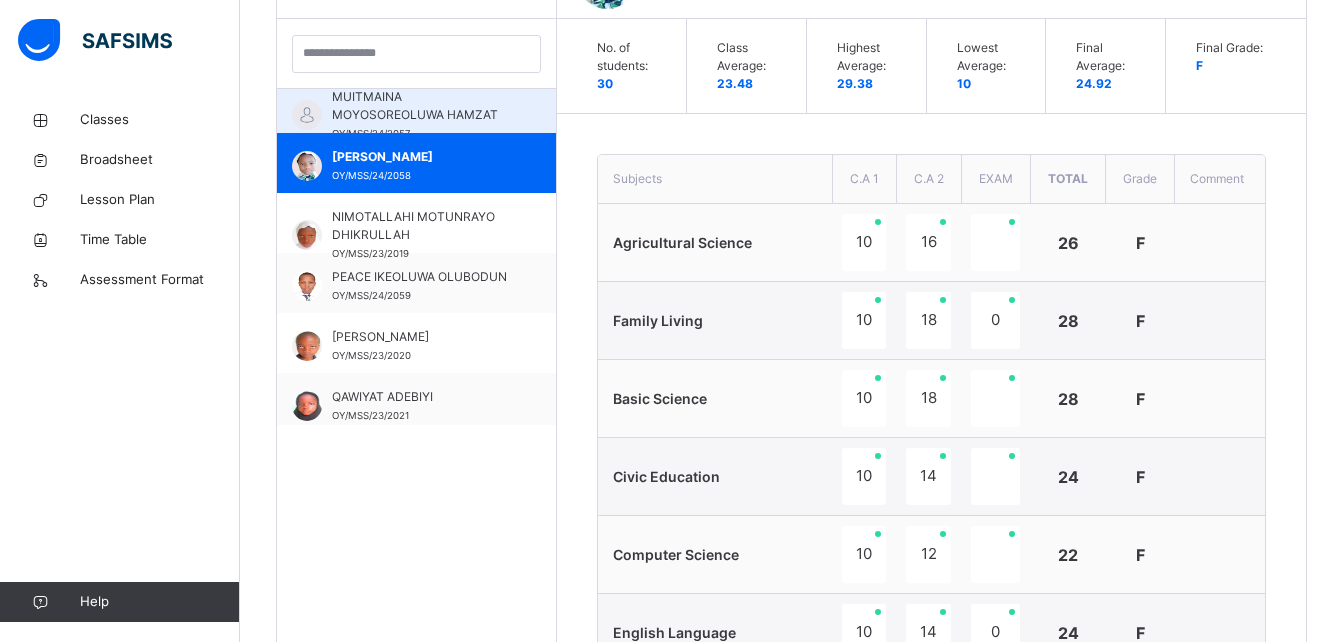 scroll, scrollTop: 595, scrollLeft: 0, axis: vertical 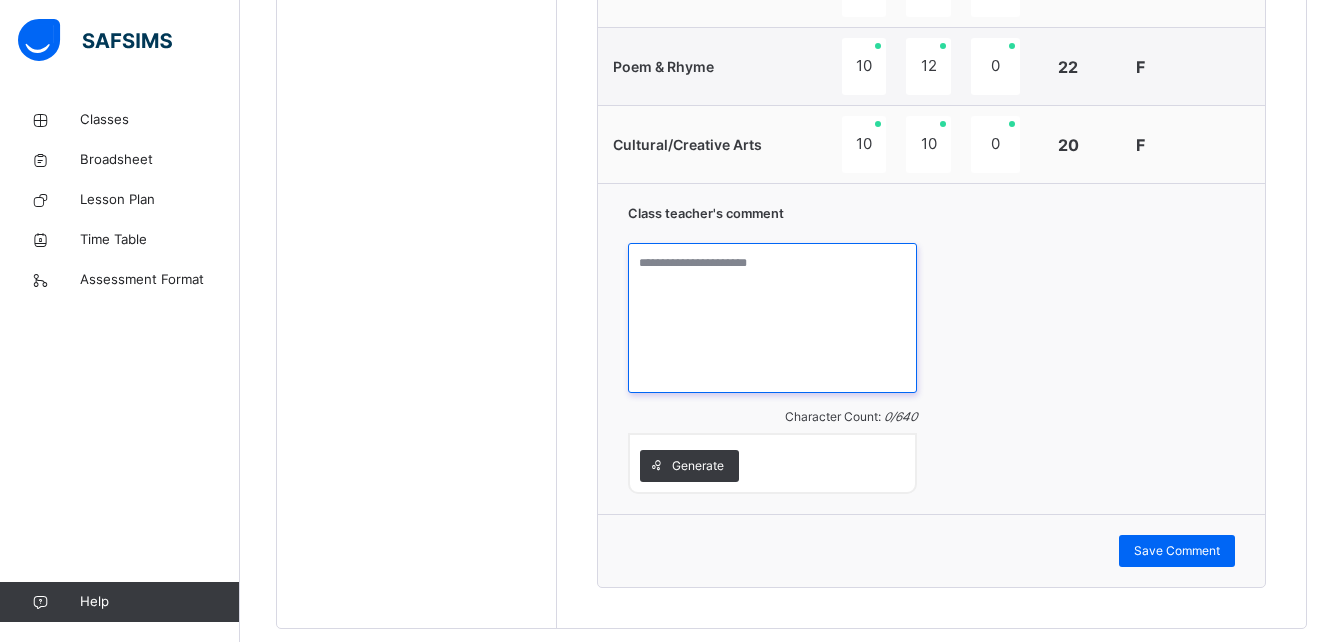 click at bounding box center (772, 318) 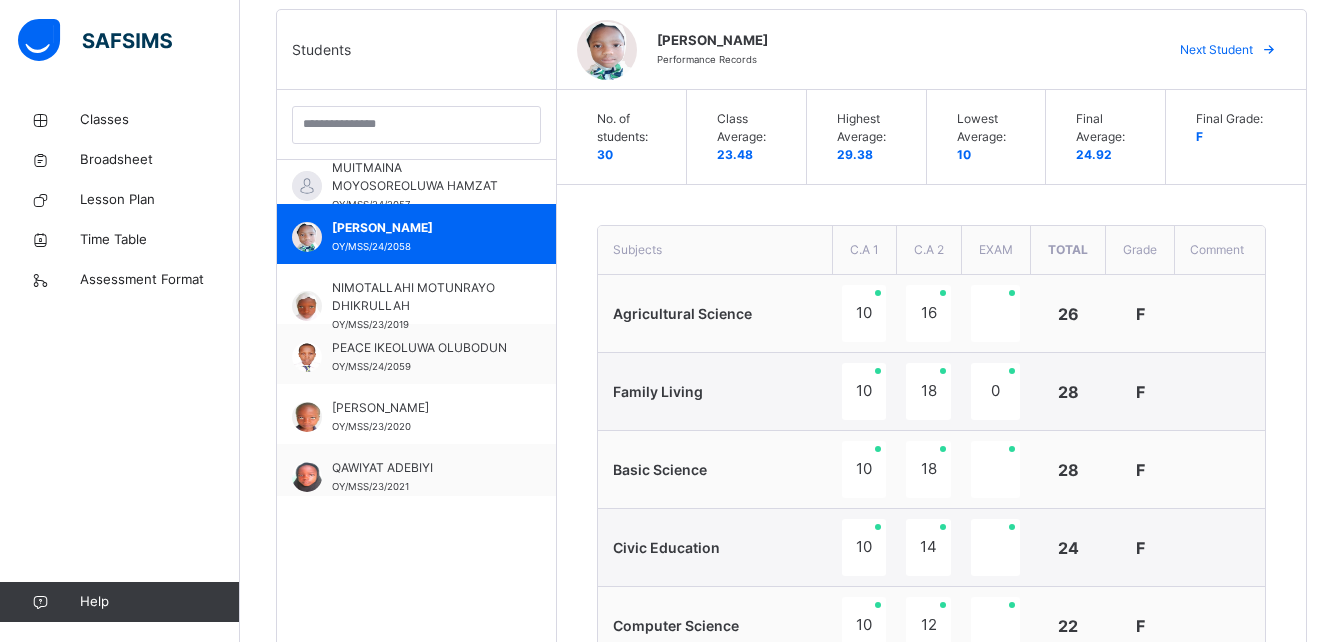 scroll, scrollTop: 514, scrollLeft: 0, axis: vertical 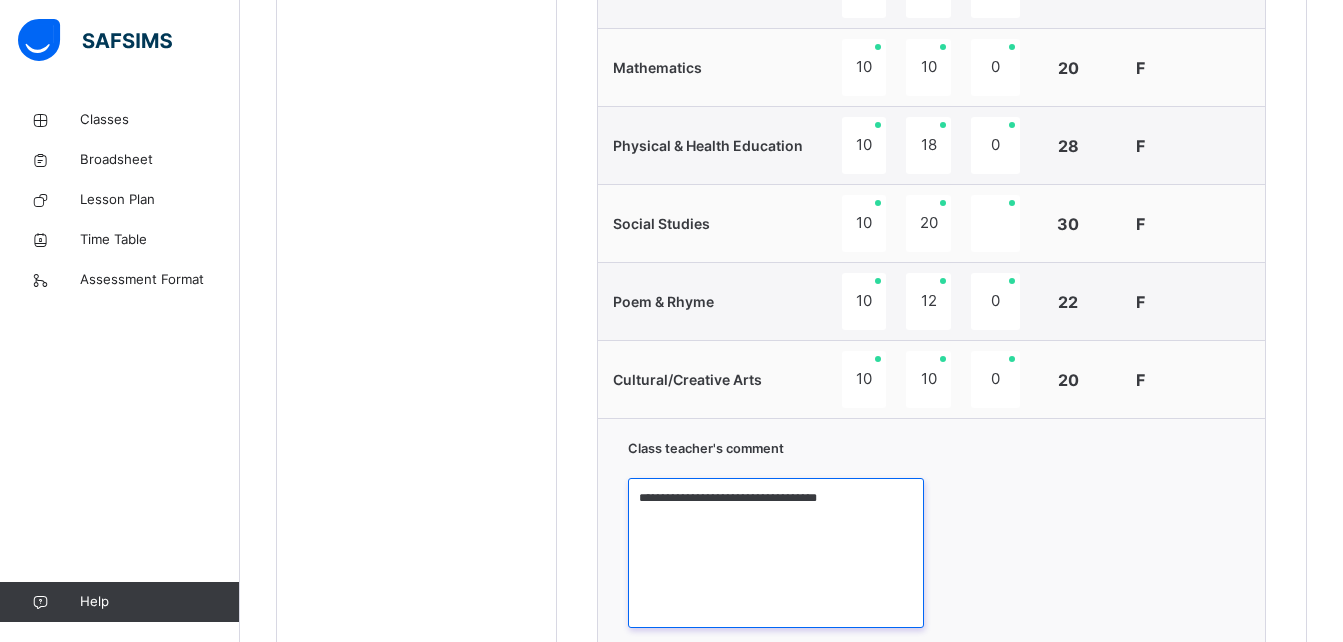 type on "**********" 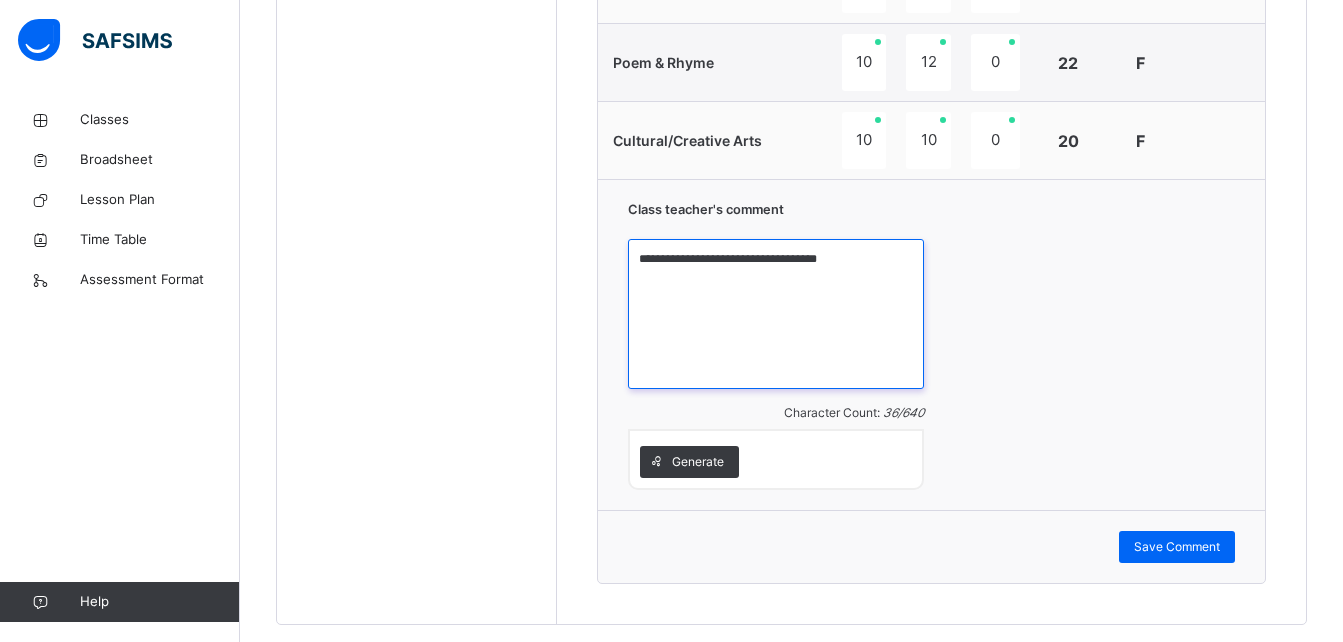 scroll, scrollTop: 1662, scrollLeft: 0, axis: vertical 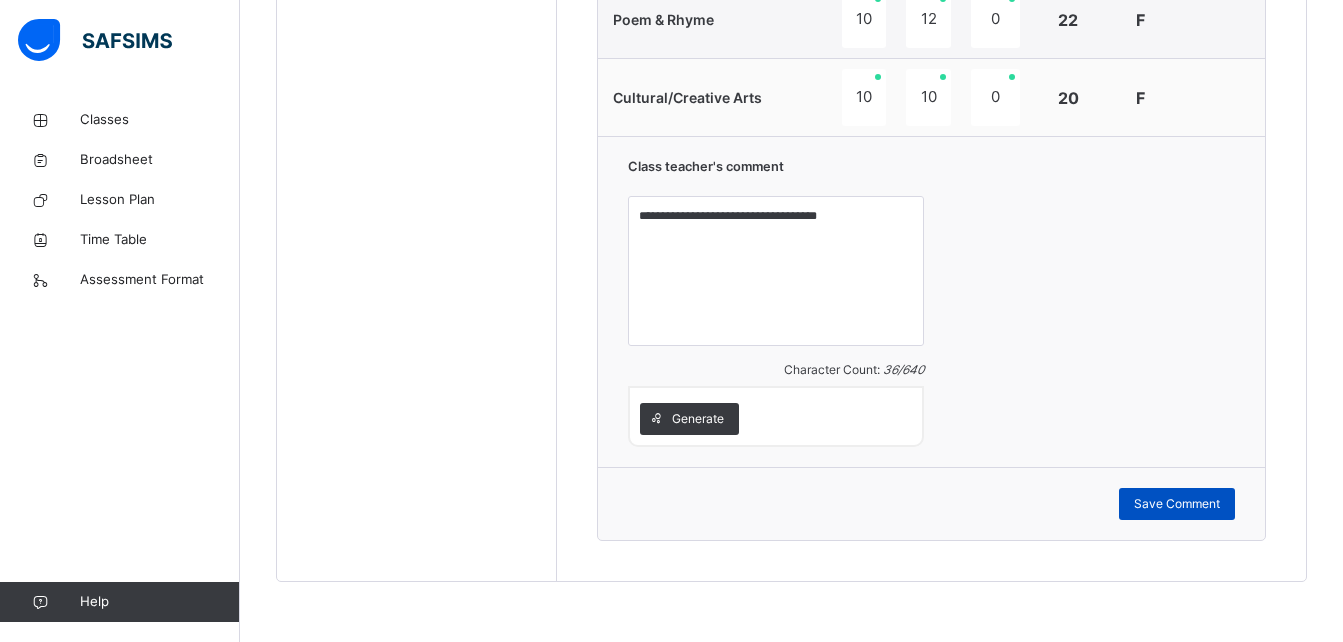 click on "Save Comment" at bounding box center (1177, 504) 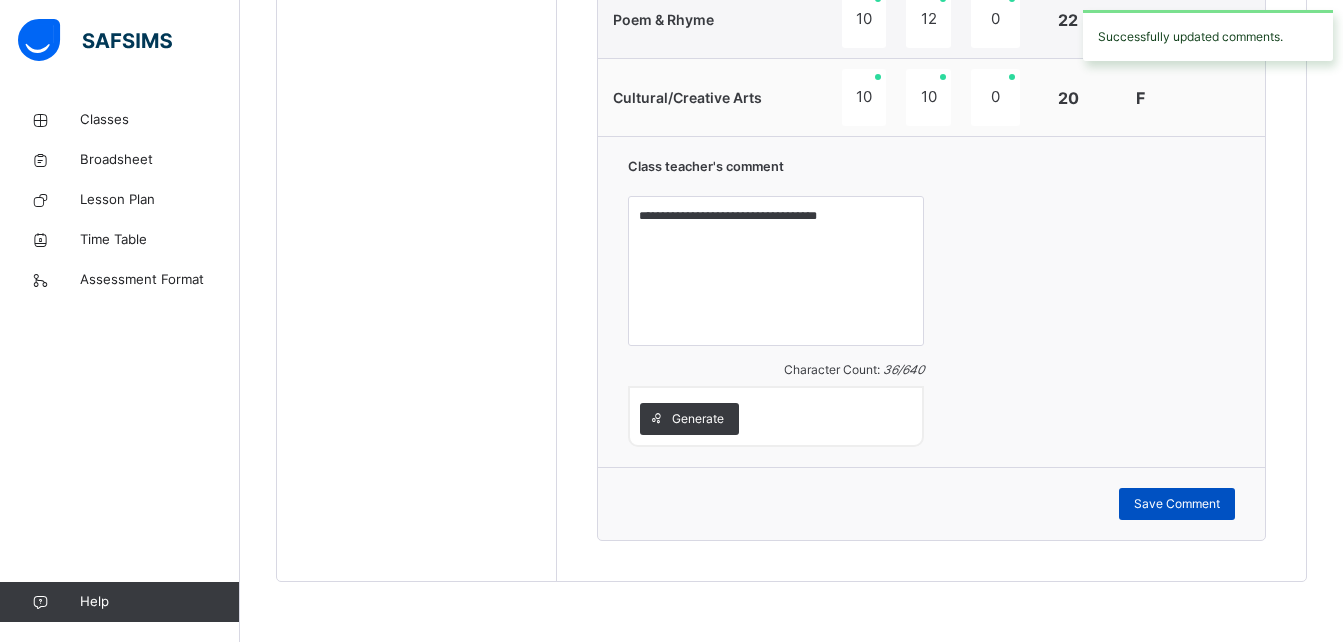click on "Save Comment" at bounding box center [1177, 504] 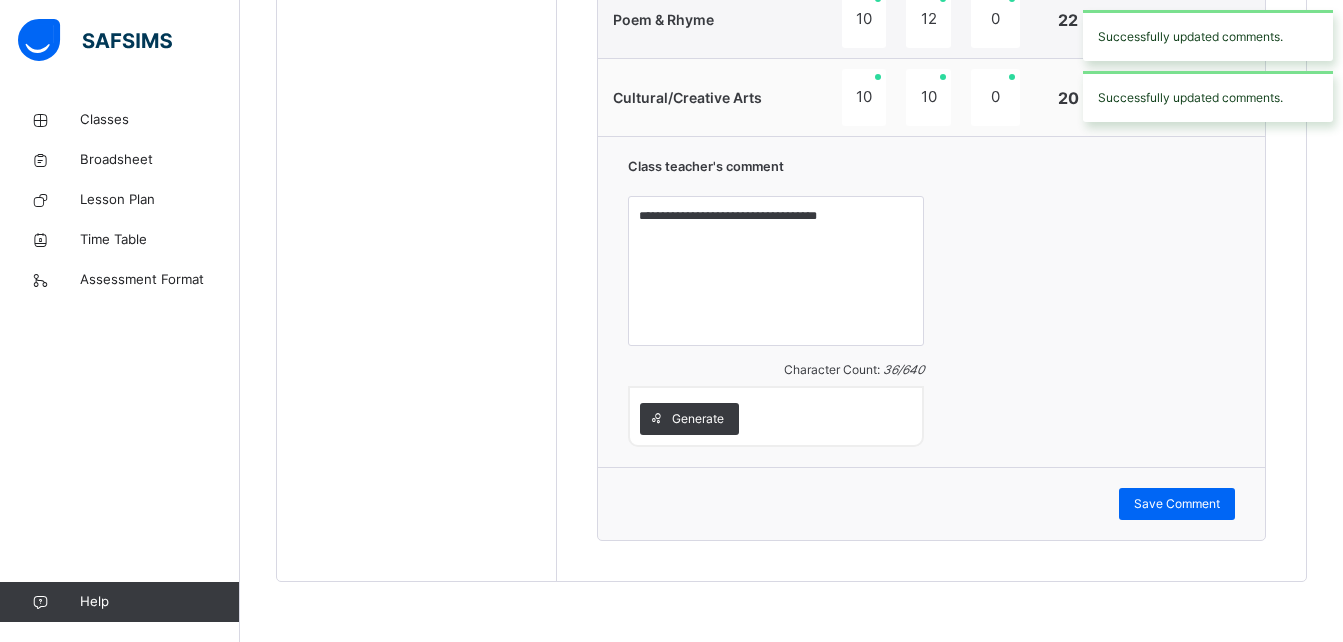 scroll, scrollTop: 1198, scrollLeft: 0, axis: vertical 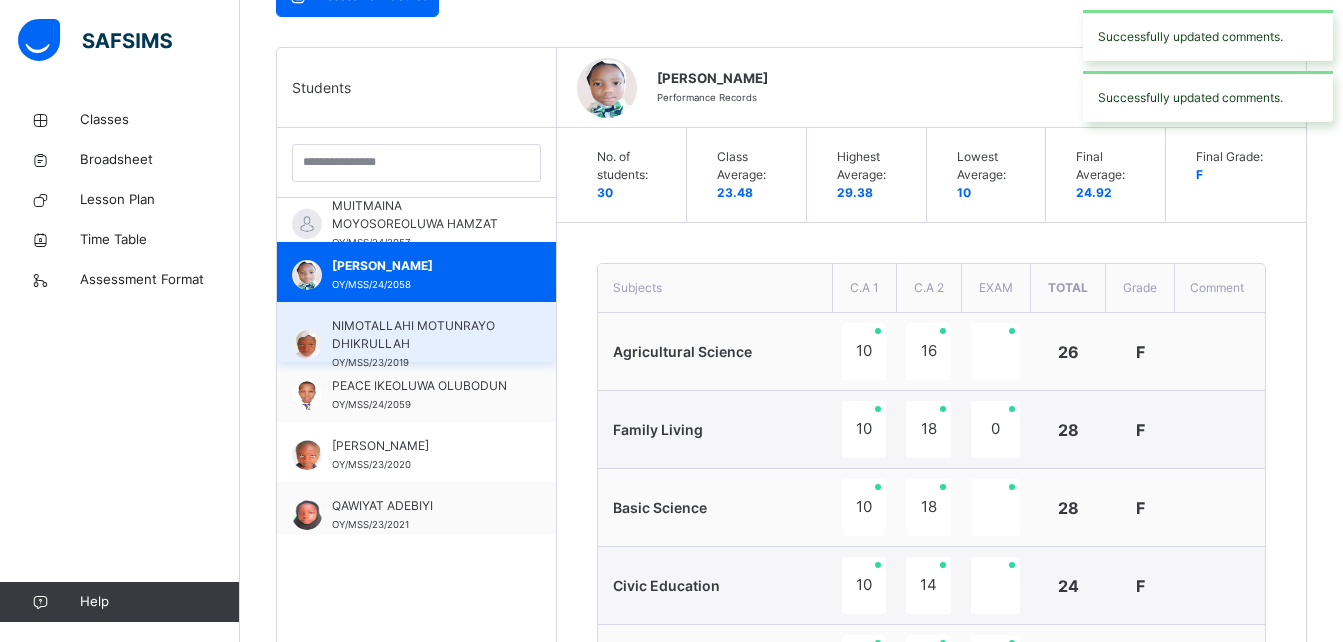 click on "NIMOTALLAHI MOTUNRAYO DHIKRULLAH" at bounding box center [421, 335] 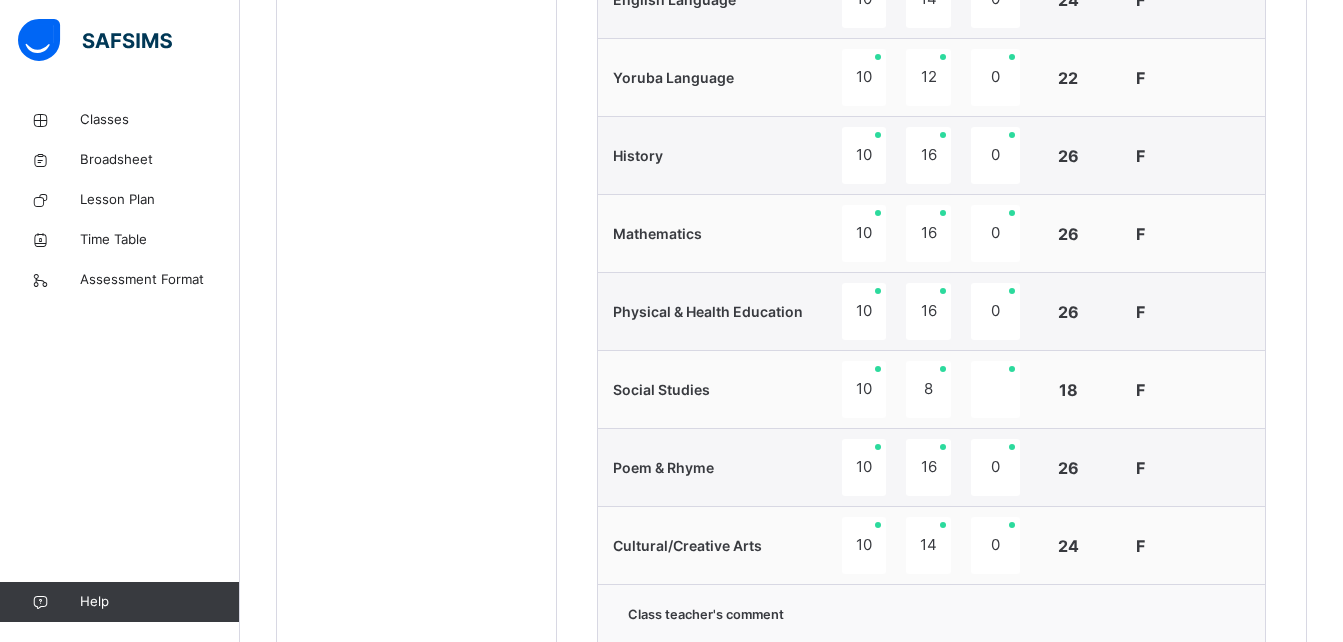 scroll, scrollTop: 1218, scrollLeft: 0, axis: vertical 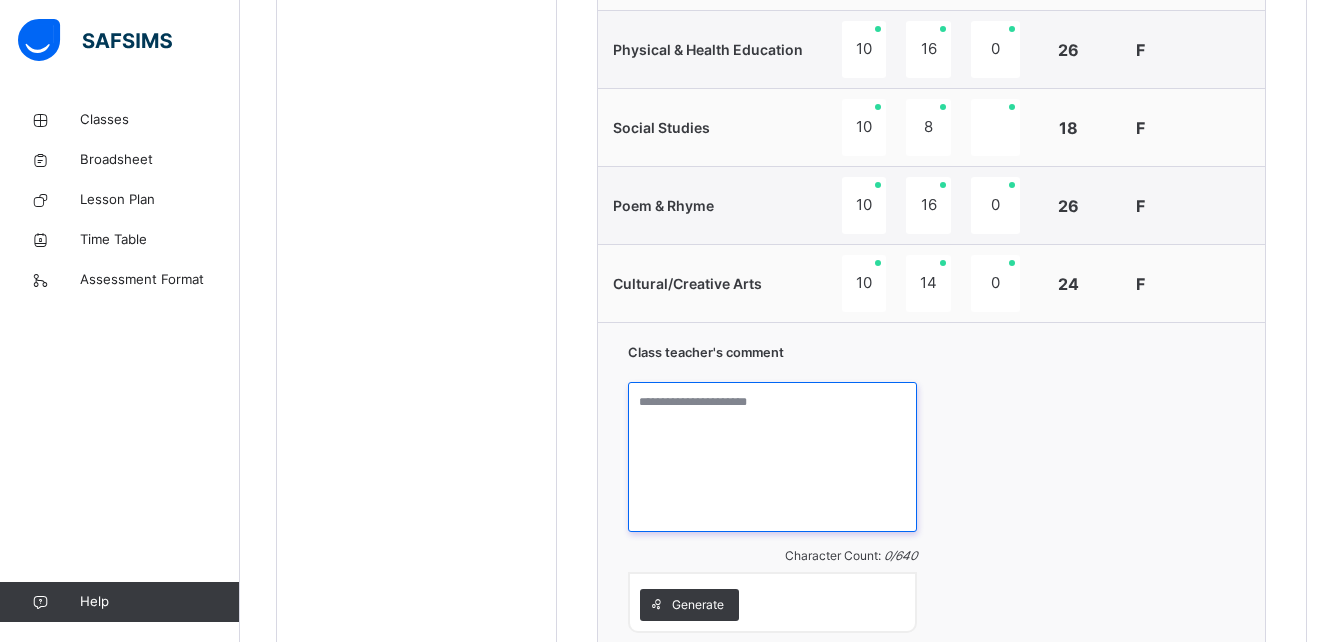click at bounding box center [772, 457] 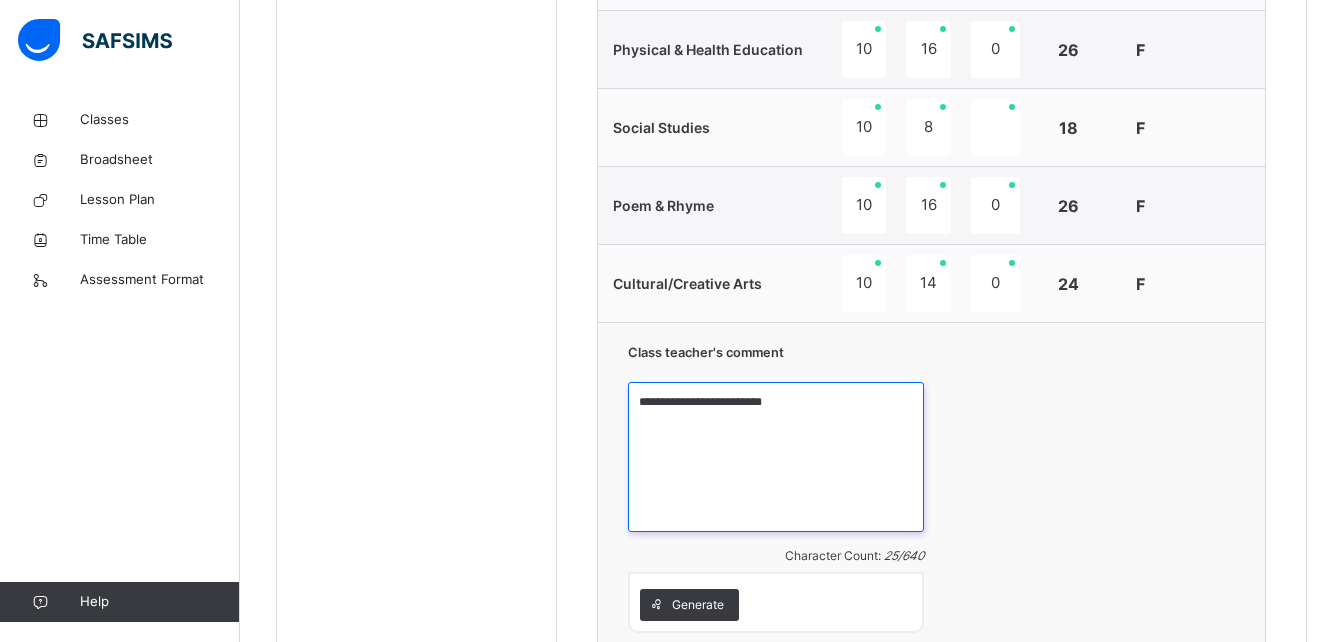 paste on "**********" 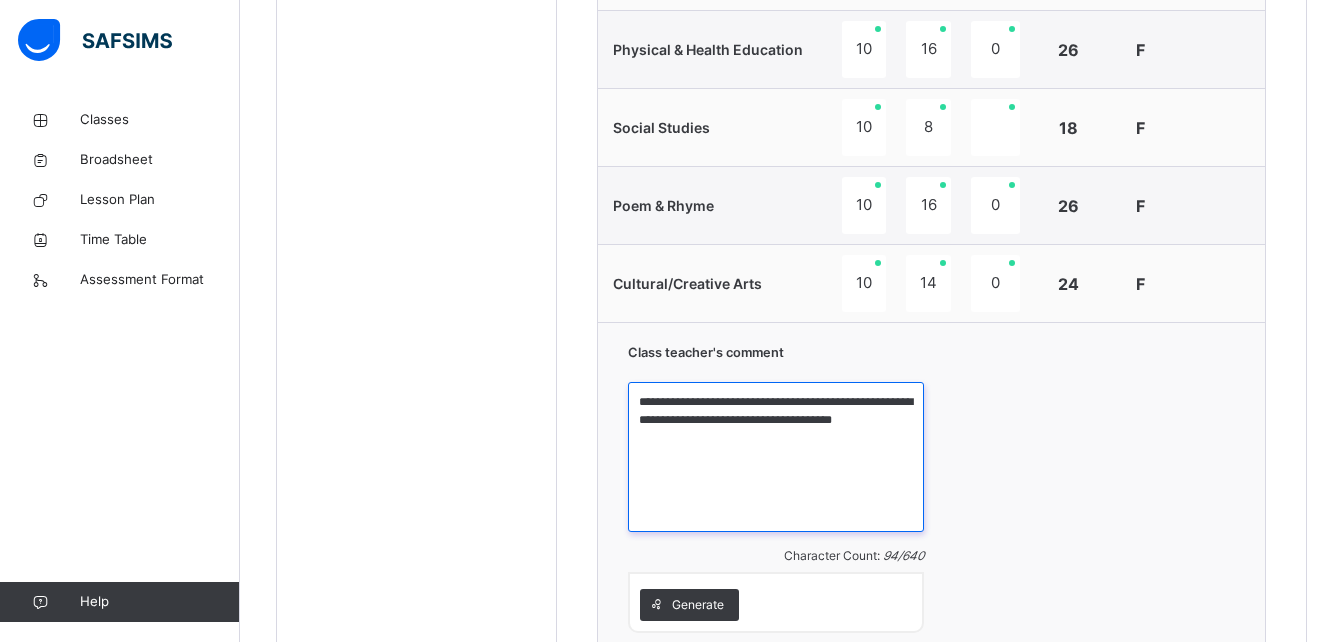 click on "**********" at bounding box center (776, 457) 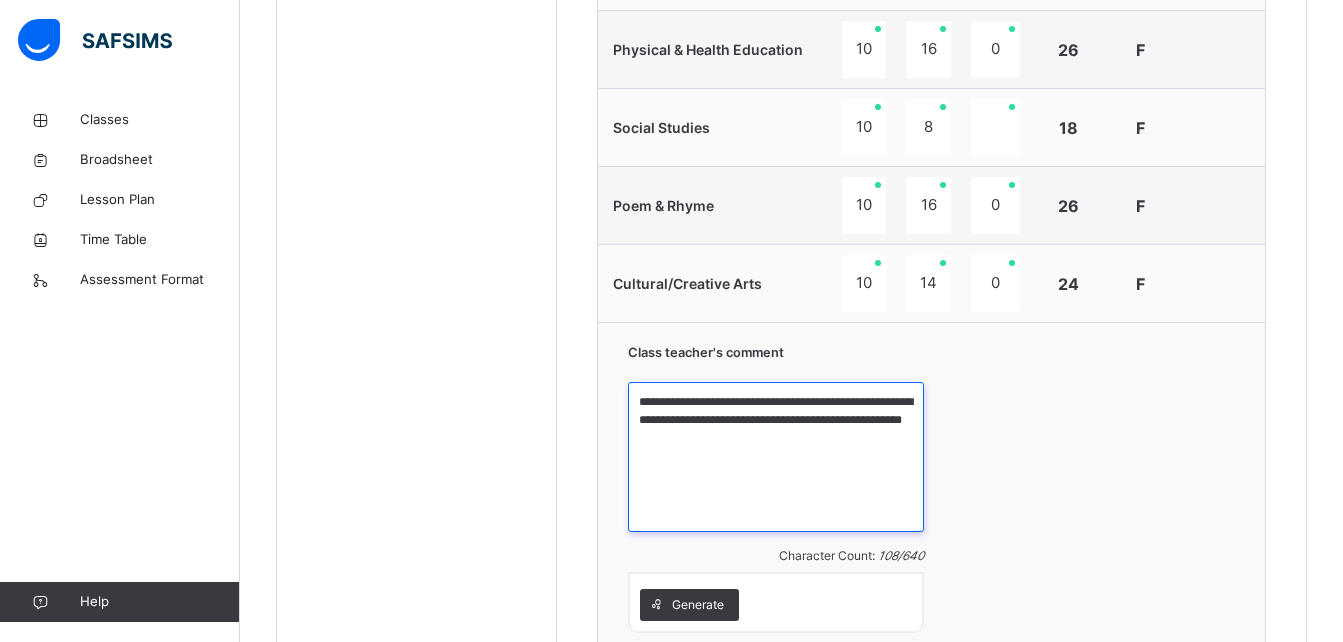 click on "**********" at bounding box center [776, 457] 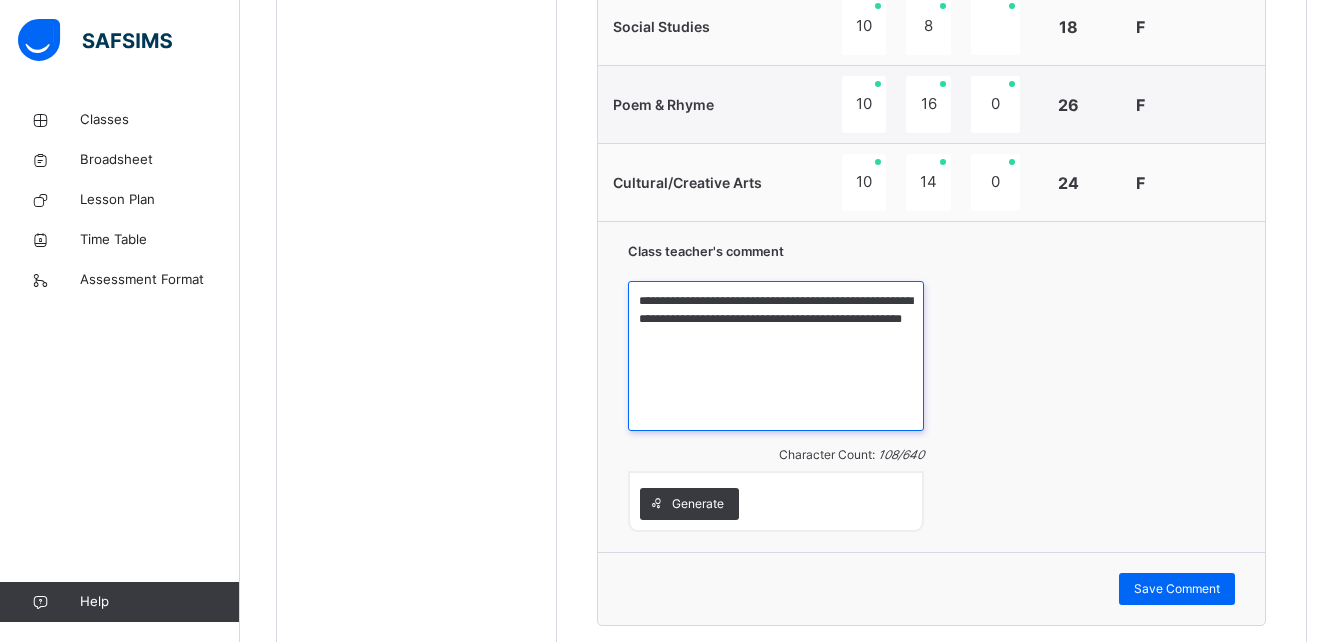 scroll, scrollTop: 1600, scrollLeft: 0, axis: vertical 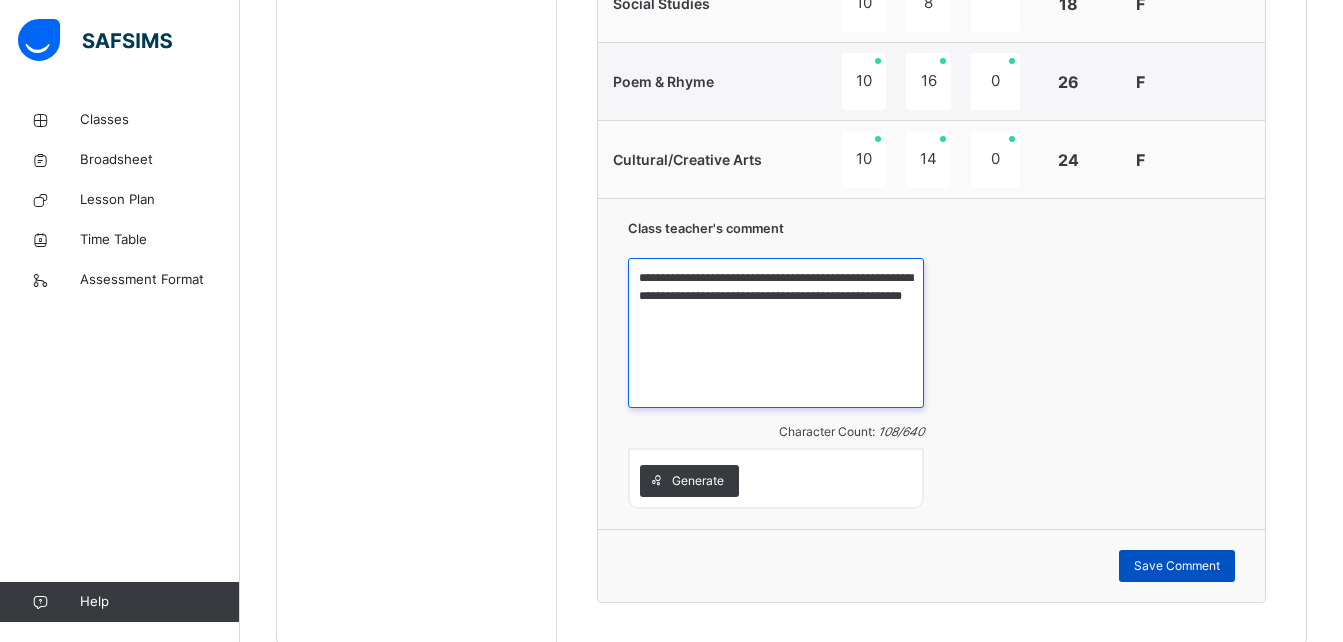 type on "**********" 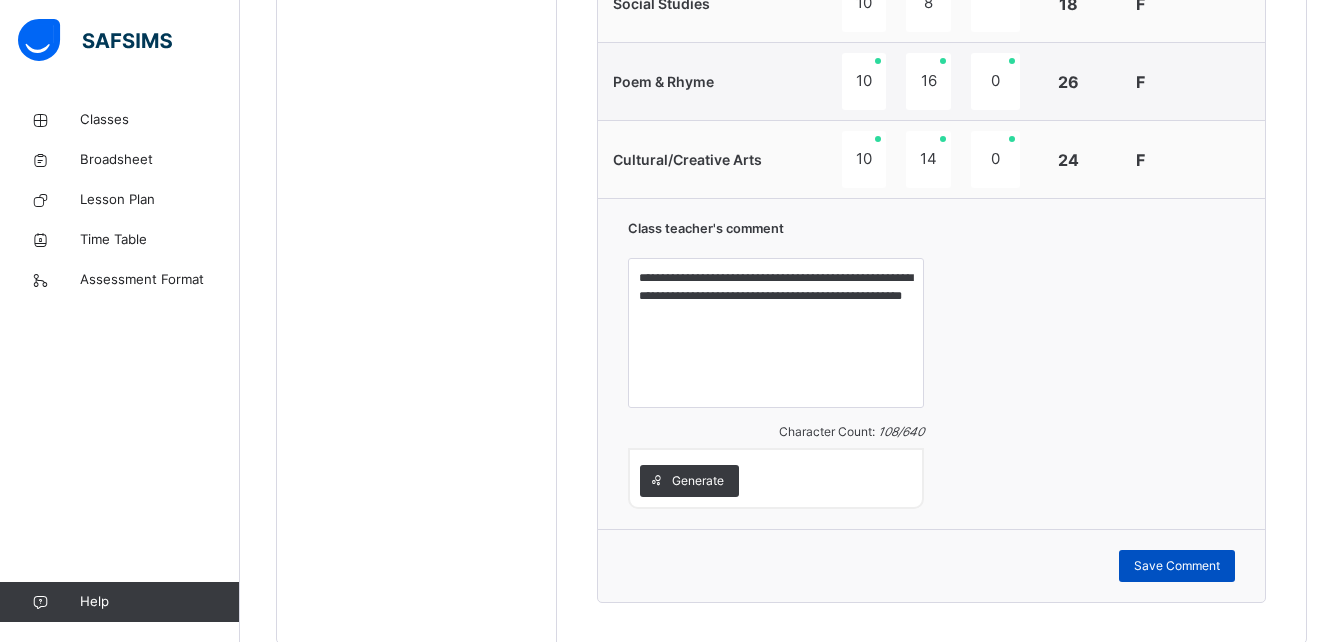 click on "Save Comment" at bounding box center [1177, 566] 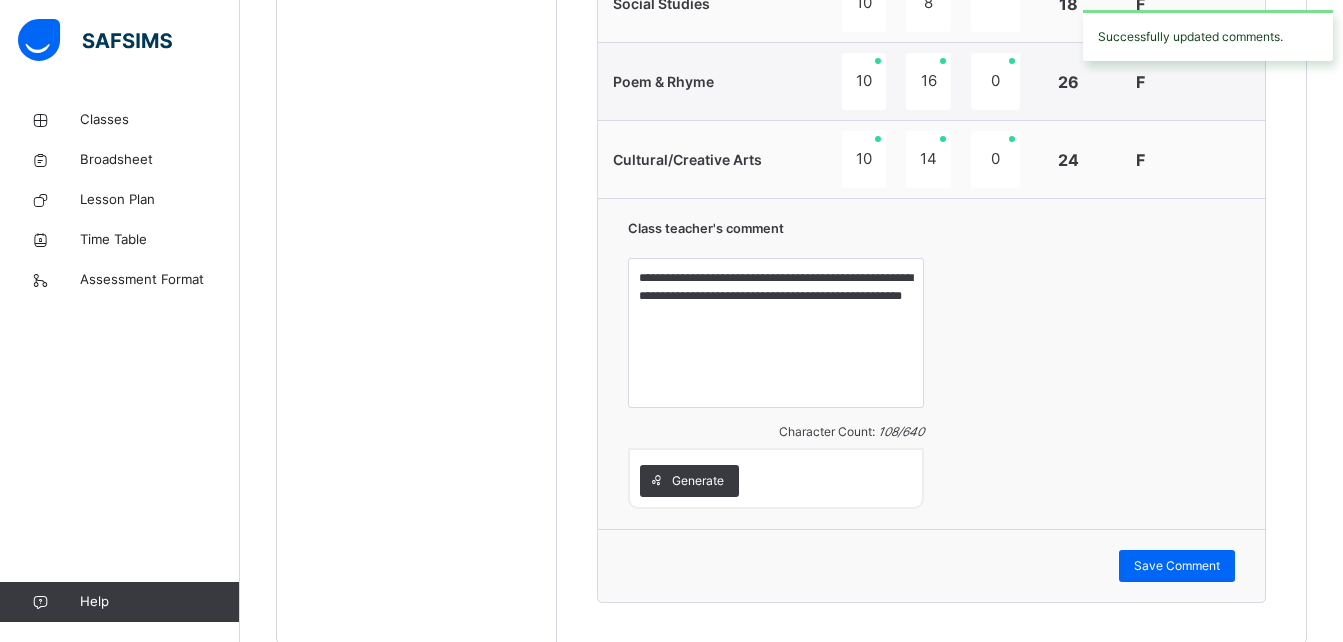 scroll, scrollTop: 1229, scrollLeft: 0, axis: vertical 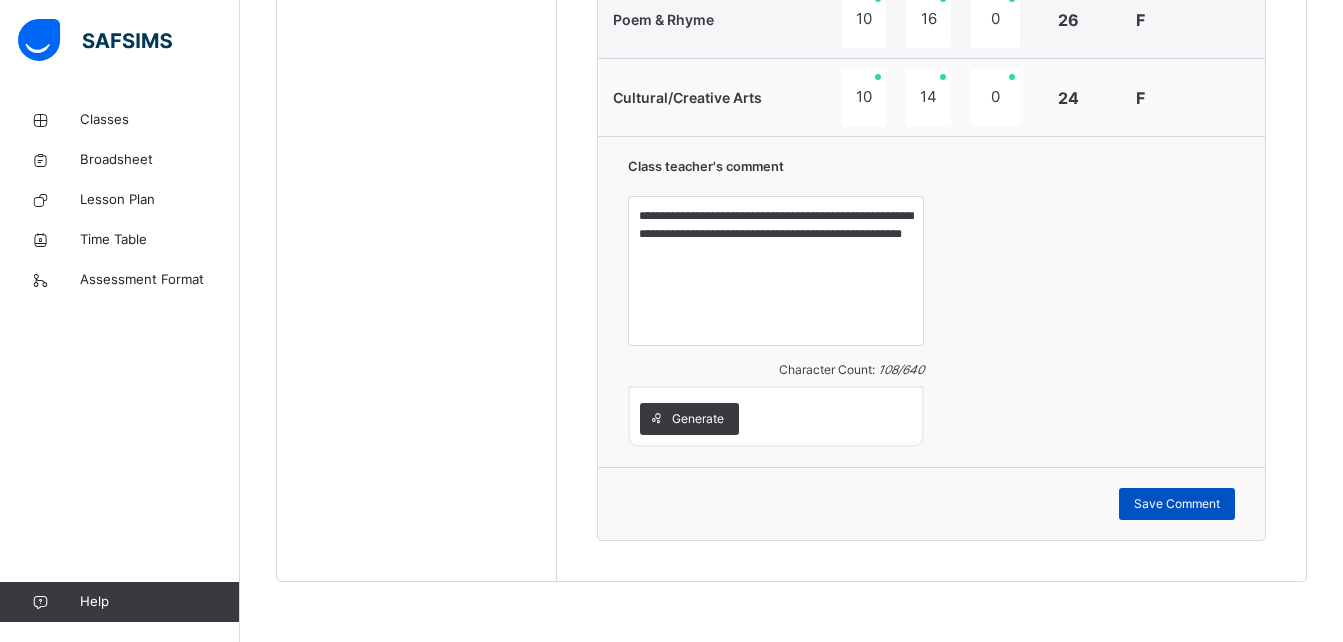 click on "Save Comment" at bounding box center (1177, 504) 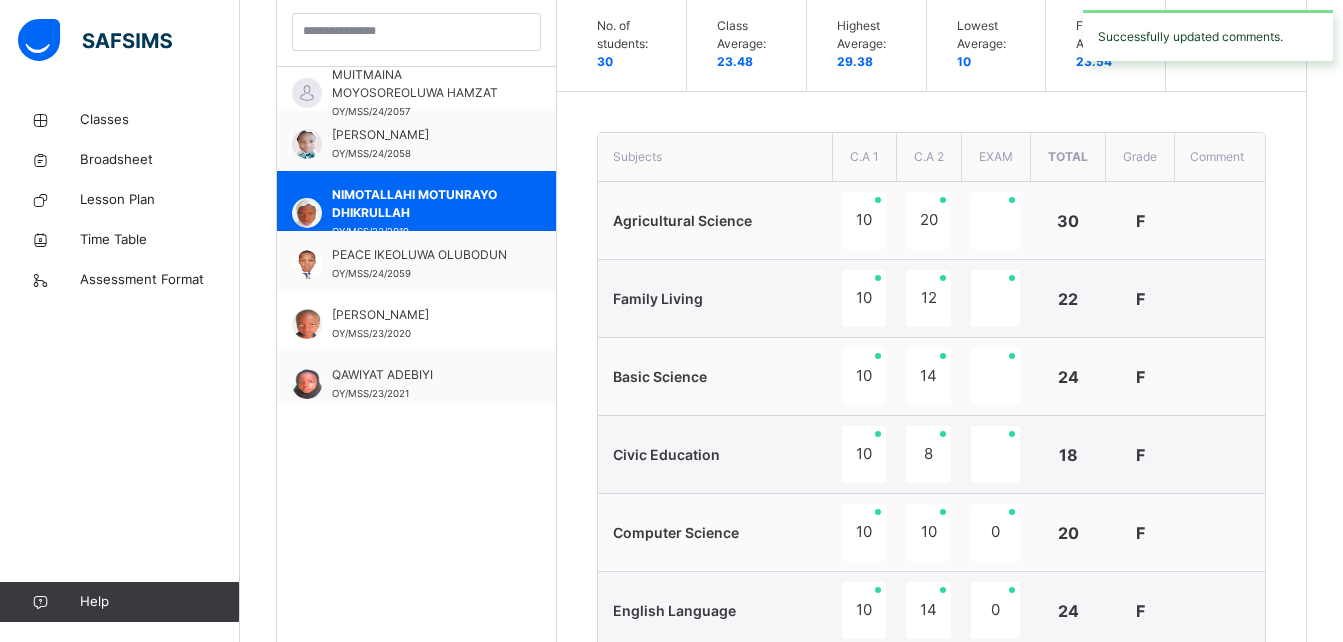 scroll, scrollTop: 607, scrollLeft: 0, axis: vertical 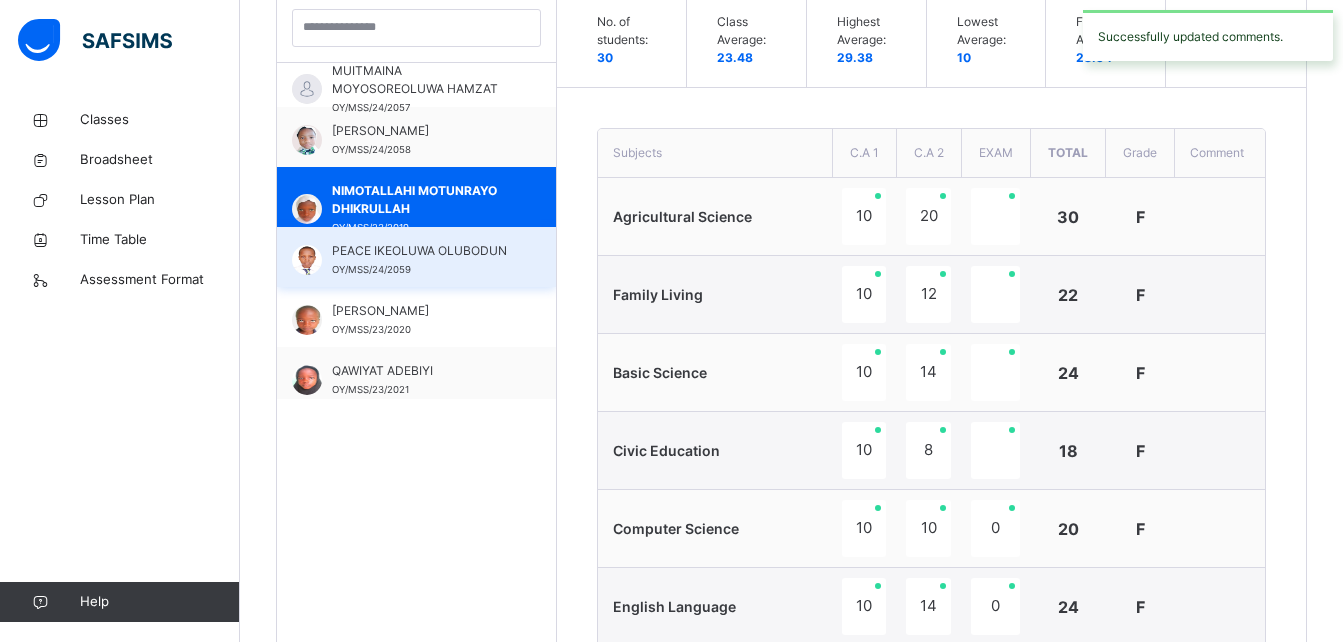 click on "PEACE  IKEOLUWA  OLUBODUN" at bounding box center [421, 251] 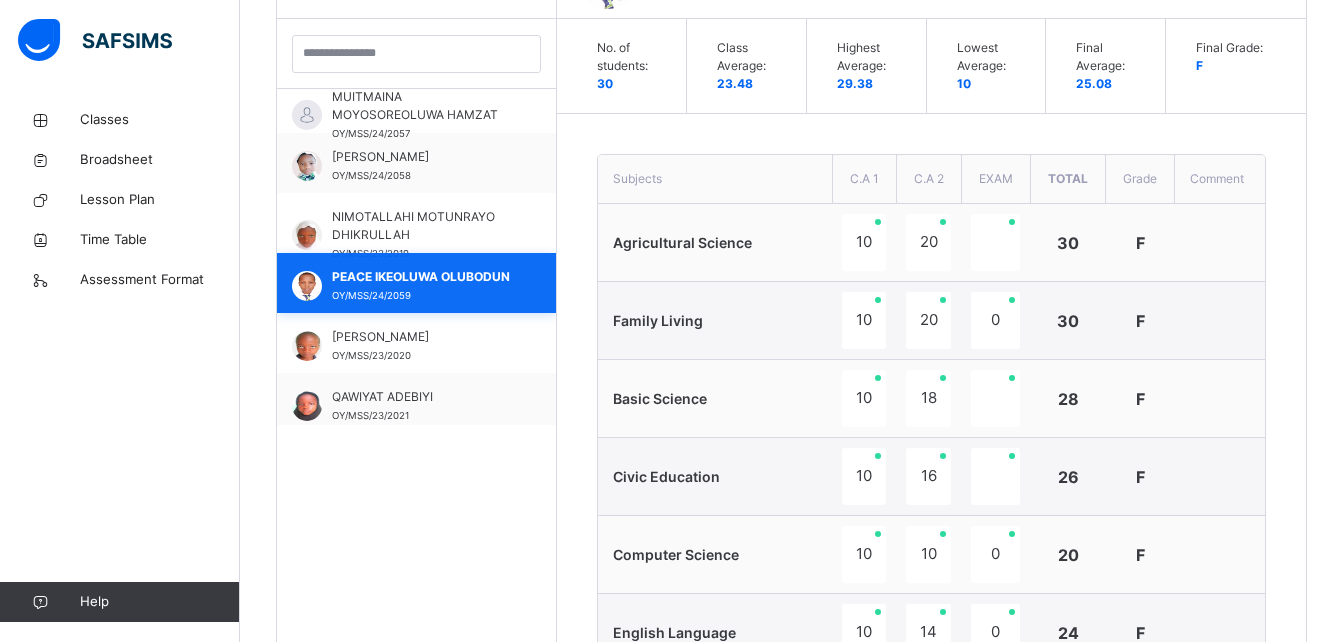 scroll, scrollTop: 607, scrollLeft: 0, axis: vertical 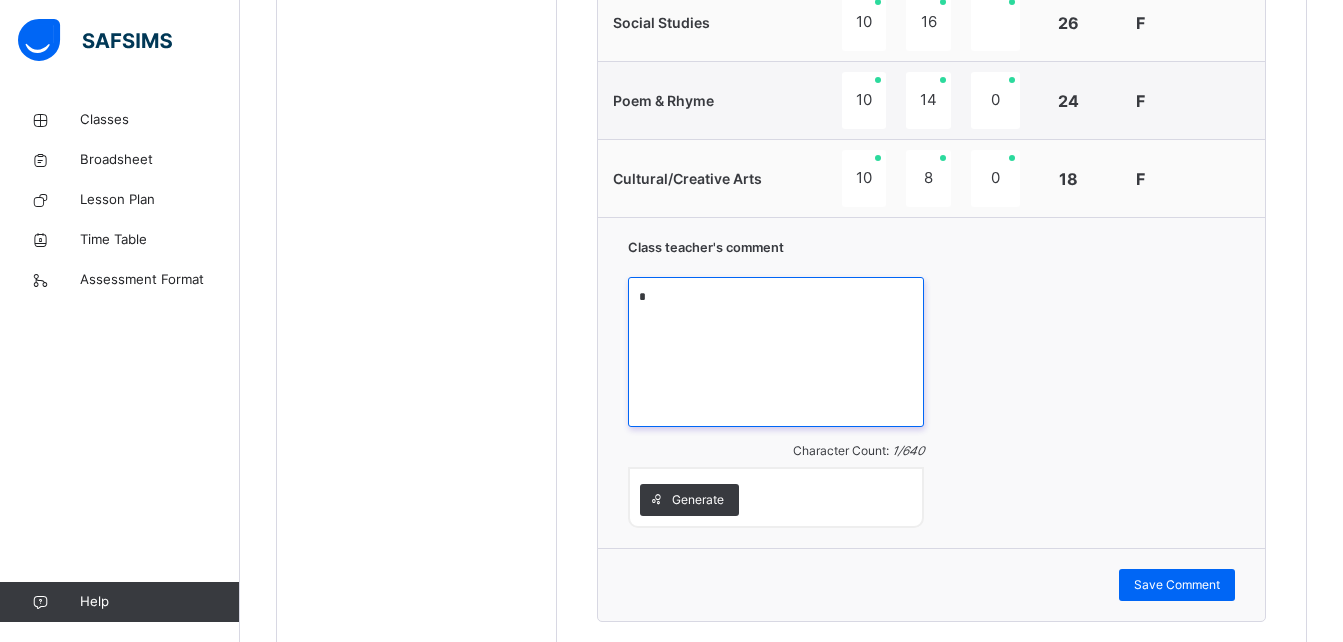 click on "*" at bounding box center [776, 352] 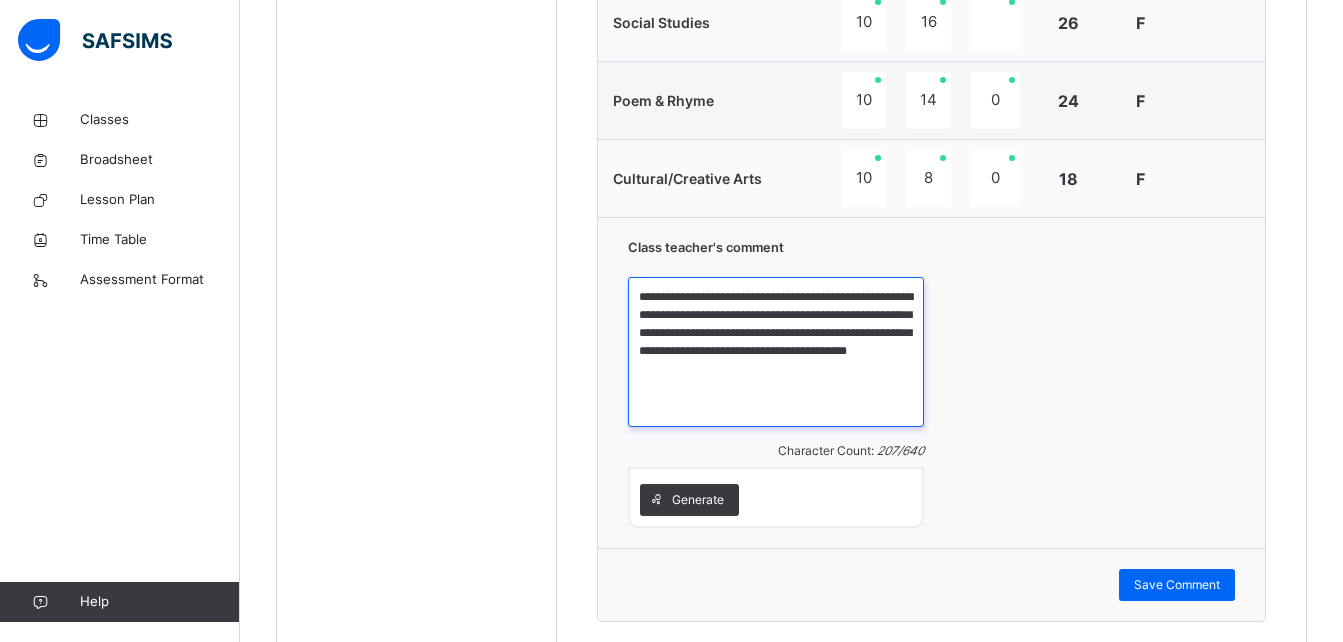 click on "**********" at bounding box center [776, 352] 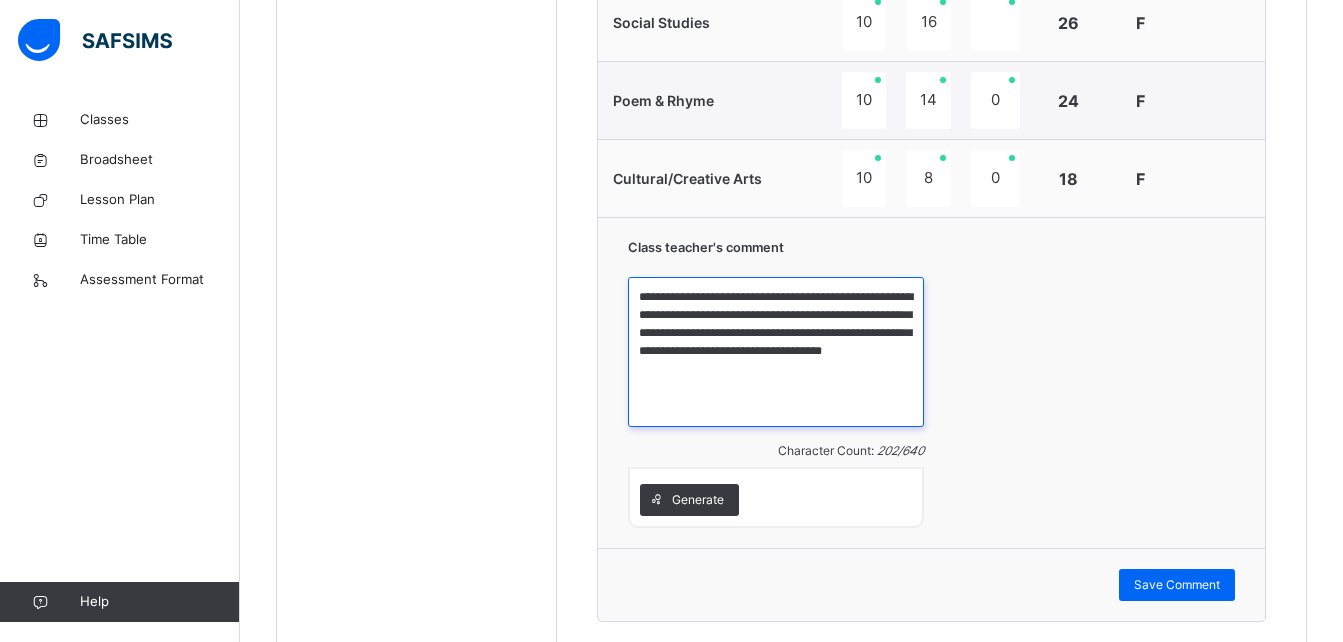 drag, startPoint x: 872, startPoint y: 298, endPoint x: 788, endPoint y: 296, distance: 84.0238 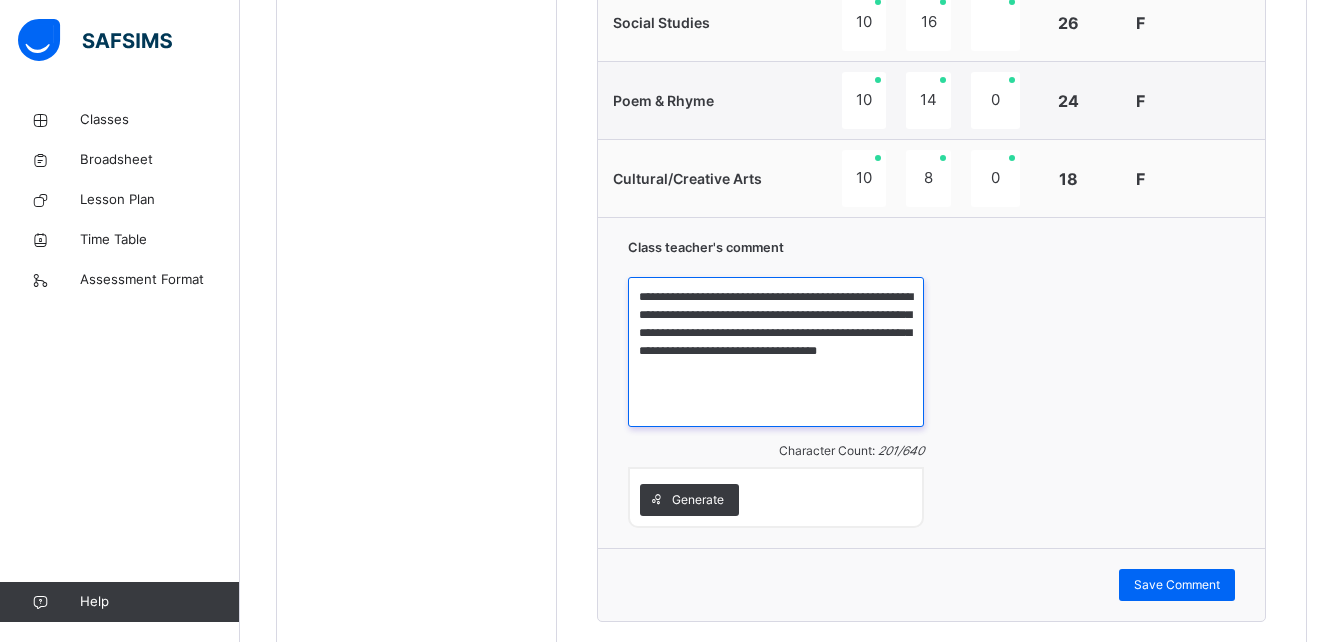 click on "**********" at bounding box center (776, 352) 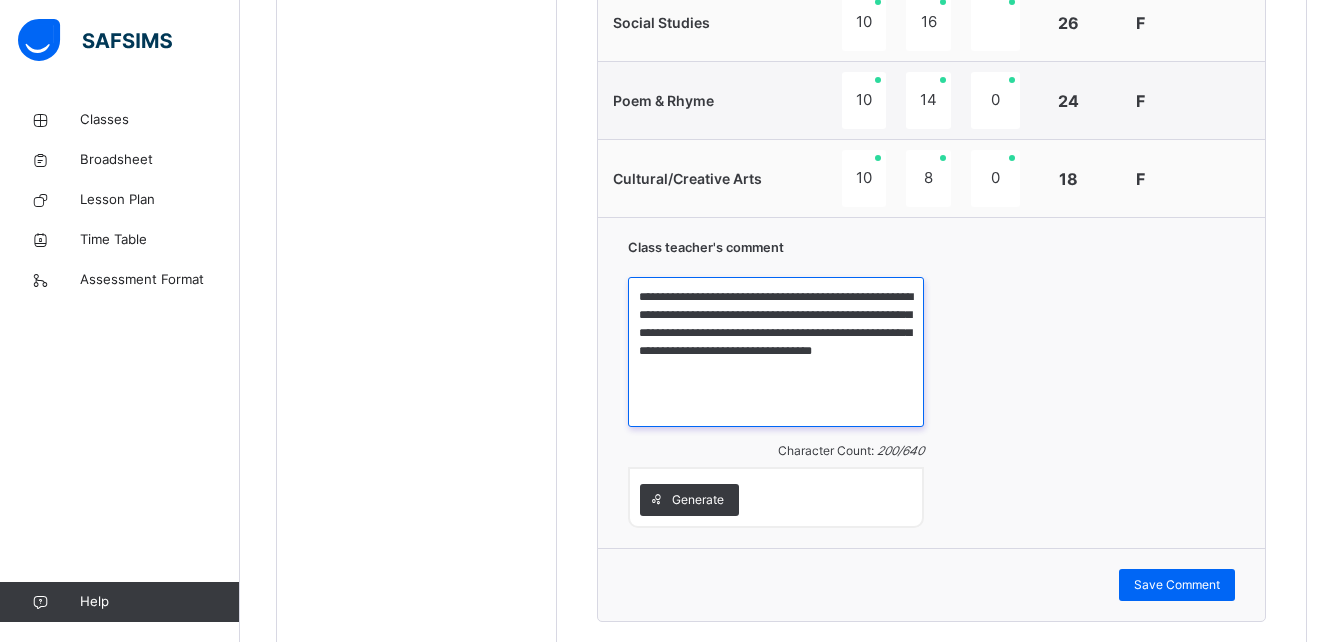 drag, startPoint x: 702, startPoint y: 335, endPoint x: 719, endPoint y: 357, distance: 27.802877 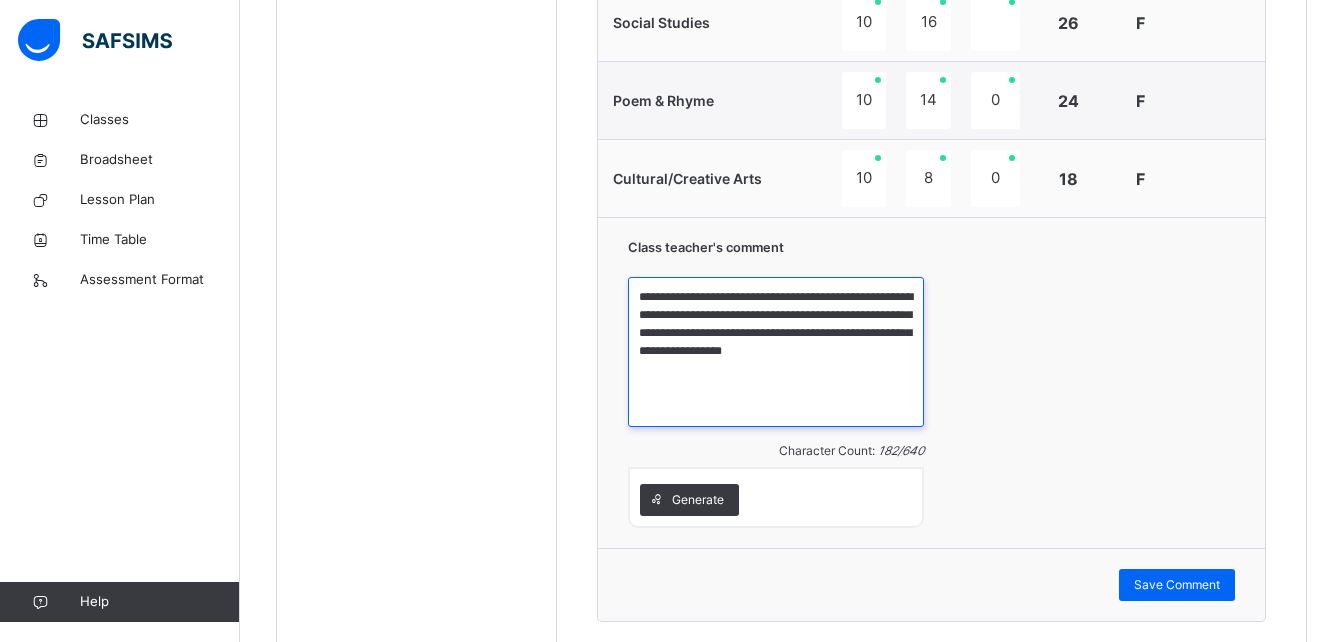 drag, startPoint x: 906, startPoint y: 361, endPoint x: 859, endPoint y: 332, distance: 55.226807 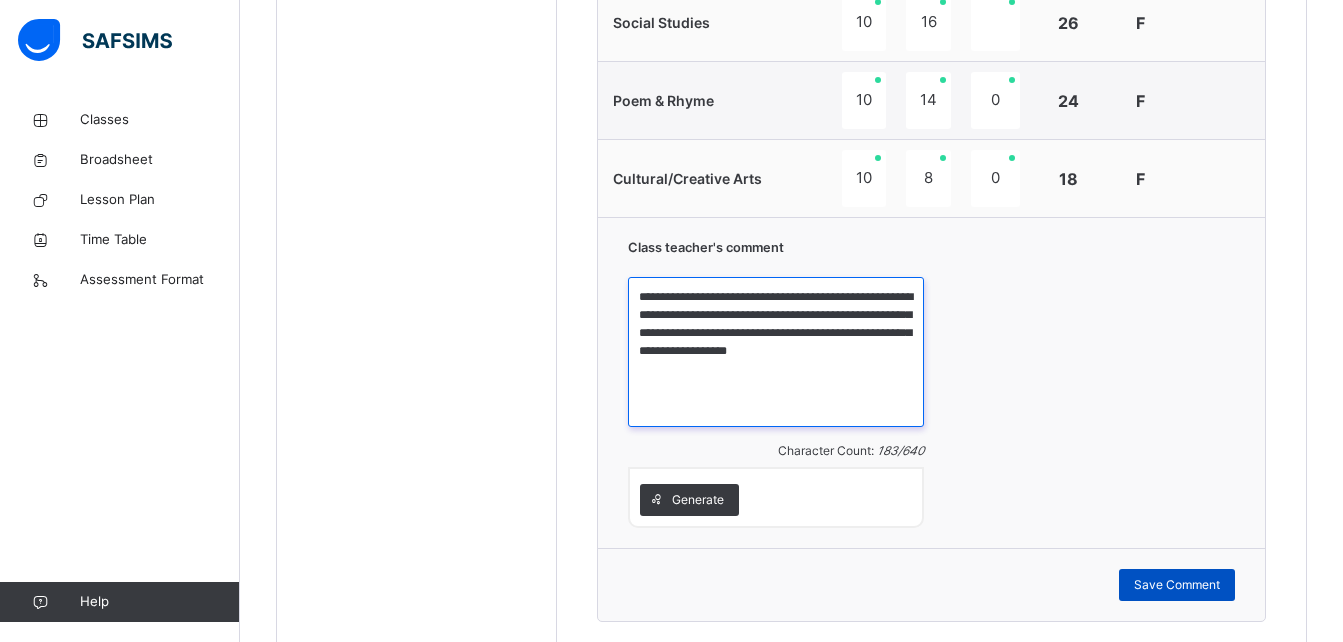 type on "**********" 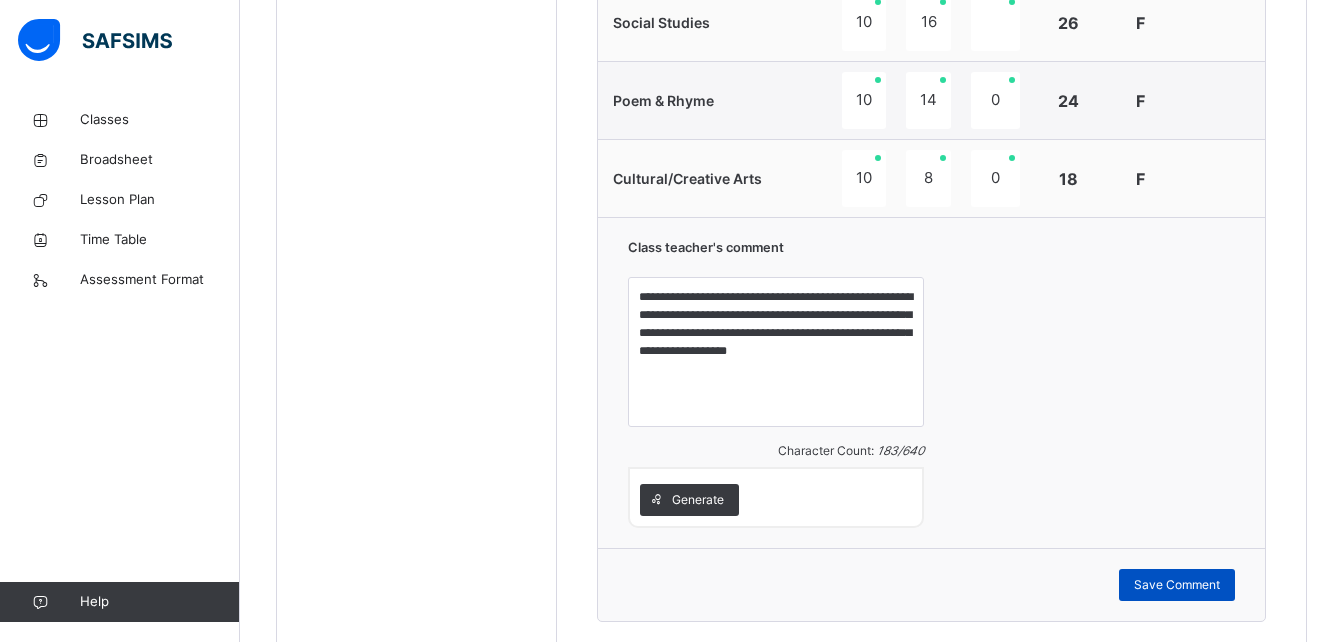 click on "Save Comment" at bounding box center (1177, 585) 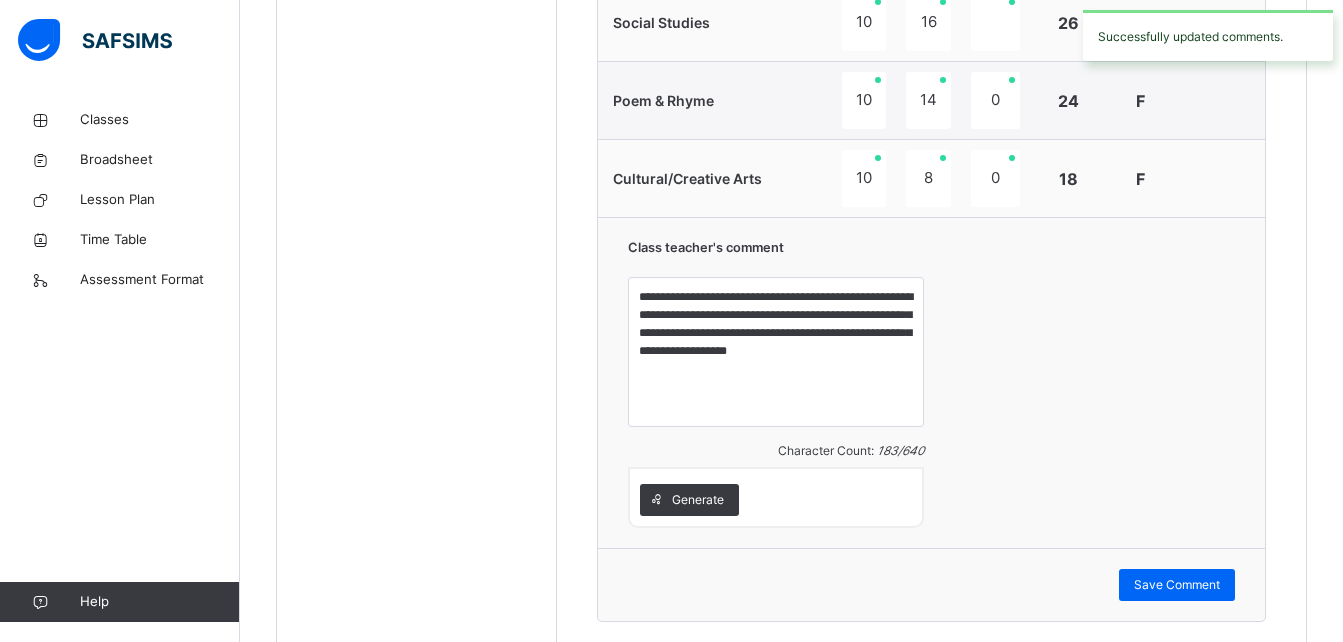 scroll, scrollTop: 727, scrollLeft: 0, axis: vertical 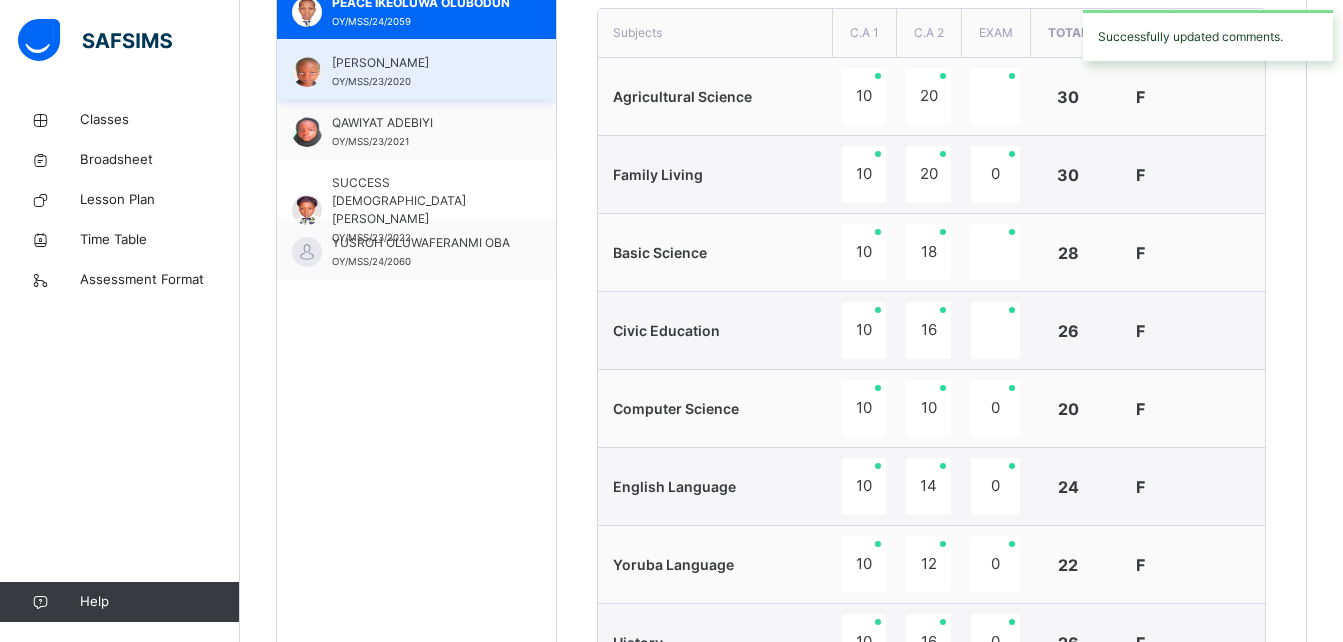 click on "[PERSON_NAME]  OY/MSS/23/2020" at bounding box center (421, 72) 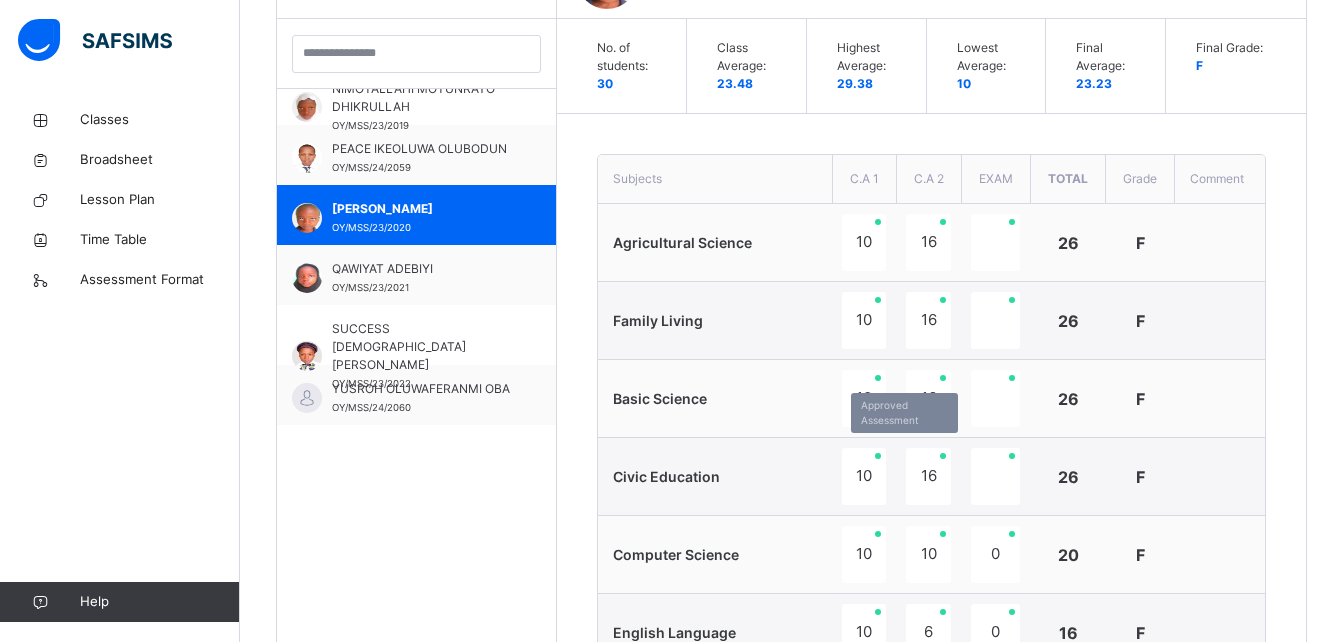 scroll, scrollTop: 727, scrollLeft: 0, axis: vertical 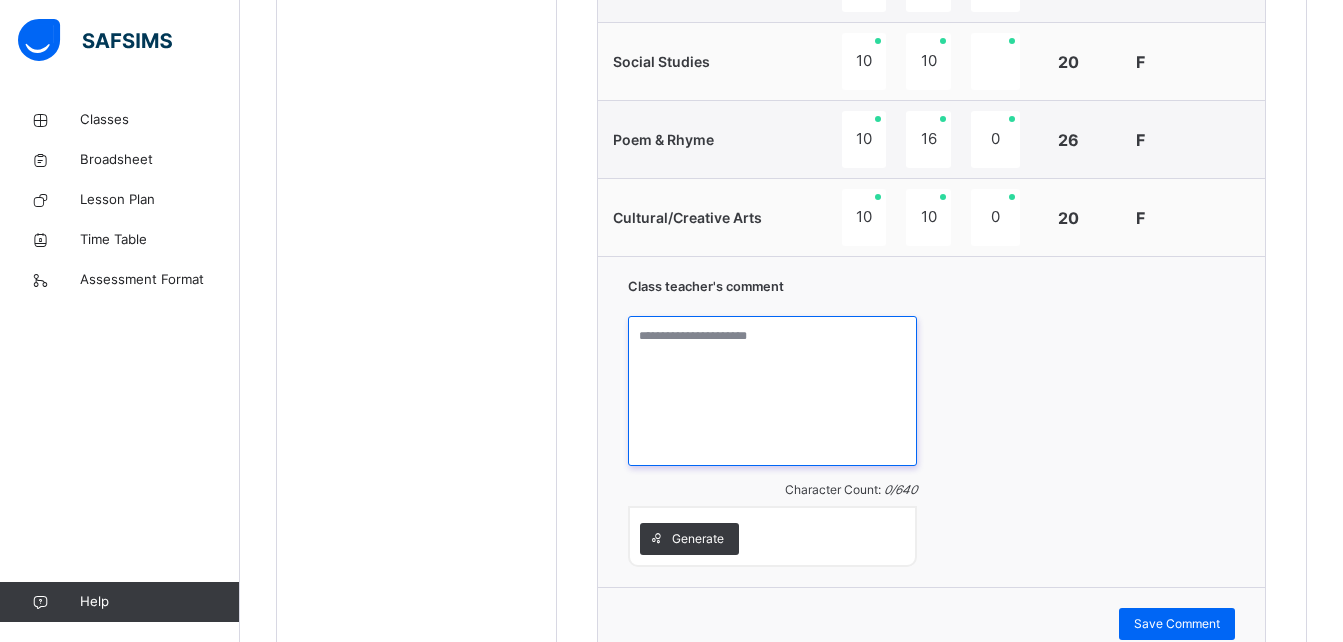 click at bounding box center (772, 391) 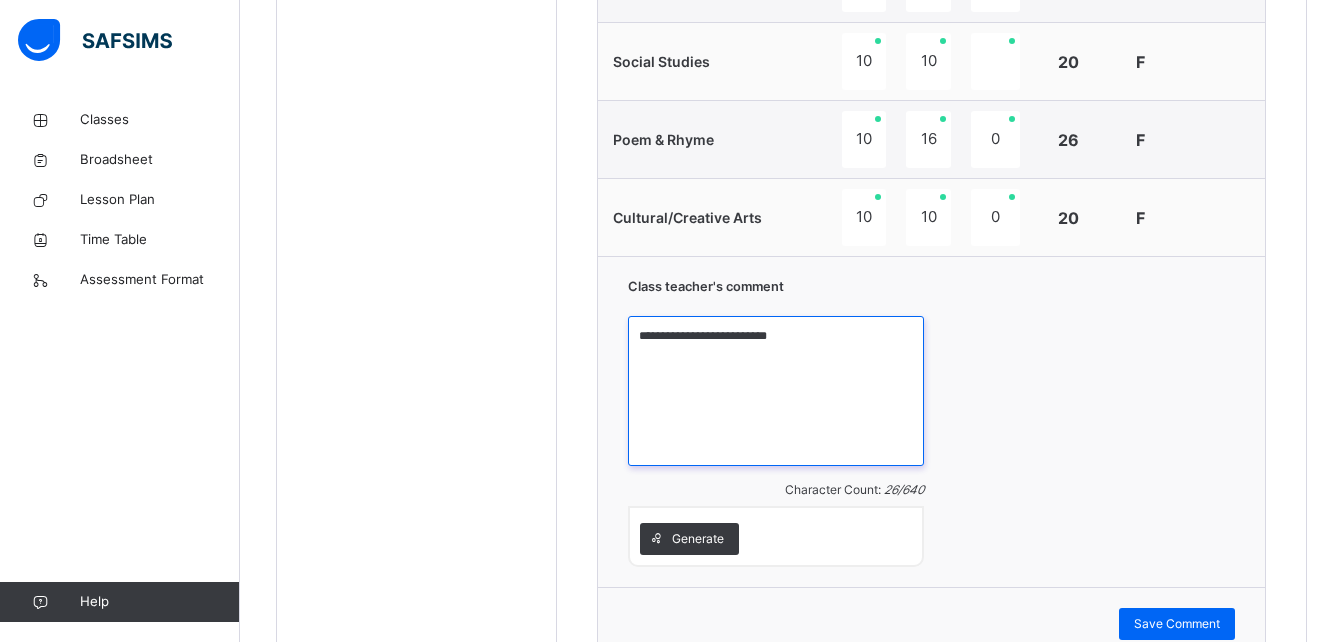 paste on "**********" 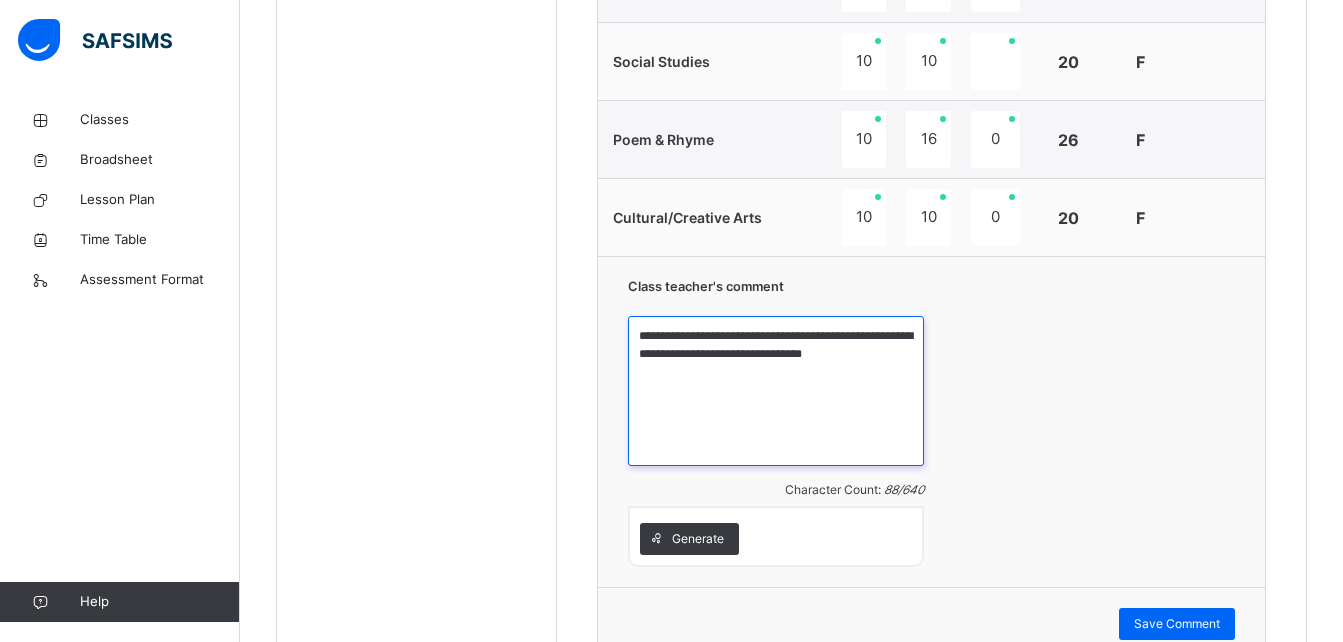 click on "**********" at bounding box center [776, 391] 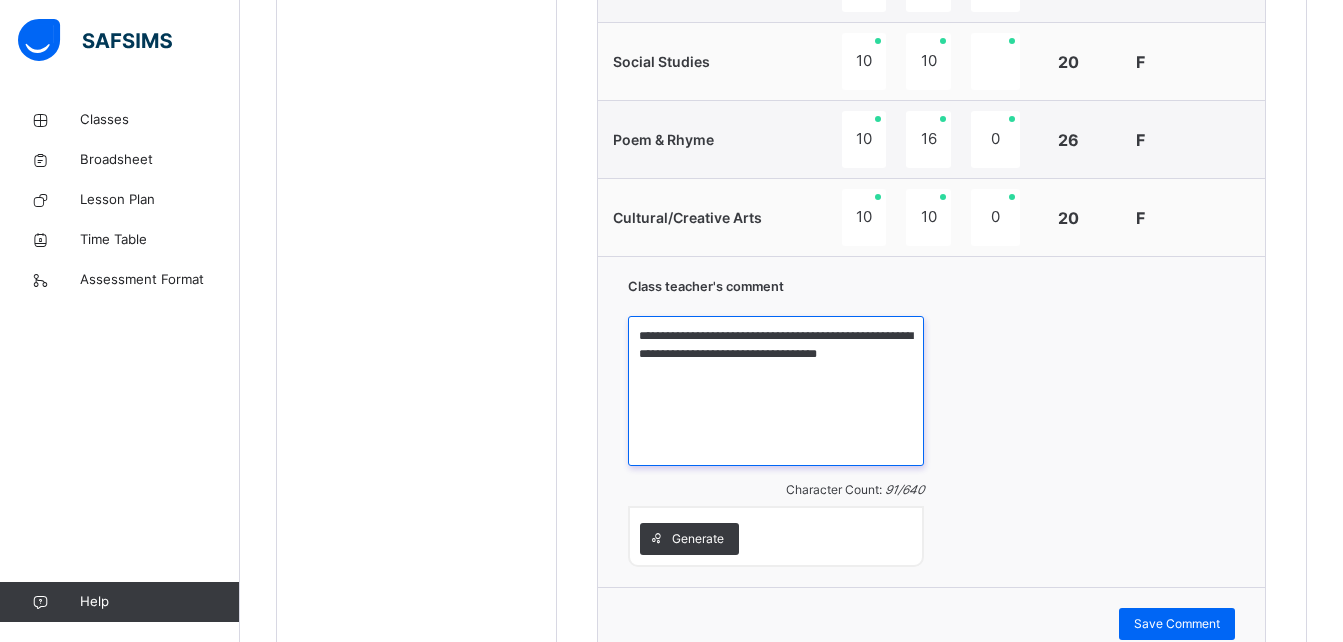 click on "**********" at bounding box center [776, 391] 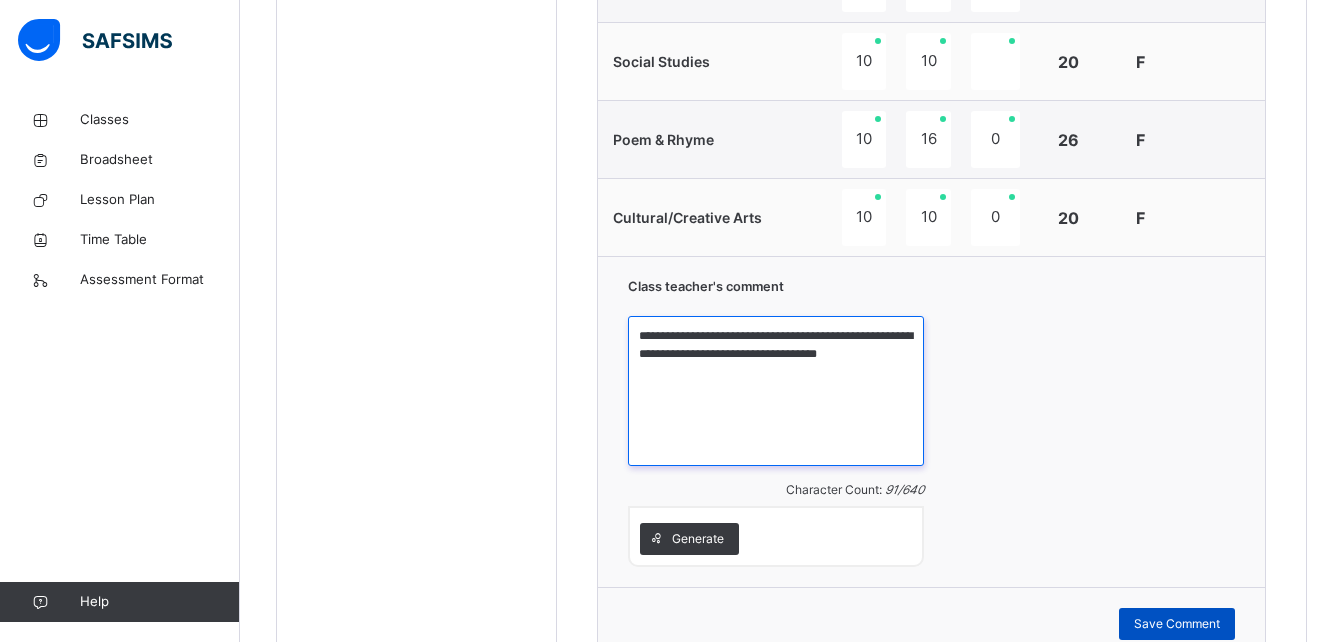 type on "**********" 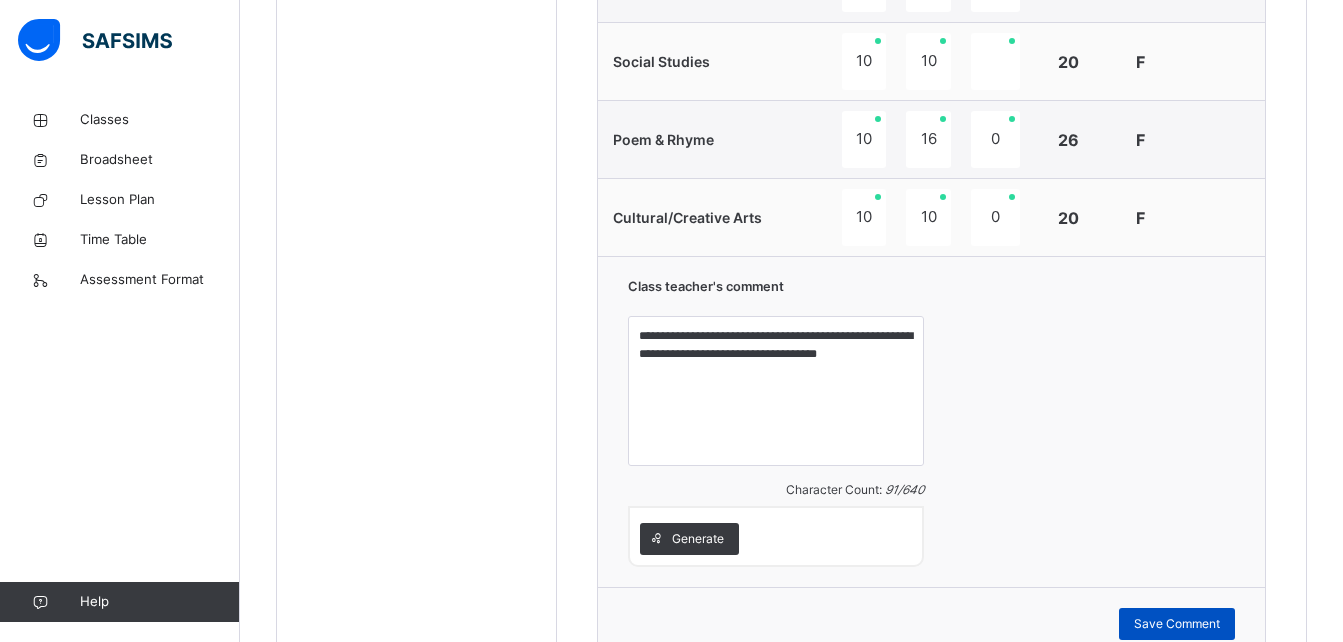 click on "Save Comment" at bounding box center [1177, 624] 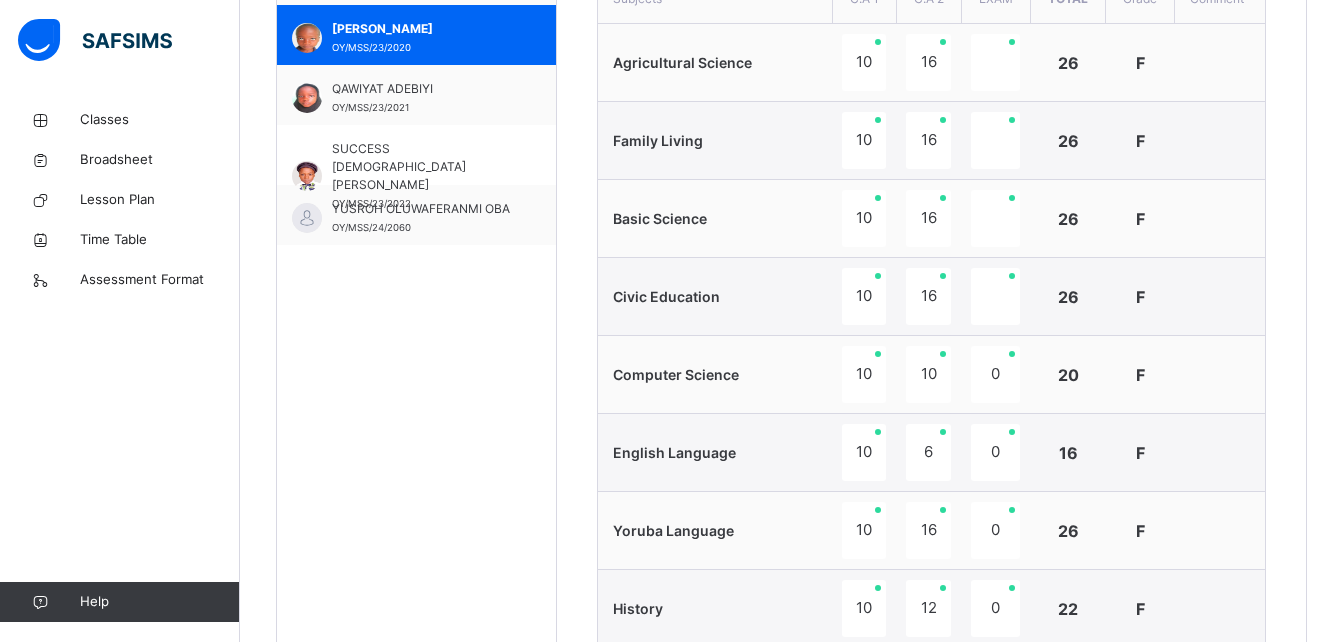 scroll, scrollTop: 595, scrollLeft: 0, axis: vertical 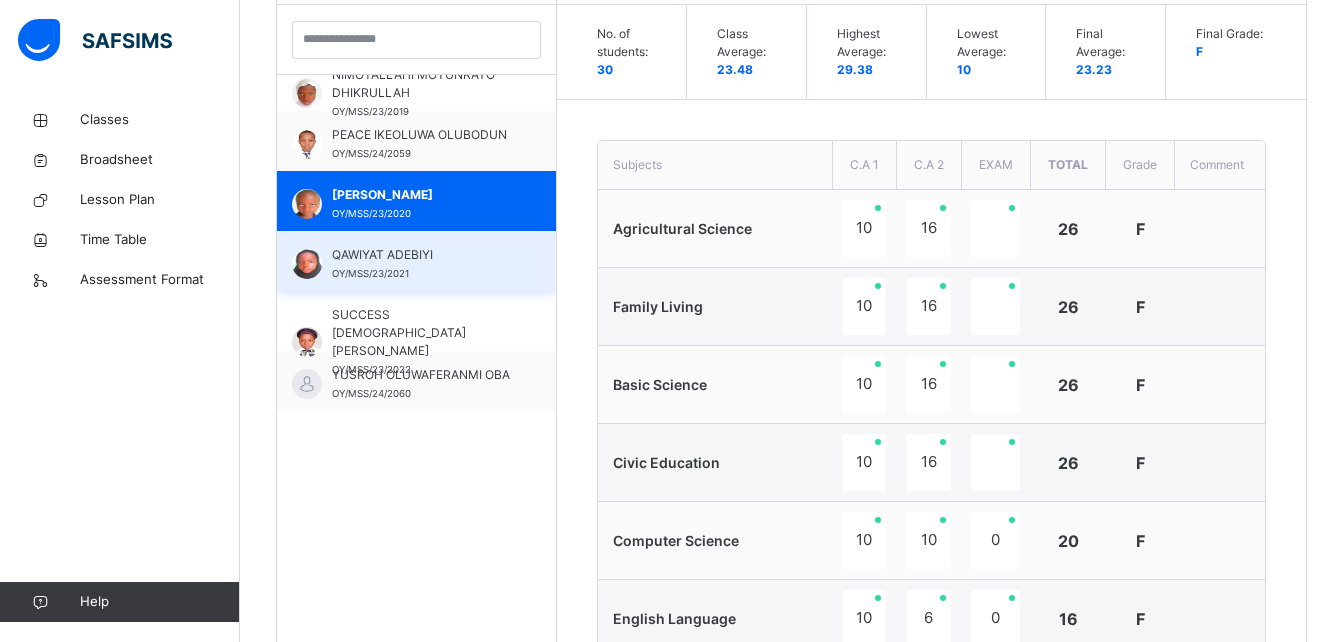 click on "QAWIYAT  ADEBIYI OY/MSS/23/2021" at bounding box center [421, 264] 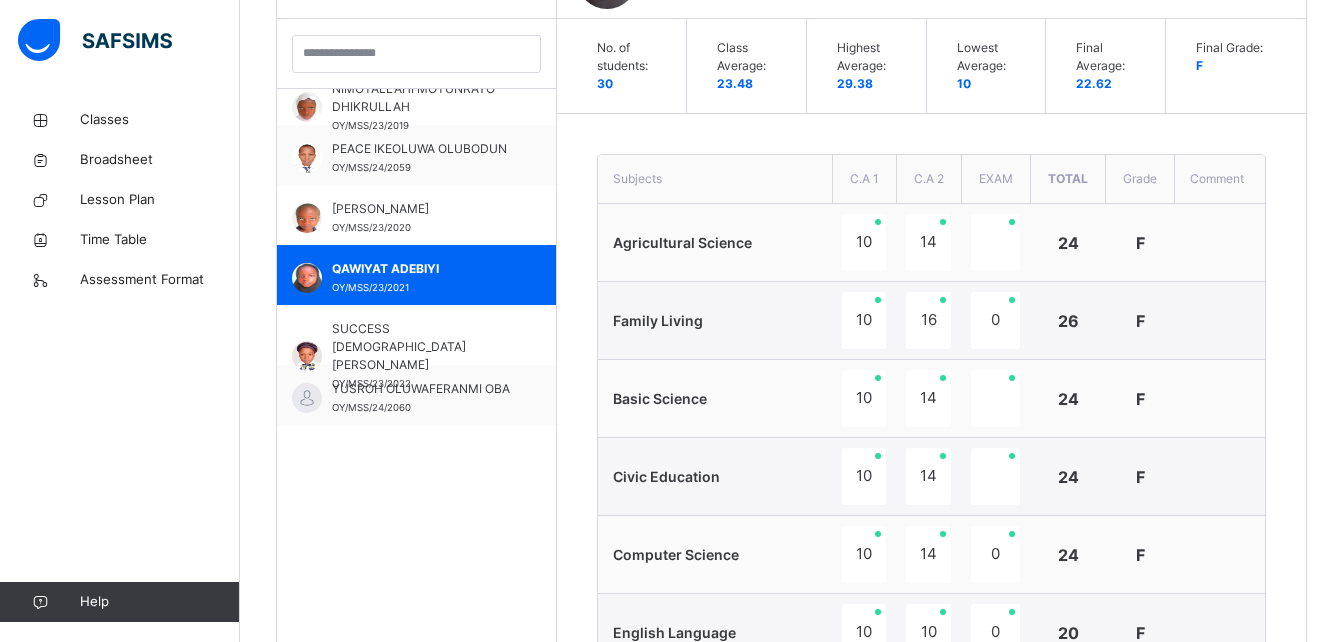 scroll, scrollTop: 595, scrollLeft: 0, axis: vertical 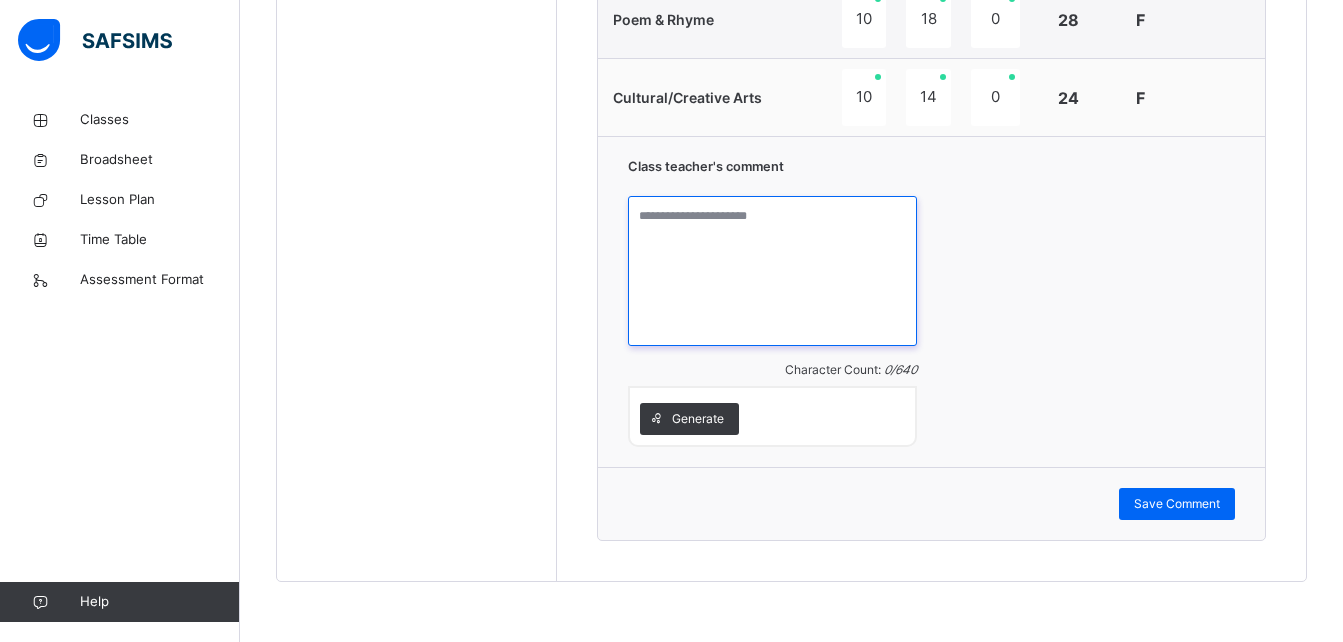 click at bounding box center (772, 271) 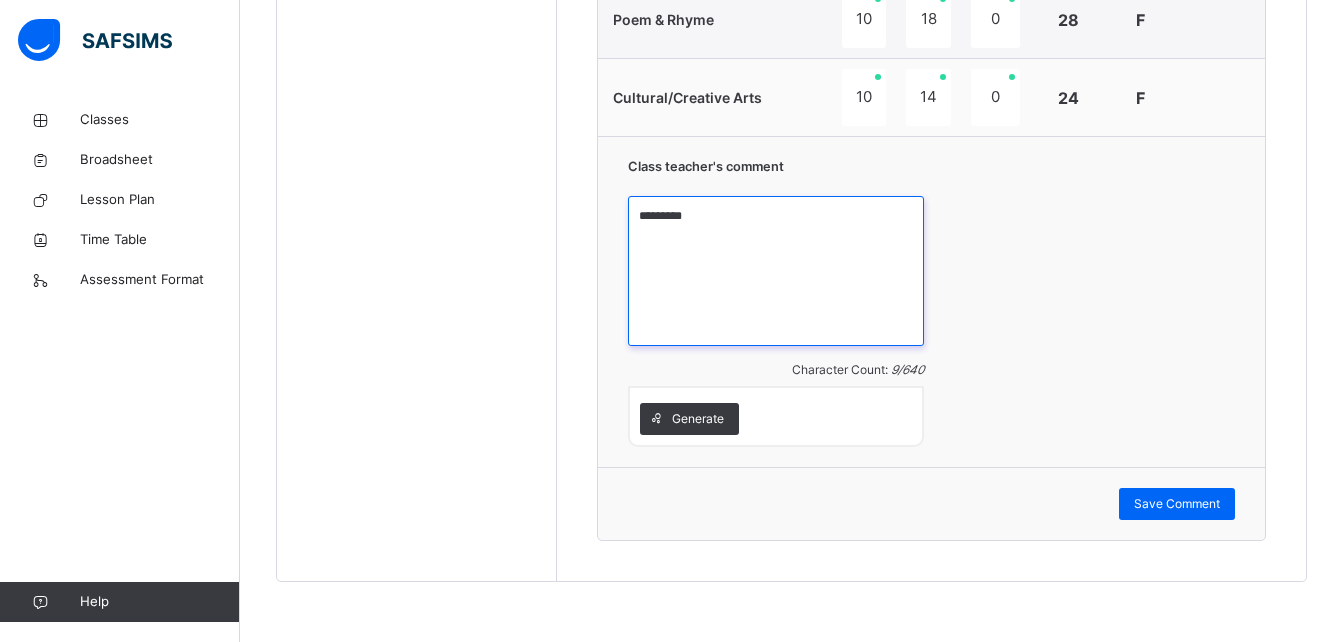 paste on "**********" 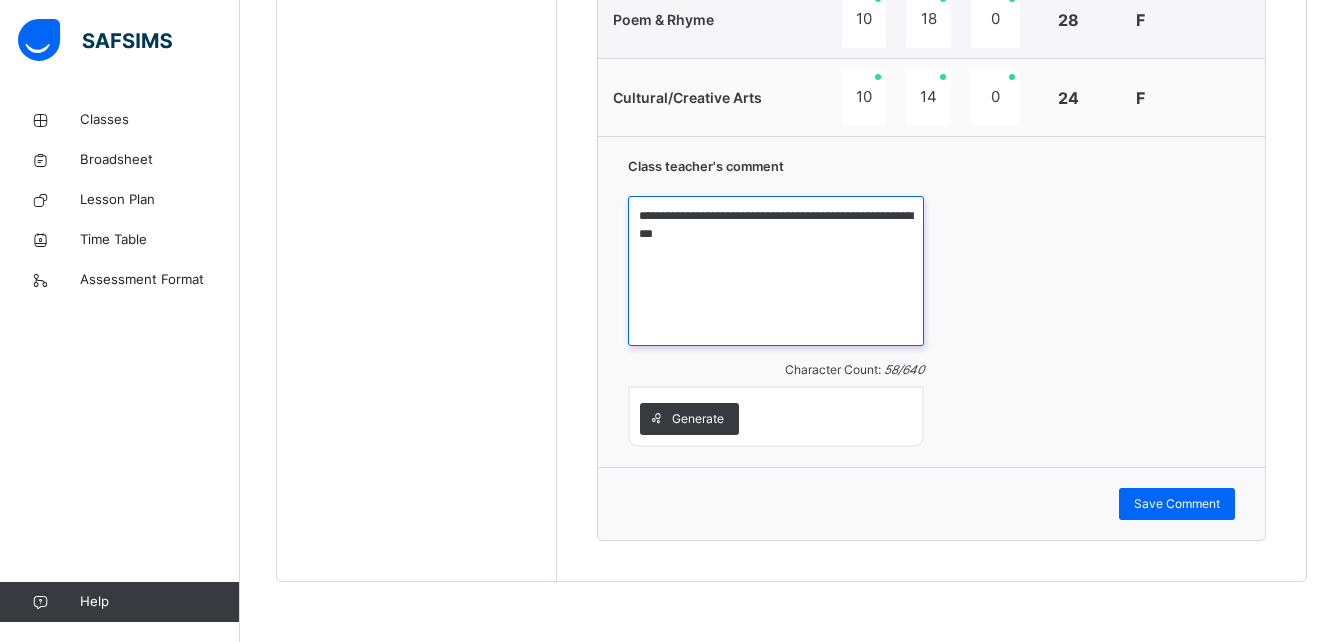 click on "**********" at bounding box center [776, 271] 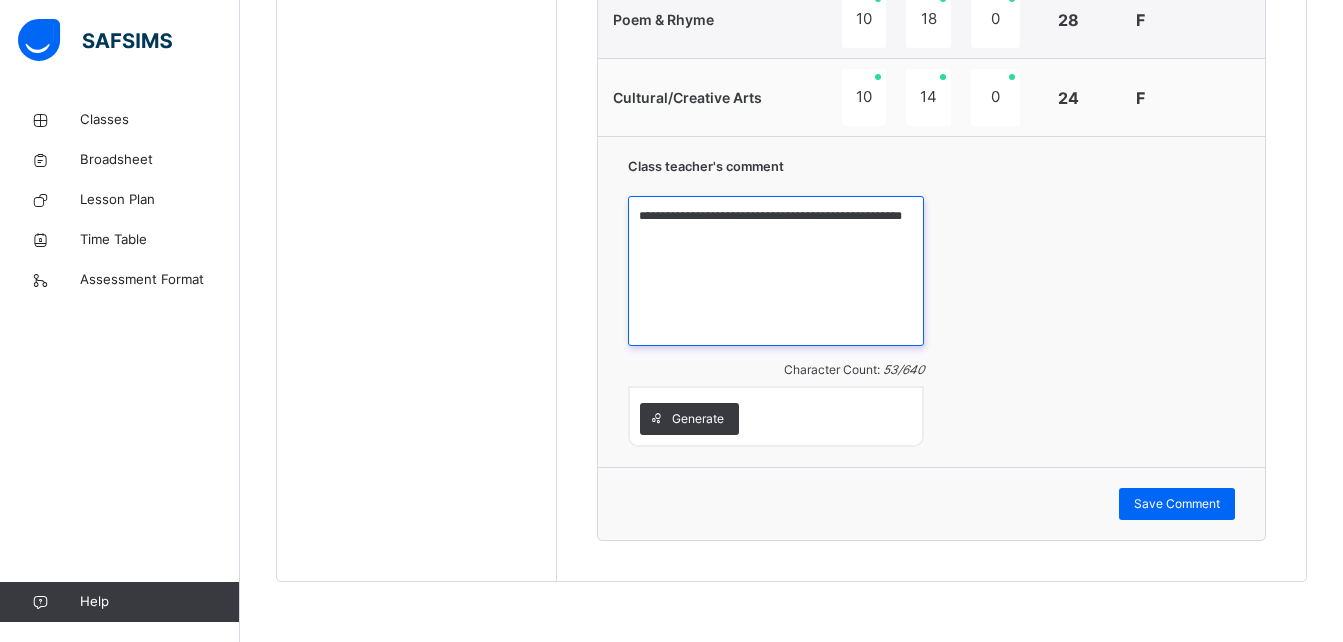 click on "**********" at bounding box center [776, 271] 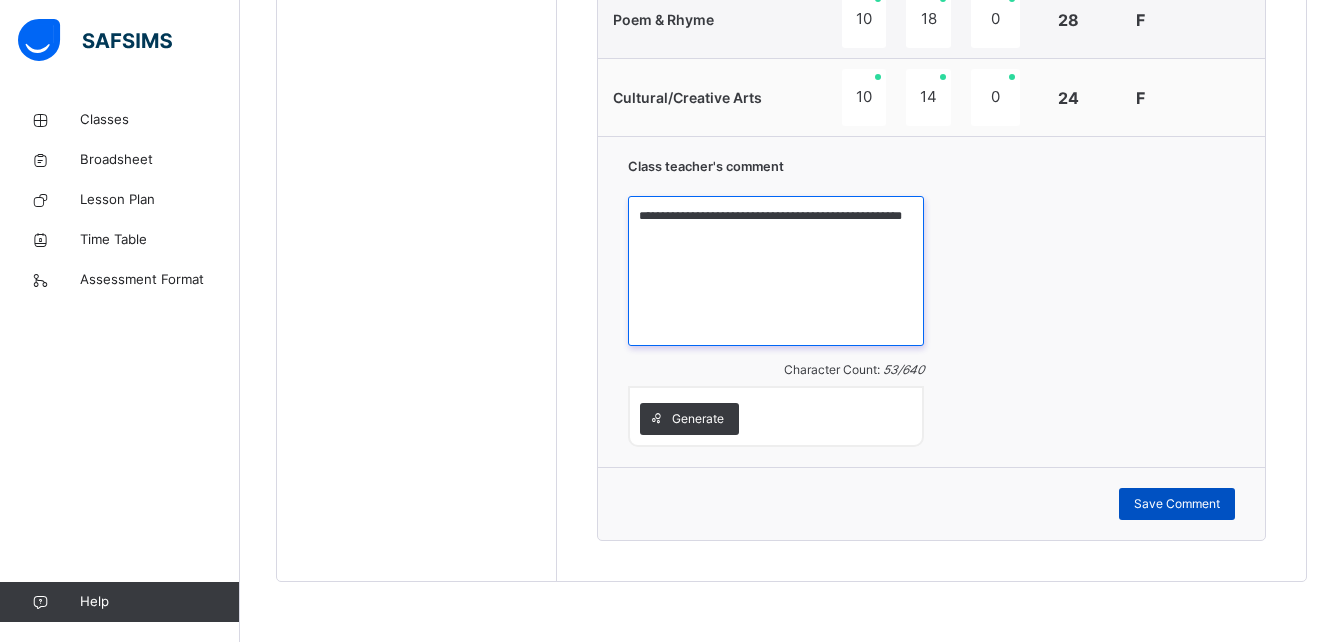 type on "**********" 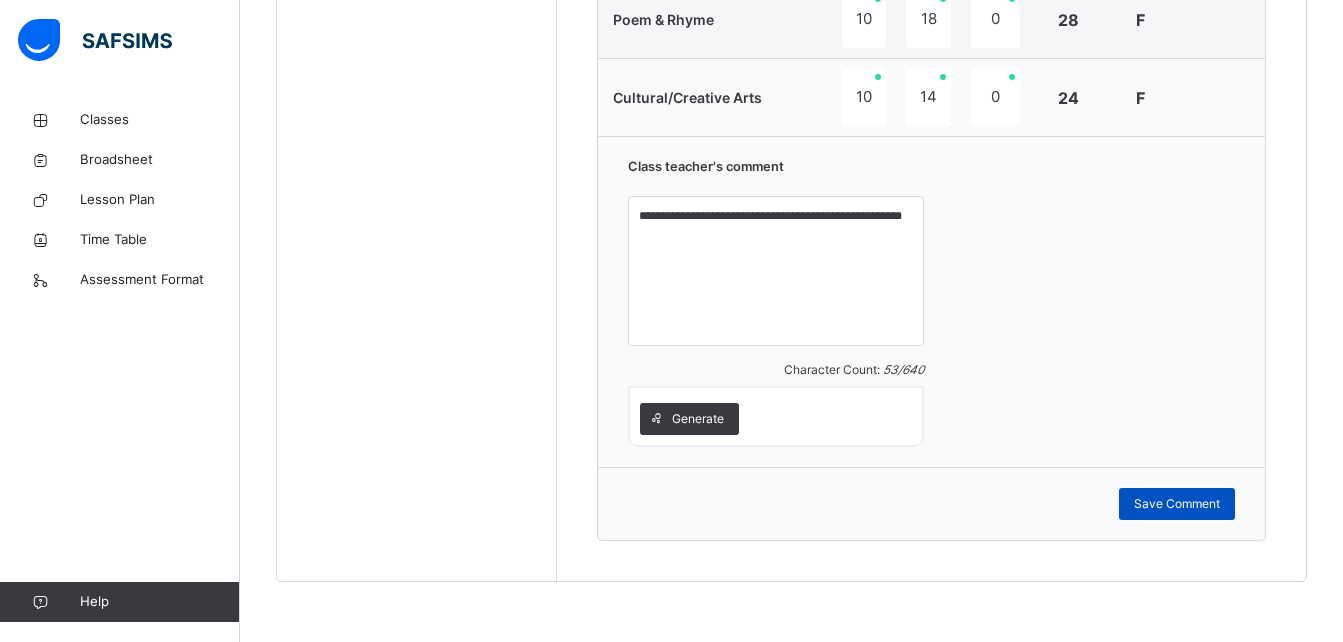 click on "Save Comment" at bounding box center (1177, 504) 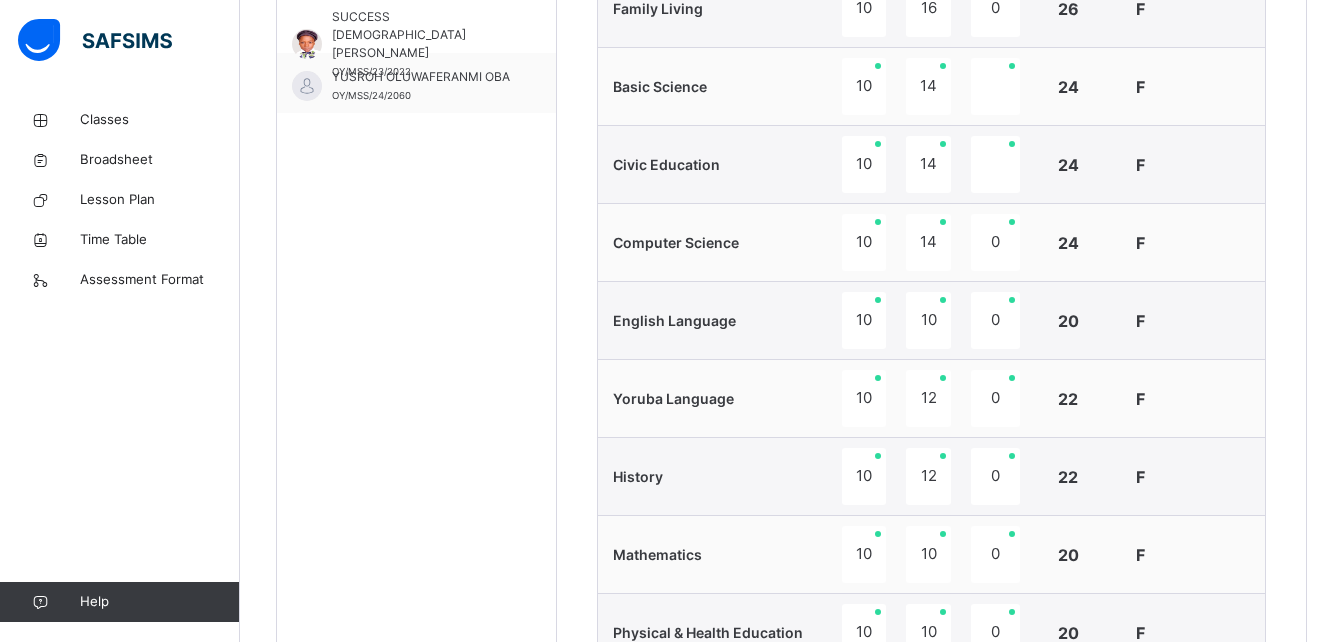 scroll, scrollTop: 816, scrollLeft: 0, axis: vertical 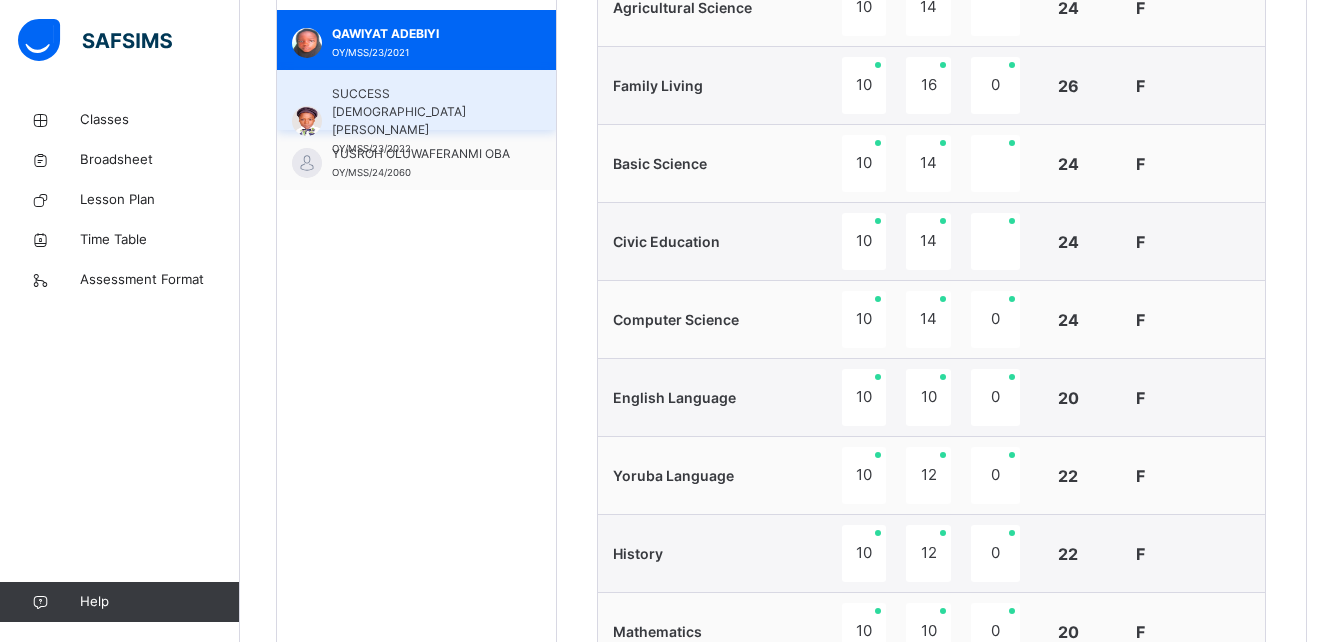 click on "SUCCESS  [DEMOGRAPHIC_DATA] [PERSON_NAME]" at bounding box center [421, 112] 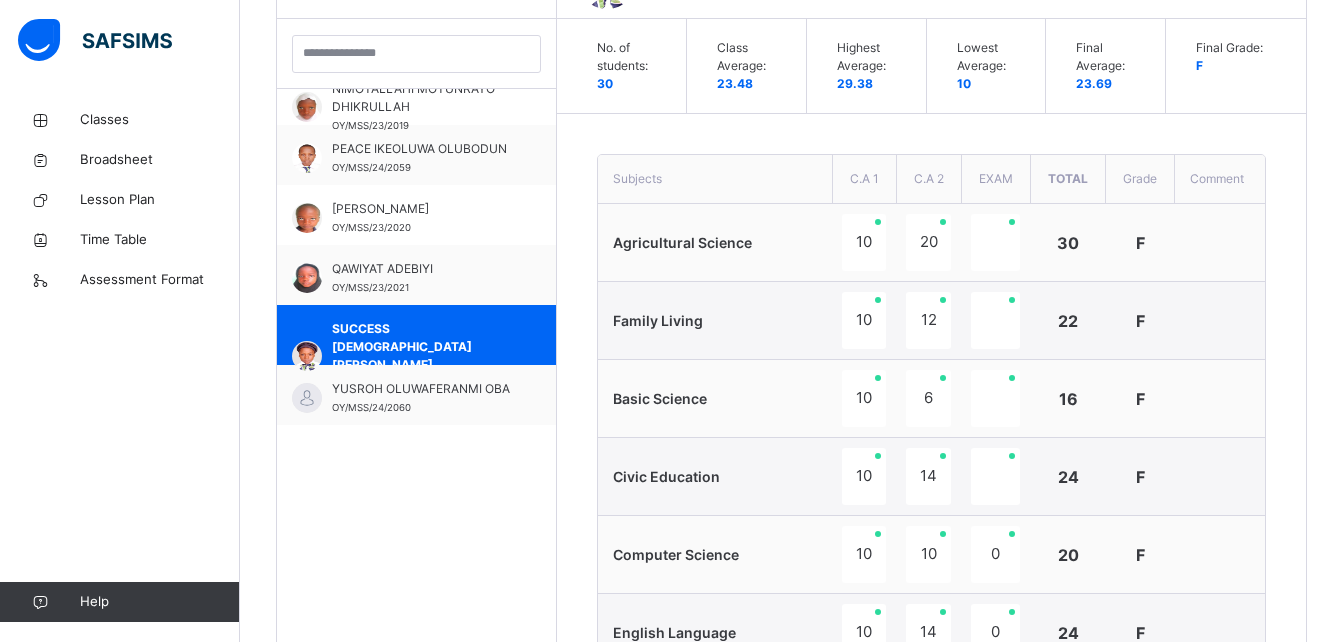 scroll, scrollTop: 816, scrollLeft: 0, axis: vertical 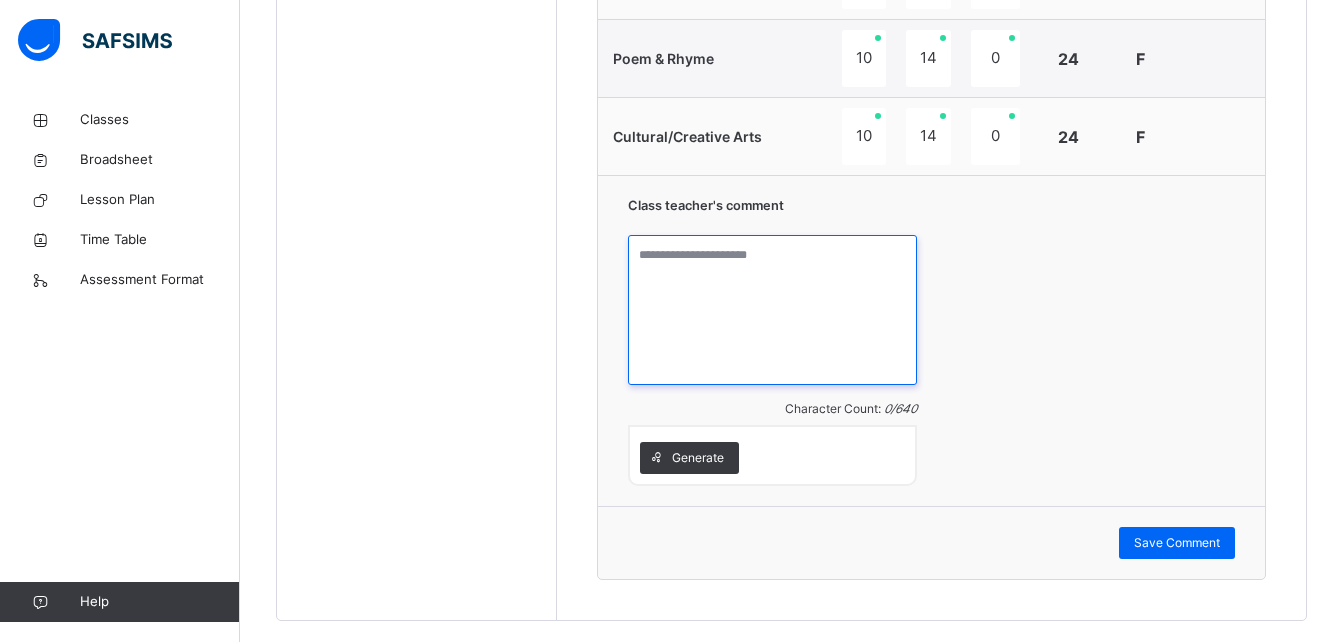 click at bounding box center (772, 310) 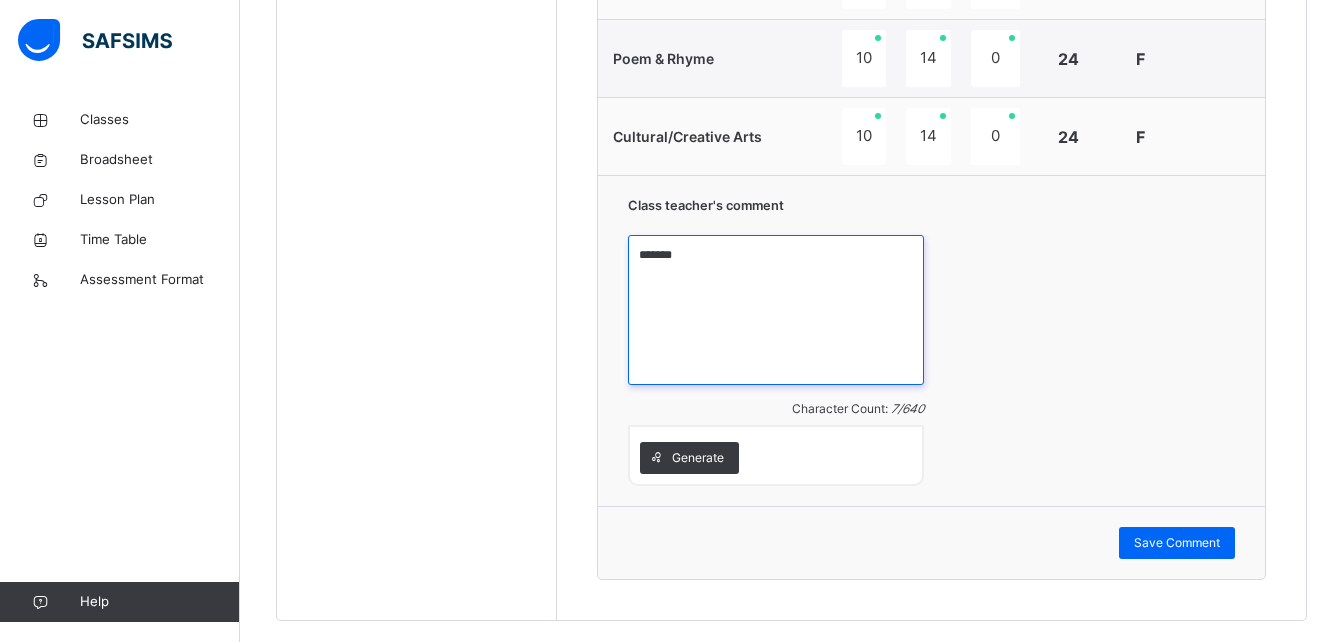 paste on "**********" 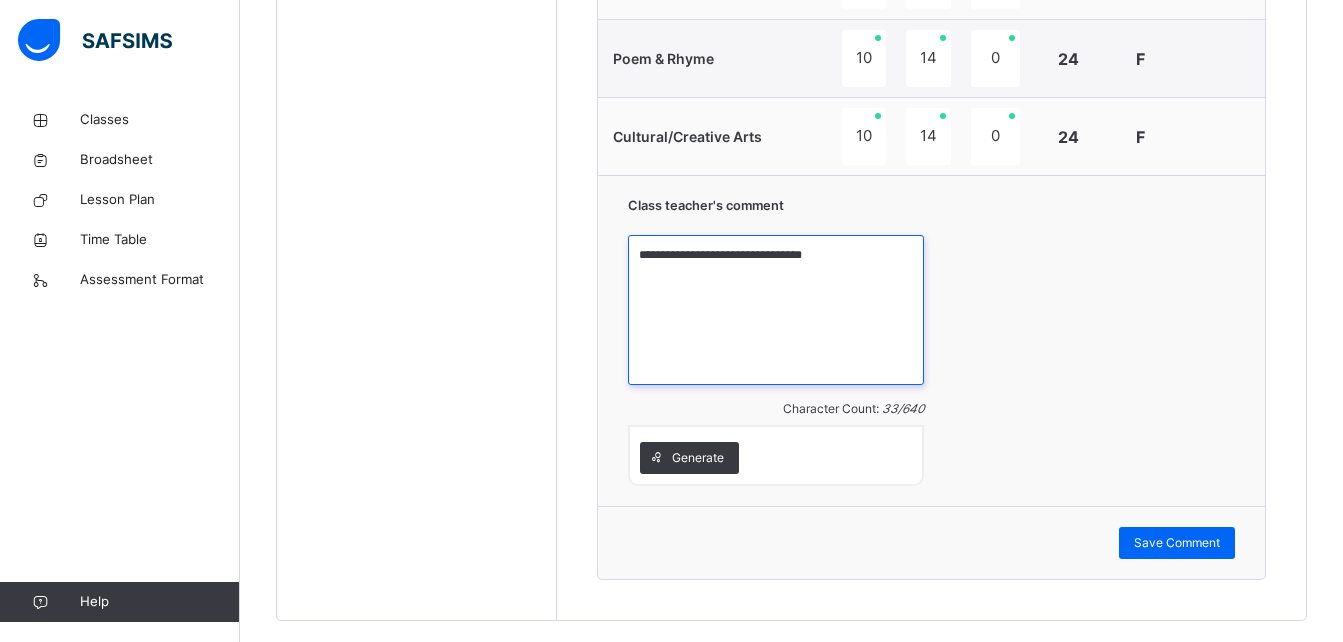 click on "**********" at bounding box center (776, 310) 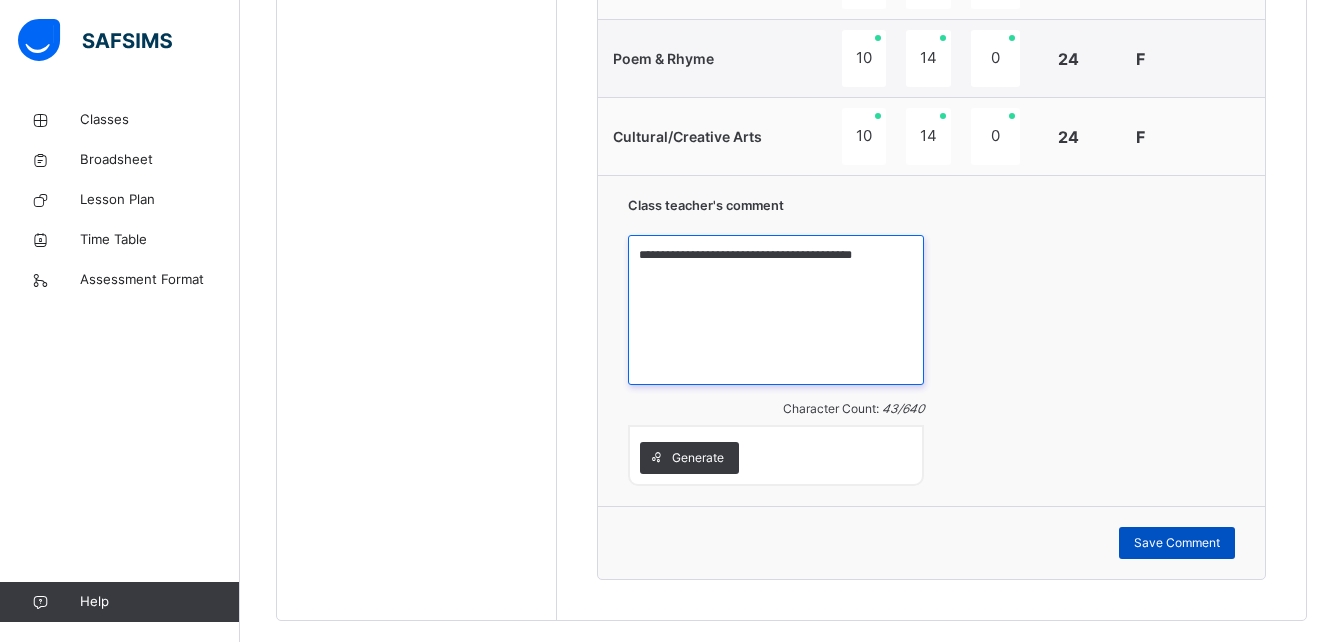 type on "**********" 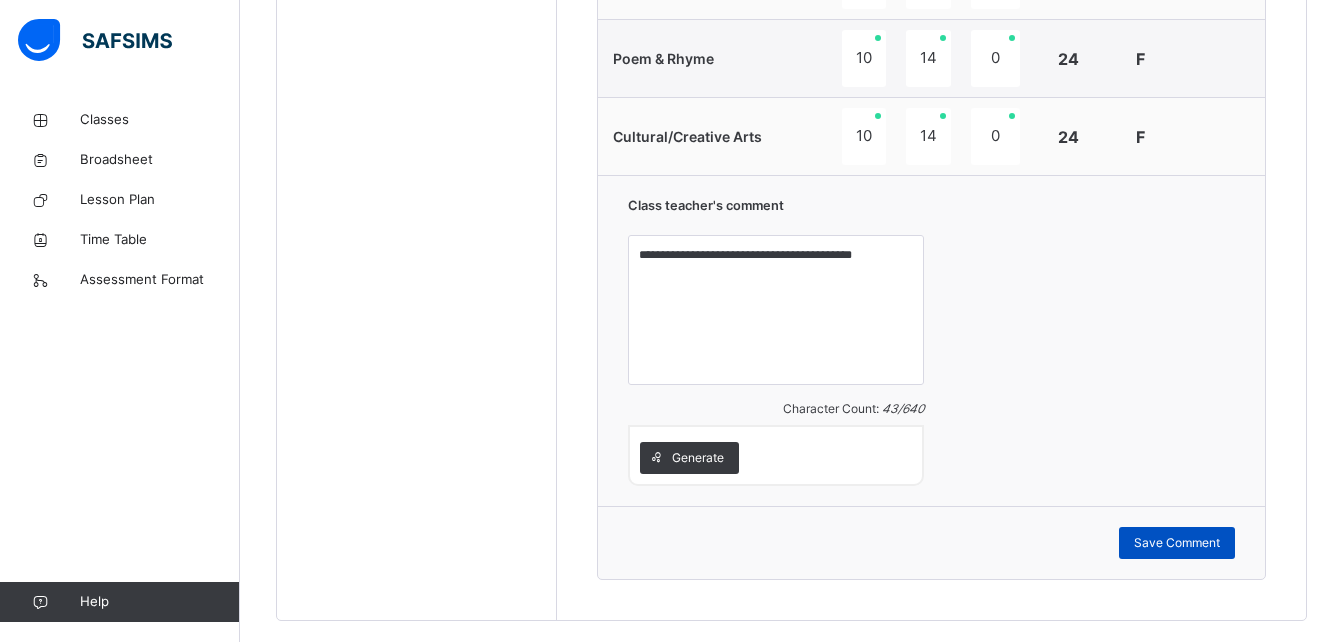 click on "Save Comment" at bounding box center (1177, 543) 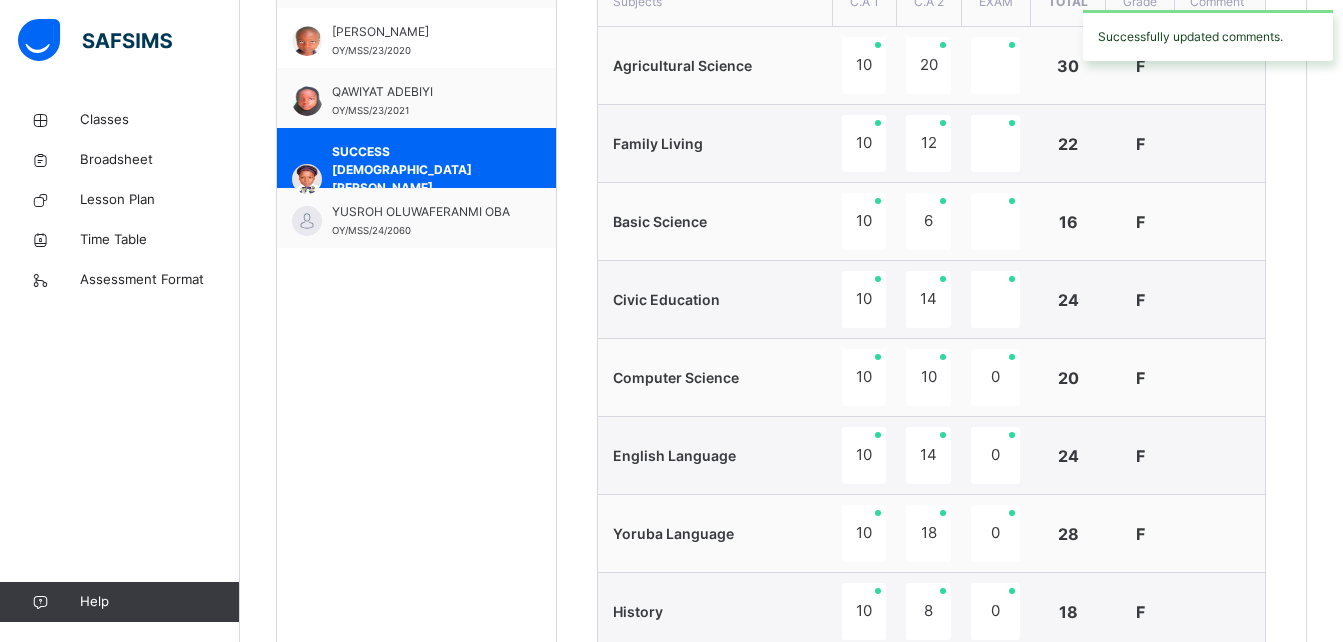 scroll, scrollTop: 754, scrollLeft: 0, axis: vertical 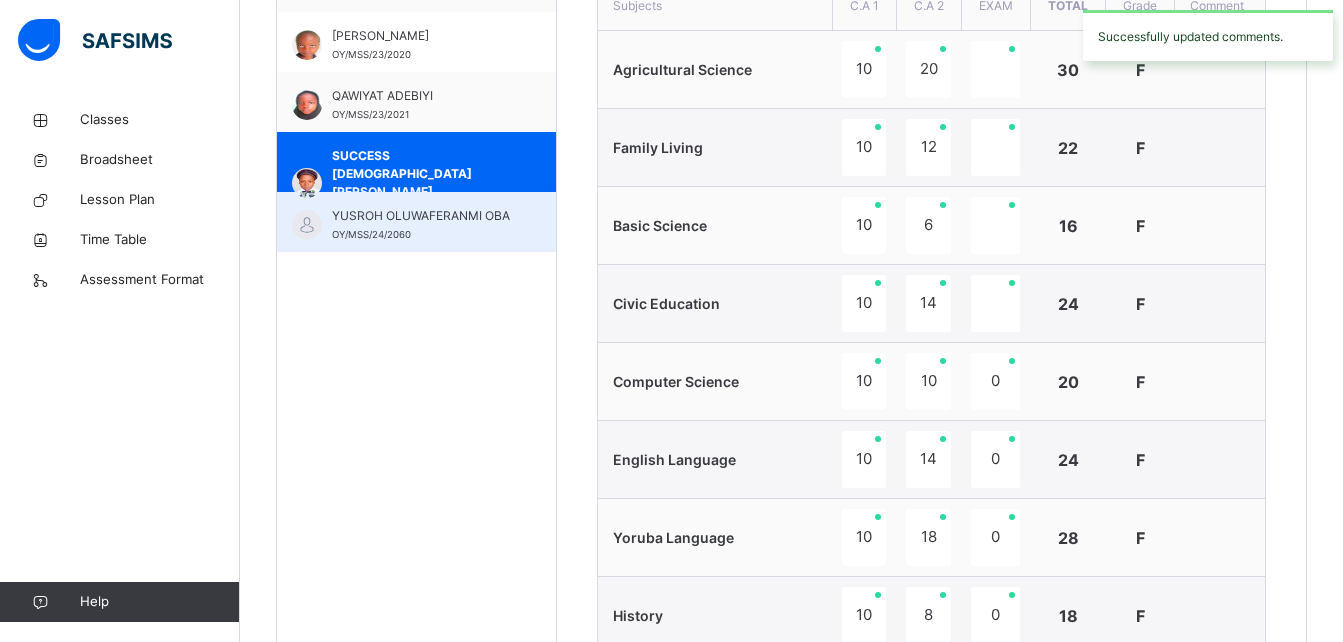 click on "YUSROH  OLUWAFERANMI  OBA" at bounding box center (421, 216) 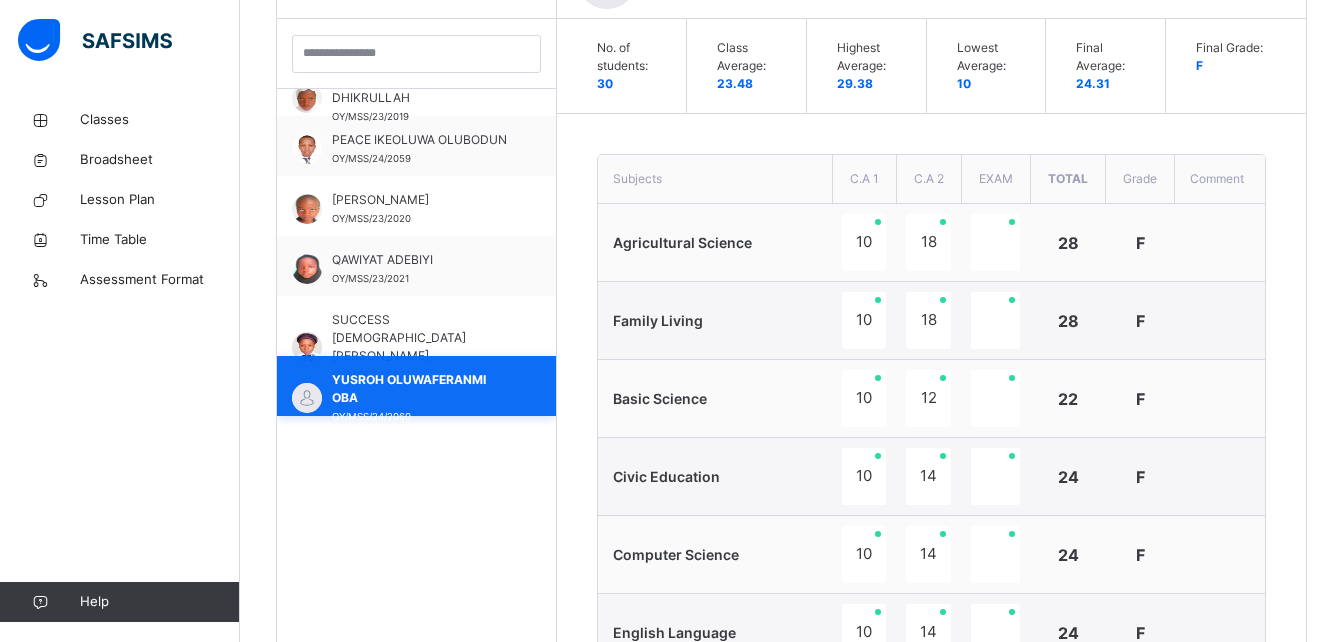 scroll, scrollTop: 754, scrollLeft: 0, axis: vertical 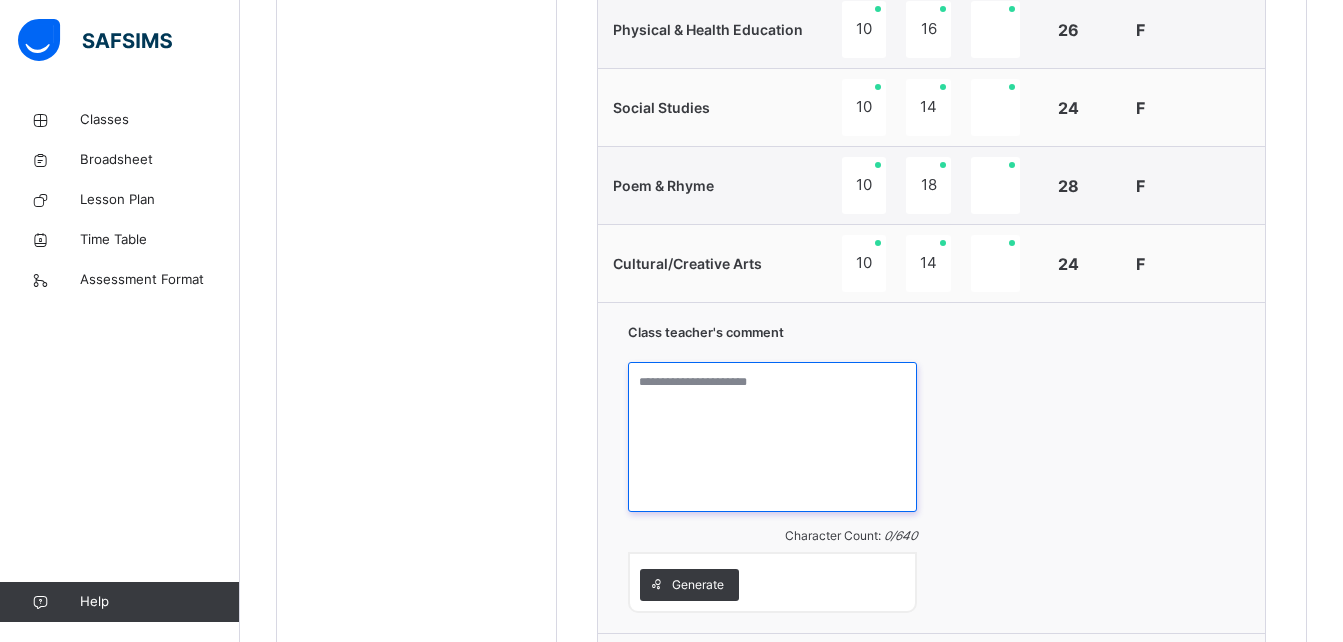 click at bounding box center (772, 437) 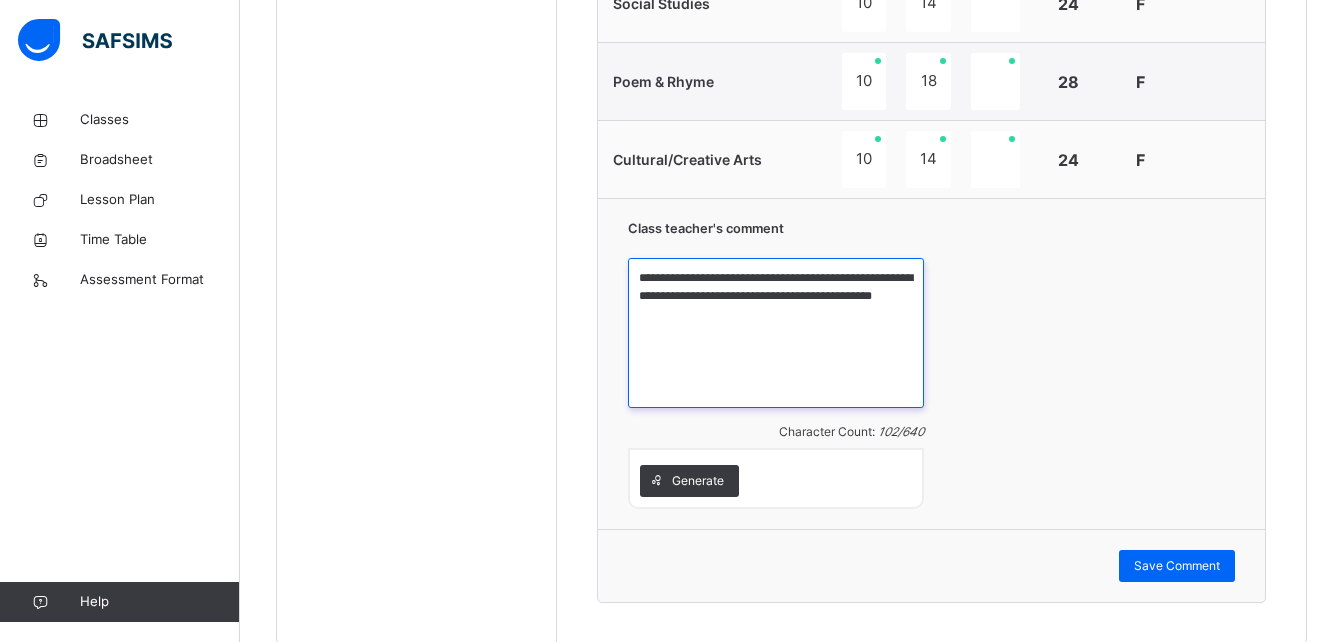 scroll, scrollTop: 1627, scrollLeft: 0, axis: vertical 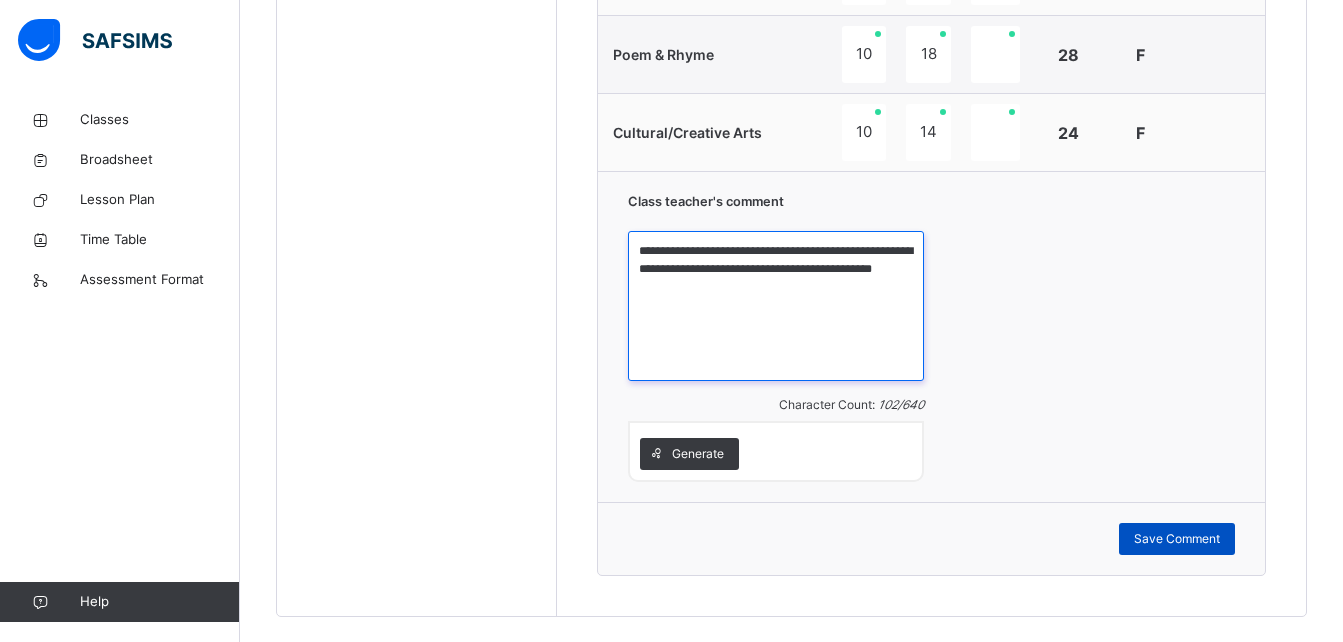 type on "**********" 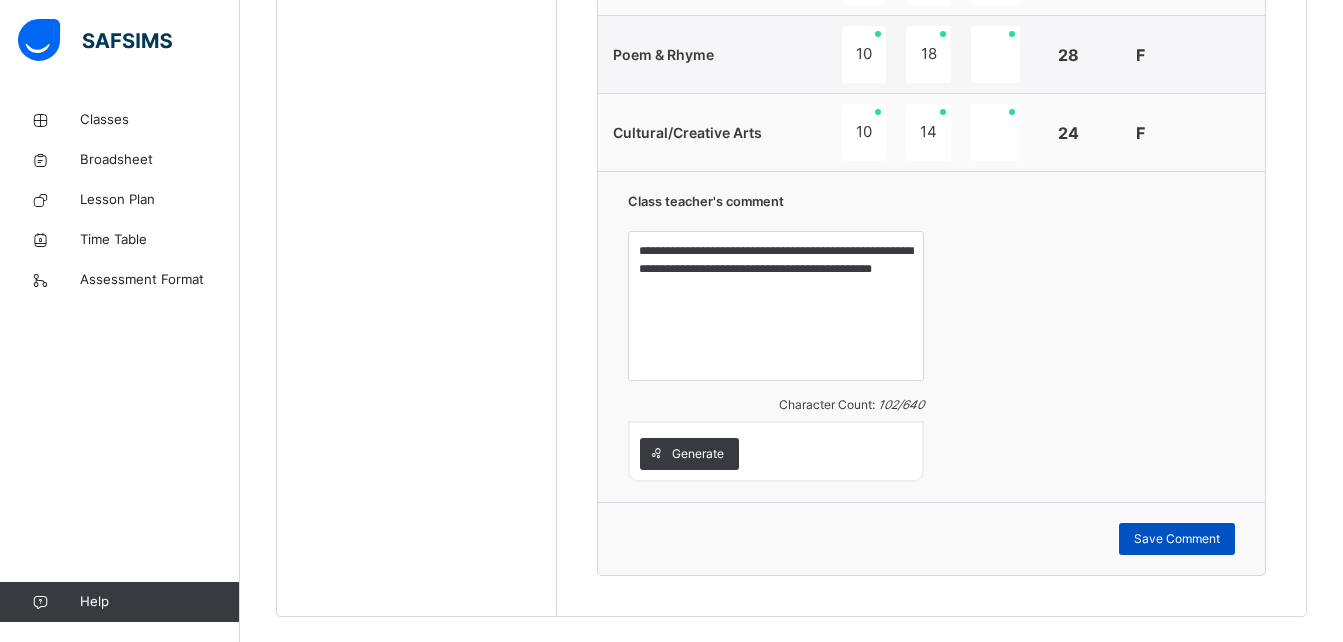 click on "Save Comment" at bounding box center [1177, 539] 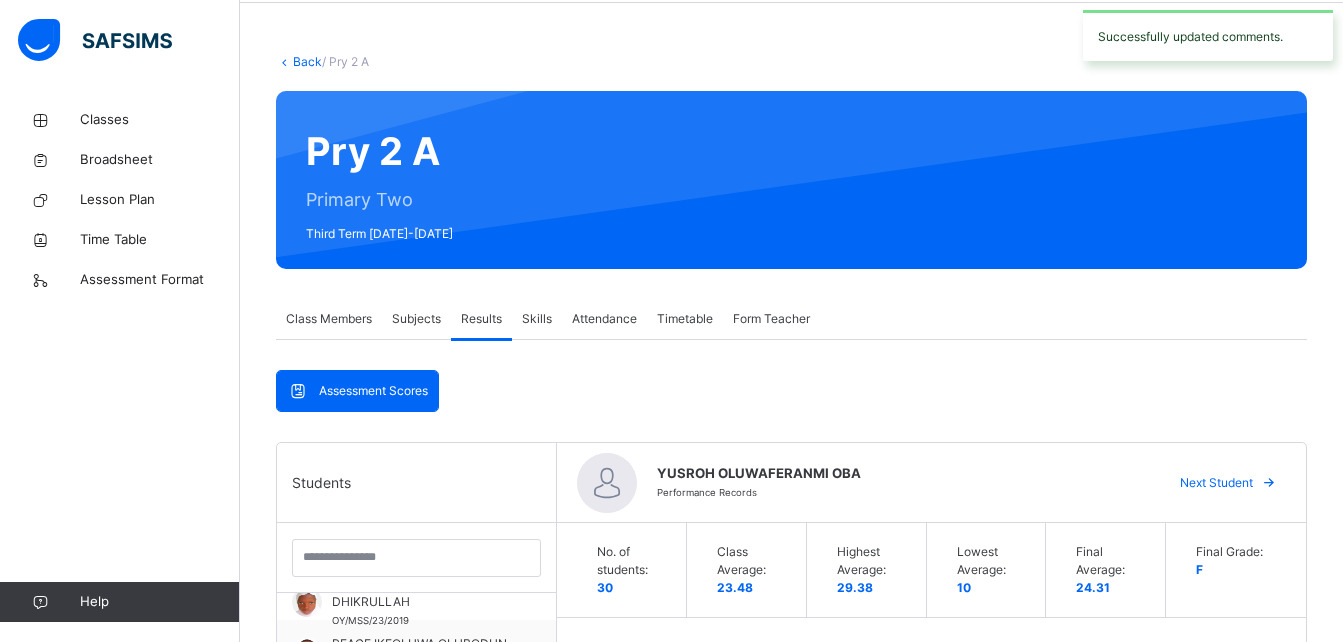 scroll, scrollTop: 62, scrollLeft: 0, axis: vertical 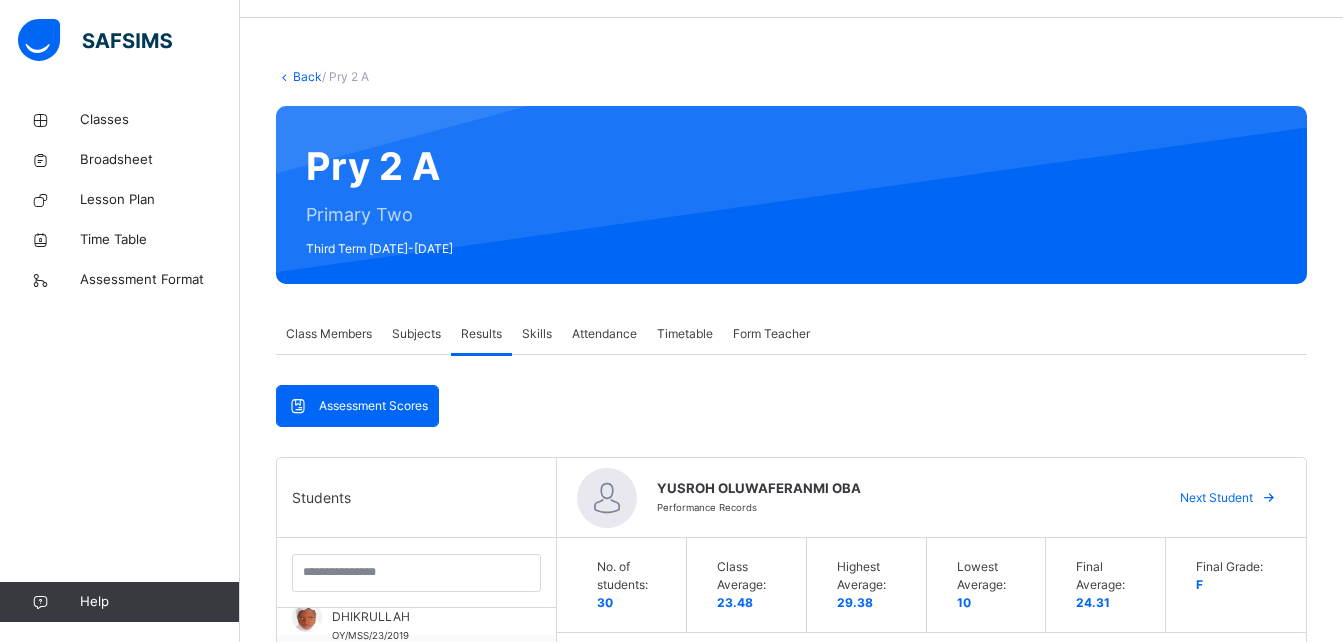 click on "Skills" at bounding box center (537, 334) 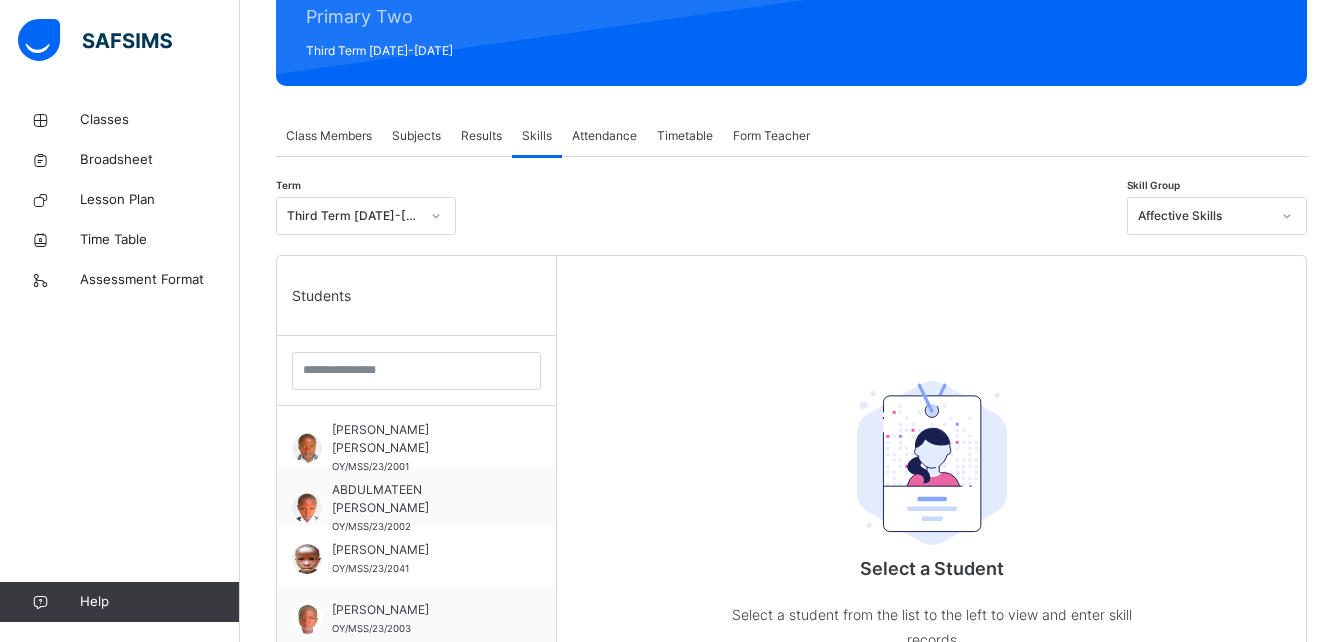 scroll, scrollTop: 307, scrollLeft: 0, axis: vertical 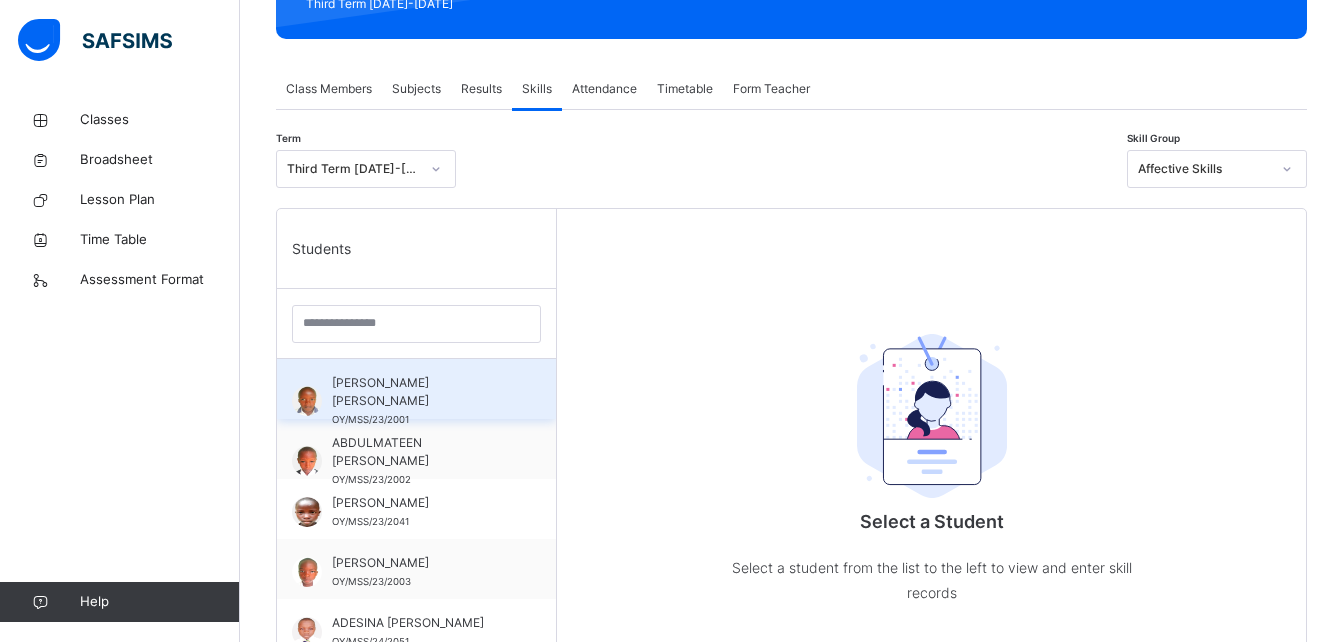 click on "[PERSON_NAME]  [PERSON_NAME]" at bounding box center [421, 392] 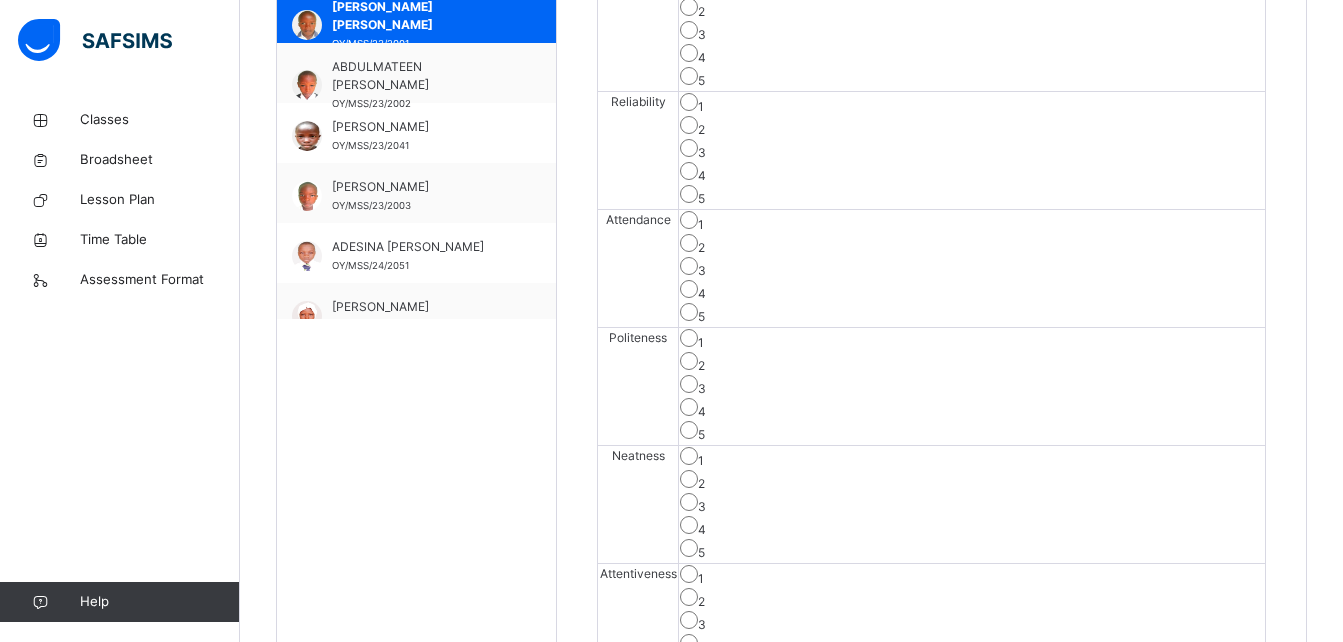 scroll, scrollTop: 754, scrollLeft: 0, axis: vertical 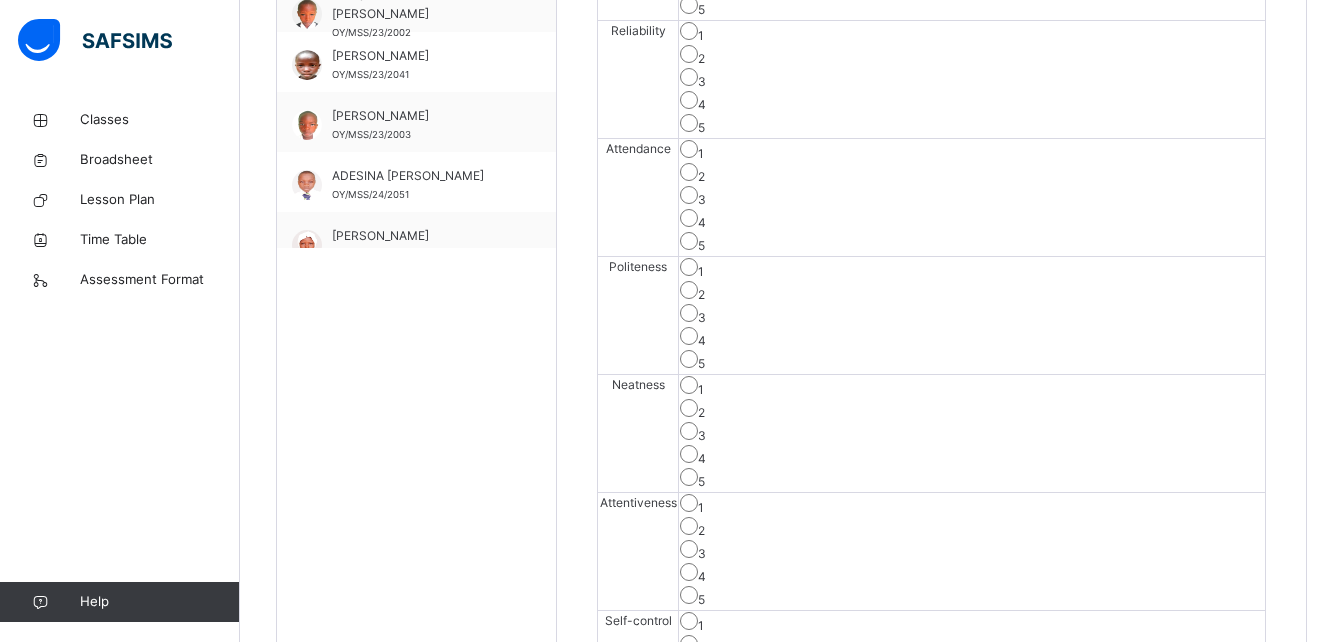 click on "4" at bounding box center (972, 692) 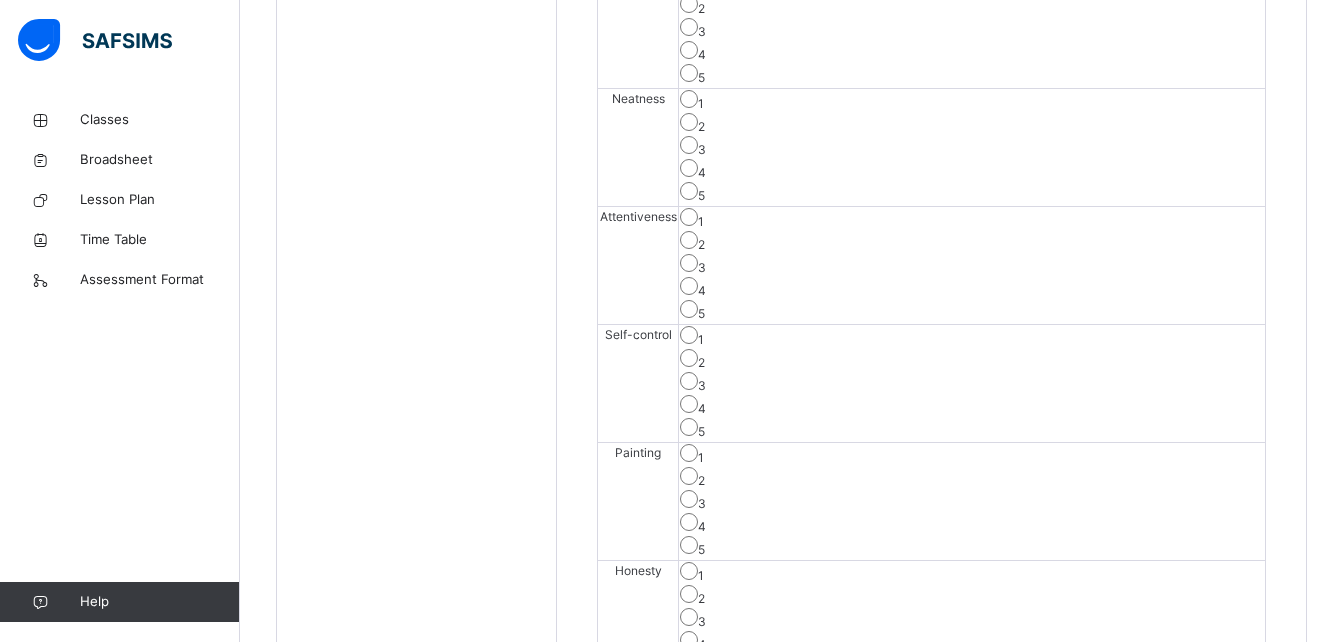 scroll, scrollTop: 1056, scrollLeft: 0, axis: vertical 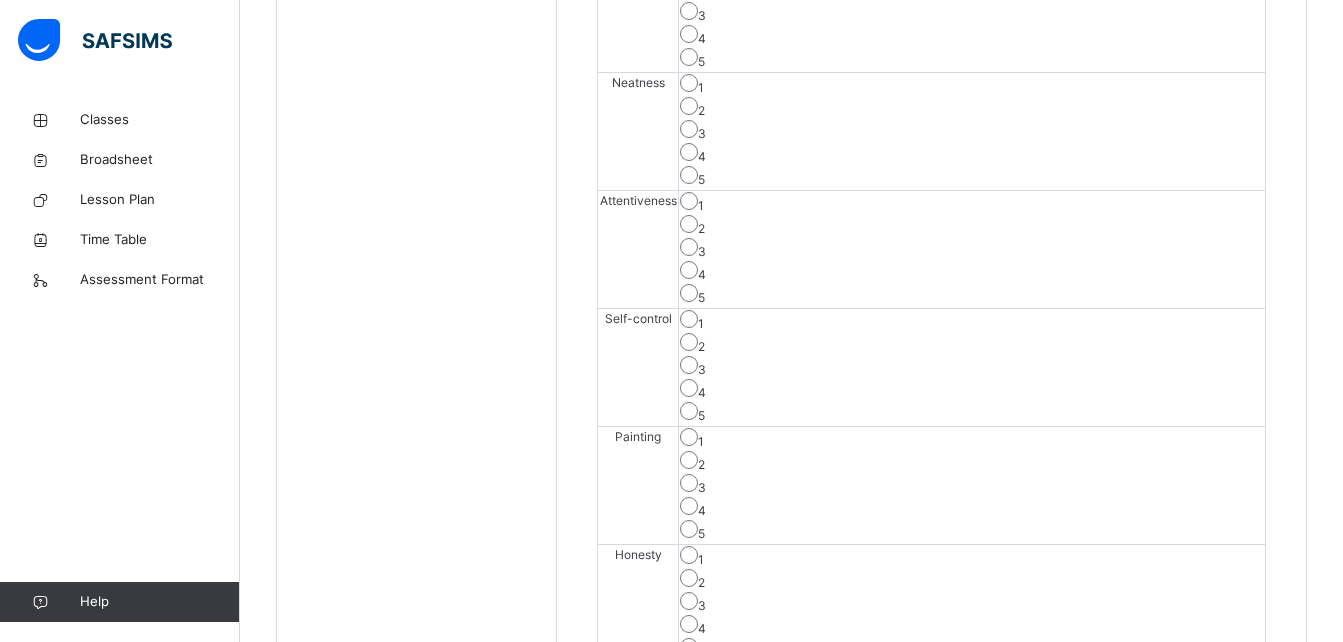 click on "4" at bounding box center [972, 626] 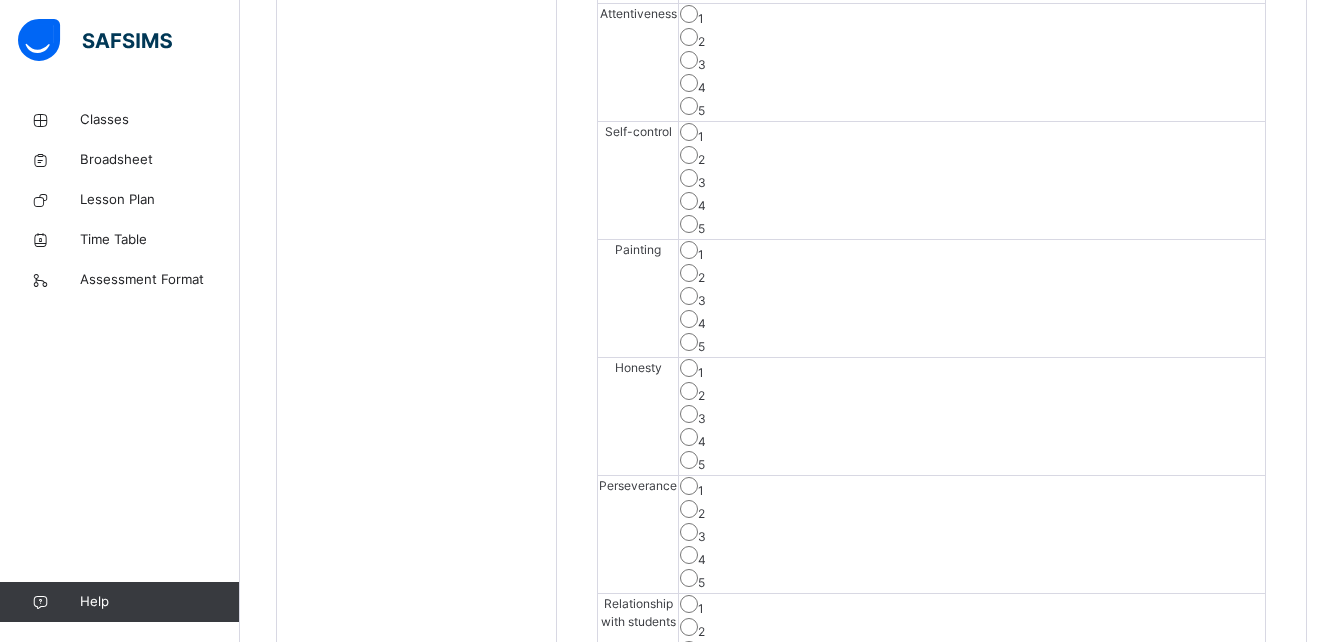 scroll, scrollTop: 1259, scrollLeft: 0, axis: vertical 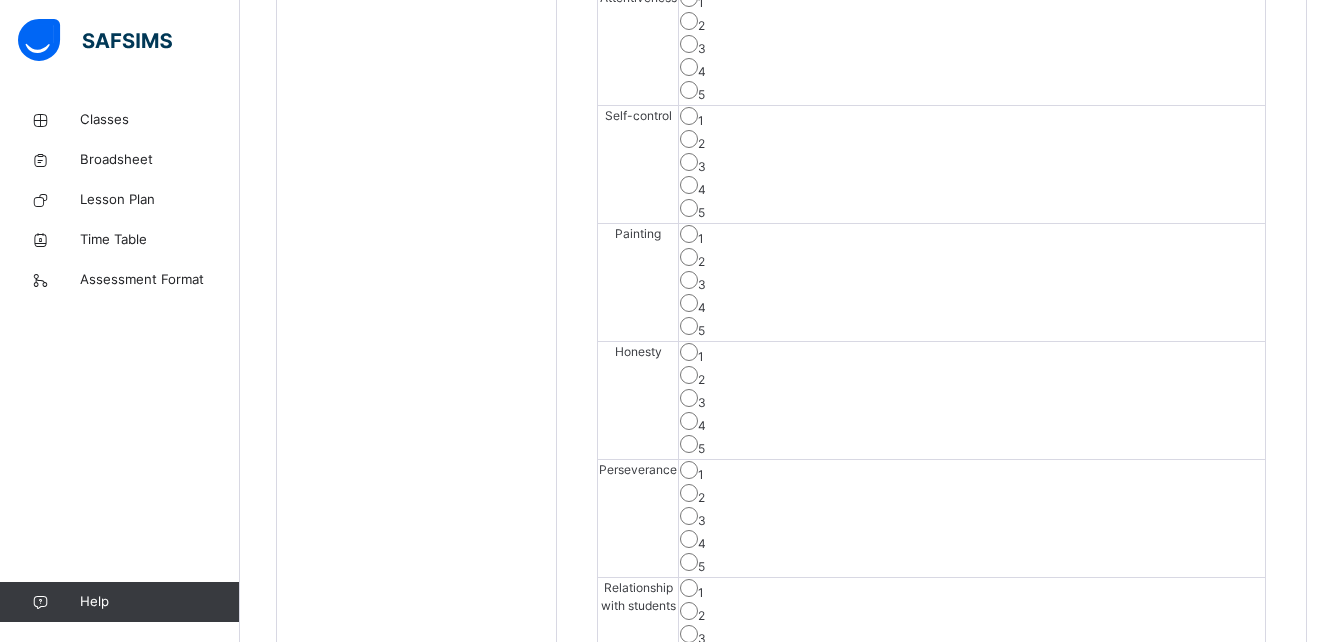 click on "Save Skill" at bounding box center [1192, 732] 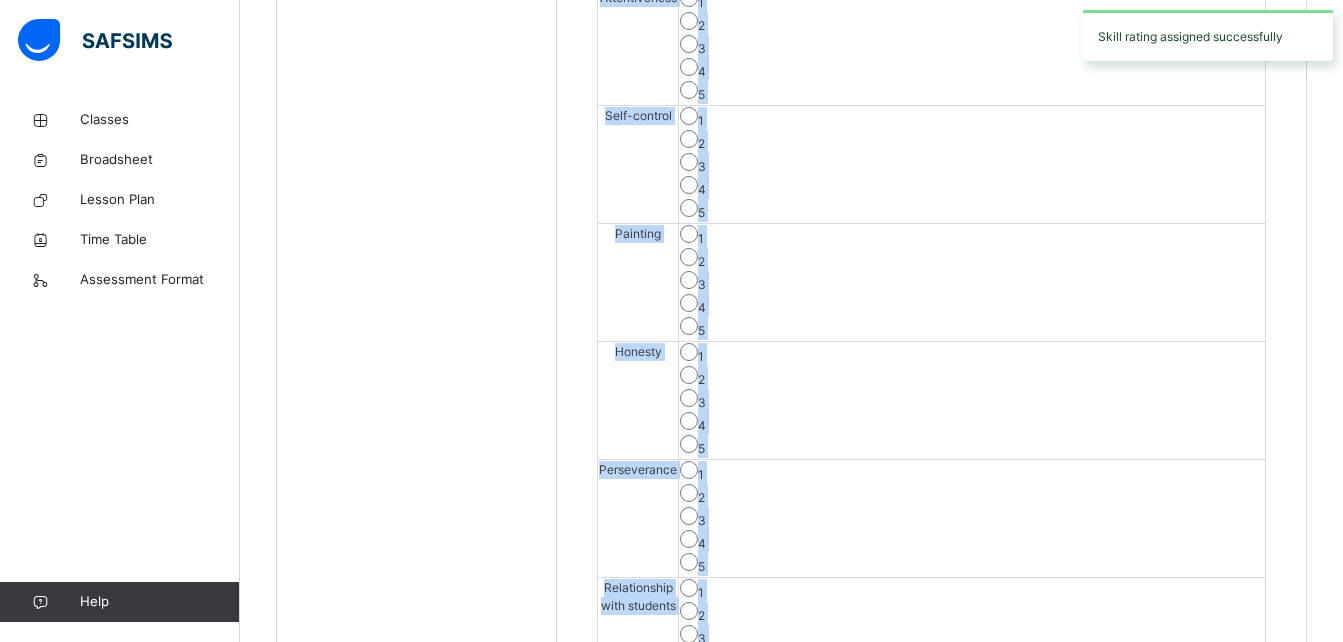 drag, startPoint x: 1341, startPoint y: 545, endPoint x: 1361, endPoint y: 282, distance: 263.75937 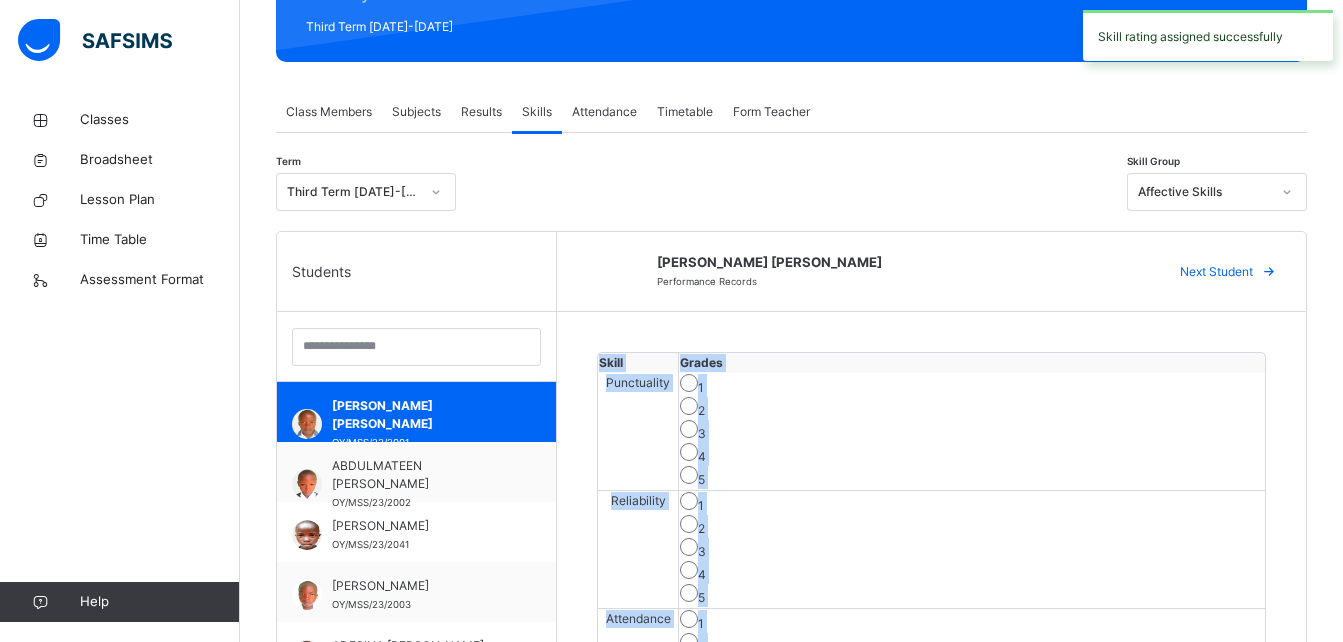 scroll, scrollTop: 281, scrollLeft: 0, axis: vertical 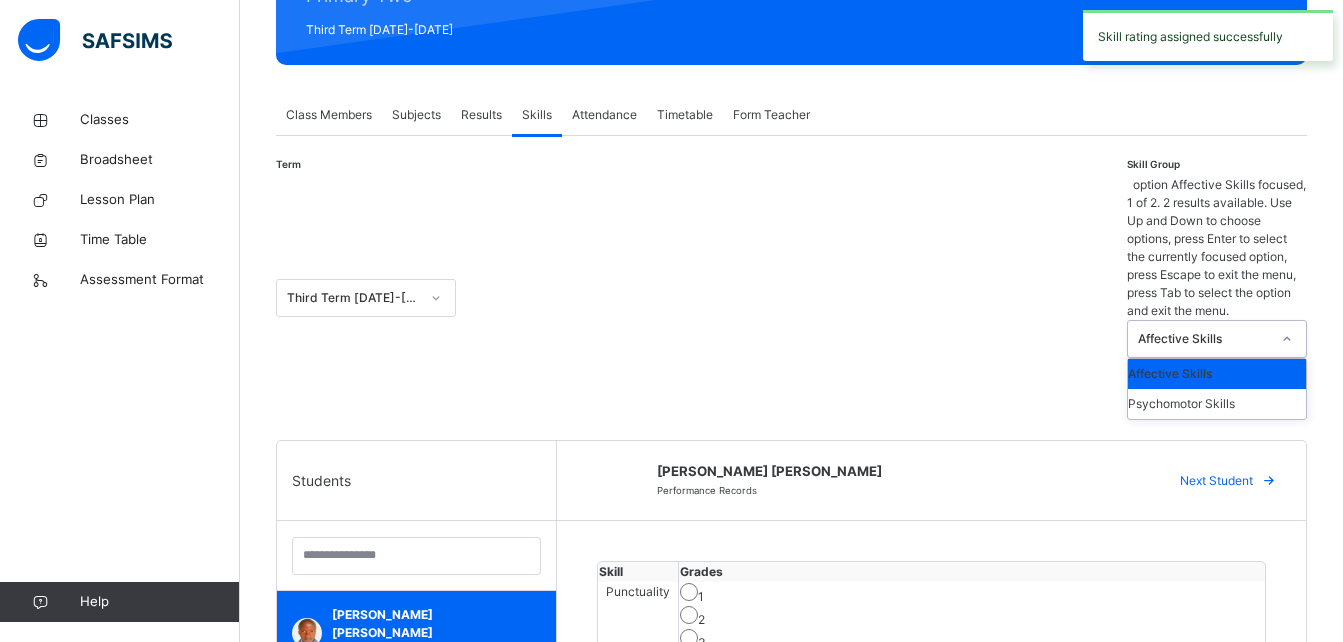 click at bounding box center [1287, 339] 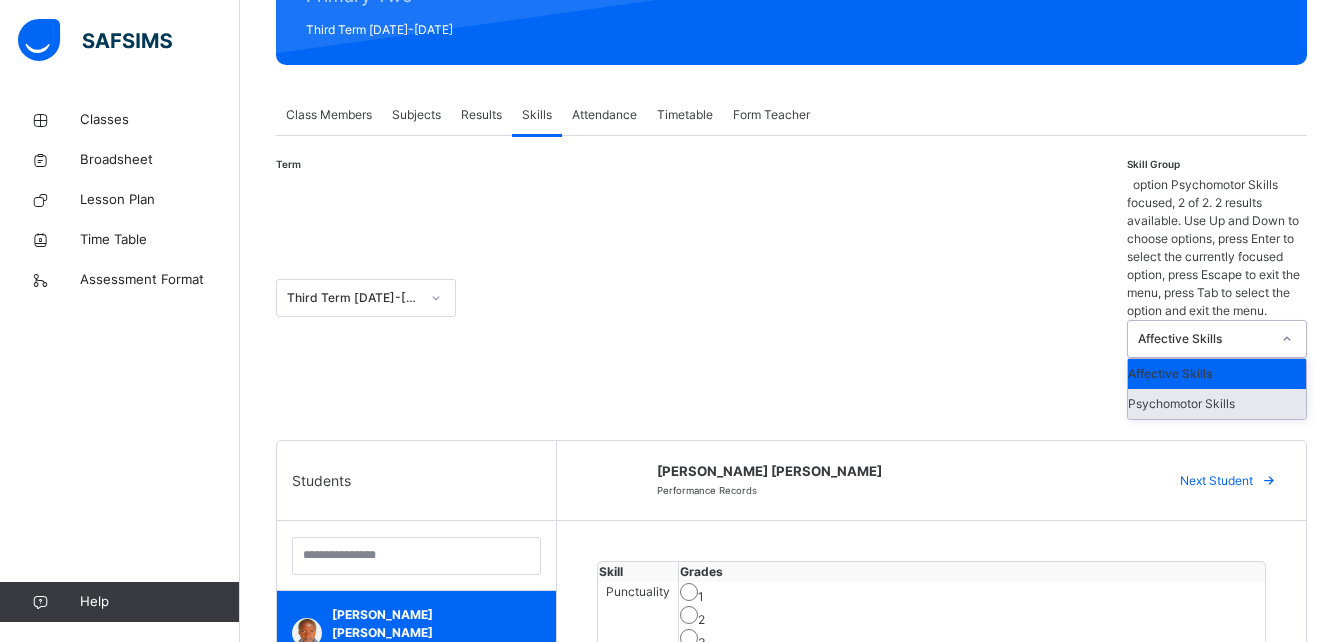 click on "Psychomotor Skills" at bounding box center (1217, 404) 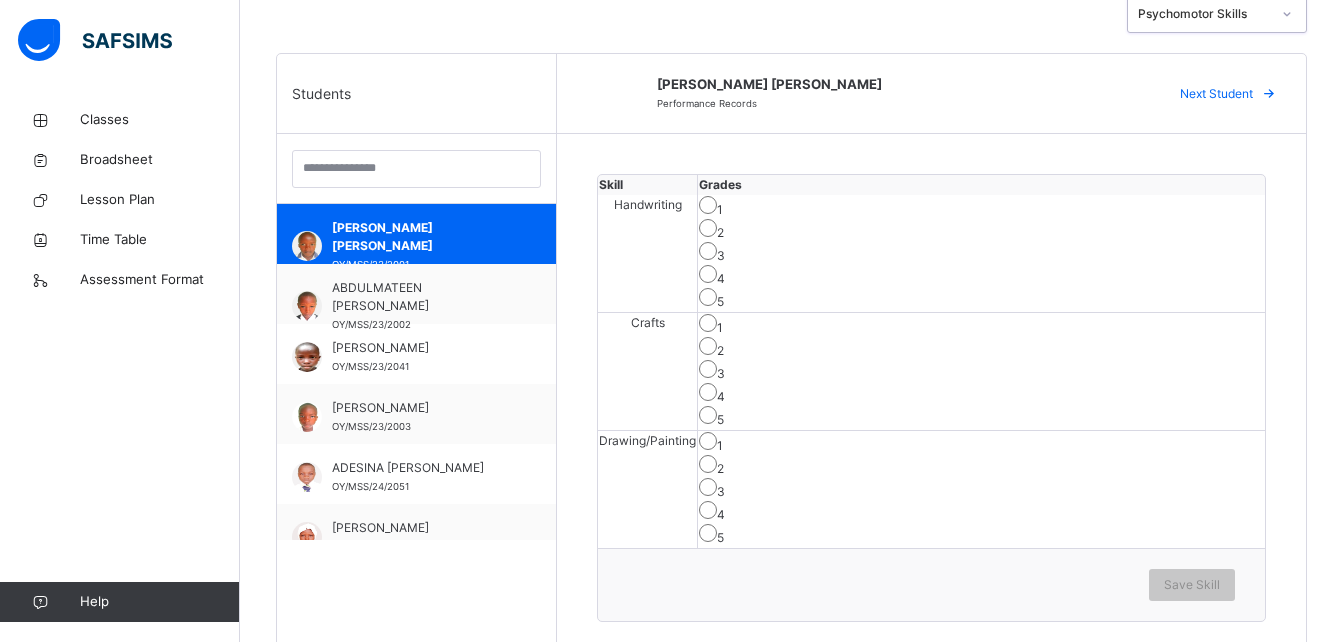scroll, scrollTop: 555, scrollLeft: 0, axis: vertical 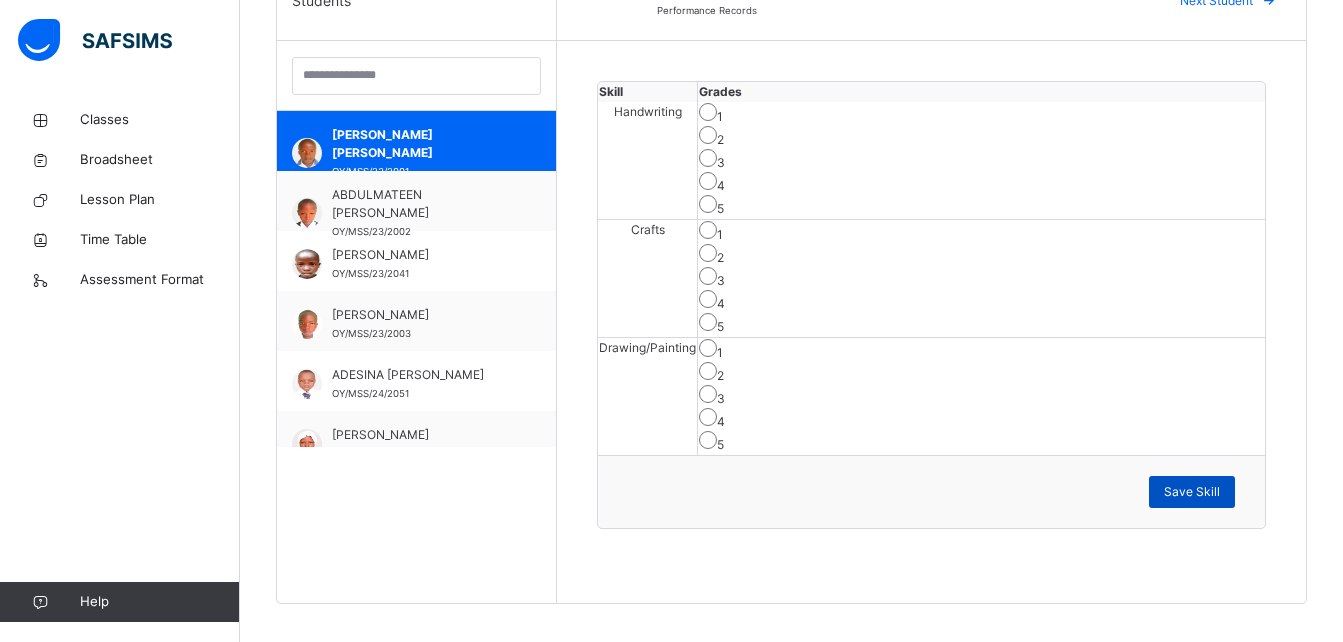 click on "Save Skill" at bounding box center [1192, 492] 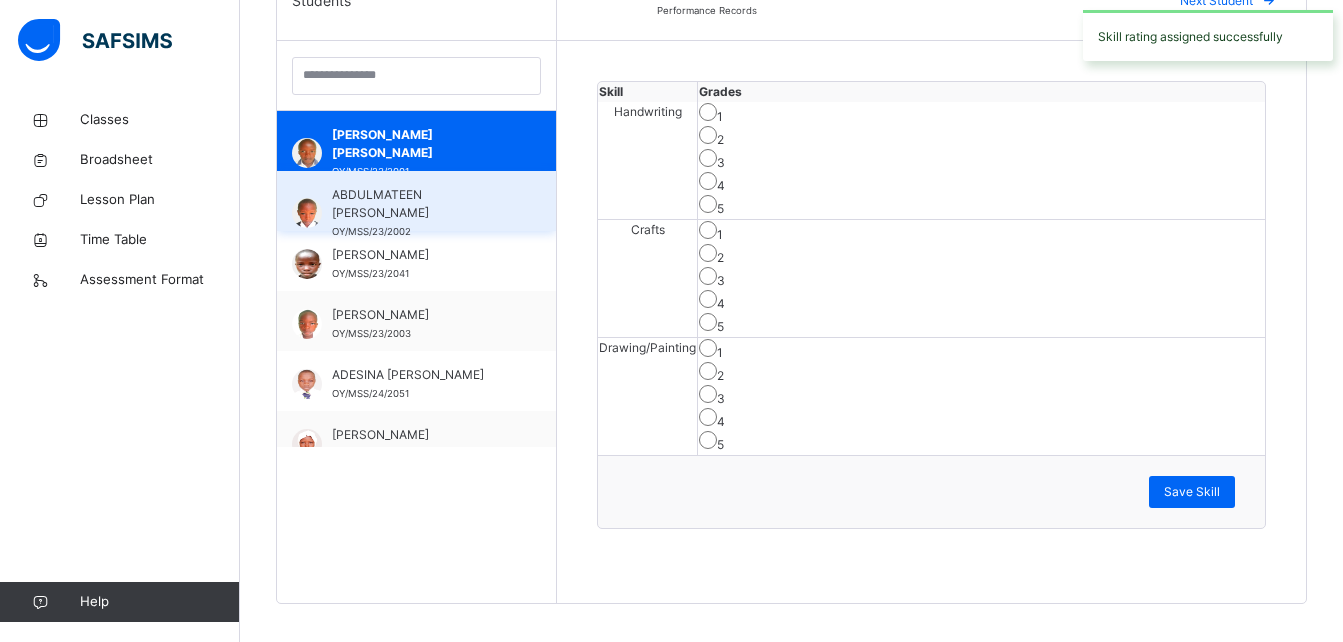 click on "ABDULMATEEN [PERSON_NAME]" at bounding box center [421, 204] 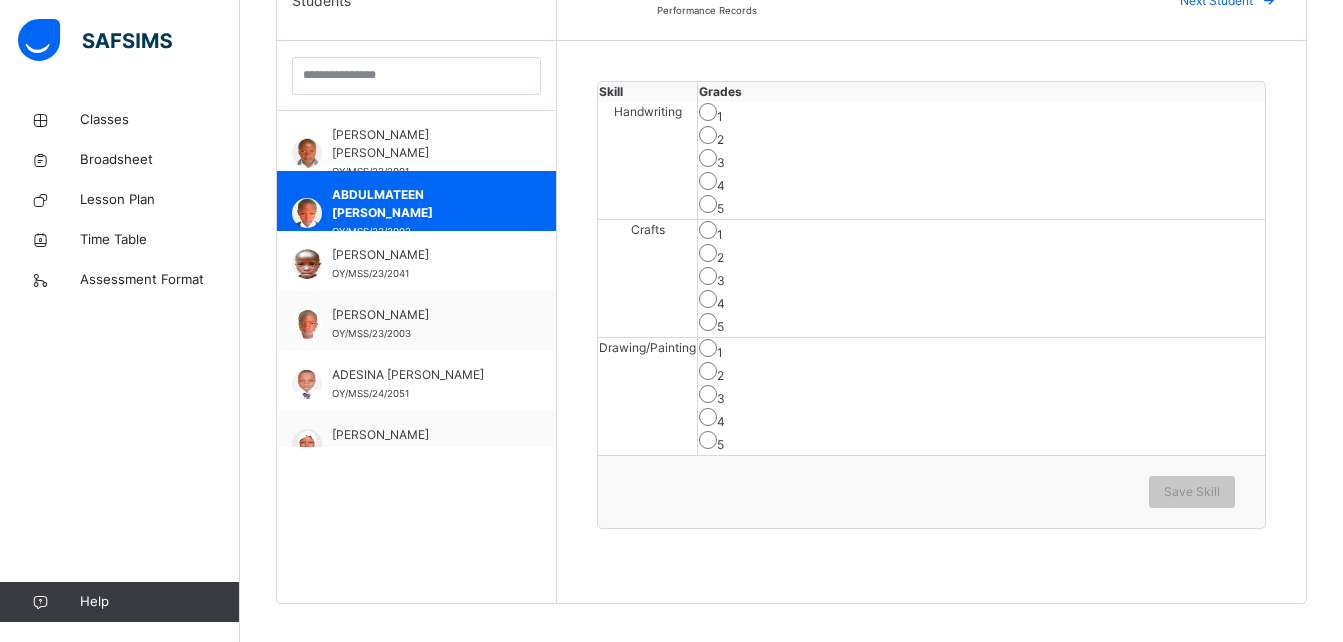 click on "2" at bounding box center [981, 373] 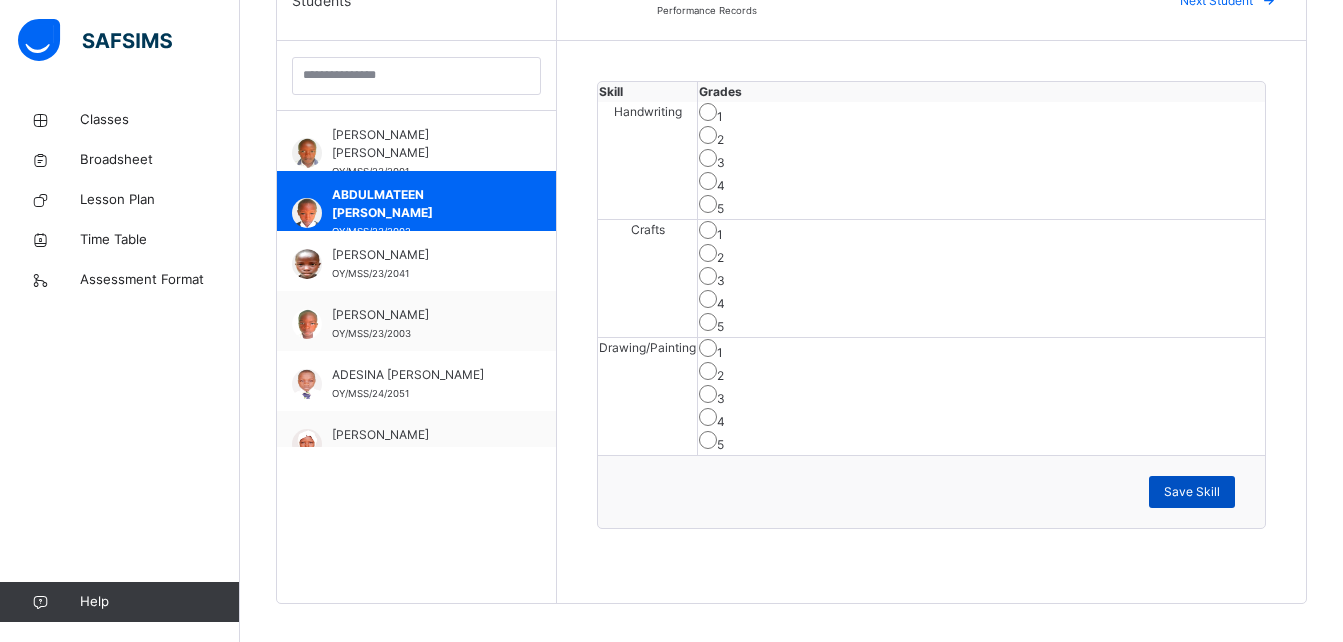 click on "Save Skill" at bounding box center (1192, 492) 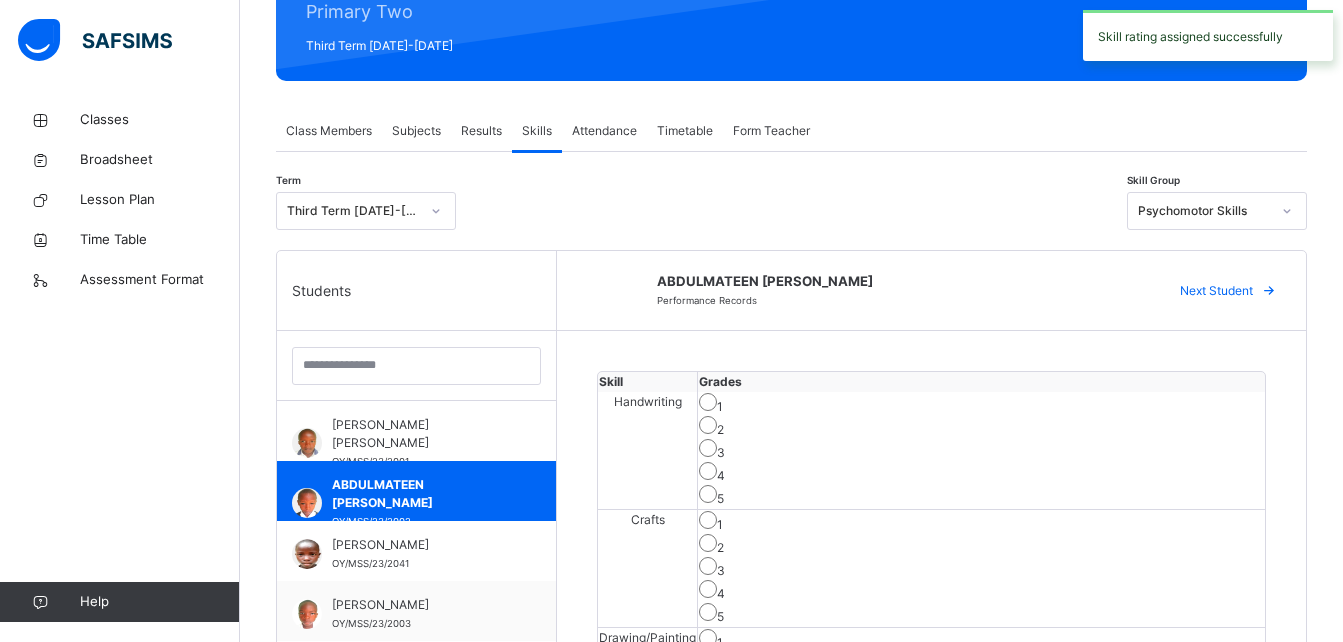 scroll, scrollTop: 228, scrollLeft: 0, axis: vertical 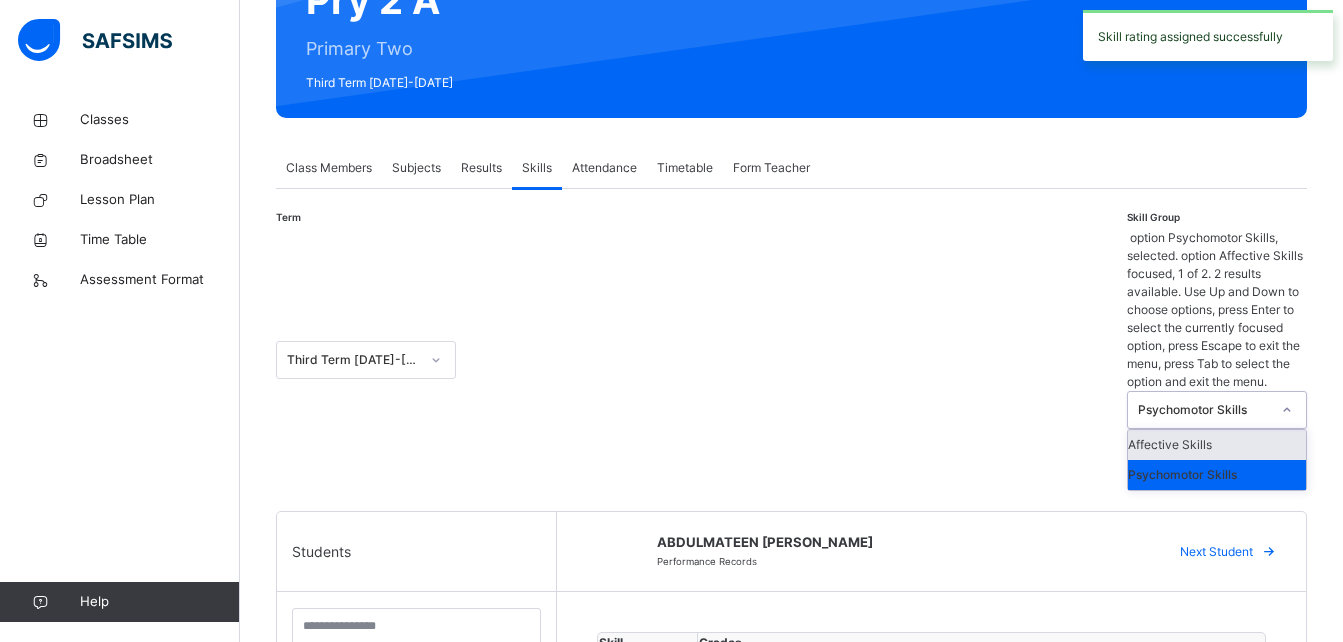 click at bounding box center (1287, 410) 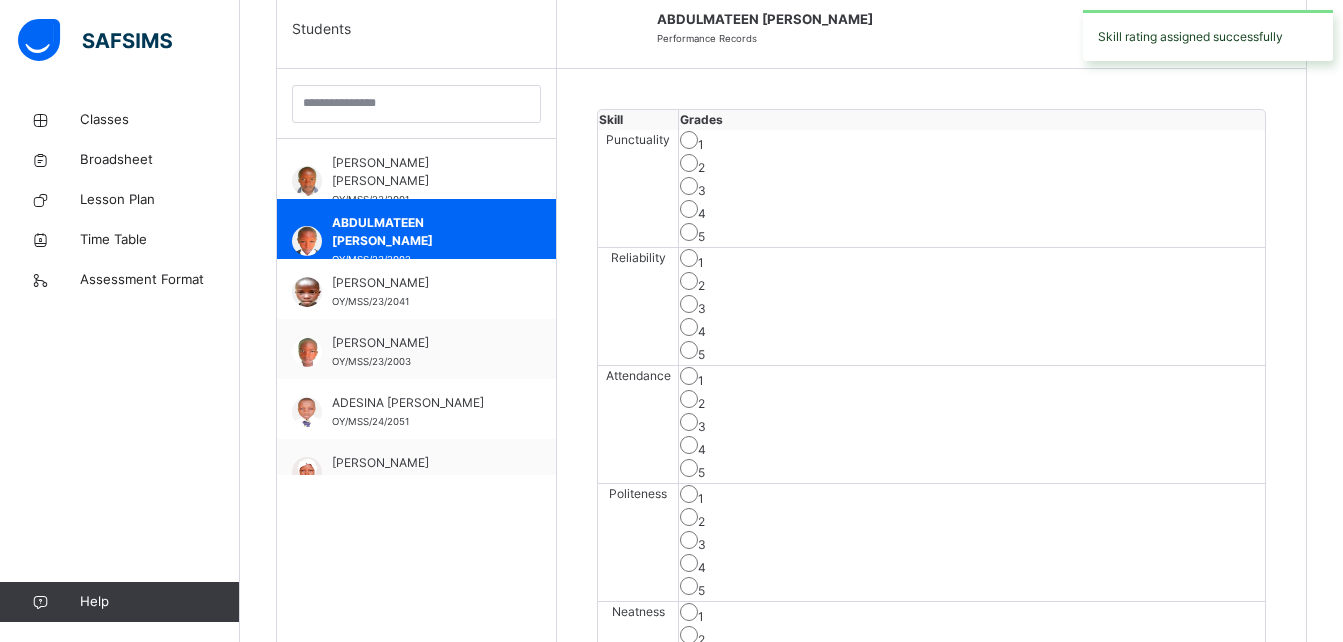 scroll, scrollTop: 643, scrollLeft: 0, axis: vertical 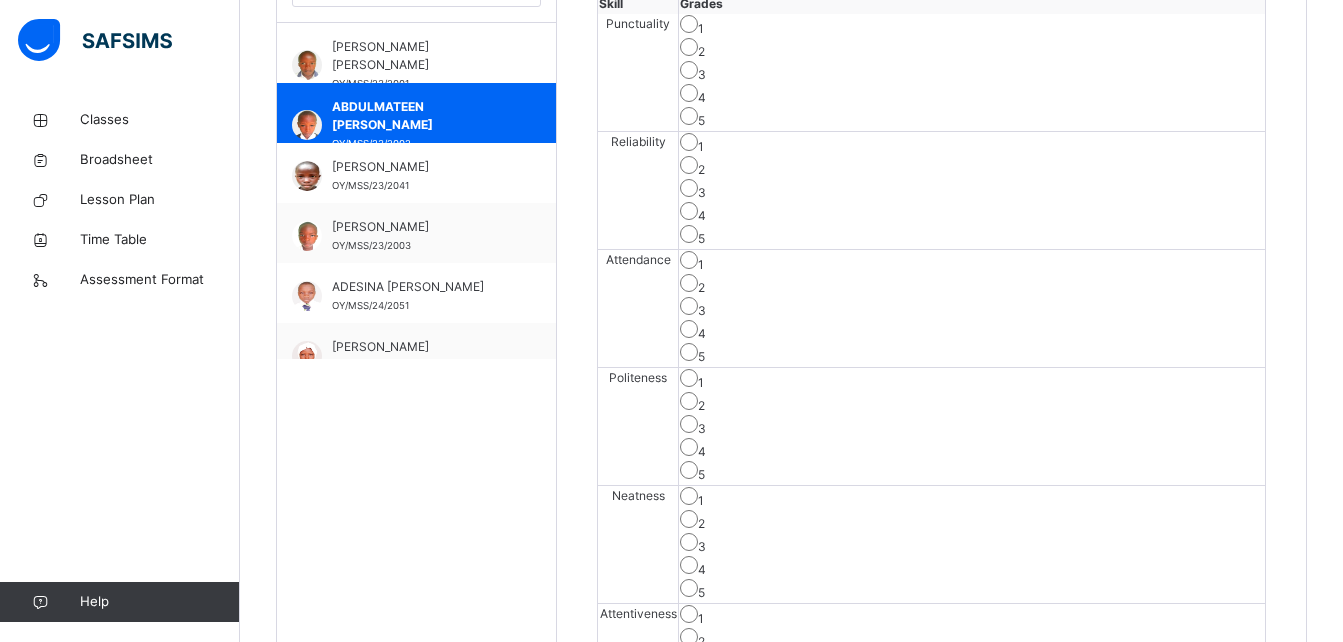 click on "3" at bounding box center [972, 190] 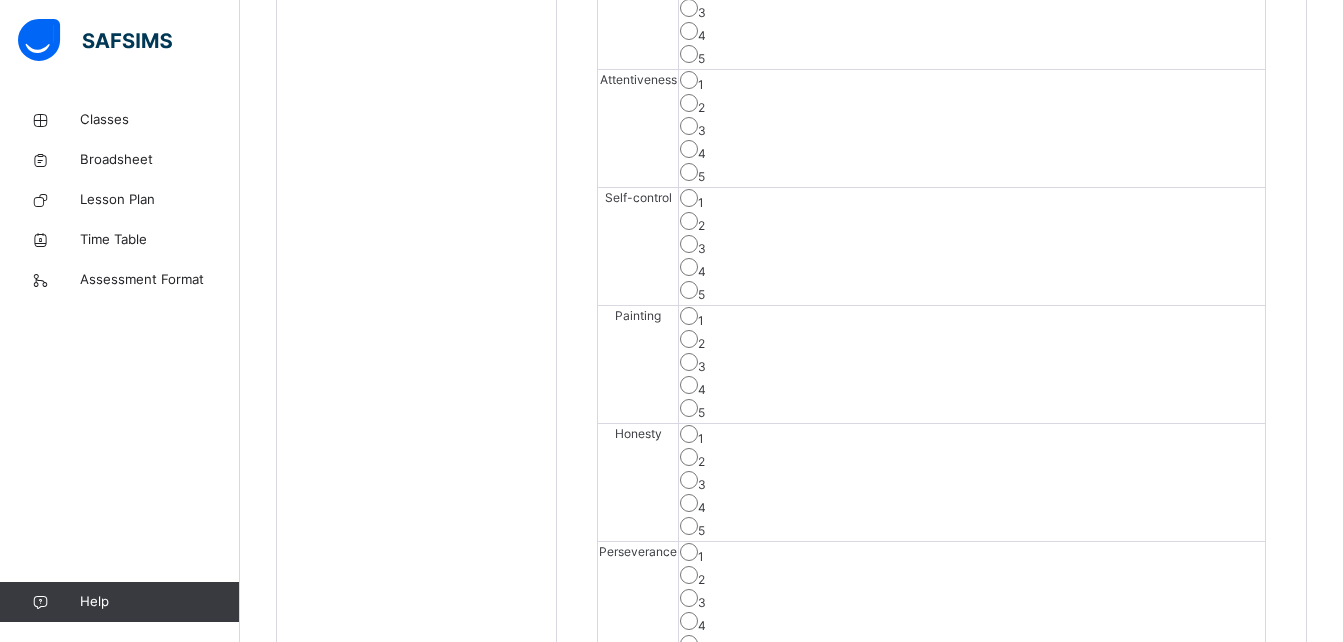 scroll, scrollTop: 1196, scrollLeft: 0, axis: vertical 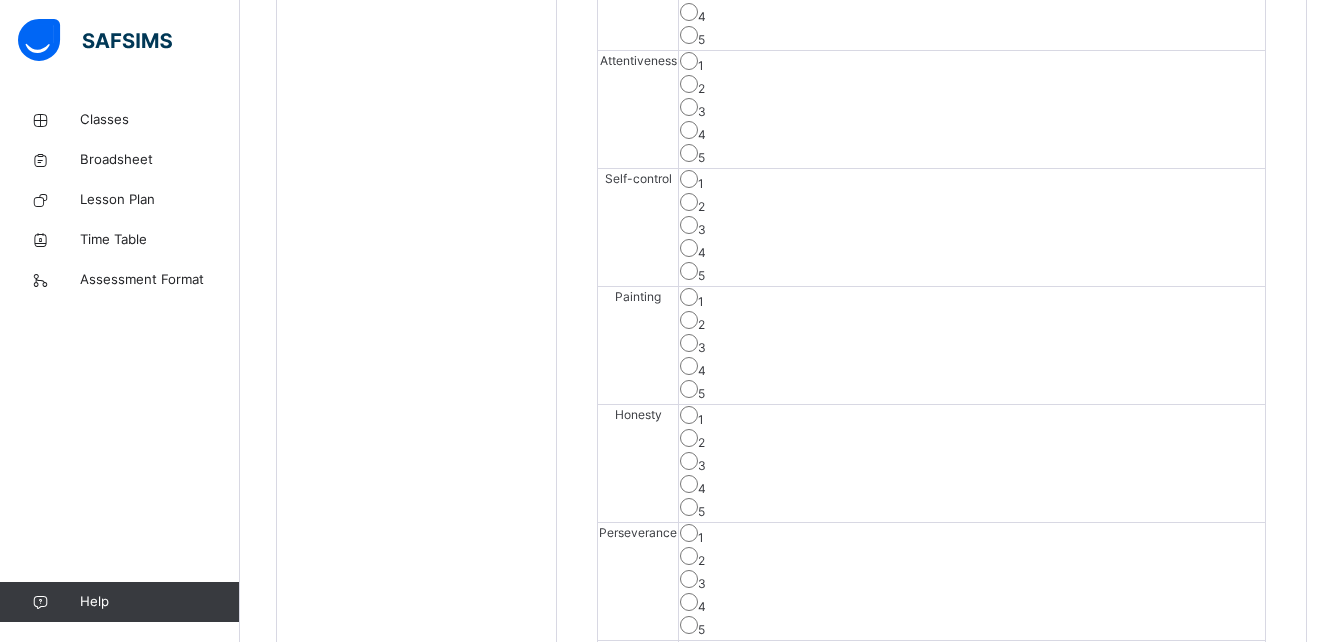 click on "3" at bounding box center [972, 345] 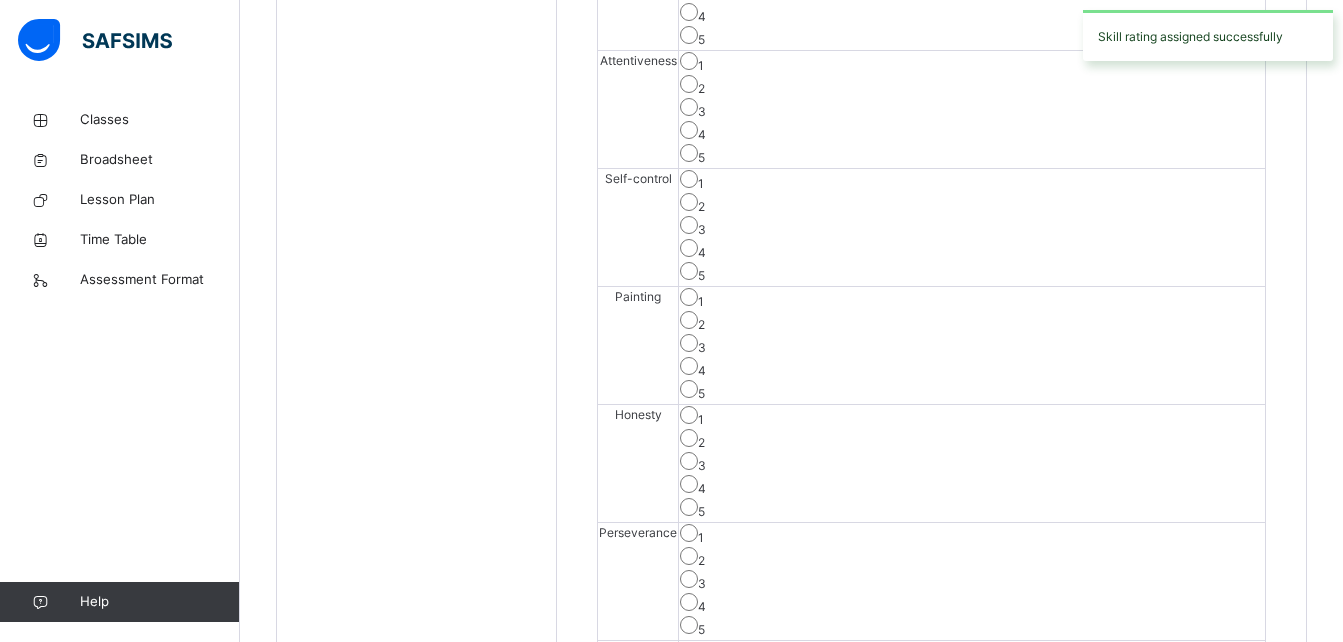 scroll, scrollTop: 414, scrollLeft: 0, axis: vertical 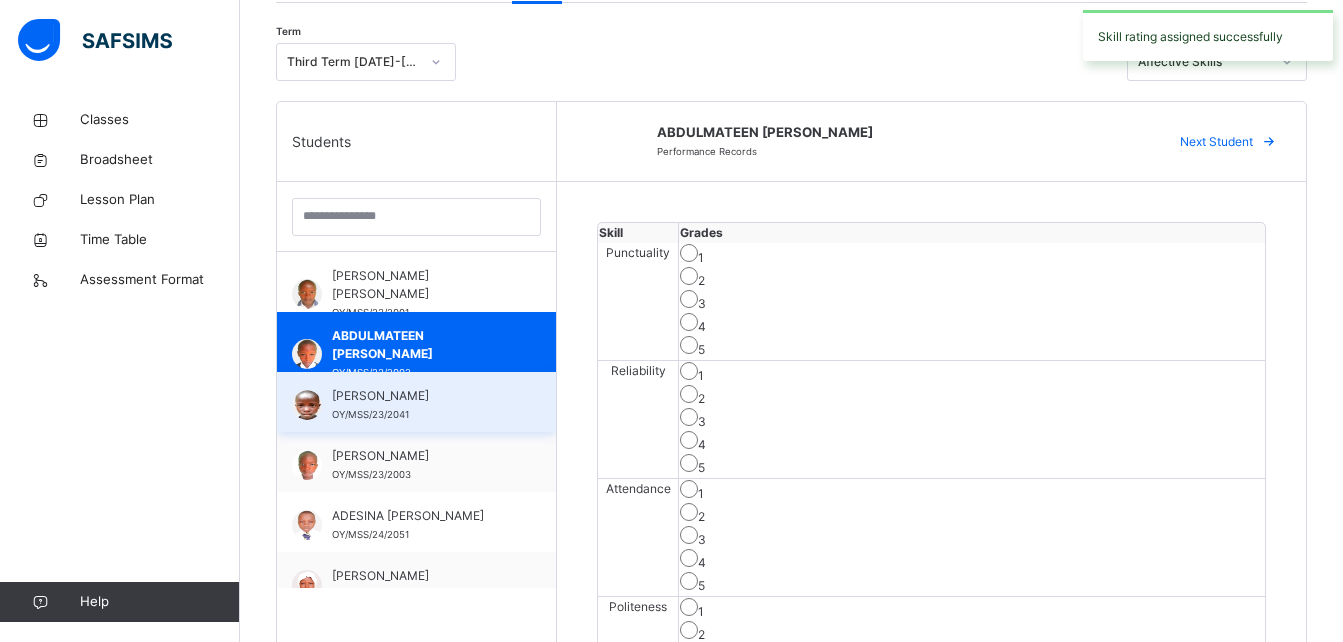 click on "ABDULSALAM OPEYEMI AMIOLA OY/MSS/23/2041" at bounding box center (416, 402) 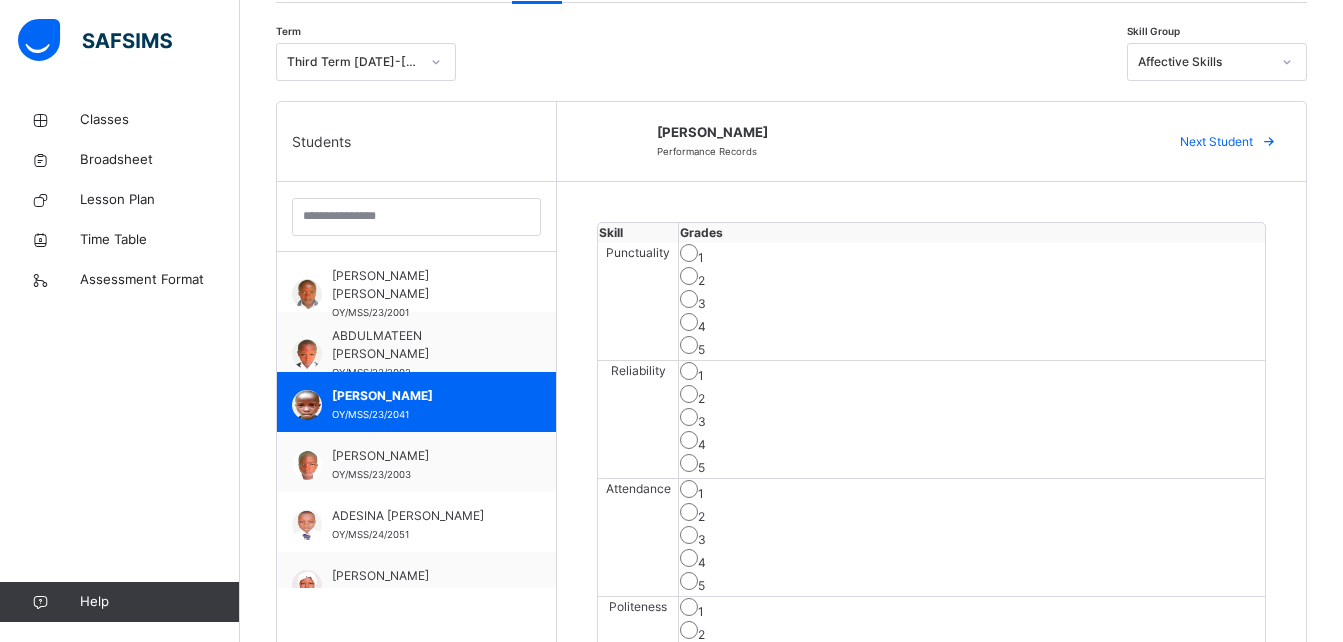 click on "3" at bounding box center [972, 537] 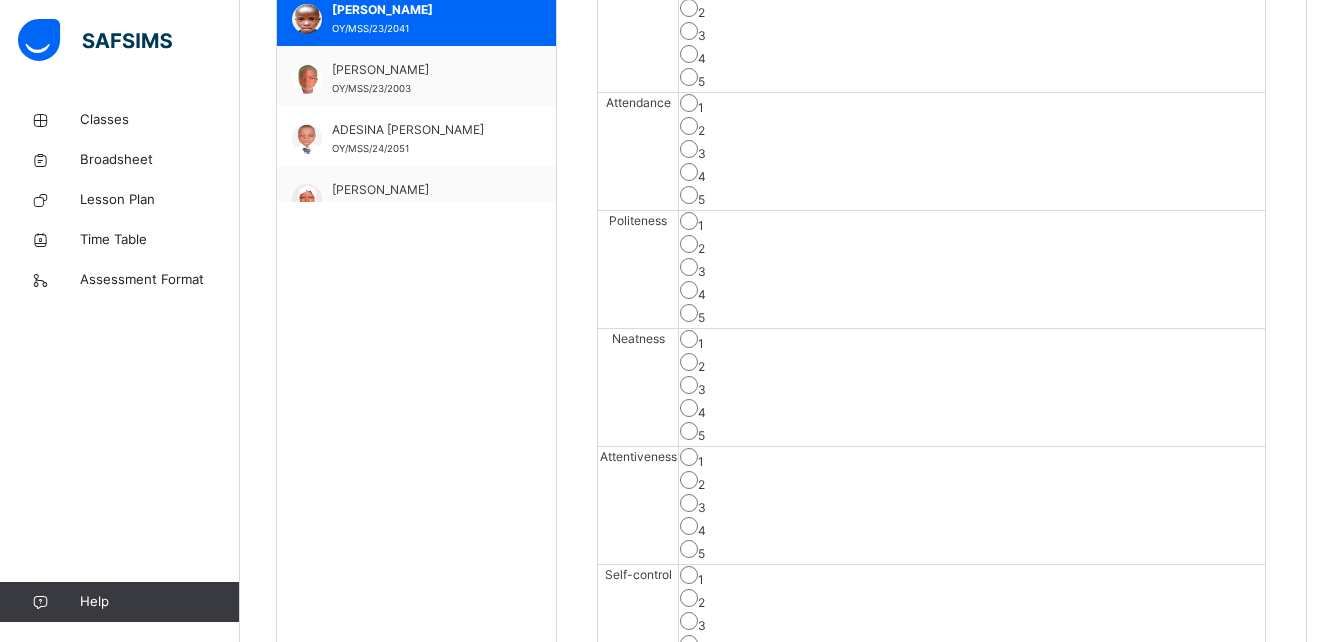 scroll, scrollTop: 939, scrollLeft: 0, axis: vertical 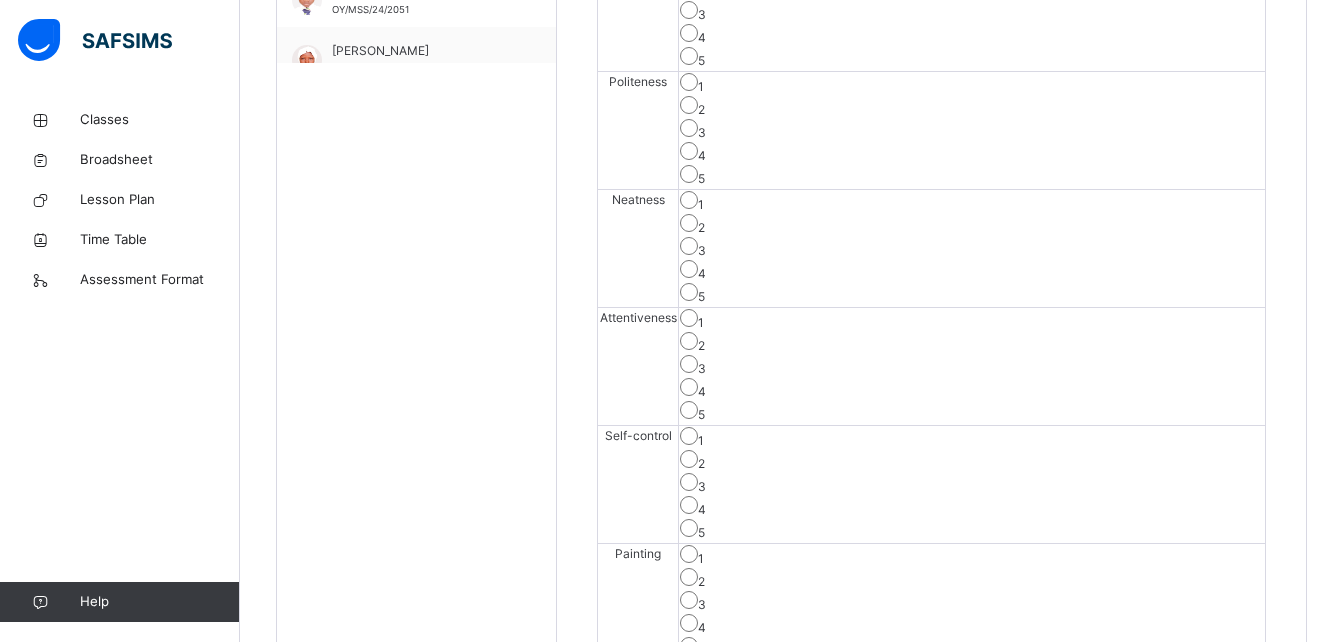 click on "3" at bounding box center [972, 602] 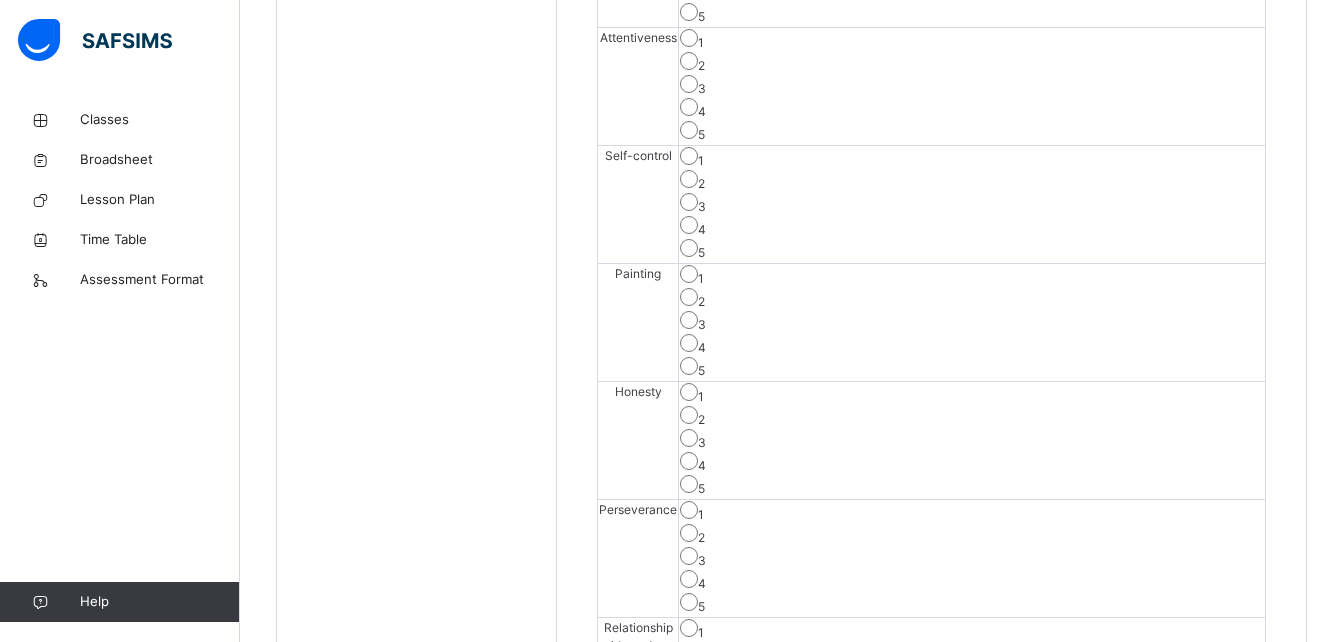 scroll, scrollTop: 1225, scrollLeft: 0, axis: vertical 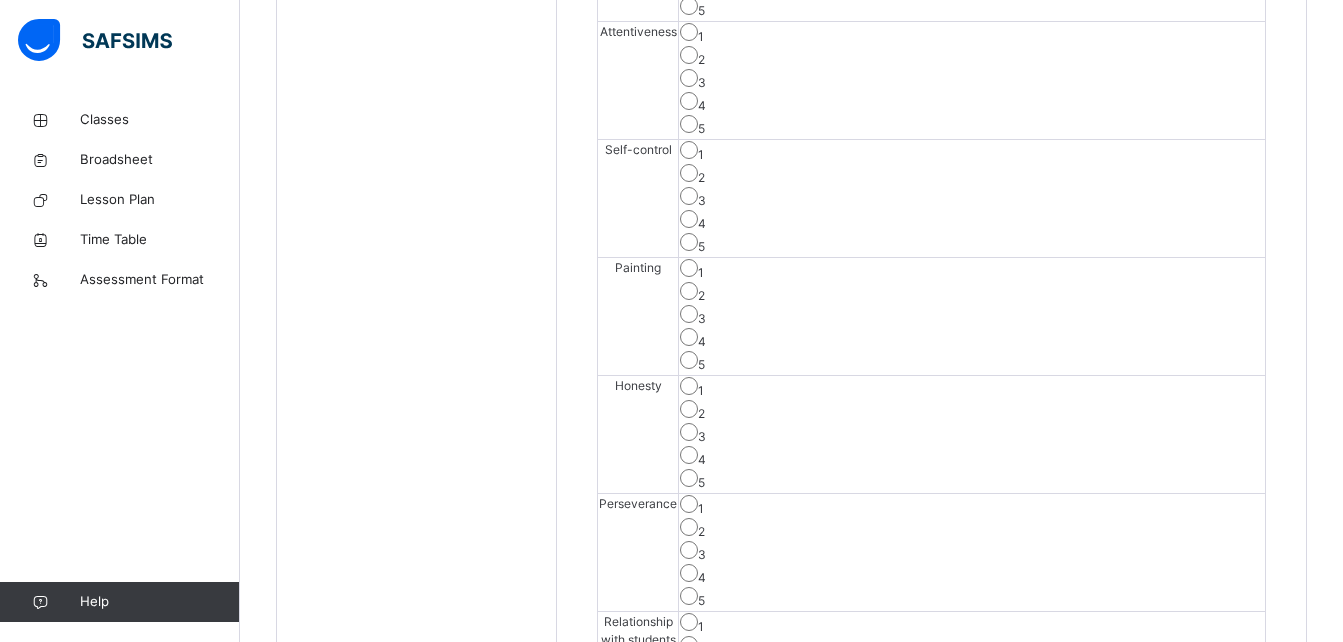 click on "3" at bounding box center [972, 552] 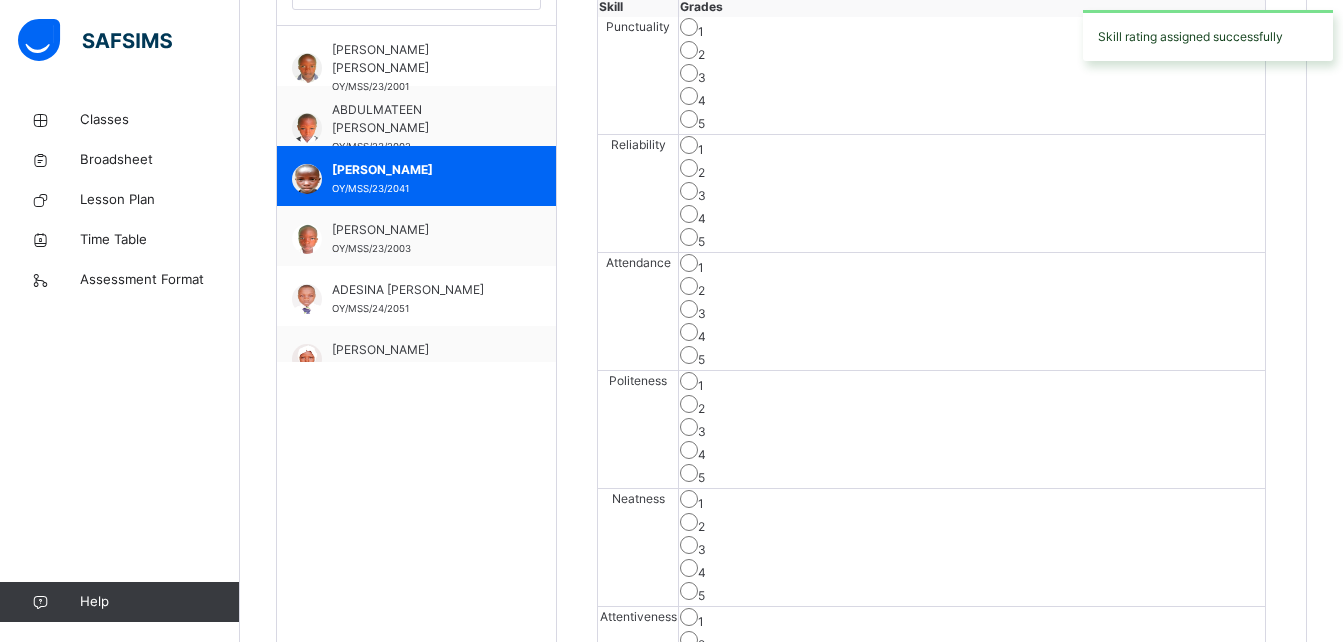 scroll, scrollTop: 350, scrollLeft: 0, axis: vertical 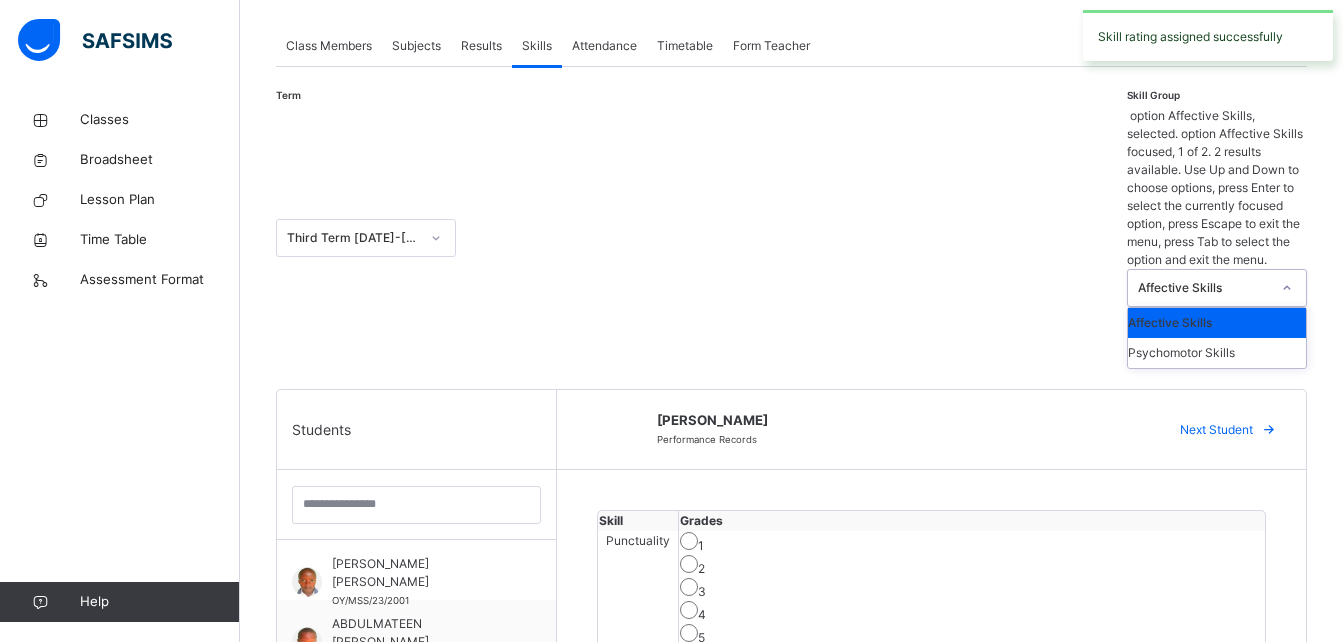 click at bounding box center [1287, 288] 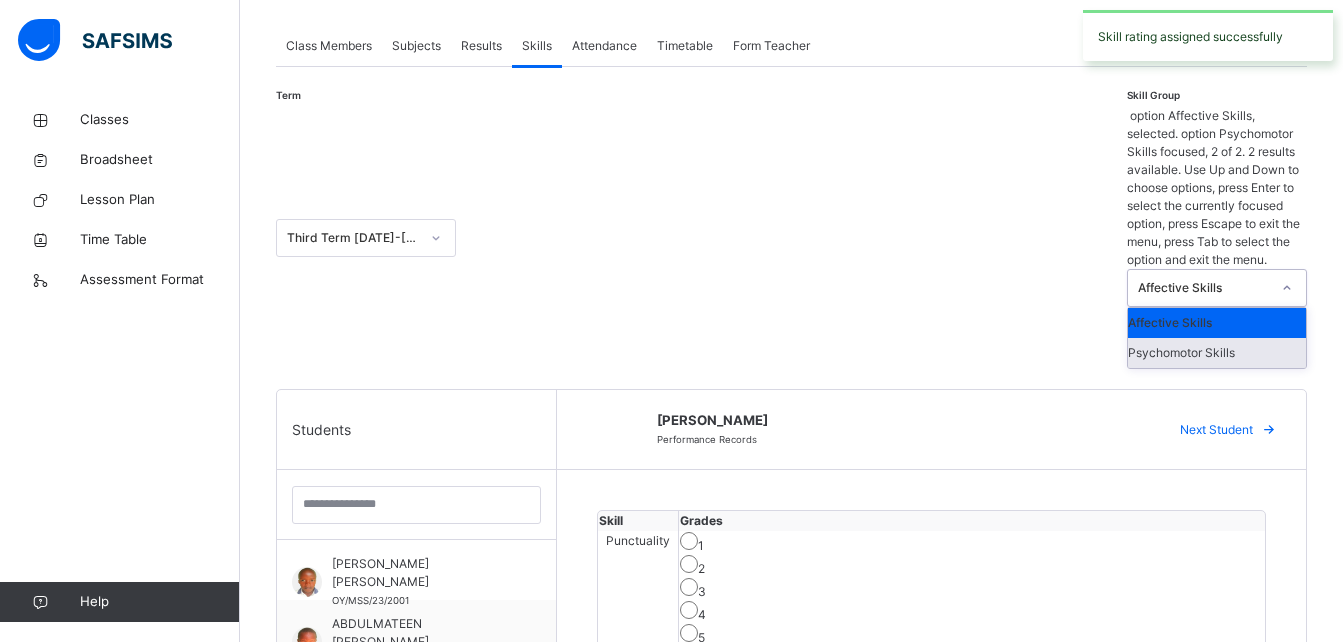 click on "Psychomotor Skills" at bounding box center [1217, 353] 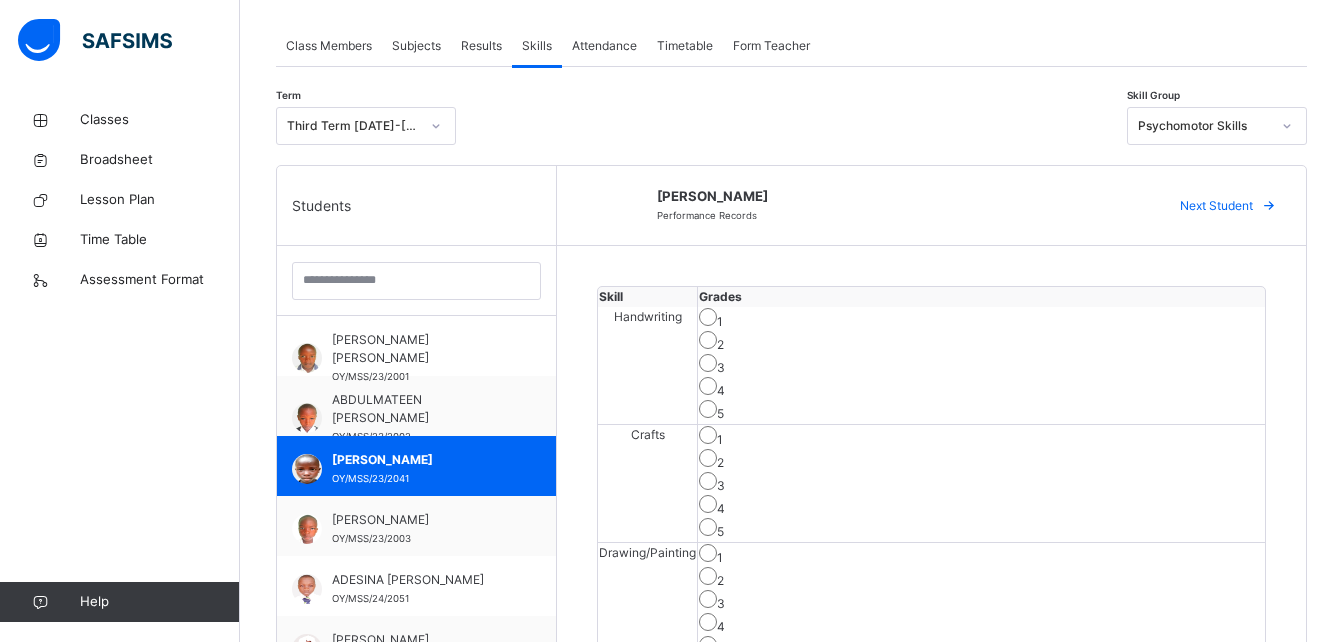 click on "3" at bounding box center (981, 483) 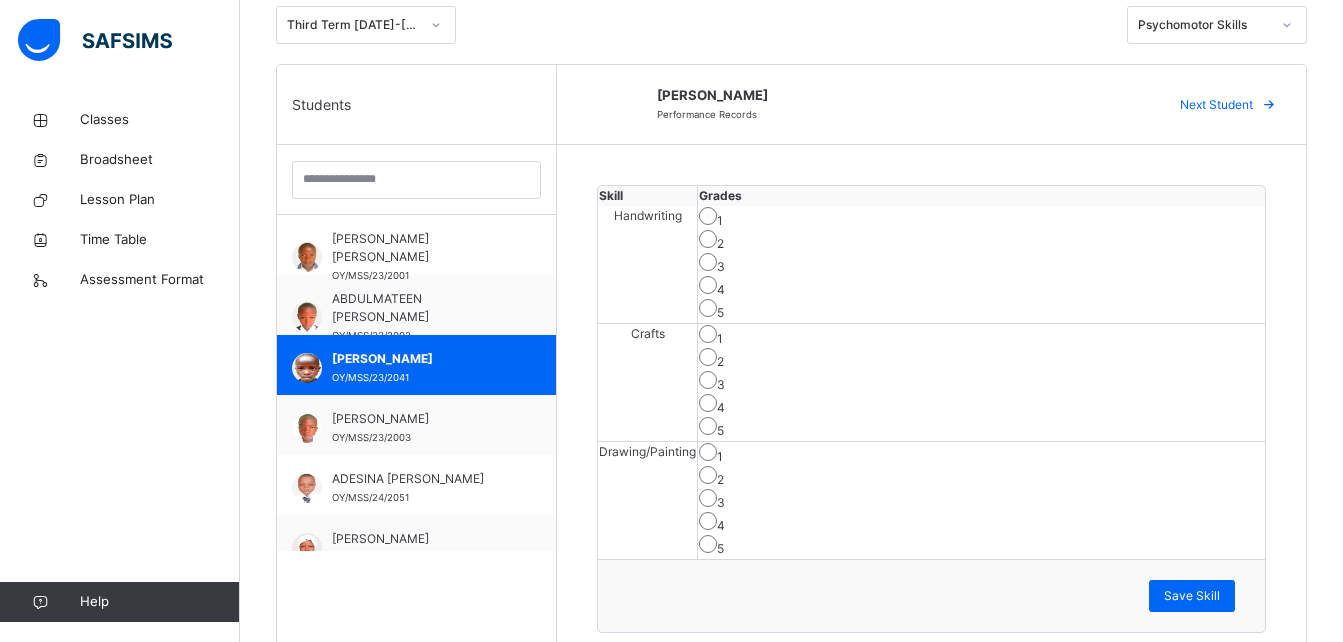 scroll, scrollTop: 461, scrollLeft: 0, axis: vertical 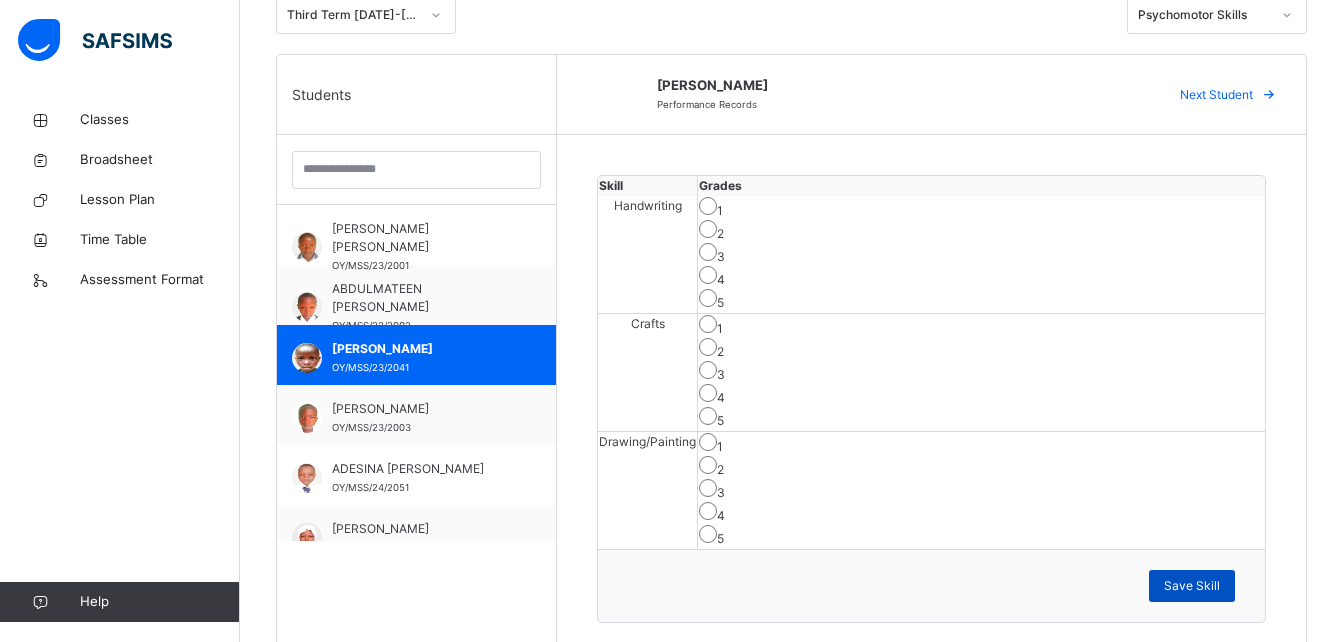 click on "Save Skill" at bounding box center [1192, 586] 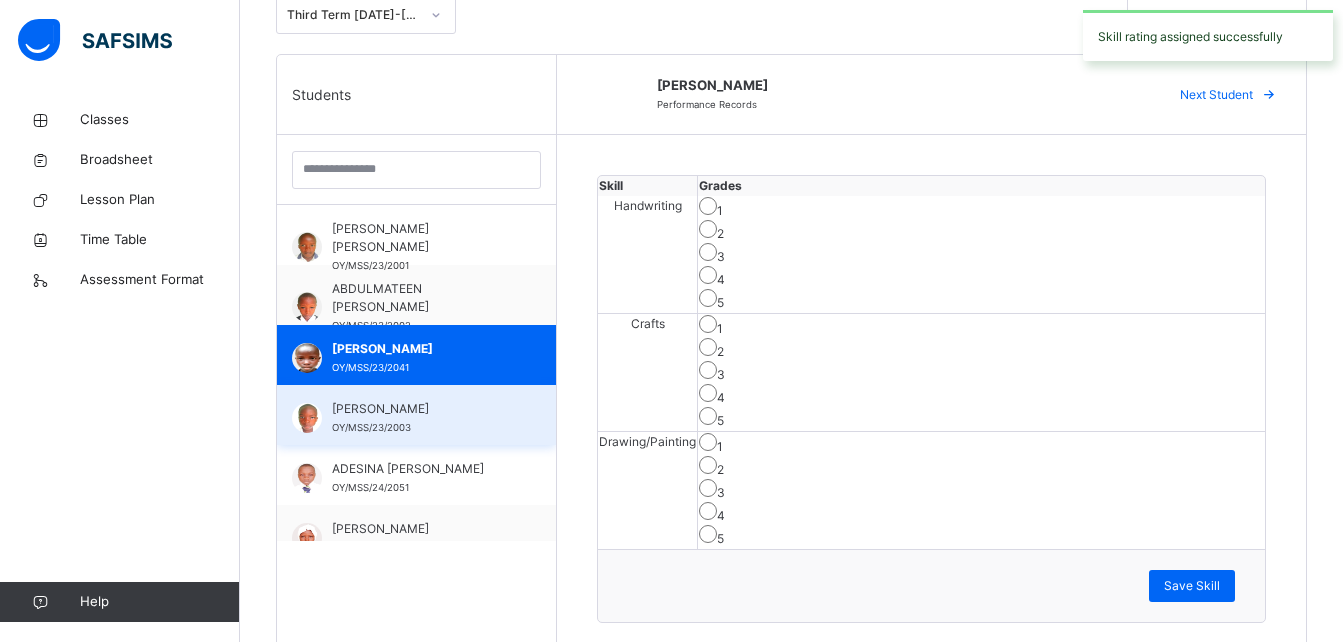 click on "[PERSON_NAME]" at bounding box center (421, 409) 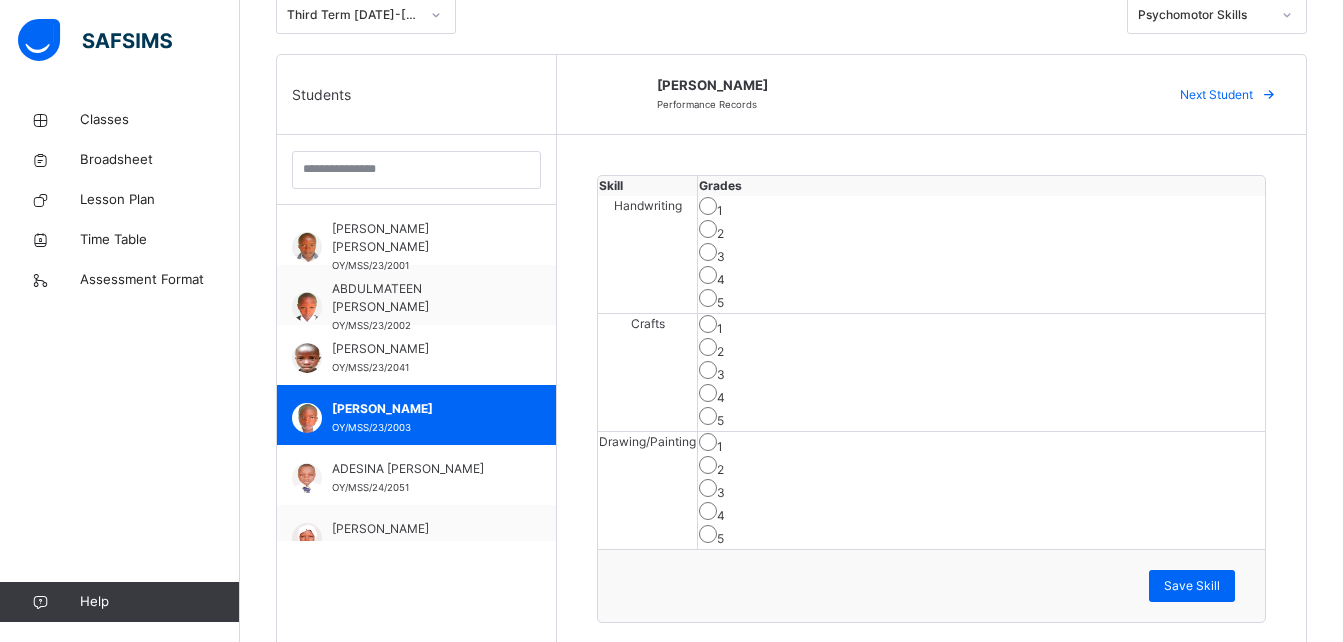 click on "Save Skill" at bounding box center [931, 585] 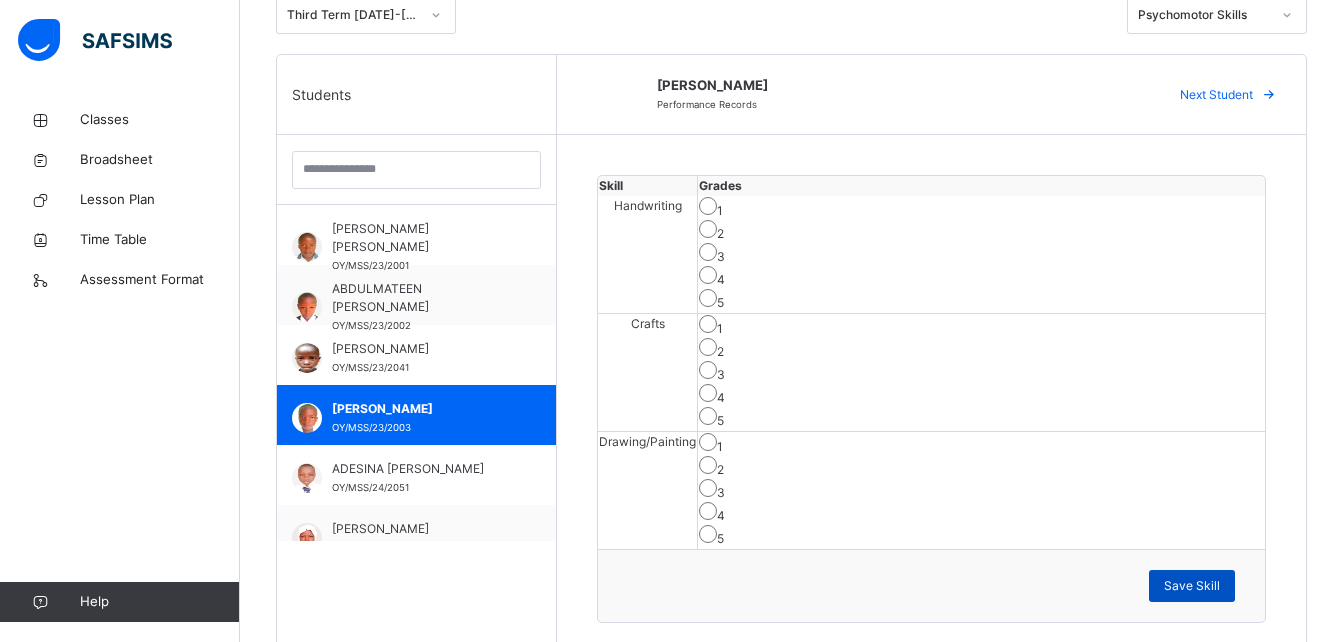 click on "Save Skill" at bounding box center [1192, 586] 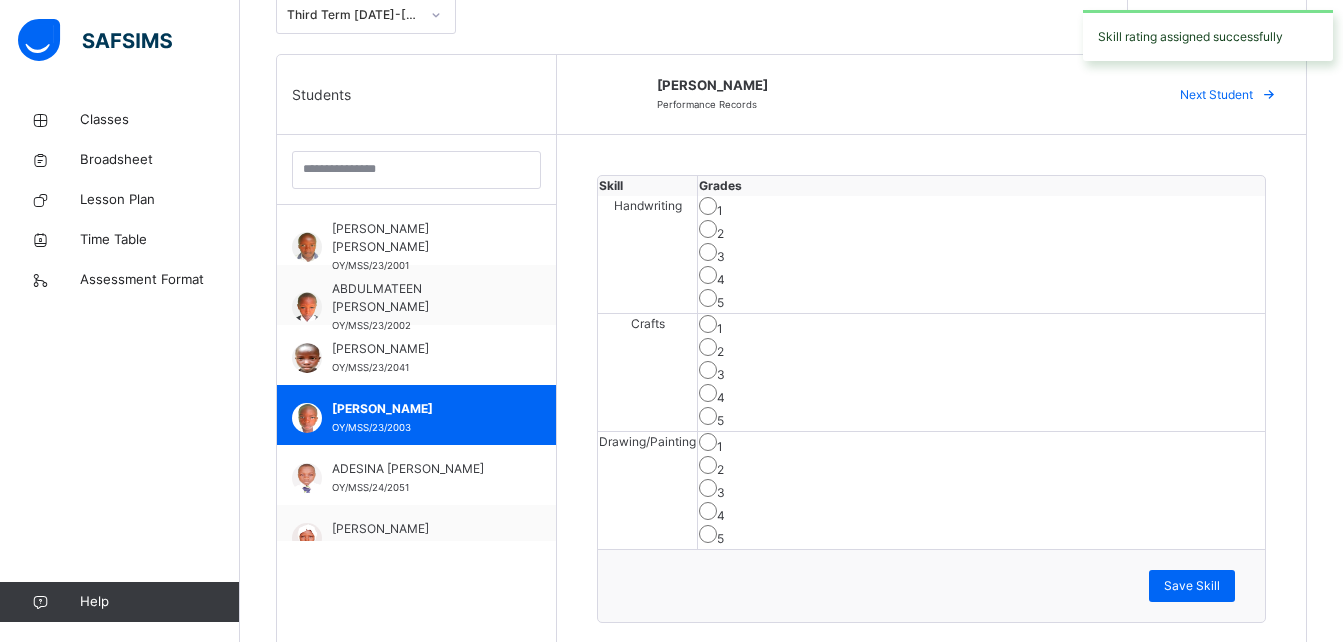 click on "Skill rating assigned successfully" at bounding box center (1208, 35) 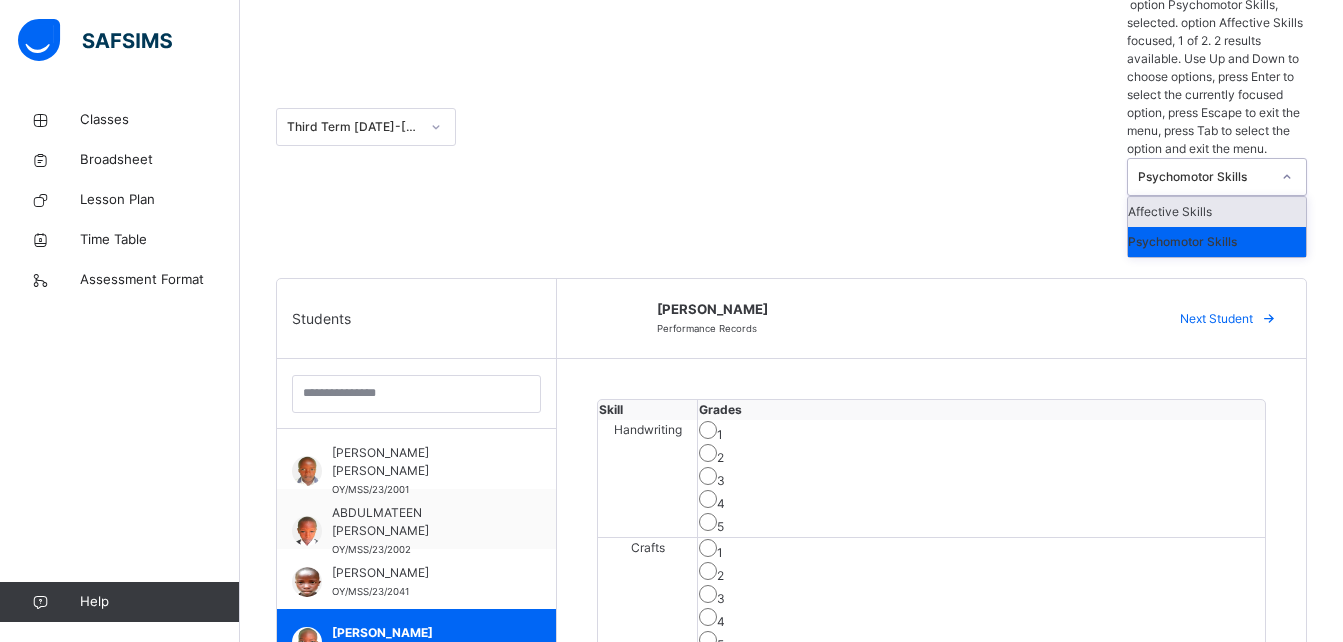 click 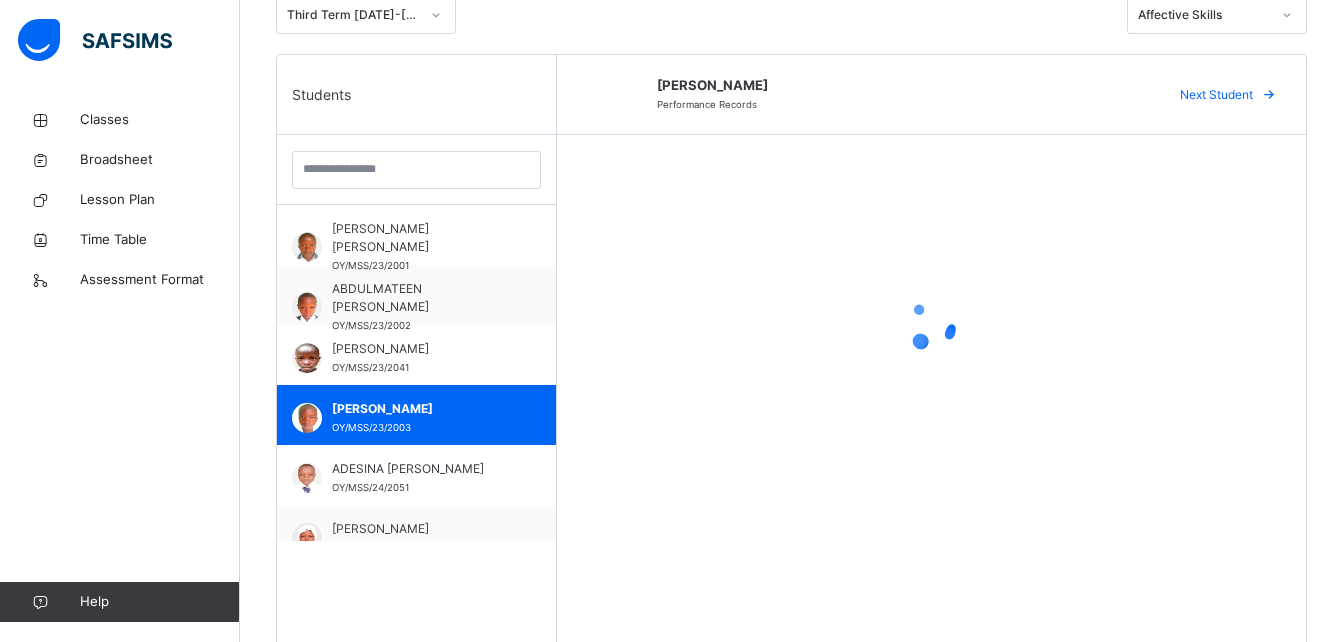 click on "ABRAHAM  OLUWAJEDALO OYELARAN    Performance Records   Next Student" at bounding box center [931, 376] 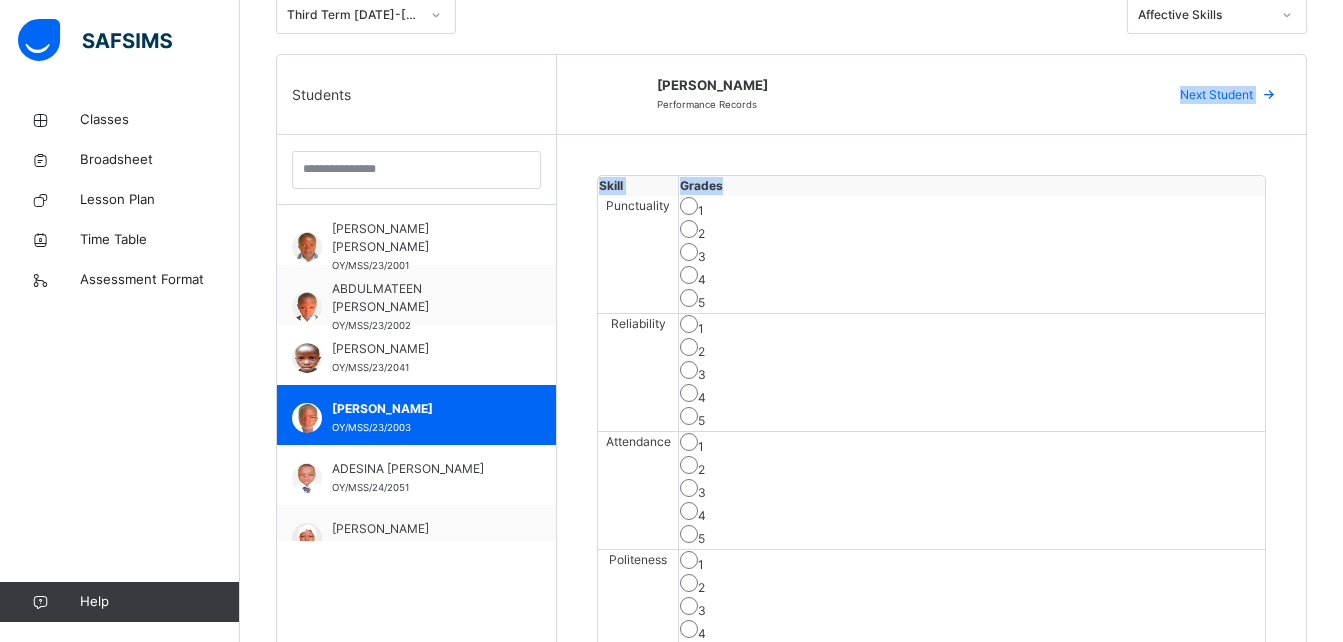 click on "3" at bounding box center (972, 372) 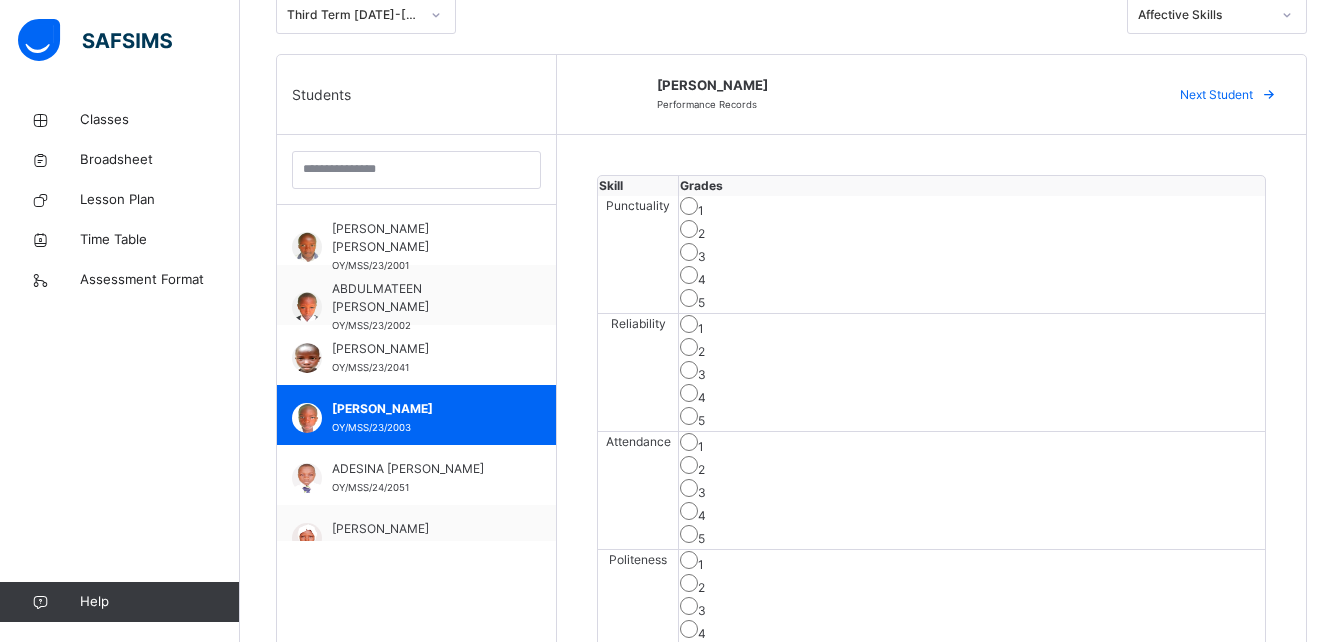 click on "3" at bounding box center (972, 490) 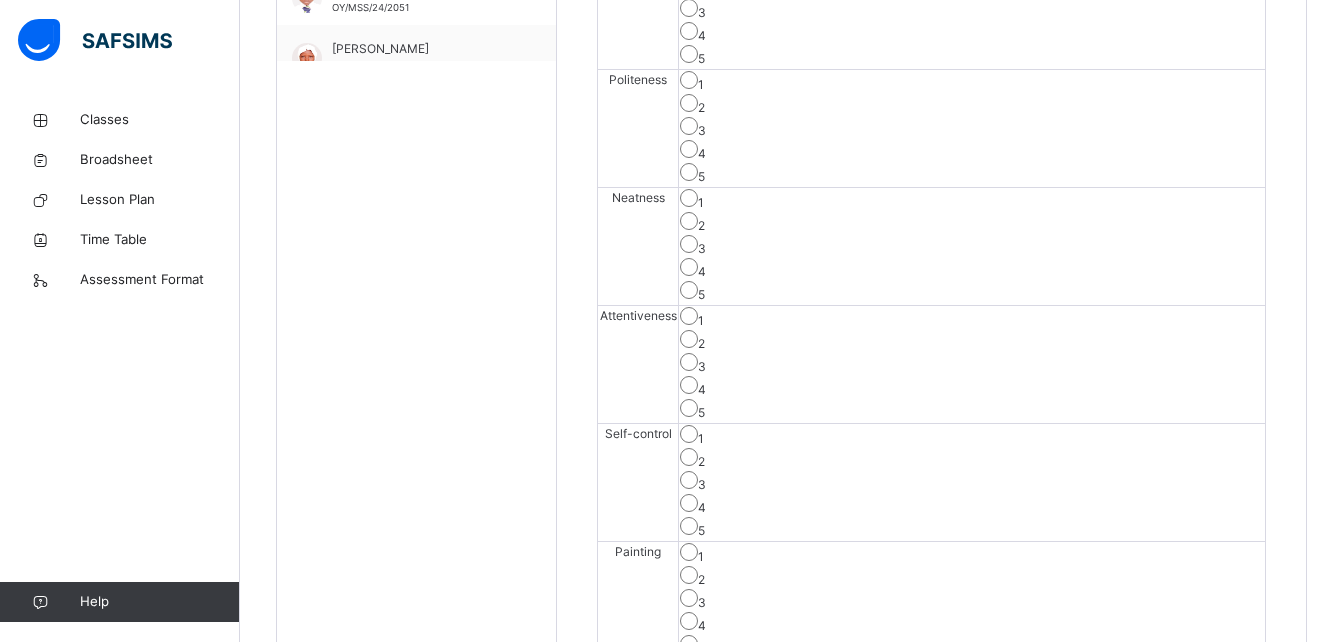 scroll, scrollTop: 944, scrollLeft: 0, axis: vertical 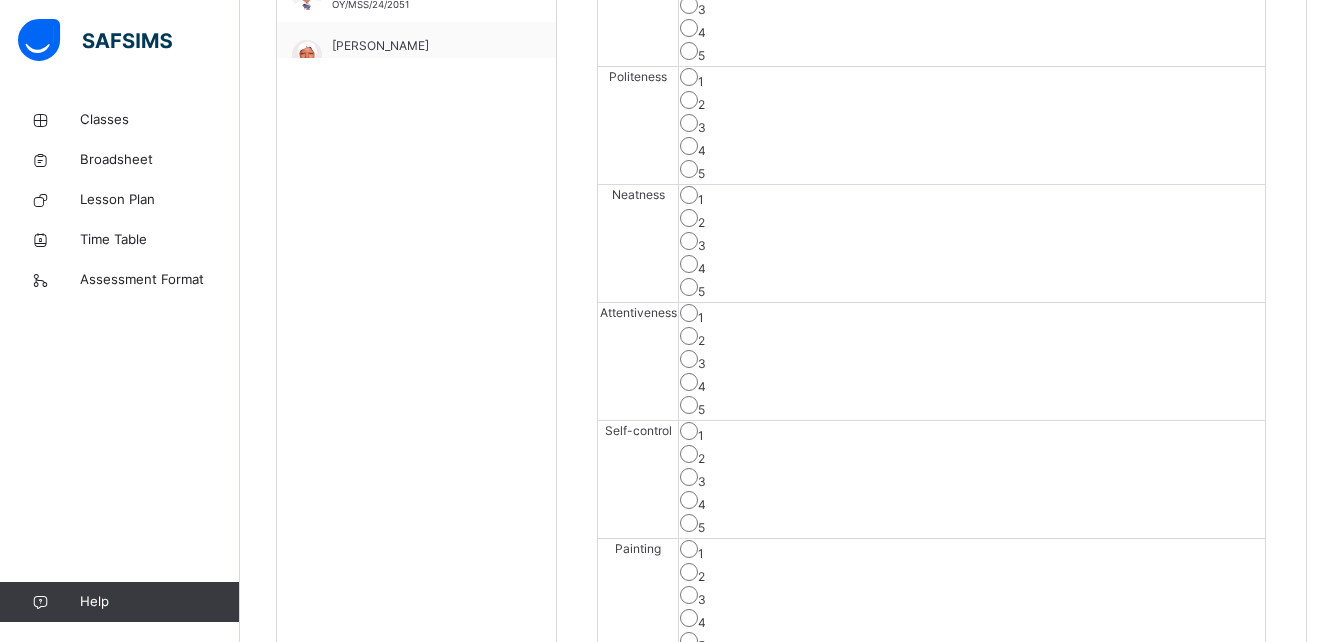 click on "3" at bounding box center (972, 361) 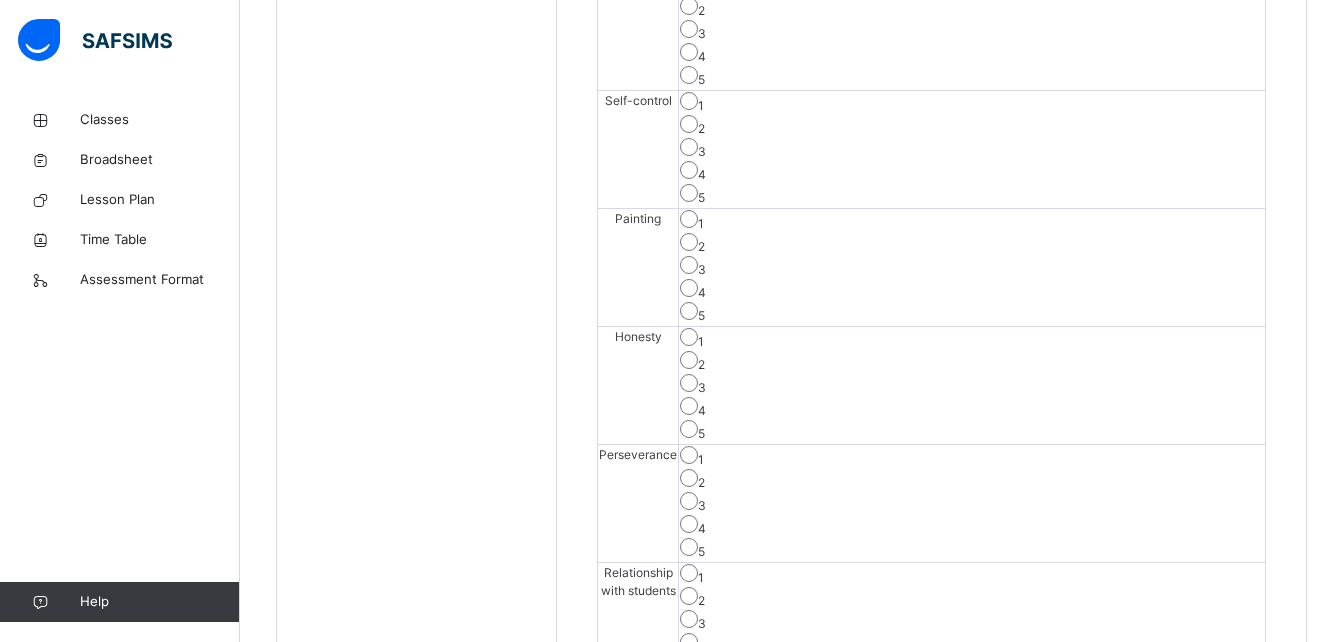 click on "3" at bounding box center (972, 503) 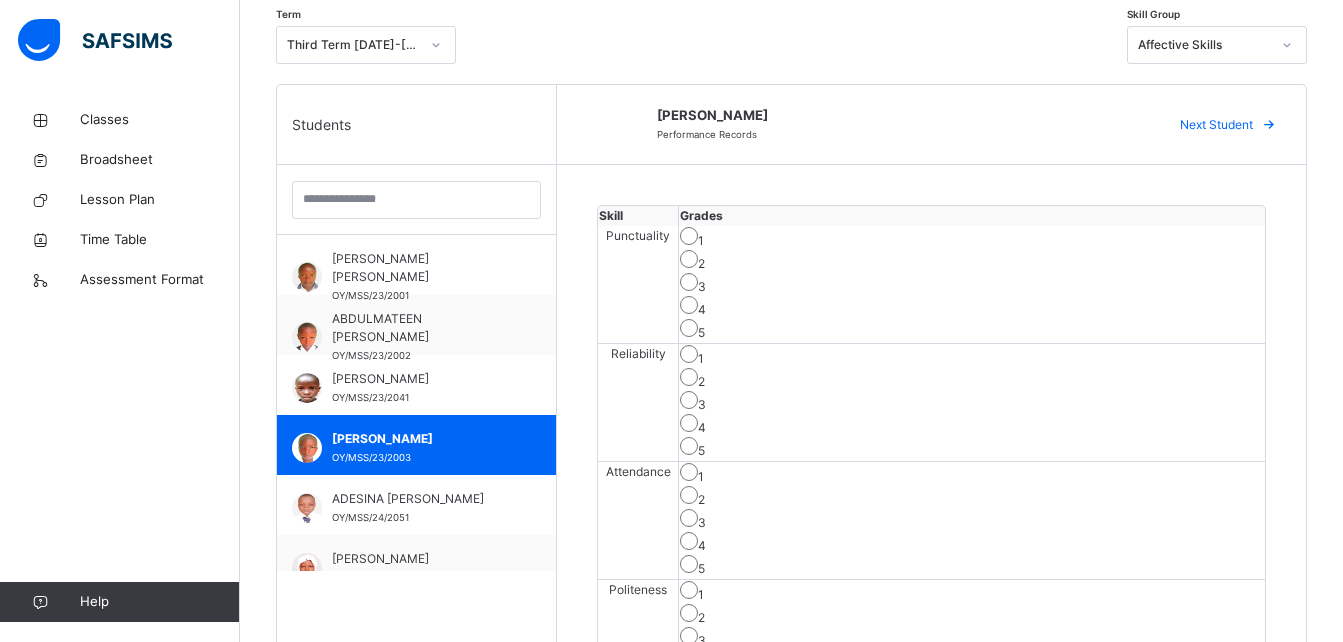scroll, scrollTop: 421, scrollLeft: 0, axis: vertical 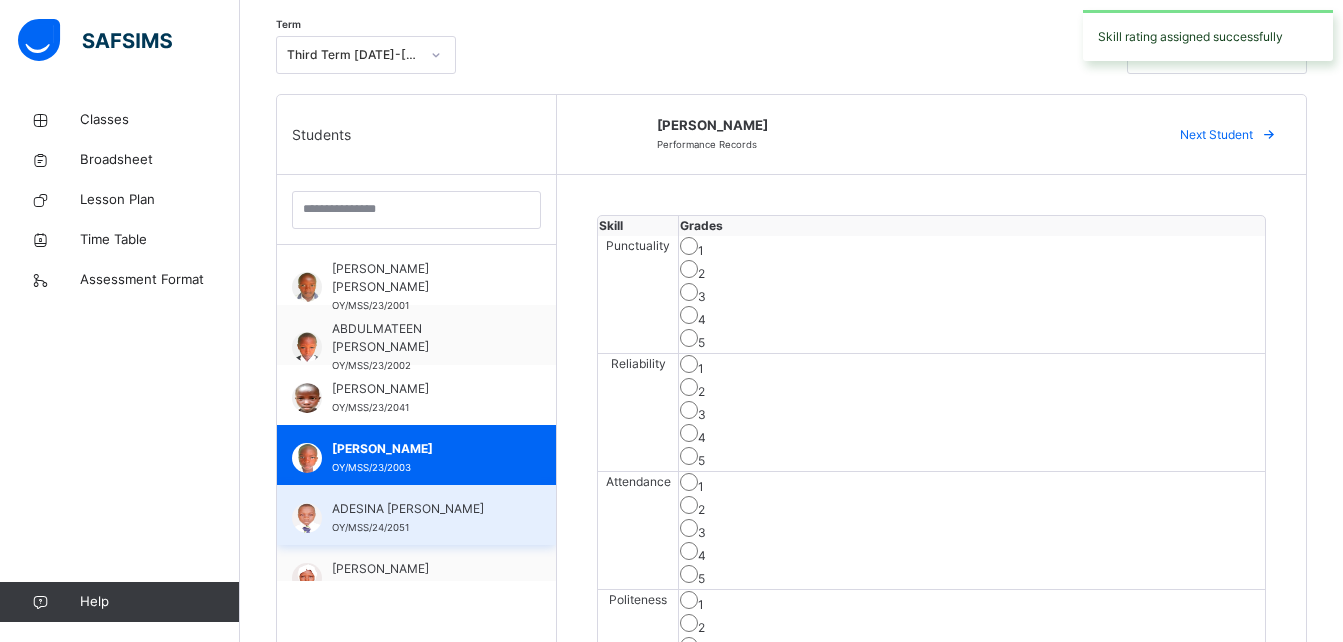 click on "ADESINA  [PERSON_NAME]" at bounding box center (421, 509) 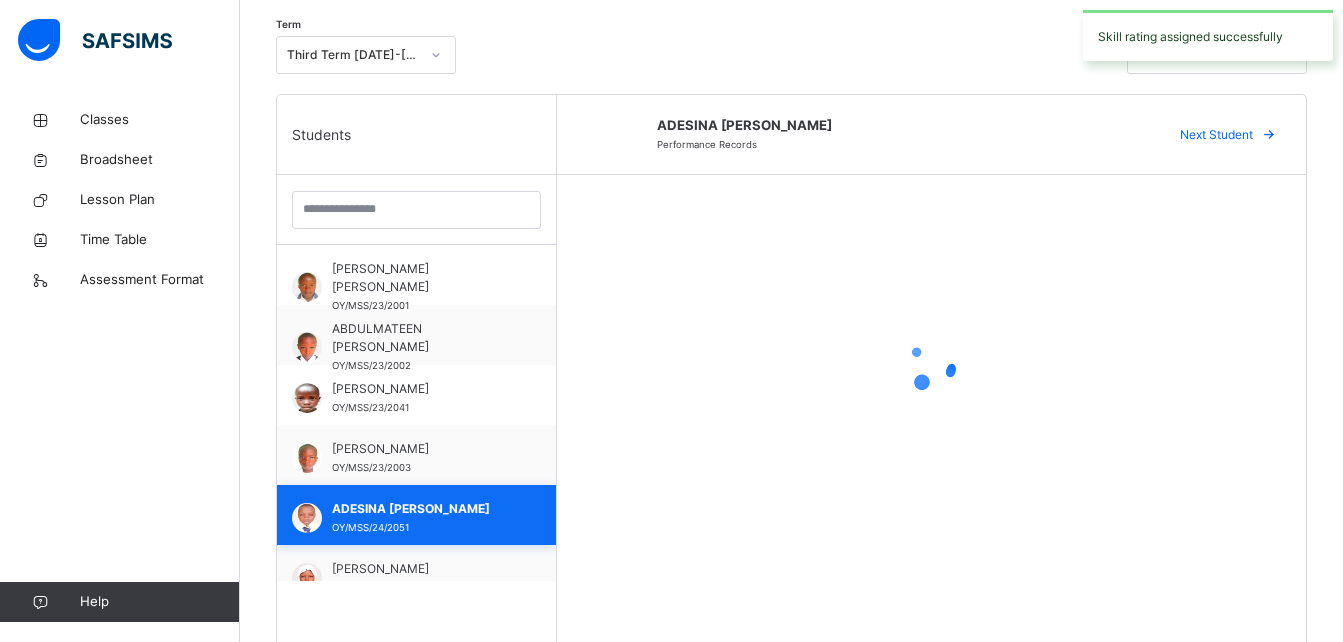 click on "ADESINA  [PERSON_NAME]" at bounding box center [421, 509] 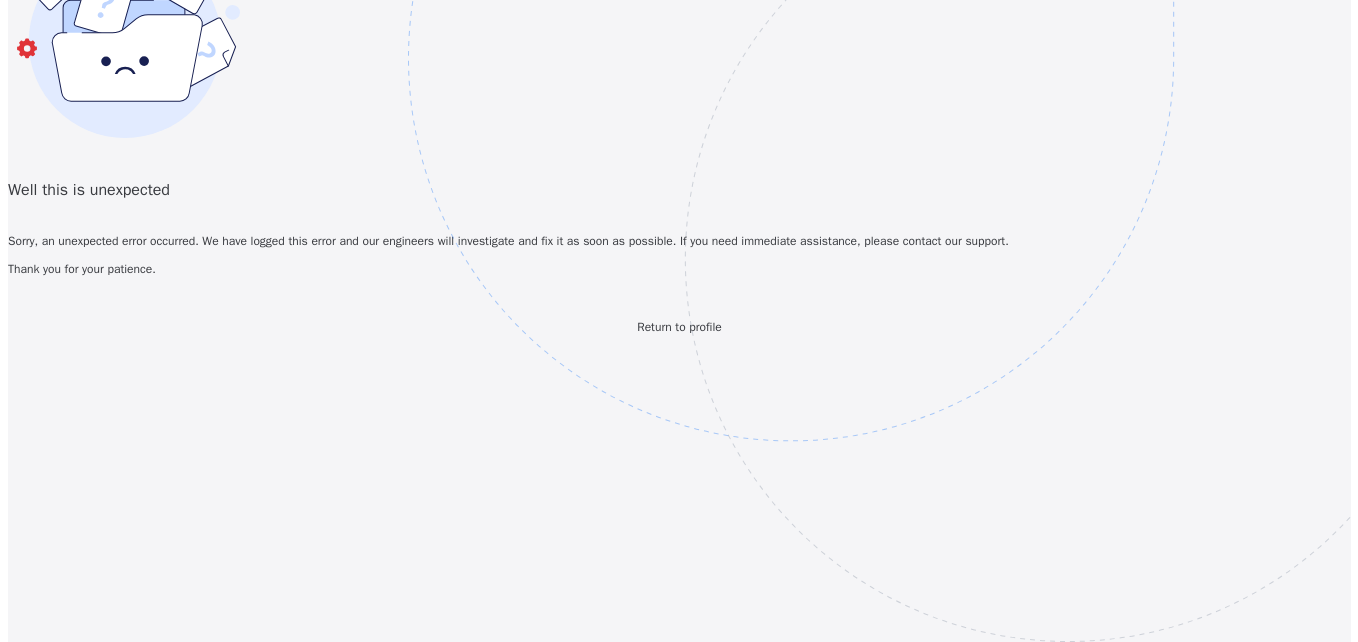 scroll, scrollTop: 0, scrollLeft: 0, axis: both 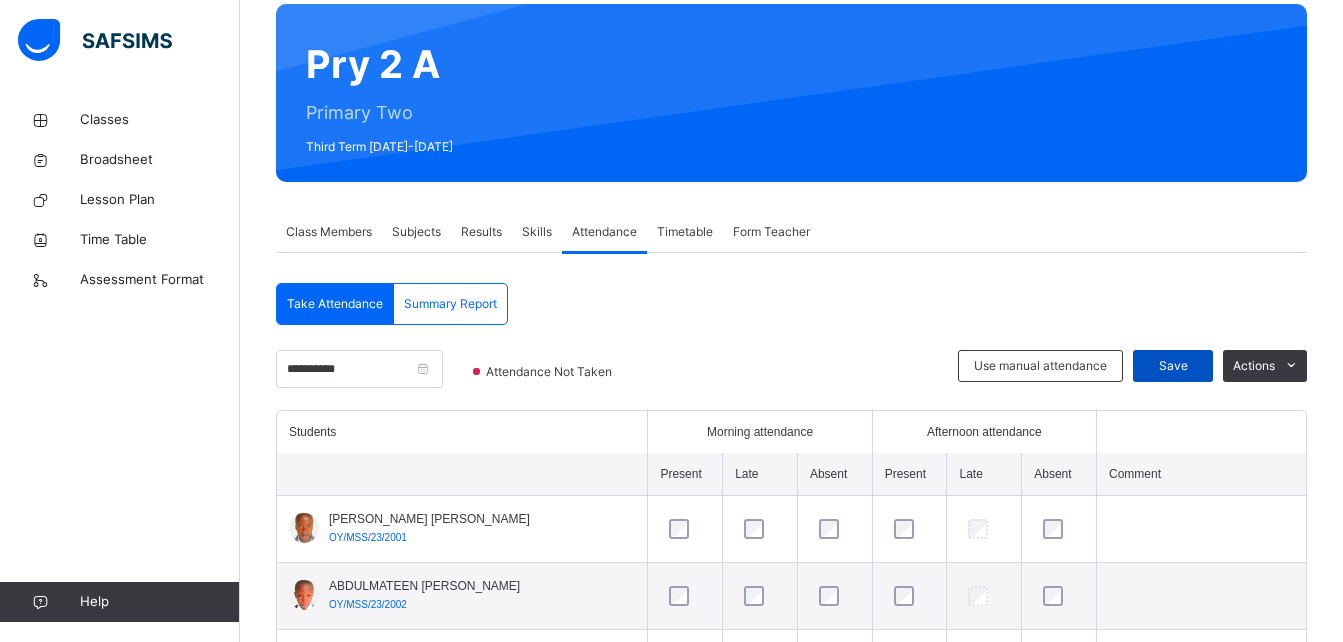 click on "Save" at bounding box center (1173, 366) 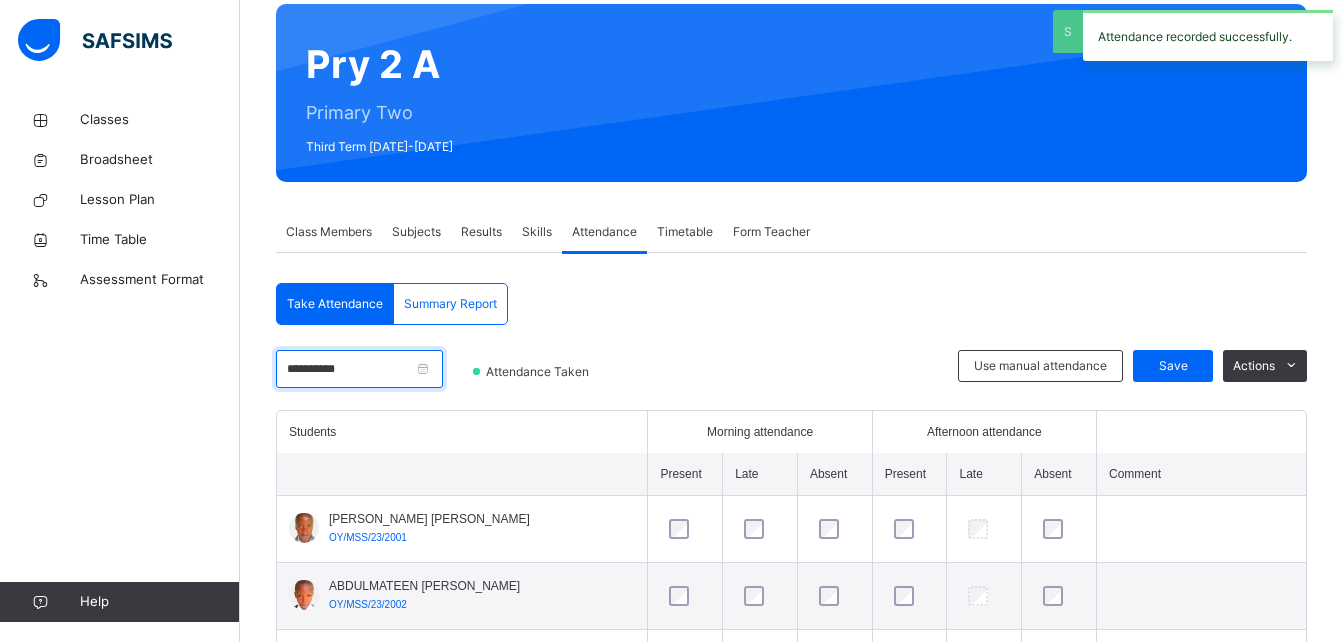 click on "**********" at bounding box center [359, 369] 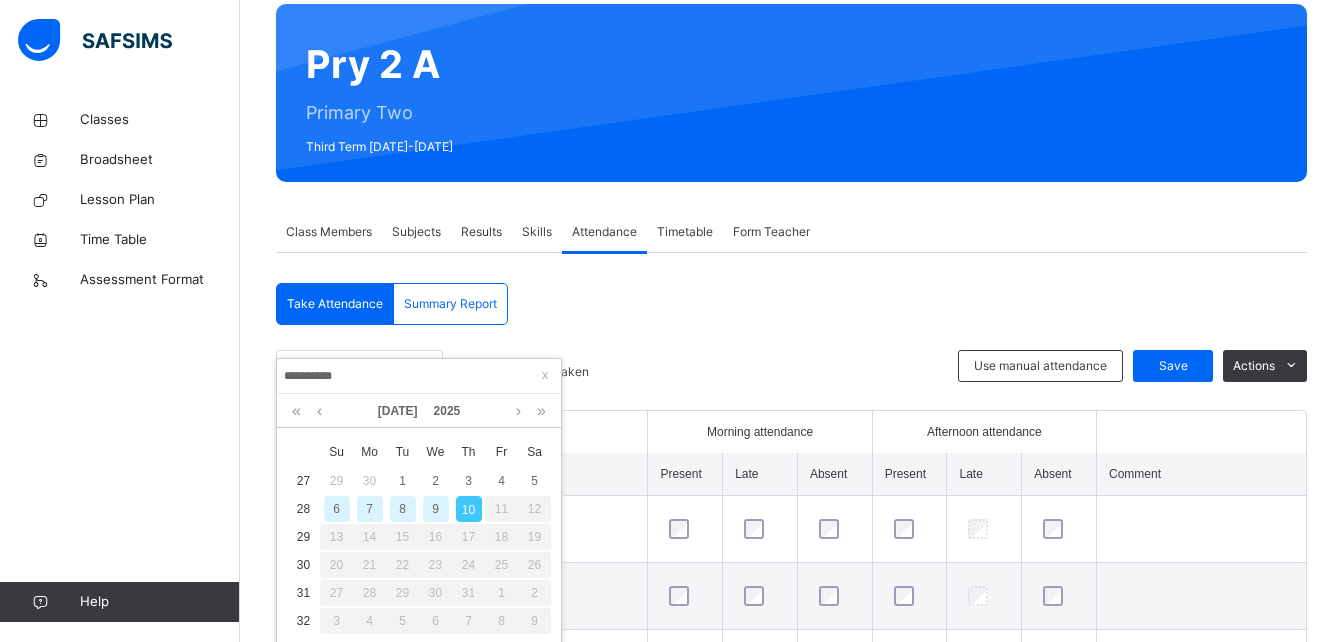 click on "**********" at bounding box center [419, 376] 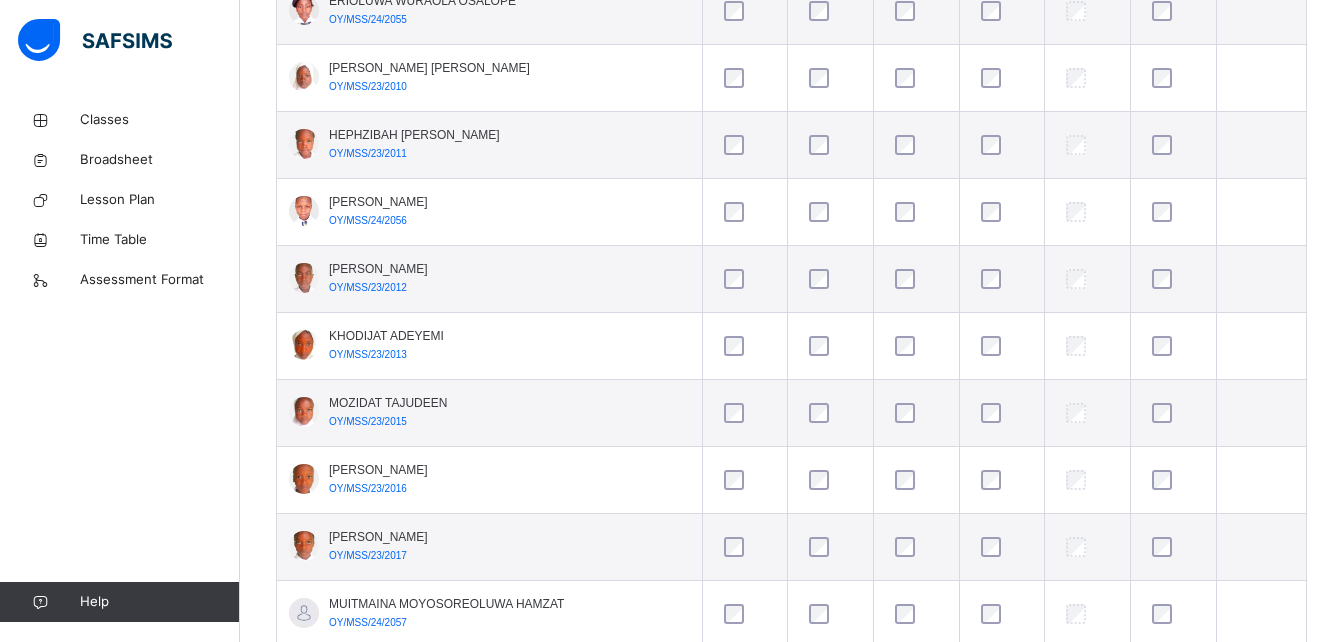 scroll, scrollTop: 1672, scrollLeft: 0, axis: vertical 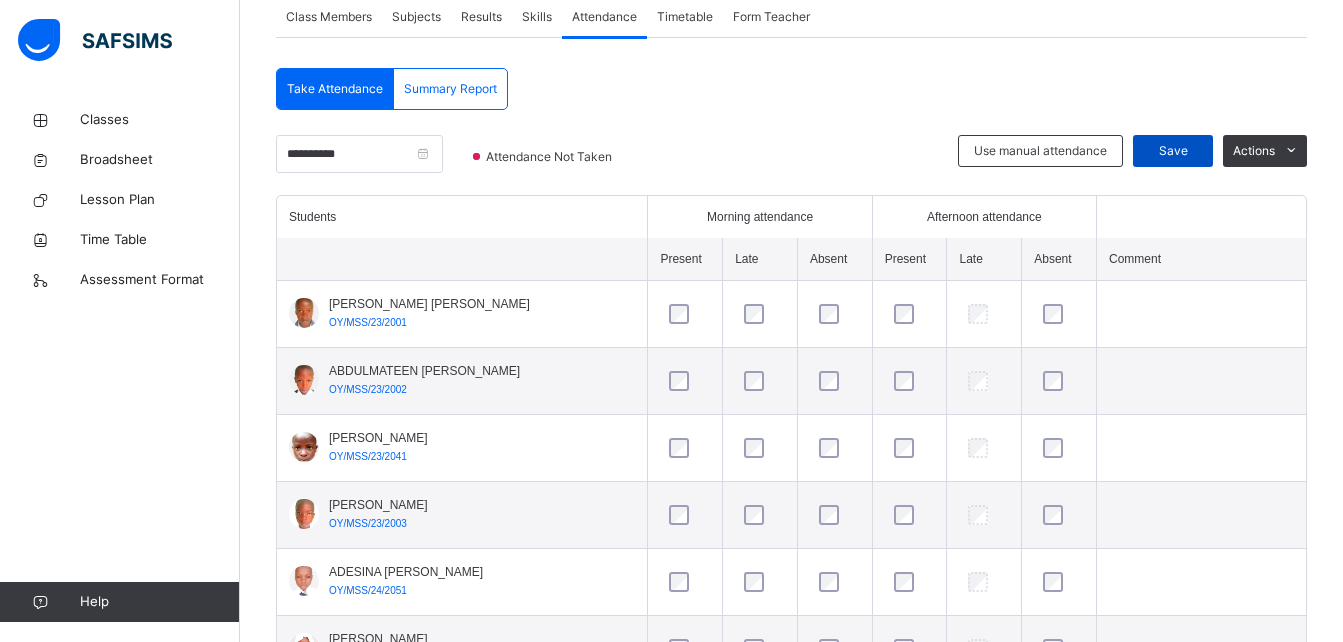 click on "Save" at bounding box center (1173, 151) 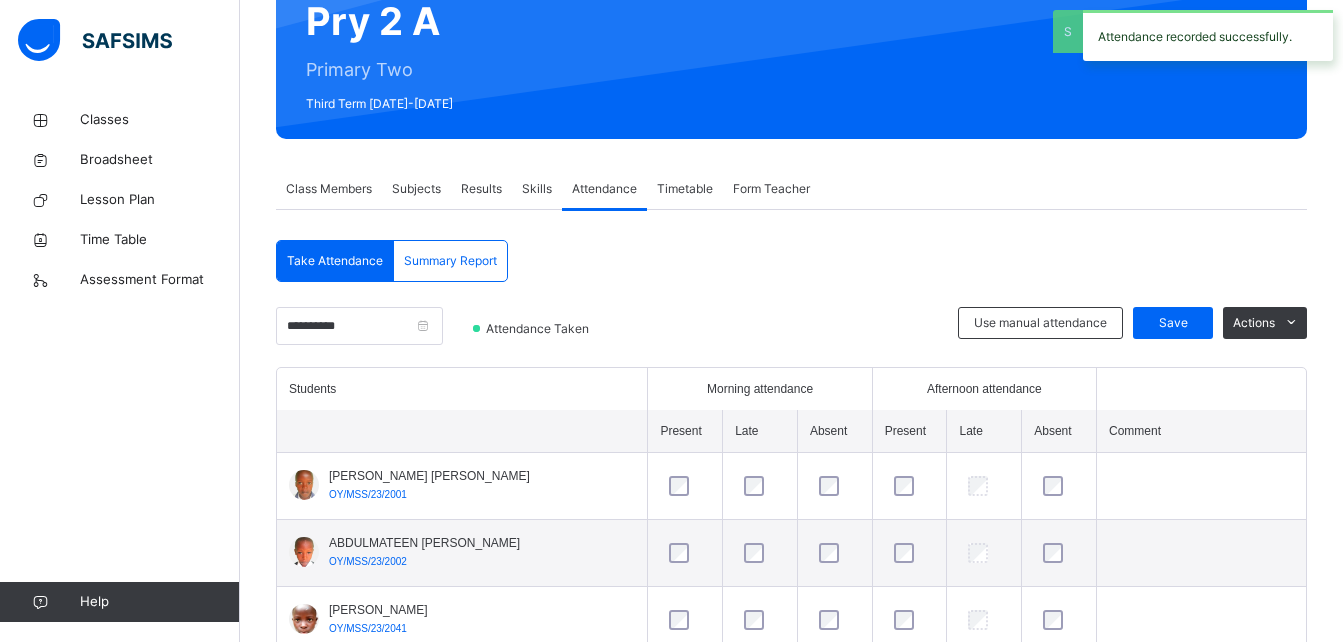 scroll, scrollTop: 379, scrollLeft: 0, axis: vertical 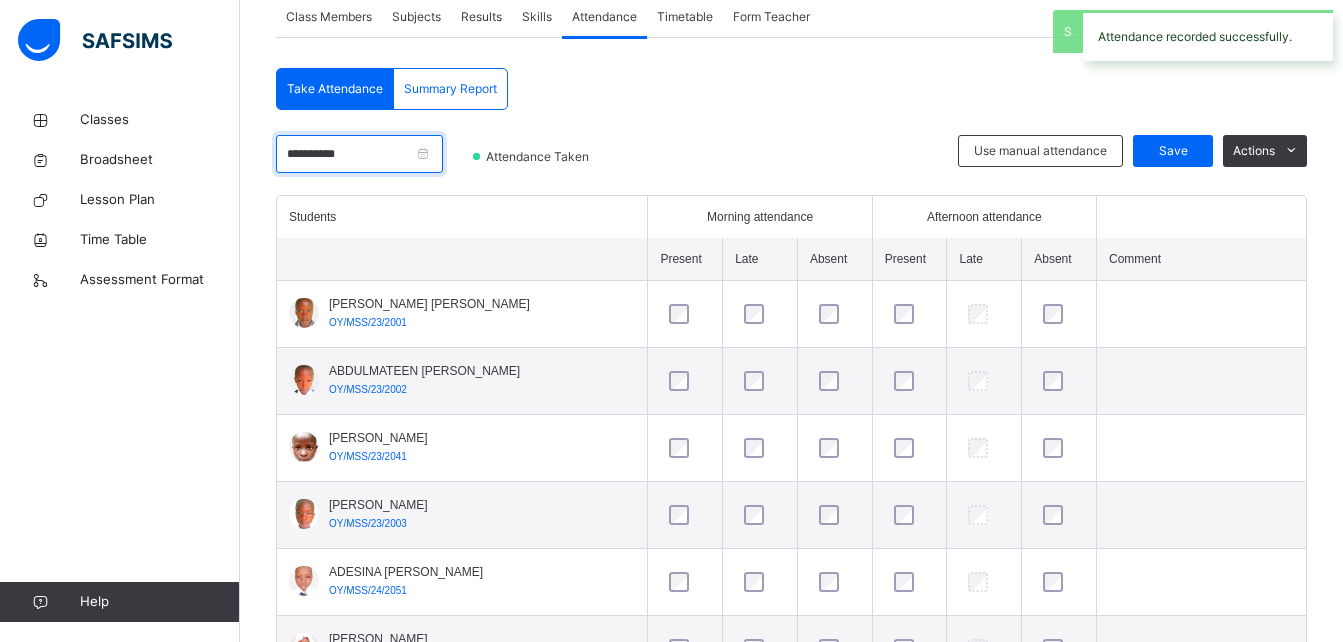 click on "**********" at bounding box center [359, 154] 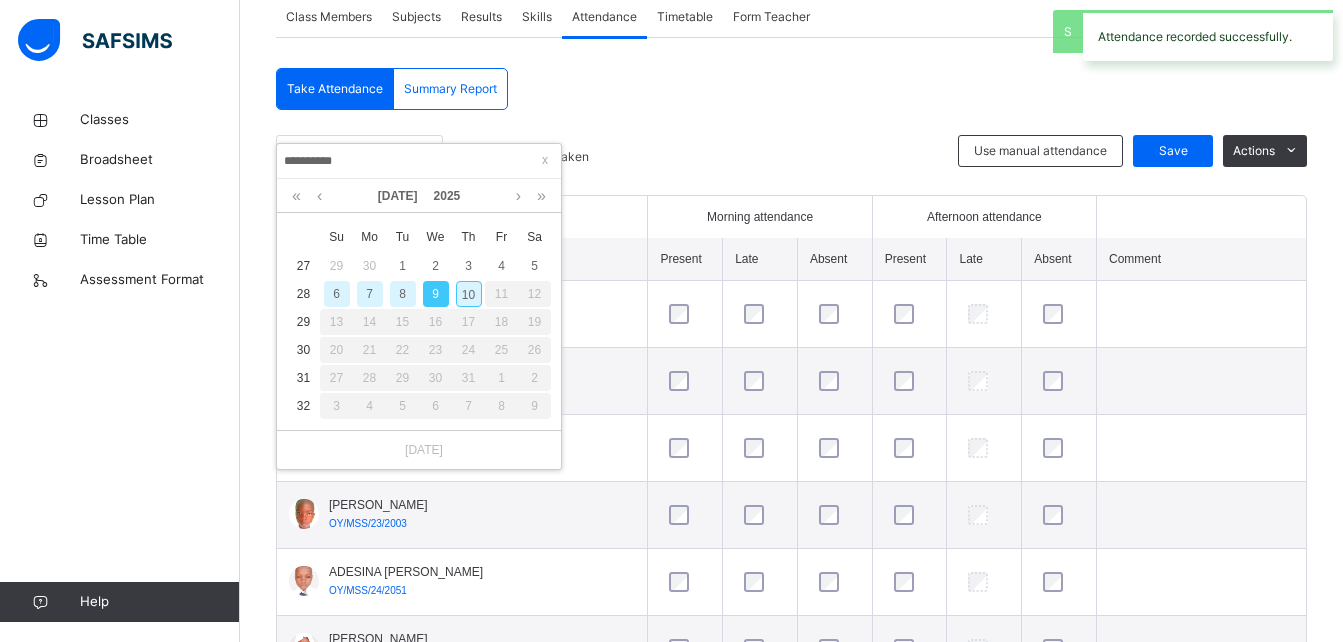 click on "**********" at bounding box center (419, 161) 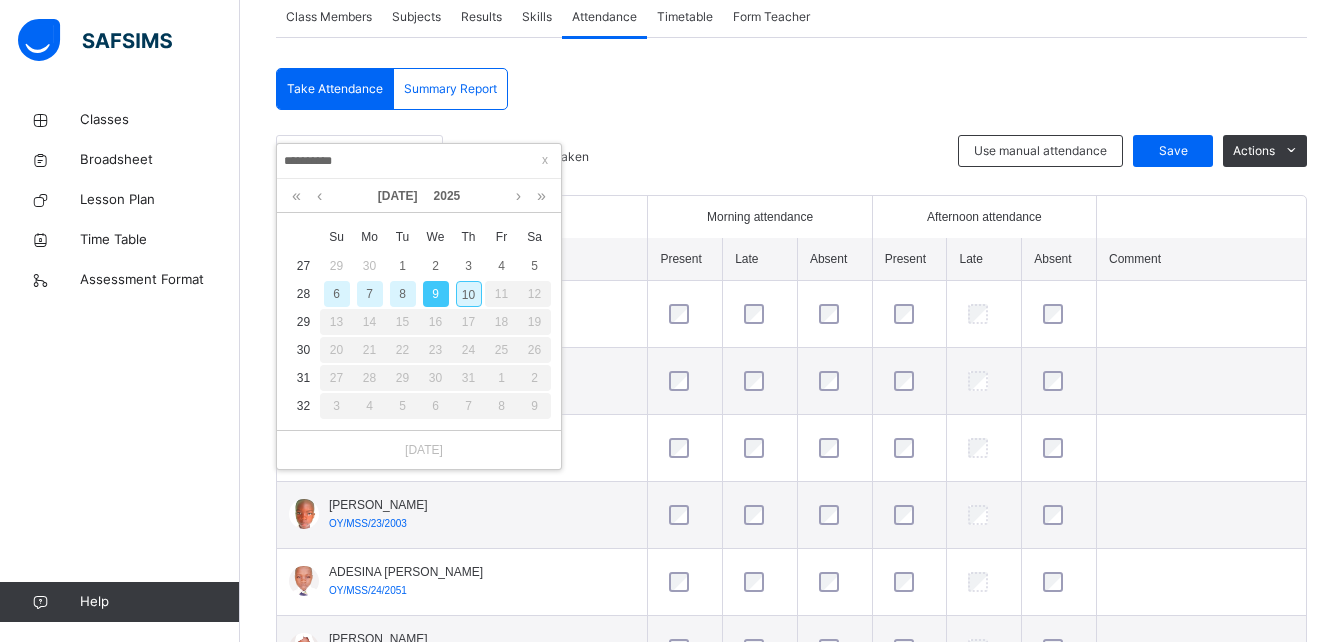 click on "8" at bounding box center [403, 294] 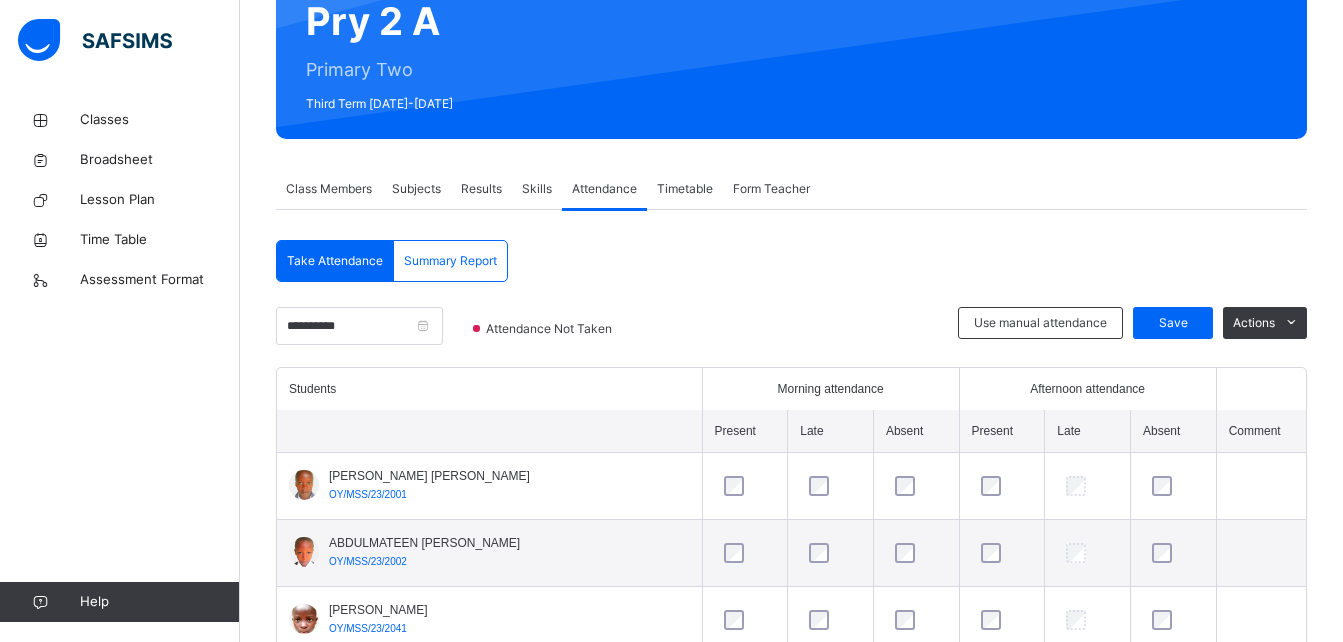 scroll, scrollTop: 379, scrollLeft: 0, axis: vertical 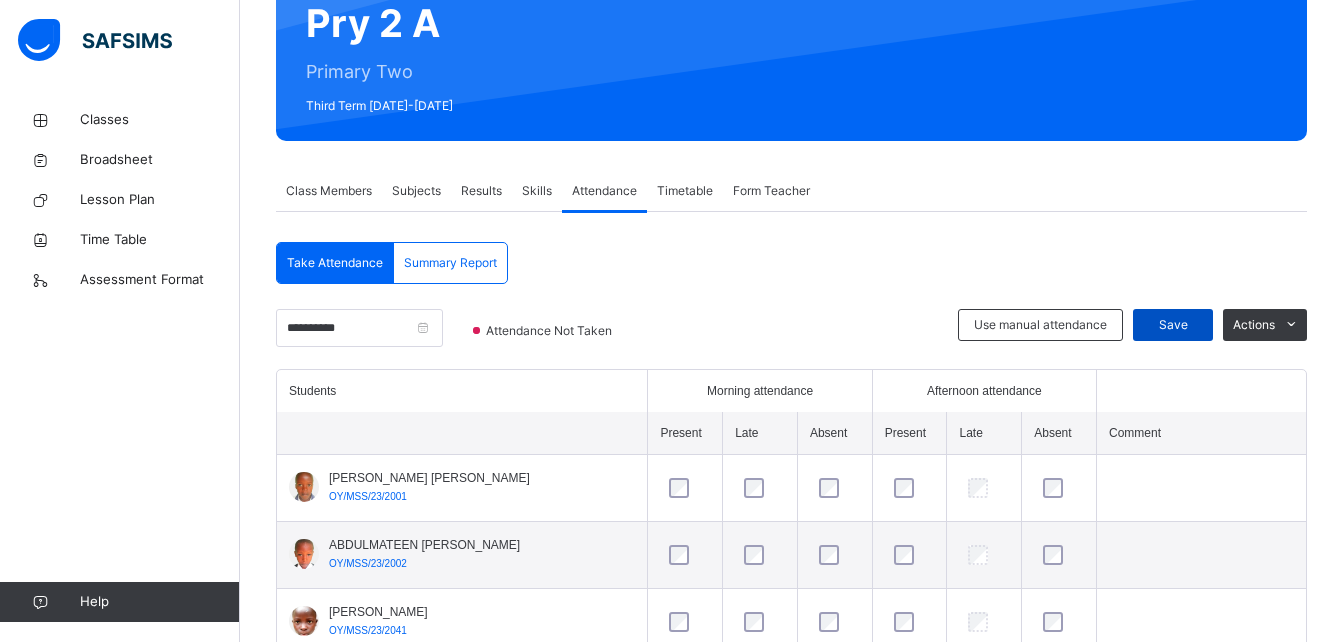 click on "Save" at bounding box center (1173, 325) 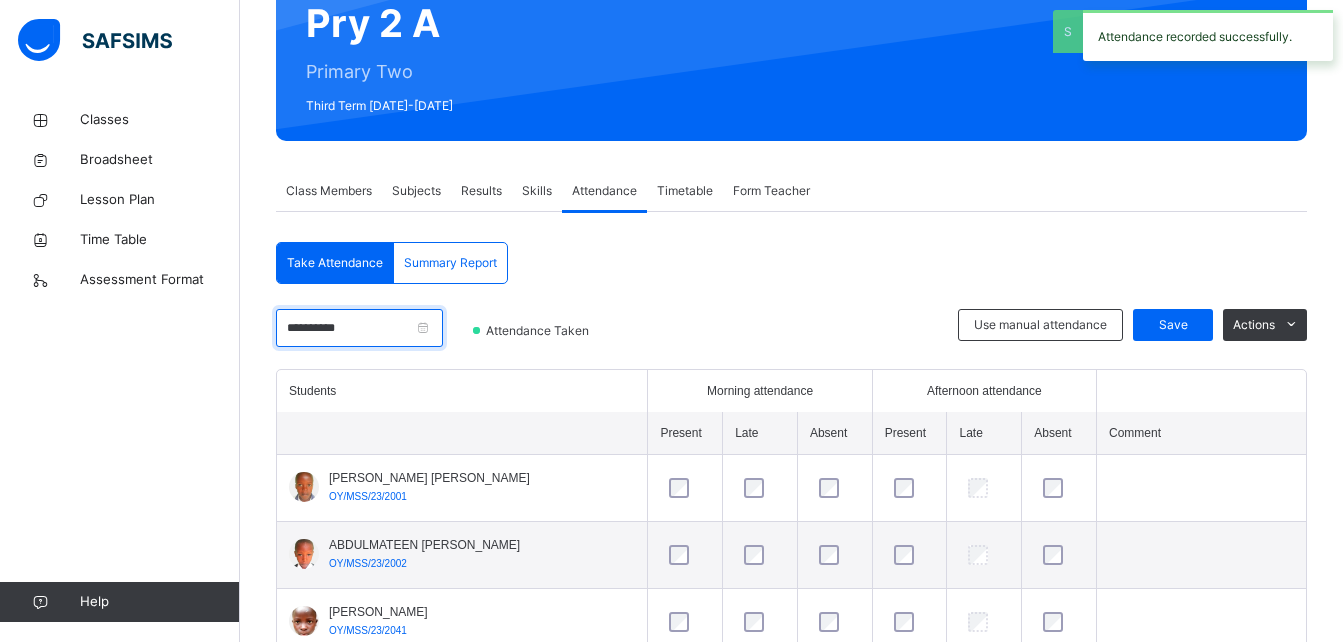 click on "**********" at bounding box center [359, 328] 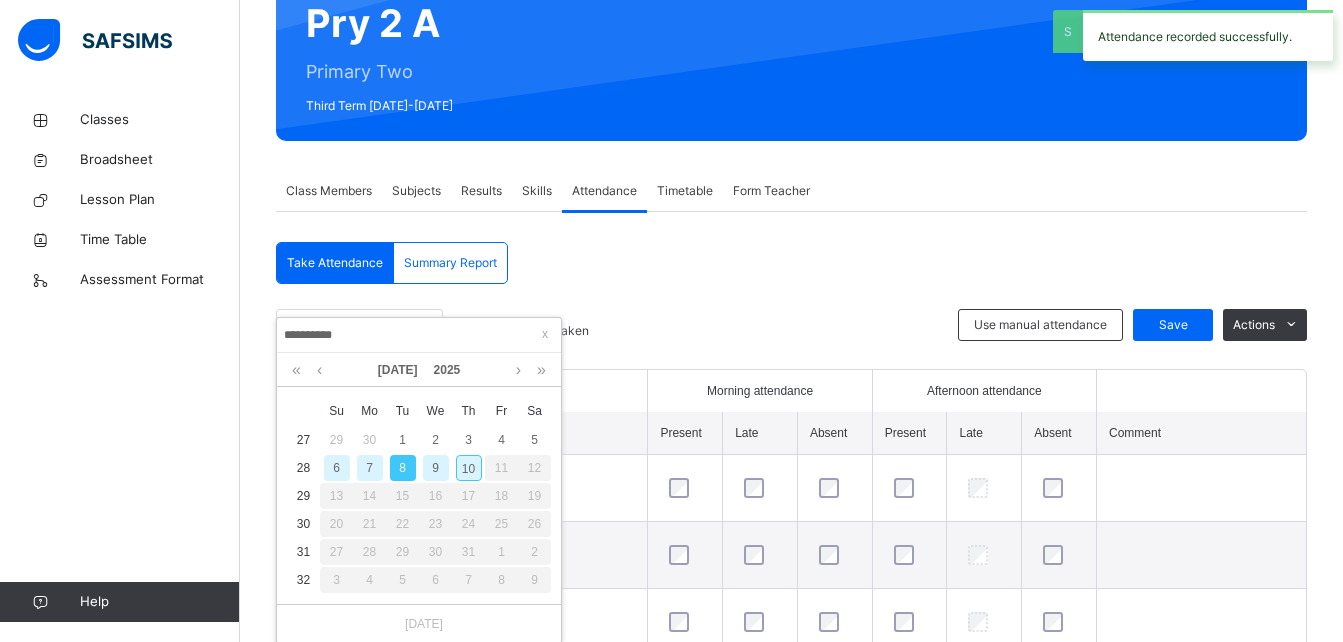 click on "7" at bounding box center [370, 468] 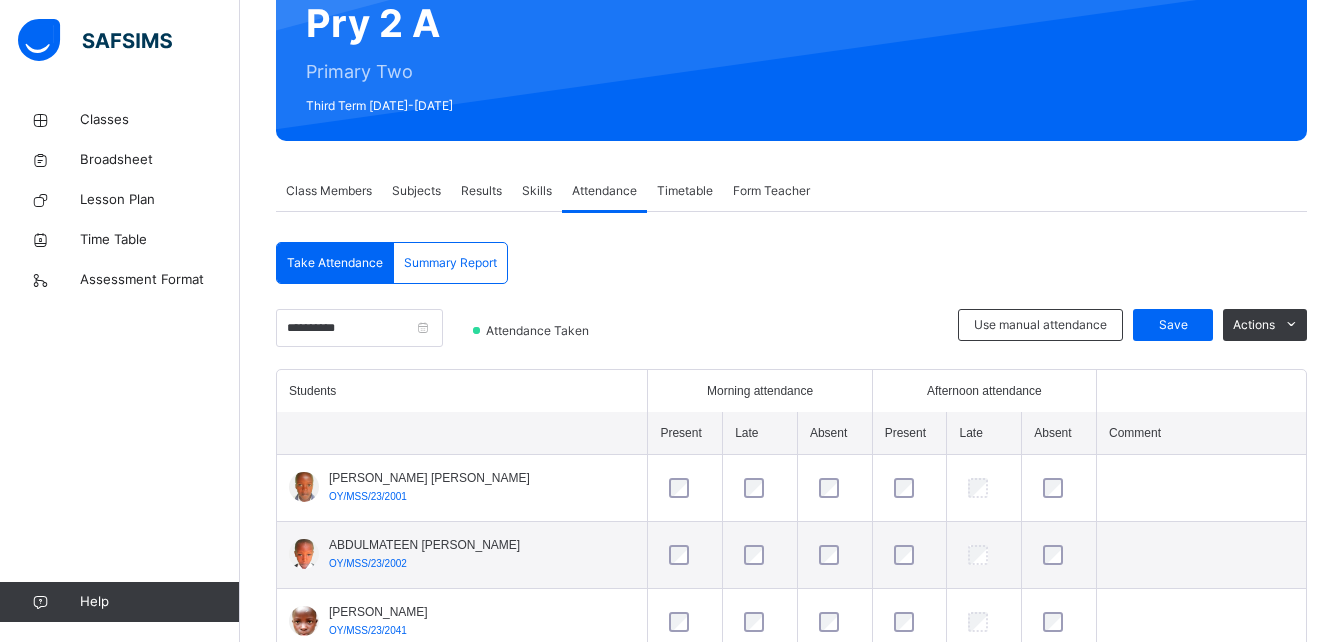 click on "Skills" at bounding box center (537, 191) 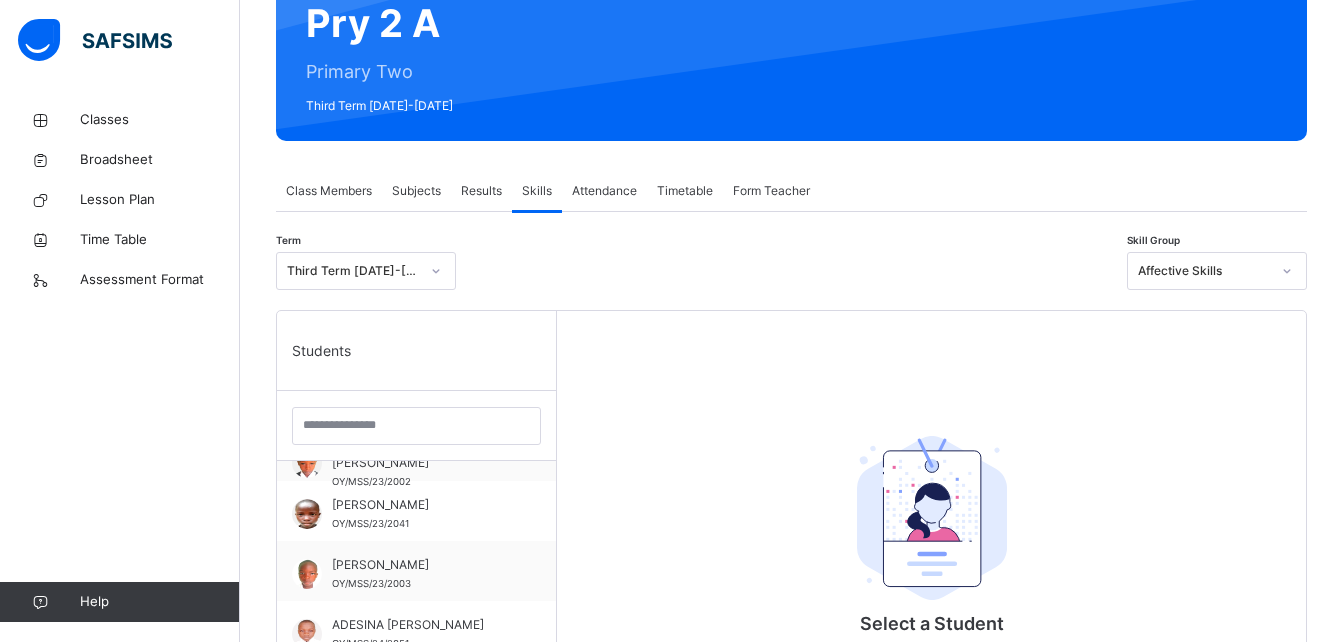 scroll, scrollTop: 106, scrollLeft: 0, axis: vertical 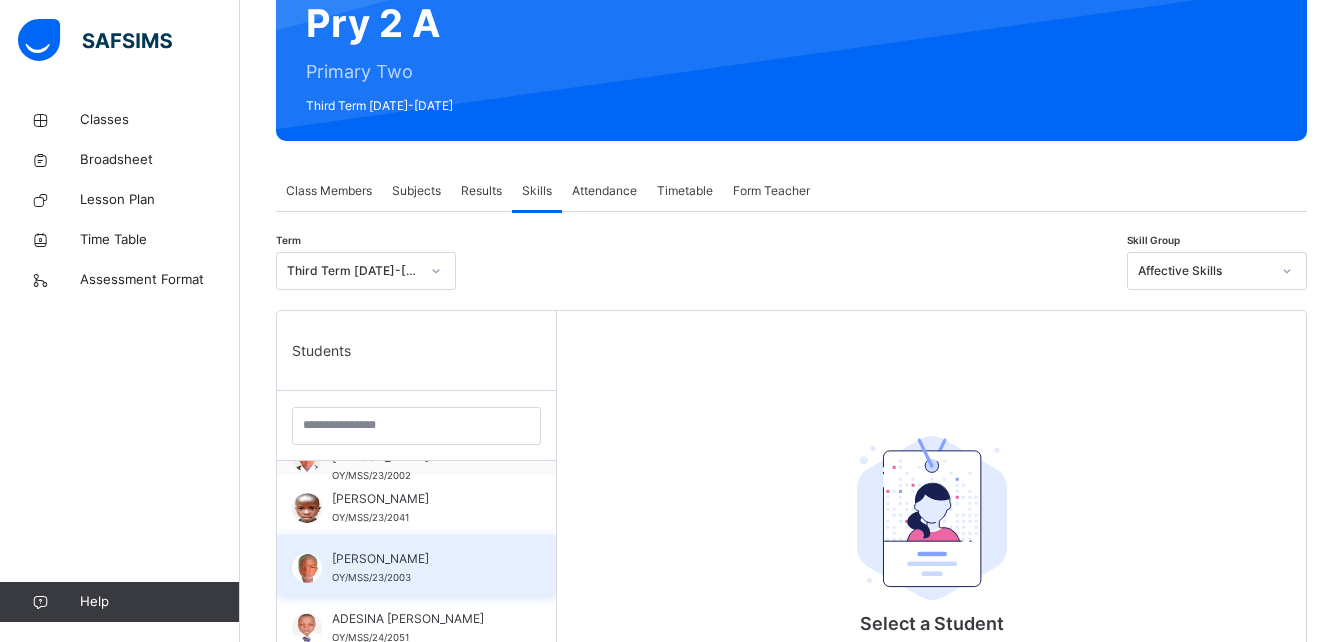 click on "[PERSON_NAME]" at bounding box center (421, 559) 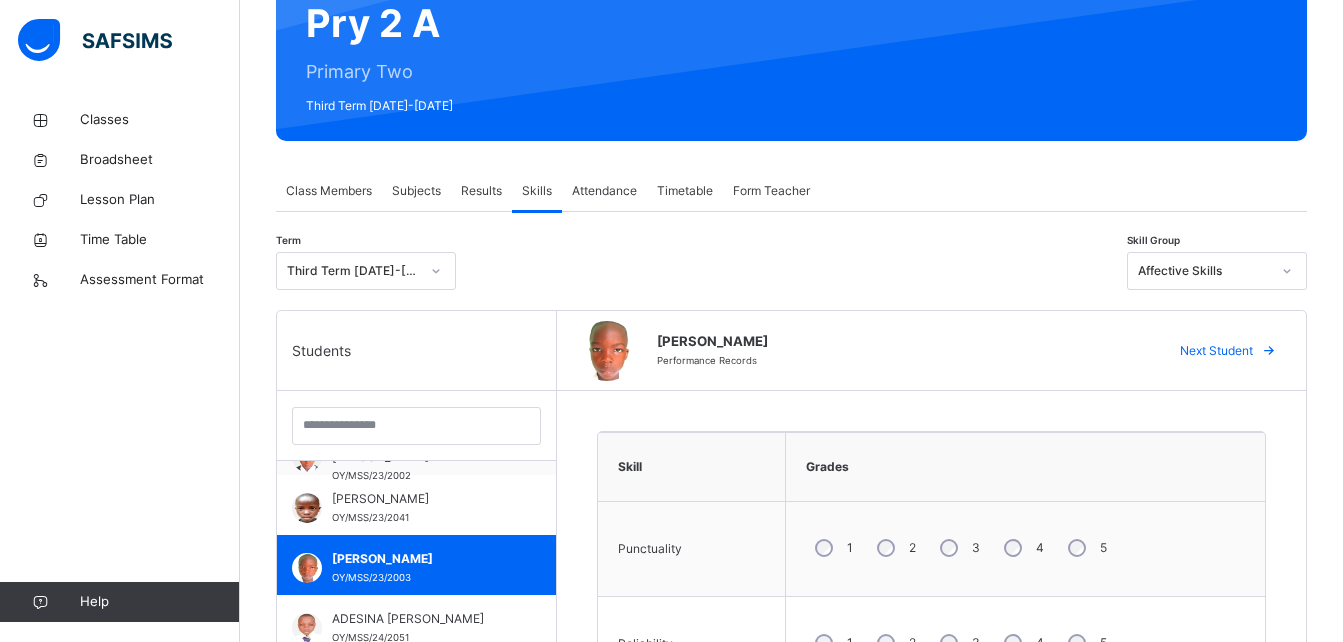 click at bounding box center [1287, 271] 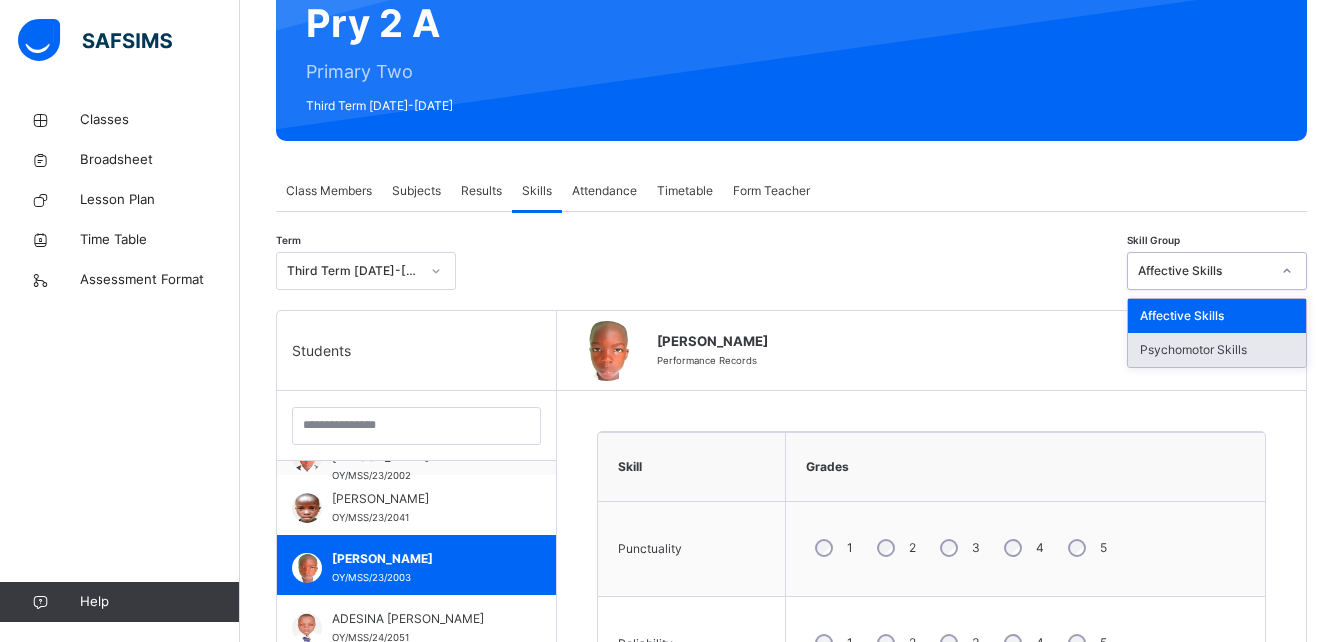 click on "Psychomotor Skills" at bounding box center (1217, 350) 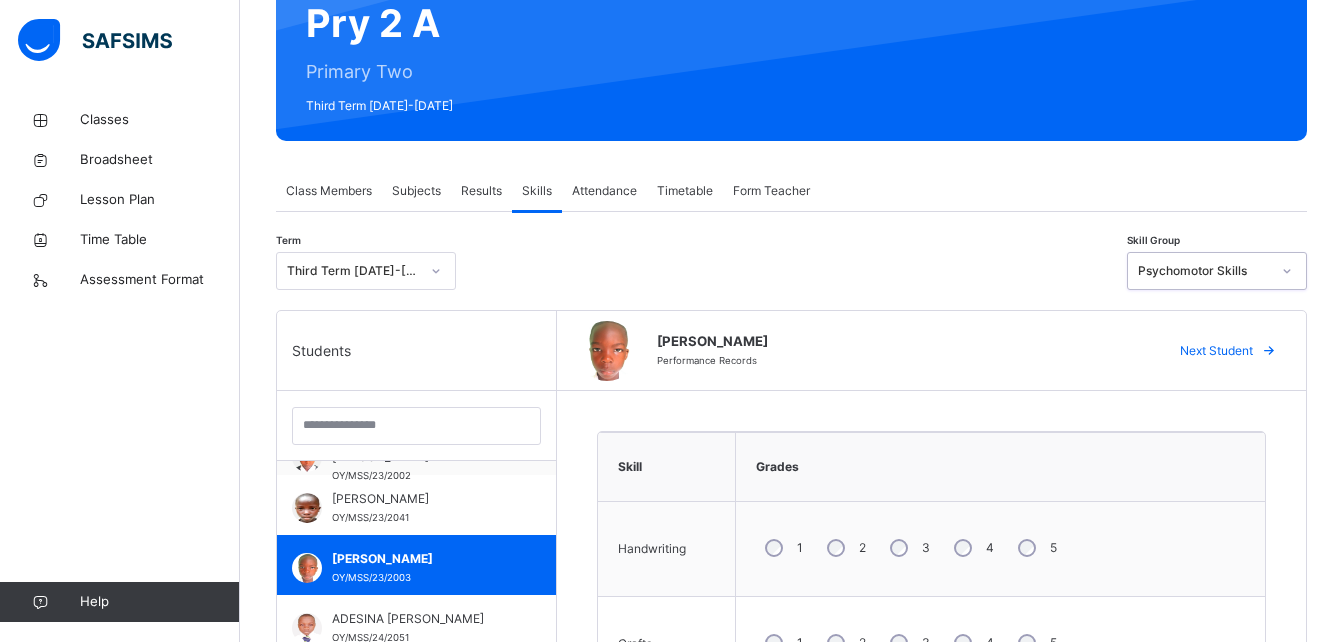 scroll, scrollTop: 567, scrollLeft: 0, axis: vertical 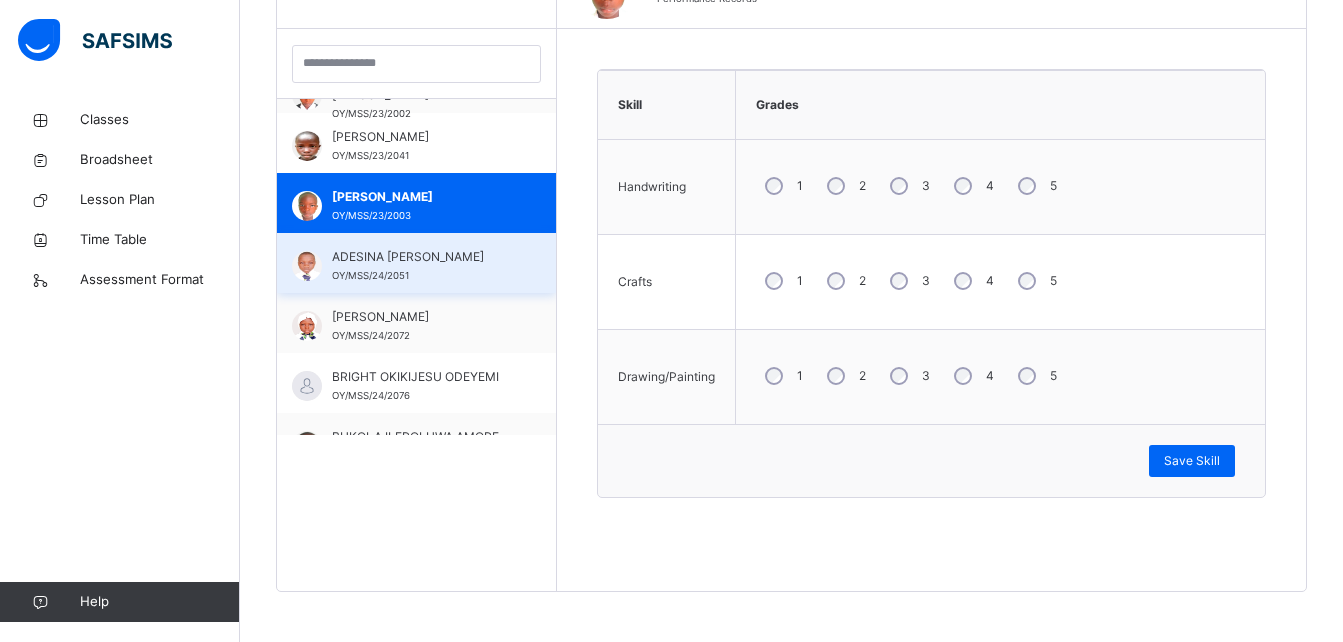 click on "ADESINA  [PERSON_NAME]  OY/MSS/24/2051" at bounding box center [421, 266] 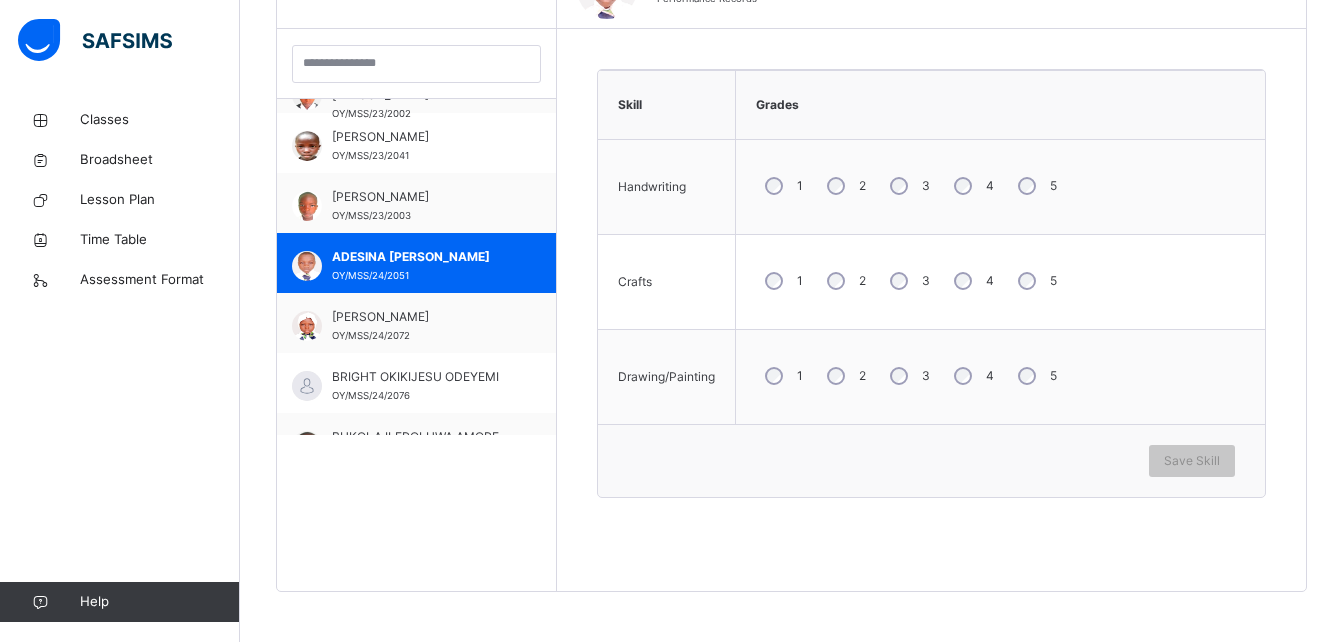 click on "3" at bounding box center [908, 376] 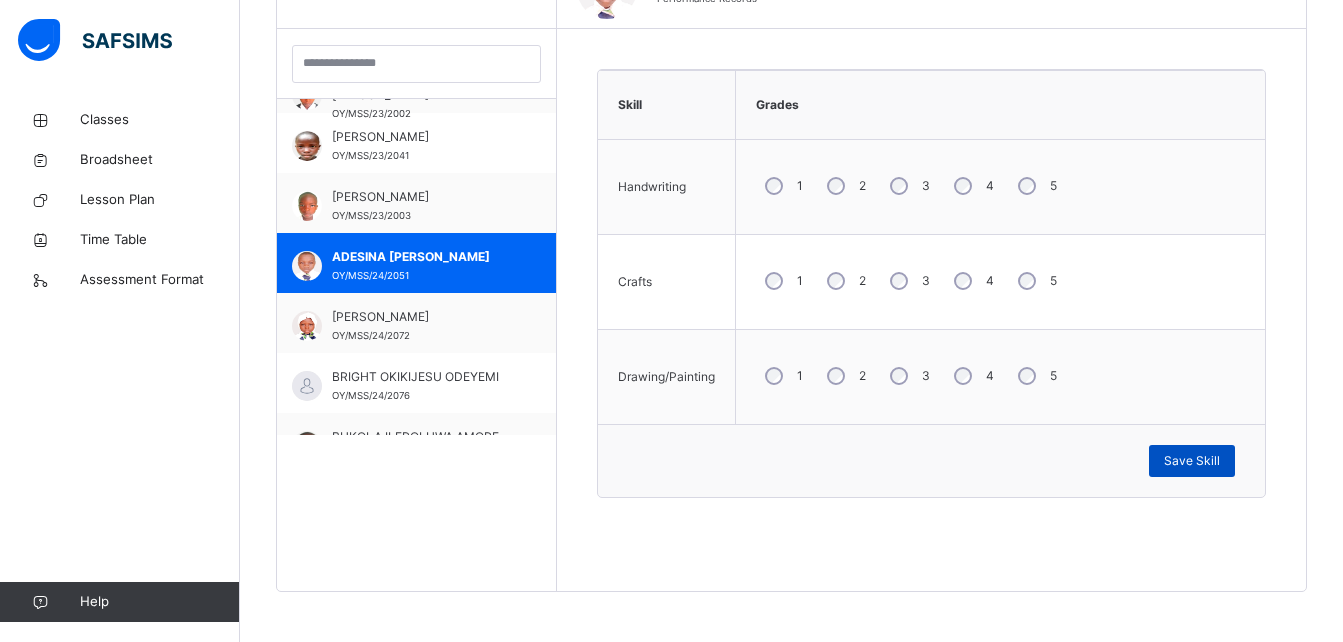 click on "Save Skill" at bounding box center [1192, 461] 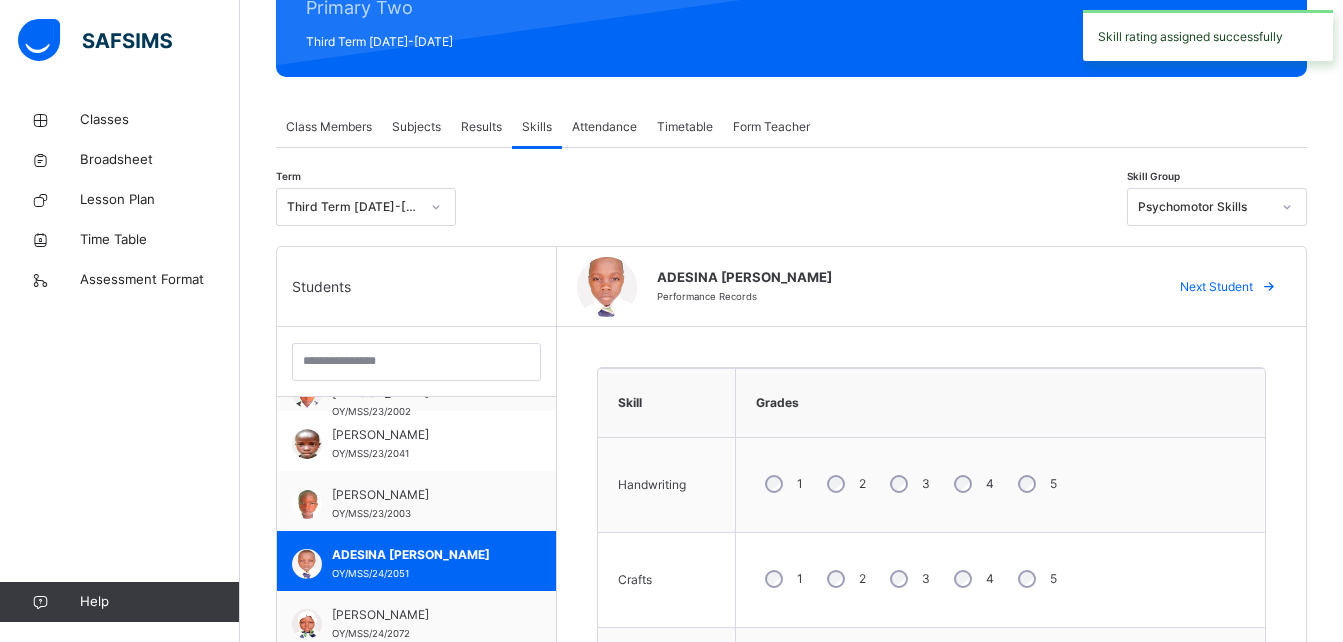 scroll, scrollTop: 162, scrollLeft: 0, axis: vertical 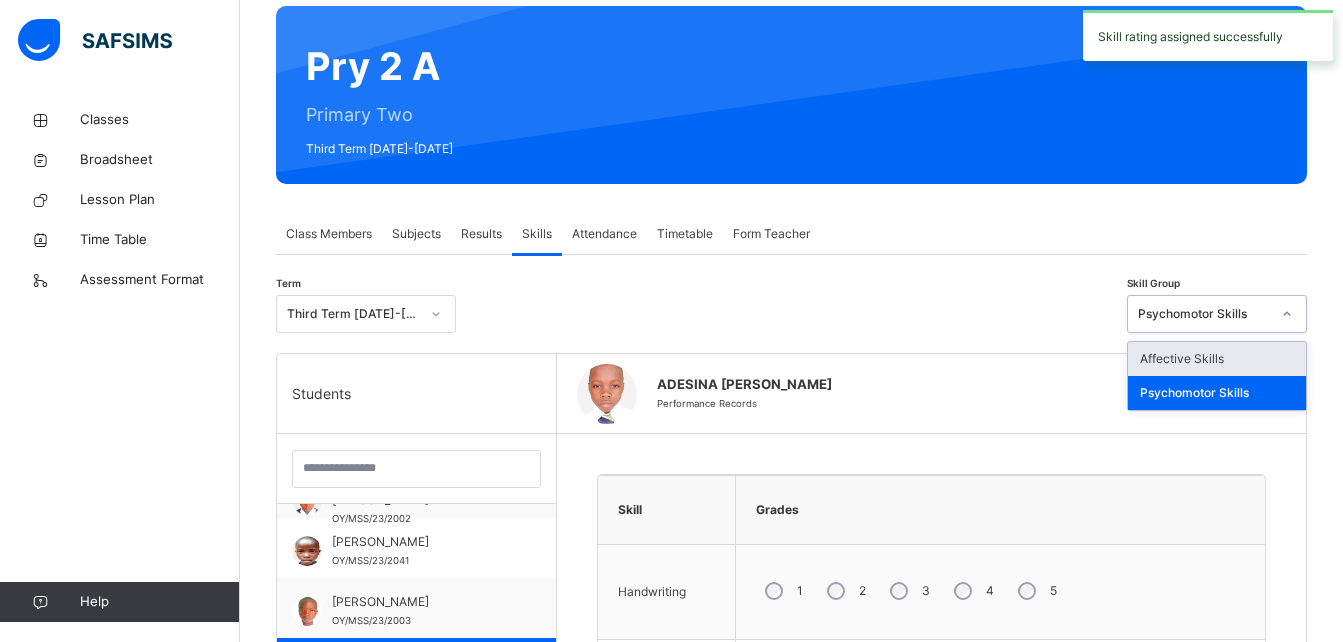 click at bounding box center (1287, 314) 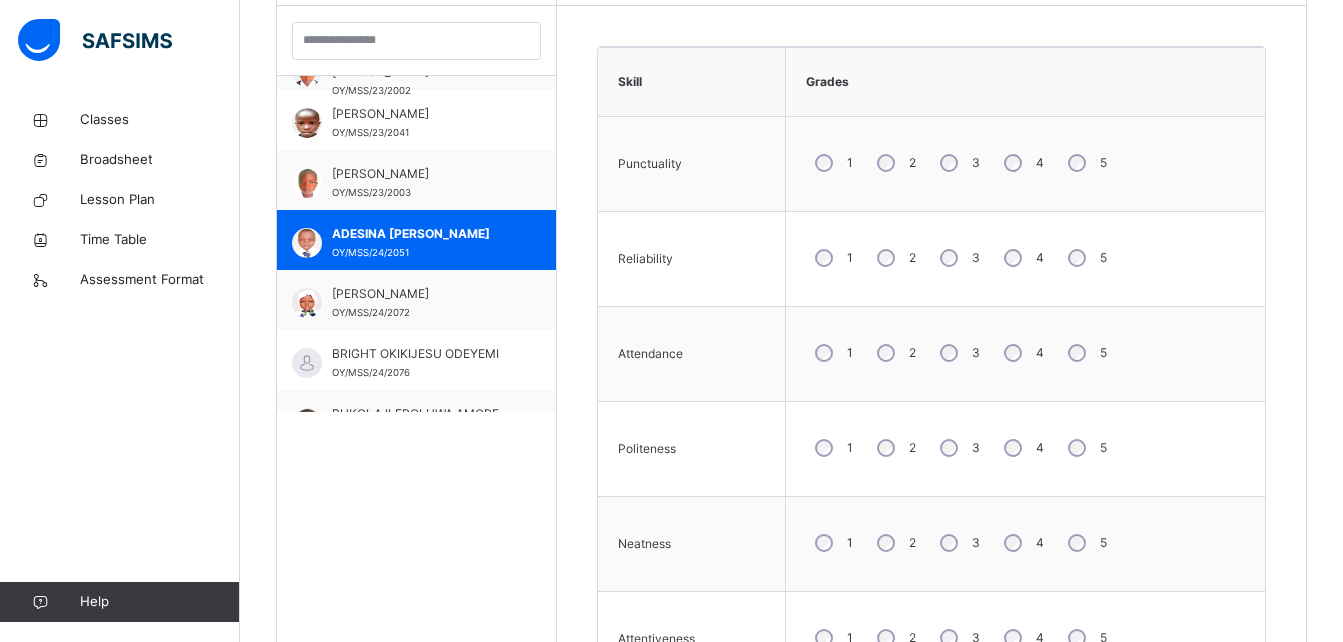 scroll, scrollTop: 596, scrollLeft: 0, axis: vertical 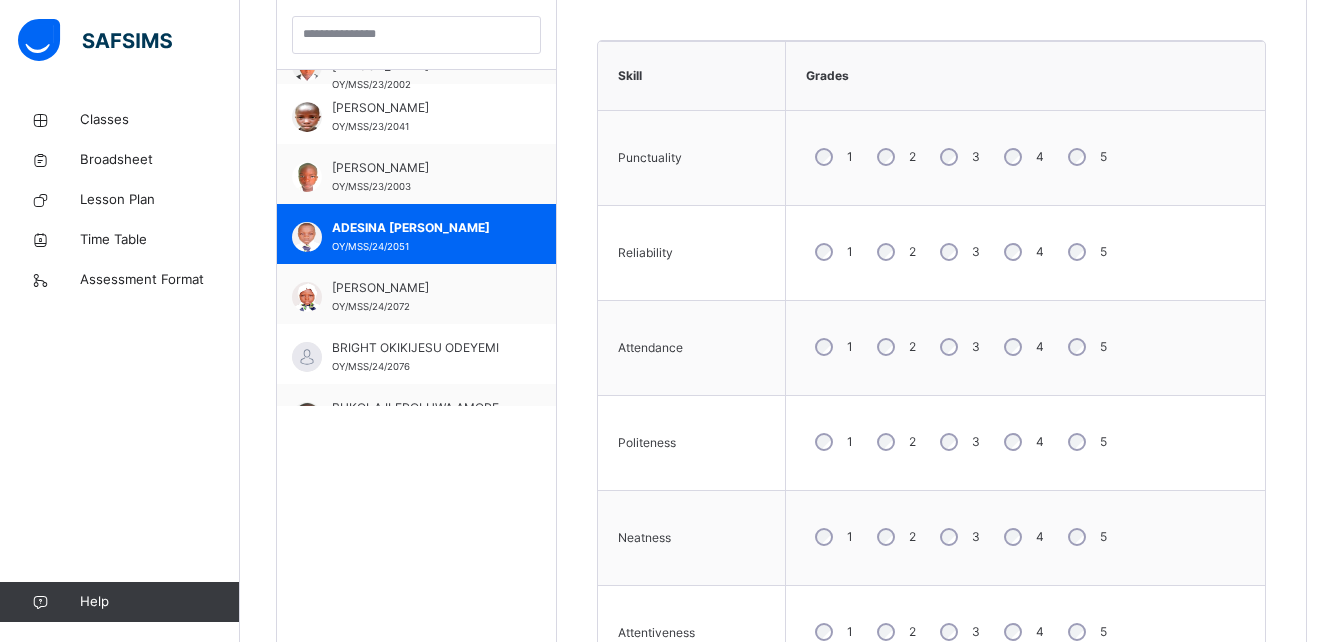 click on "3" at bounding box center [976, 252] 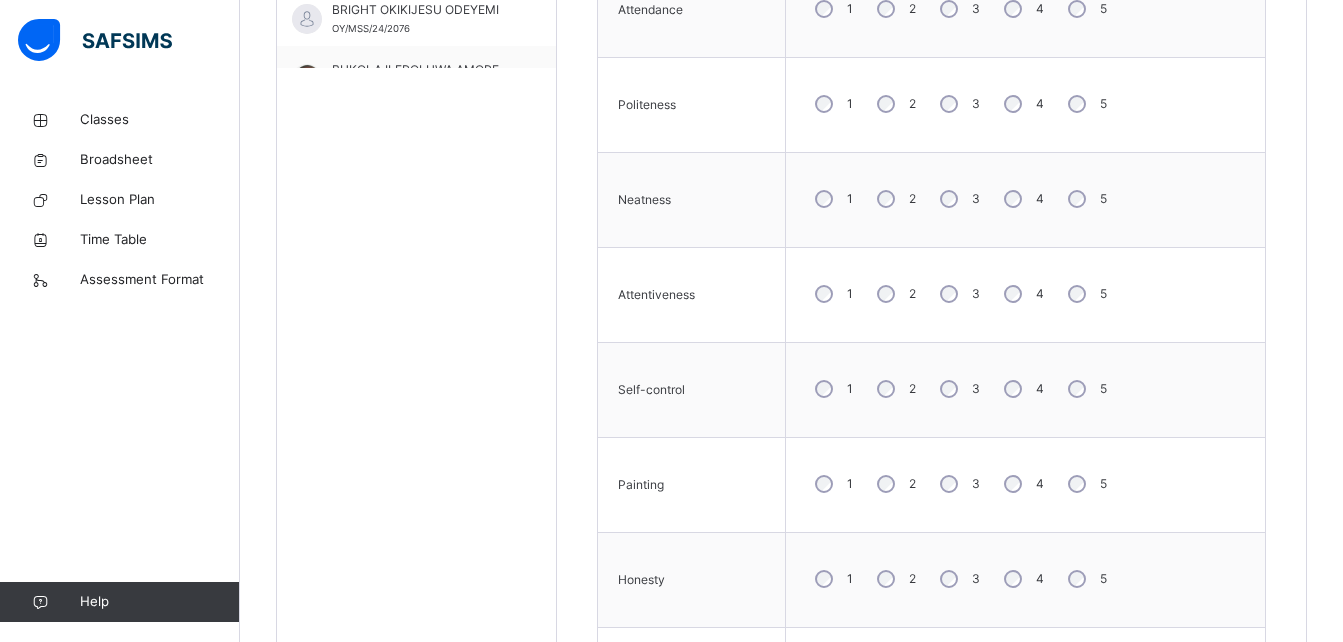 scroll, scrollTop: 937, scrollLeft: 0, axis: vertical 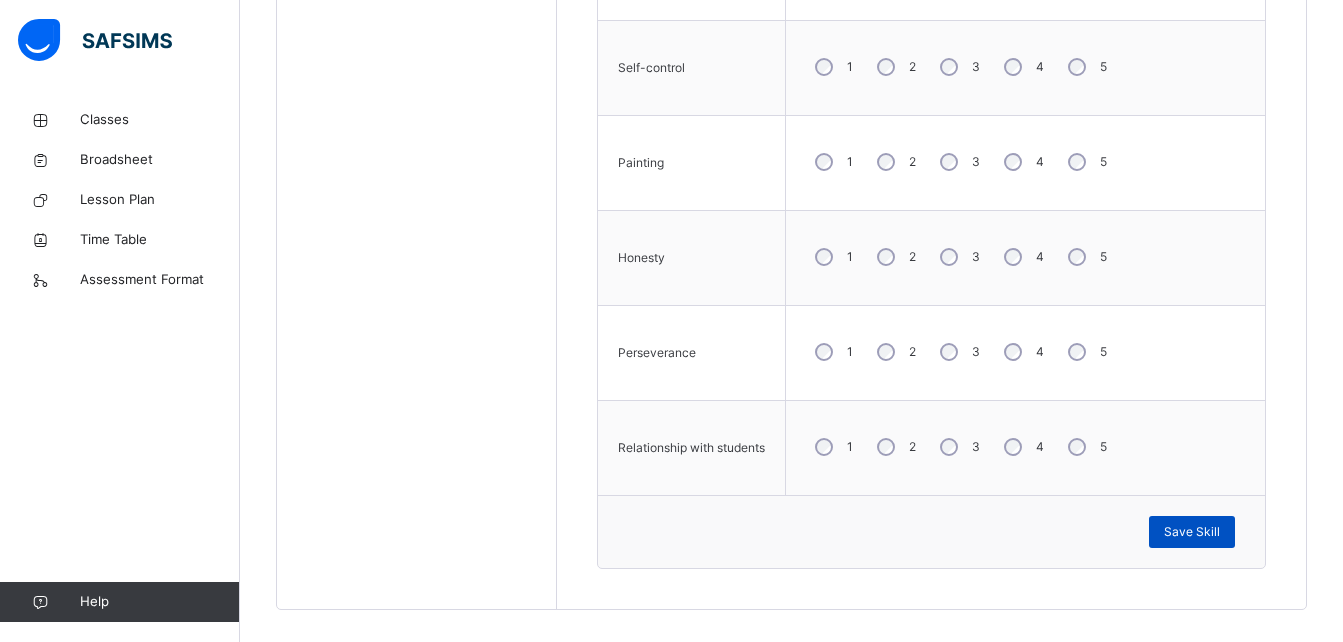 click on "Save Skill" at bounding box center (1192, 532) 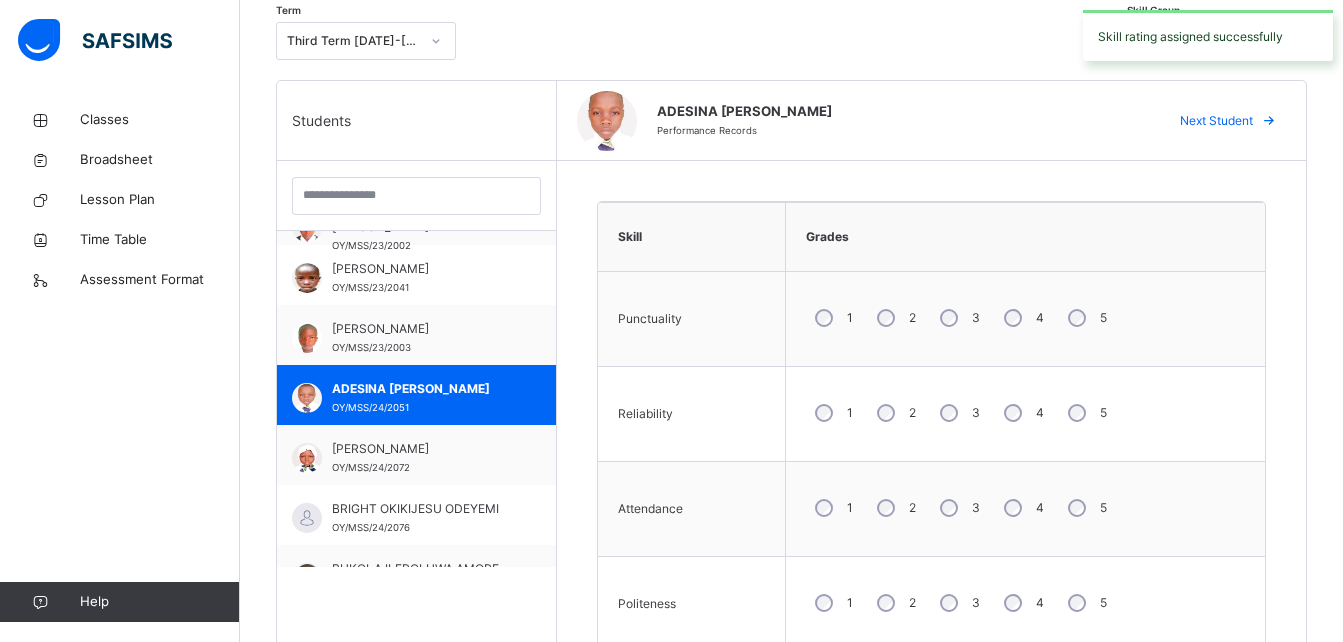 scroll, scrollTop: 387, scrollLeft: 0, axis: vertical 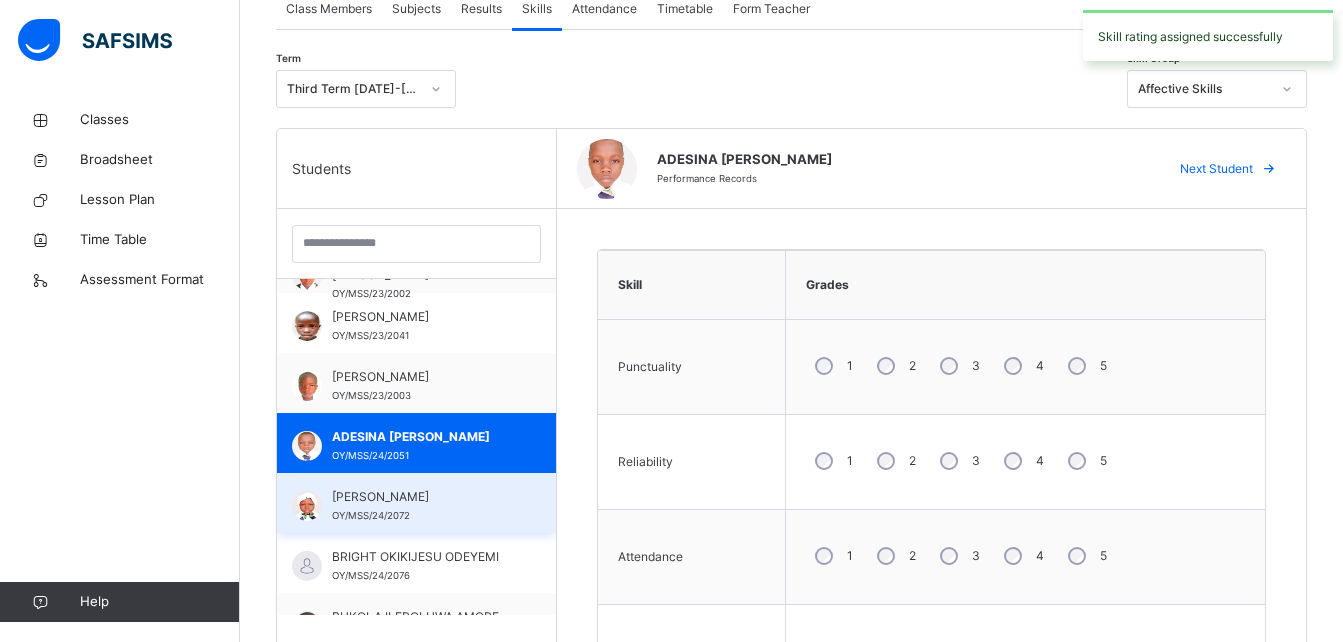 click on "[PERSON_NAME]" at bounding box center [421, 497] 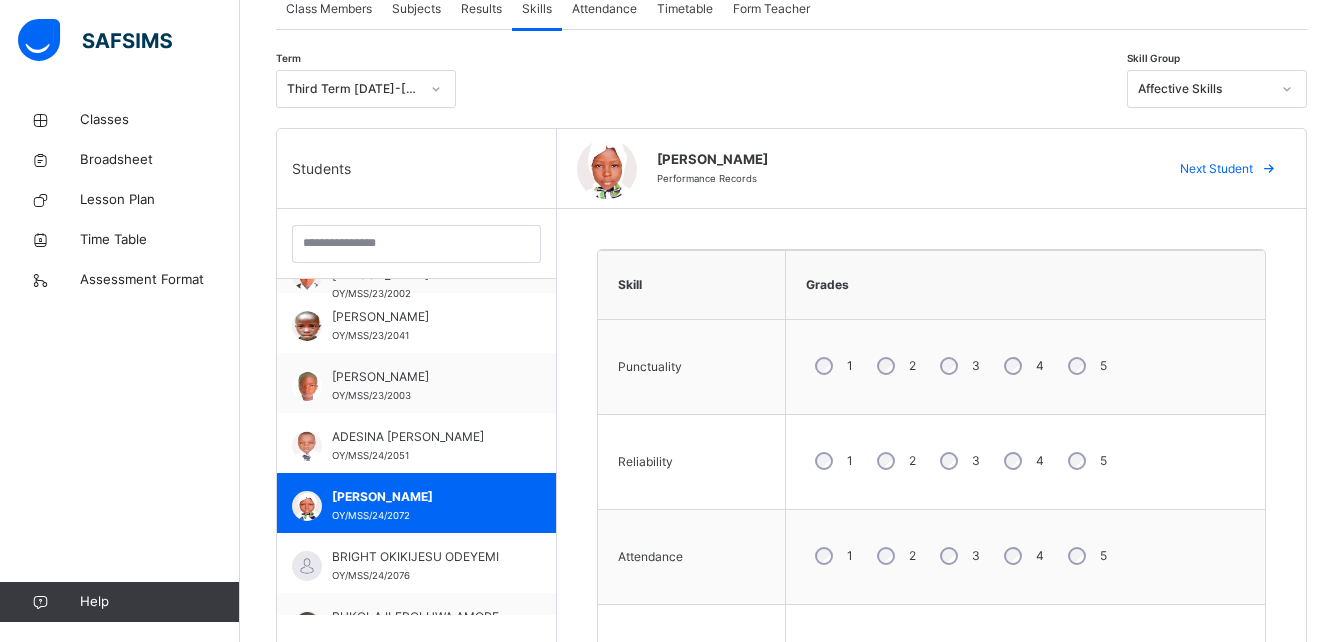 click on "4" at bounding box center (1022, 556) 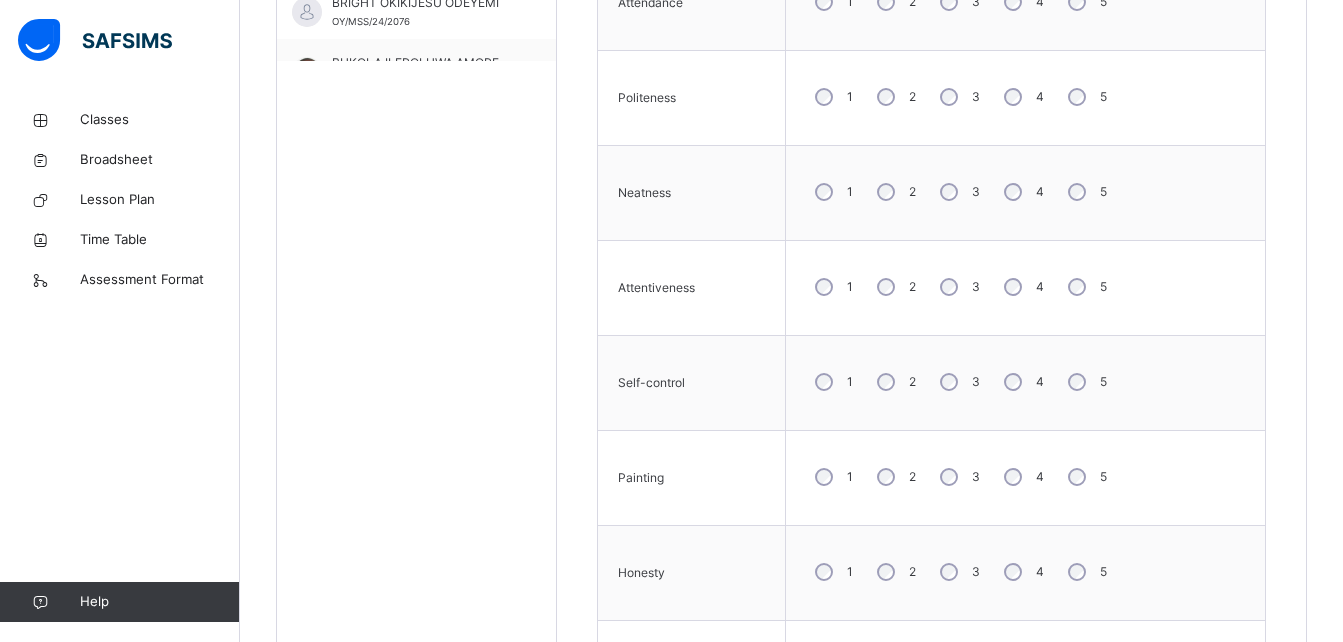 scroll, scrollTop: 950, scrollLeft: 0, axis: vertical 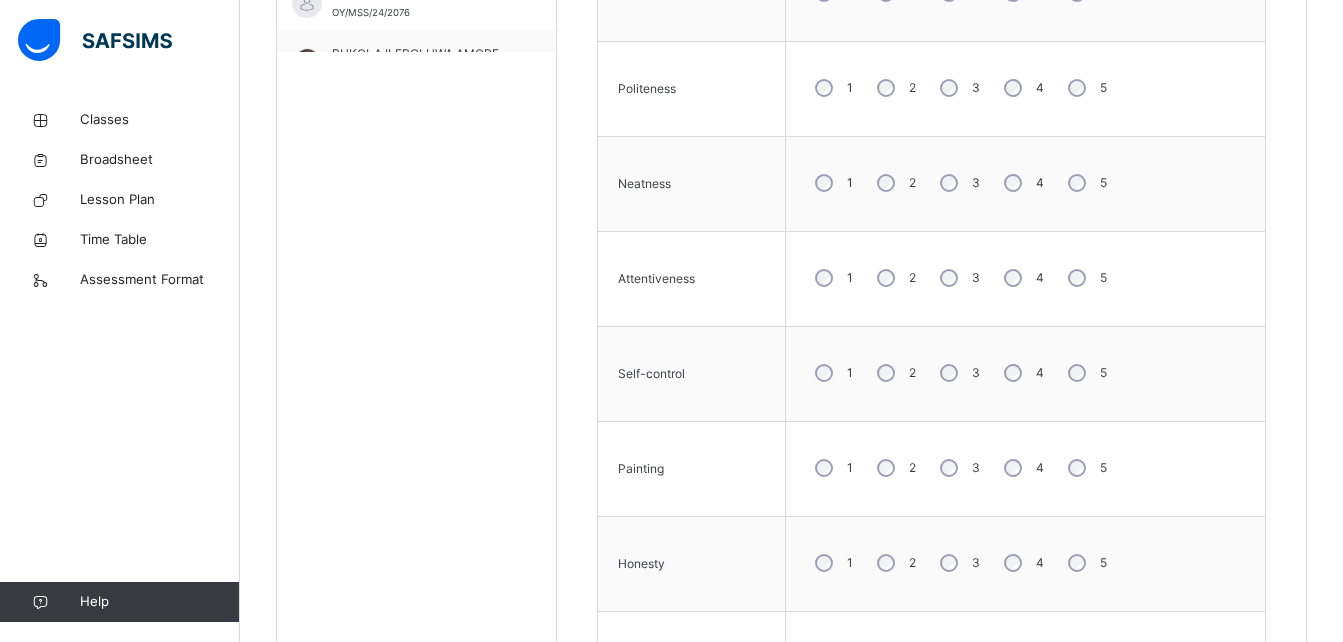 click on "4" at bounding box center (1022, 88) 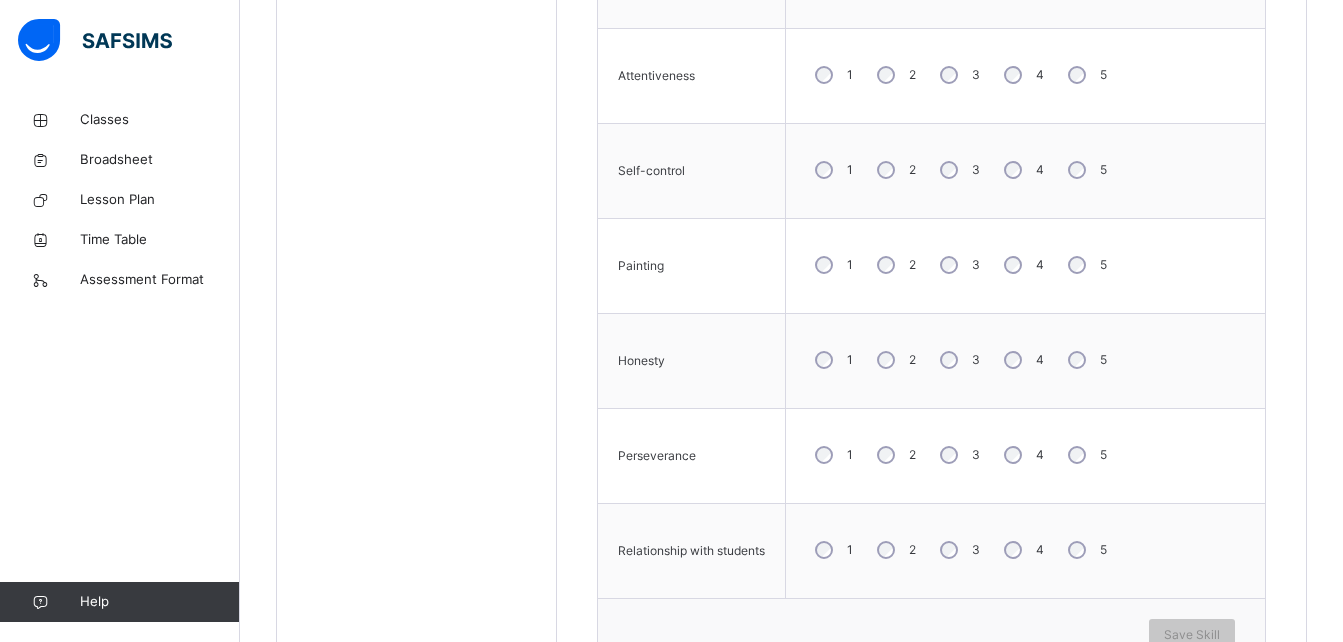 scroll, scrollTop: 1274, scrollLeft: 0, axis: vertical 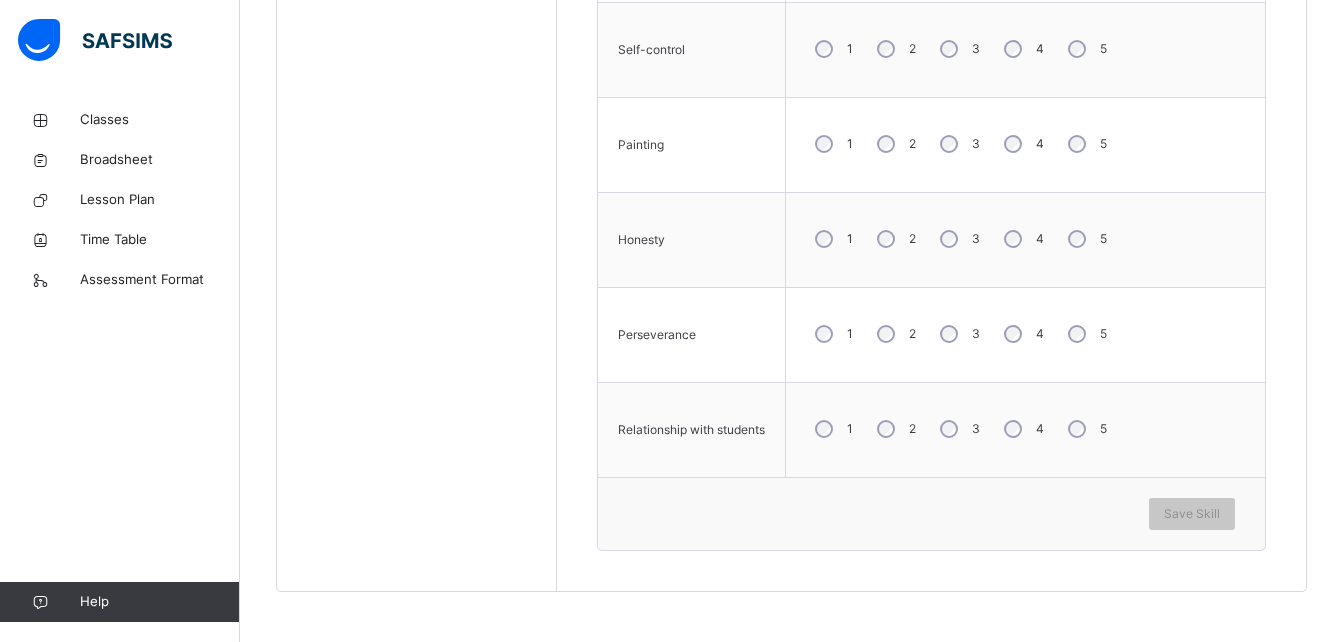 click on "3" at bounding box center [958, 334] 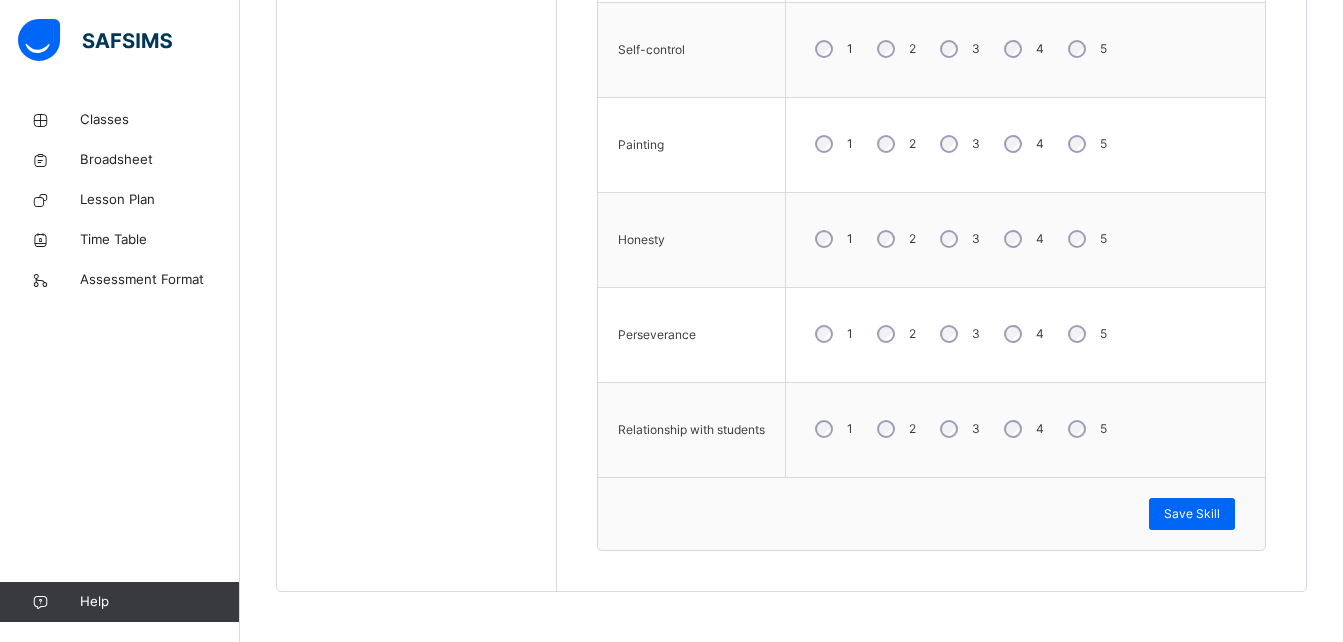 click on "Save Skill" at bounding box center (931, 513) 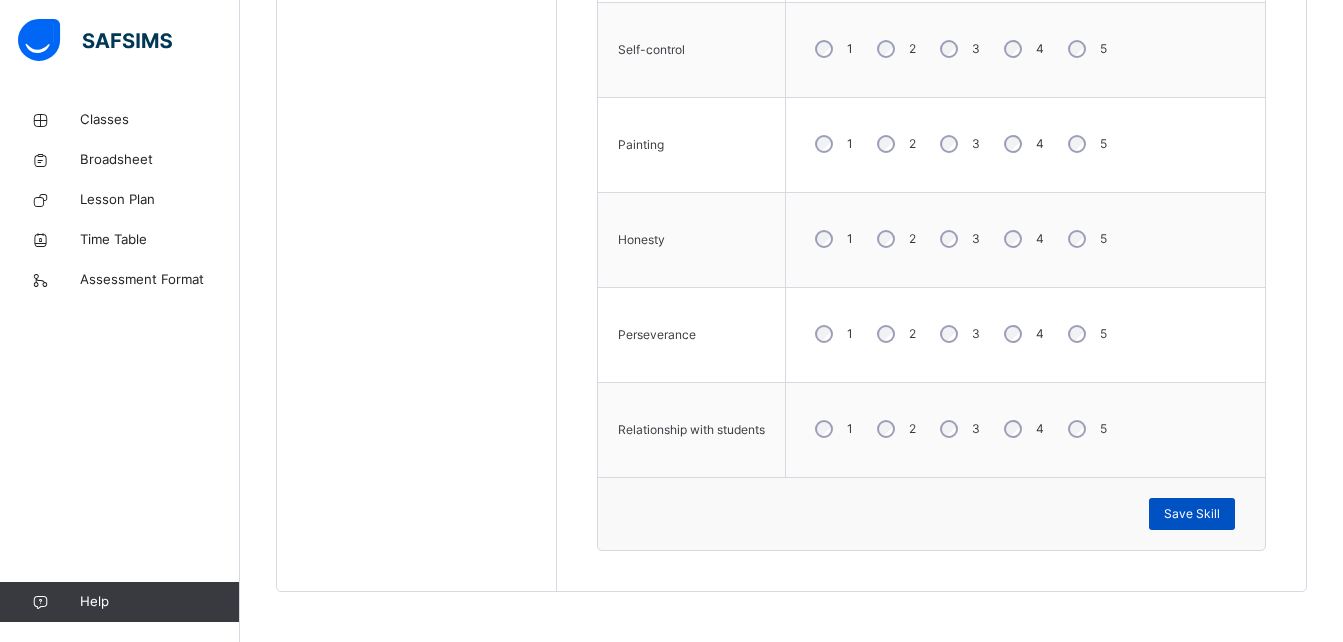click on "Save Skill" at bounding box center [1192, 514] 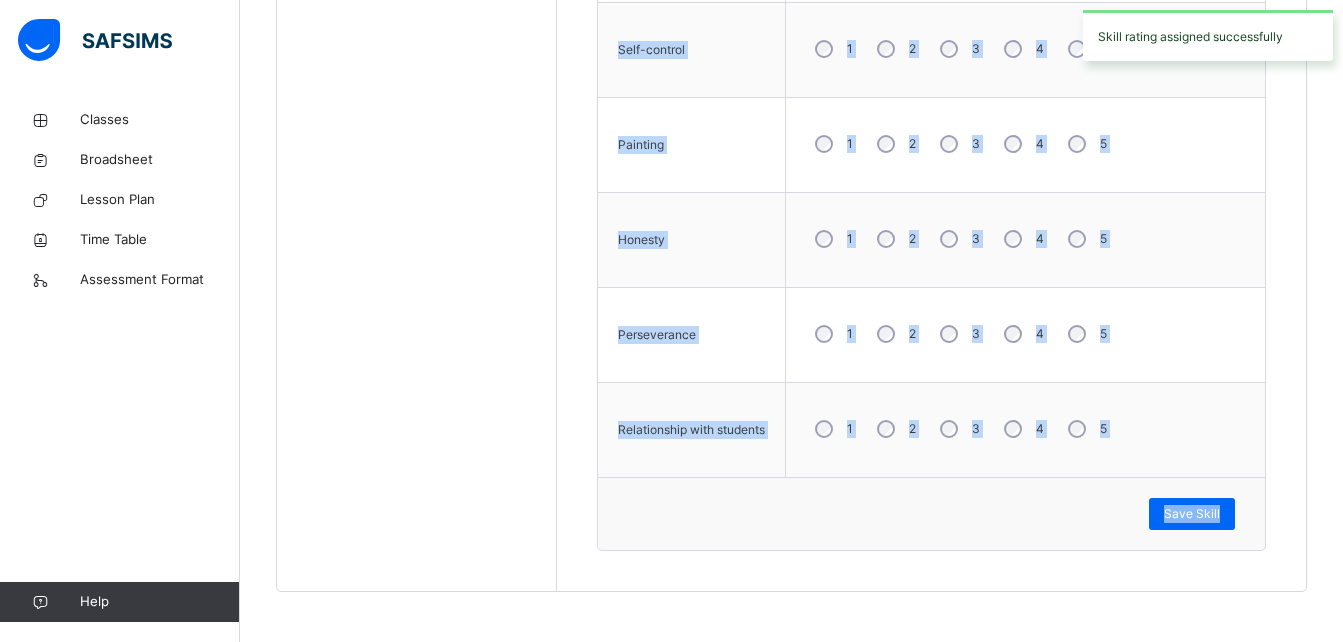 drag, startPoint x: 1338, startPoint y: 513, endPoint x: 1338, endPoint y: 326, distance: 187 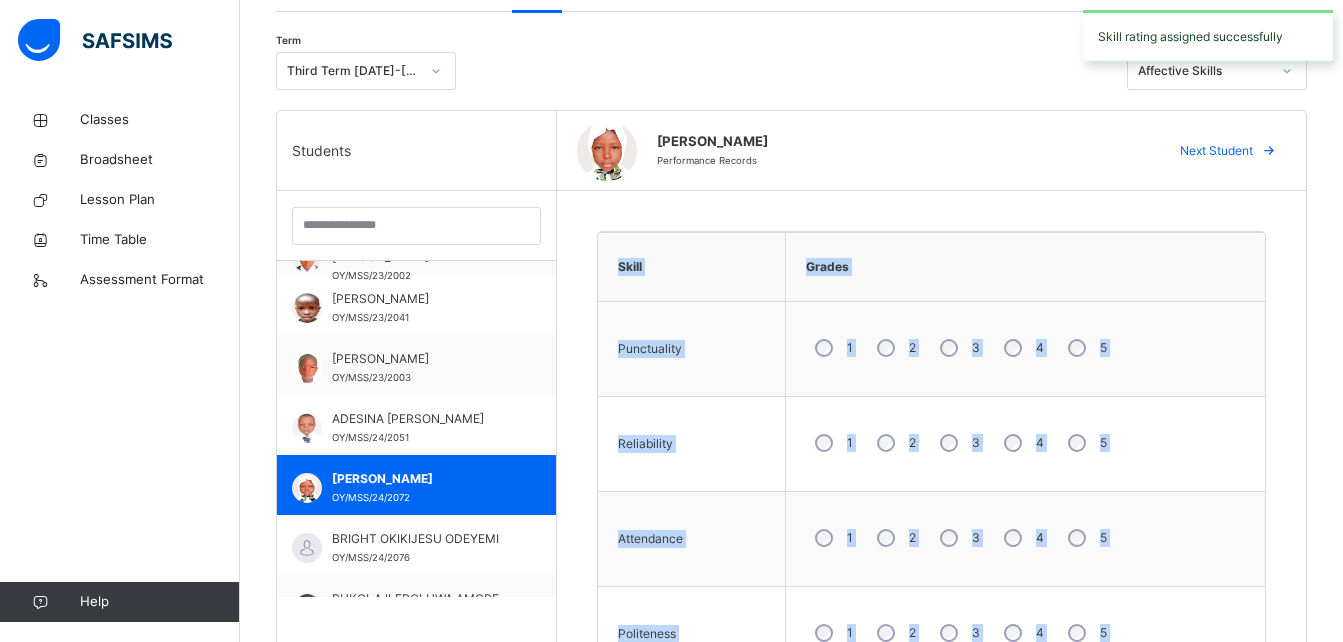 scroll, scrollTop: 319, scrollLeft: 0, axis: vertical 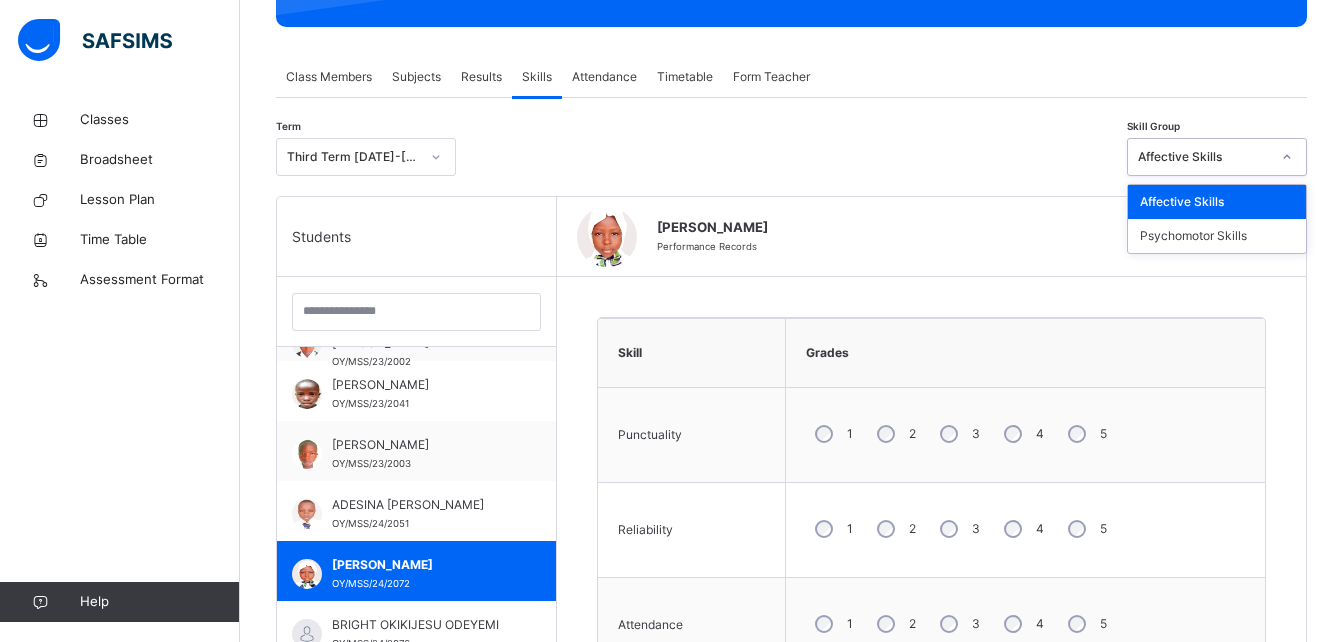click at bounding box center [1287, 157] 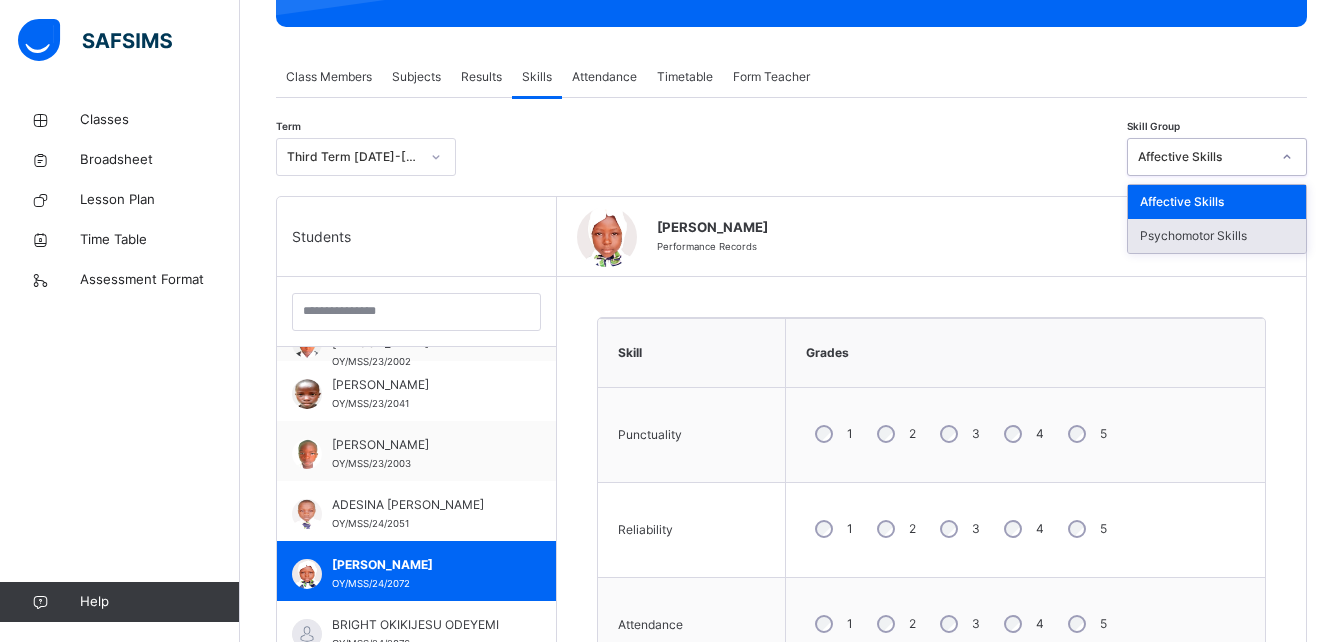 click on "Psychomotor Skills" at bounding box center (1217, 236) 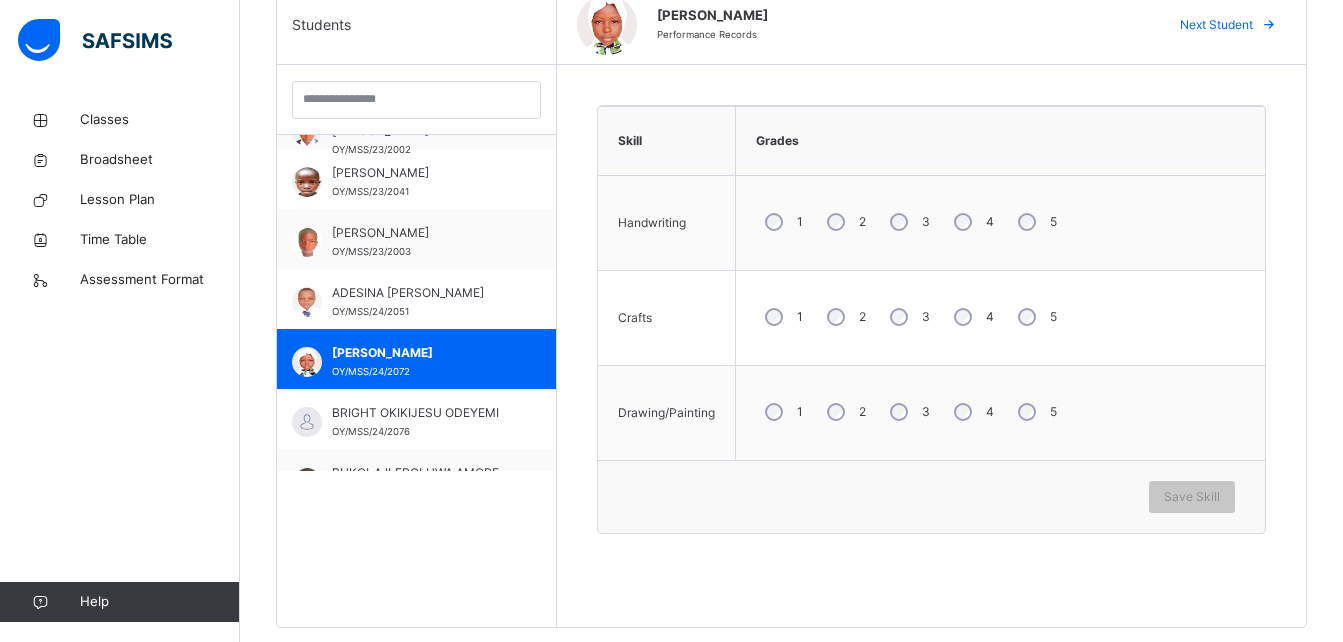 scroll, scrollTop: 543, scrollLeft: 0, axis: vertical 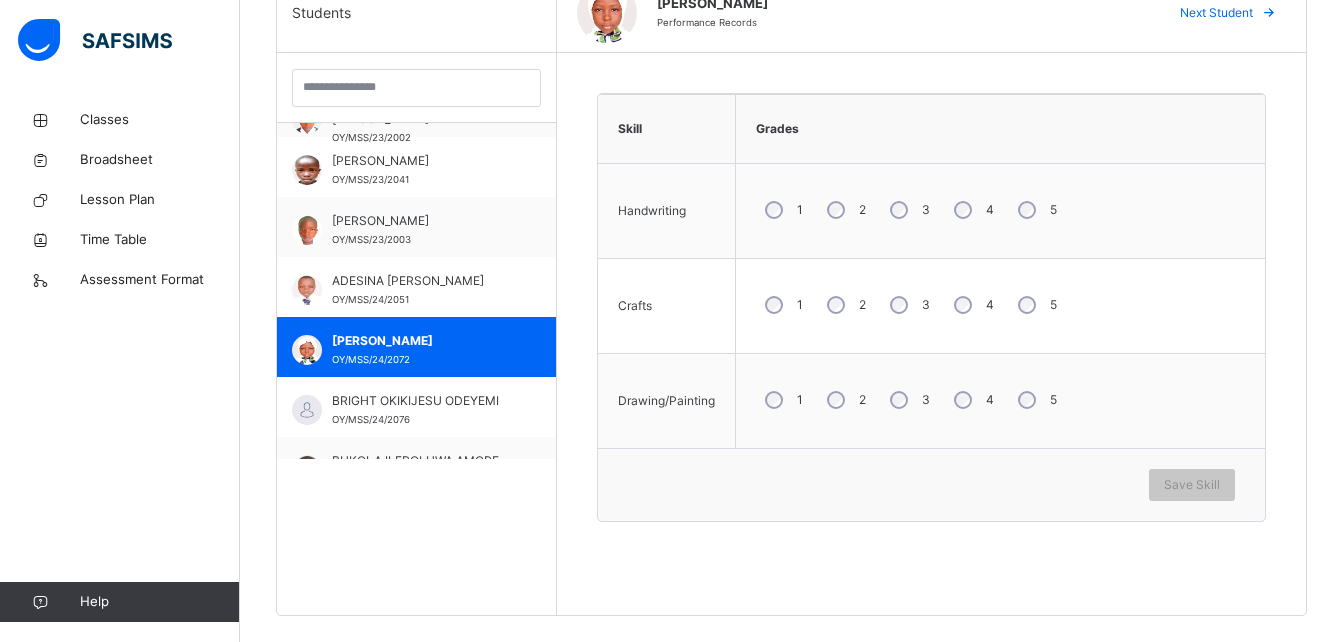click on "3" at bounding box center (908, 305) 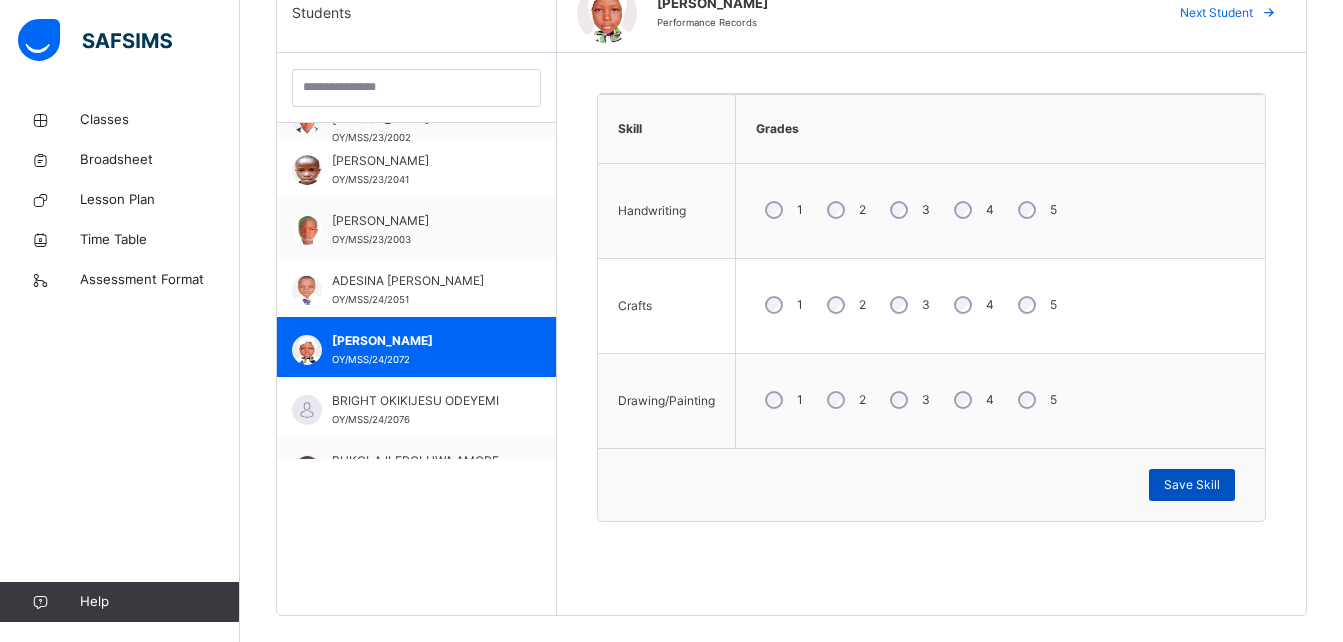 click on "Save Skill" at bounding box center (1192, 485) 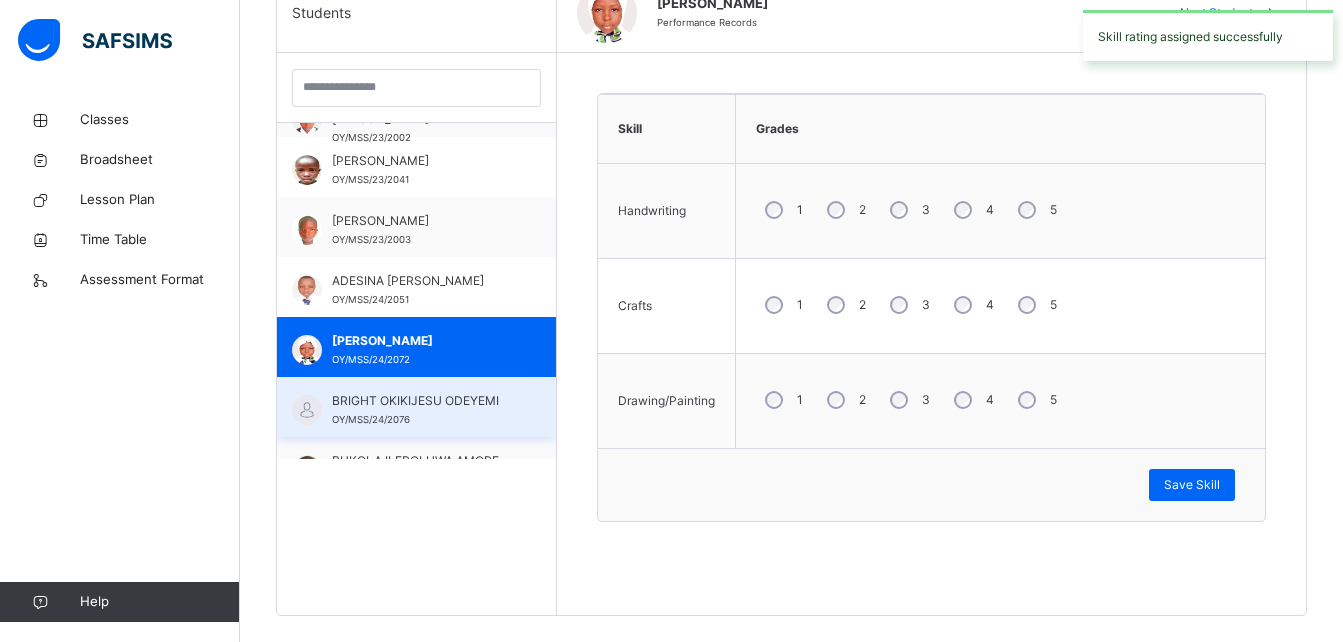 click on "BRIGHT OKIKIJESU ODEYEMI" at bounding box center (421, 401) 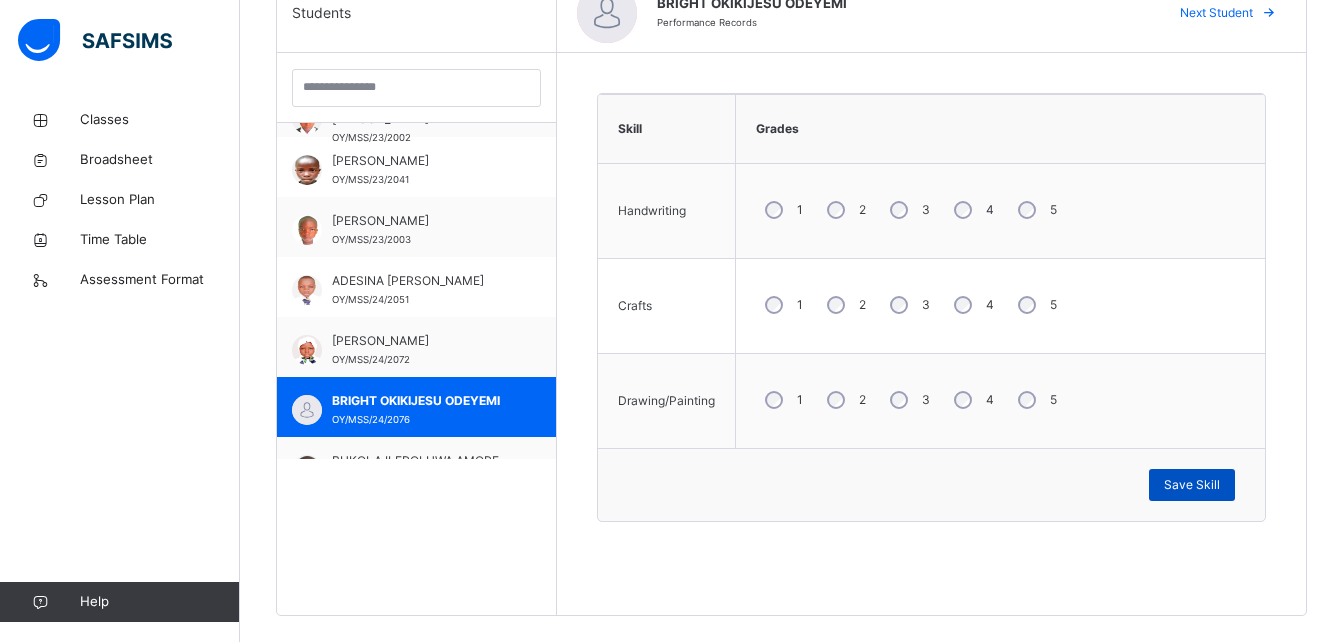 click on "Save Skill" at bounding box center [1192, 485] 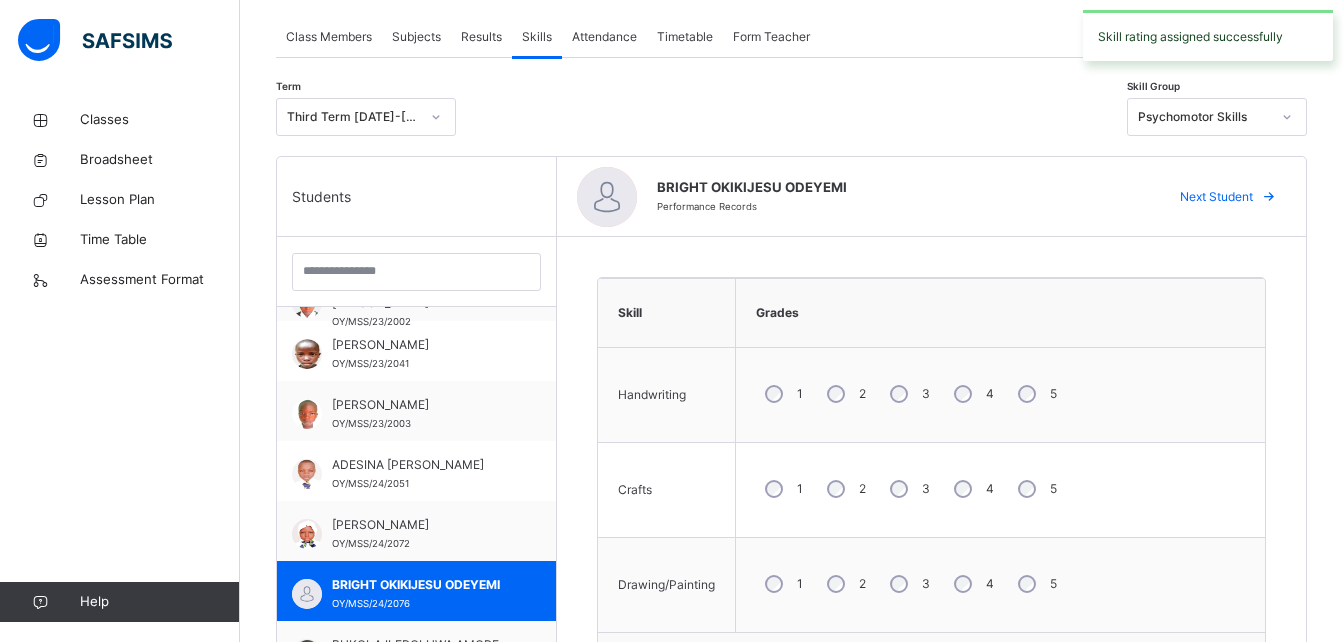 scroll, scrollTop: 319, scrollLeft: 0, axis: vertical 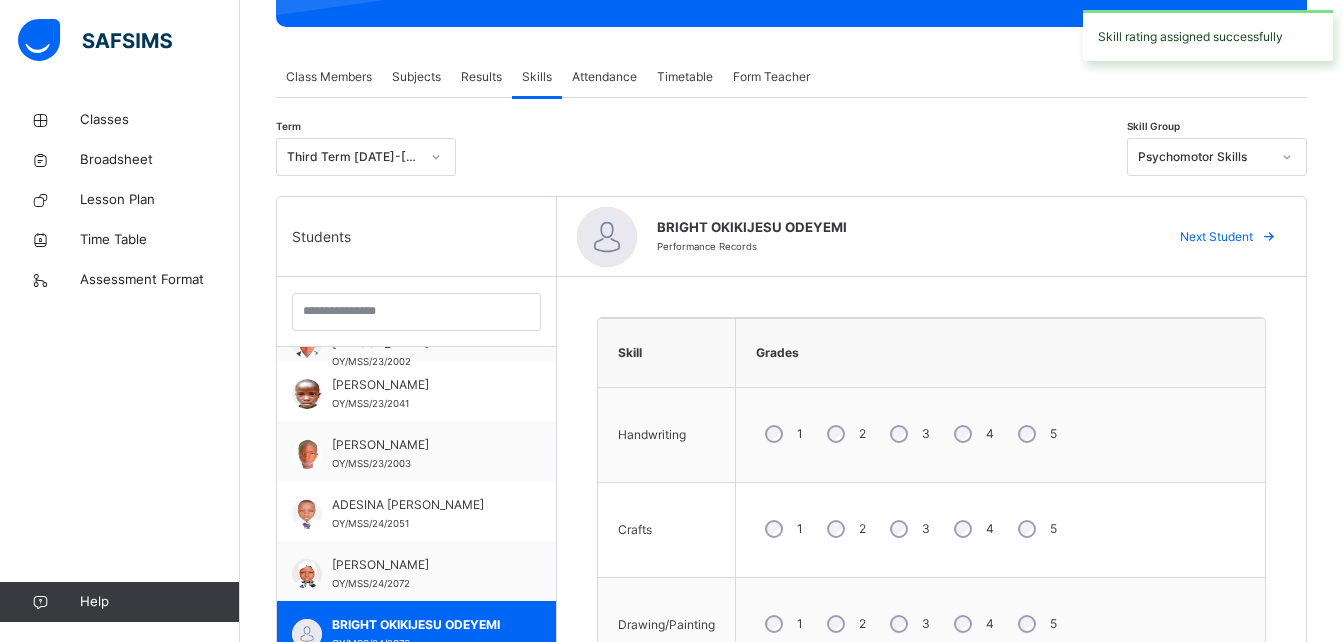 click at bounding box center (1287, 157) 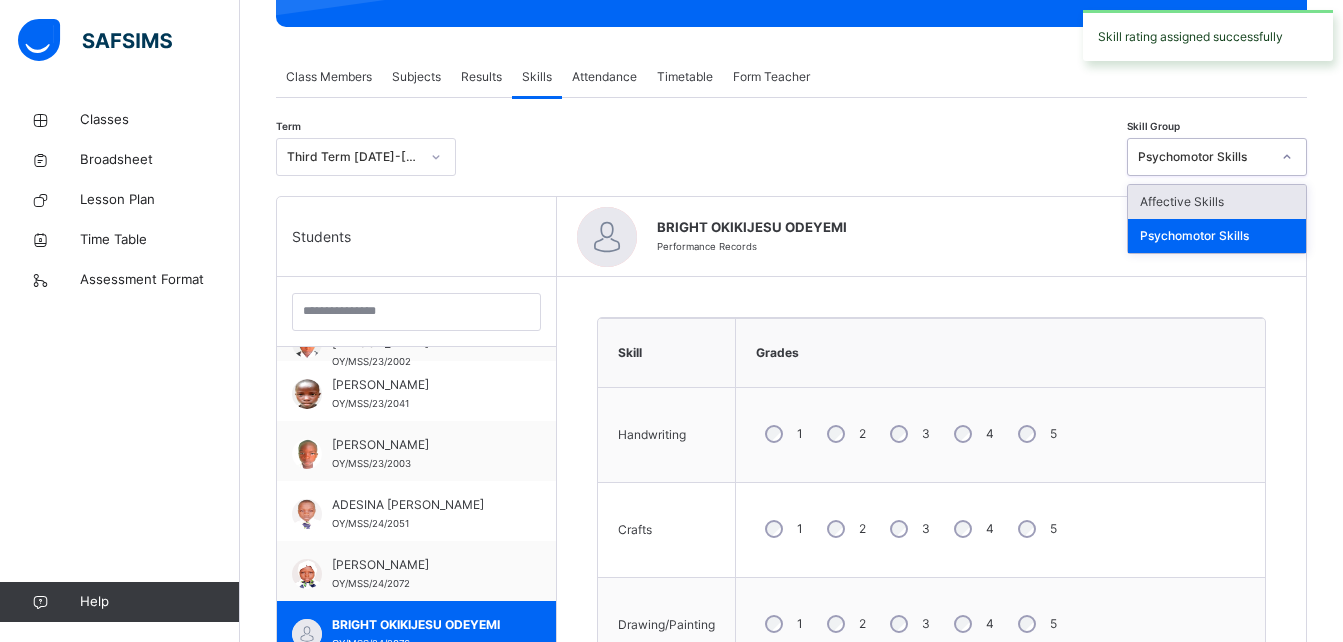 click on "Affective Skills" at bounding box center (1217, 202) 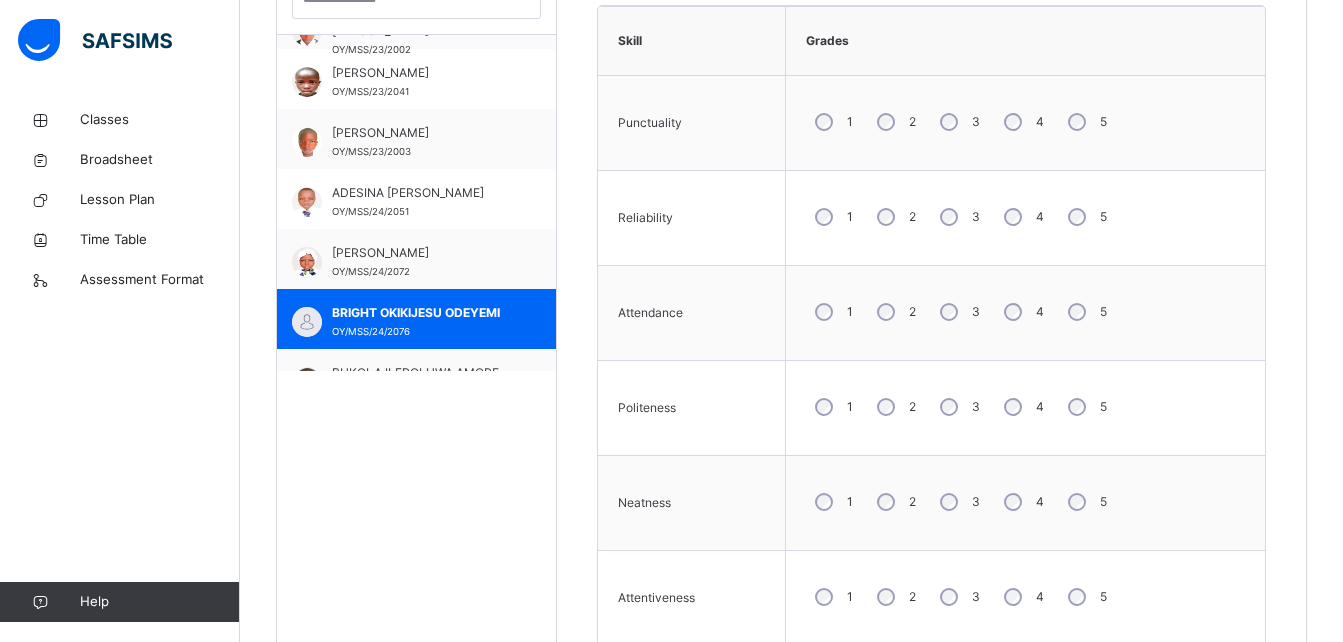 scroll, scrollTop: 634, scrollLeft: 0, axis: vertical 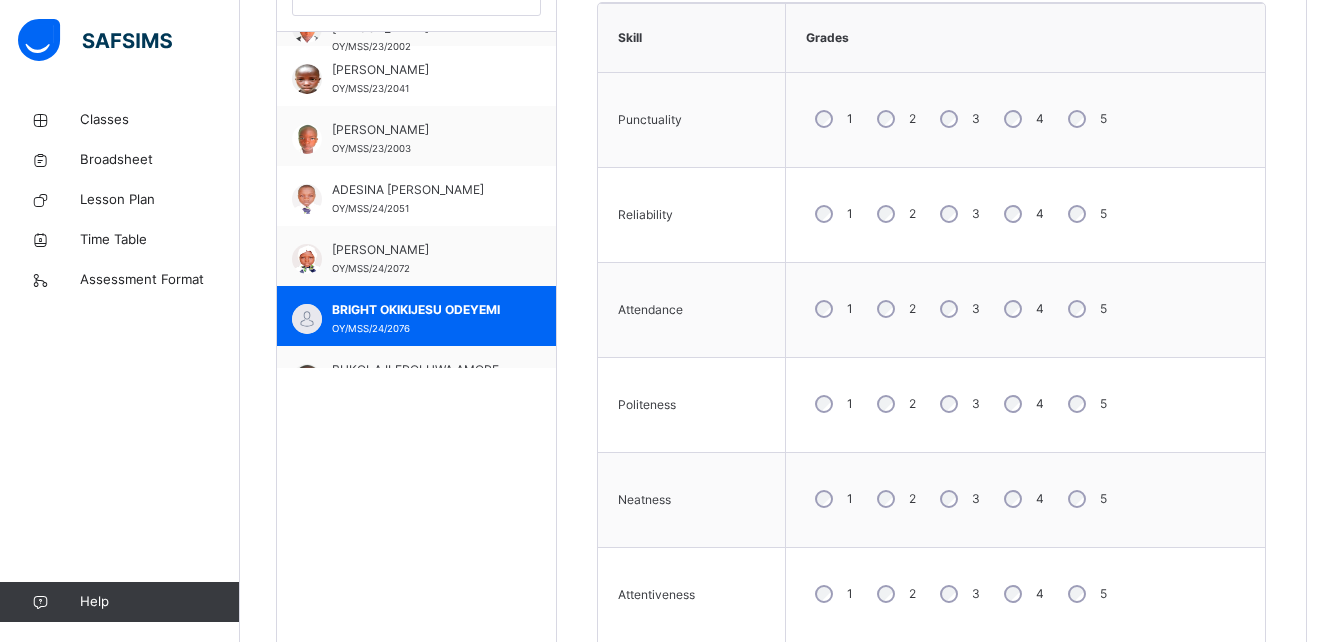 click on "2" at bounding box center [894, 119] 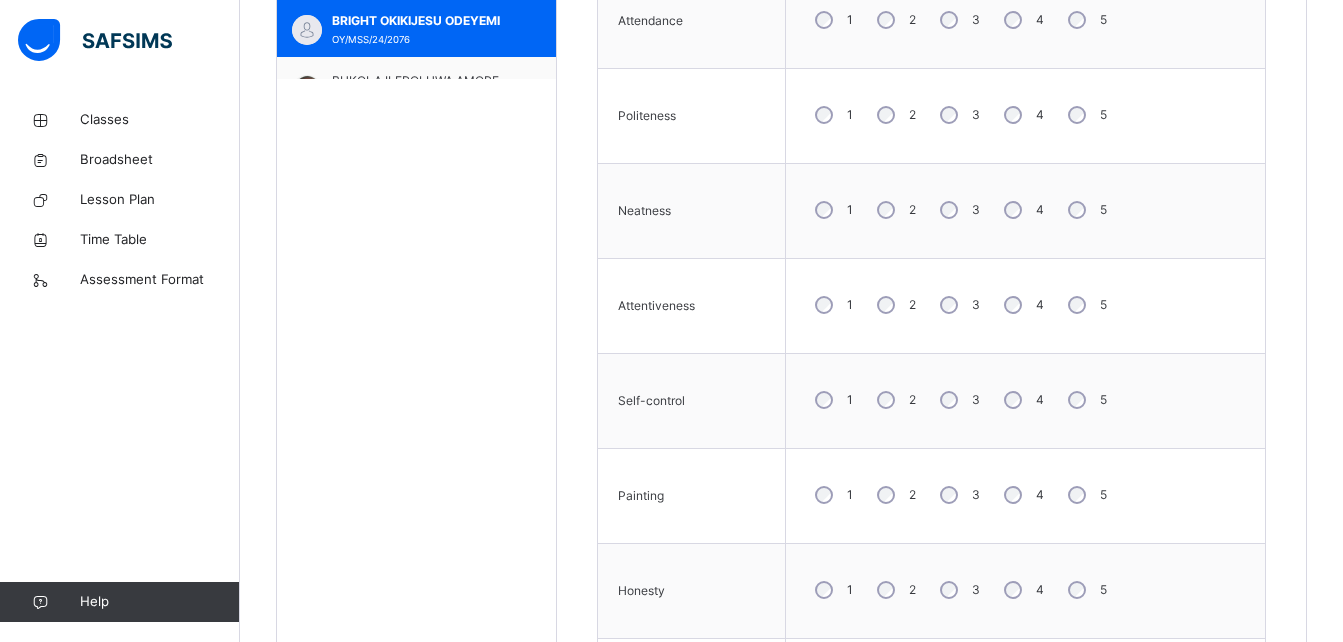 scroll, scrollTop: 975, scrollLeft: 0, axis: vertical 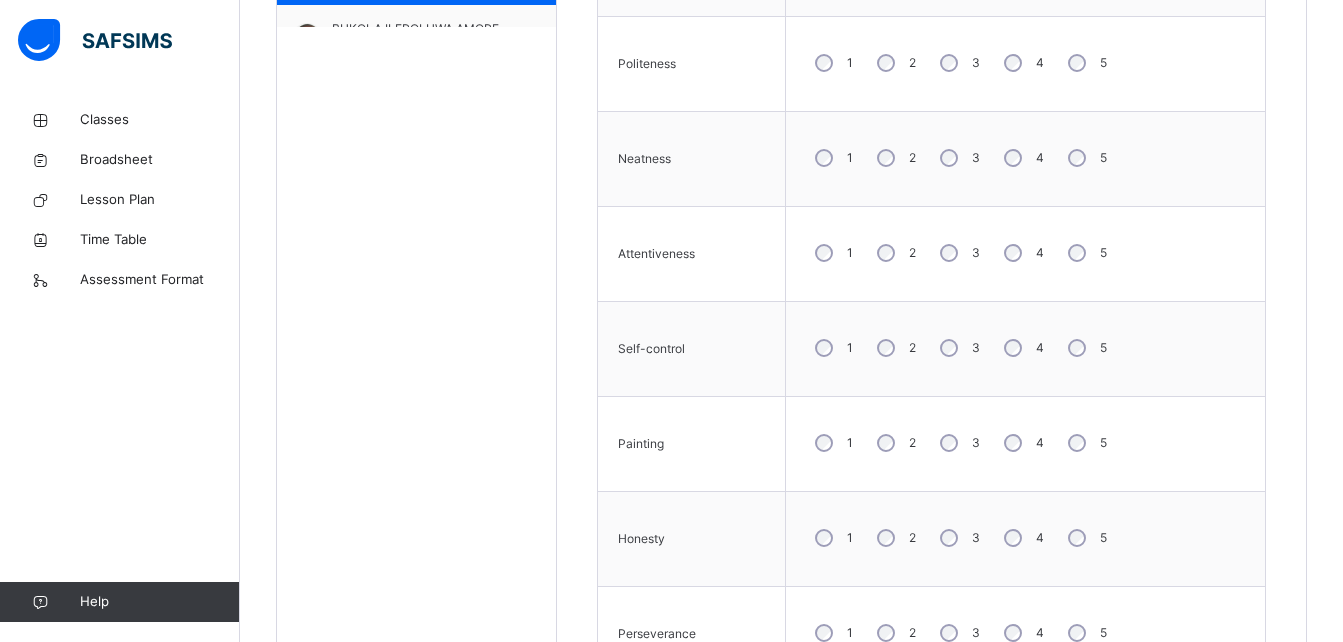 click on "3" at bounding box center (958, 348) 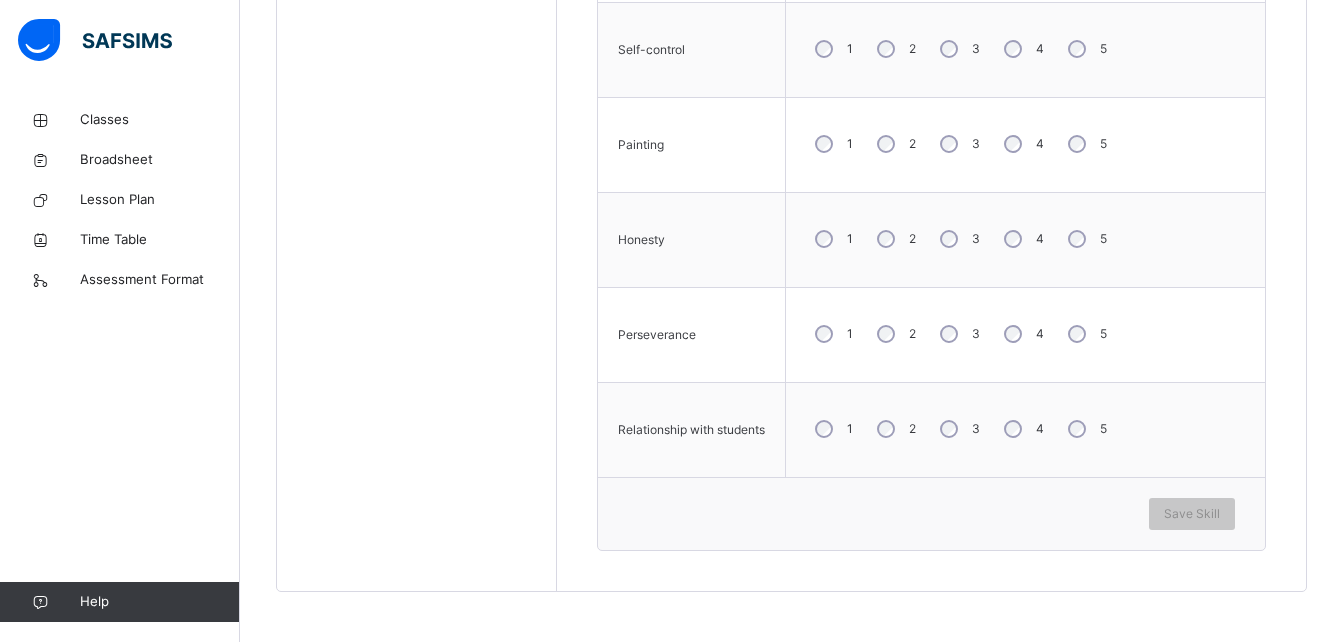 click on "2" at bounding box center (894, 429) 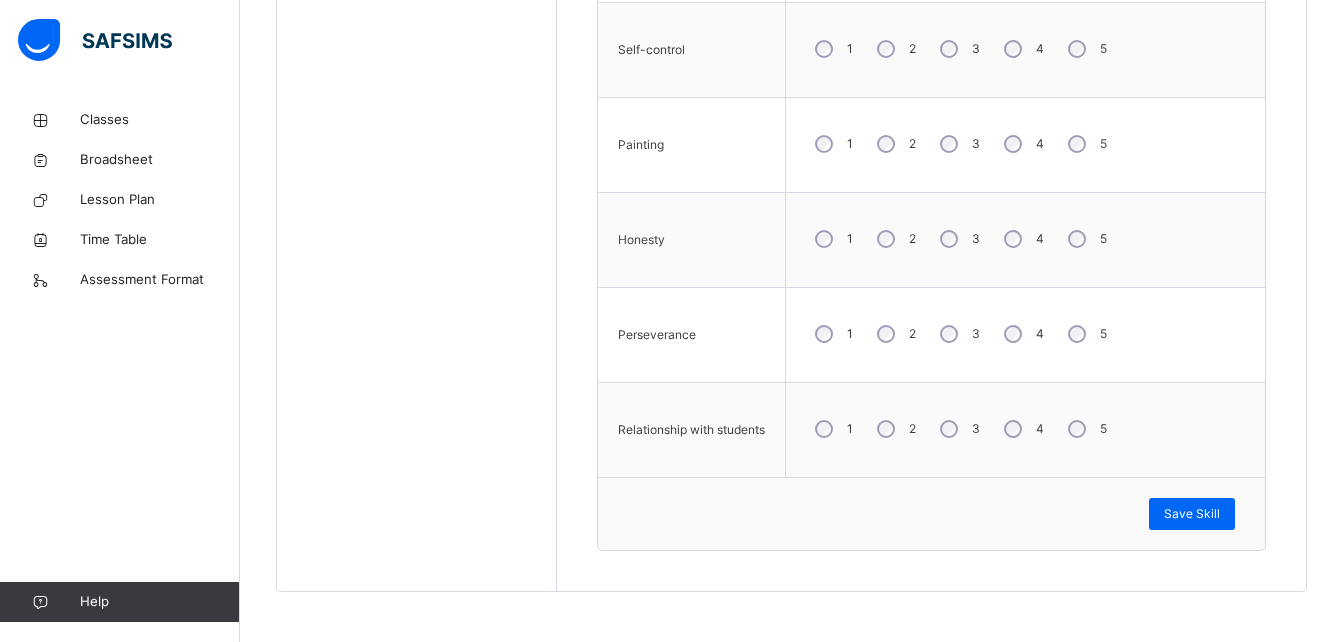 click on "4" at bounding box center [1022, 429] 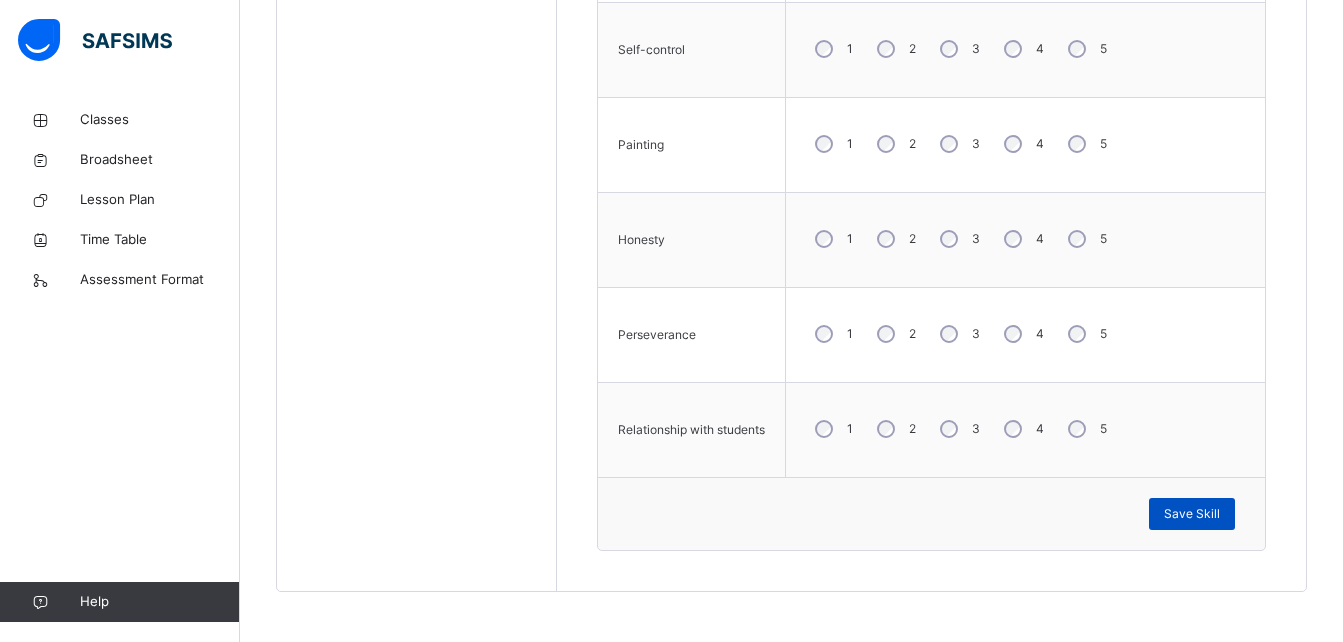 click on "Save Skill" at bounding box center (1192, 514) 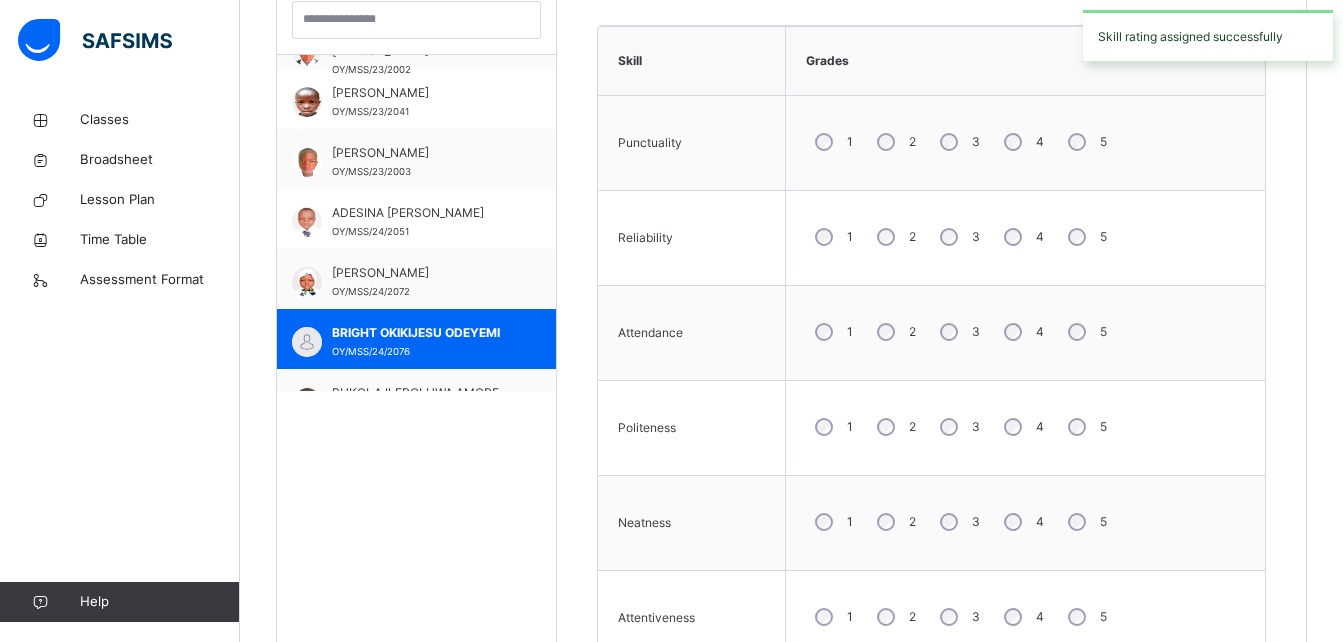 scroll, scrollTop: 524, scrollLeft: 0, axis: vertical 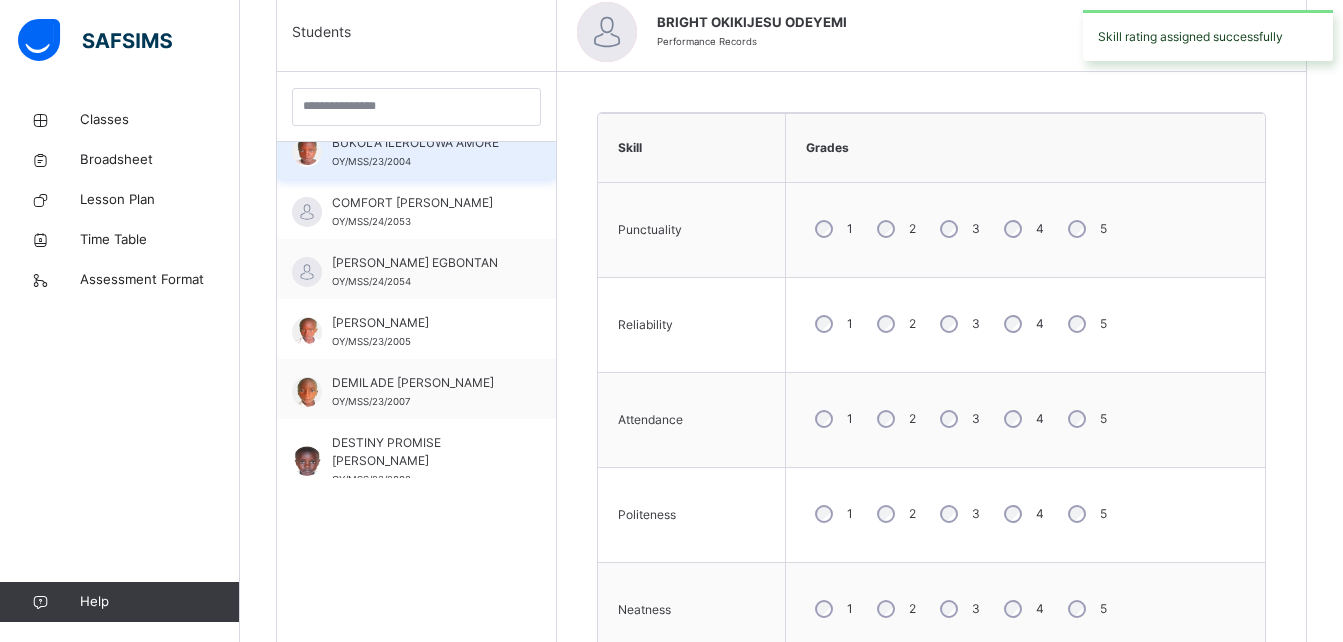 click on "[PERSON_NAME] AMORE  OY/MSS/23/2004" at bounding box center [416, 149] 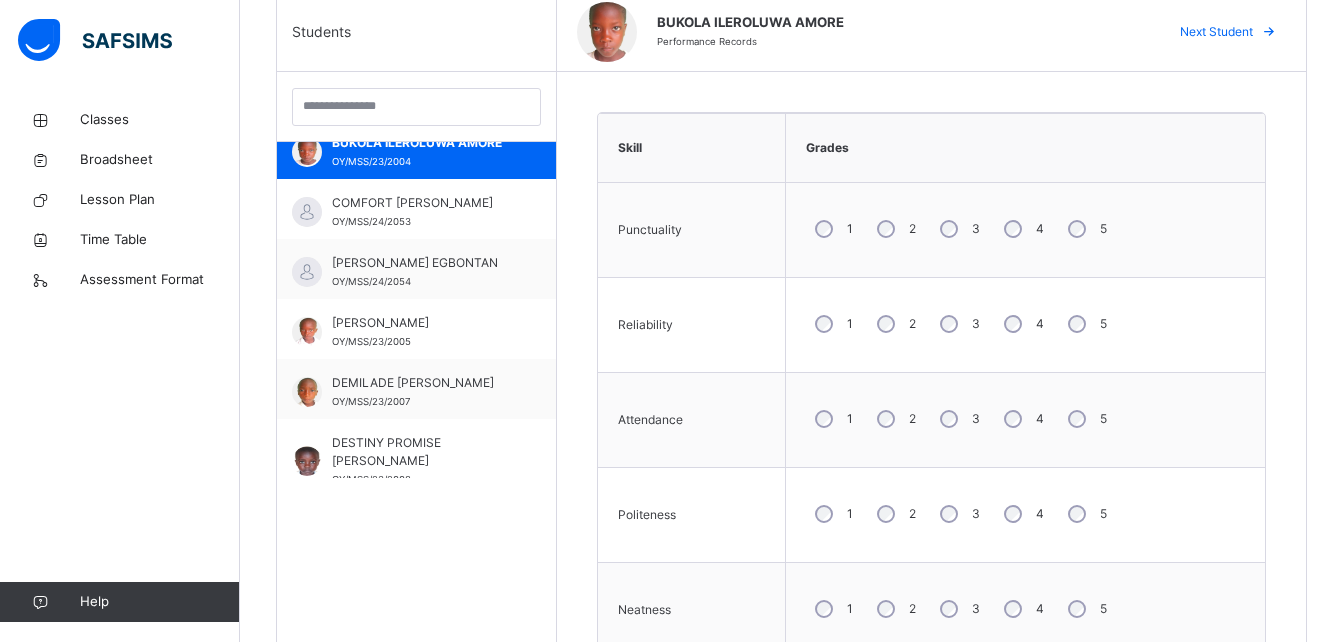 drag, startPoint x: 946, startPoint y: 220, endPoint x: 935, endPoint y: 296, distance: 76.79192 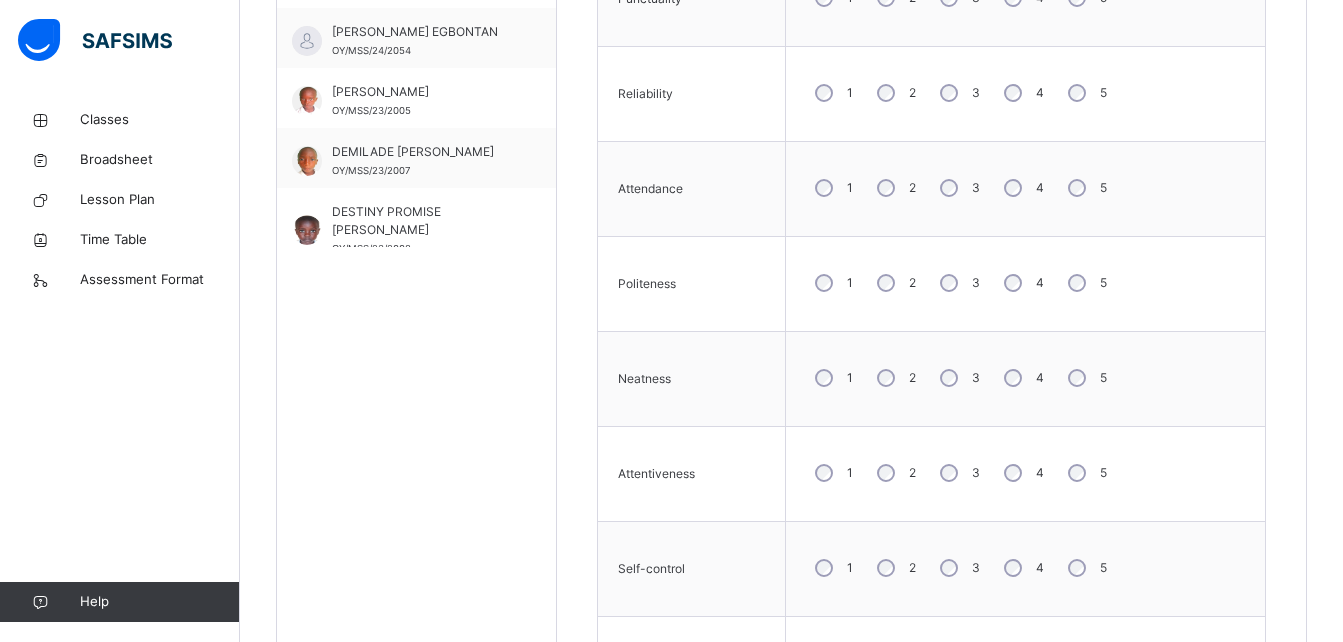 scroll, scrollTop: 757, scrollLeft: 0, axis: vertical 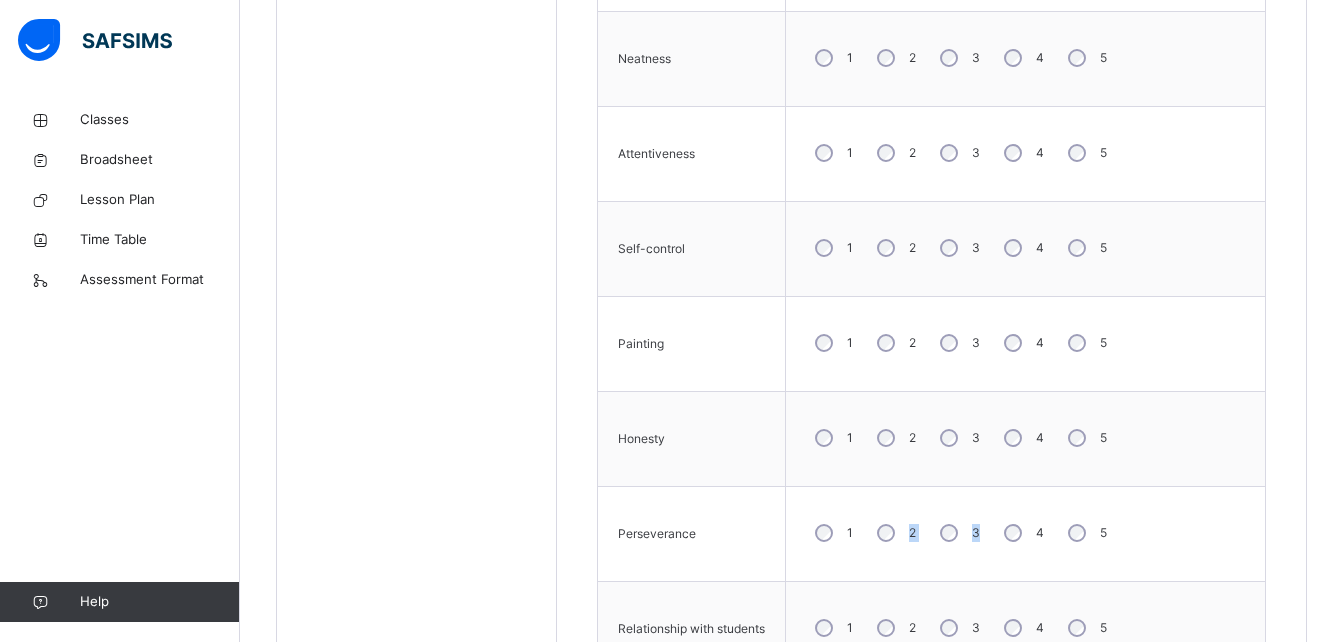 drag, startPoint x: 910, startPoint y: 591, endPoint x: 892, endPoint y: 491, distance: 101.607086 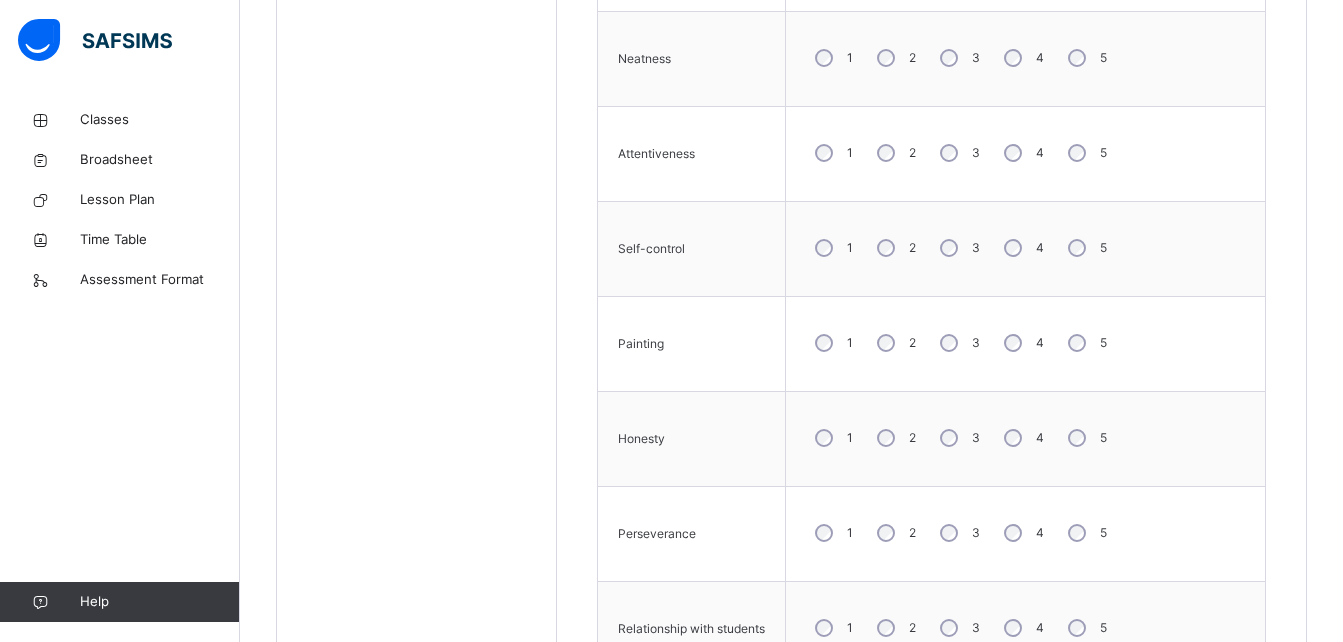 drag, startPoint x: 892, startPoint y: 491, endPoint x: 985, endPoint y: 305, distance: 207.95432 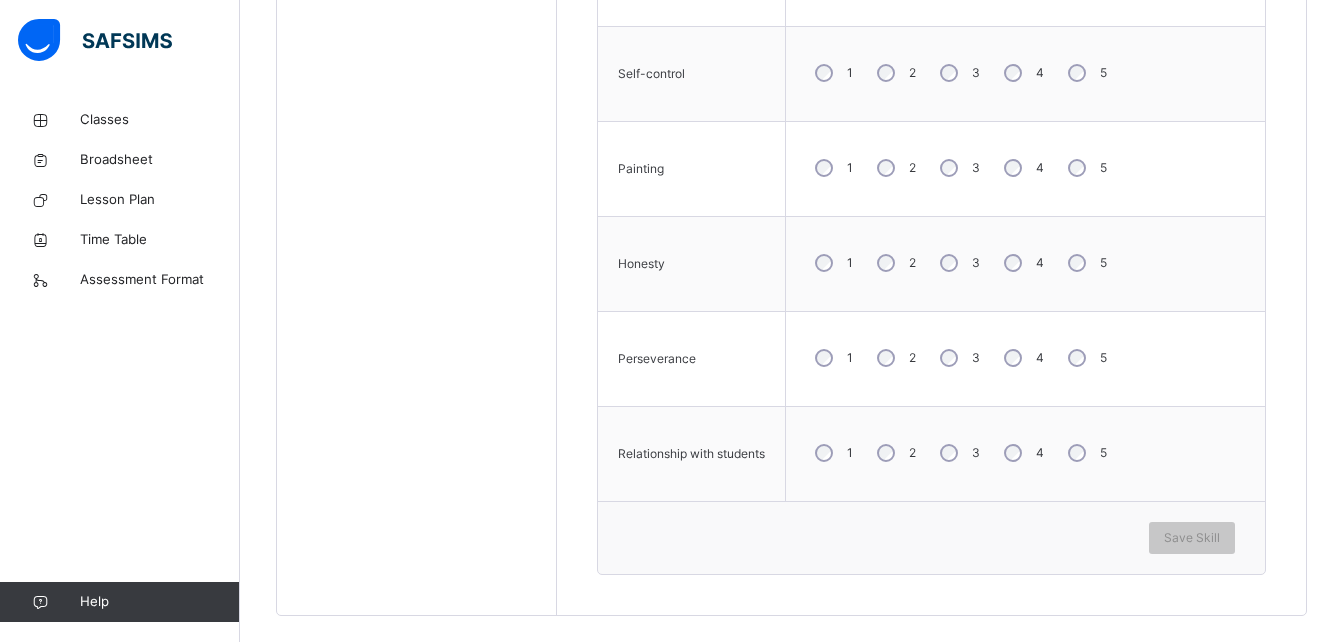 scroll, scrollTop: 1274, scrollLeft: 0, axis: vertical 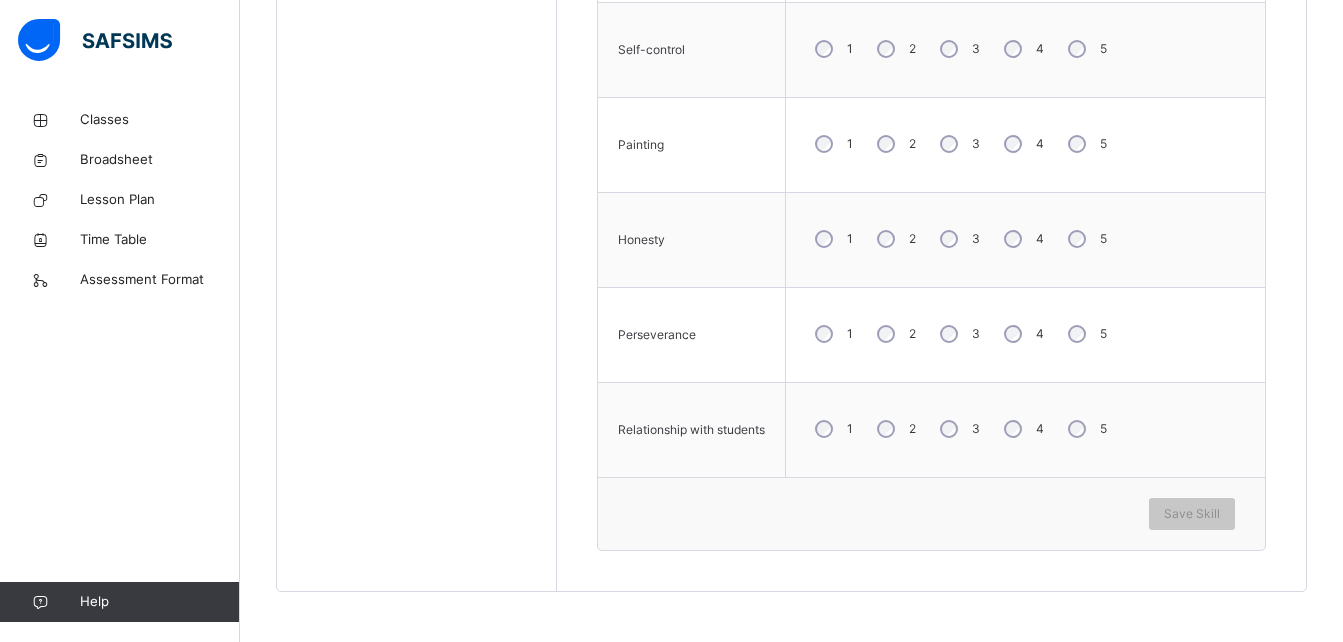 click on "3" at bounding box center [958, 429] 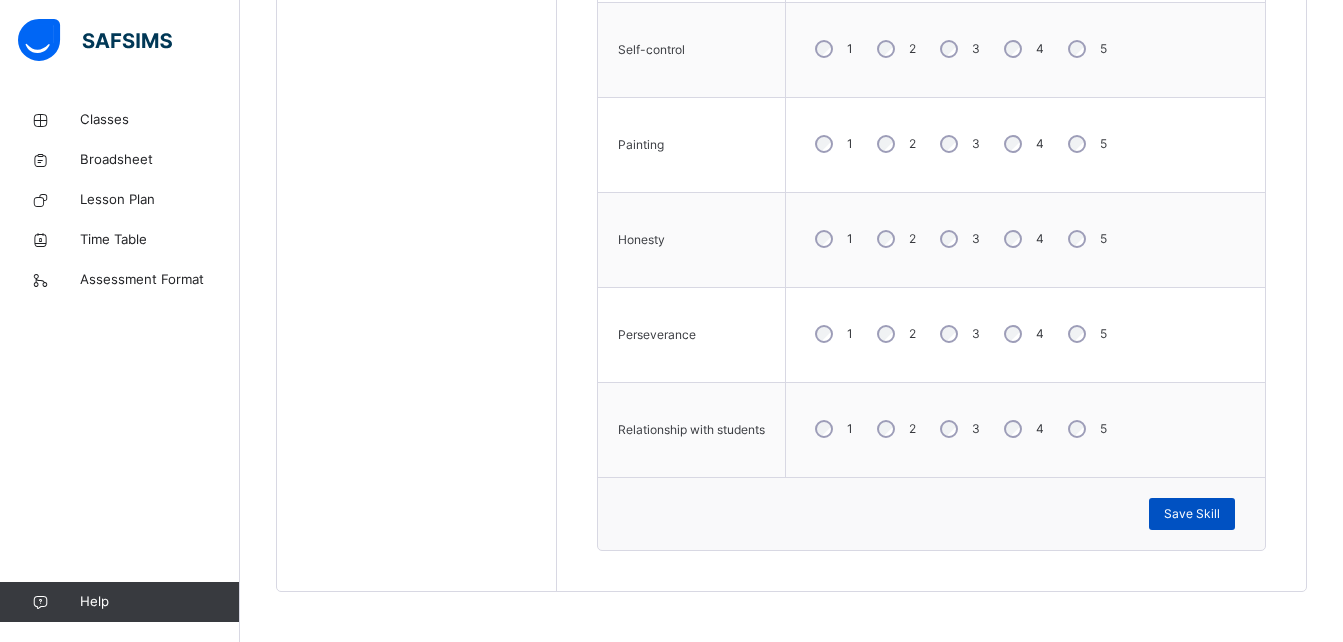 click on "Save Skill" at bounding box center (1192, 514) 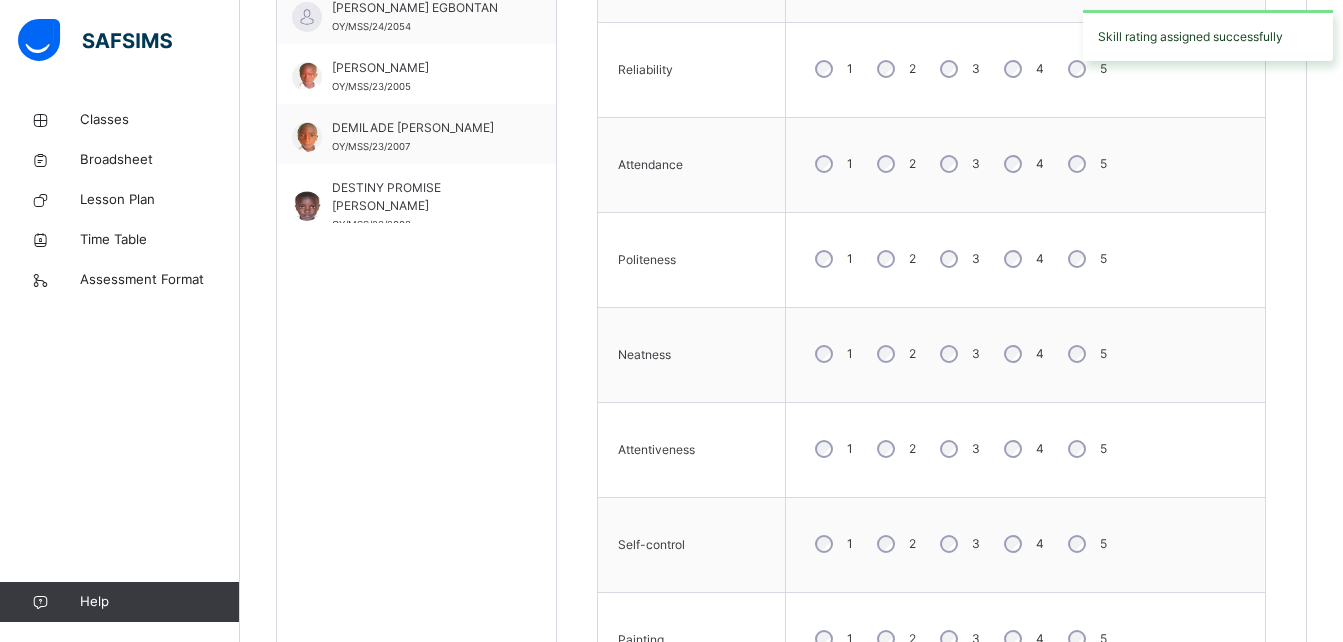 click on "1 2 3 4 5" at bounding box center [1026, 450] 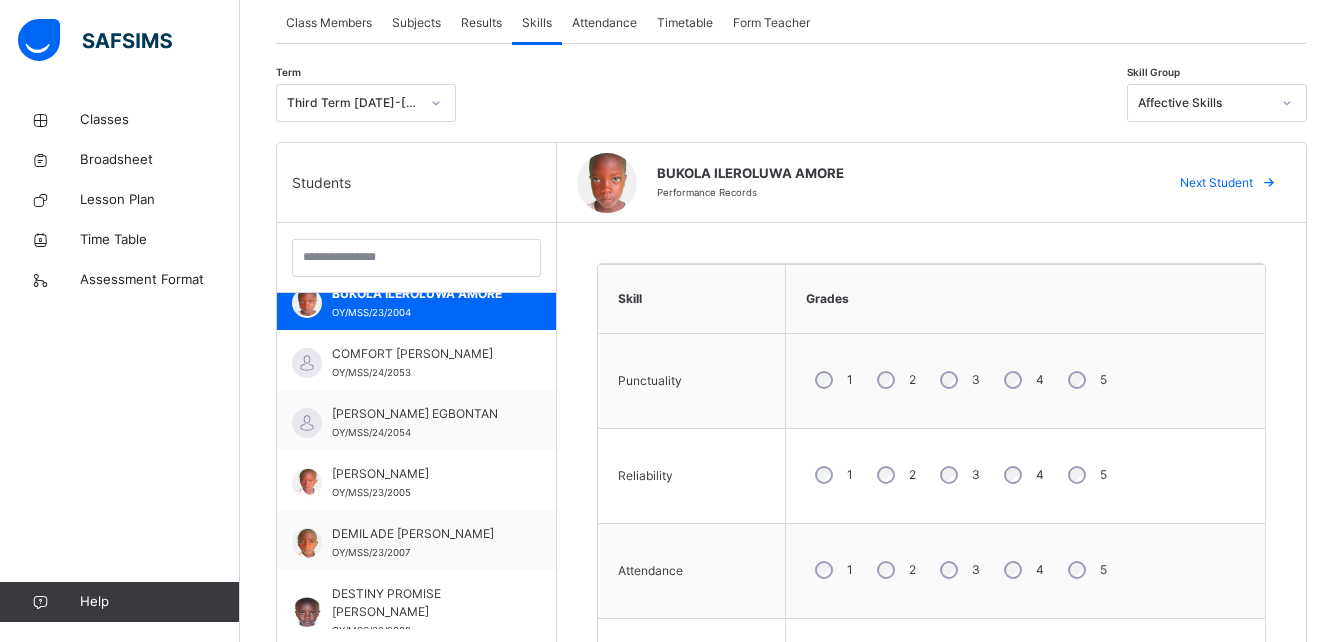 scroll, scrollTop: 367, scrollLeft: 0, axis: vertical 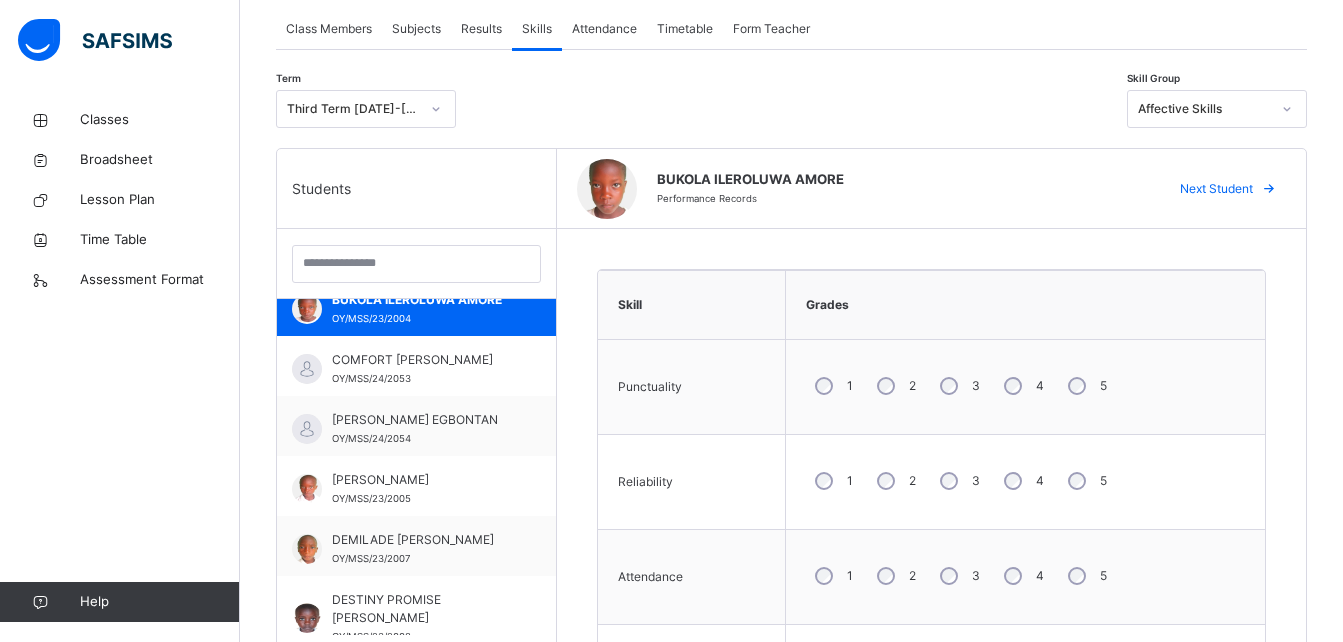 click 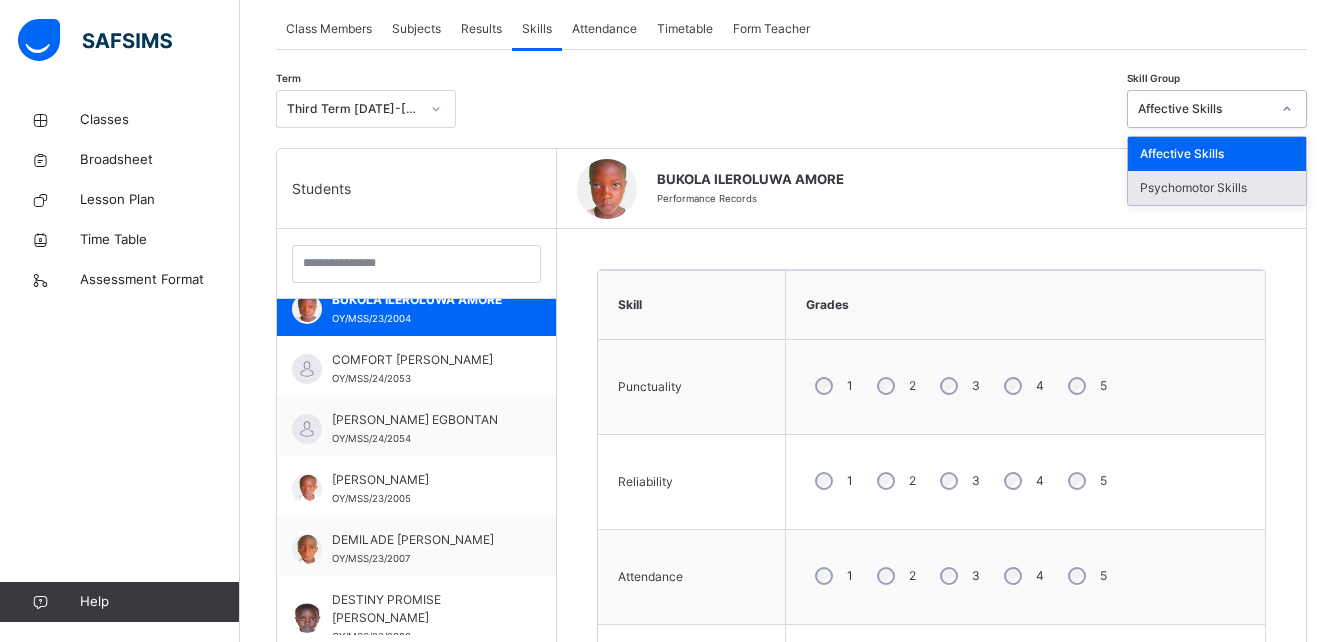 click on "Psychomotor Skills" at bounding box center [1217, 188] 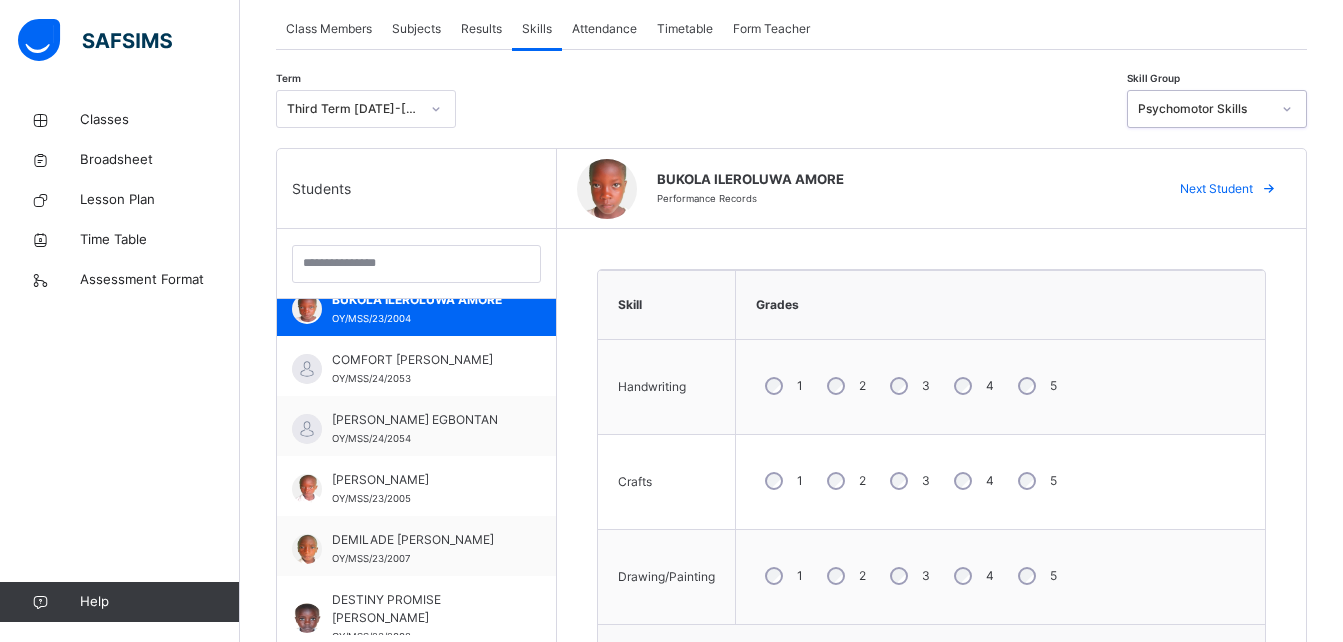 click on "3" at bounding box center (908, 386) 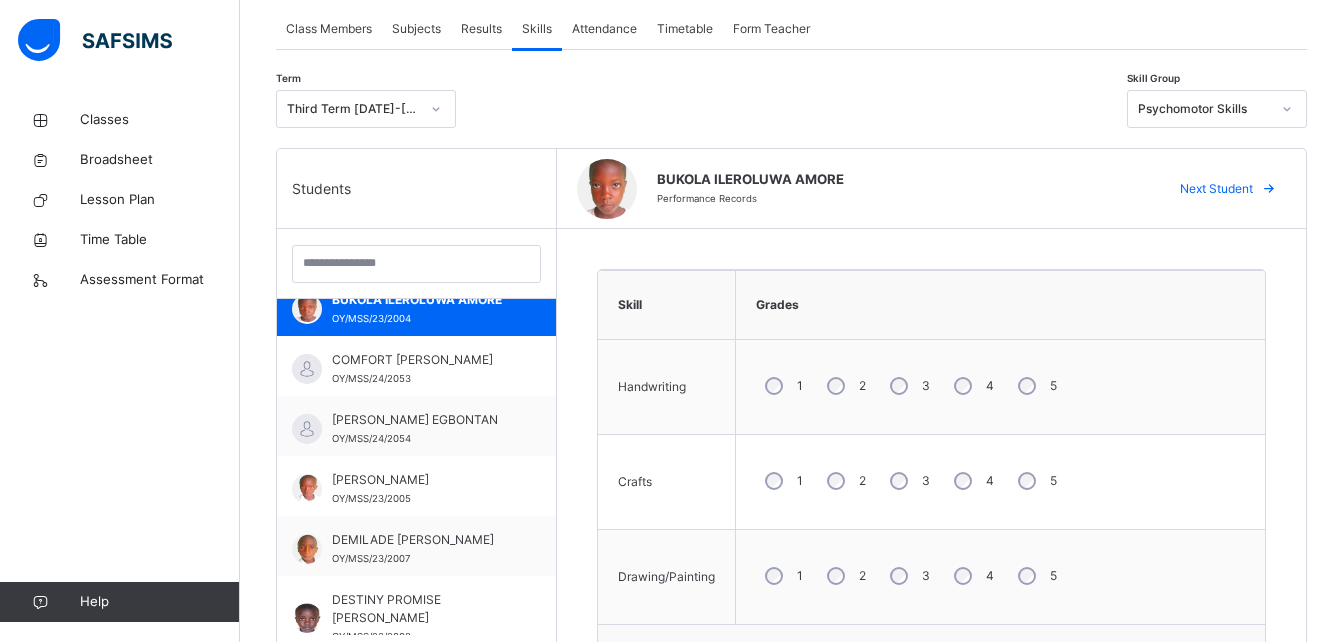 click on "3" at bounding box center (908, 481) 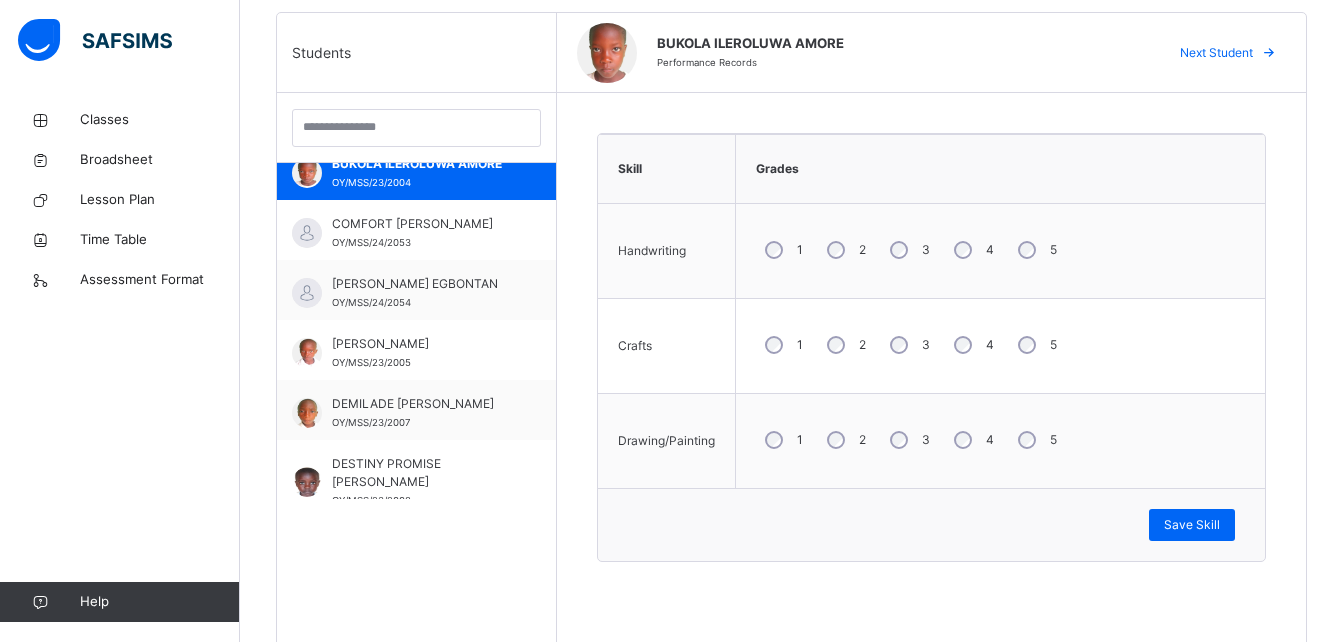 scroll, scrollTop: 567, scrollLeft: 0, axis: vertical 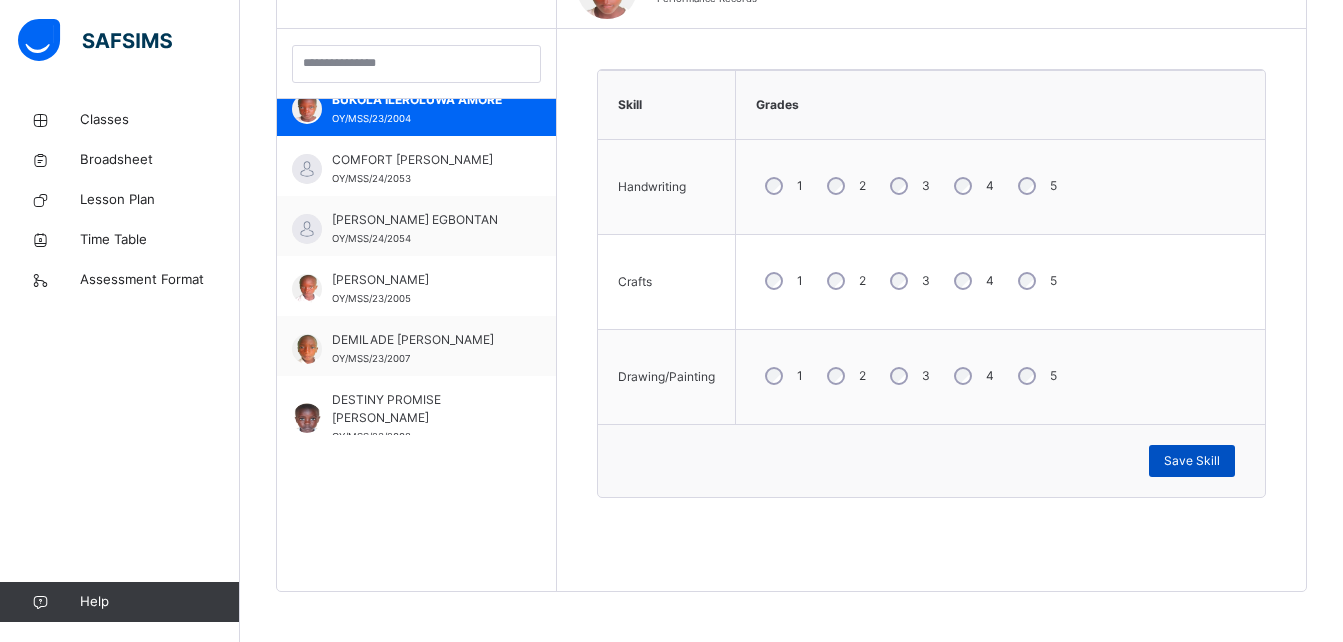 click on "Save Skill" at bounding box center (1192, 461) 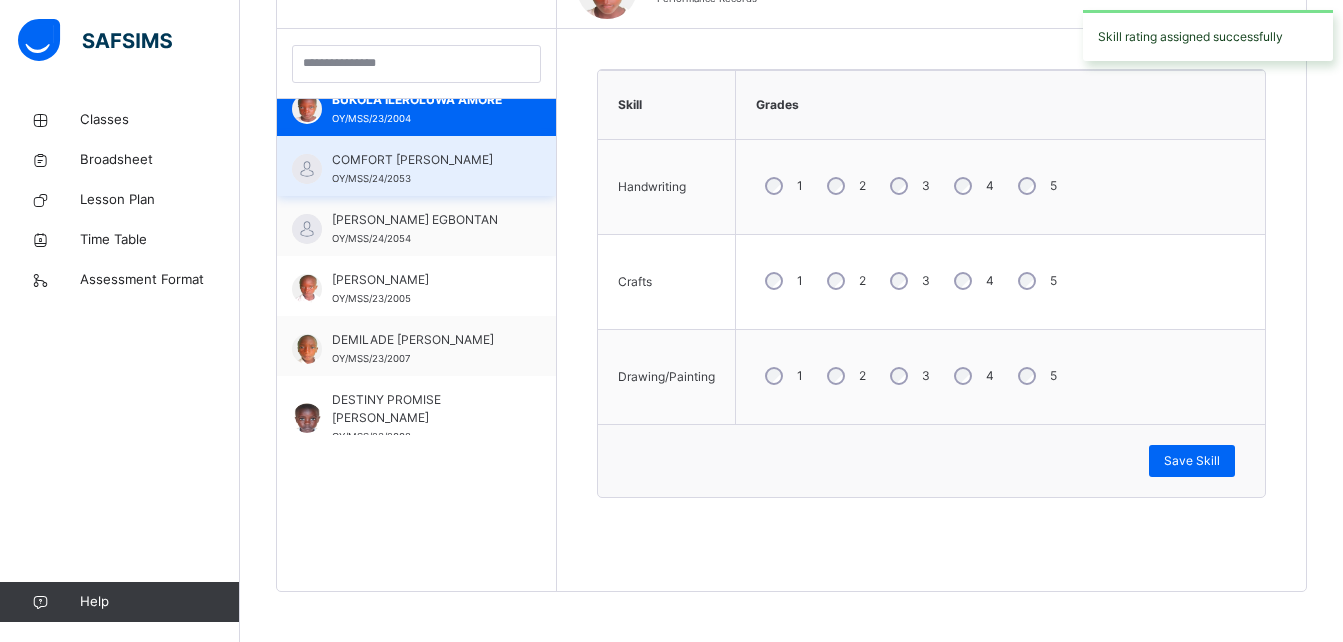click on "COMFORT  [PERSON_NAME]" at bounding box center [421, 160] 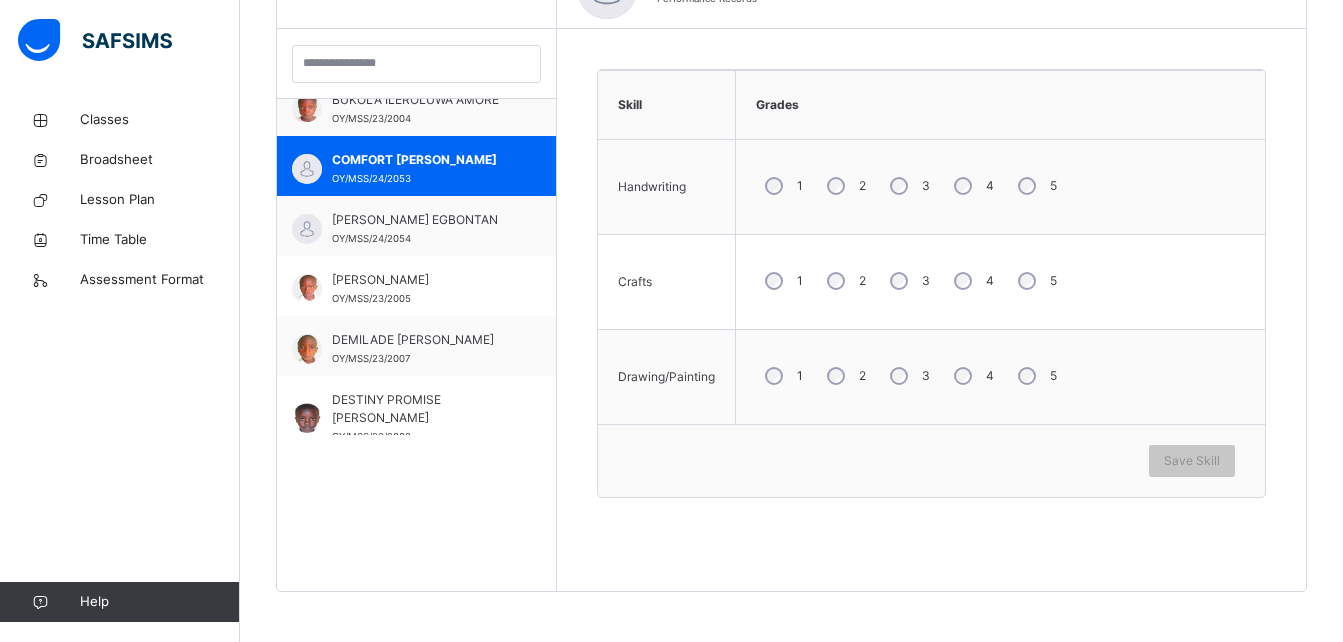 click on "3" at bounding box center (908, 281) 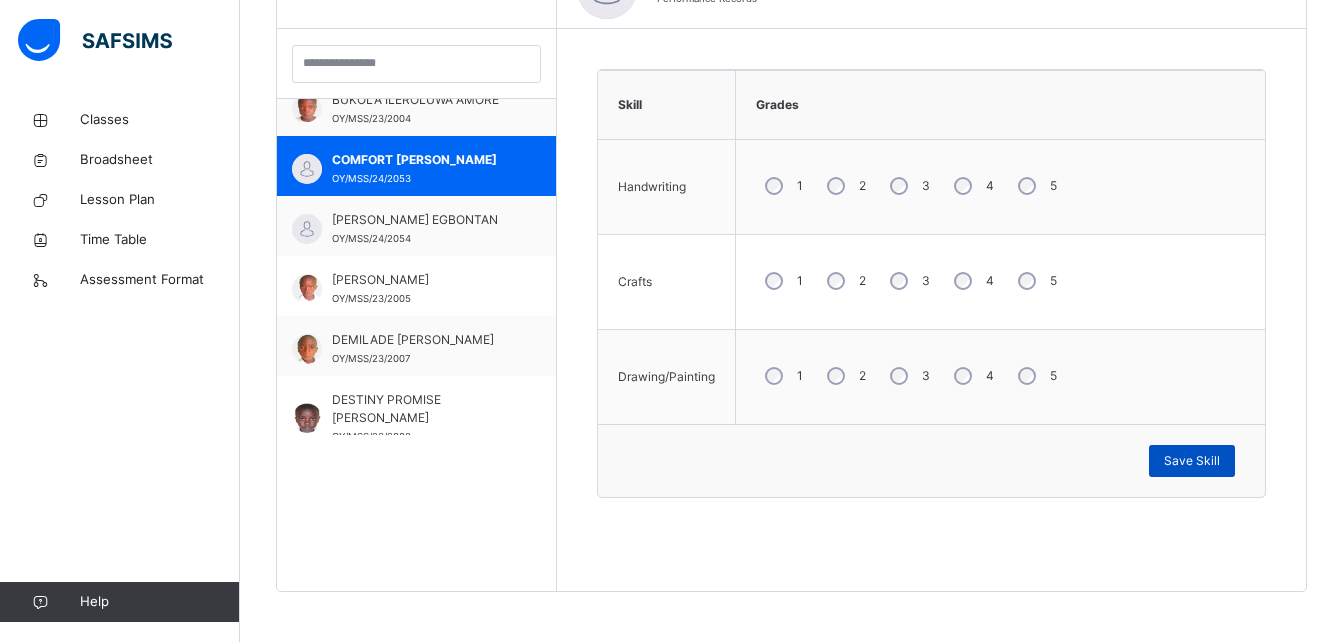 click on "Save Skill" at bounding box center (1192, 461) 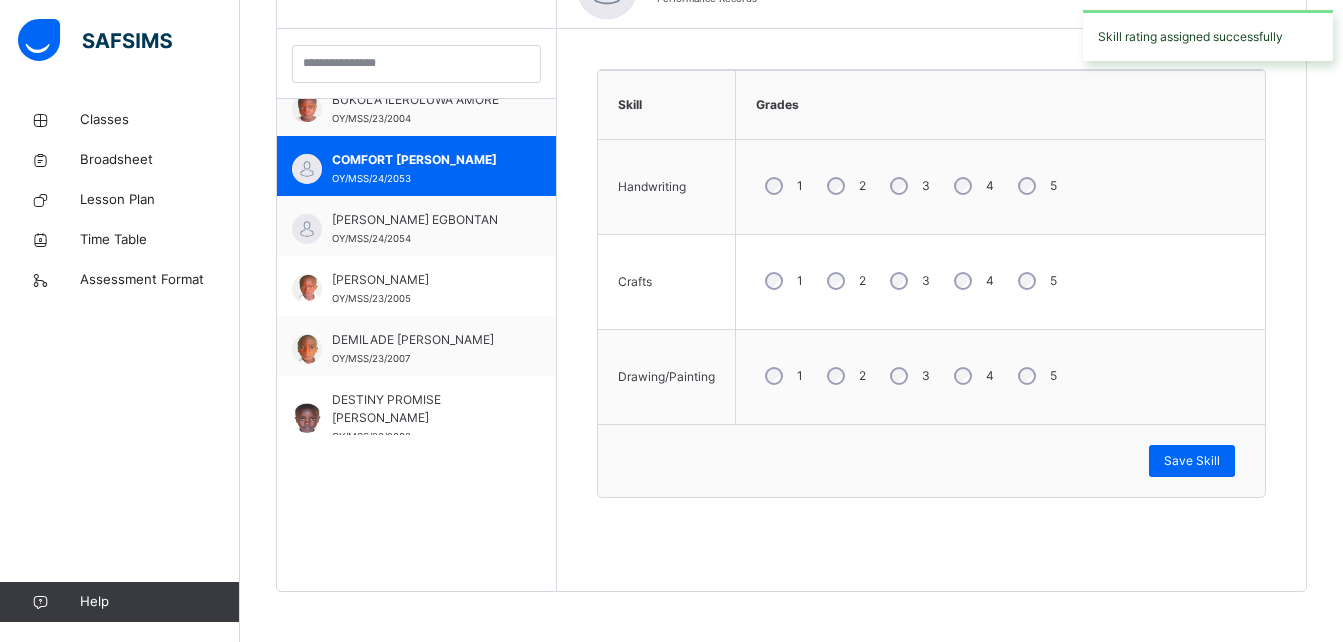 click on "Skill Grades Handwriting 1 2 3 4 5 Crafts 1 2 3 4 5 Drawing/Painting 1 2 3 4 5 Save Skill" at bounding box center (931, 310) 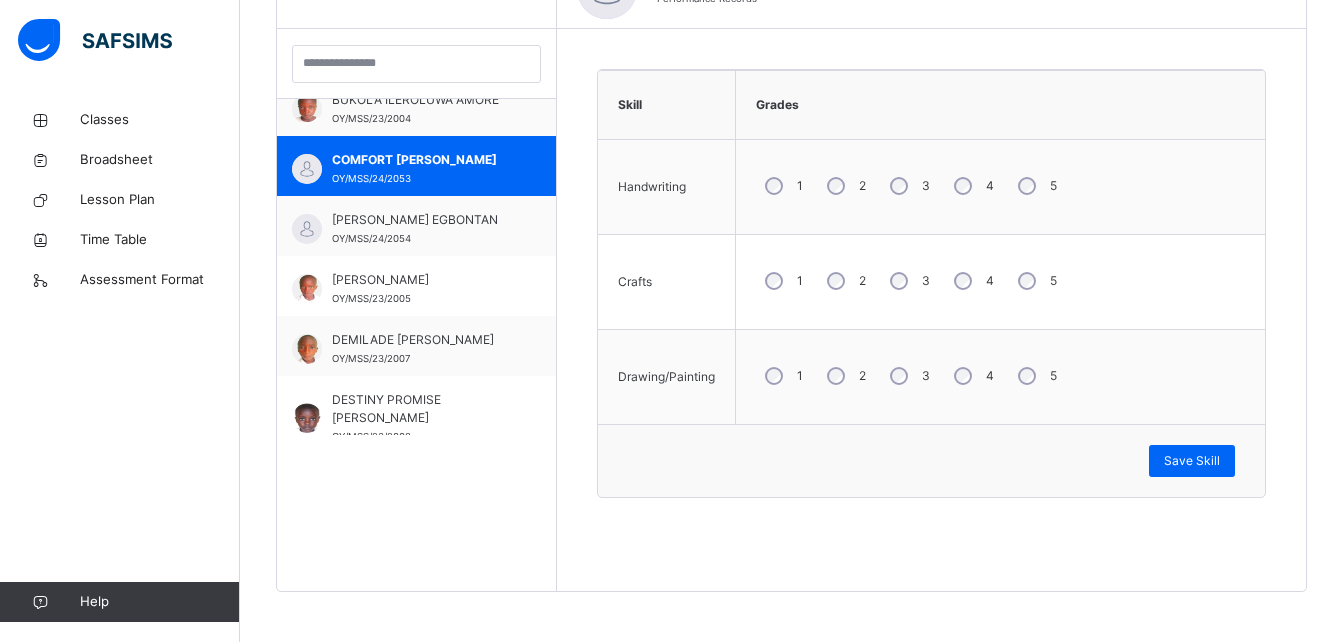 scroll, scrollTop: 6, scrollLeft: 0, axis: vertical 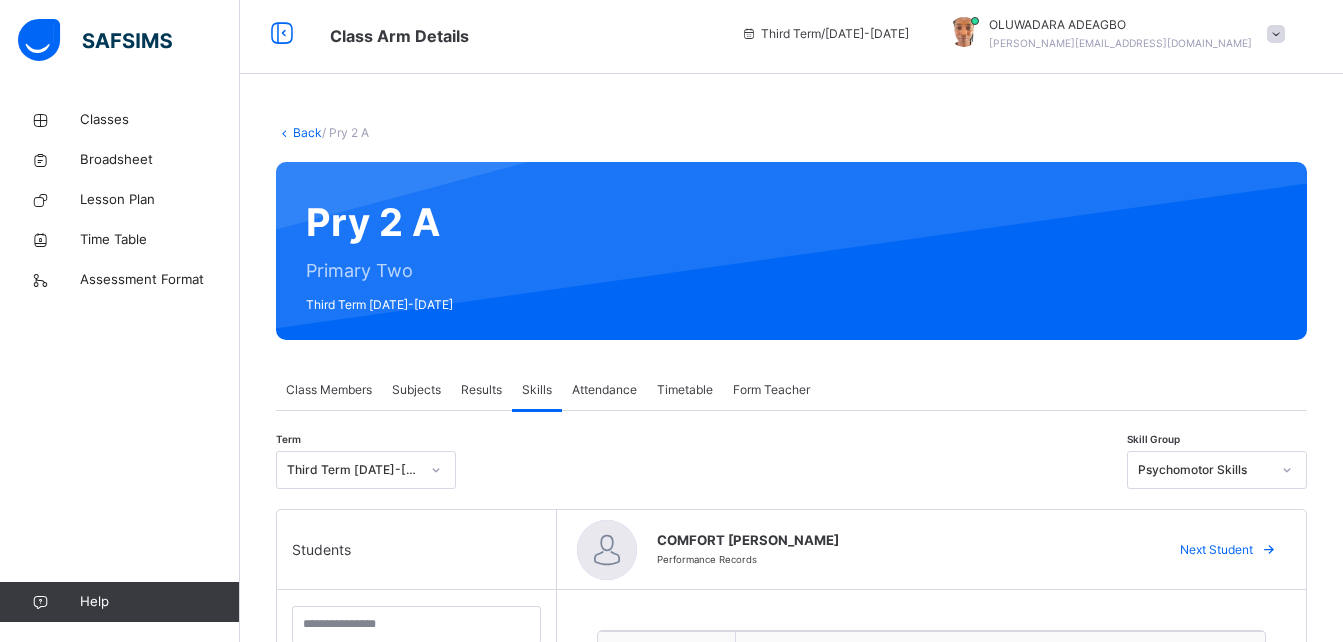 click at bounding box center [1287, 470] 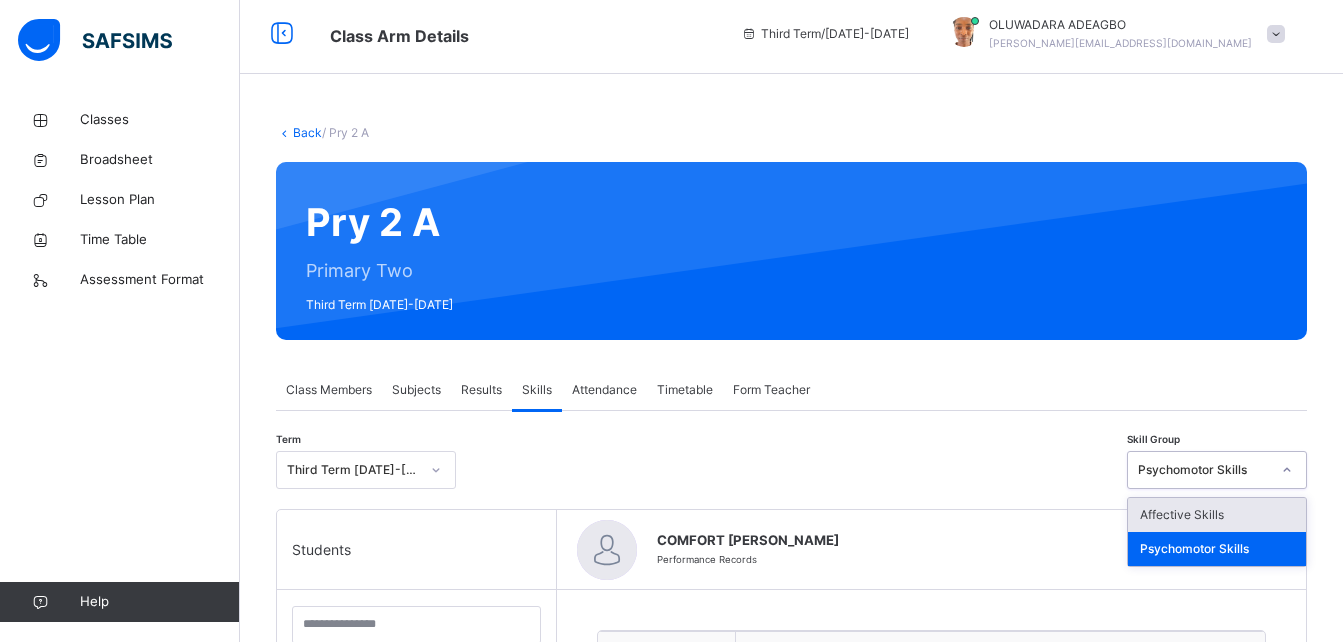 click on "Affective Skills" at bounding box center [1217, 515] 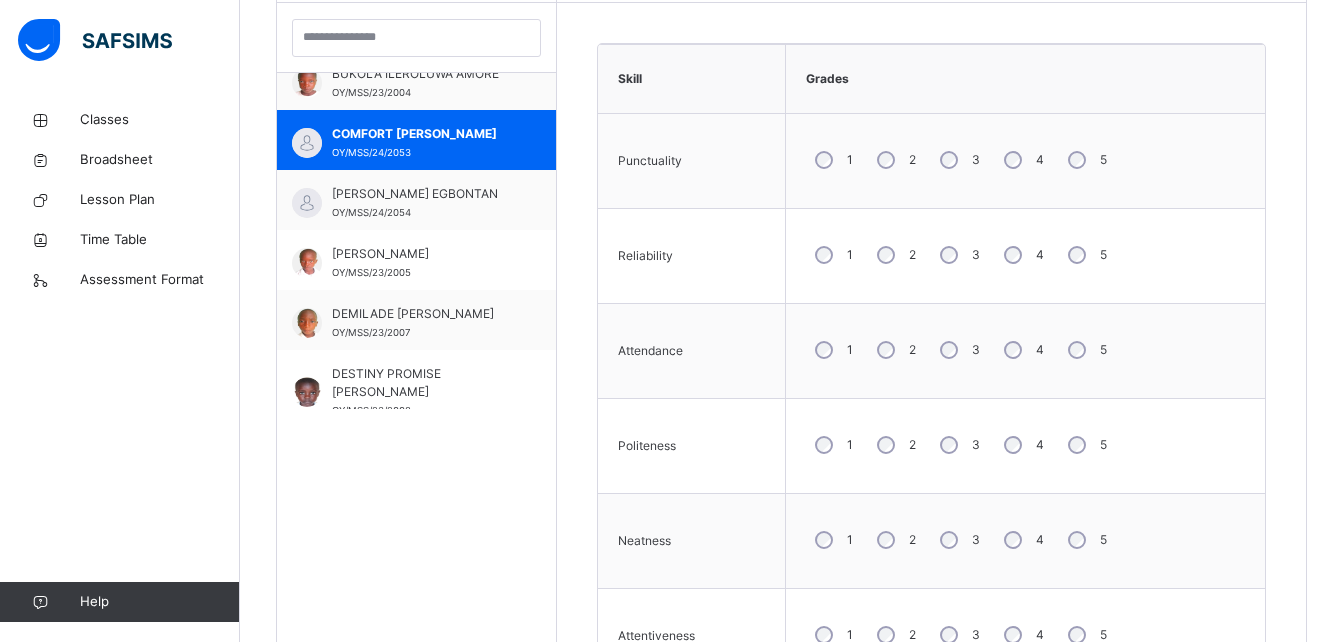 scroll, scrollTop: 594, scrollLeft: 0, axis: vertical 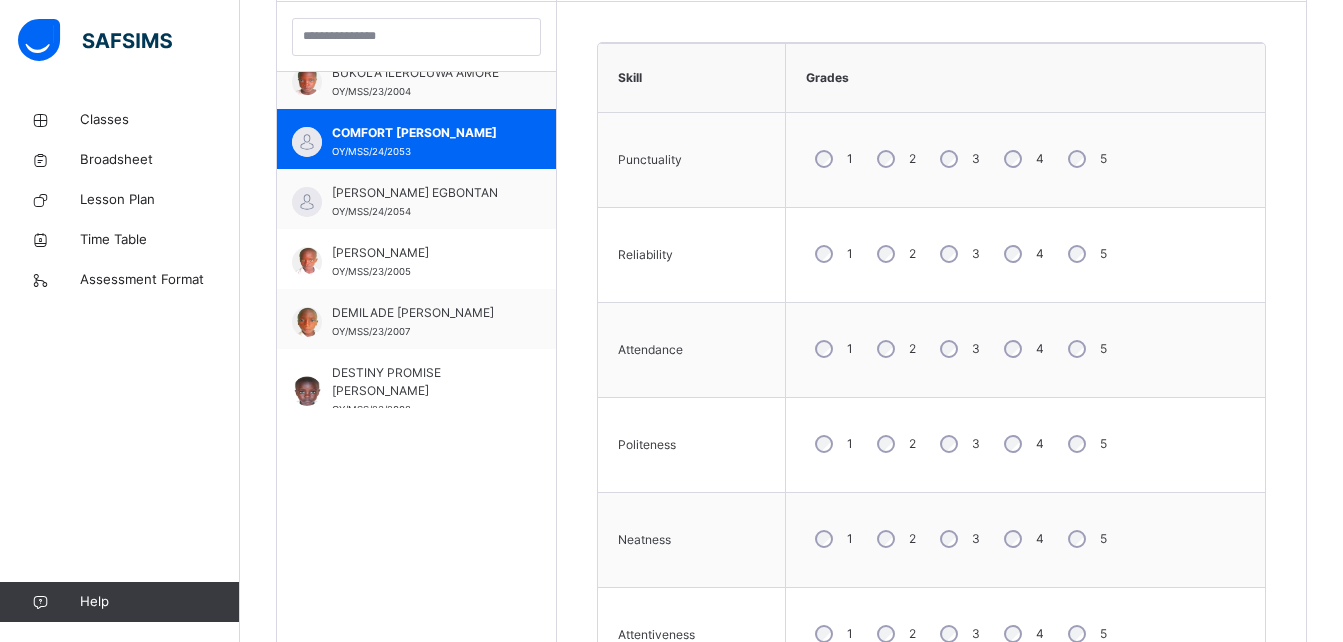 click on "4" at bounding box center [1022, 159] 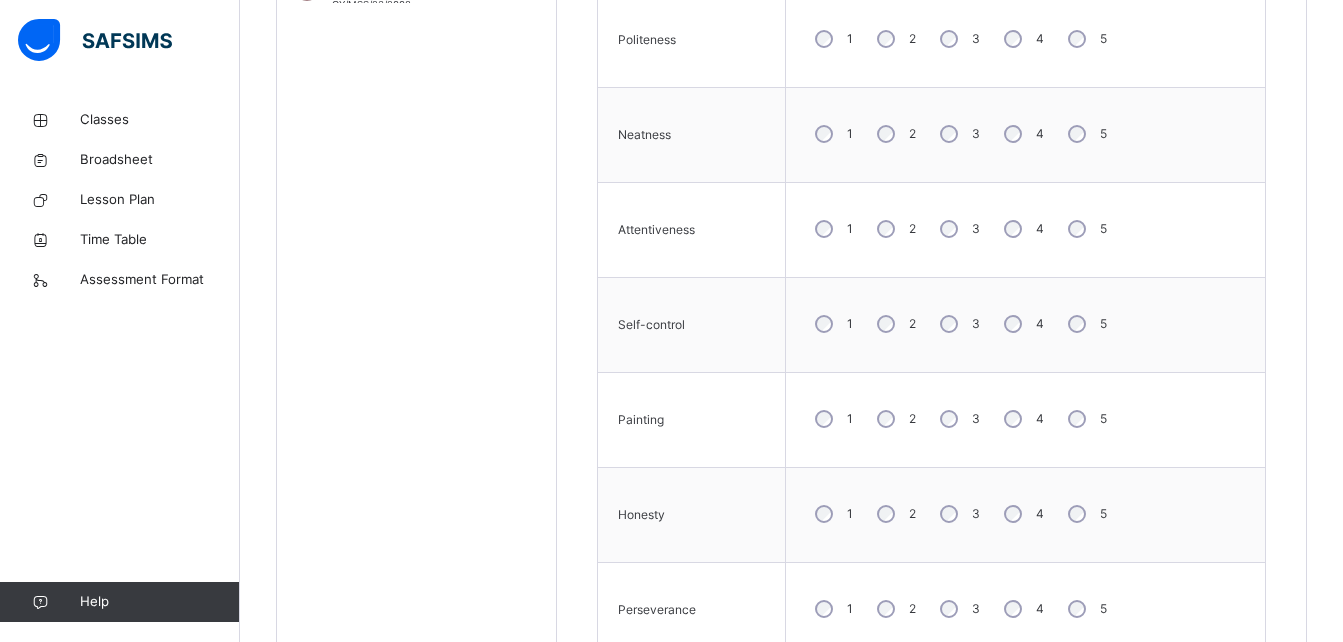 scroll, scrollTop: 1061, scrollLeft: 0, axis: vertical 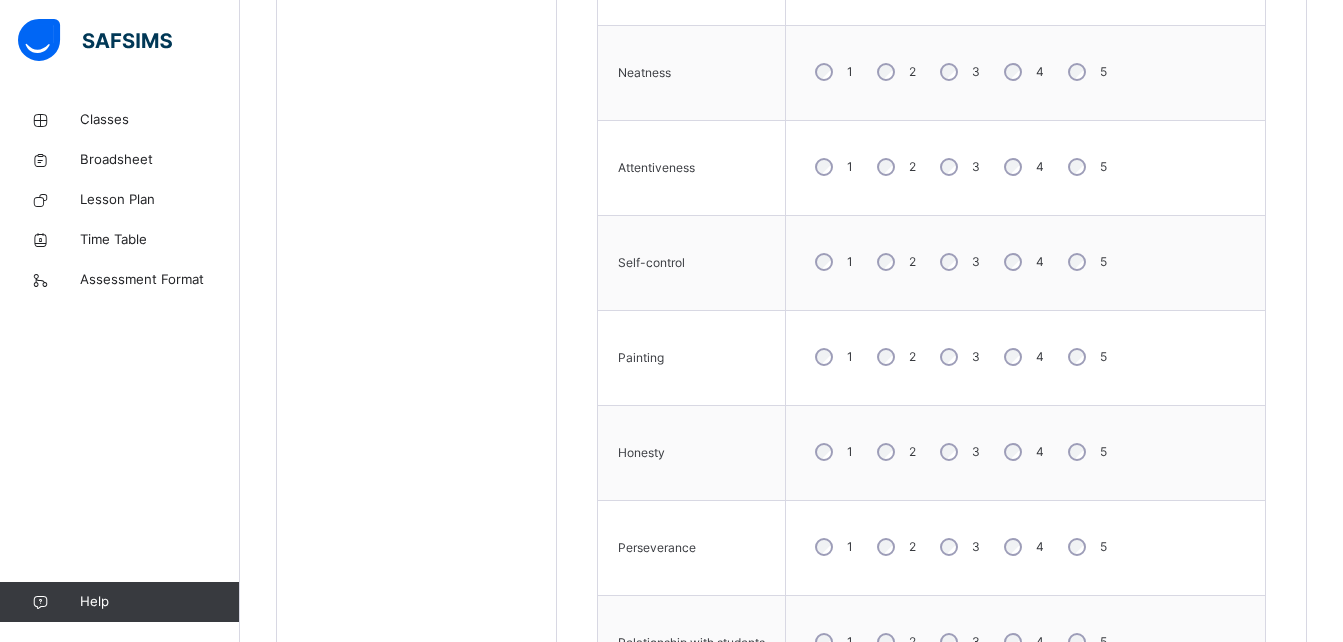 click on "4" at bounding box center (1022, 167) 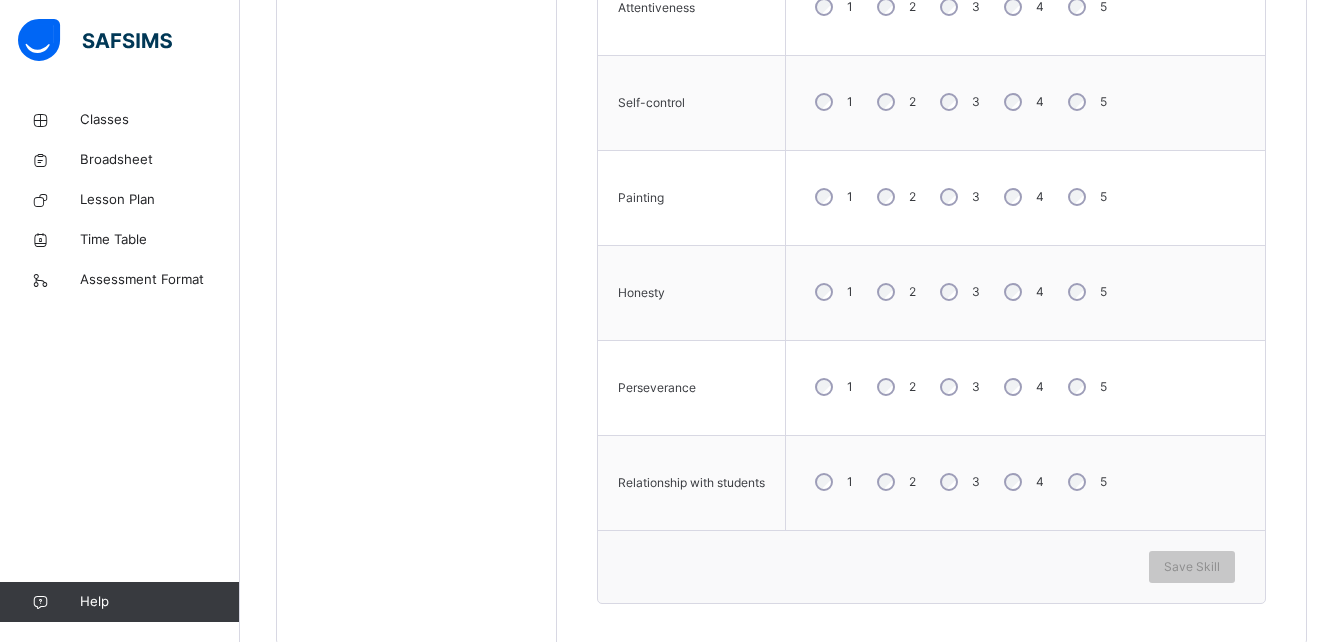 scroll, scrollTop: 1274, scrollLeft: 0, axis: vertical 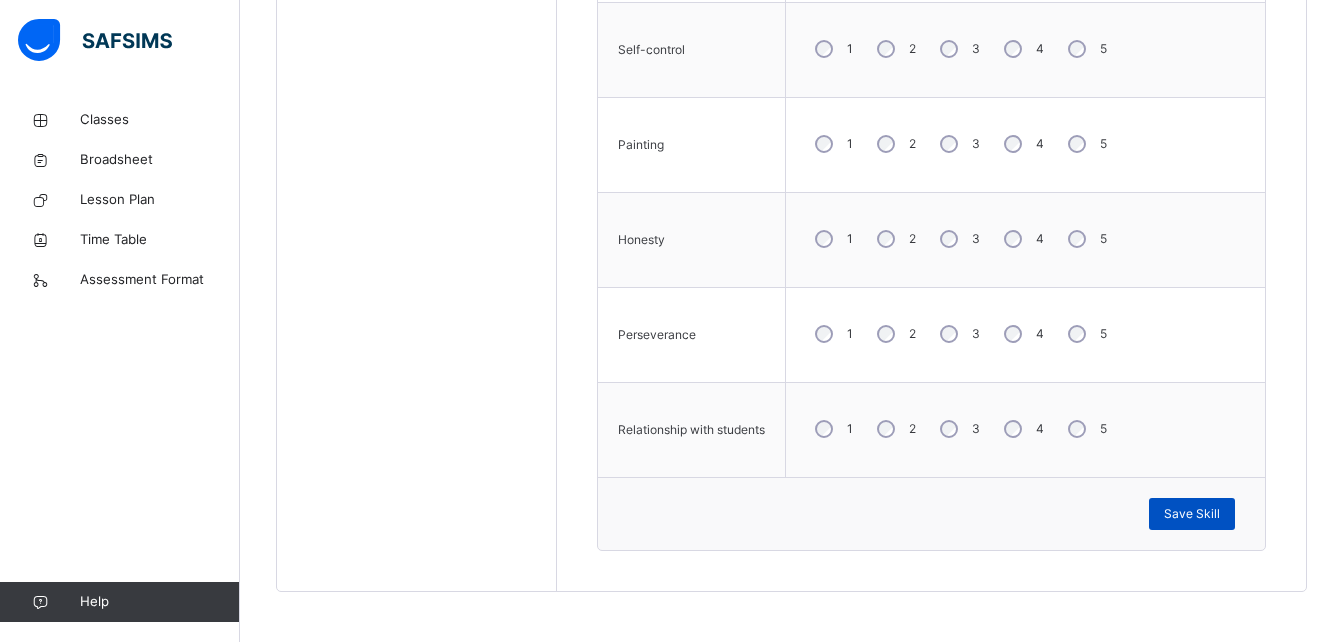 click on "Save Skill" at bounding box center (1192, 514) 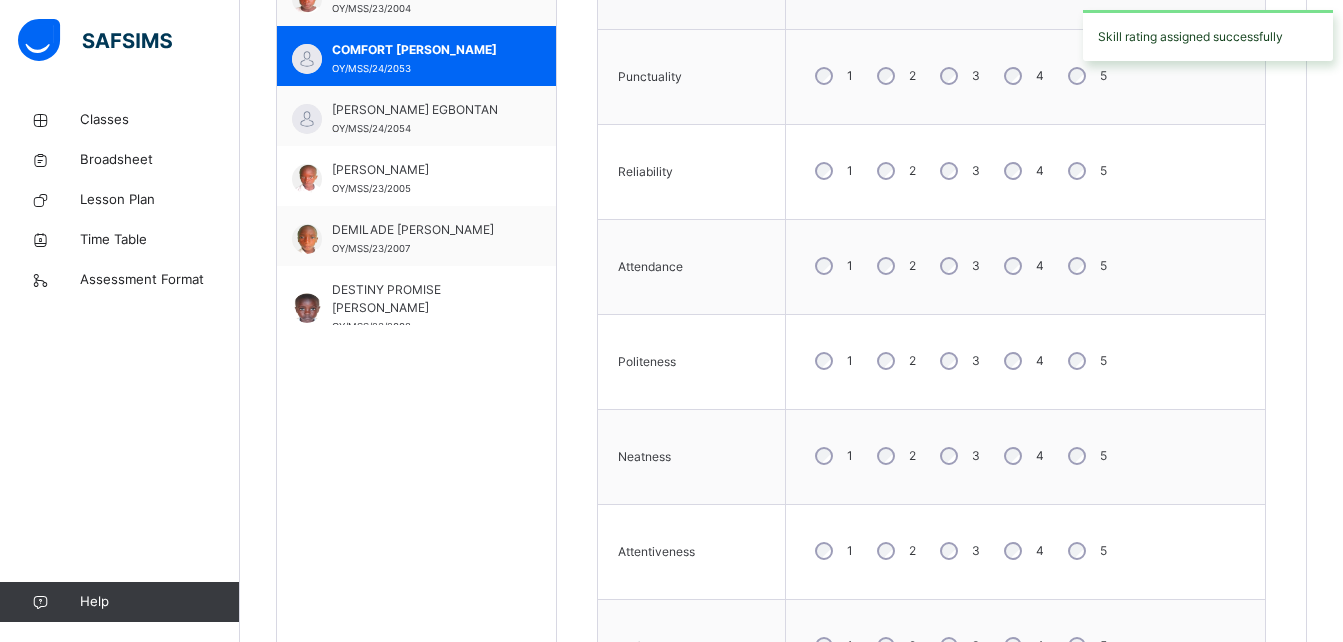 scroll, scrollTop: 675, scrollLeft: 0, axis: vertical 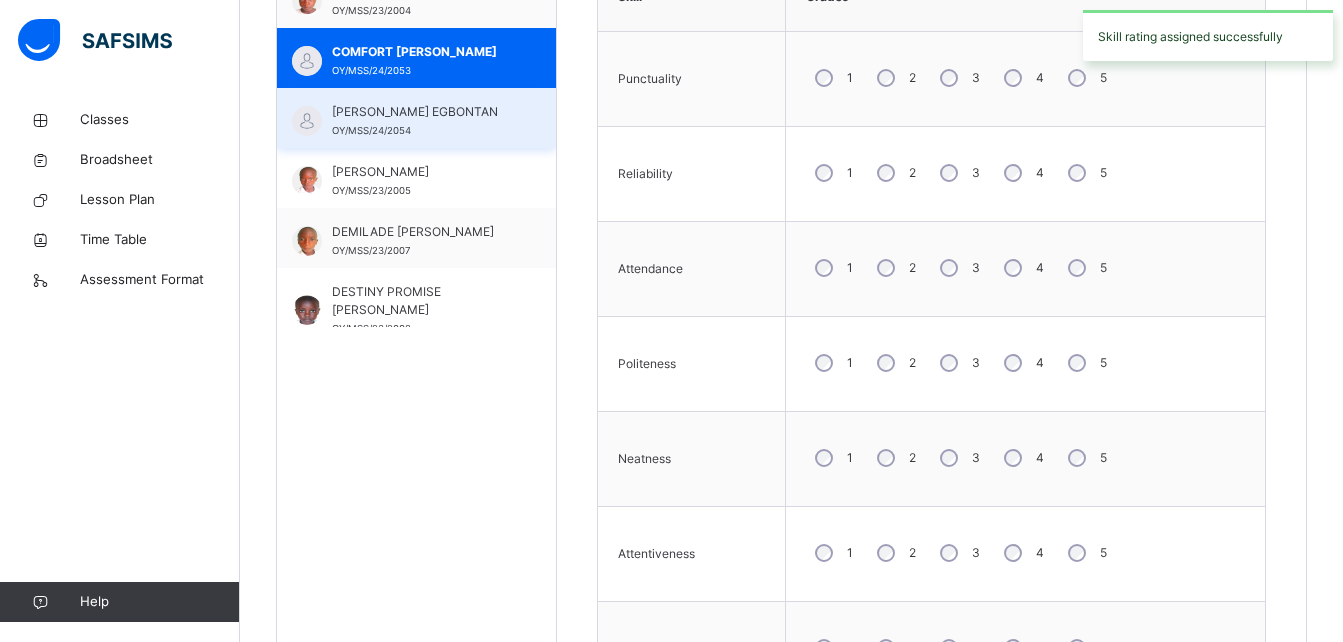 click on "[PERSON_NAME] EGBONTAN  OY/MSS/24/2054" at bounding box center [416, 118] 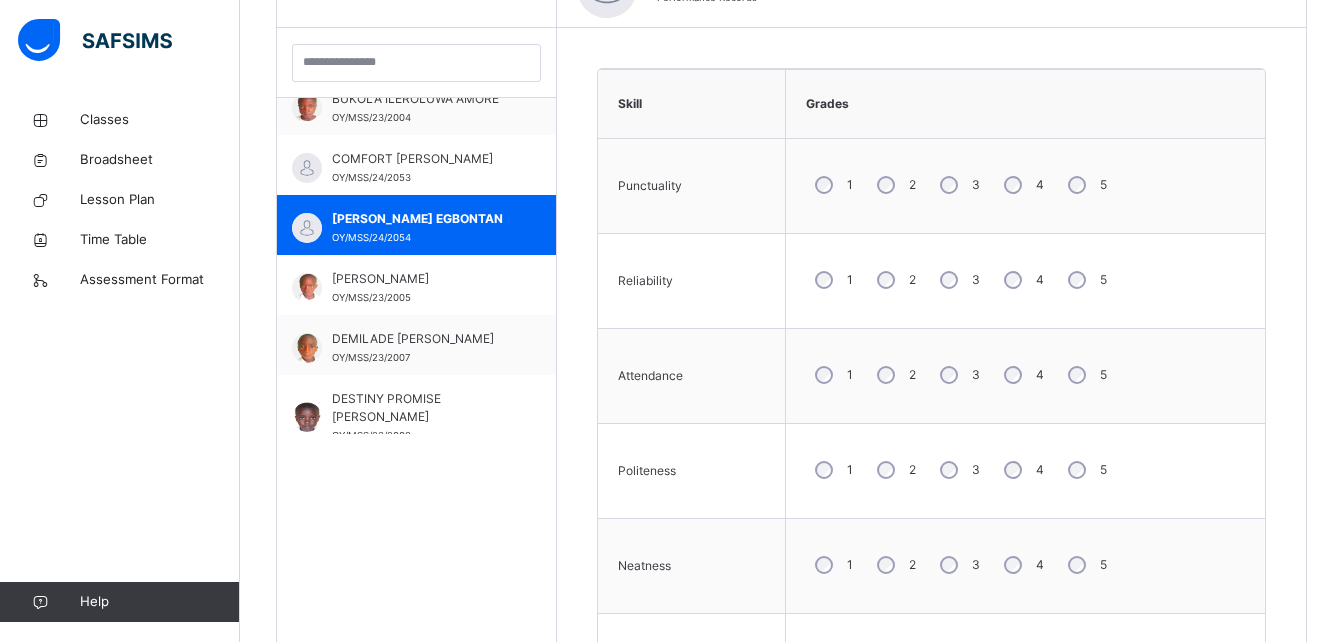 scroll, scrollTop: 566, scrollLeft: 0, axis: vertical 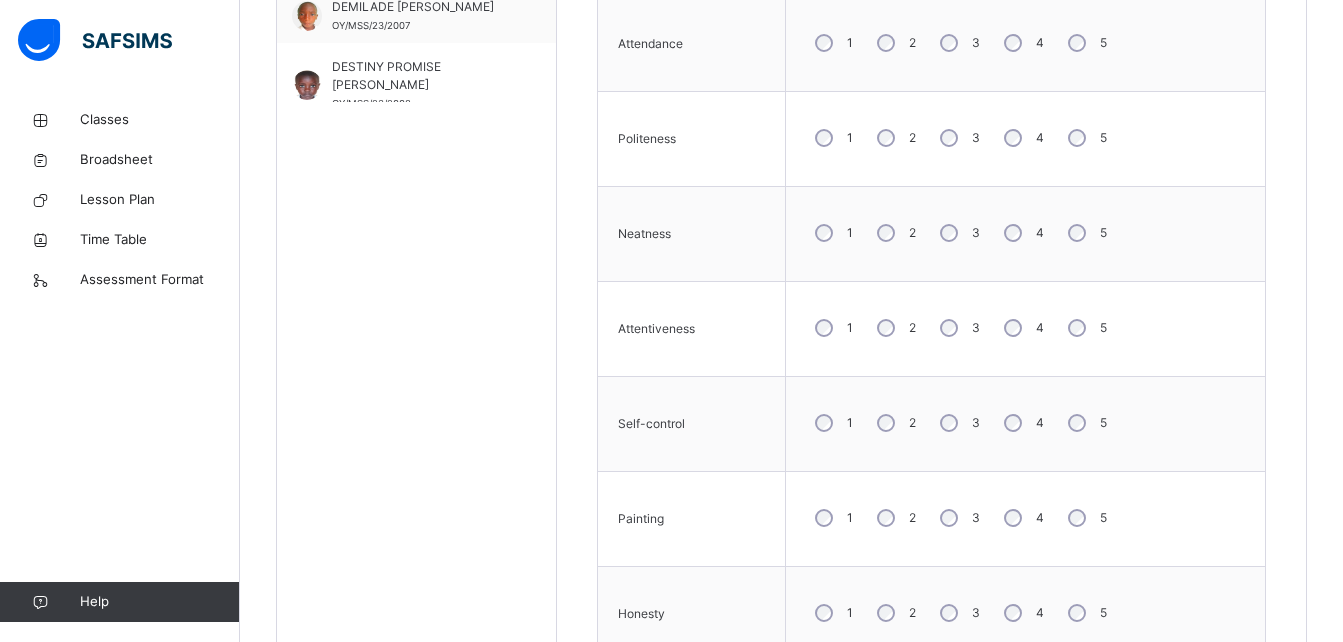 click on "3" at bounding box center [958, 423] 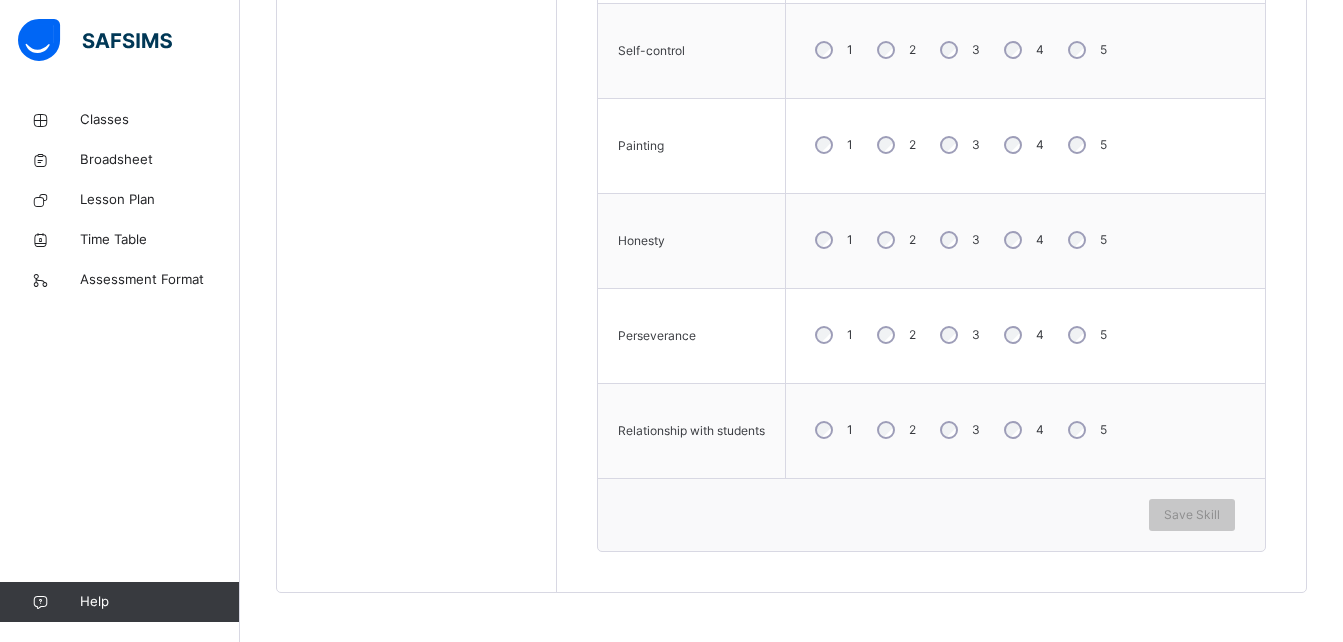 scroll, scrollTop: 1274, scrollLeft: 0, axis: vertical 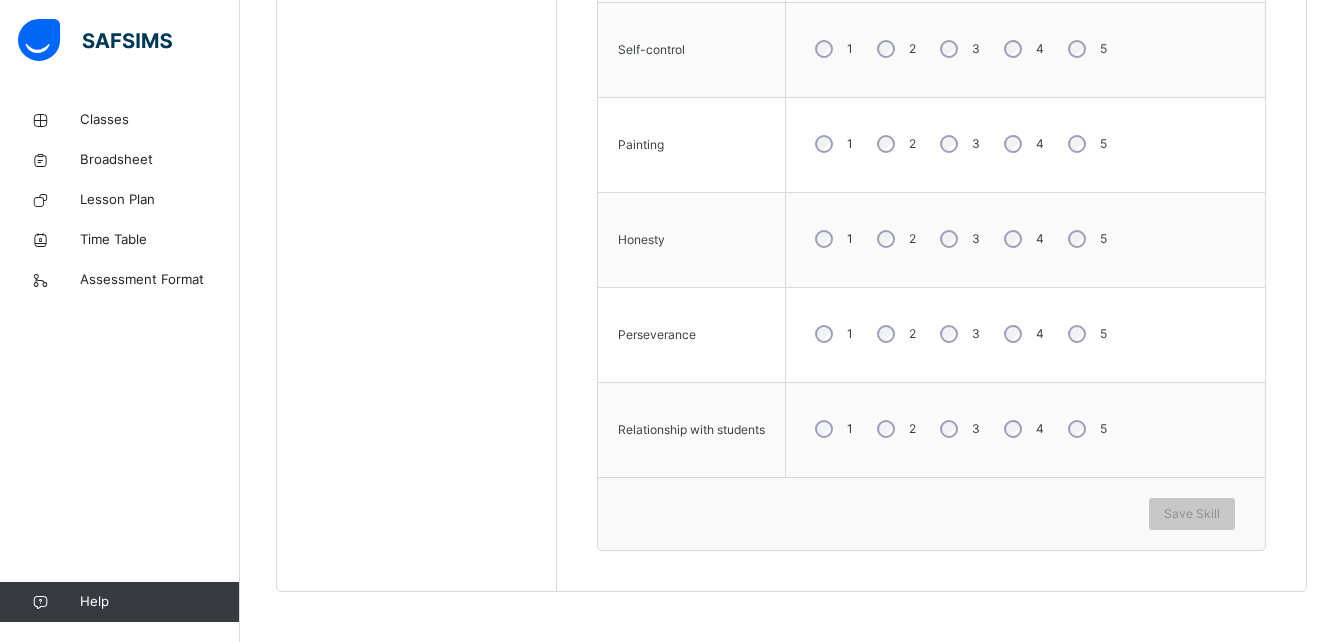 click on "3" at bounding box center [958, 429] 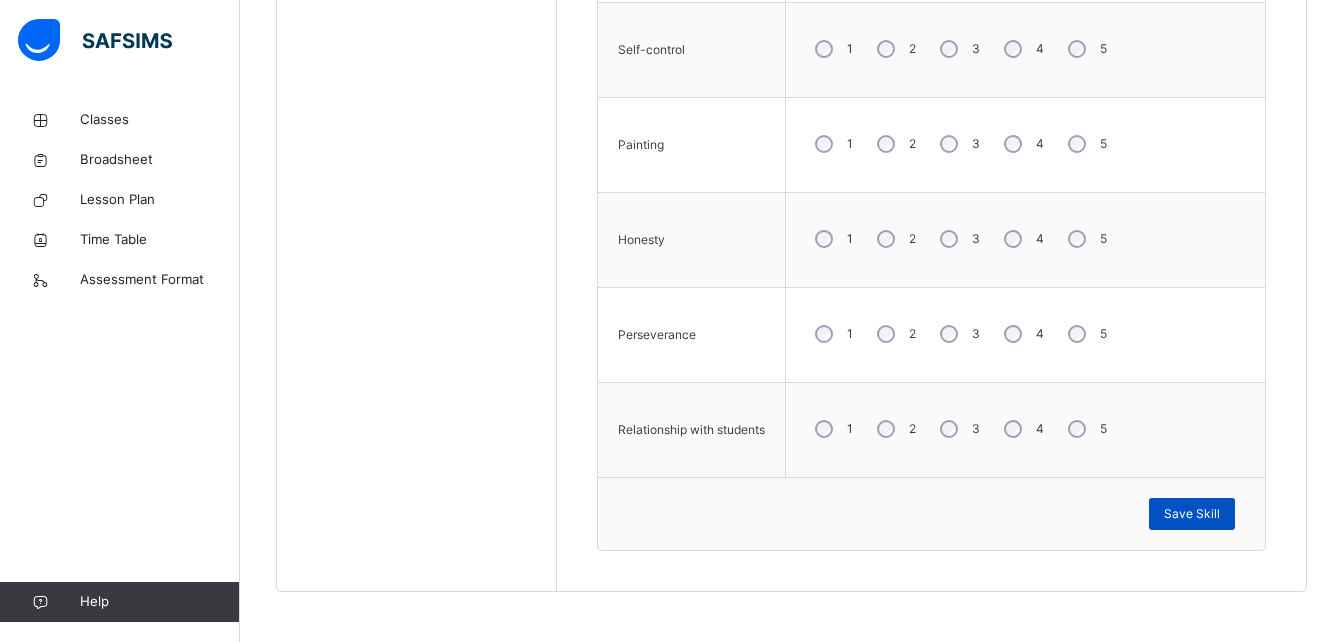 click on "Save Skill" at bounding box center [1192, 514] 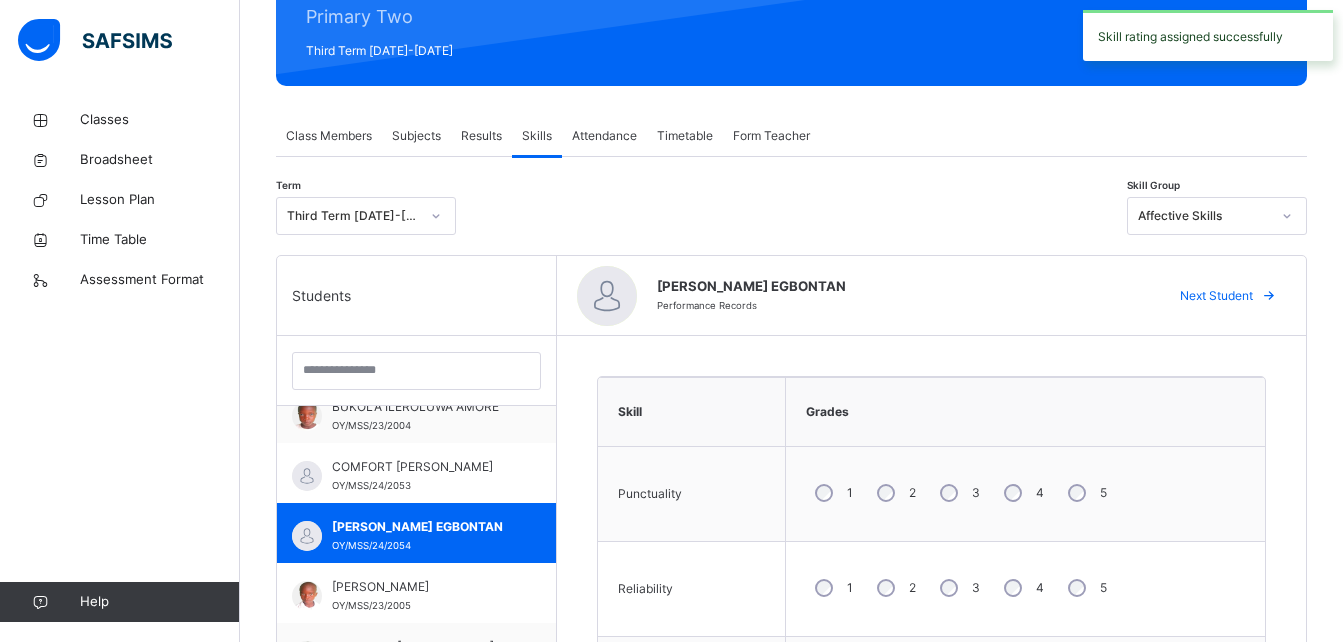 scroll, scrollTop: 251, scrollLeft: 0, axis: vertical 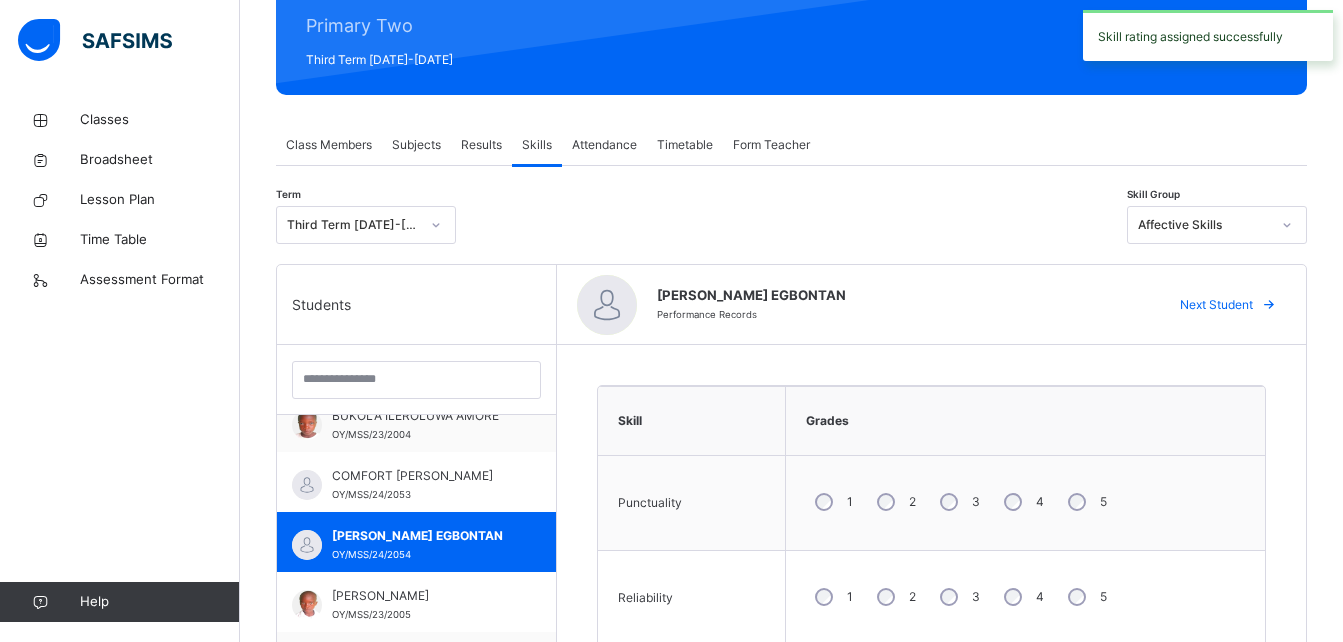 click on "Affective Skills" at bounding box center (1204, 225) 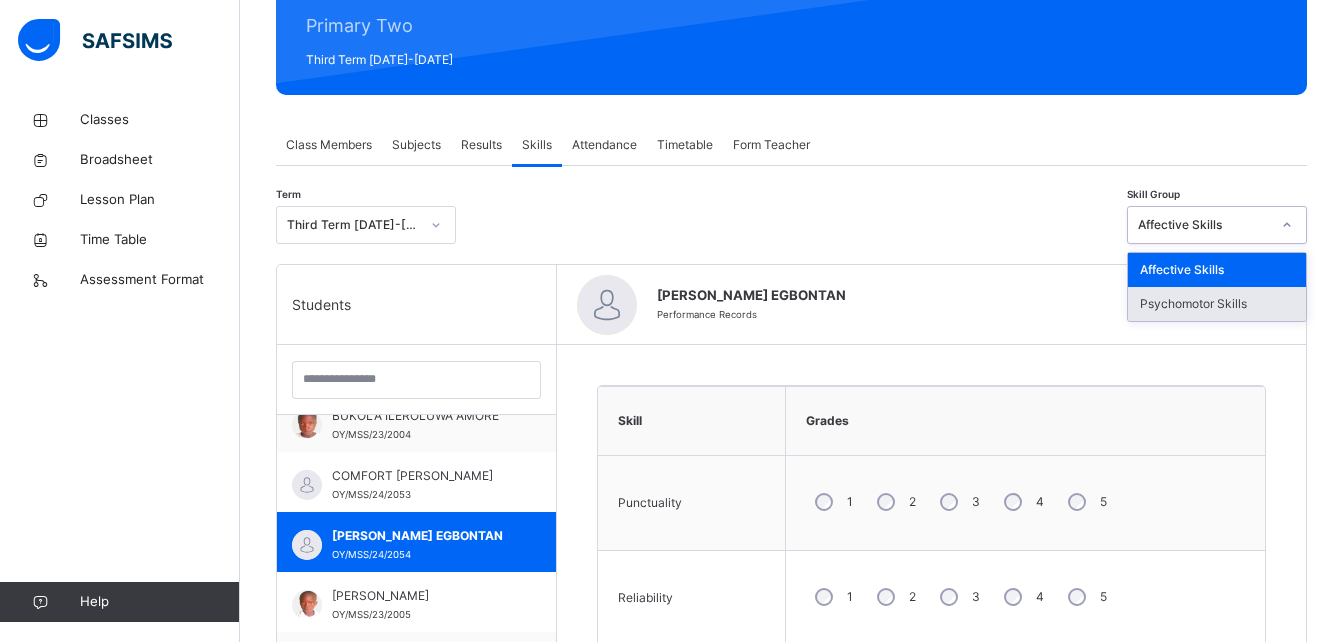 click on "Psychomotor Skills" at bounding box center (1217, 304) 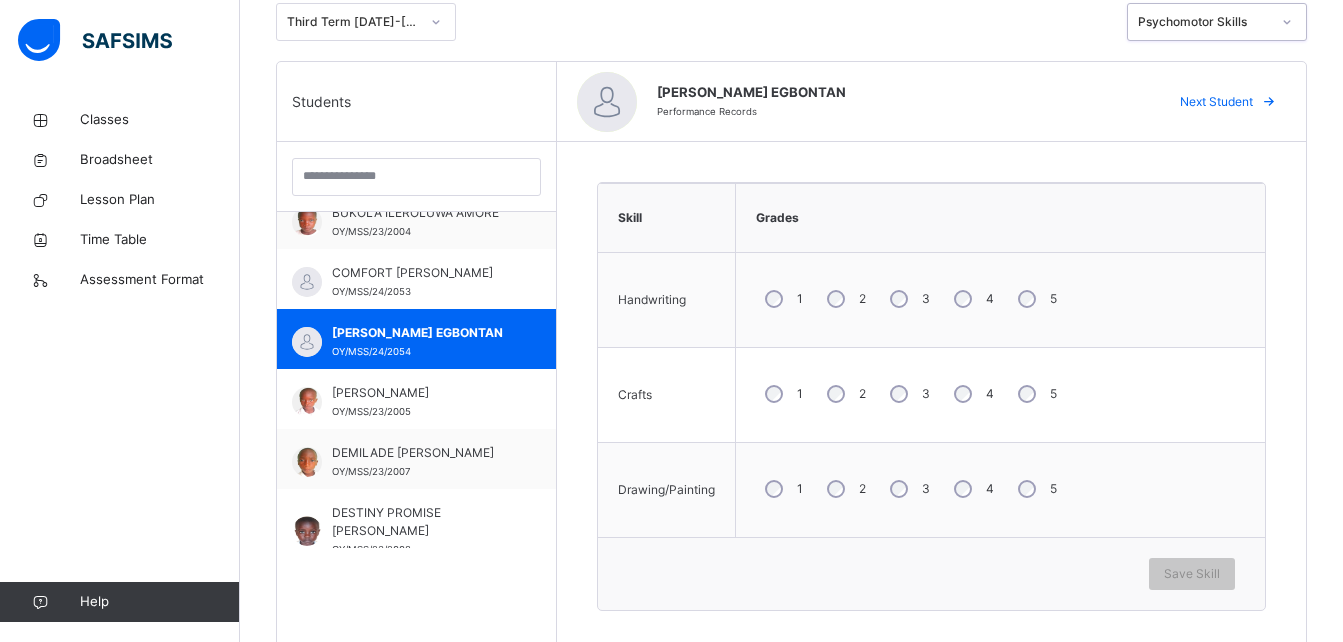 scroll, scrollTop: 455, scrollLeft: 0, axis: vertical 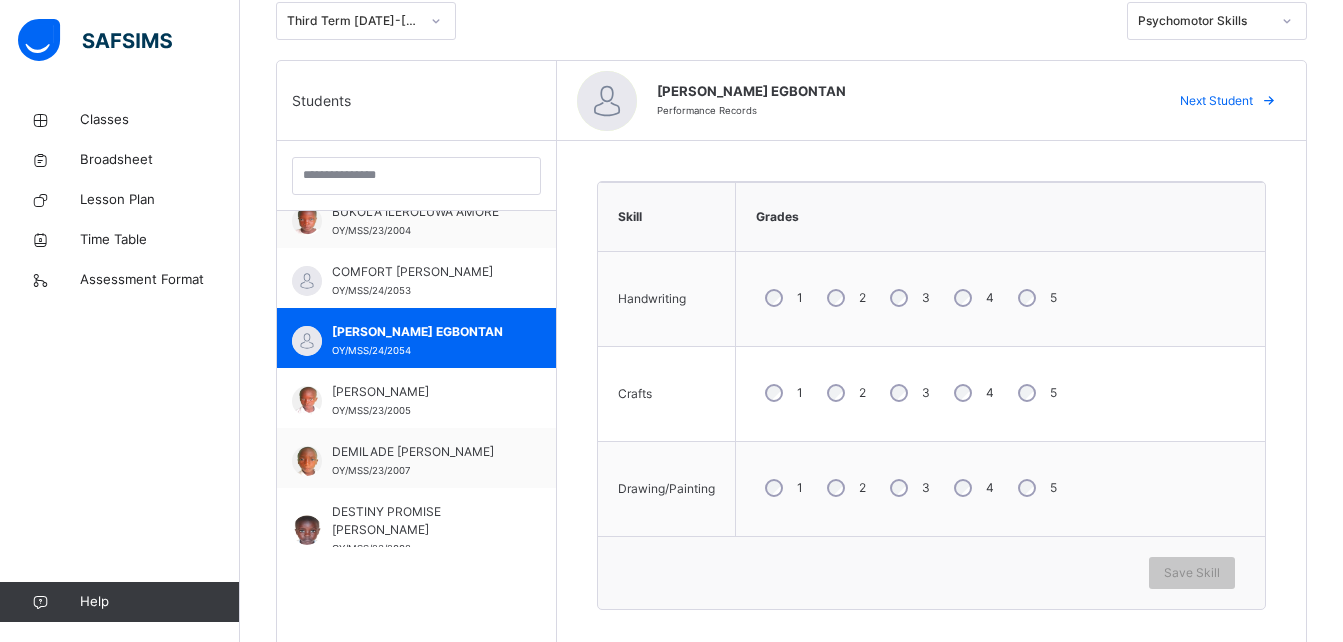 click on "3" at bounding box center [908, 298] 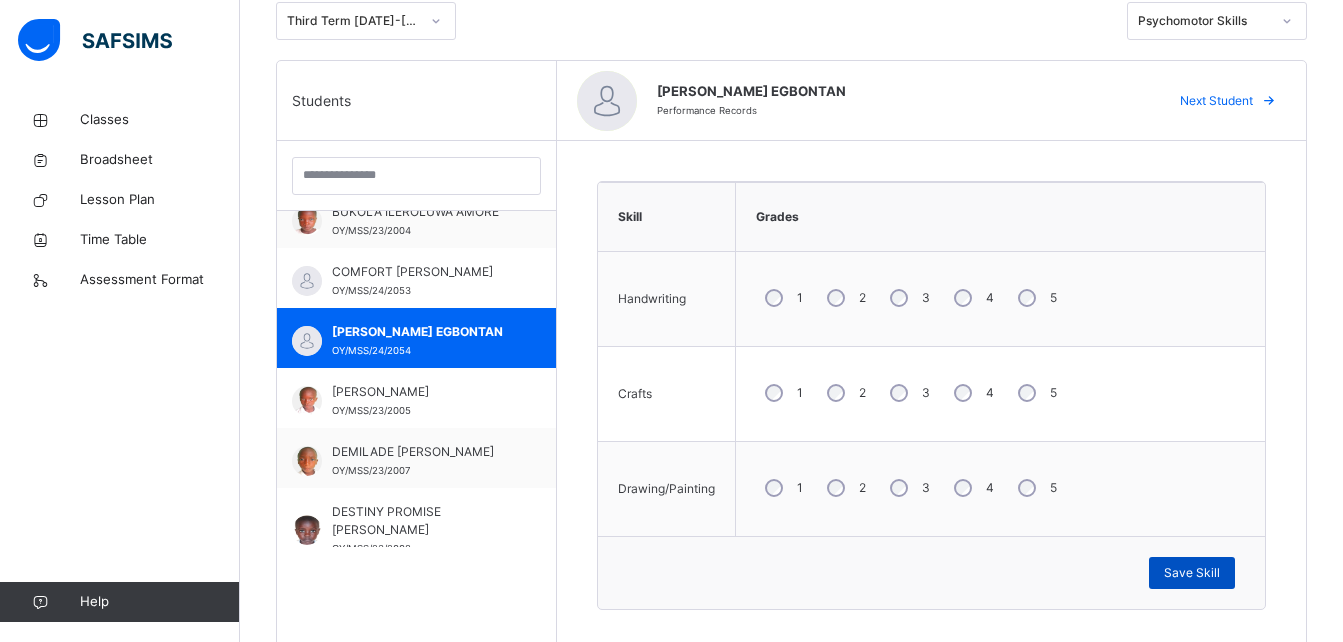 click on "Save Skill" at bounding box center [1192, 573] 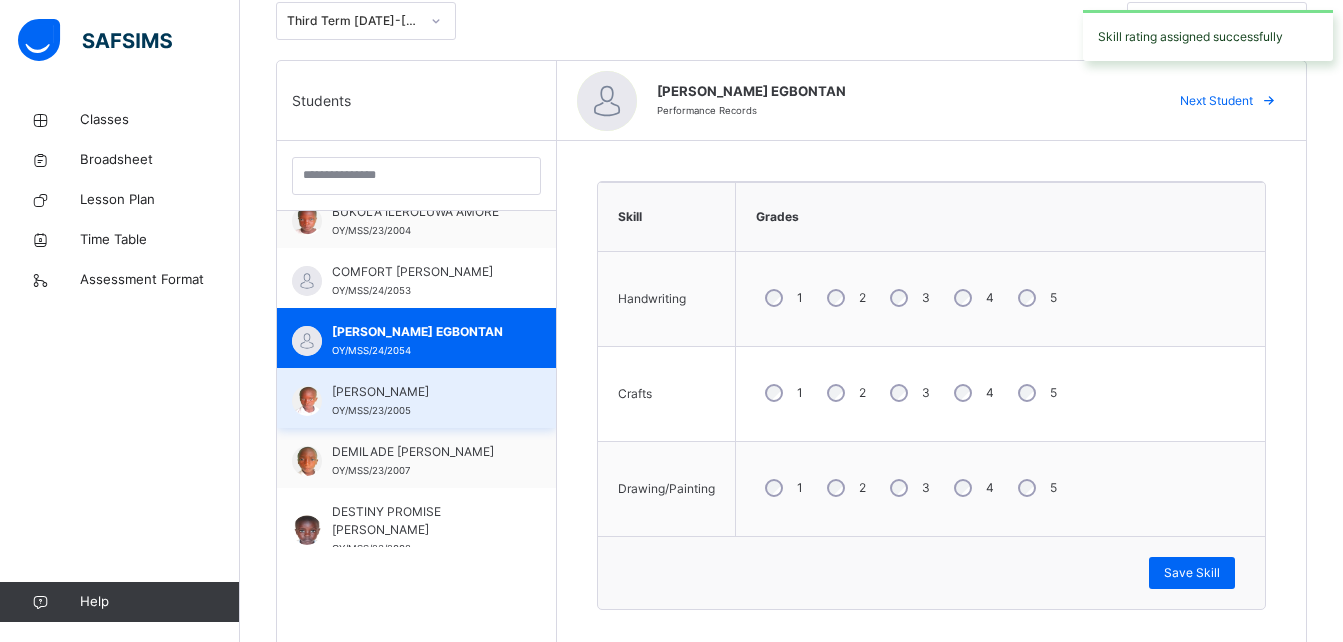click on "[PERSON_NAME]  OY/MSS/23/2005" at bounding box center [416, 398] 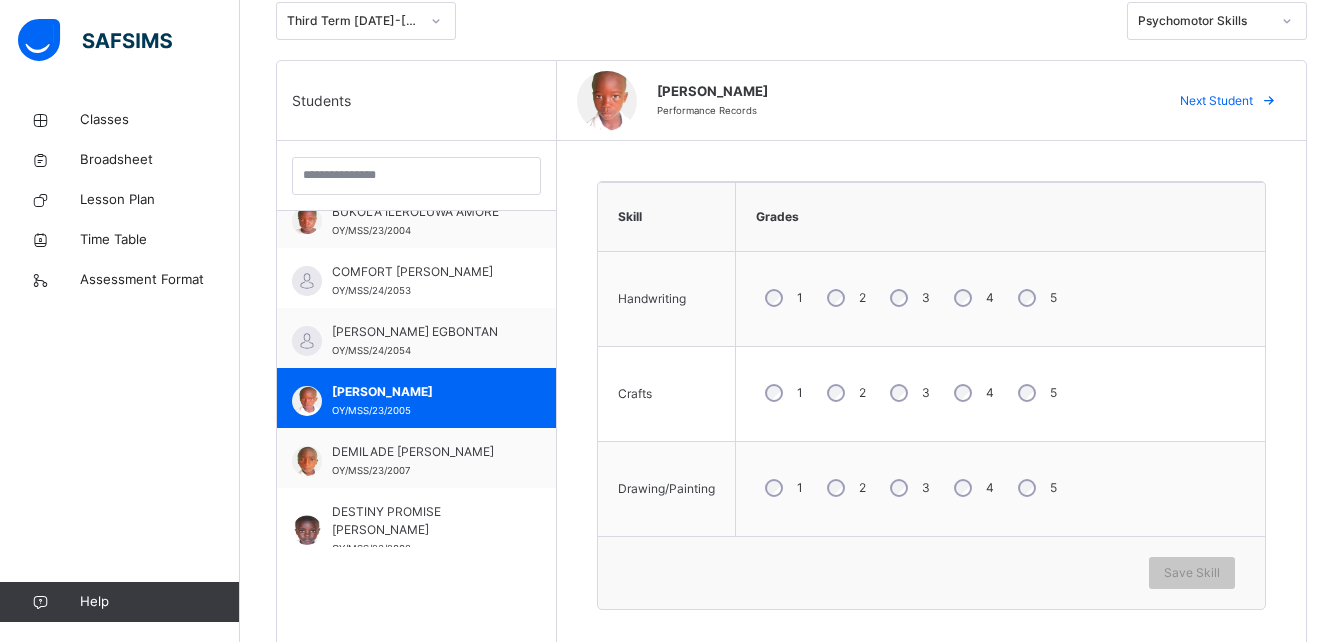 click on "3" at bounding box center (908, 298) 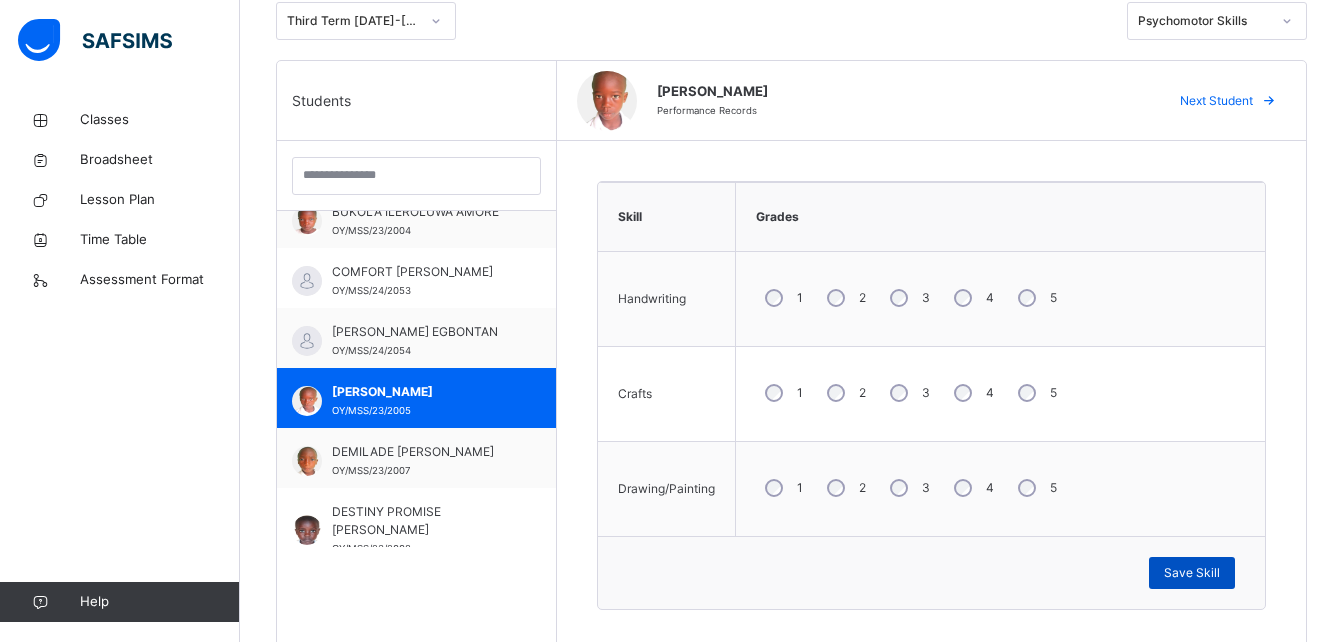 click on "Save Skill" at bounding box center [1192, 573] 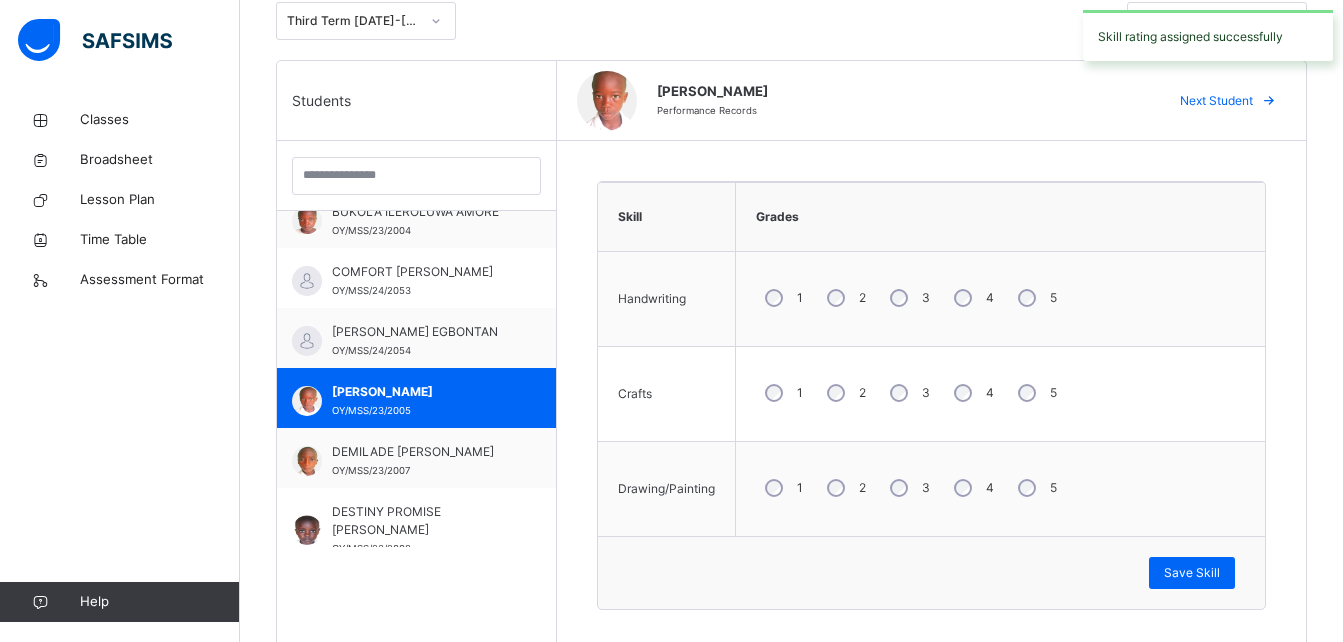 scroll, scrollTop: 0, scrollLeft: 0, axis: both 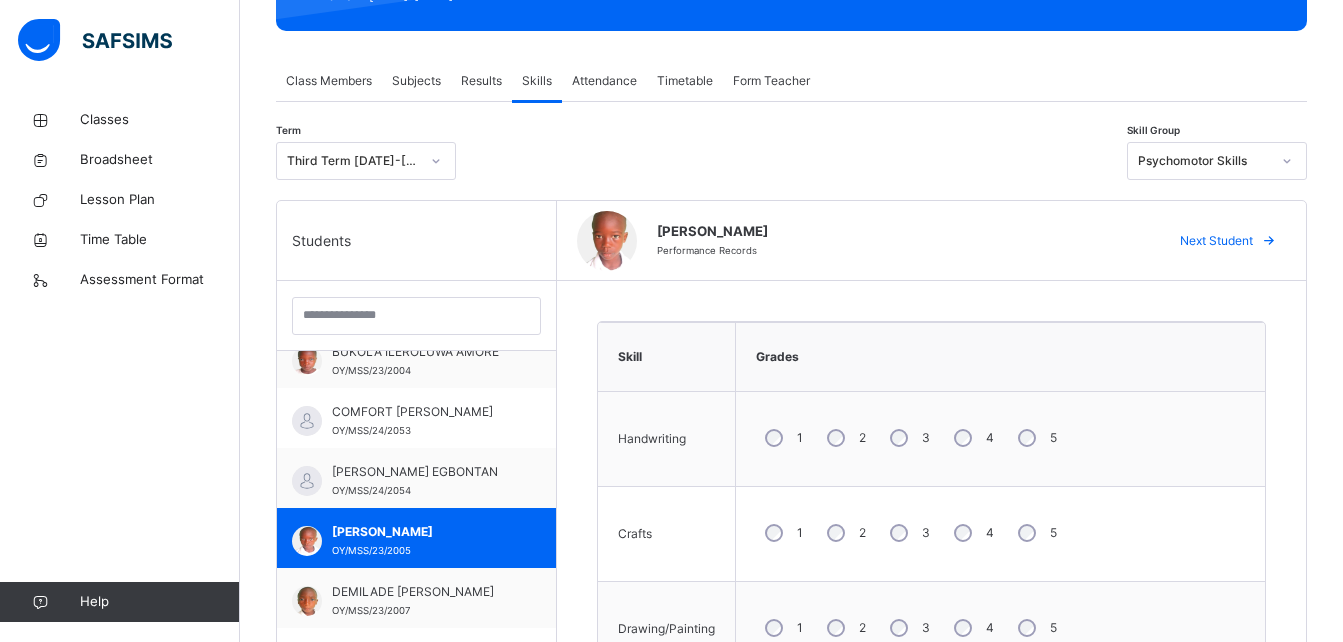 click on "Next Student" at bounding box center (1216, 241) 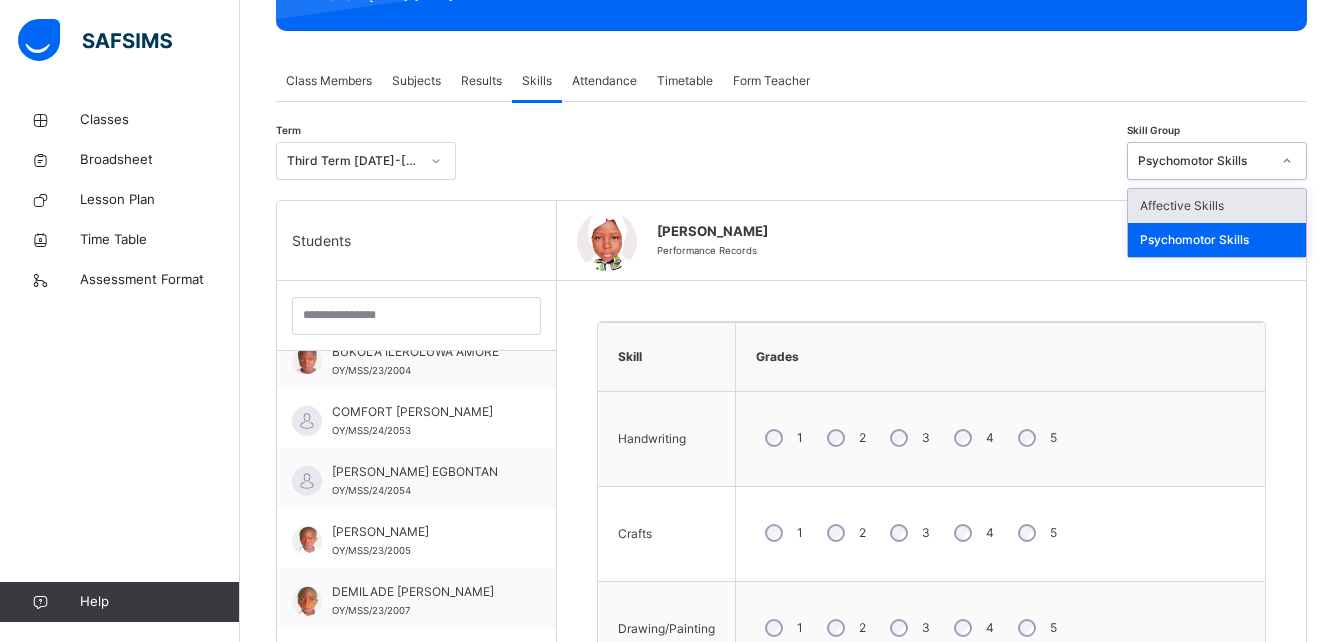 click 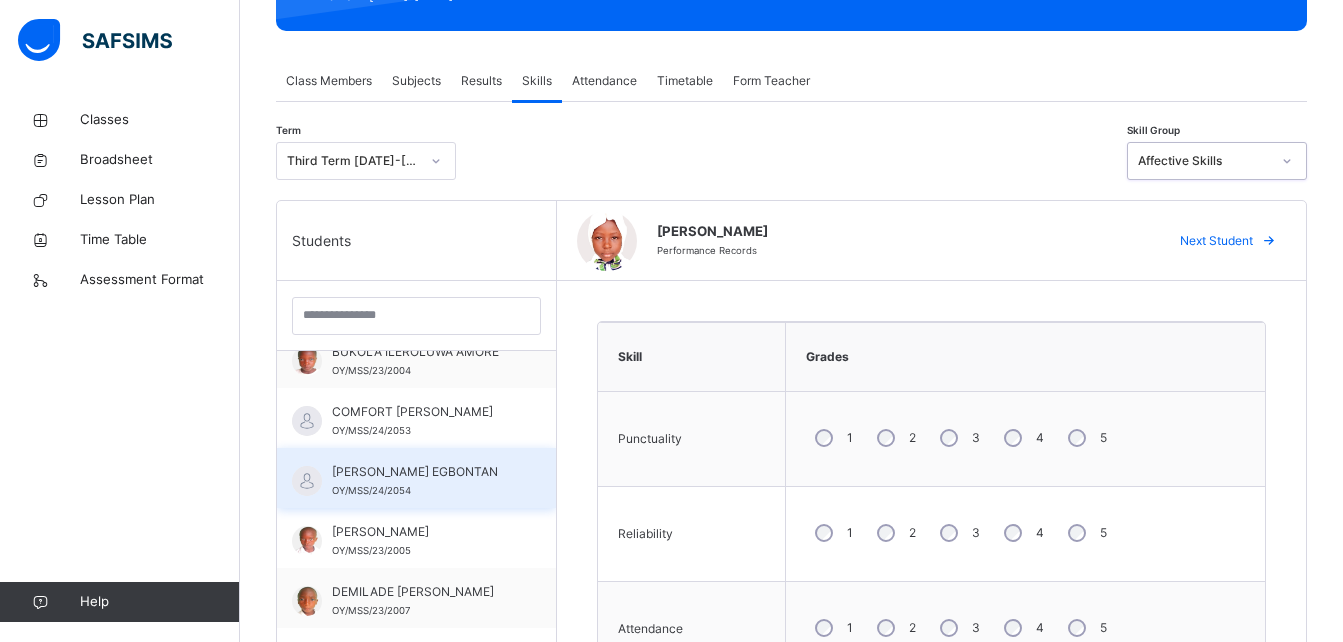 click on "[PERSON_NAME] EGBONTAN" at bounding box center (421, 472) 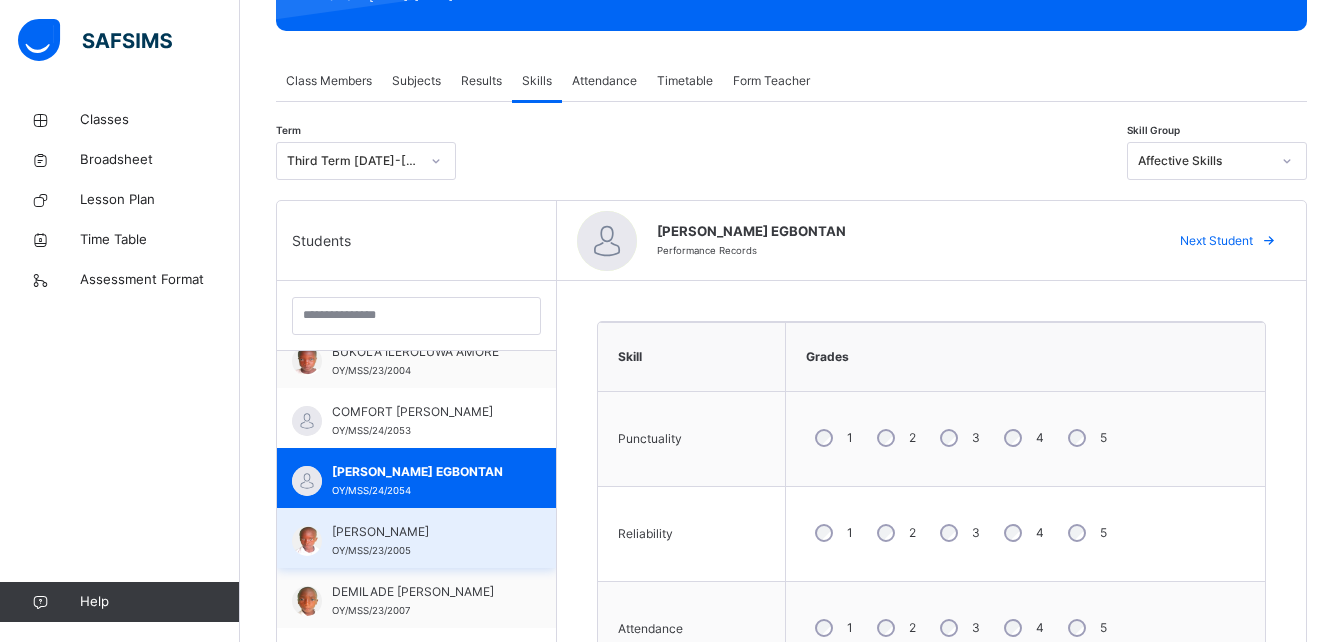 click on "[PERSON_NAME]" at bounding box center [421, 532] 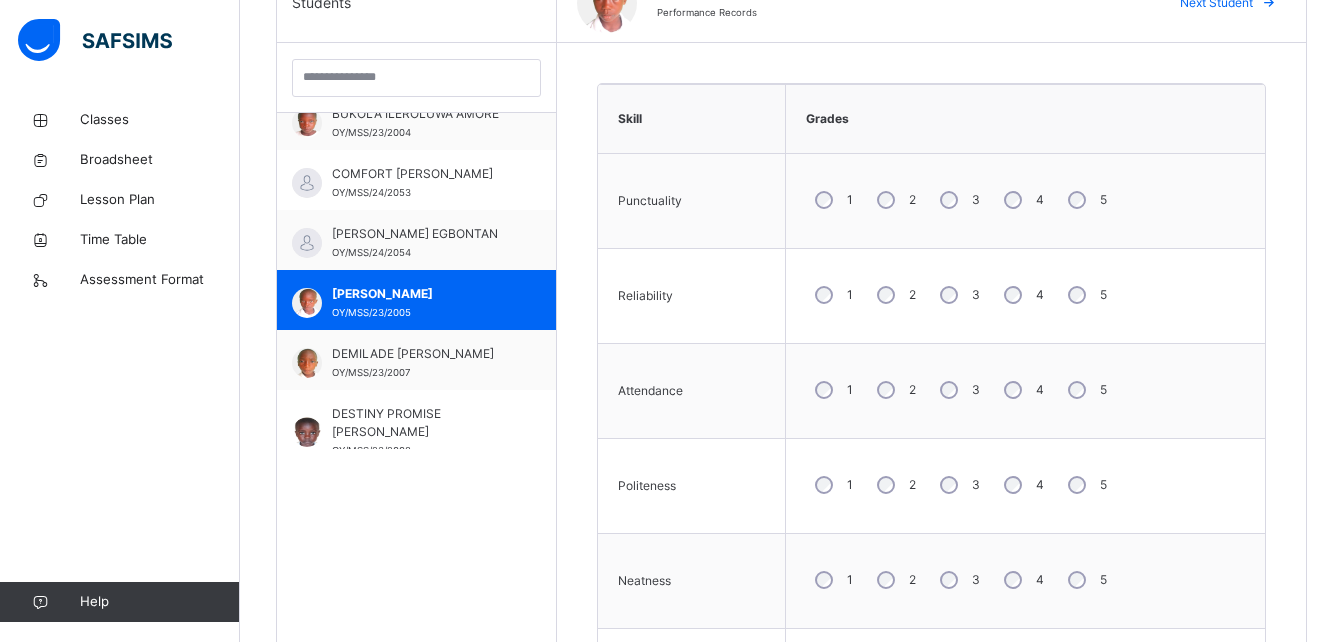 scroll, scrollTop: 560, scrollLeft: 0, axis: vertical 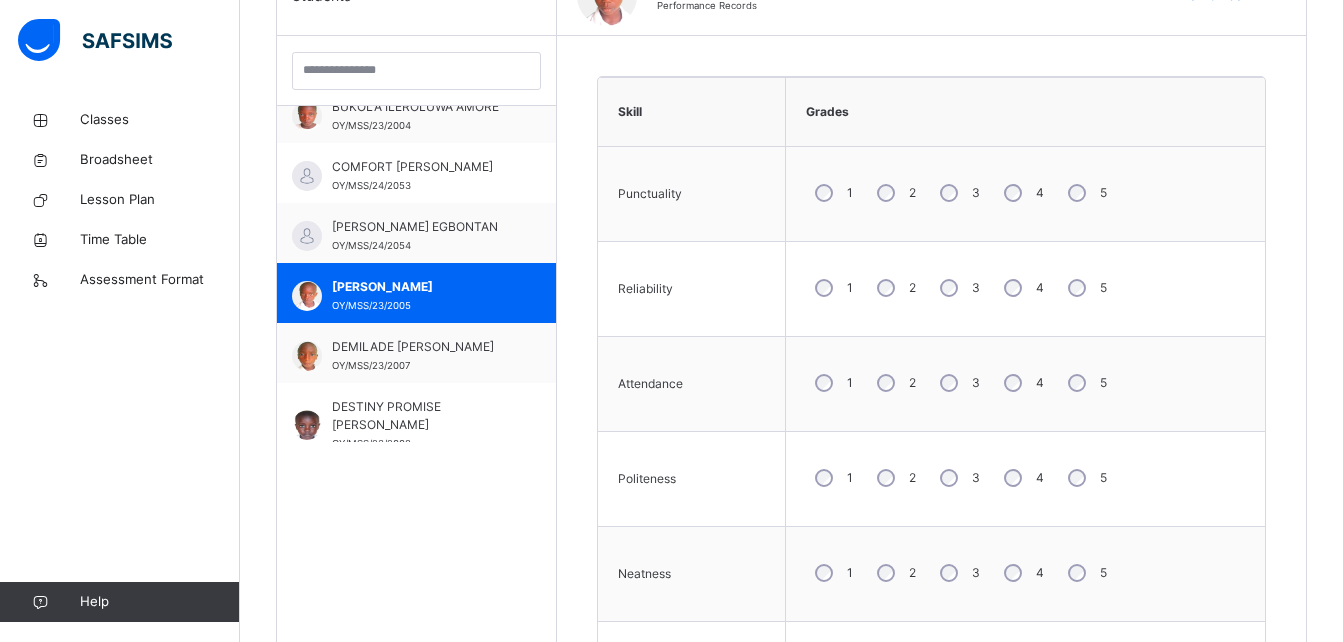 click on "4" at bounding box center (1022, 478) 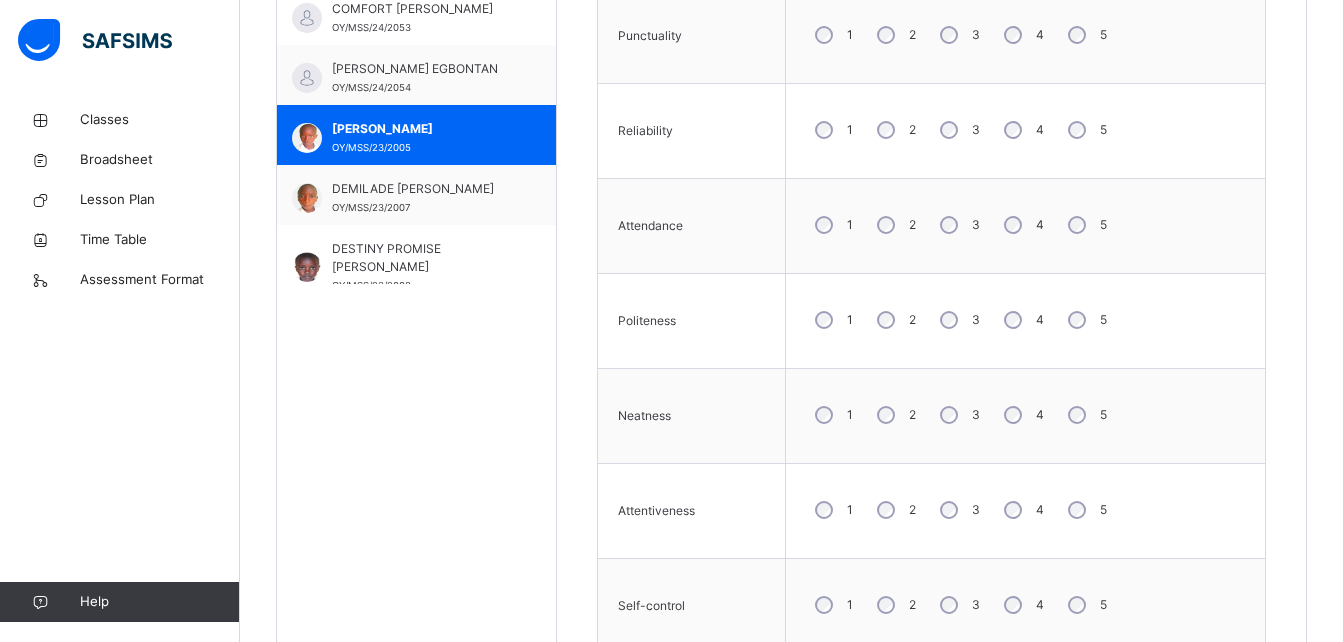 scroll, scrollTop: 728, scrollLeft: 0, axis: vertical 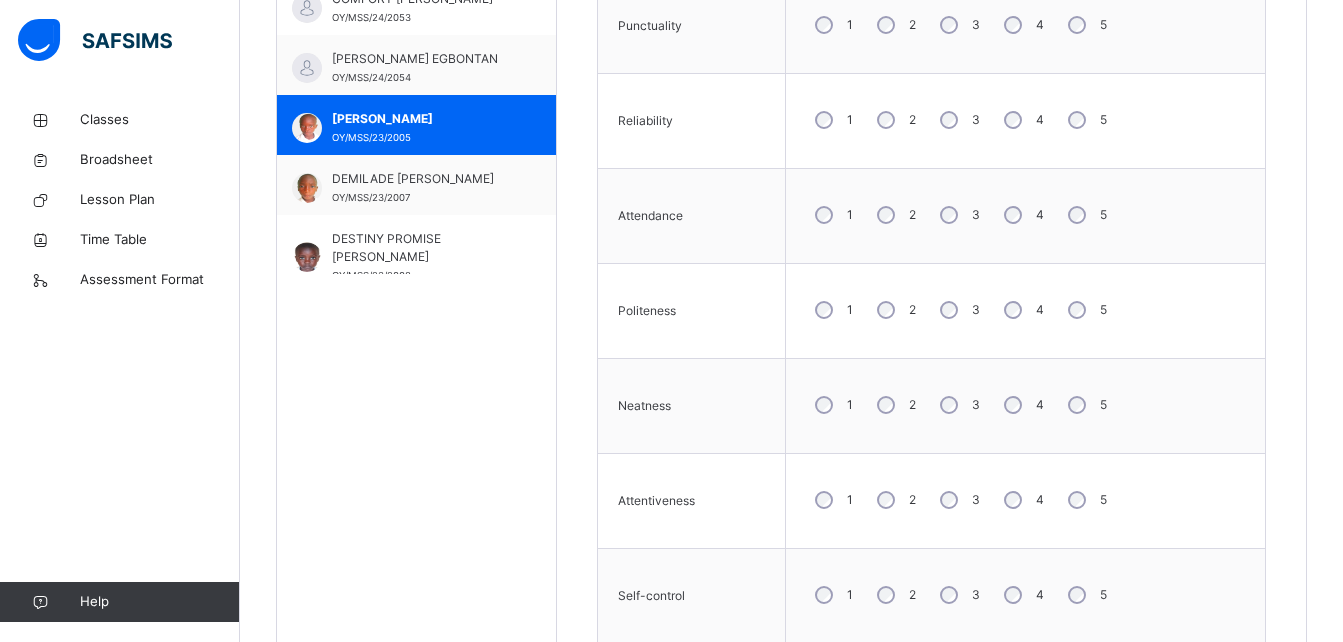 click on "4" at bounding box center [1022, 500] 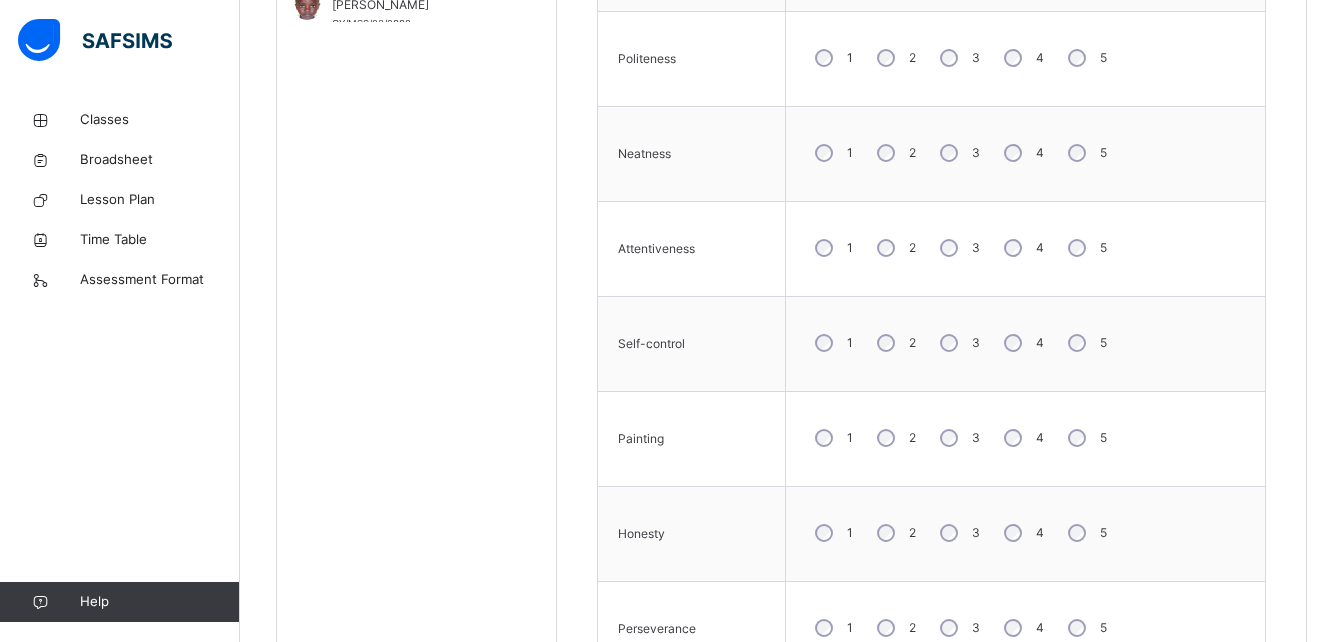 scroll, scrollTop: 987, scrollLeft: 0, axis: vertical 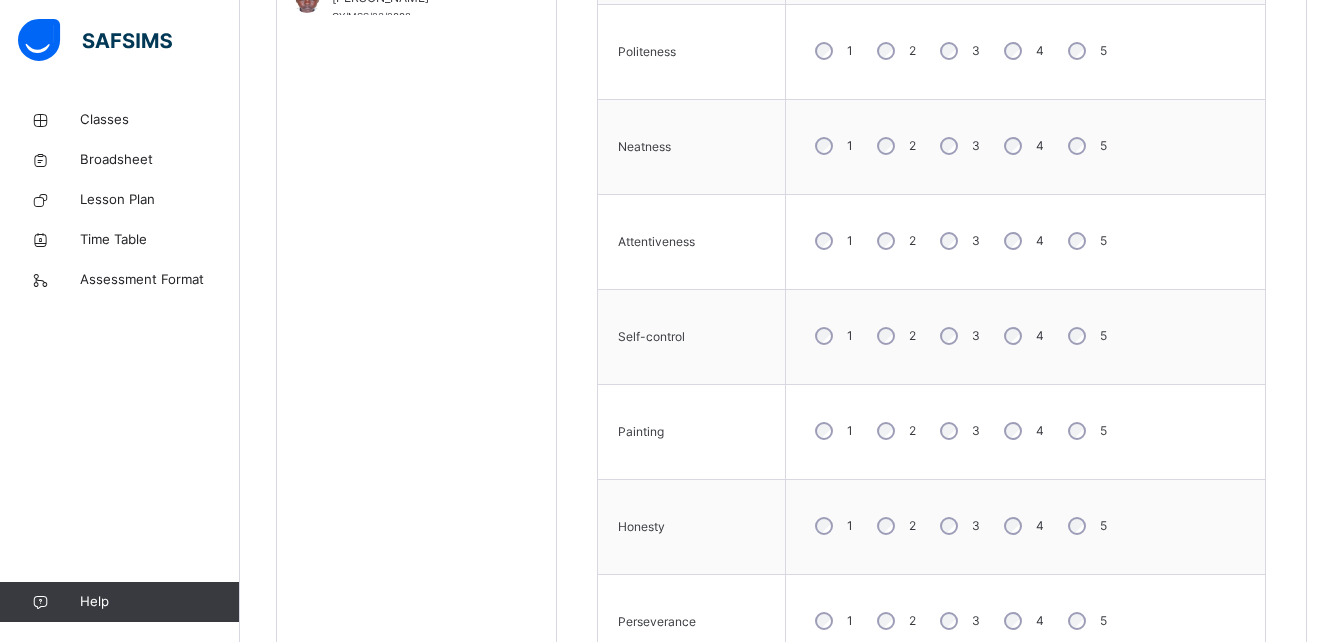 click on "3" at bounding box center (958, 431) 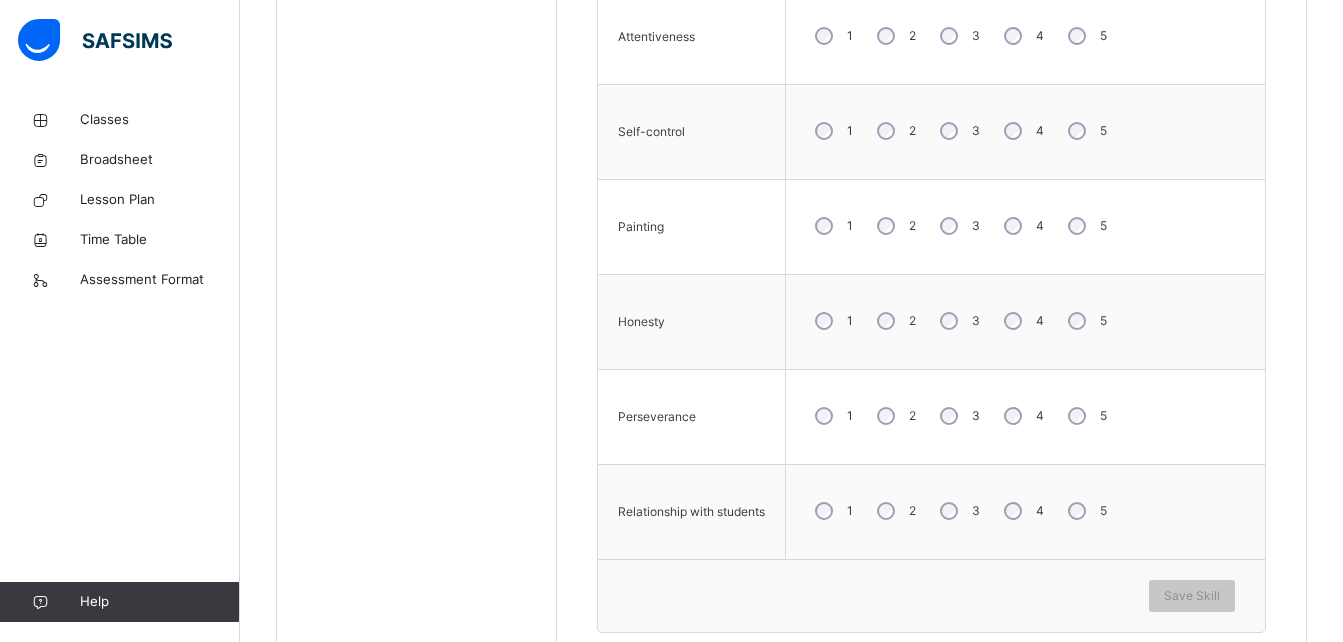 scroll, scrollTop: 1235, scrollLeft: 0, axis: vertical 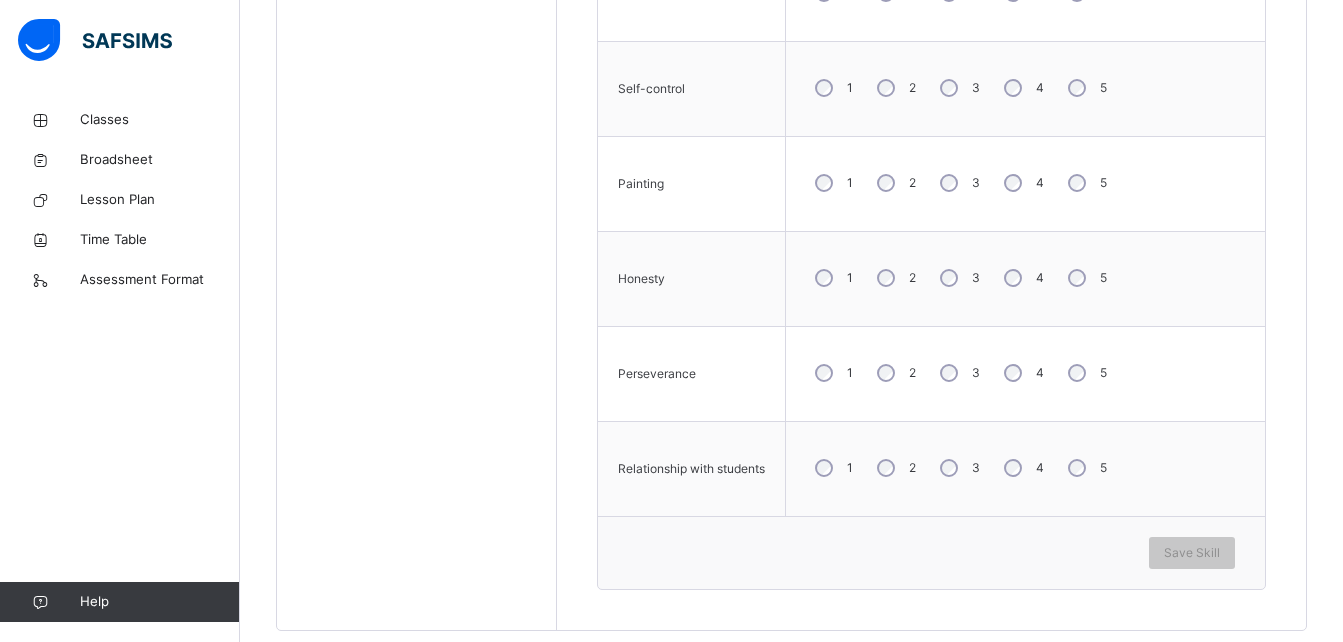 click on "4" at bounding box center [1022, 373] 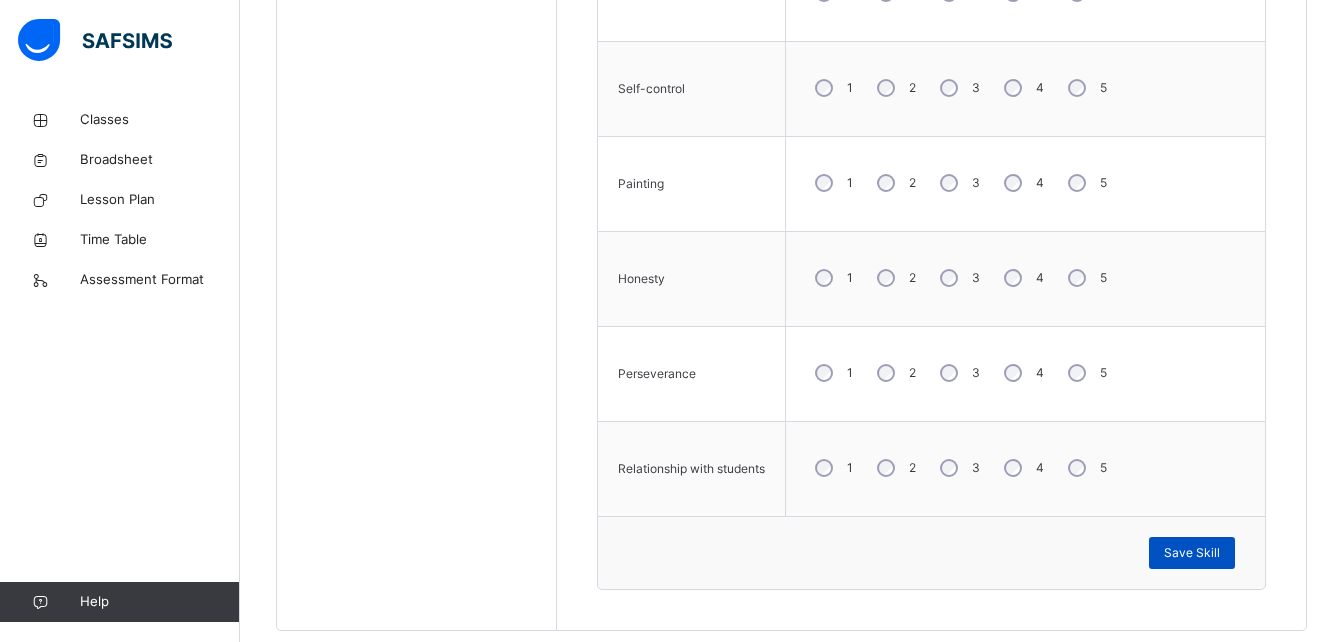 click on "Save Skill" at bounding box center [1192, 553] 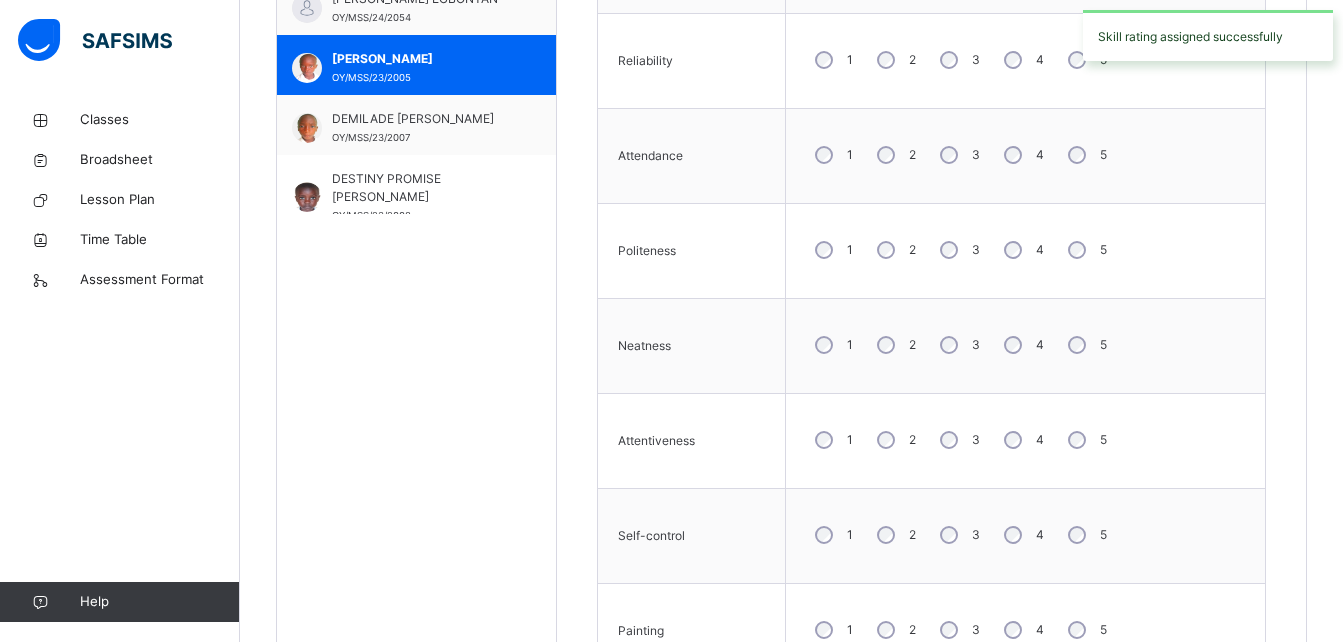 click on "5" at bounding box center (1085, 250) 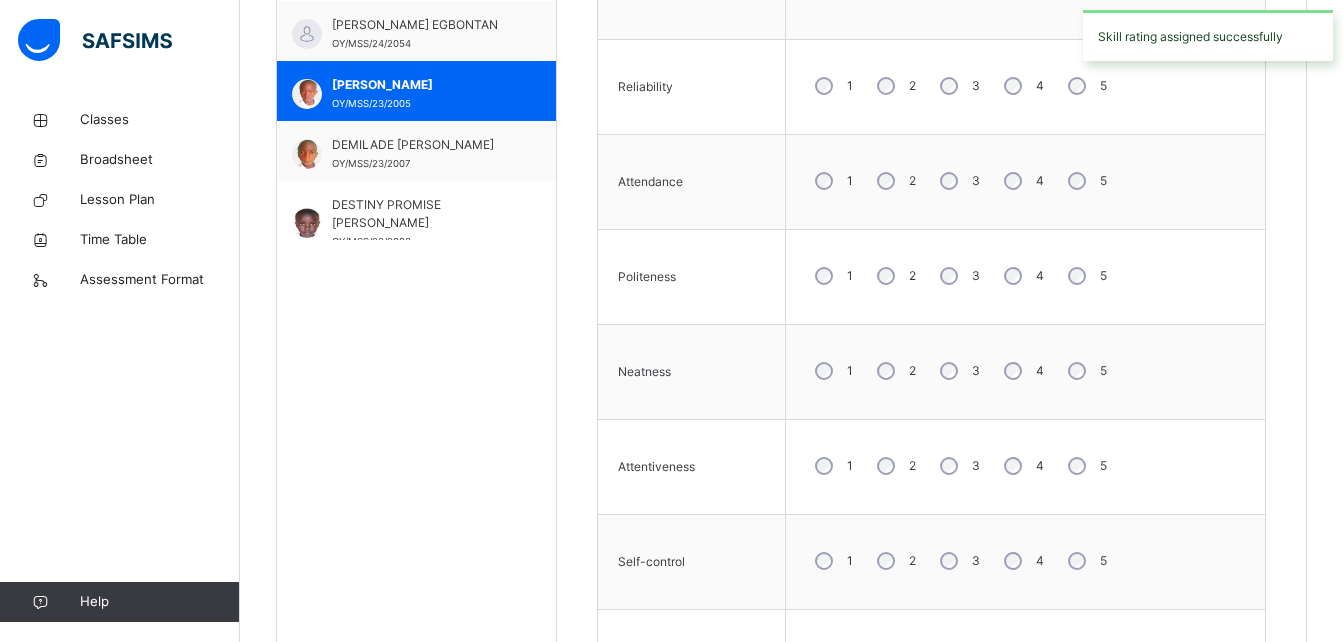scroll, scrollTop: 760, scrollLeft: 0, axis: vertical 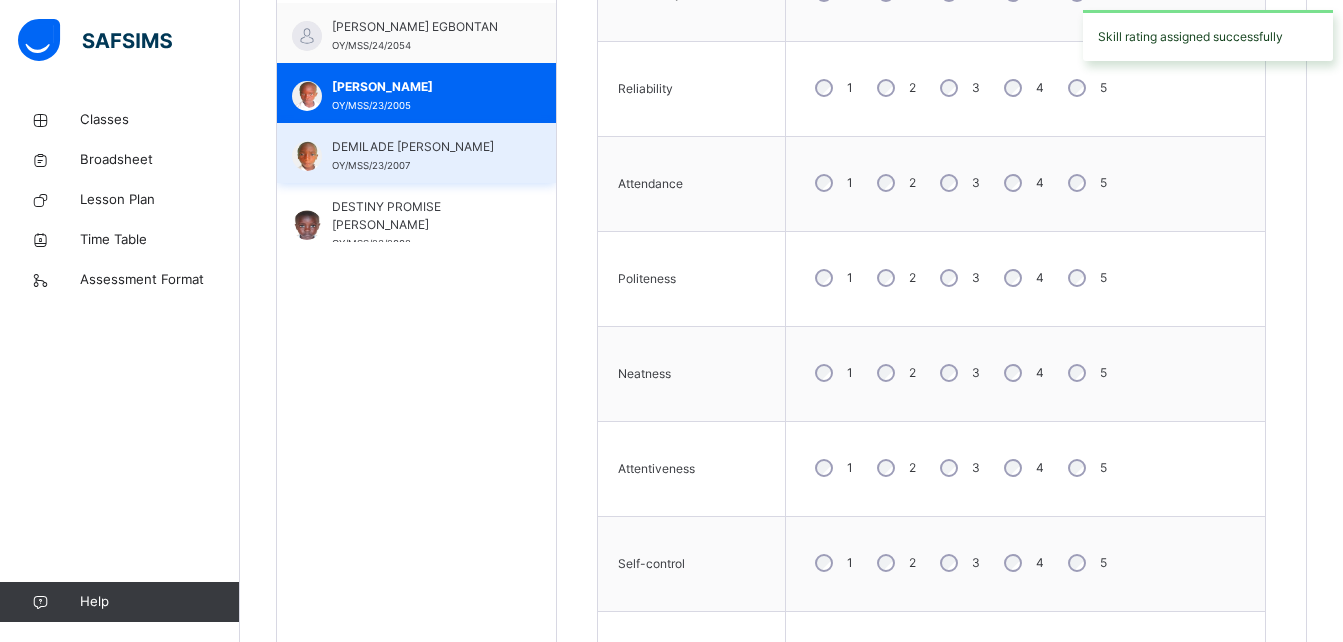 click on "DEMILADE  [PERSON_NAME]" at bounding box center [421, 147] 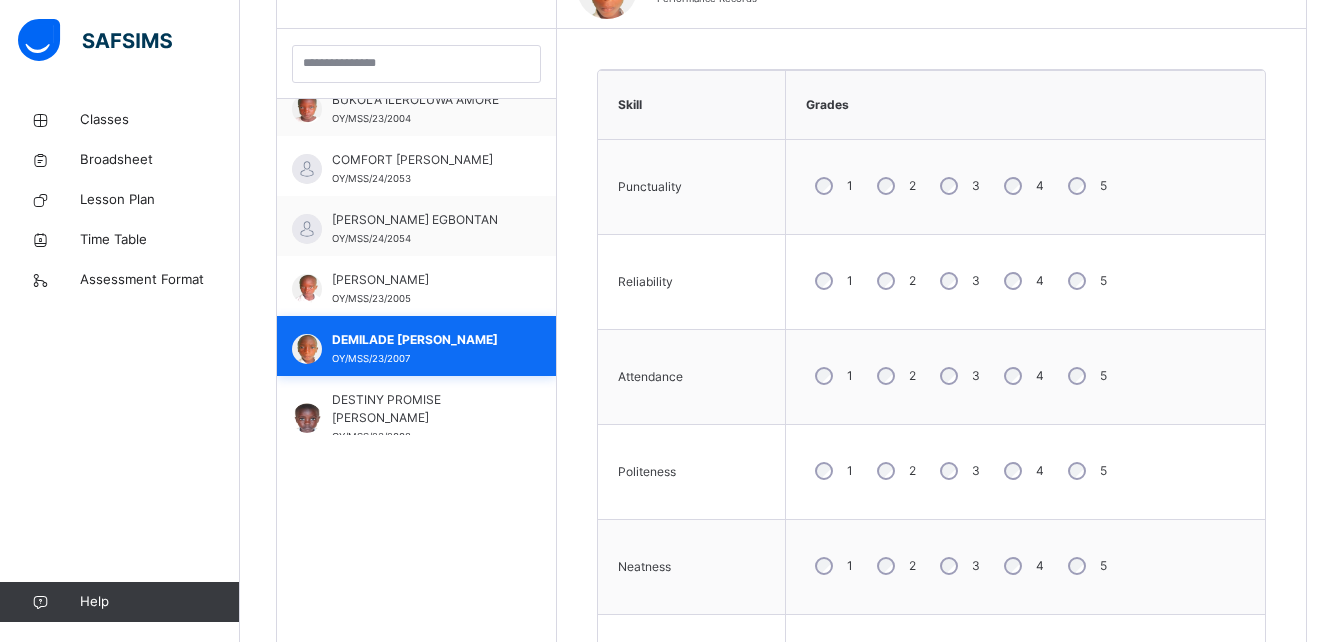 scroll, scrollTop: 760, scrollLeft: 0, axis: vertical 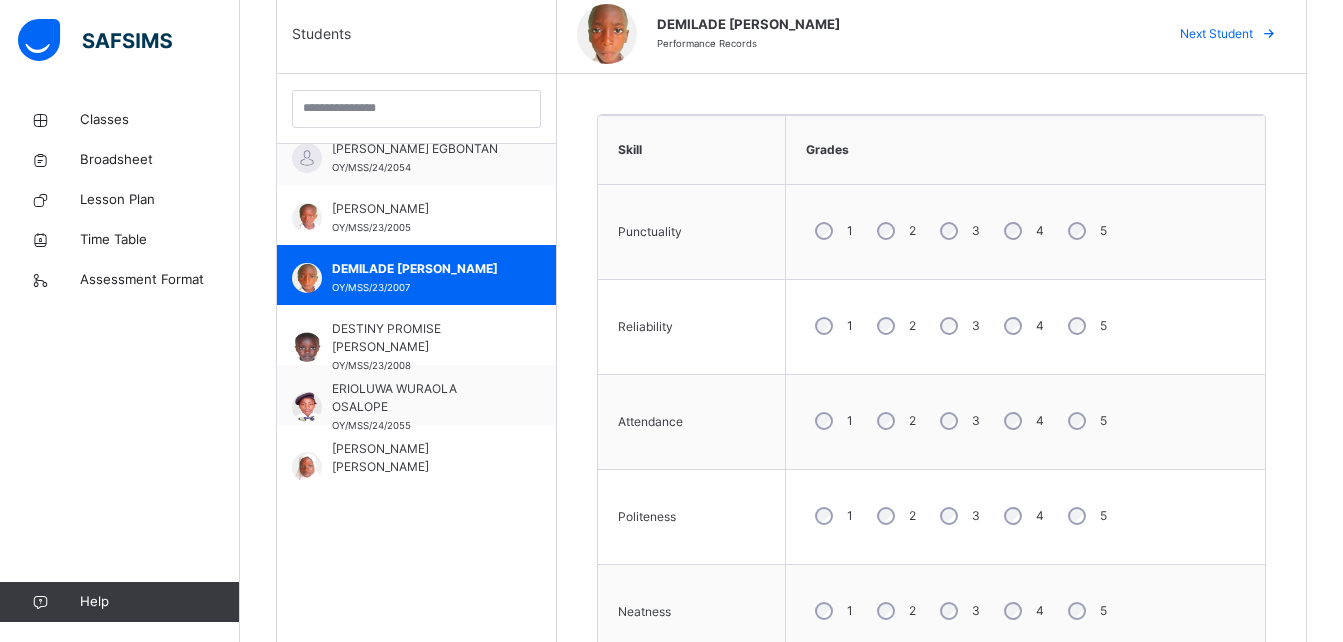 click on "4" at bounding box center (1022, 421) 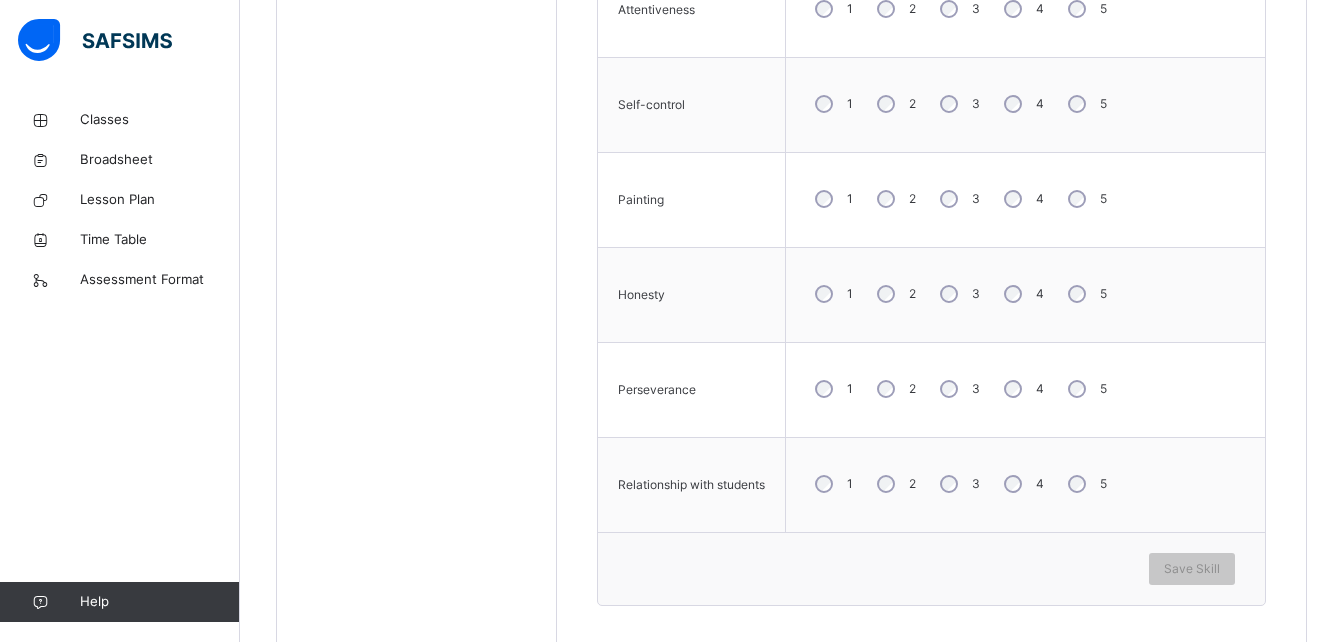 scroll, scrollTop: 1222, scrollLeft: 0, axis: vertical 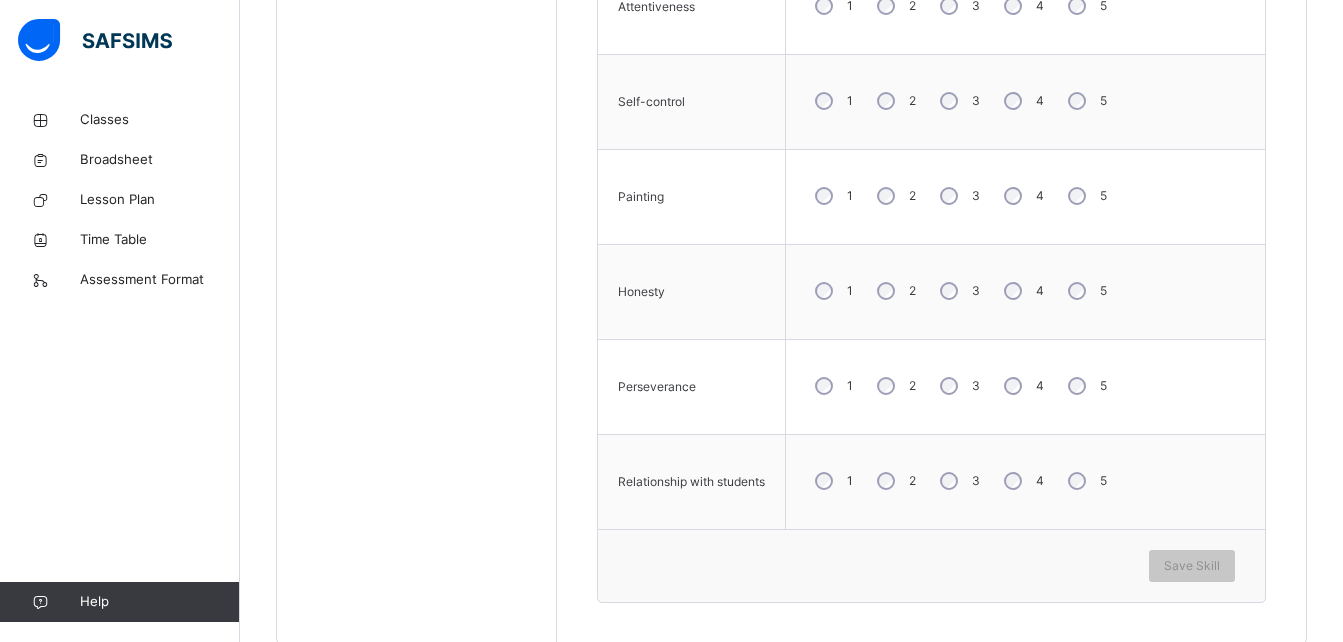 click on "Punctuality 1 2 3 4 5 Reliability 1 2 3 4 5 Attendance 1 2 3 4 5 Politeness 1 2 3 4 5 Neatness 1 2 3 4 5 Attentiveness 1 2 3 4 5 Self-control 1 2 3 4 5 Painting 1 2 3 4 5 Honesty 1 2 3 4 5 Perseverance 1 2 3 4 5 Relationship with students 1 2 3 4 5" at bounding box center (931, 7) 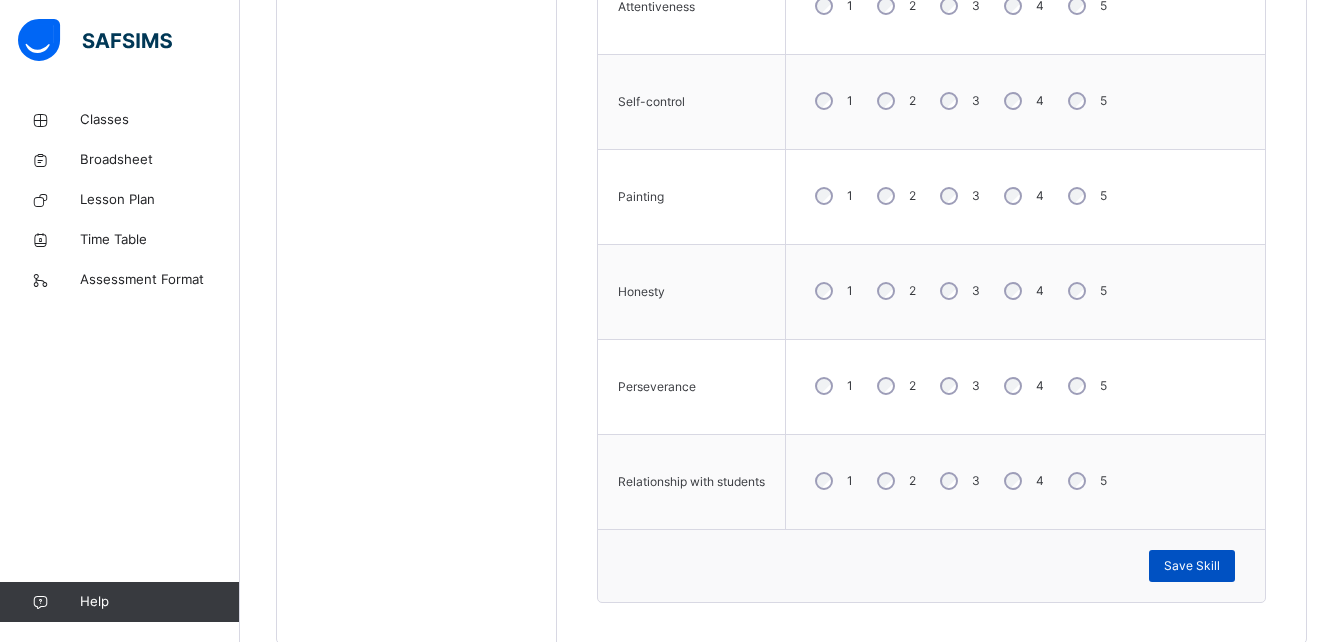 click on "Save Skill" at bounding box center [1192, 566] 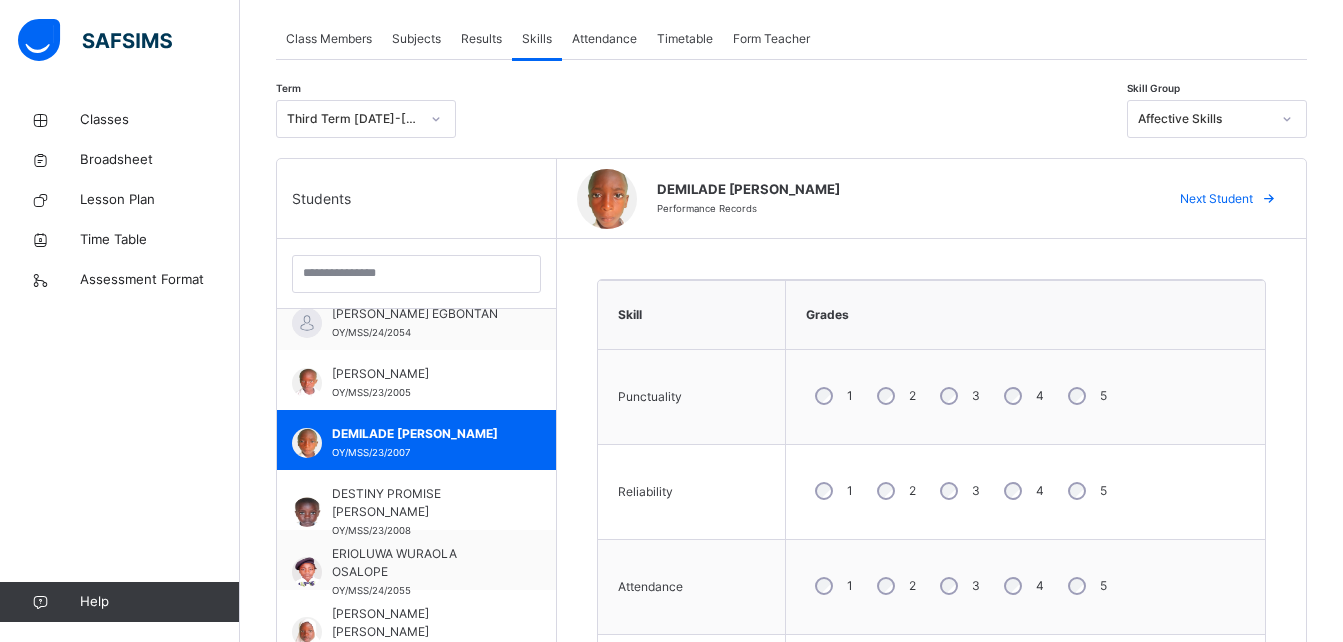 scroll, scrollTop: 268, scrollLeft: 0, axis: vertical 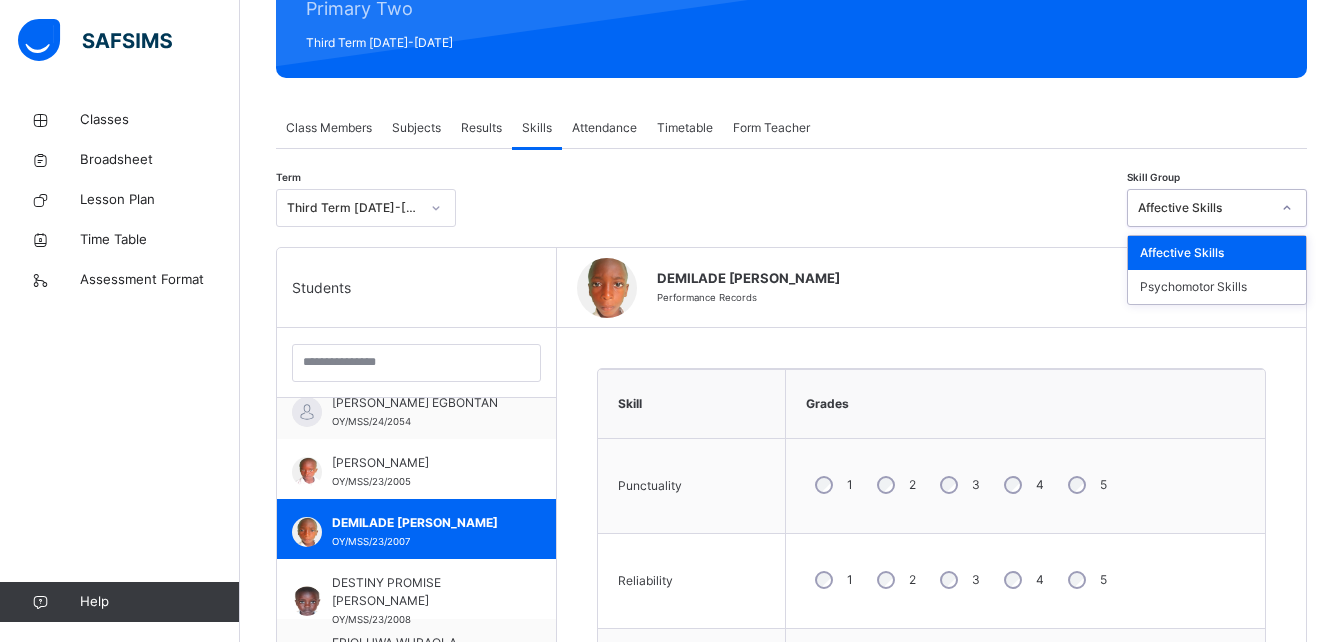 click at bounding box center [1287, 208] 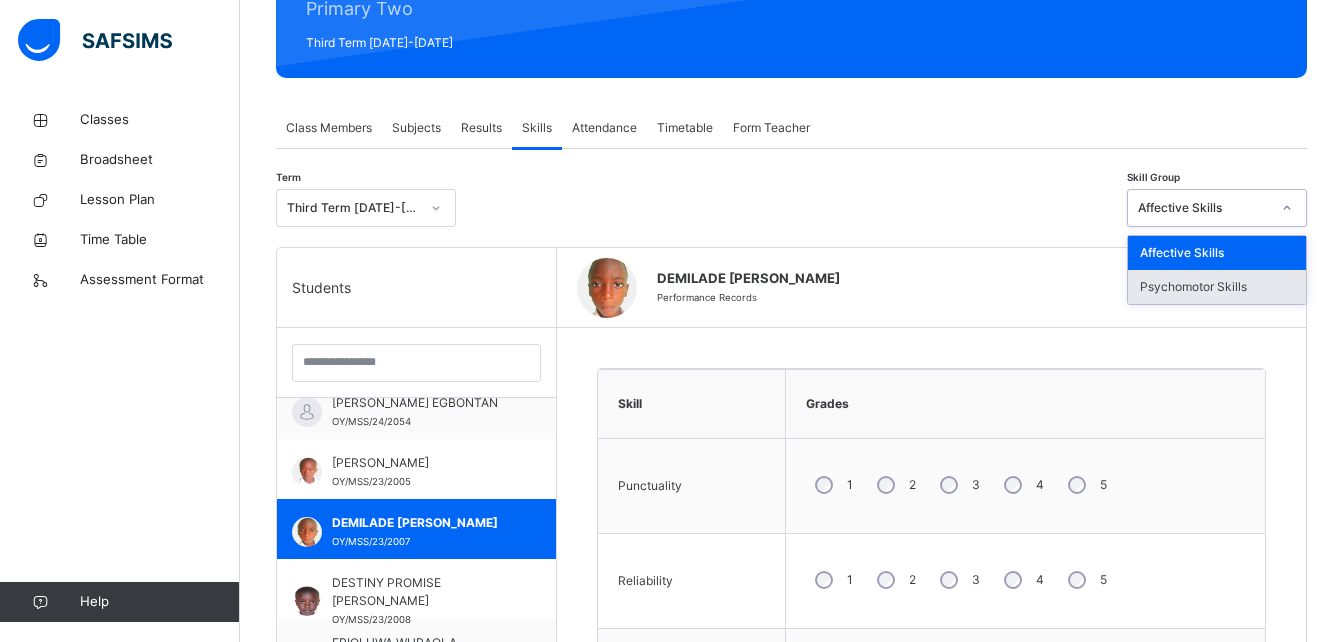 click on "Psychomotor Skills" at bounding box center (1217, 287) 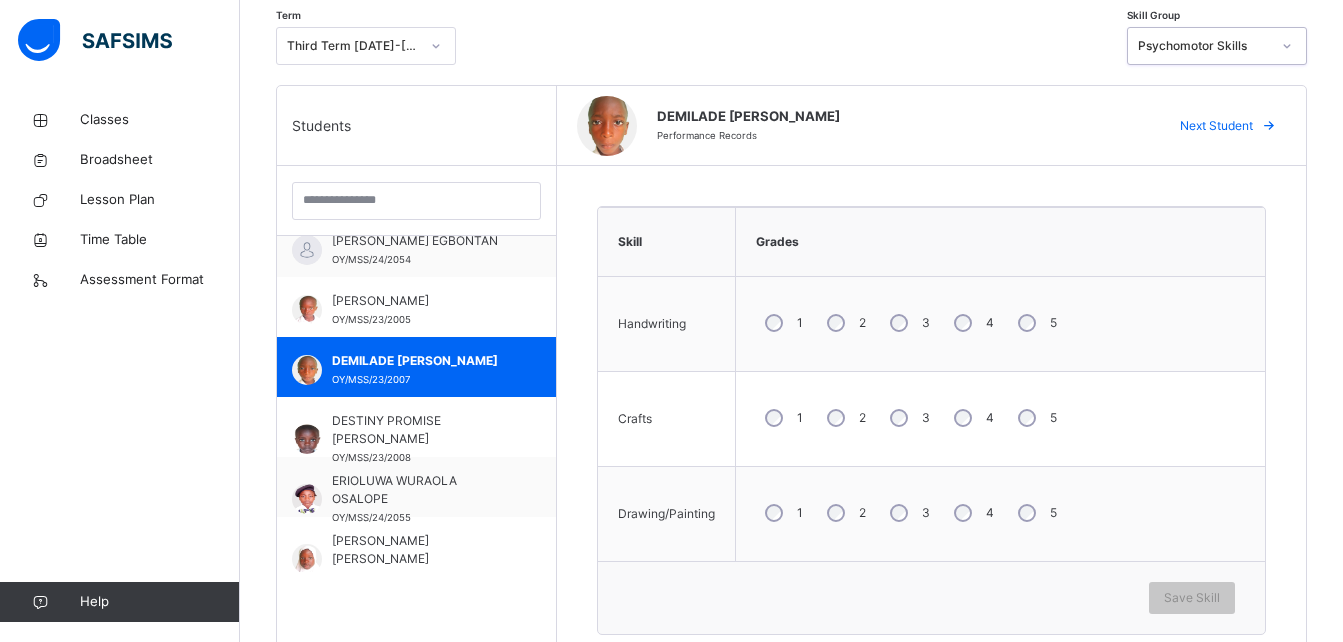 scroll, scrollTop: 436, scrollLeft: 0, axis: vertical 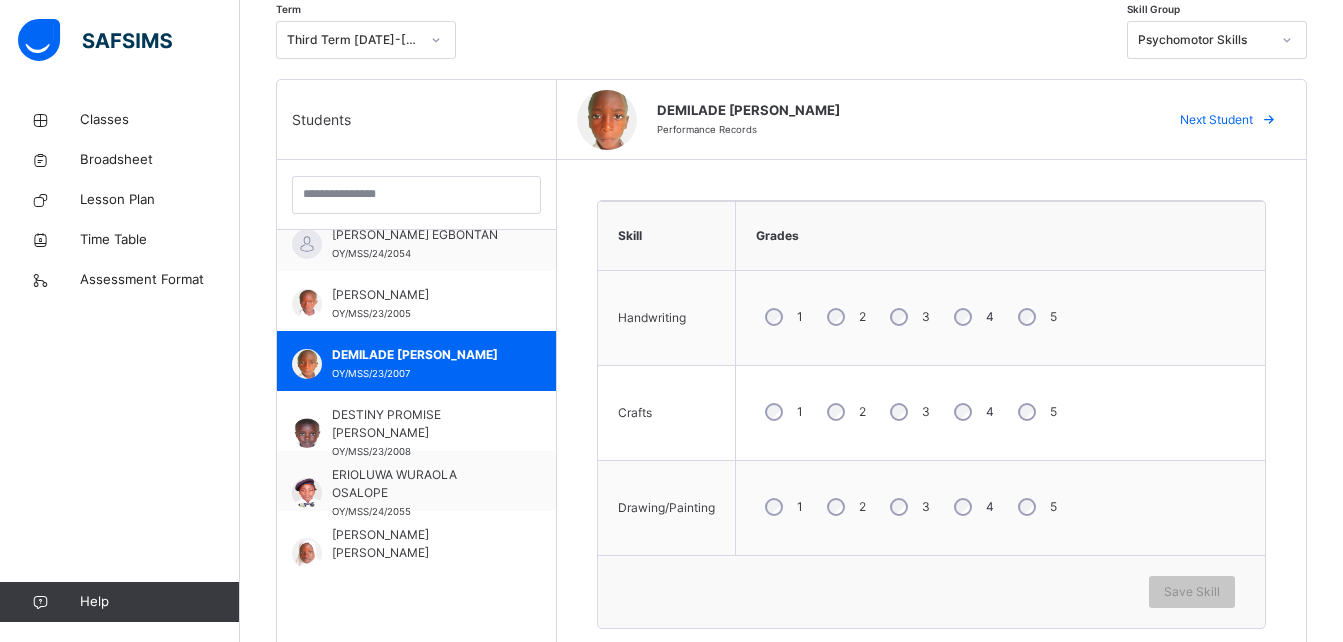 click on "3" at bounding box center (908, 412) 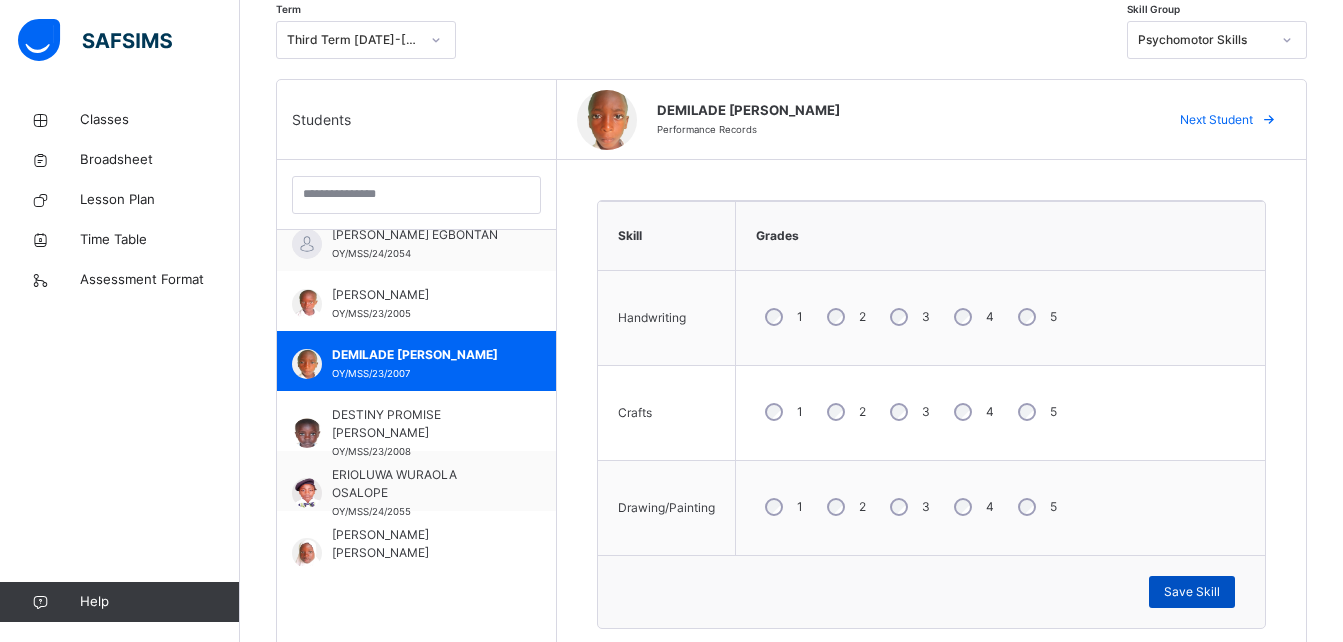 click on "Save Skill" at bounding box center (1192, 592) 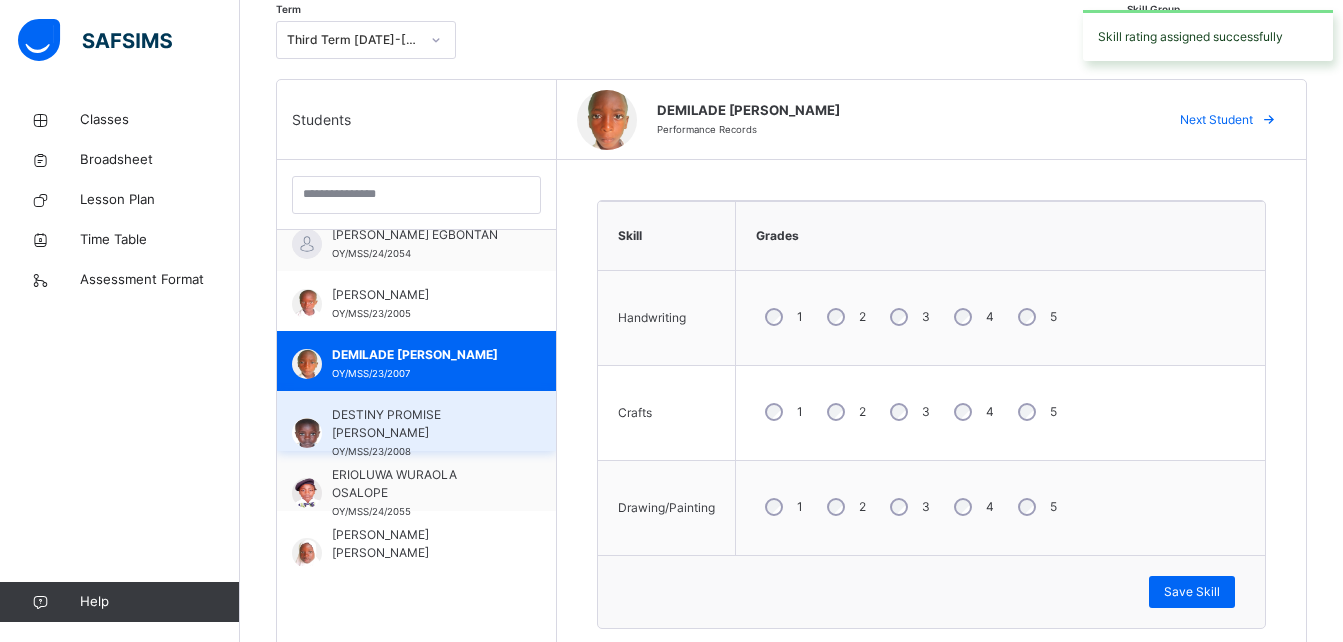 click on "DESTINY  PROMISE [PERSON_NAME]" at bounding box center [421, 424] 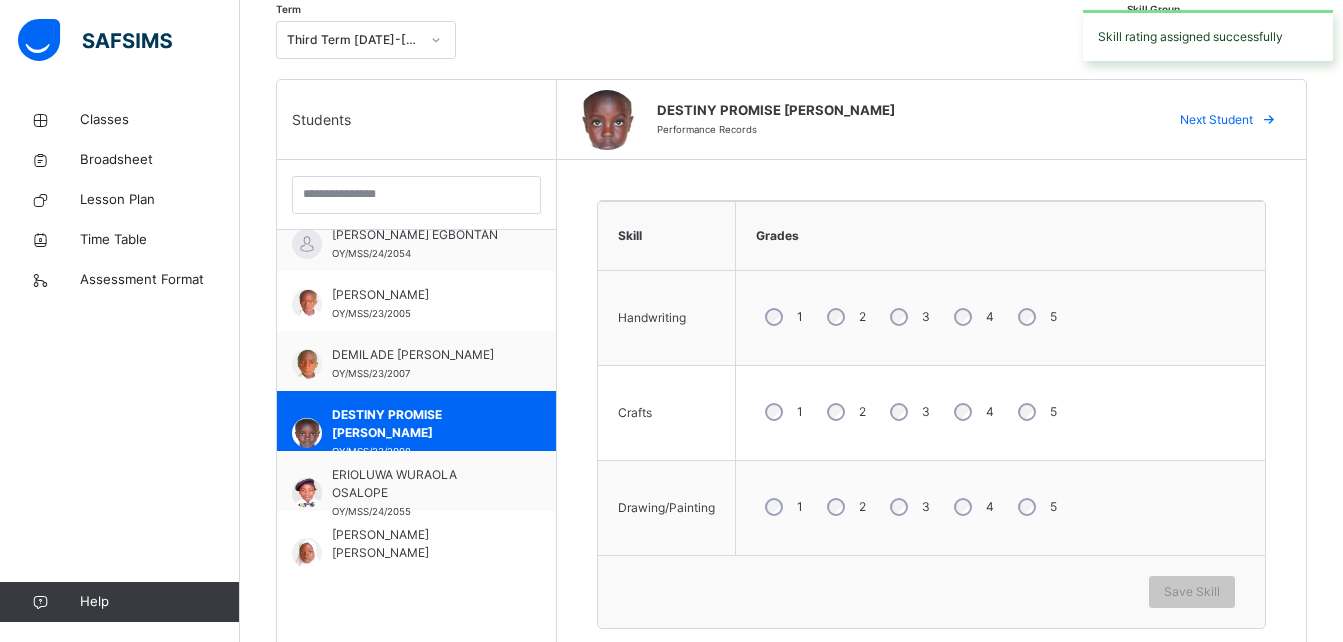 click on "2" at bounding box center (844, 317) 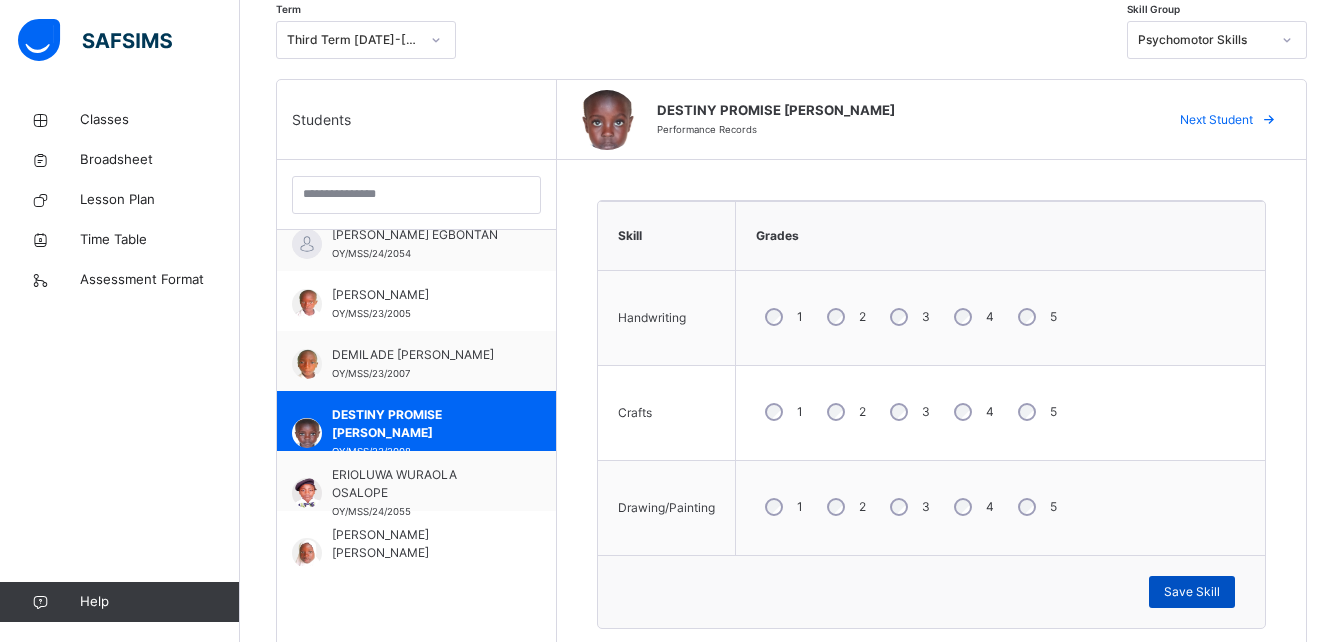 click on "Save Skill" at bounding box center (1192, 592) 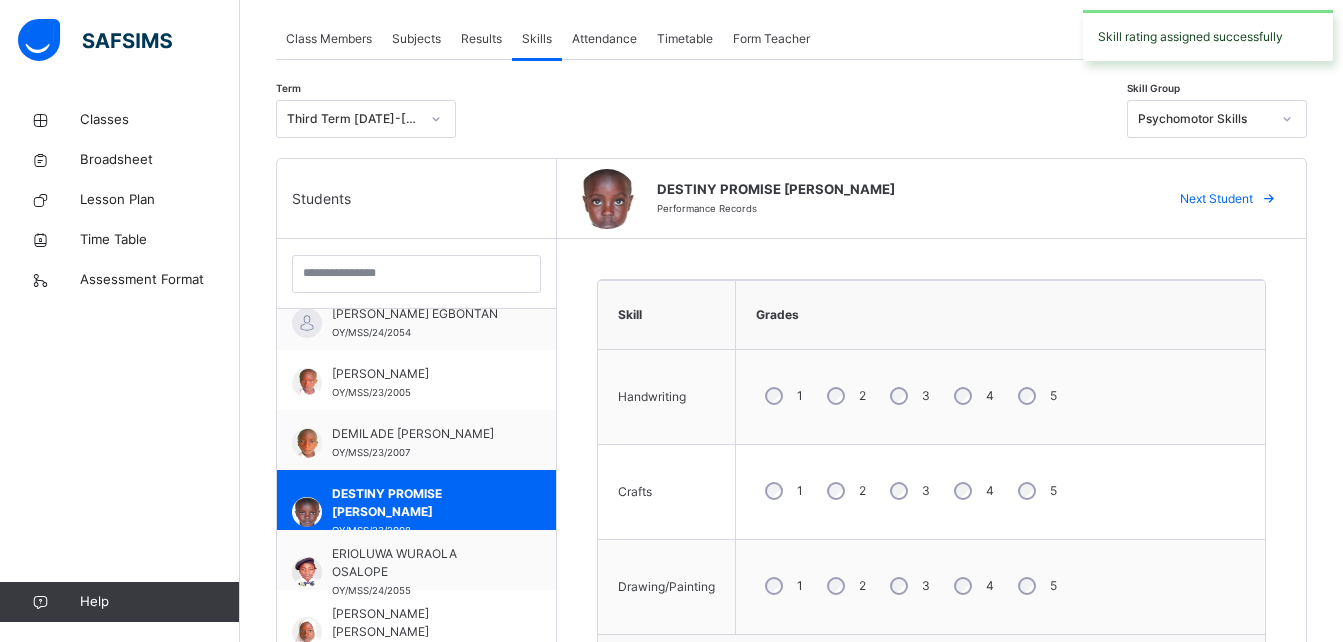 scroll, scrollTop: 356, scrollLeft: 0, axis: vertical 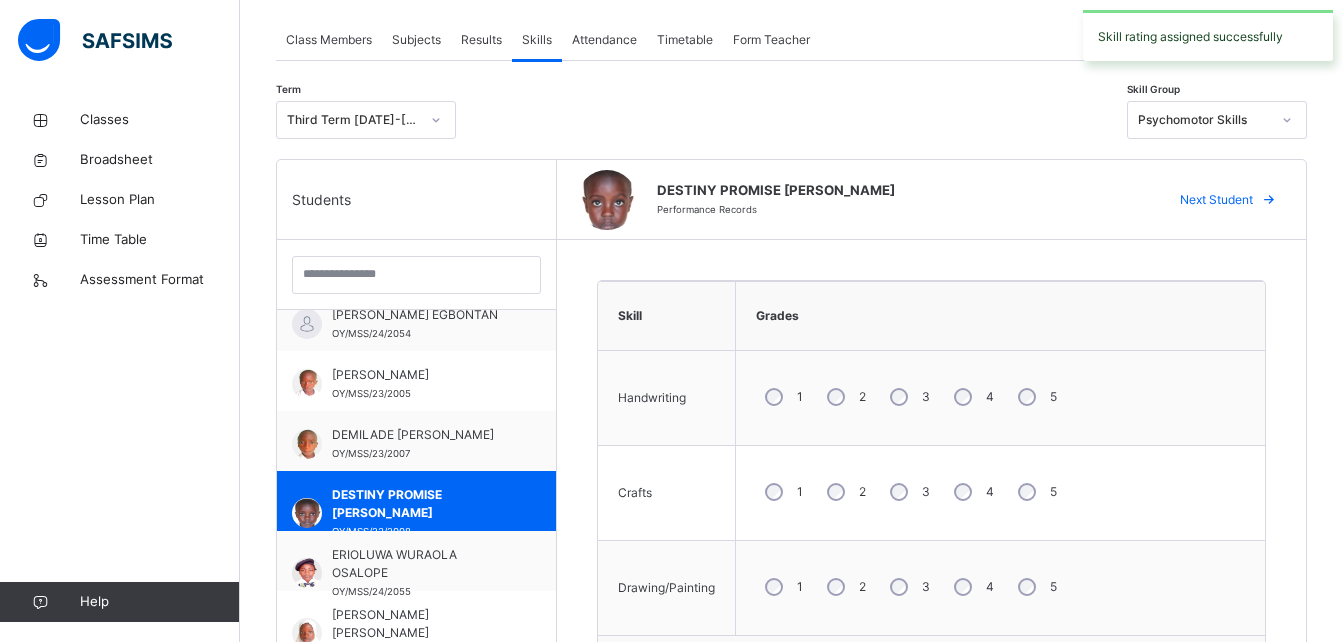 click at bounding box center (1287, 120) 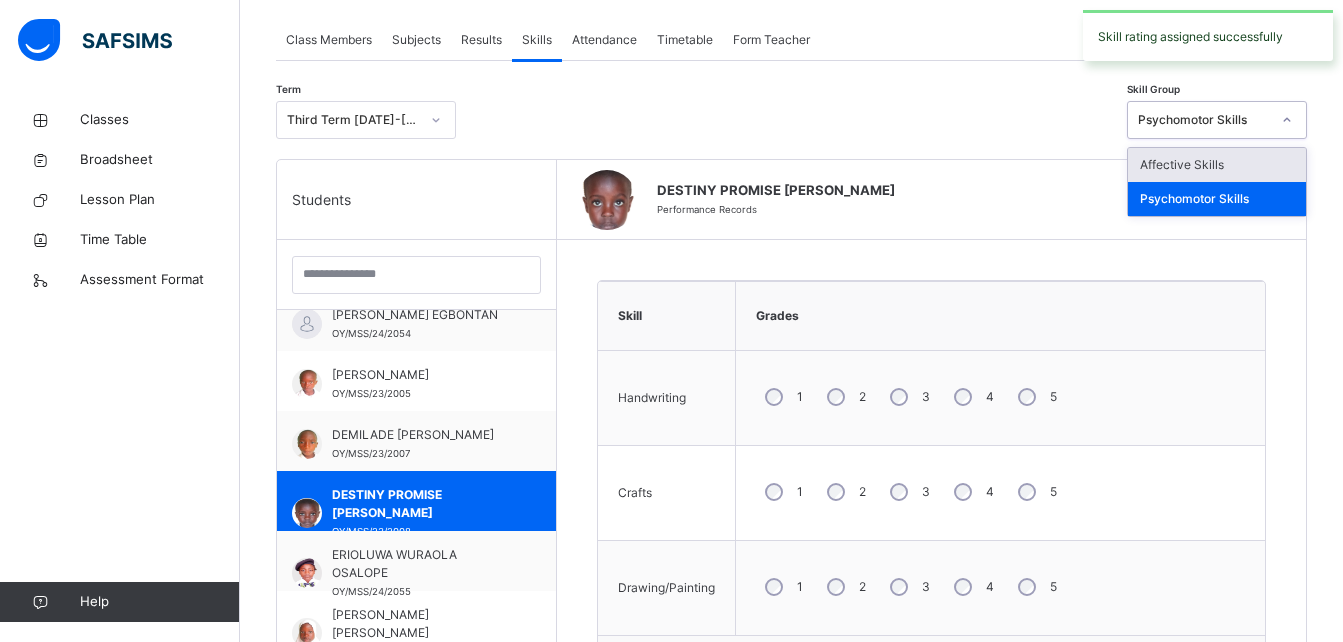 click on "Affective Skills" at bounding box center [1217, 165] 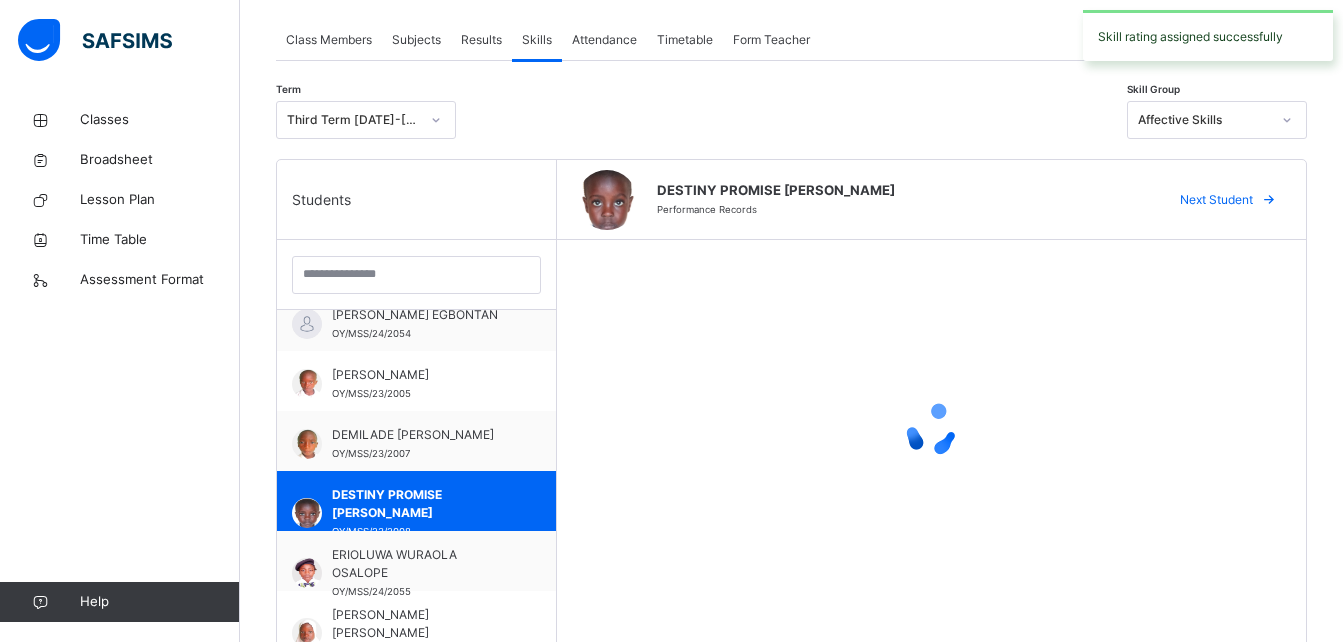 click on "DESTINY  PROMISE CHUKWUMA    Performance Records   Next Student" at bounding box center [931, 200] 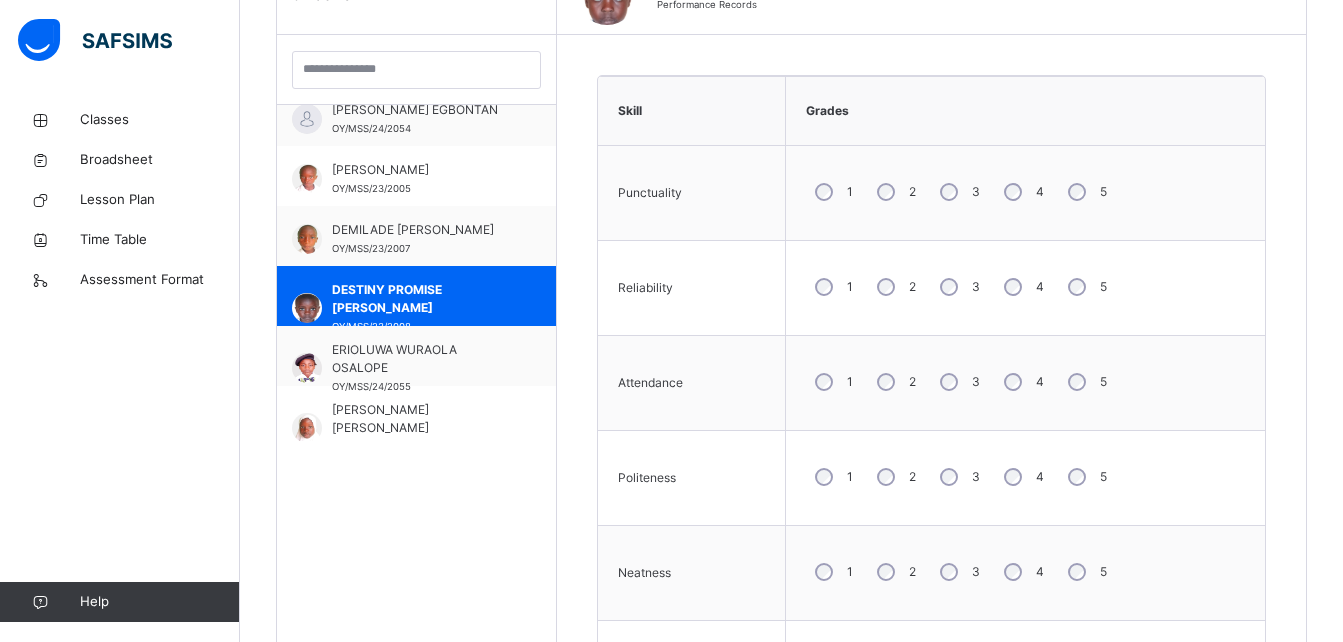 scroll, scrollTop: 564, scrollLeft: 0, axis: vertical 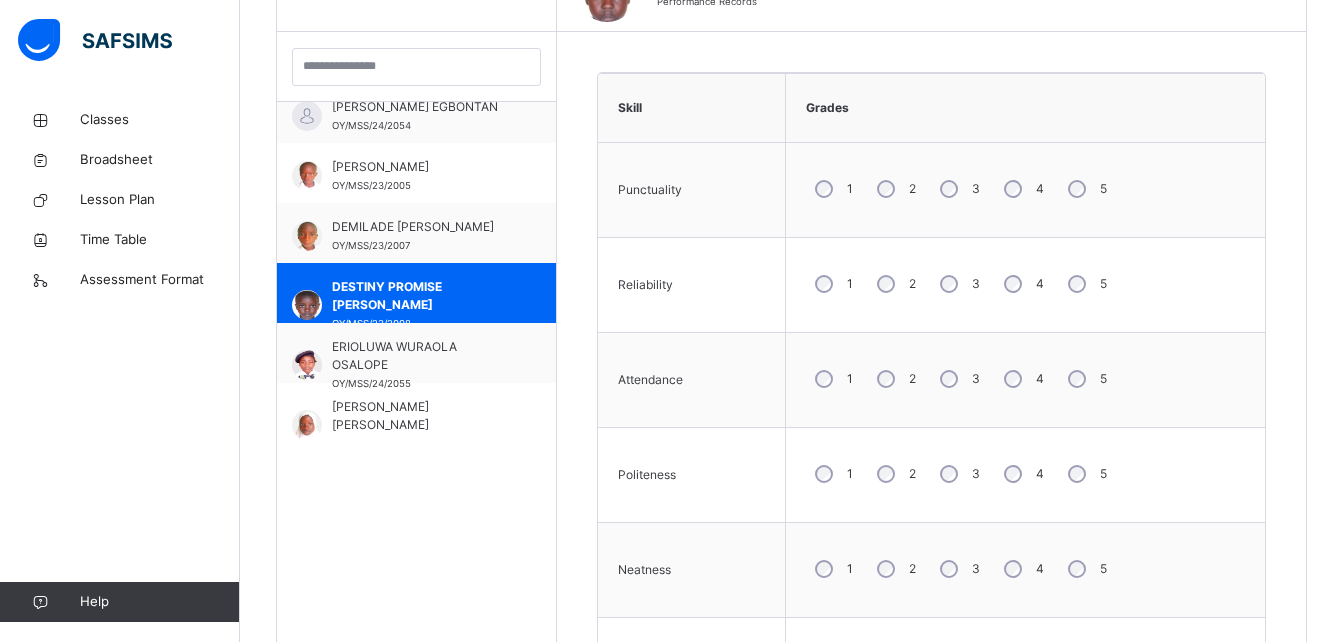 click on "3" at bounding box center [958, 189] 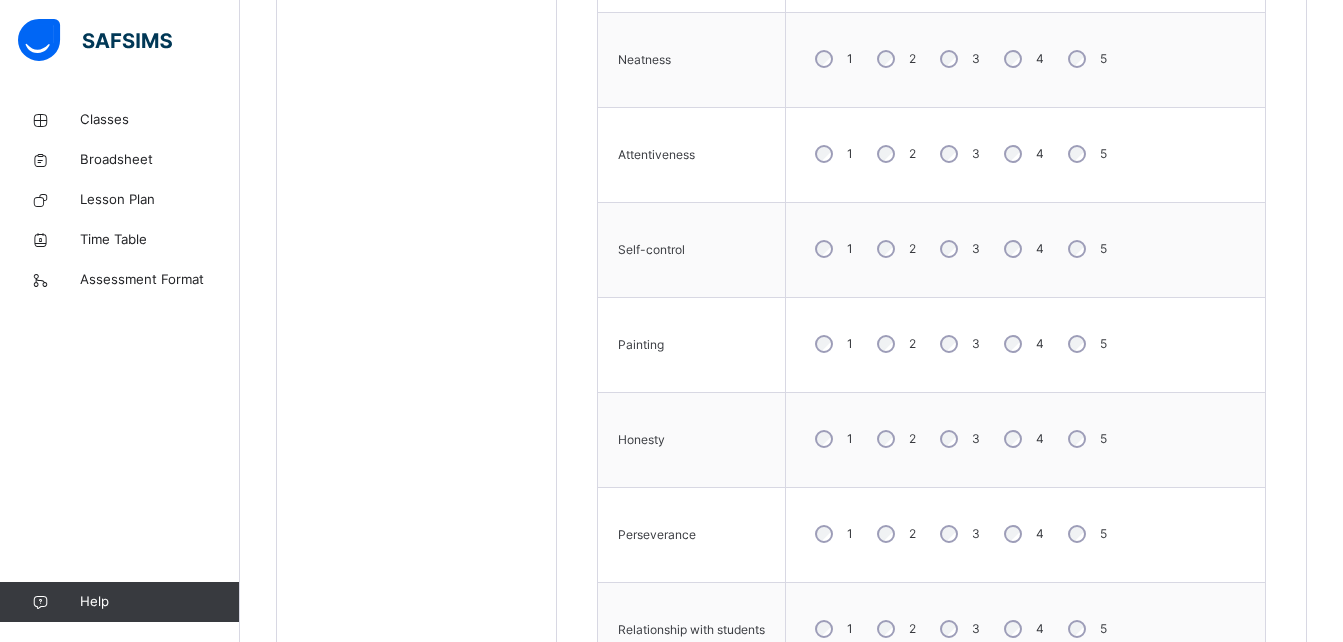 scroll, scrollTop: 1081, scrollLeft: 0, axis: vertical 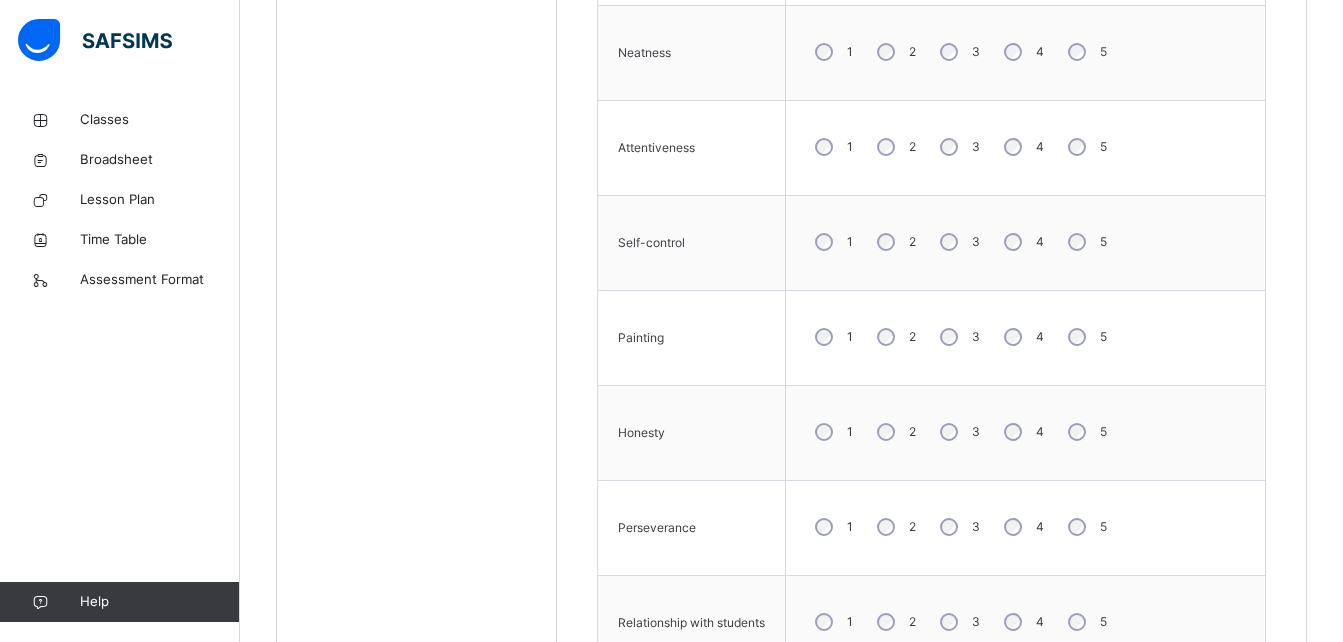 click on "3" at bounding box center [958, 147] 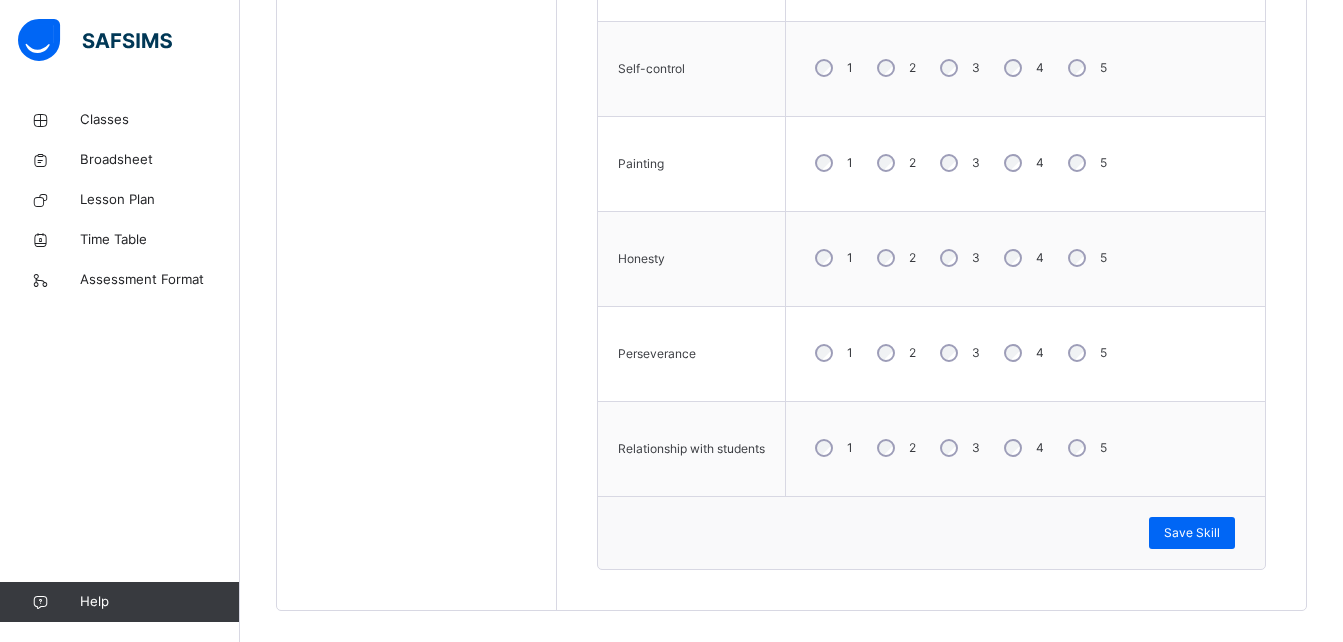 scroll, scrollTop: 1274, scrollLeft: 0, axis: vertical 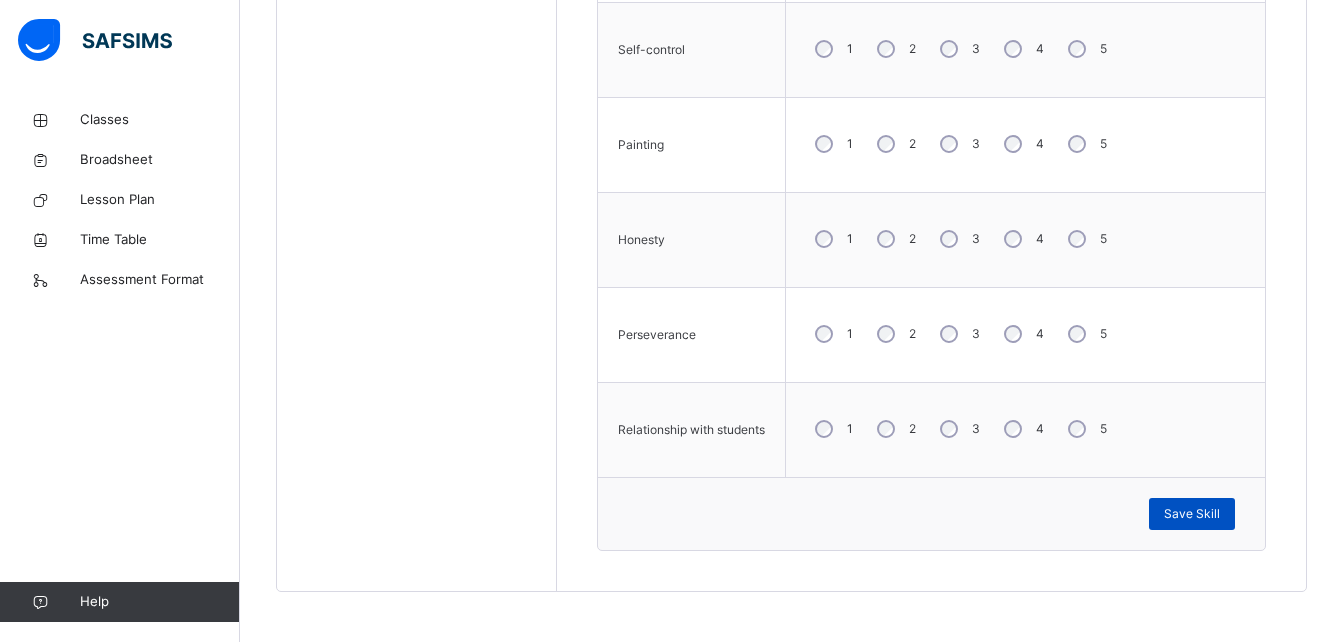 click on "Save Skill" at bounding box center (1192, 514) 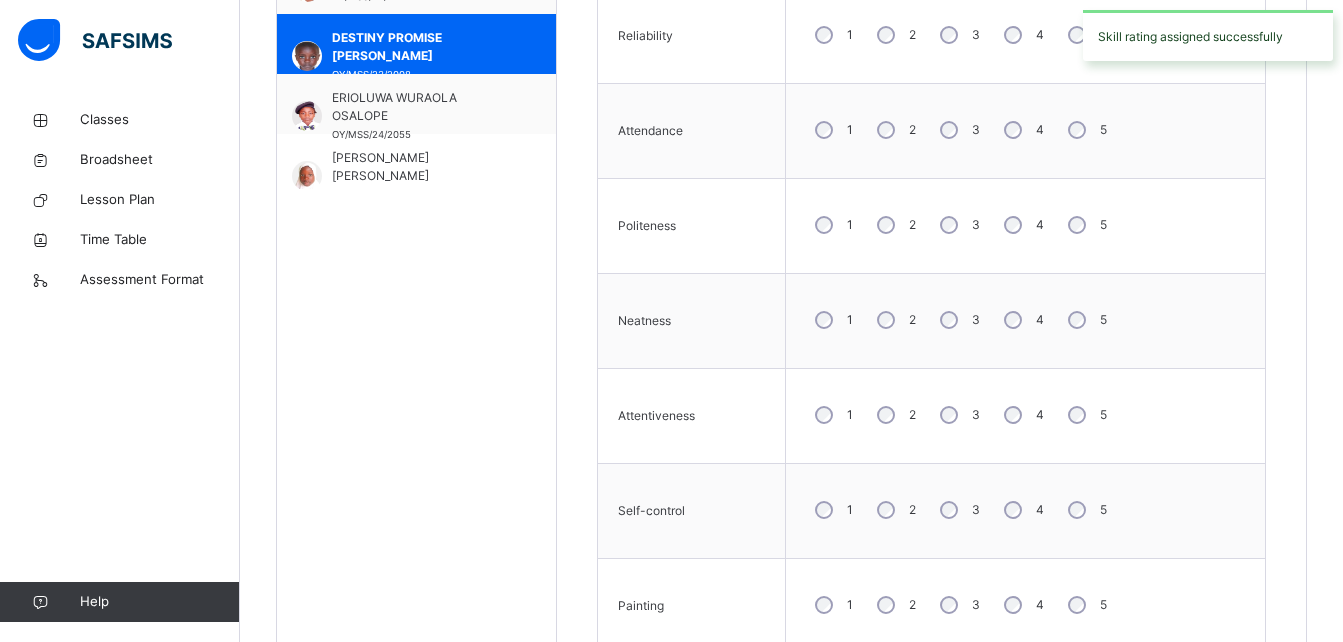 scroll, scrollTop: 812, scrollLeft: 0, axis: vertical 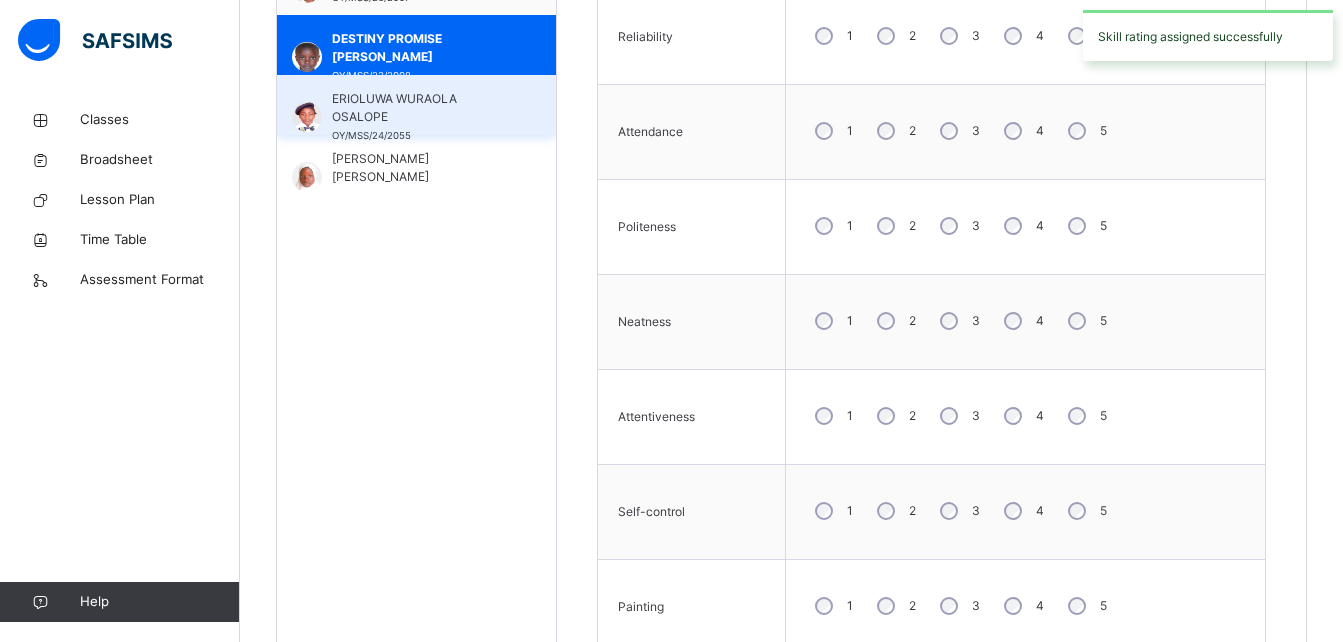 click on "ERIOLUWA  WURAOLA OSALOPE" at bounding box center (421, 108) 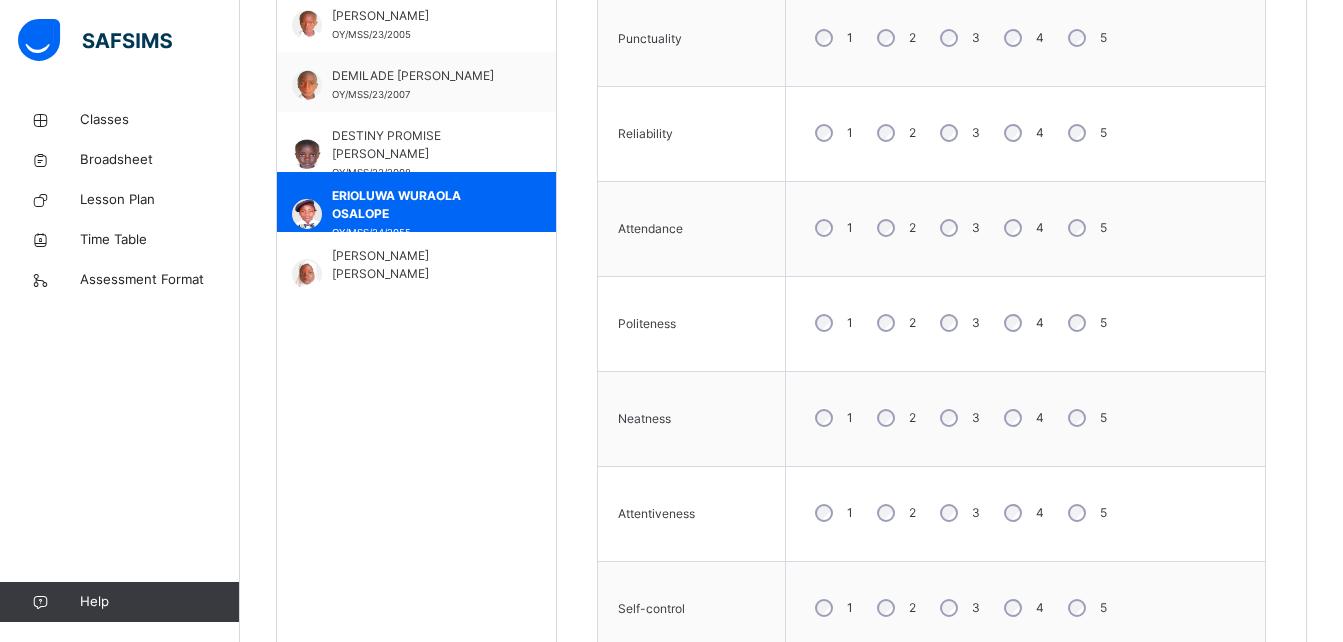 scroll, scrollTop: 710, scrollLeft: 0, axis: vertical 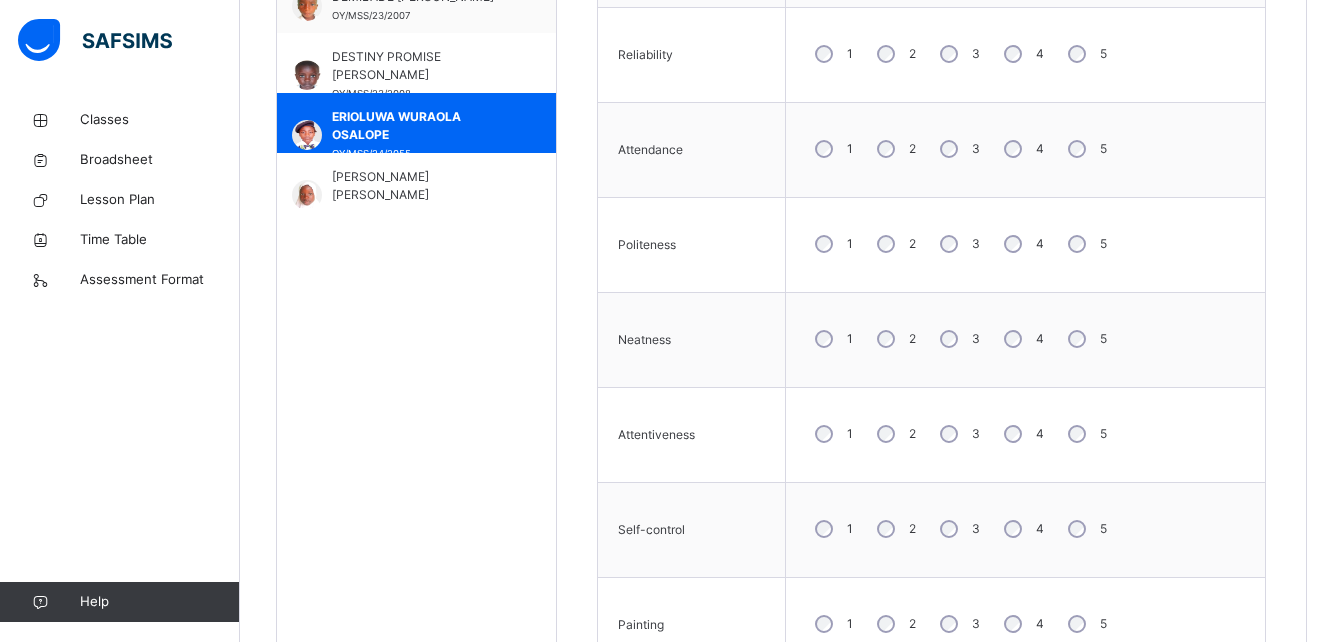 click on "3" at bounding box center (958, 149) 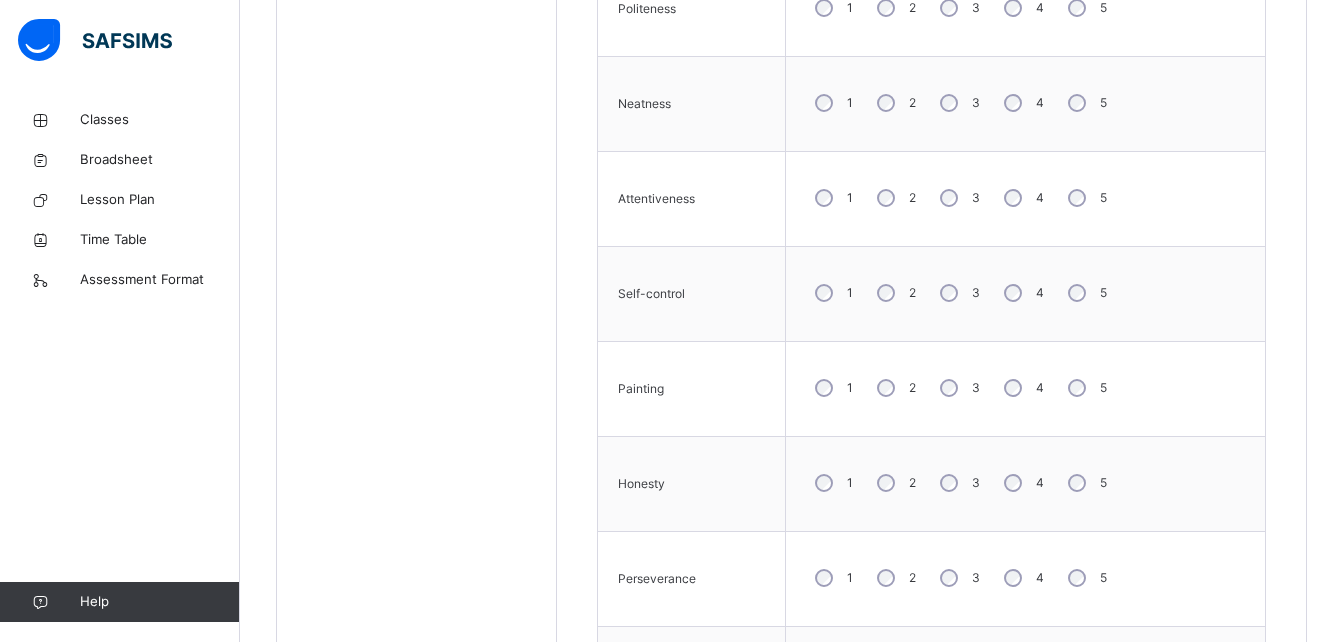 scroll, scrollTop: 1069, scrollLeft: 0, axis: vertical 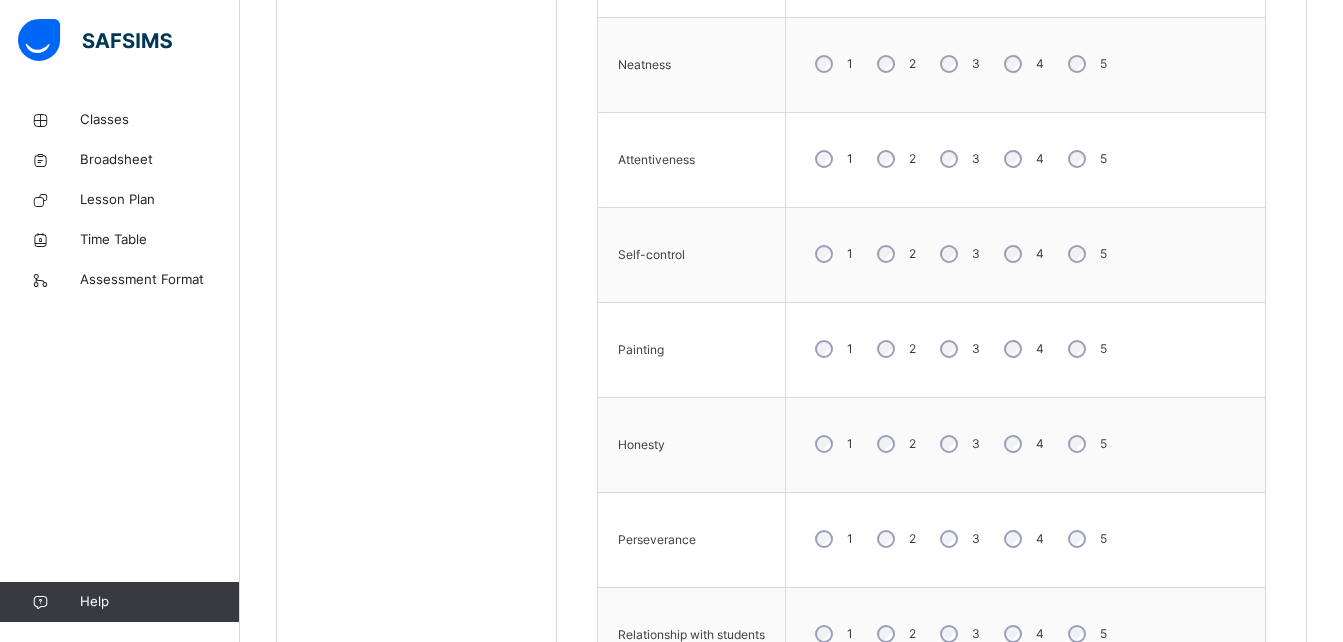 click on "3" at bounding box center (958, 349) 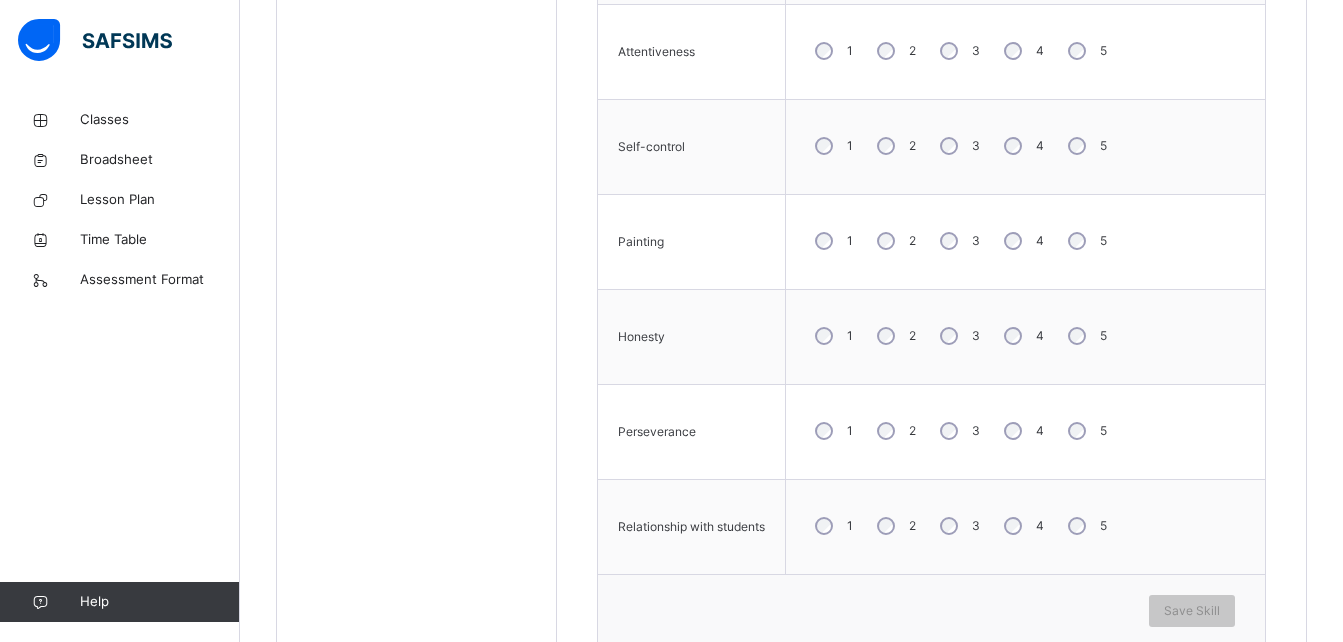scroll, scrollTop: 1178, scrollLeft: 0, axis: vertical 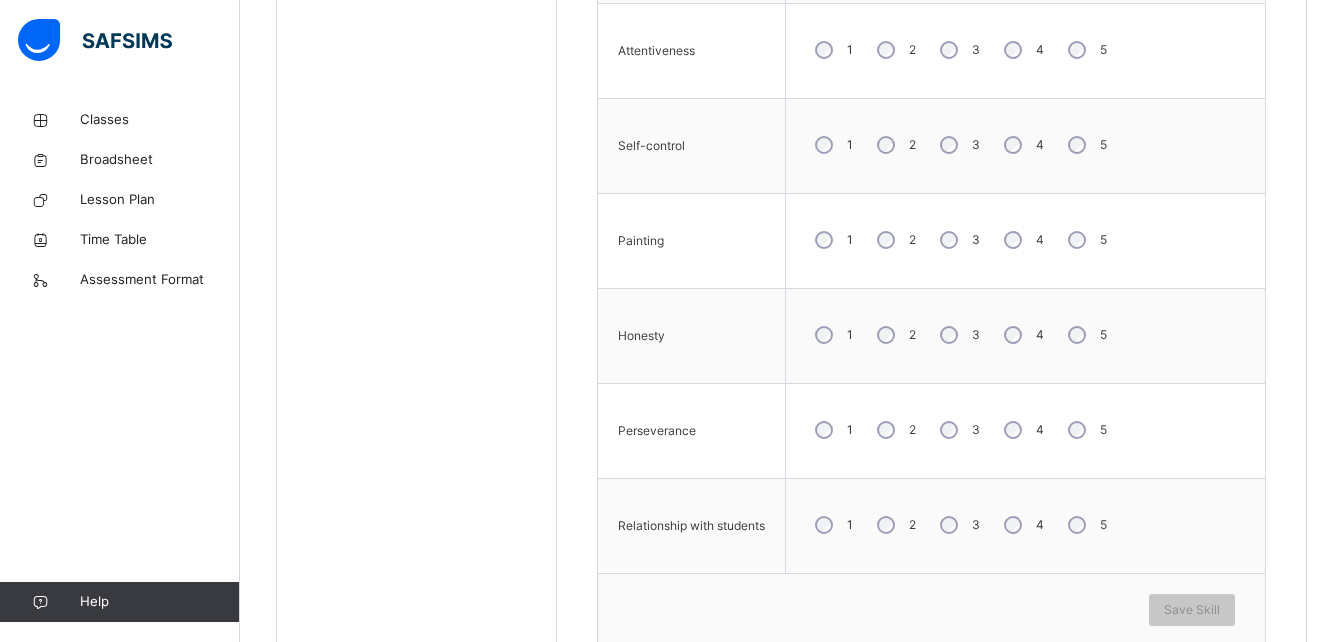 click on "1" at bounding box center [832, 430] 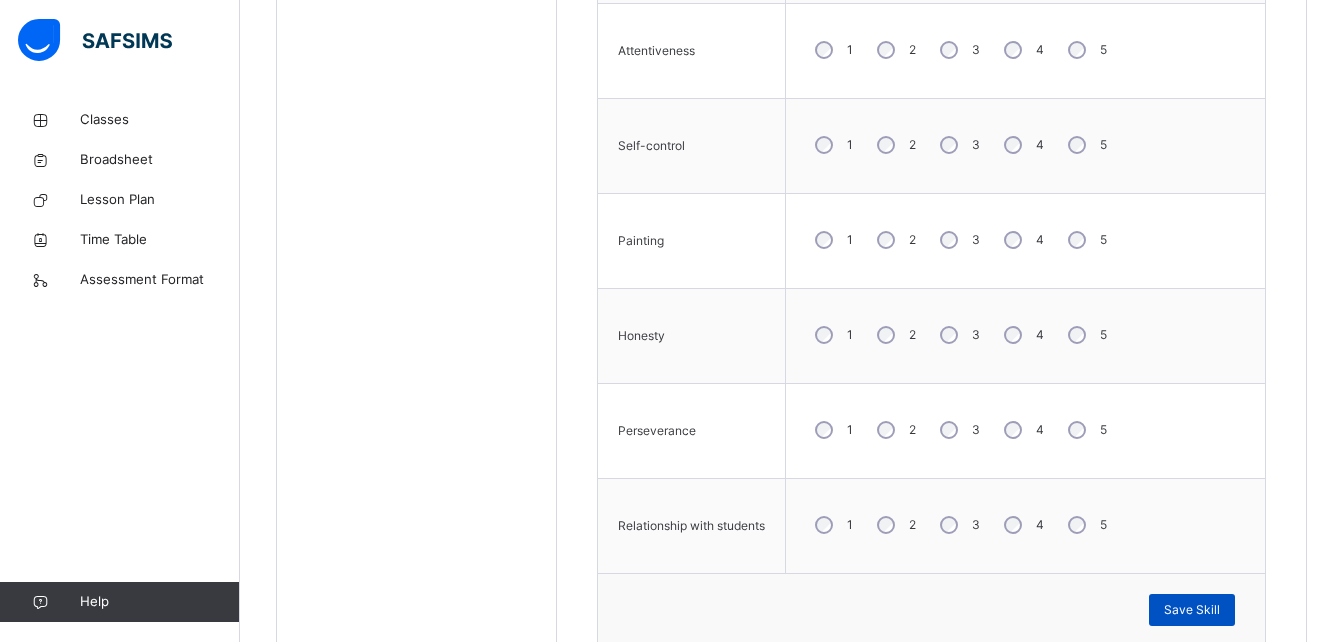 click on "Save Skill" at bounding box center (1192, 610) 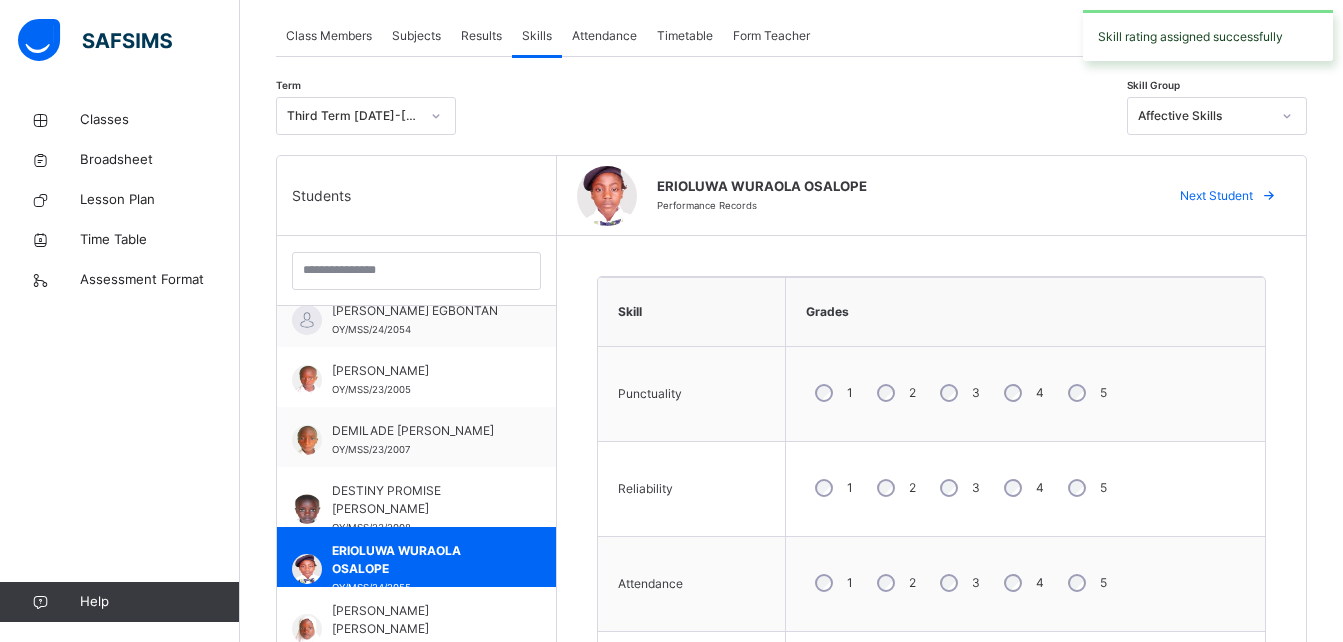 scroll, scrollTop: 348, scrollLeft: 0, axis: vertical 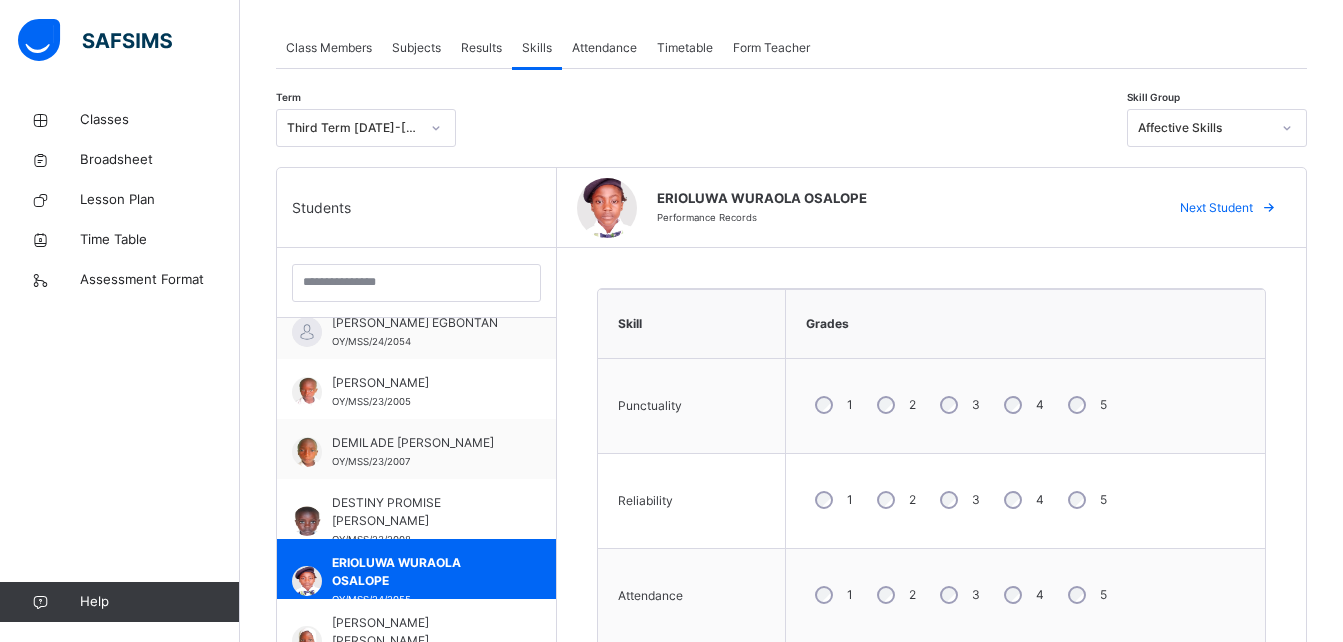 click at bounding box center (1287, 128) 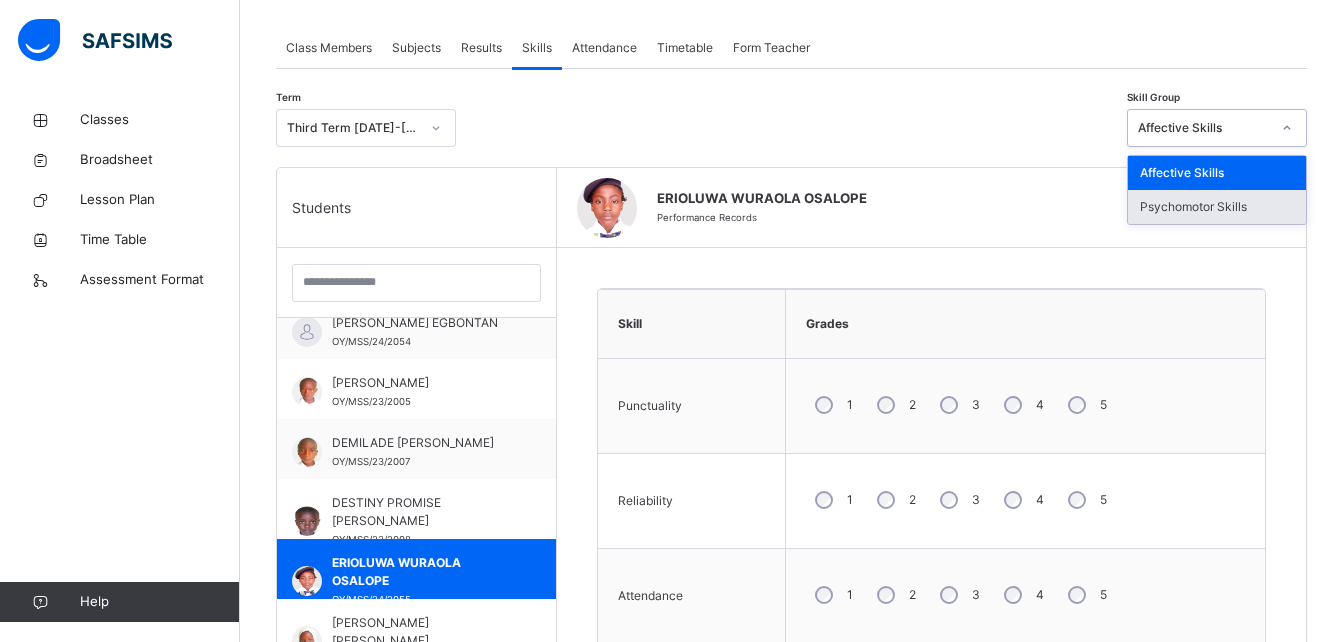 click on "Psychomotor Skills" at bounding box center (1217, 207) 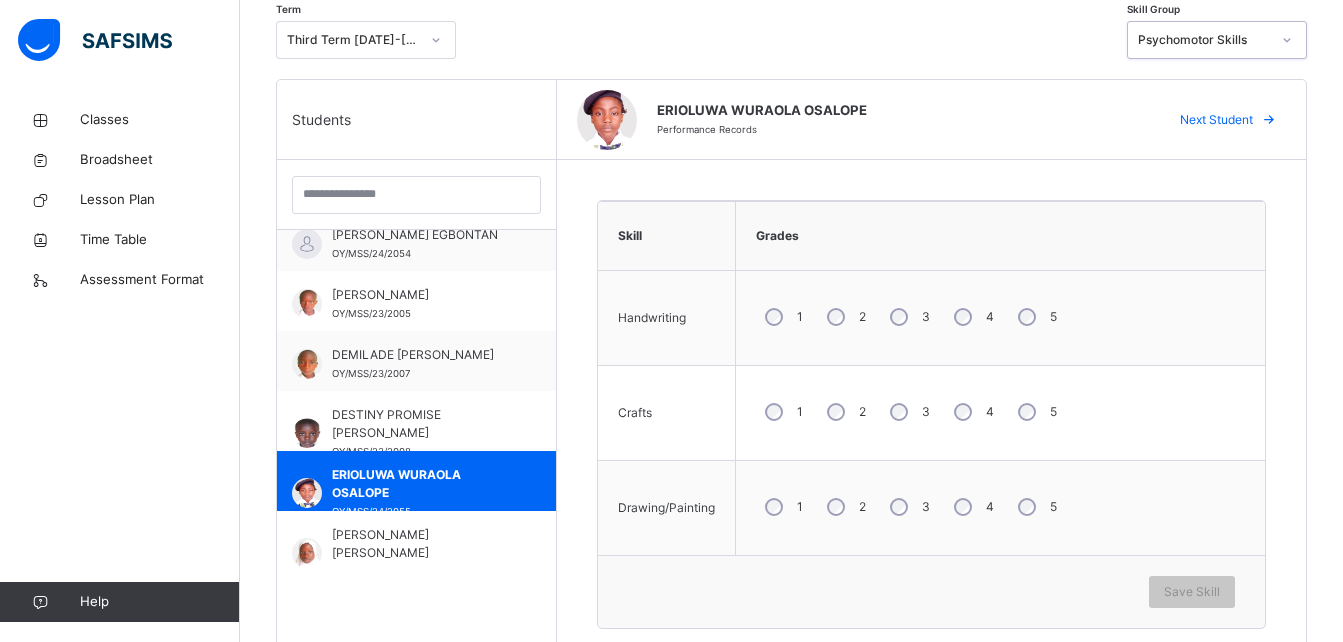 scroll, scrollTop: 440, scrollLeft: 0, axis: vertical 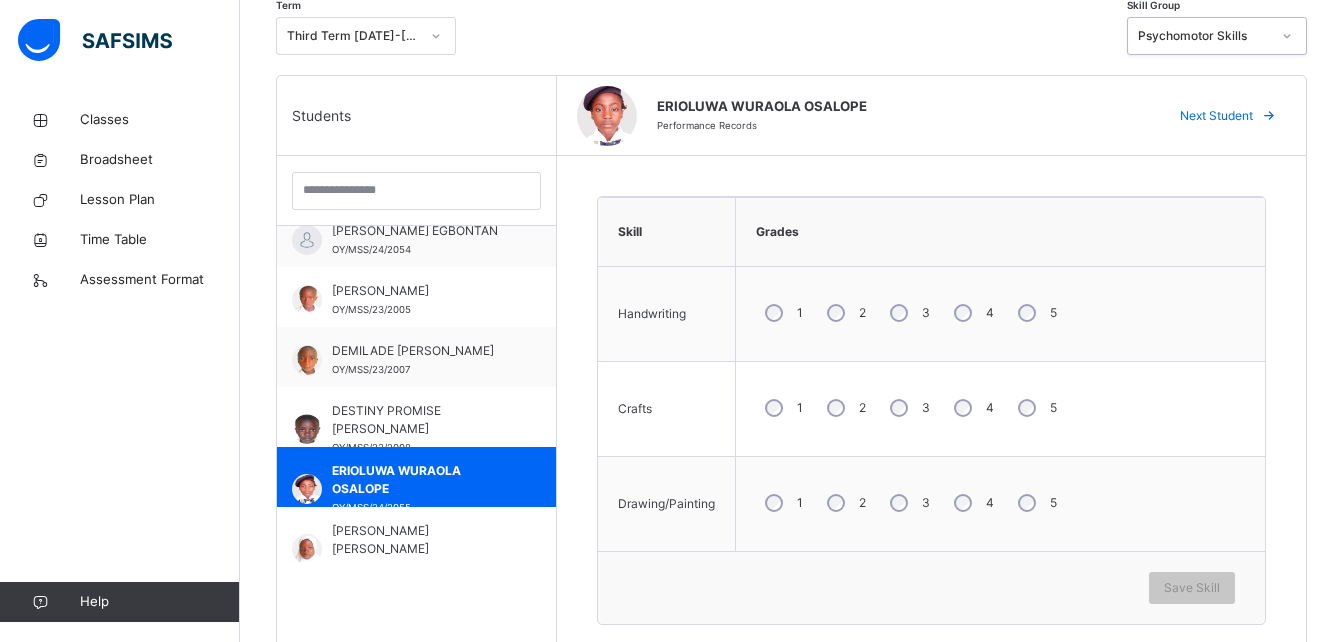 click on "4" at bounding box center [972, 313] 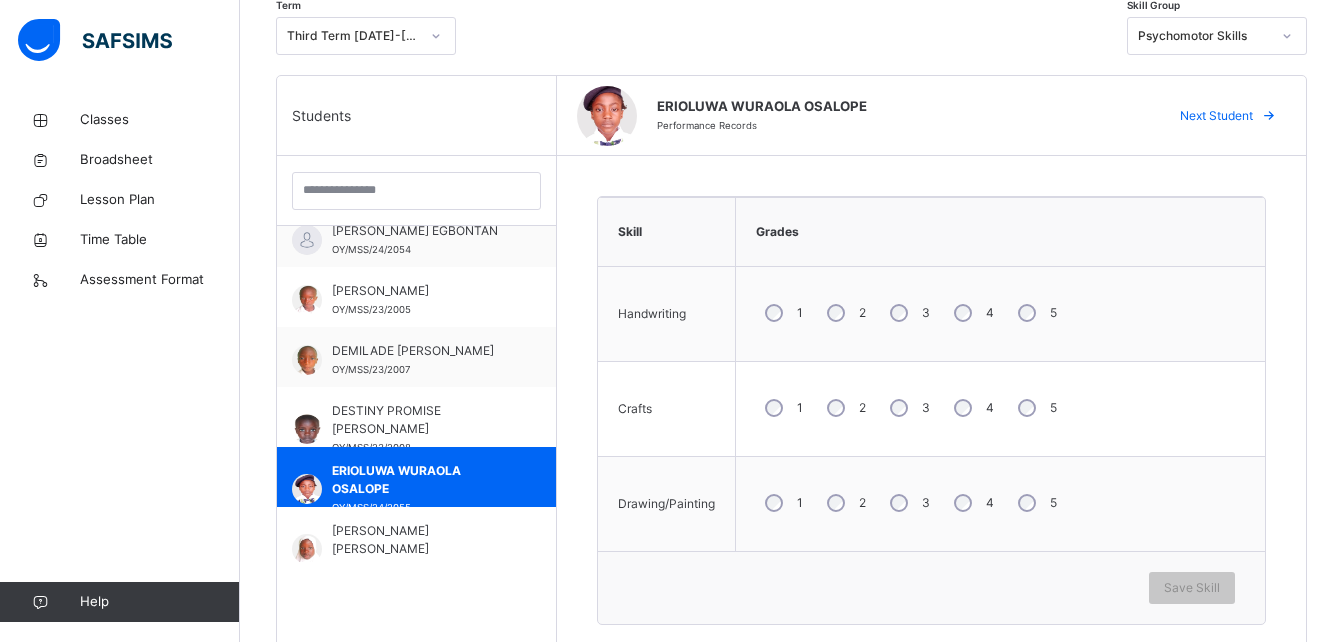 click on "3" at bounding box center [926, 408] 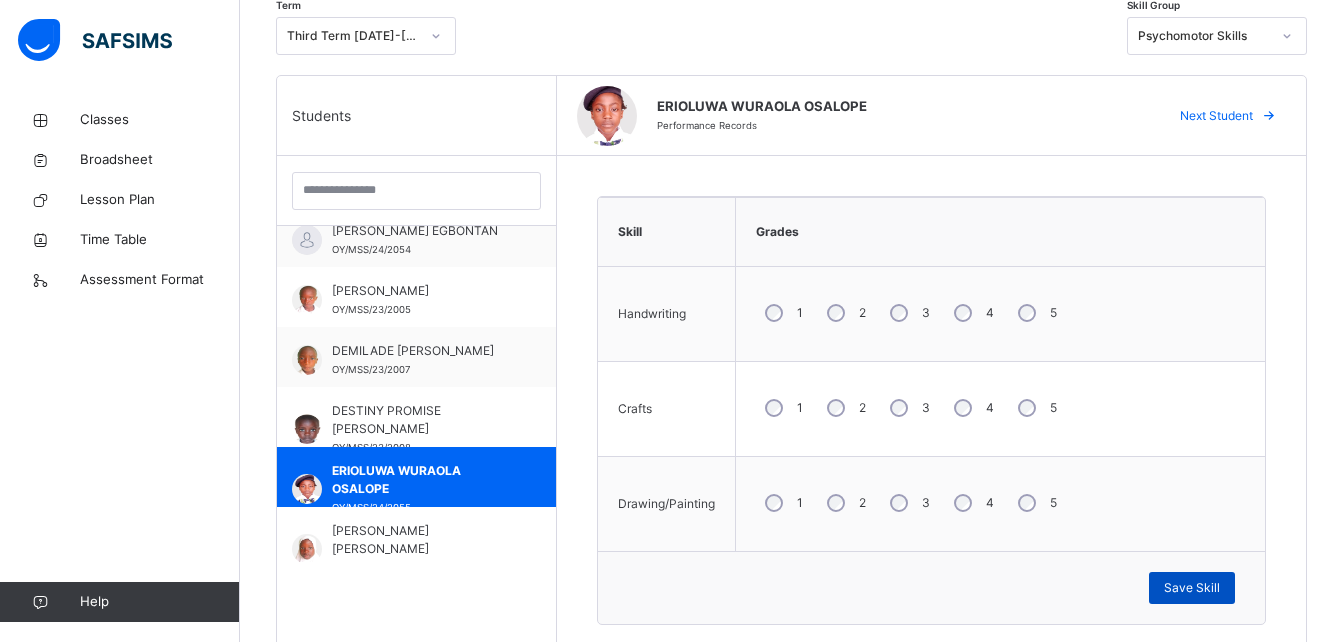 click on "Save Skill" at bounding box center (1192, 588) 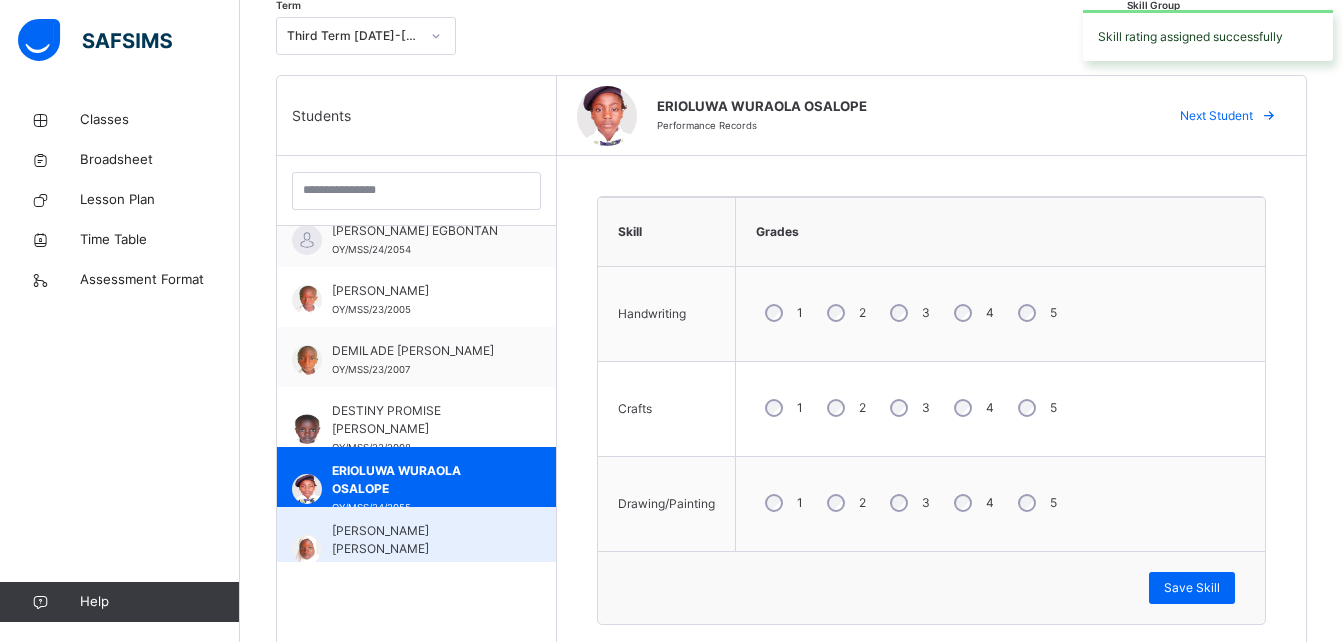 click on "[PERSON_NAME] [PERSON_NAME]" at bounding box center [421, 540] 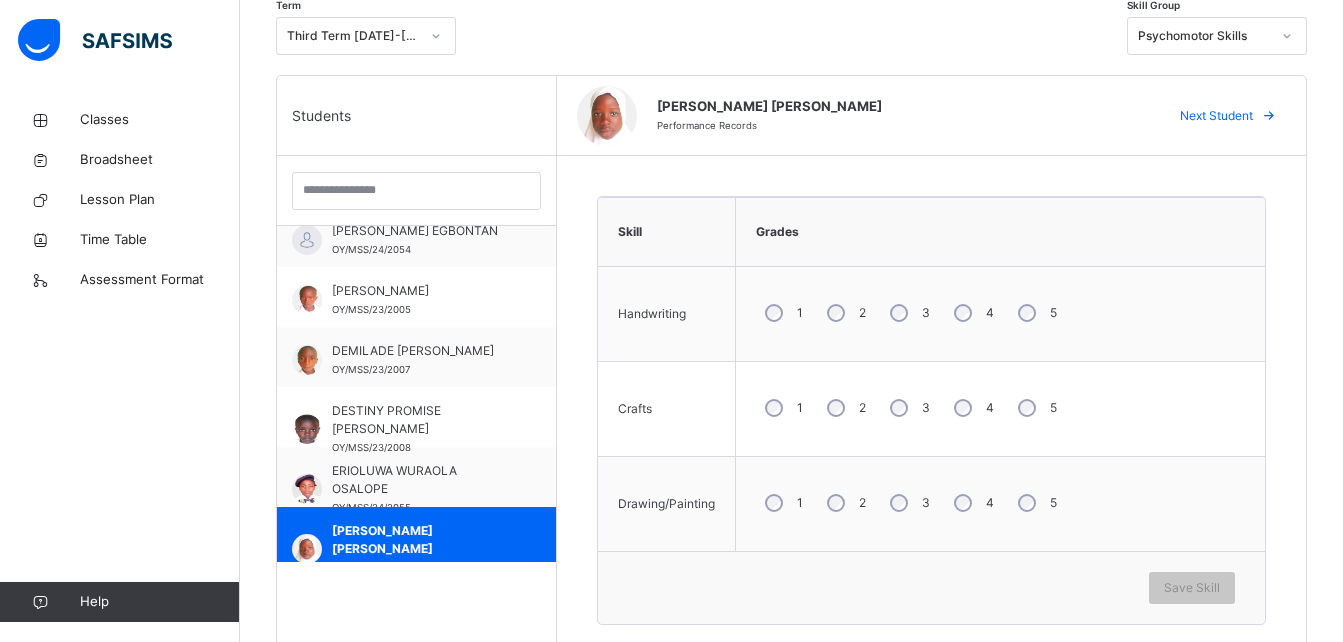 click on "3" at bounding box center (908, 313) 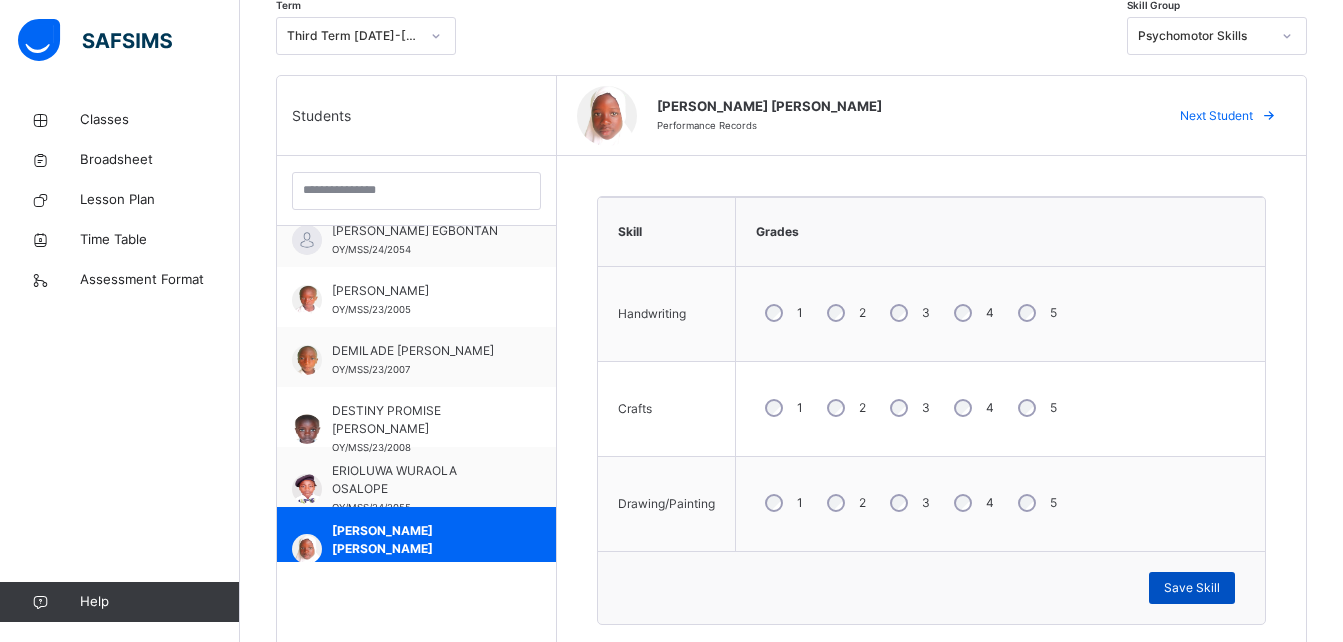 click on "Save Skill" at bounding box center [1192, 588] 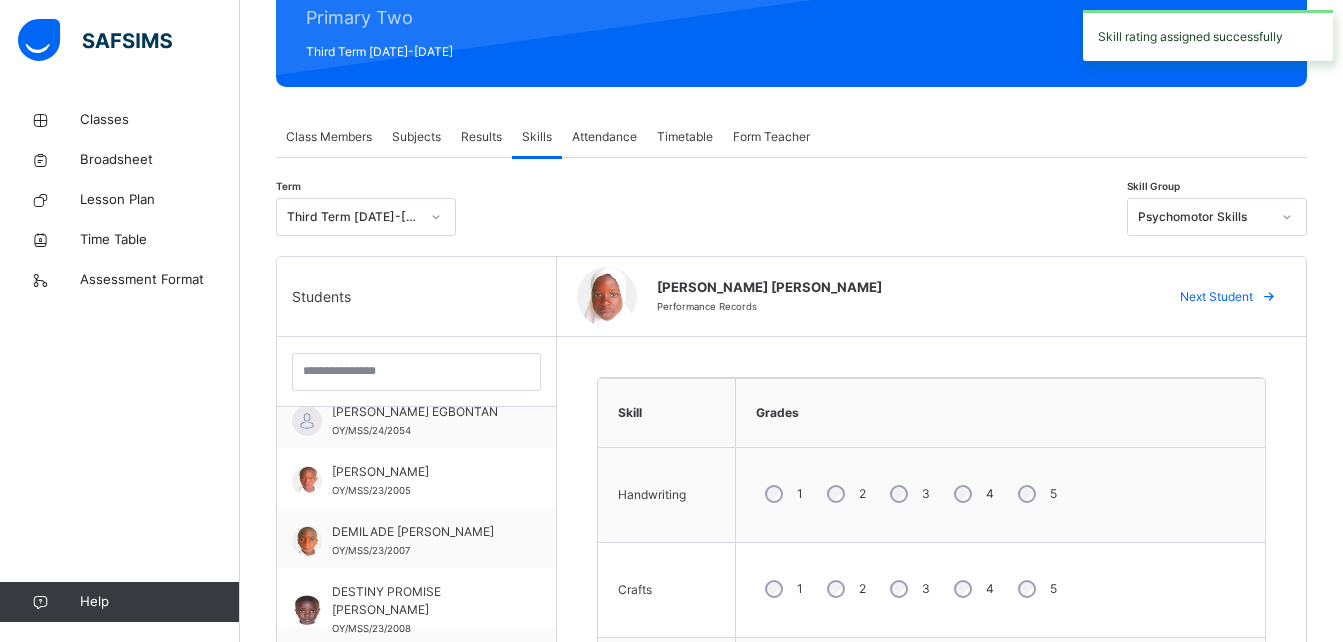 scroll, scrollTop: 223, scrollLeft: 0, axis: vertical 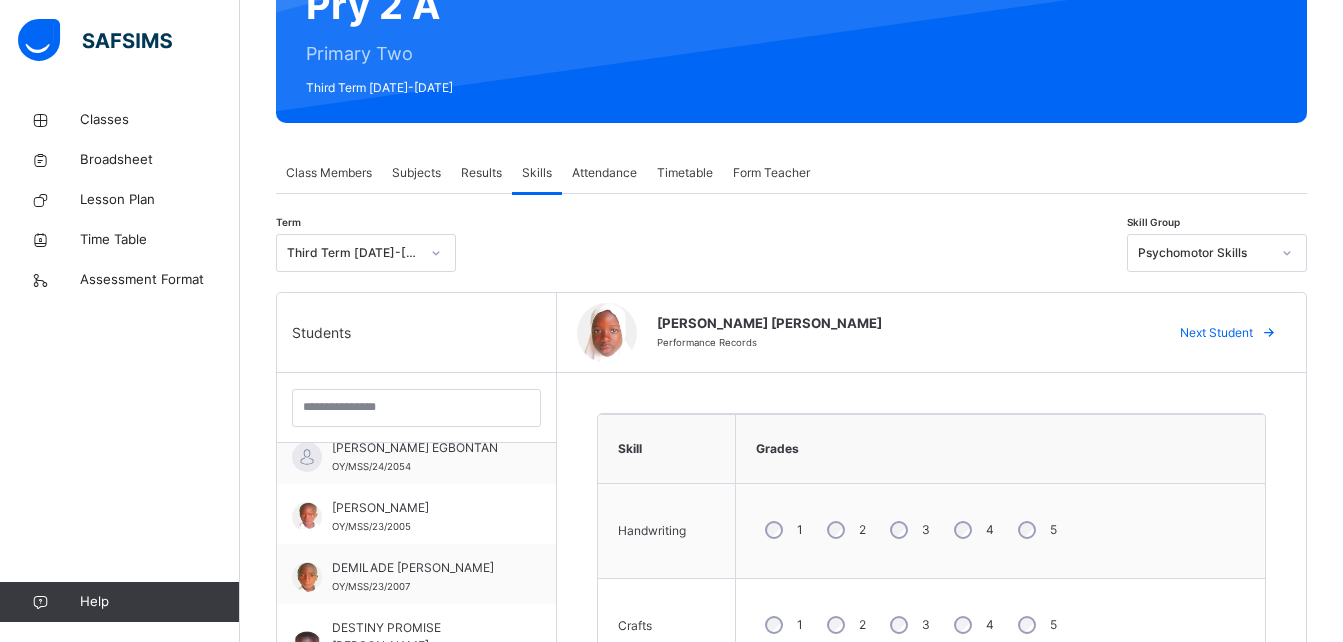 click on "Psychomotor Skills" at bounding box center (1204, 253) 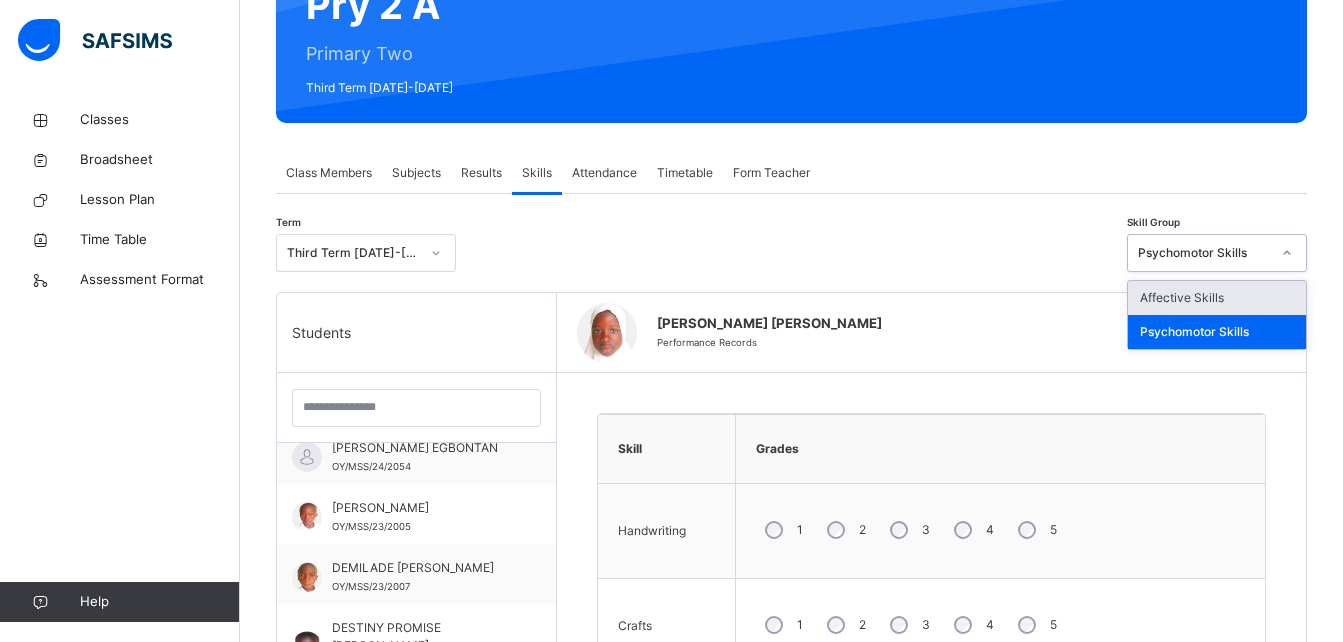 click on "Affective Skills" at bounding box center (1217, 298) 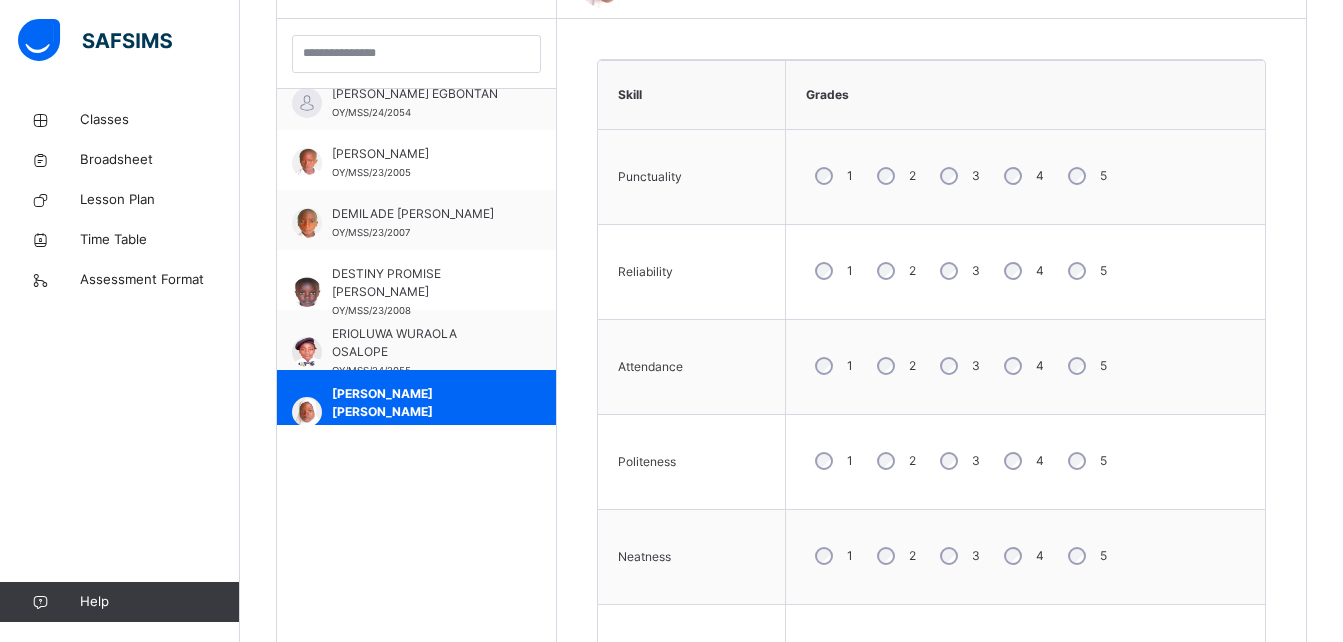 scroll, scrollTop: 590, scrollLeft: 0, axis: vertical 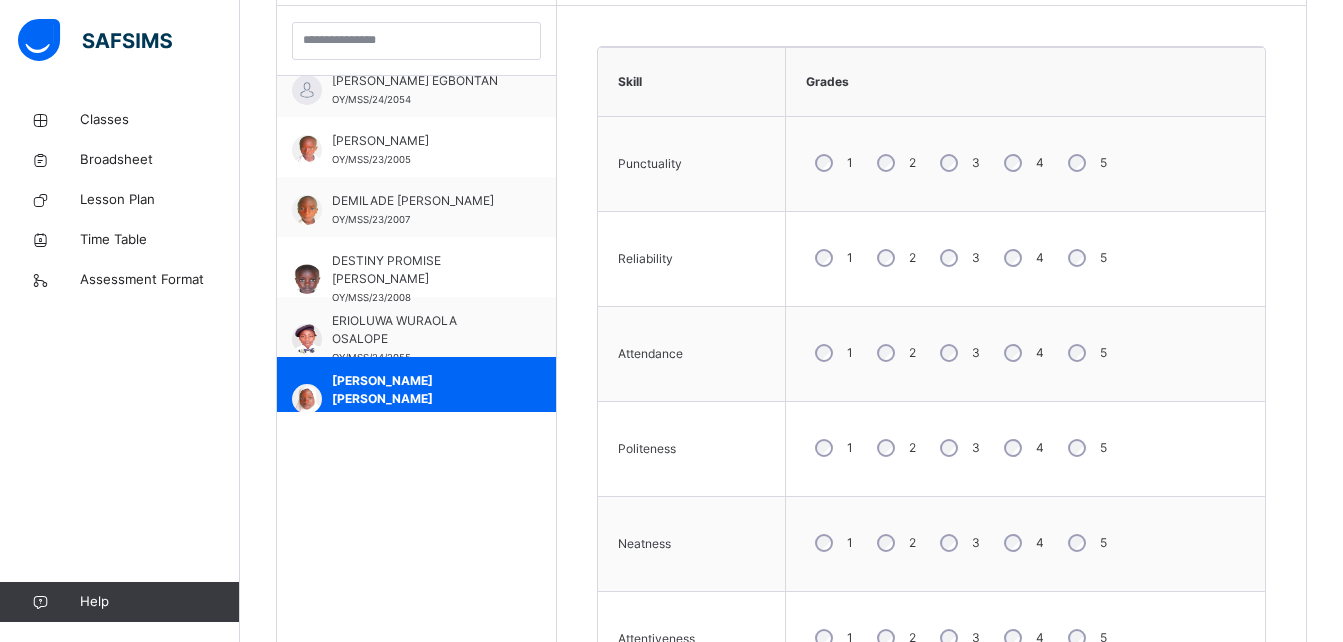 click on "3" at bounding box center (958, 258) 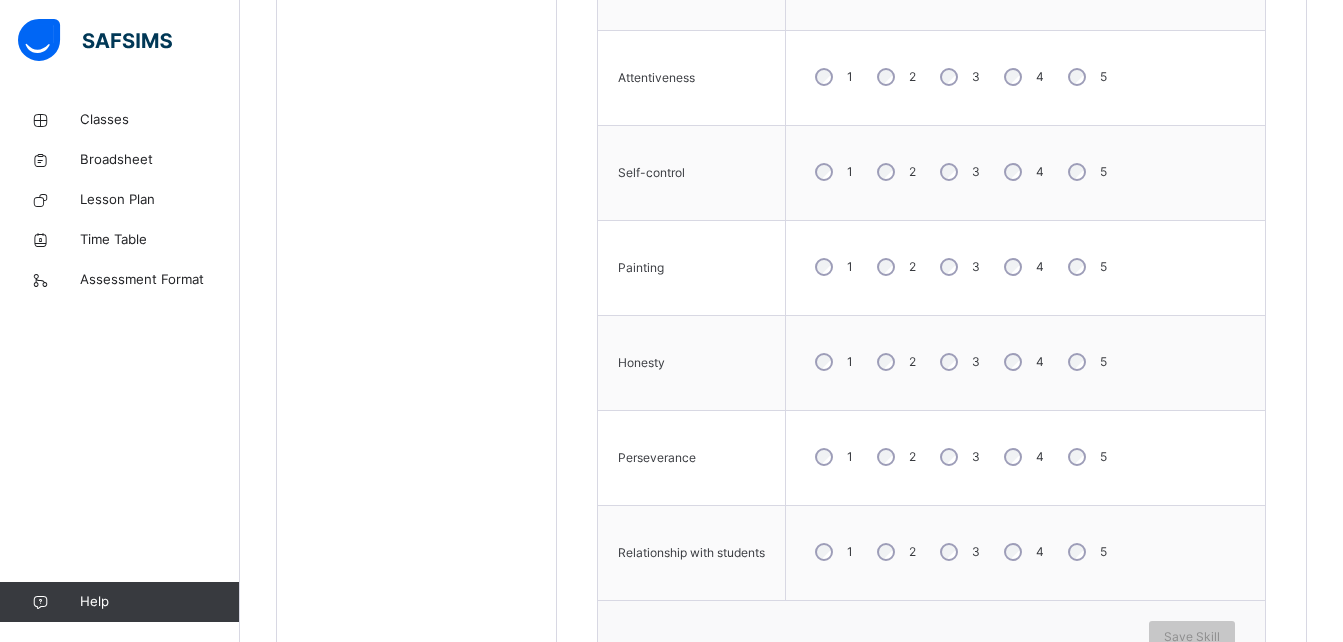 click on "3" at bounding box center [958, 267] 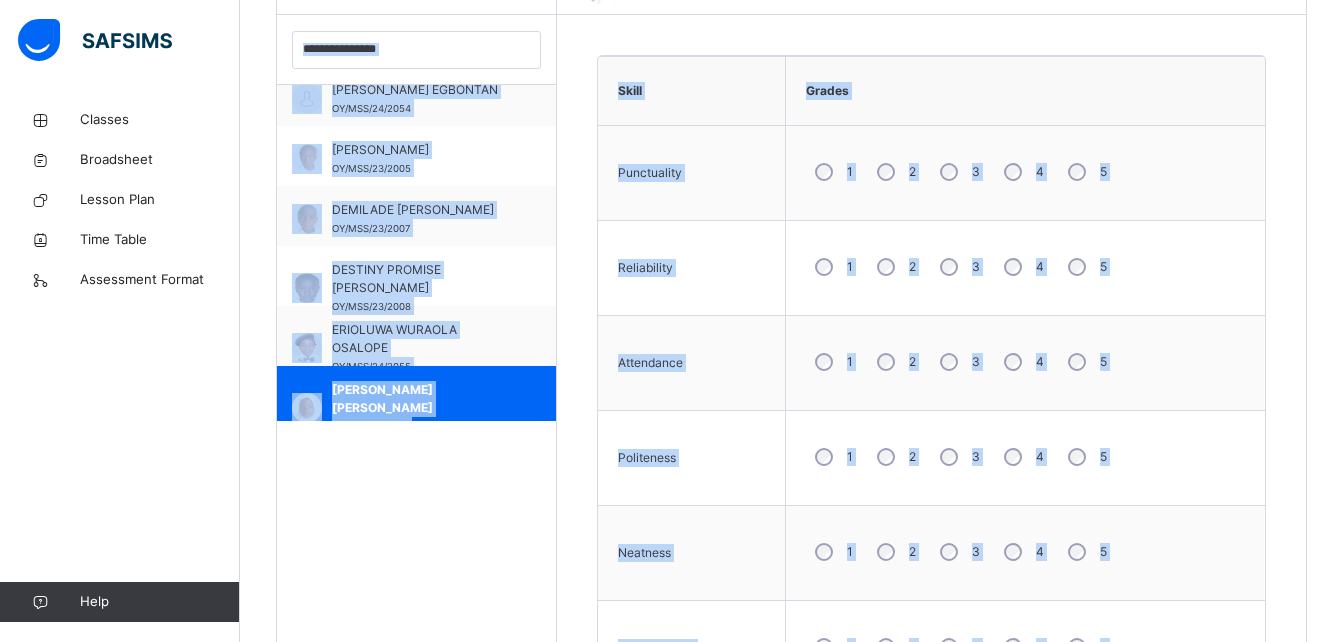 scroll, scrollTop: 411, scrollLeft: 0, axis: vertical 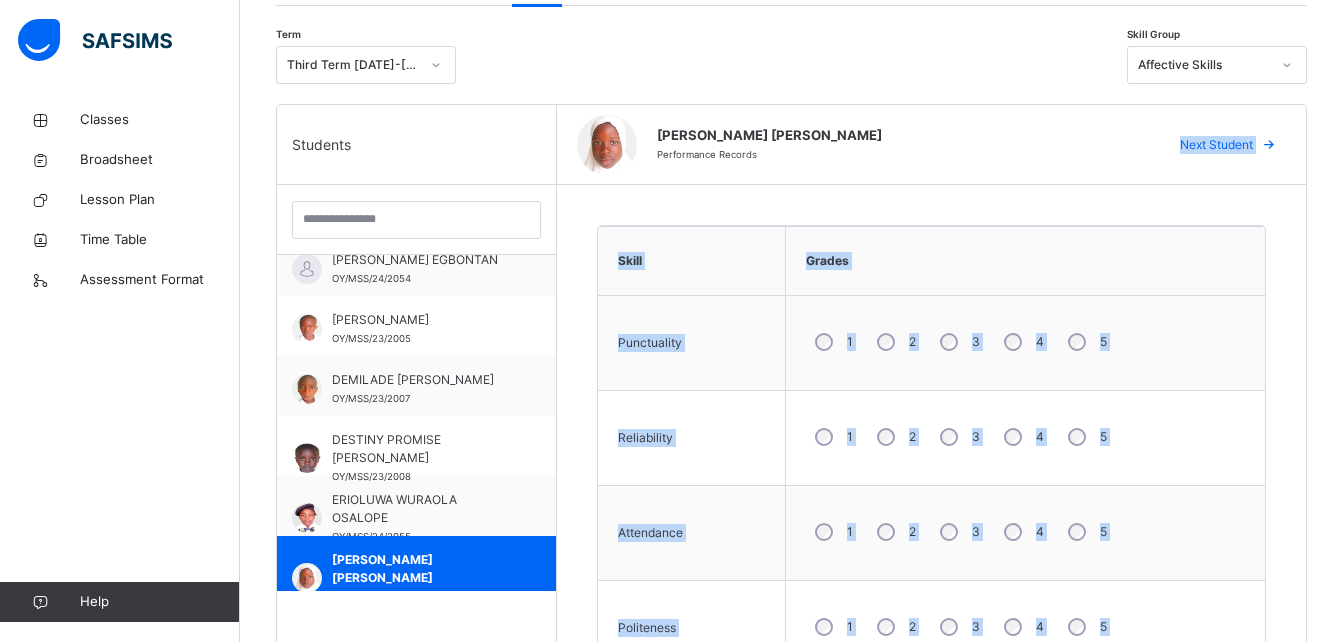 drag, startPoint x: 948, startPoint y: 255, endPoint x: 921, endPoint y: 76, distance: 181.02486 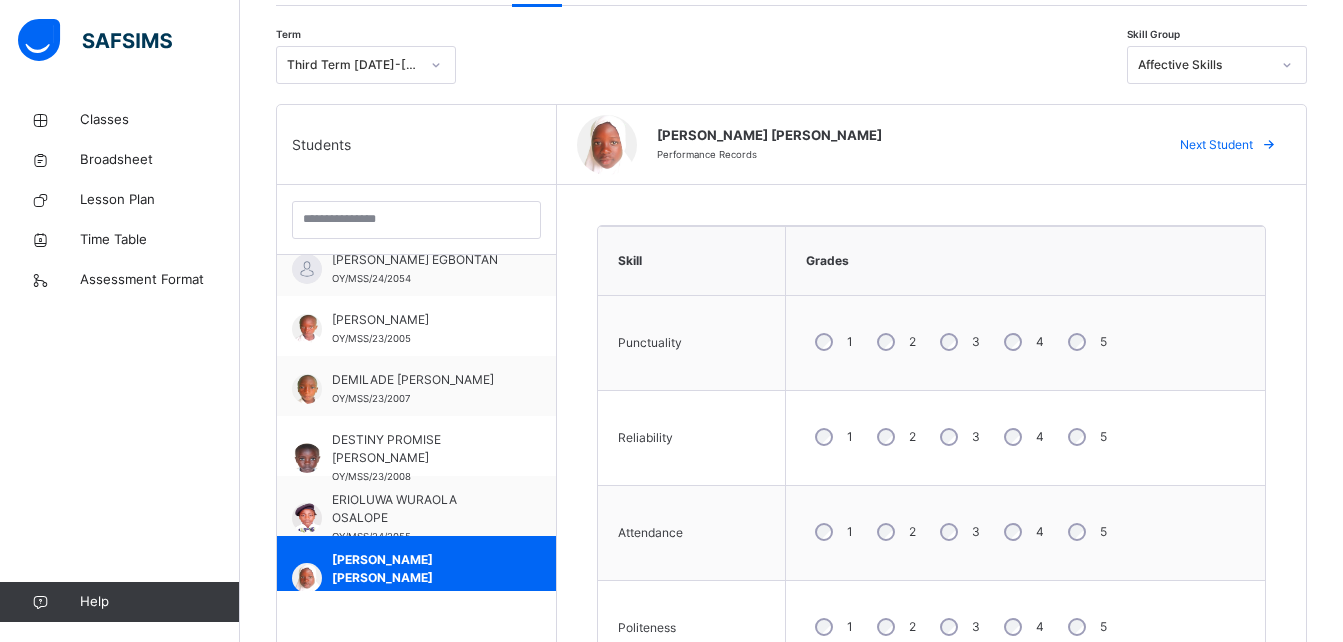 drag, startPoint x: 921, startPoint y: 76, endPoint x: 997, endPoint y: 211, distance: 154.92256 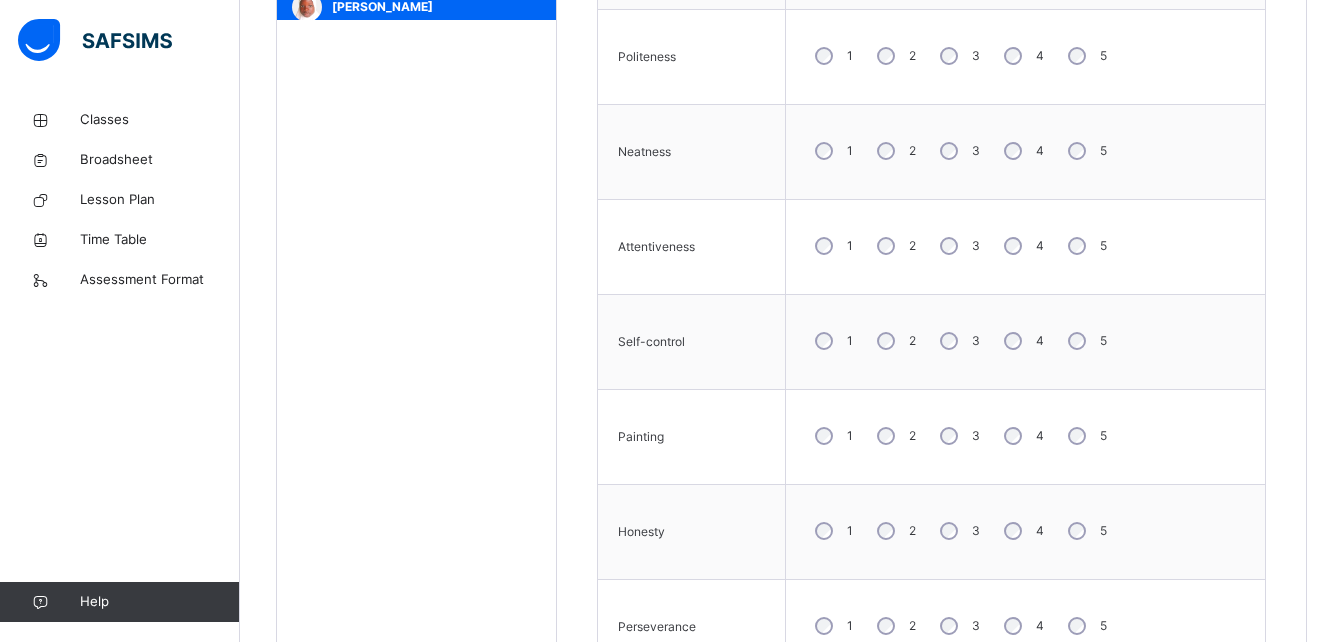 scroll, scrollTop: 989, scrollLeft: 0, axis: vertical 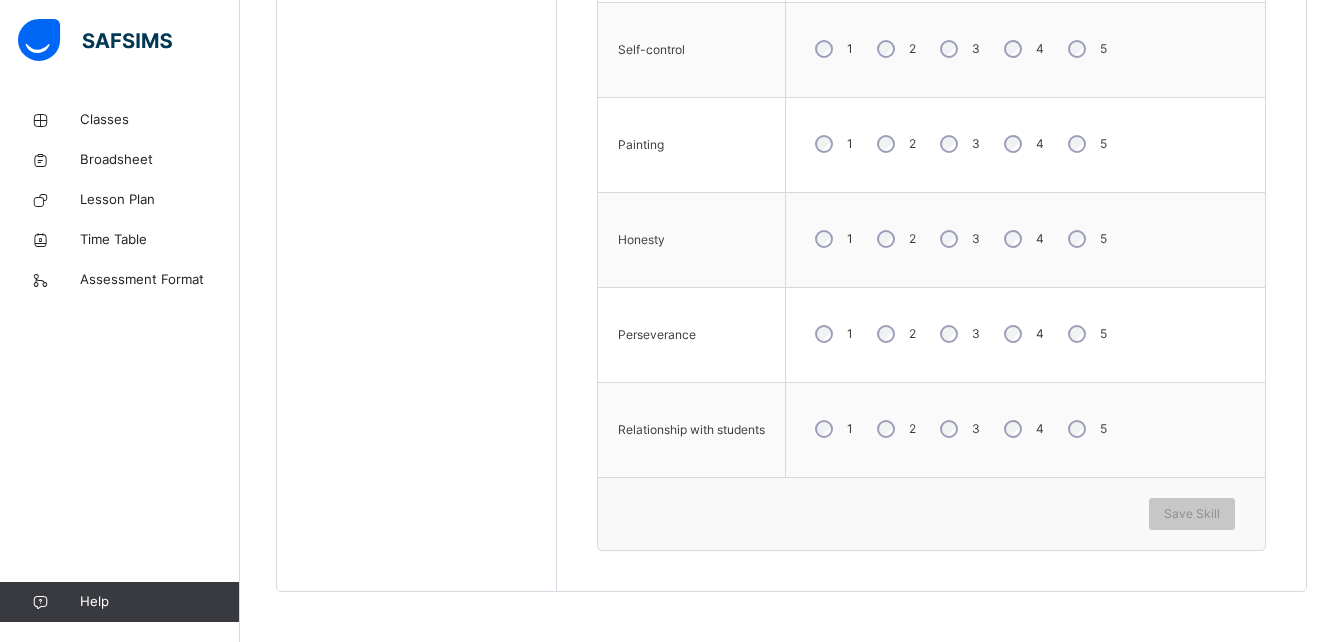 click on "3" at bounding box center (958, 239) 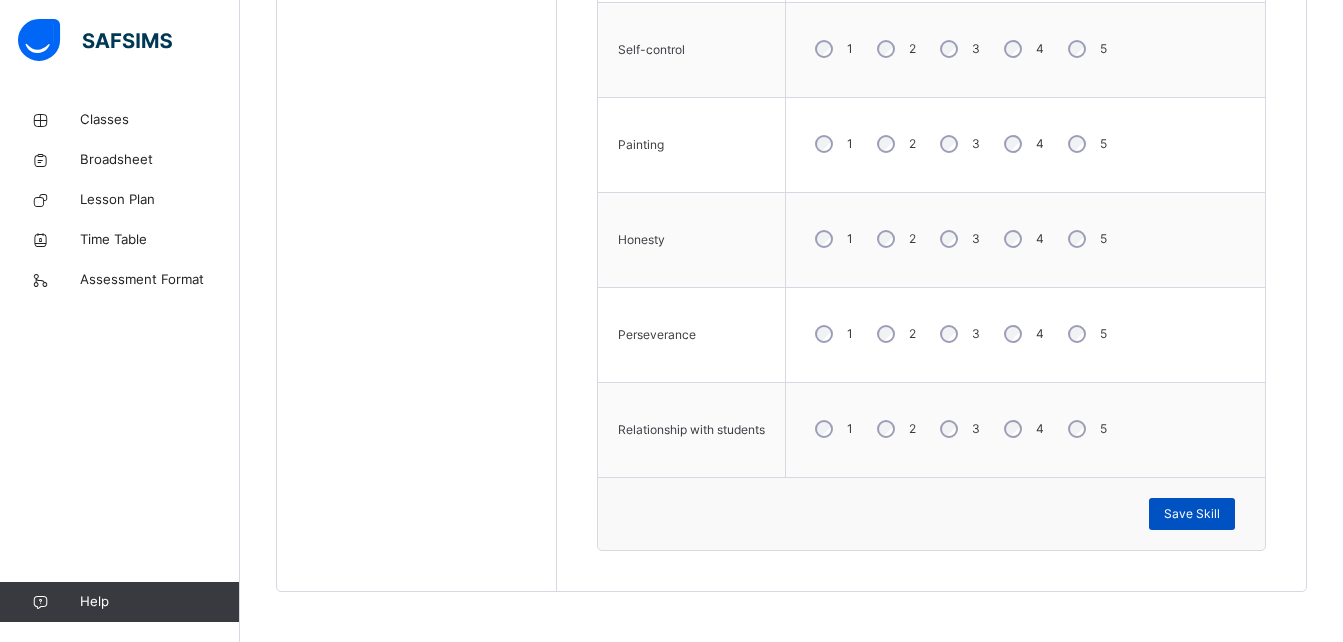 click on "Save Skill" at bounding box center (1192, 514) 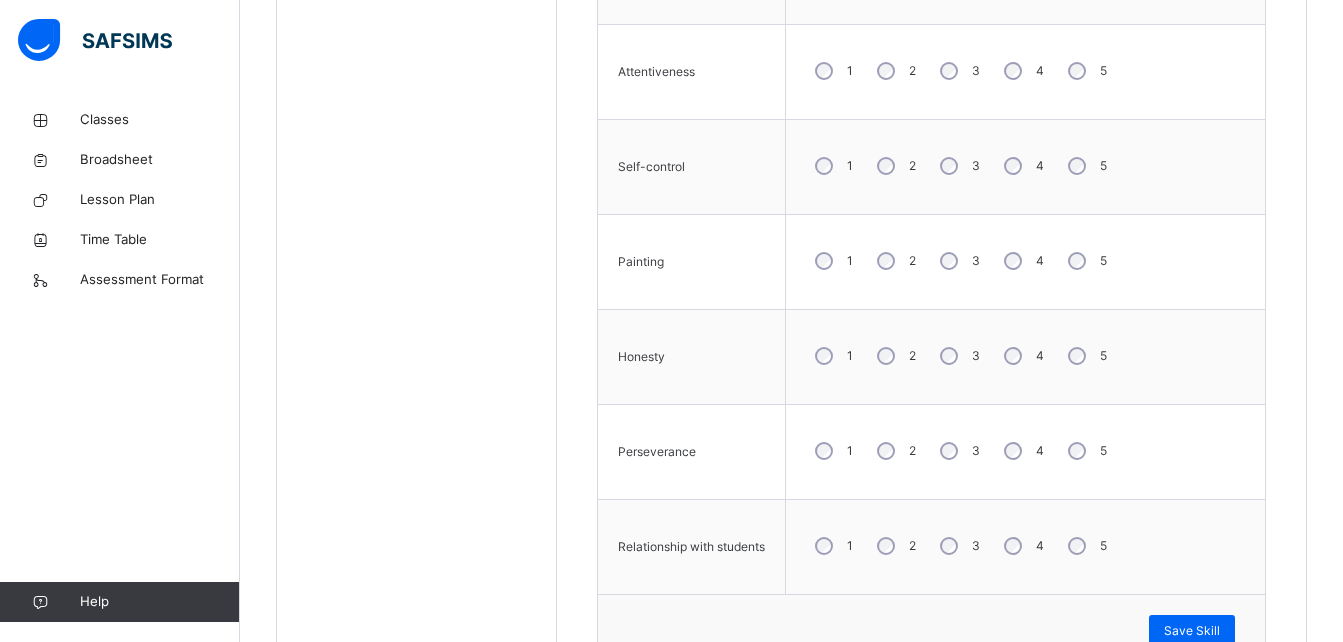 scroll, scrollTop: 1160, scrollLeft: 0, axis: vertical 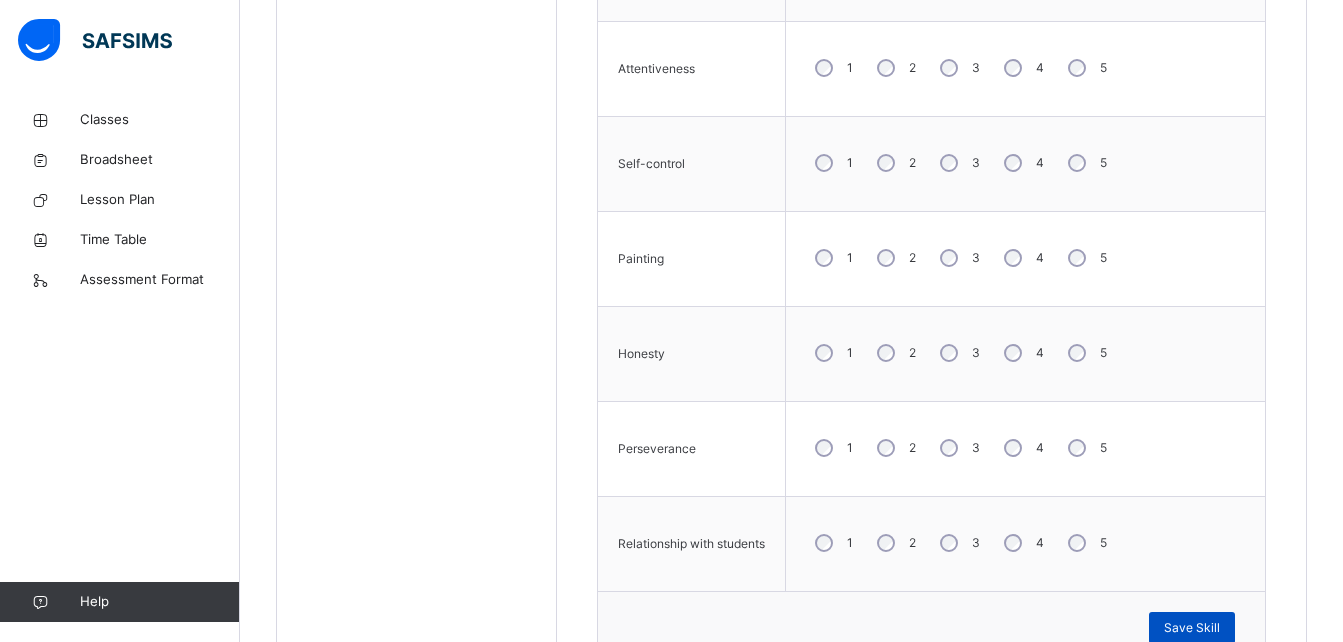 click on "Save Skill" at bounding box center (1192, 628) 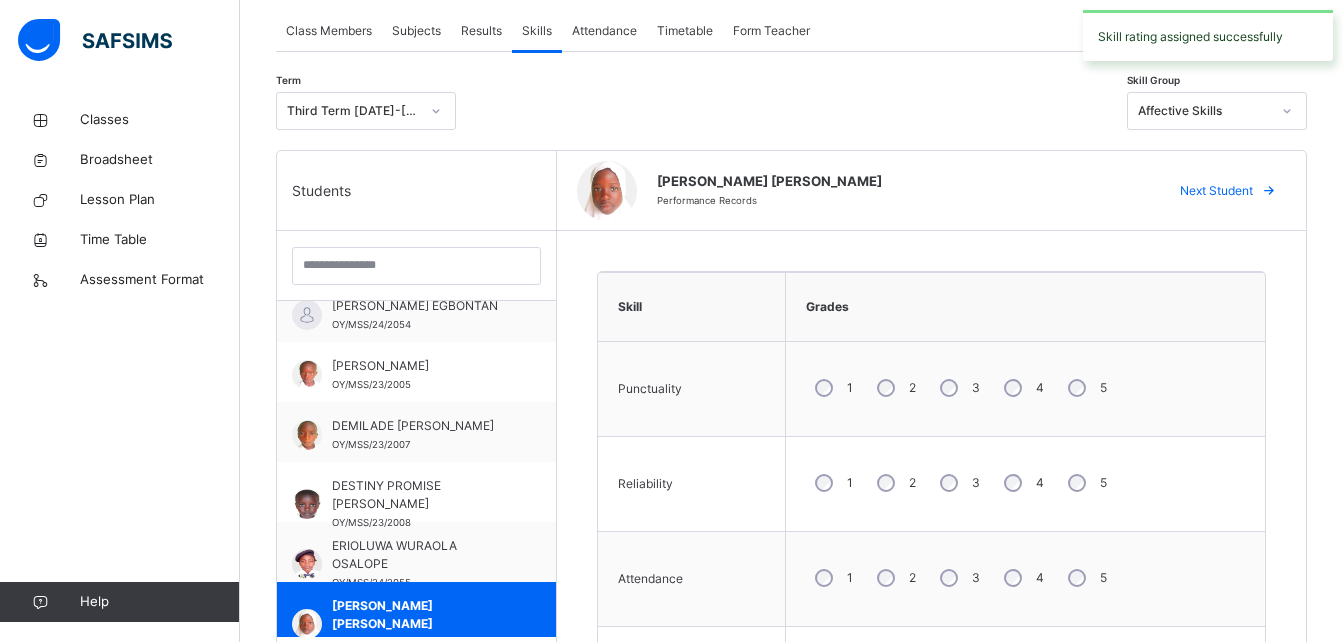 scroll, scrollTop: 330, scrollLeft: 0, axis: vertical 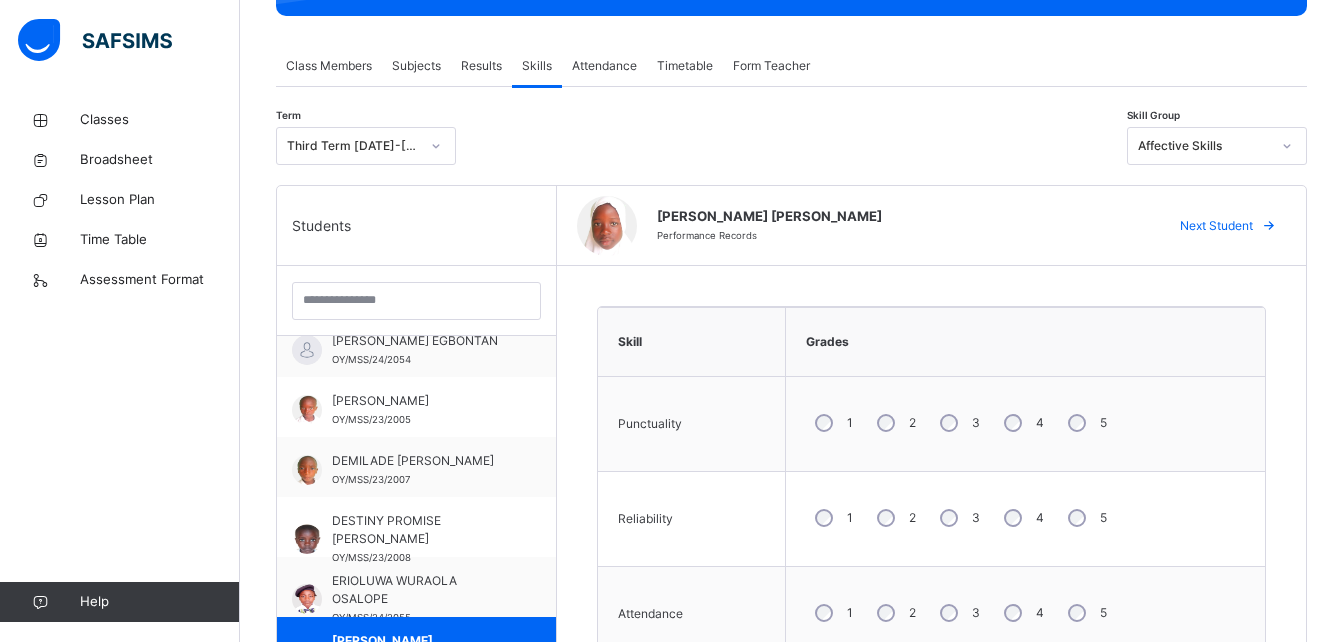 click at bounding box center (1287, 146) 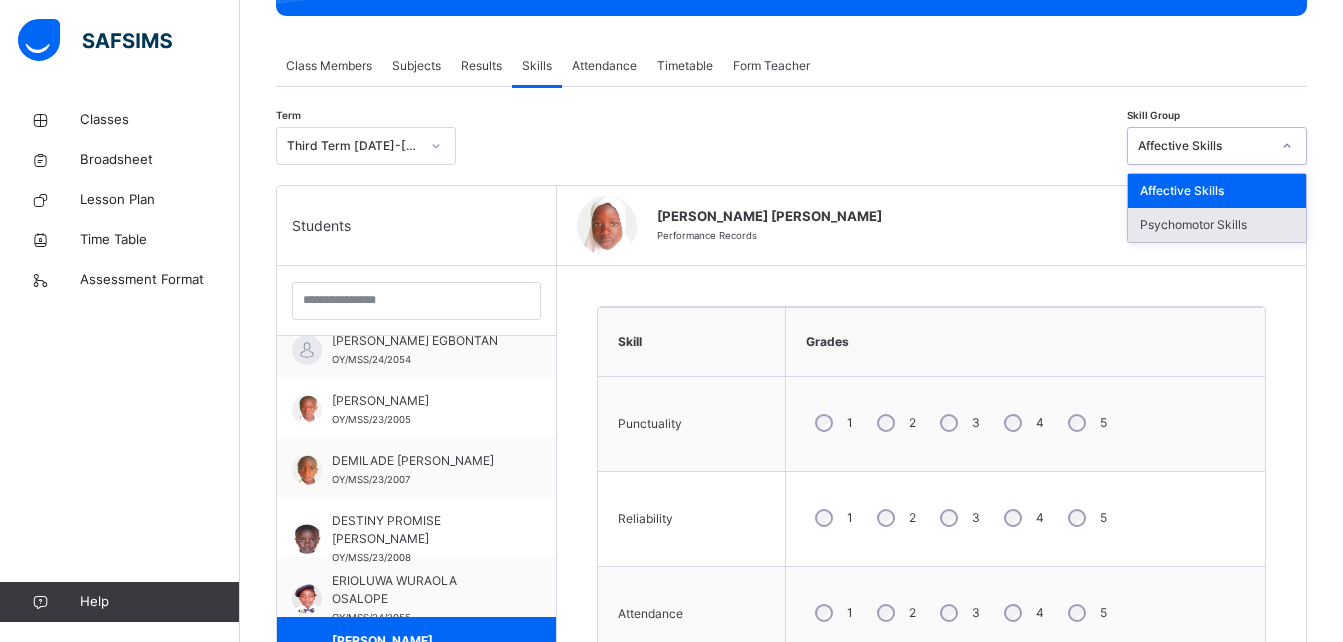 click on "Psychomotor Skills" at bounding box center [1217, 225] 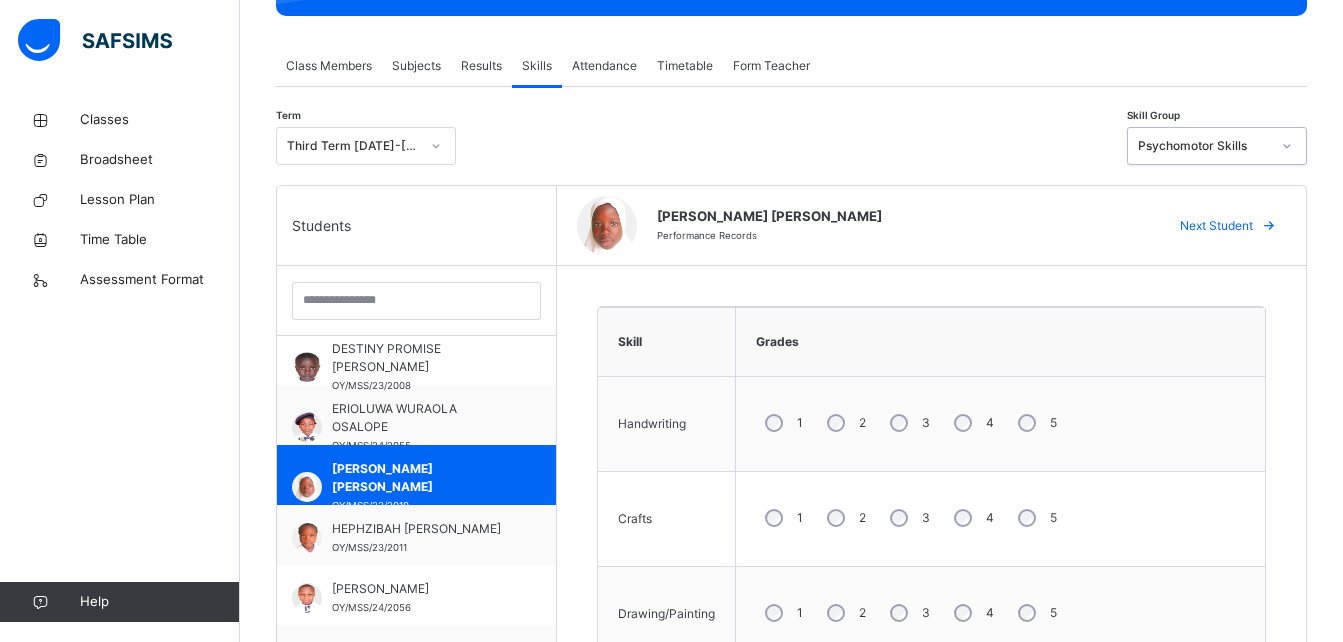 scroll, scrollTop: 767, scrollLeft: 0, axis: vertical 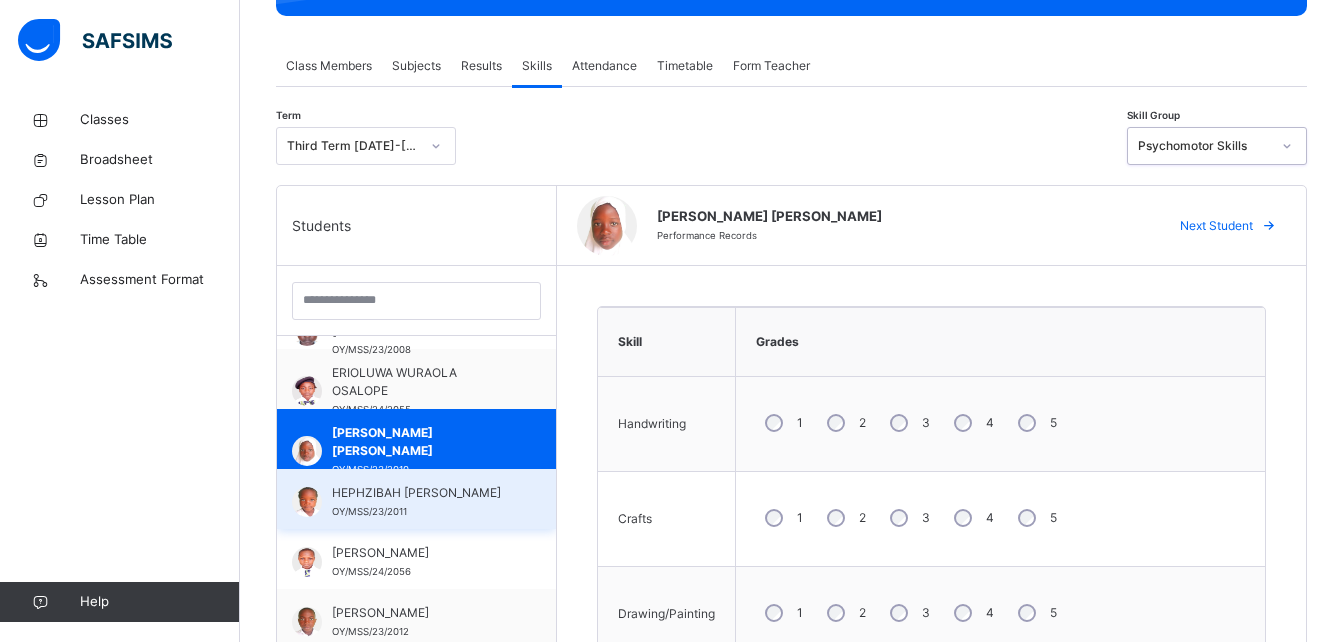 click on "HEPHZIBAH  [PERSON_NAME]" at bounding box center (421, 493) 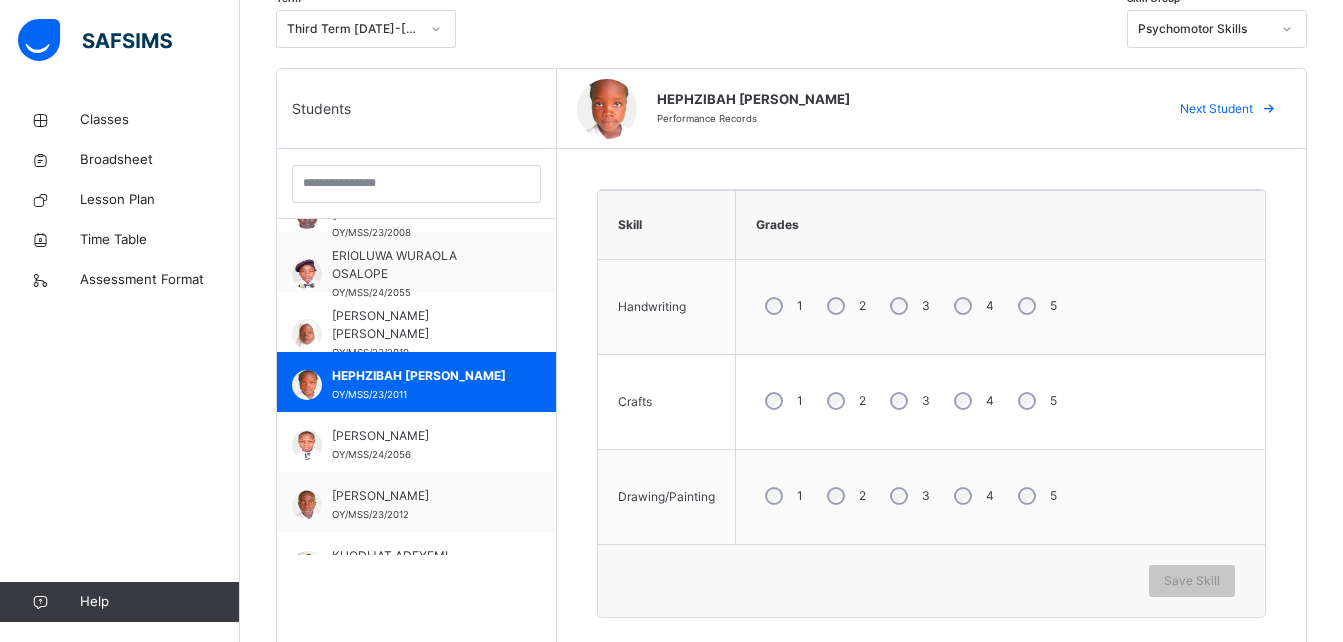 scroll, scrollTop: 453, scrollLeft: 0, axis: vertical 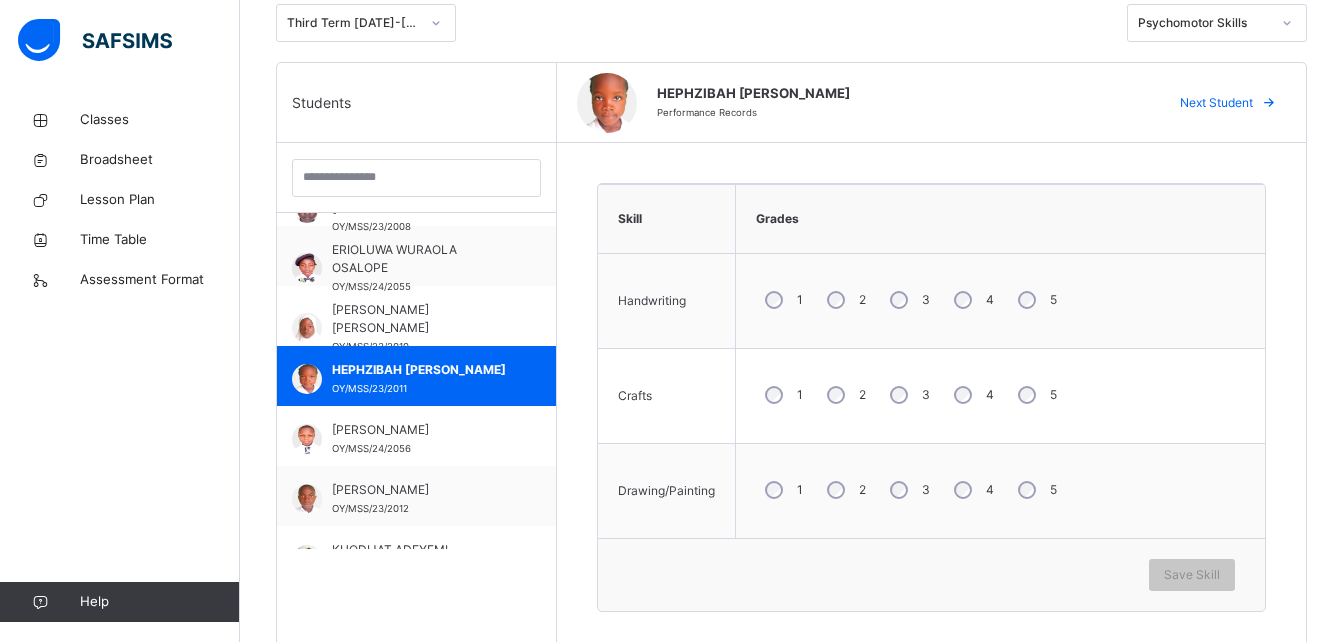 click on "3" at bounding box center (908, 395) 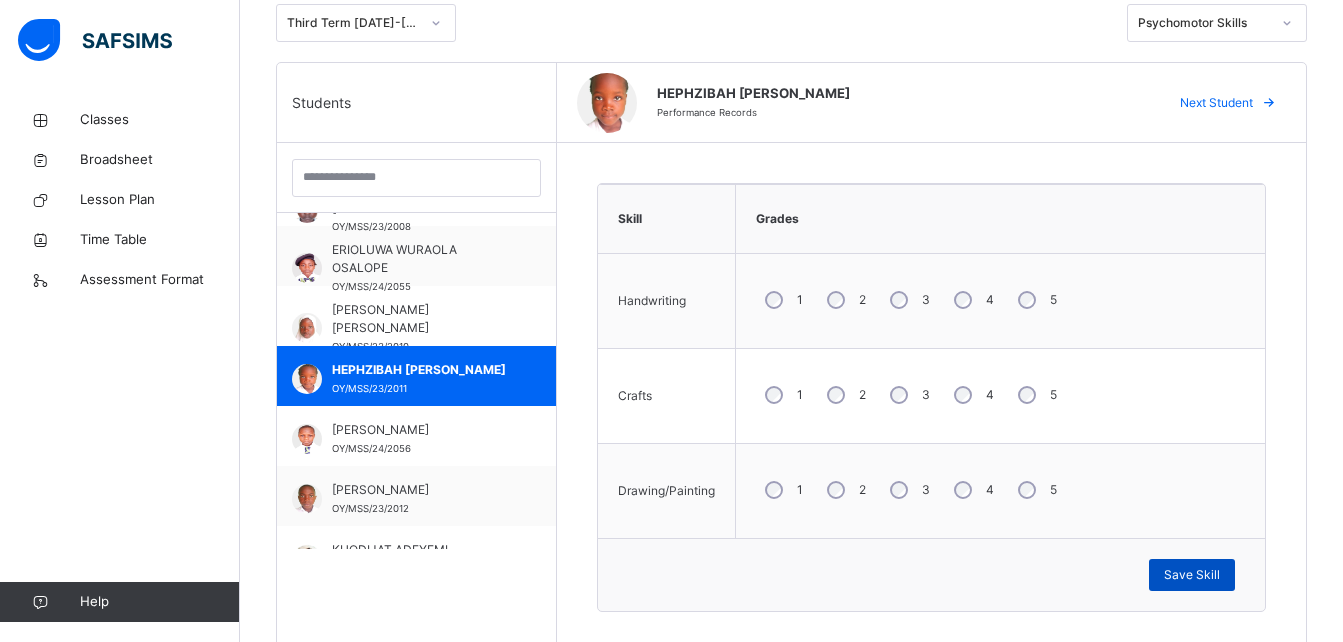 click on "Save Skill" at bounding box center (1192, 575) 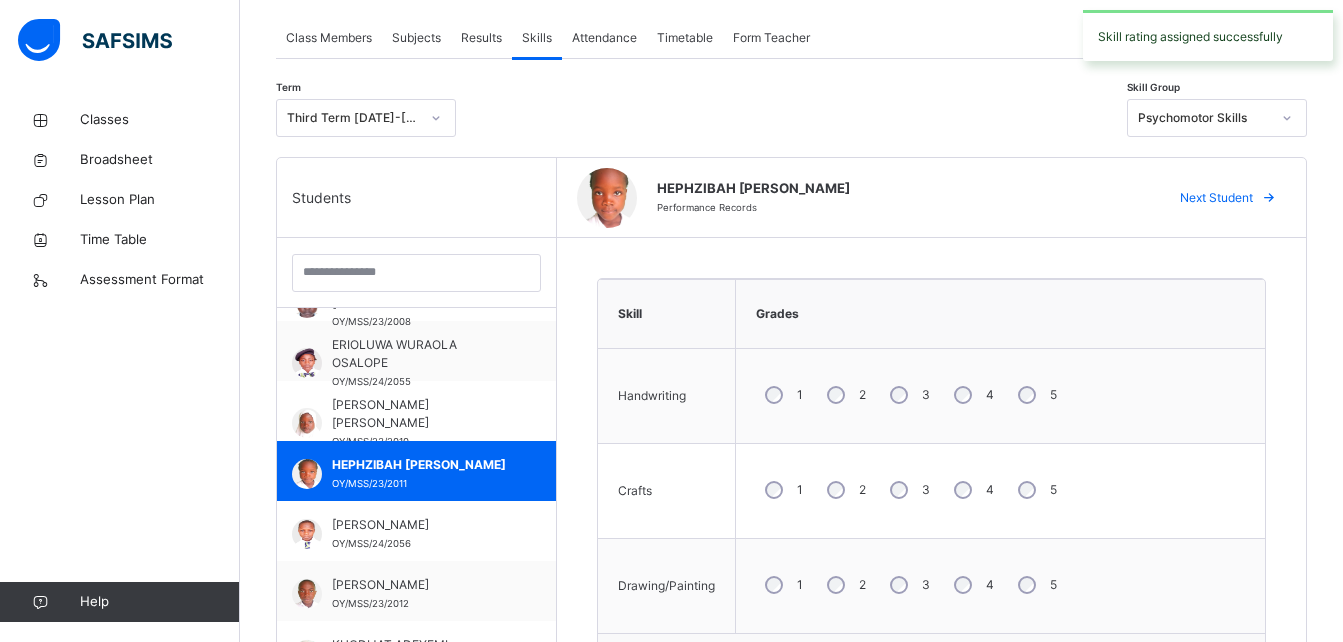 scroll, scrollTop: 344, scrollLeft: 0, axis: vertical 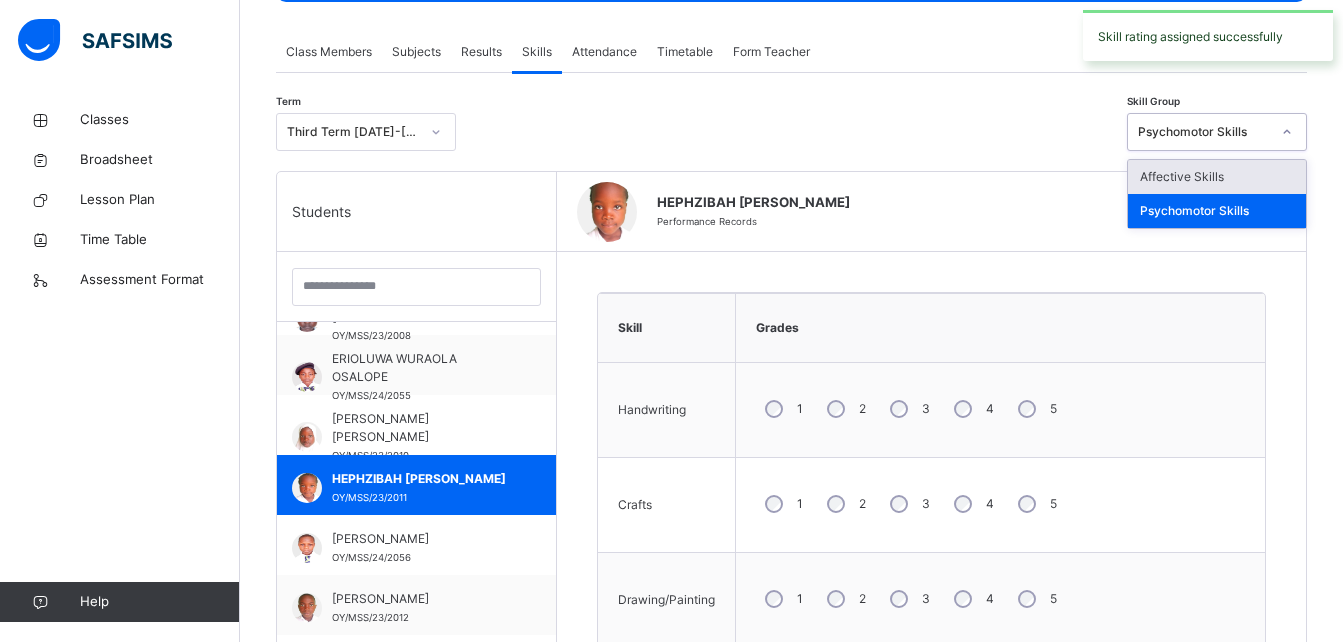 click at bounding box center [1287, 132] 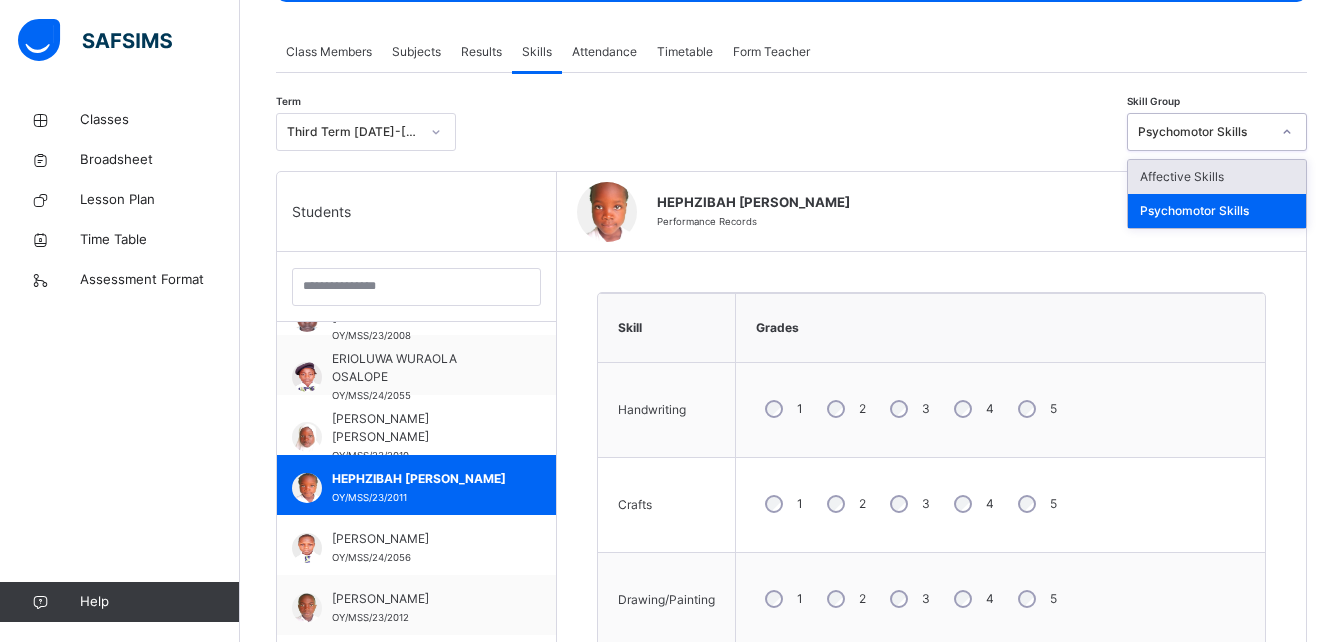click on "Affective Skills" at bounding box center (1217, 177) 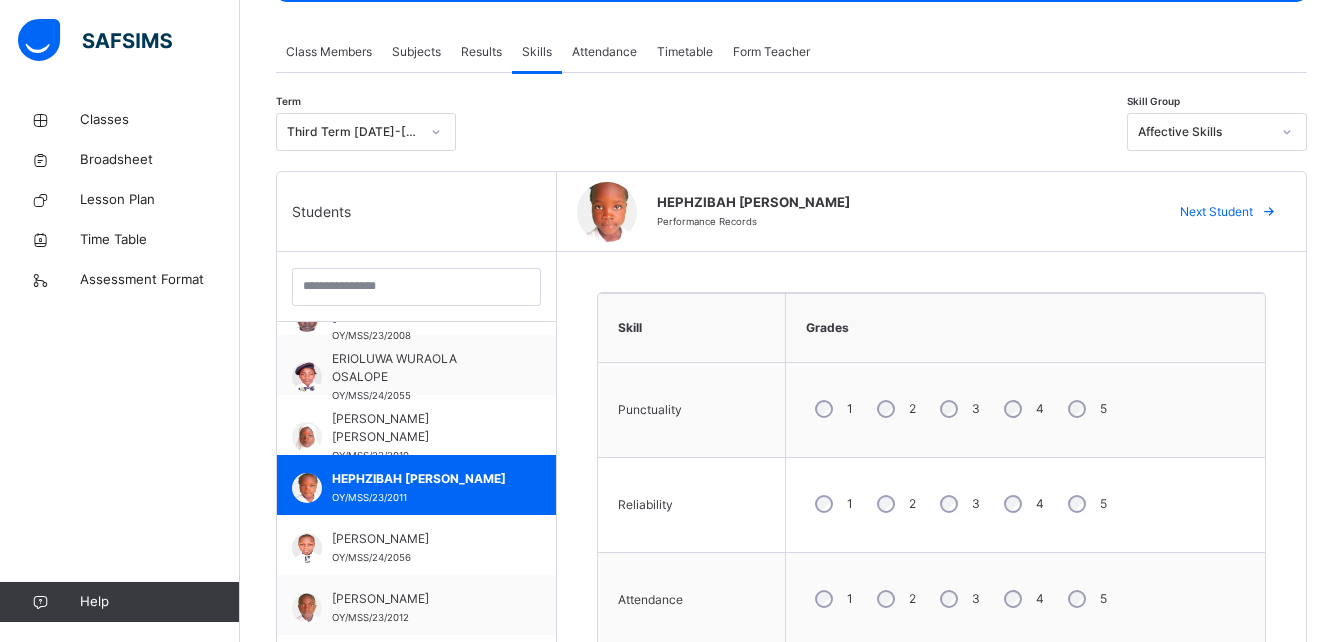 click on "3" at bounding box center [958, 504] 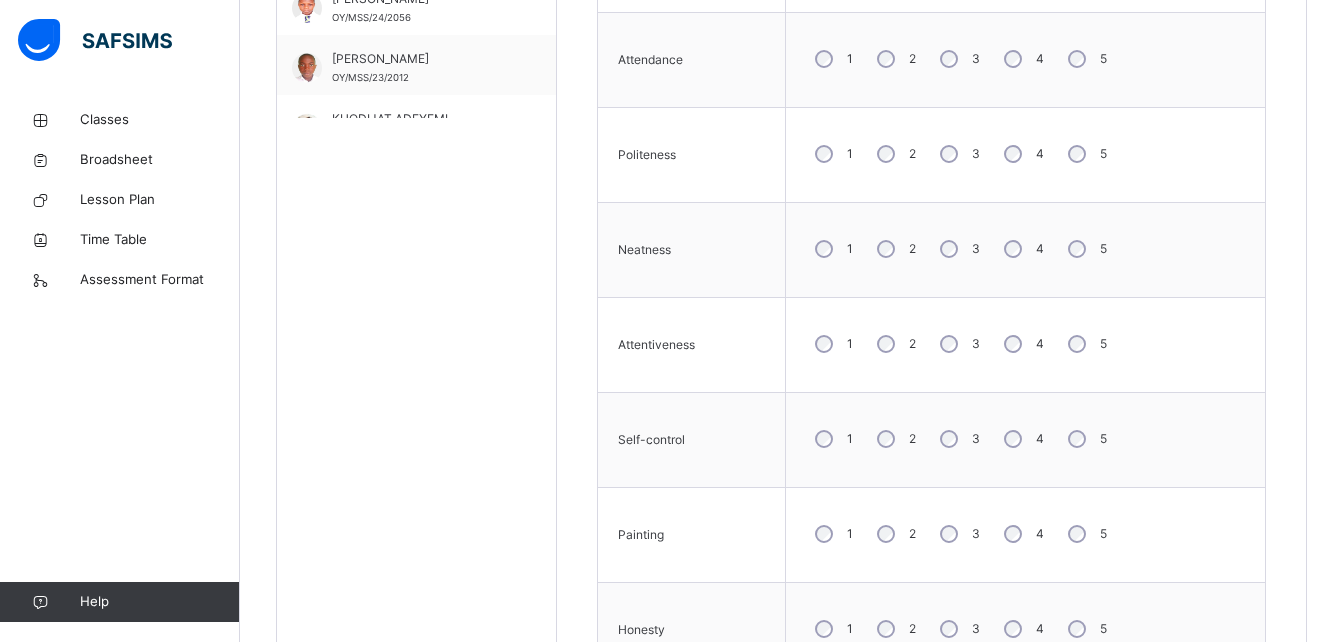 scroll, scrollTop: 911, scrollLeft: 0, axis: vertical 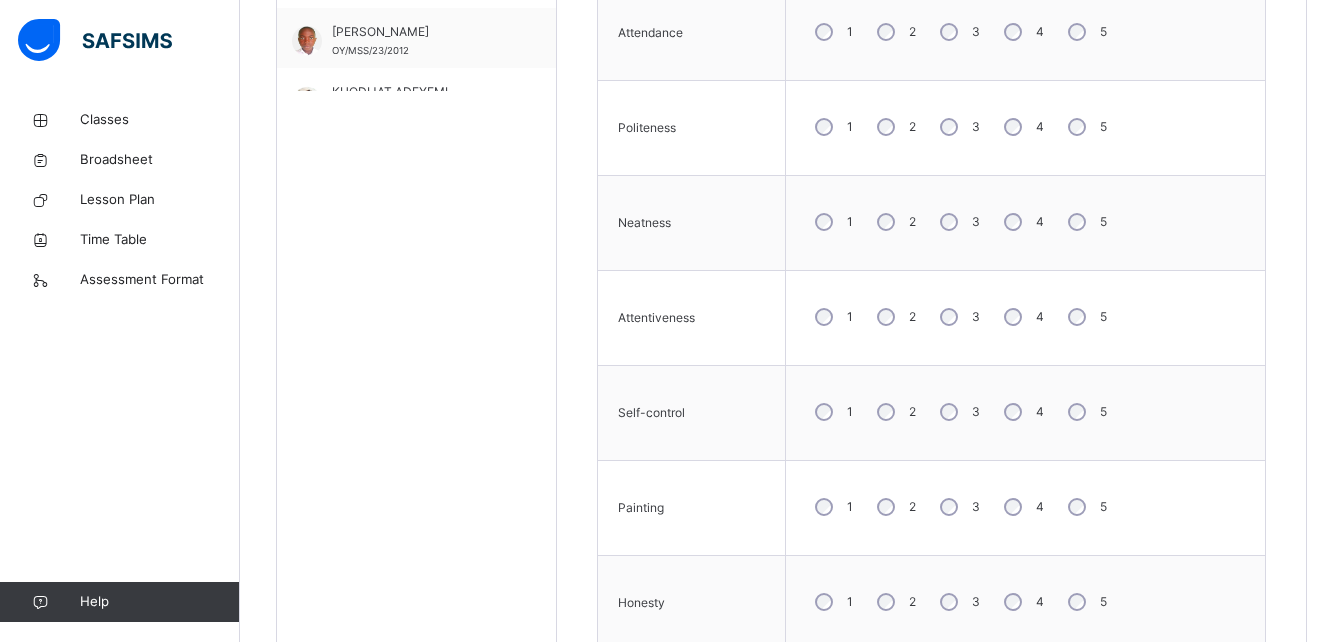 click on "3" at bounding box center (958, 507) 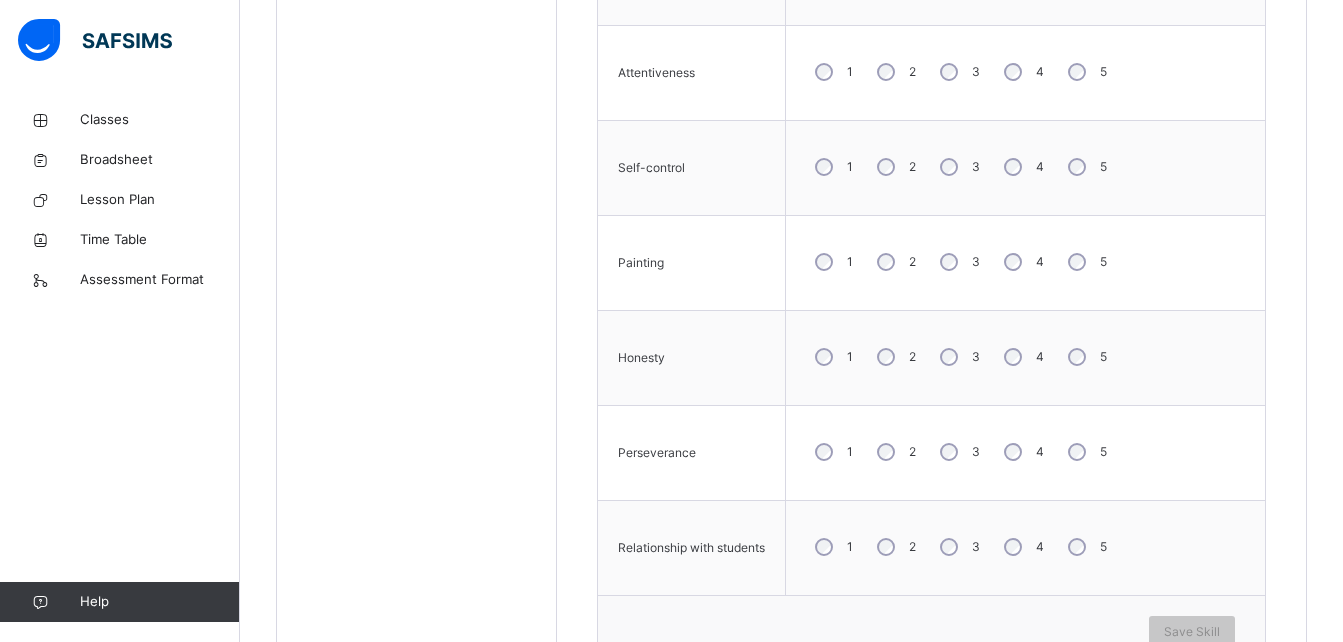 scroll, scrollTop: 1274, scrollLeft: 0, axis: vertical 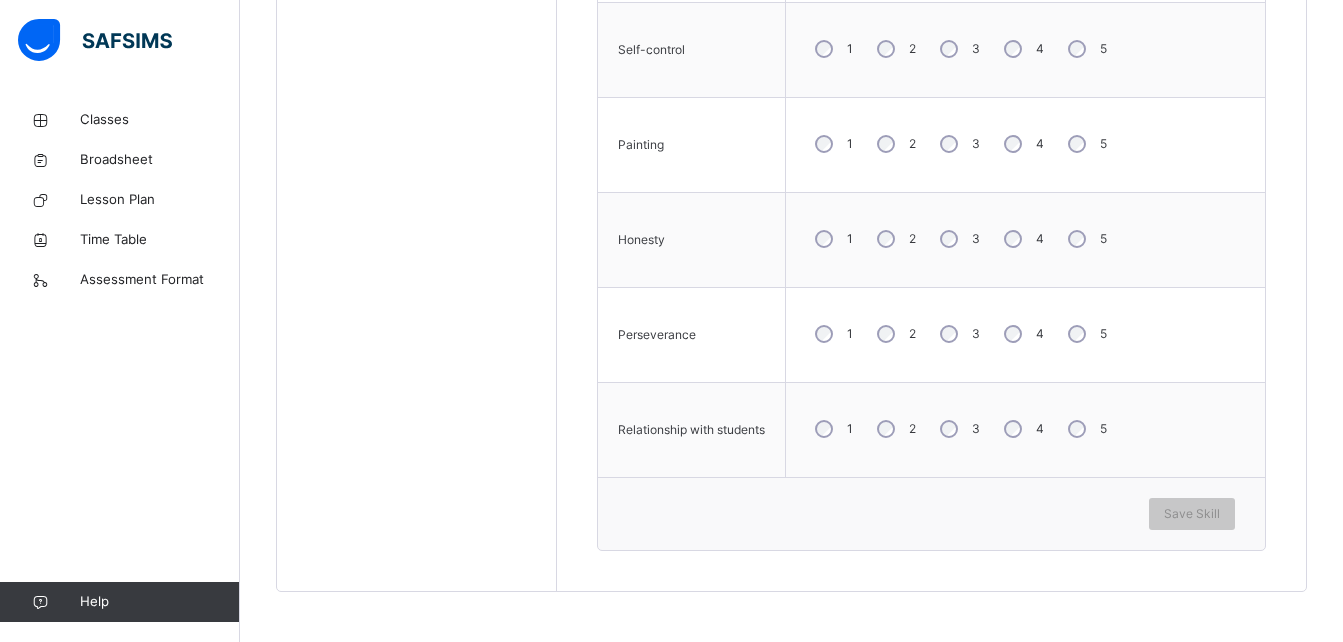 click on "3" at bounding box center (958, 334) 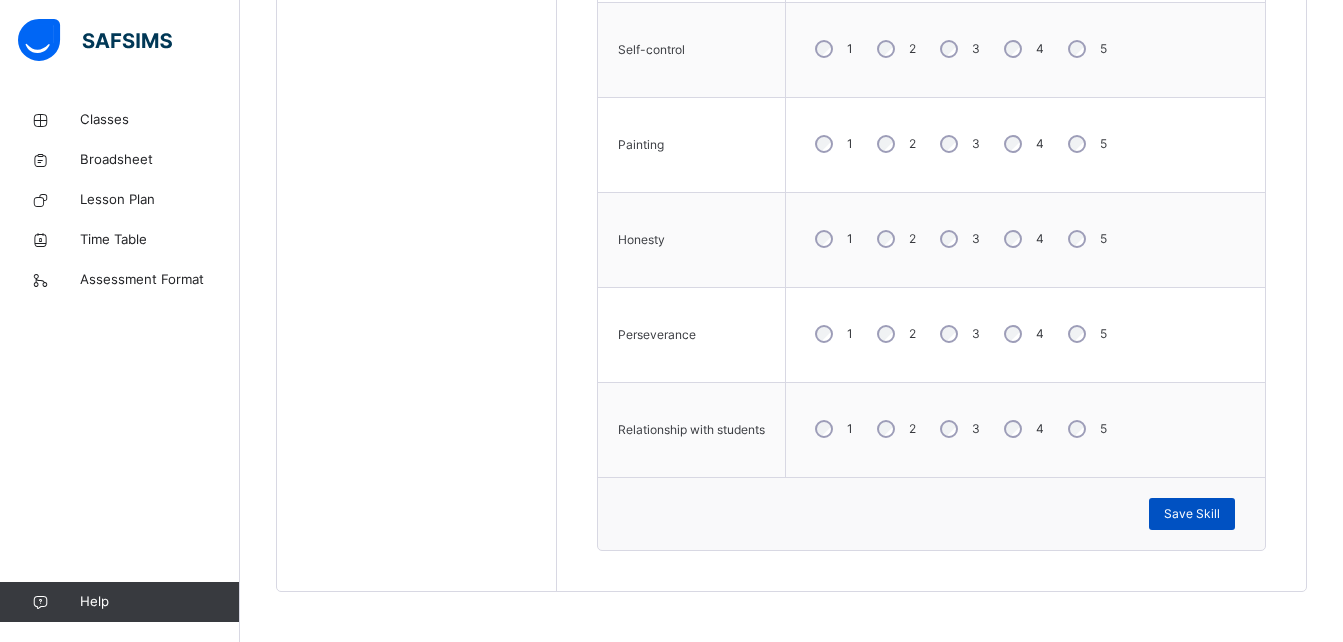 click on "Save Skill" at bounding box center (1192, 514) 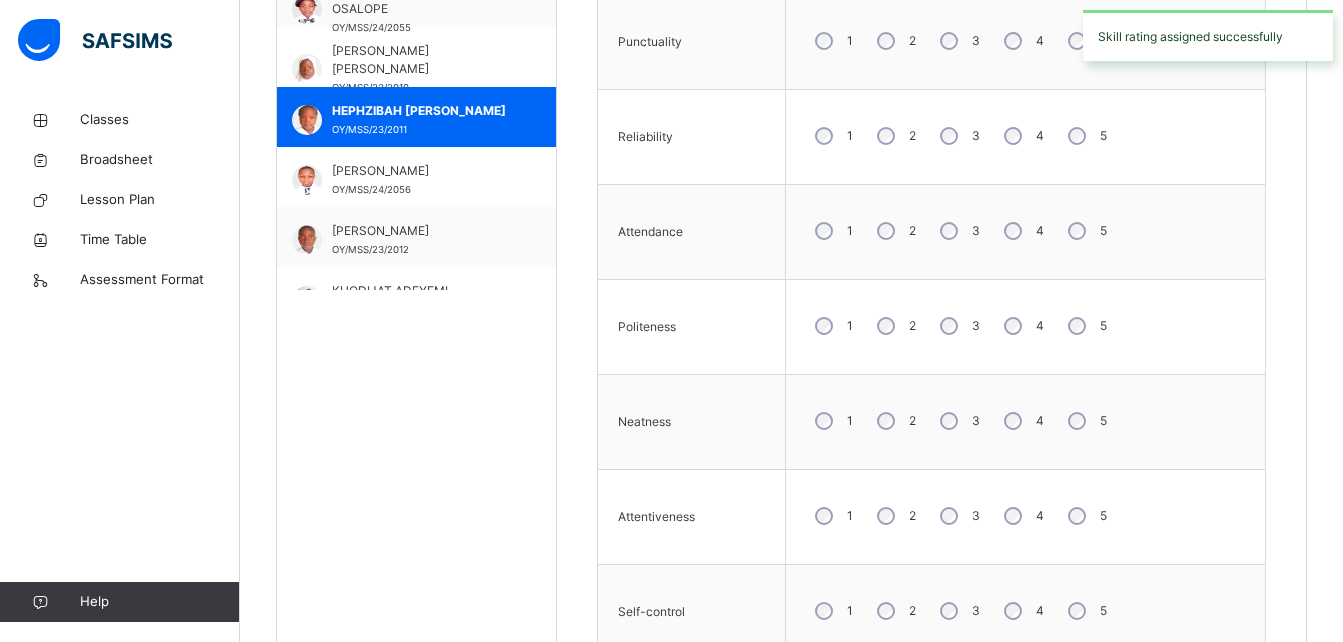 scroll, scrollTop: 710, scrollLeft: 0, axis: vertical 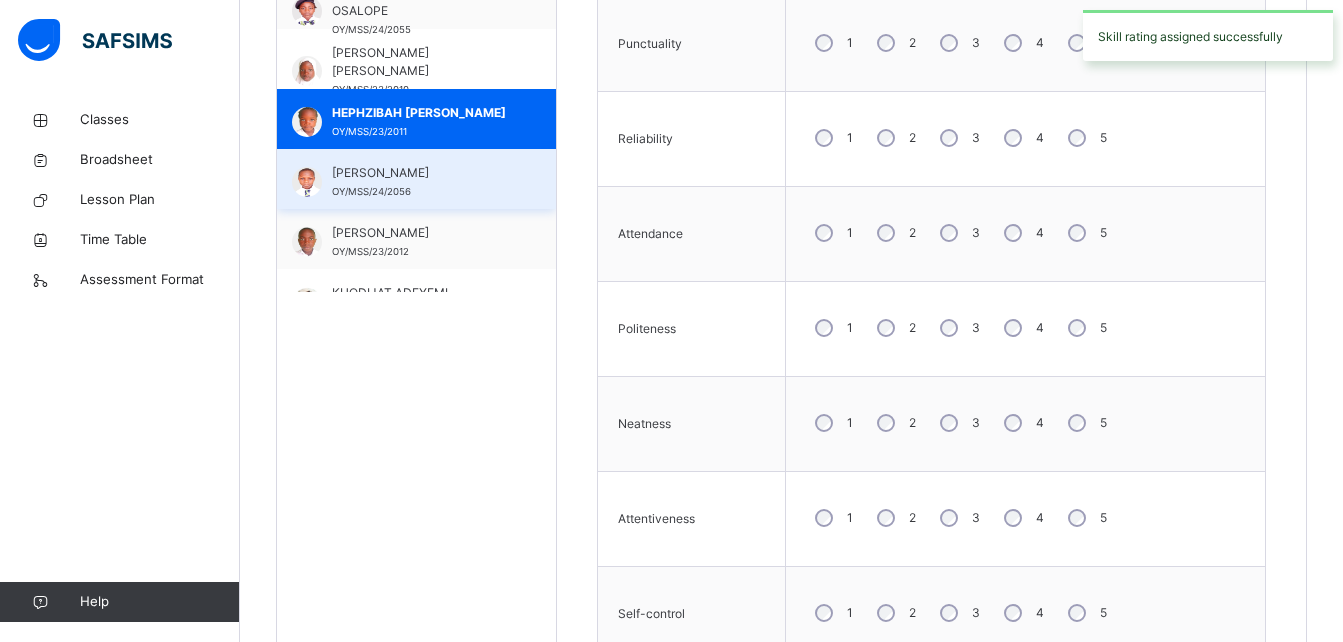 click on "[PERSON_NAME]  OY/MSS/24/2056" at bounding box center [416, 179] 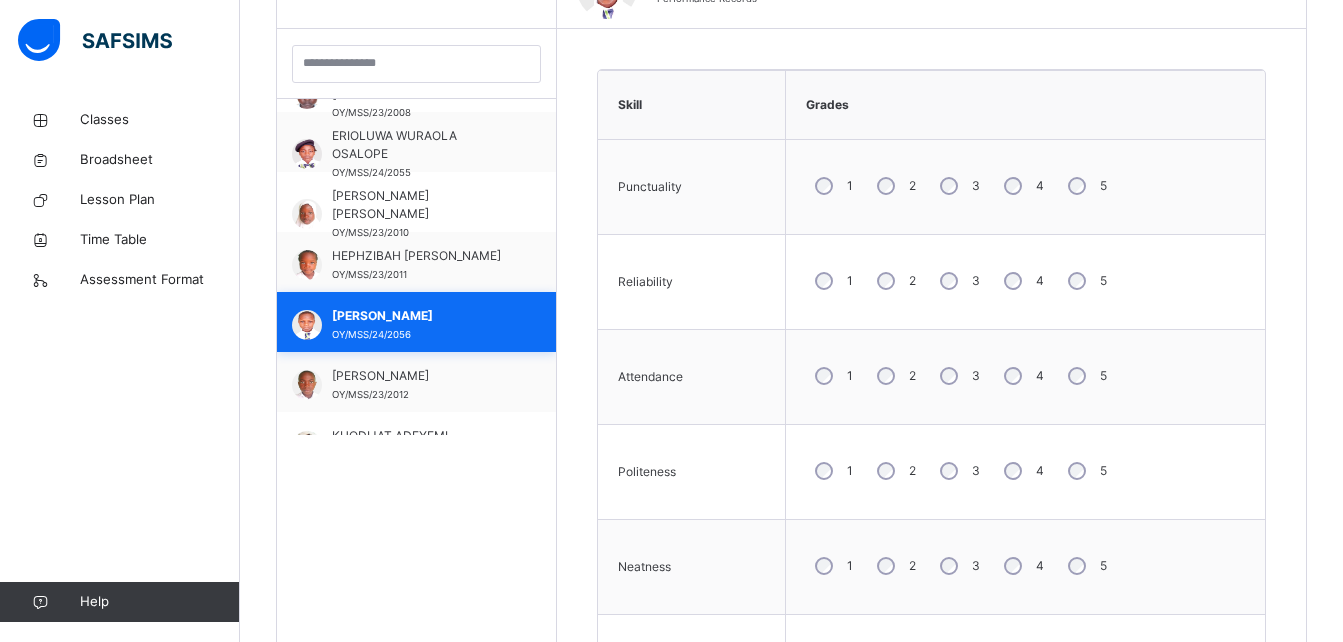 scroll, scrollTop: 710, scrollLeft: 0, axis: vertical 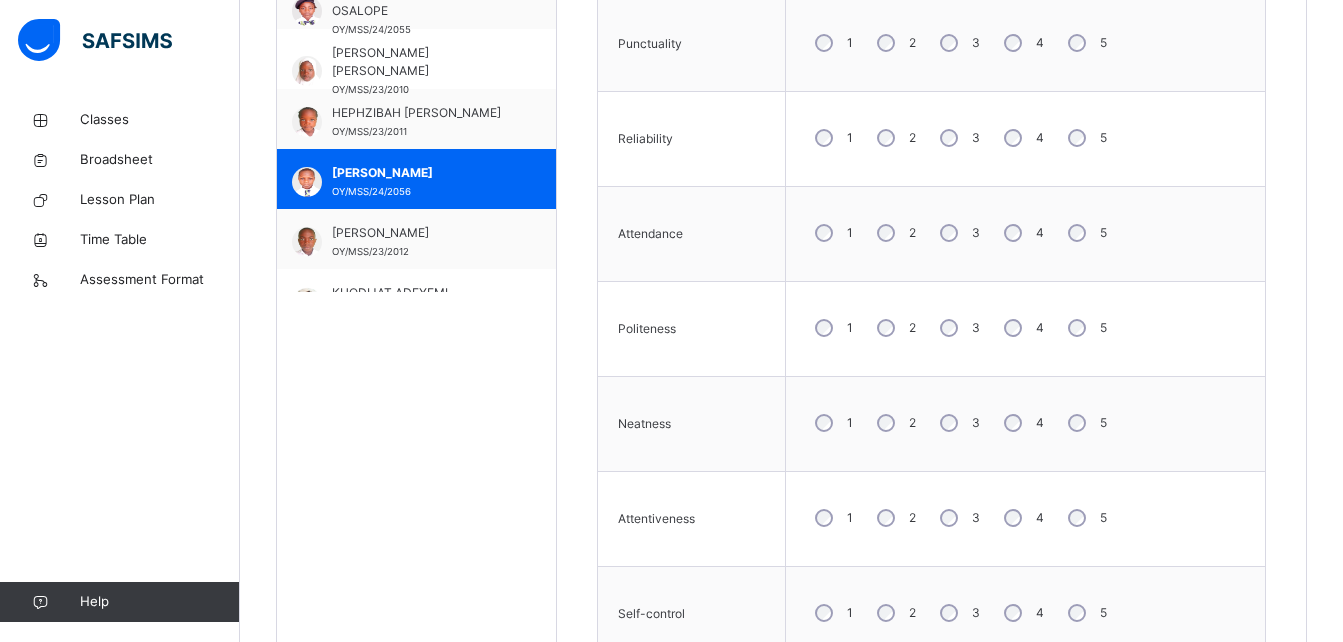 click on "3" at bounding box center [958, 43] 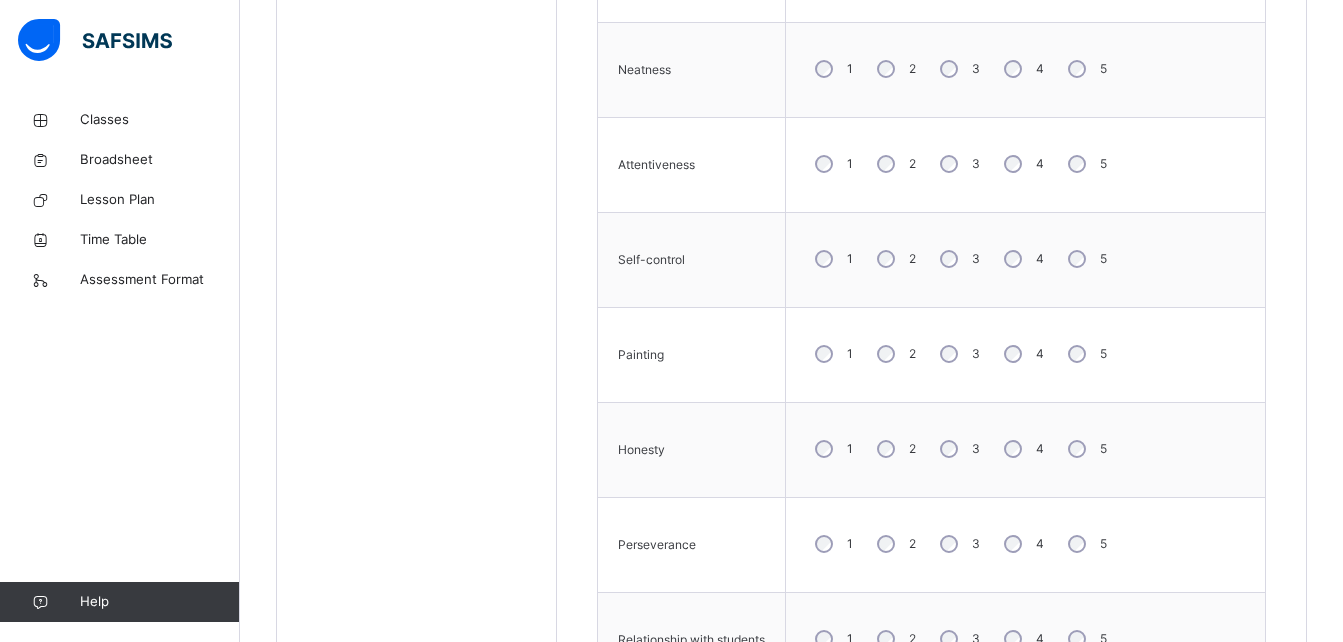scroll, scrollTop: 1091, scrollLeft: 0, axis: vertical 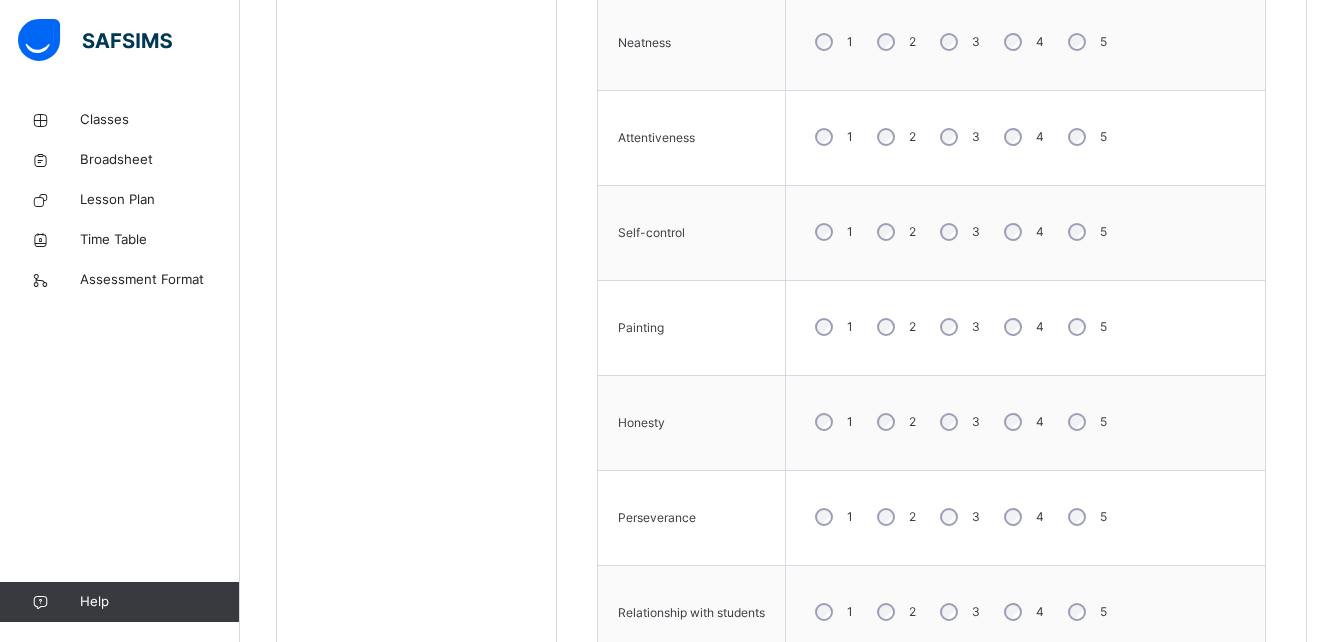 click on "3" at bounding box center (976, 327) 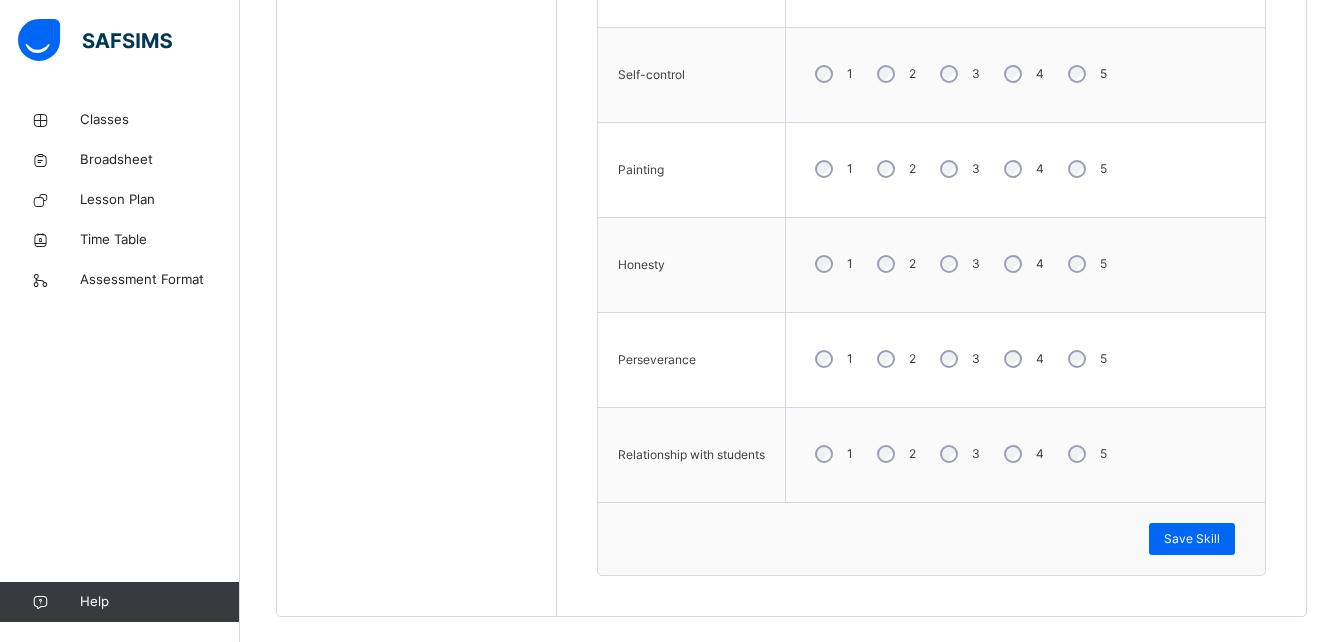 scroll, scrollTop: 1252, scrollLeft: 0, axis: vertical 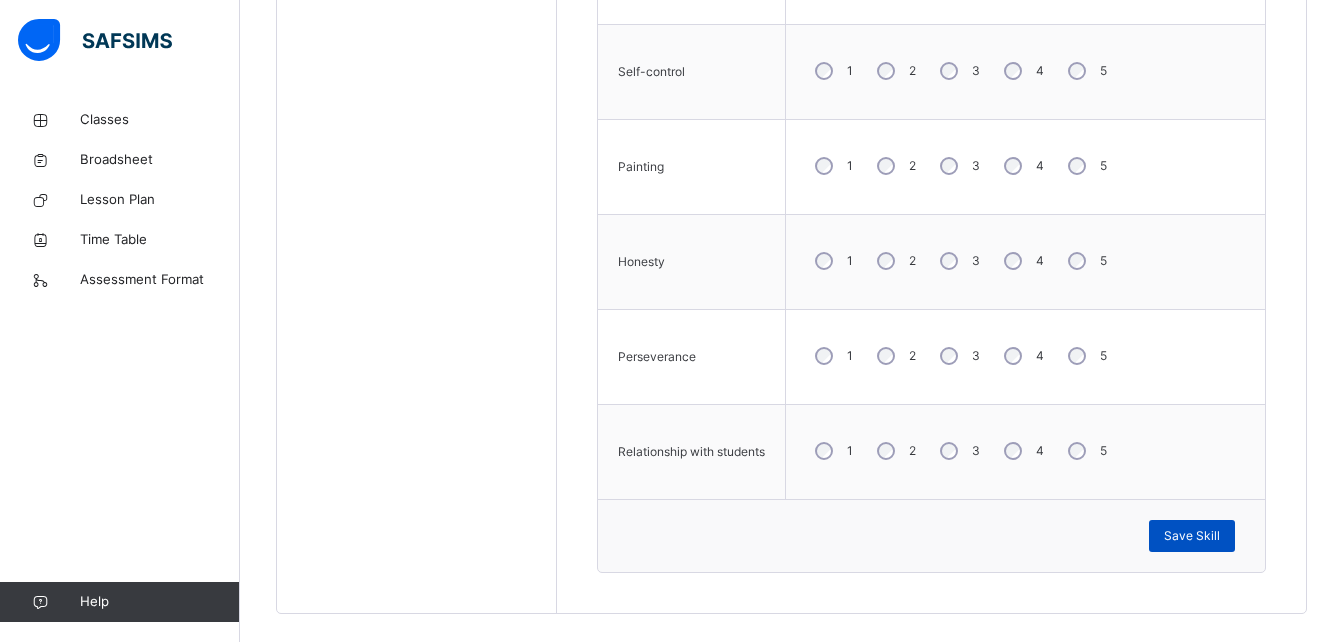click on "Save Skill" at bounding box center (1192, 536) 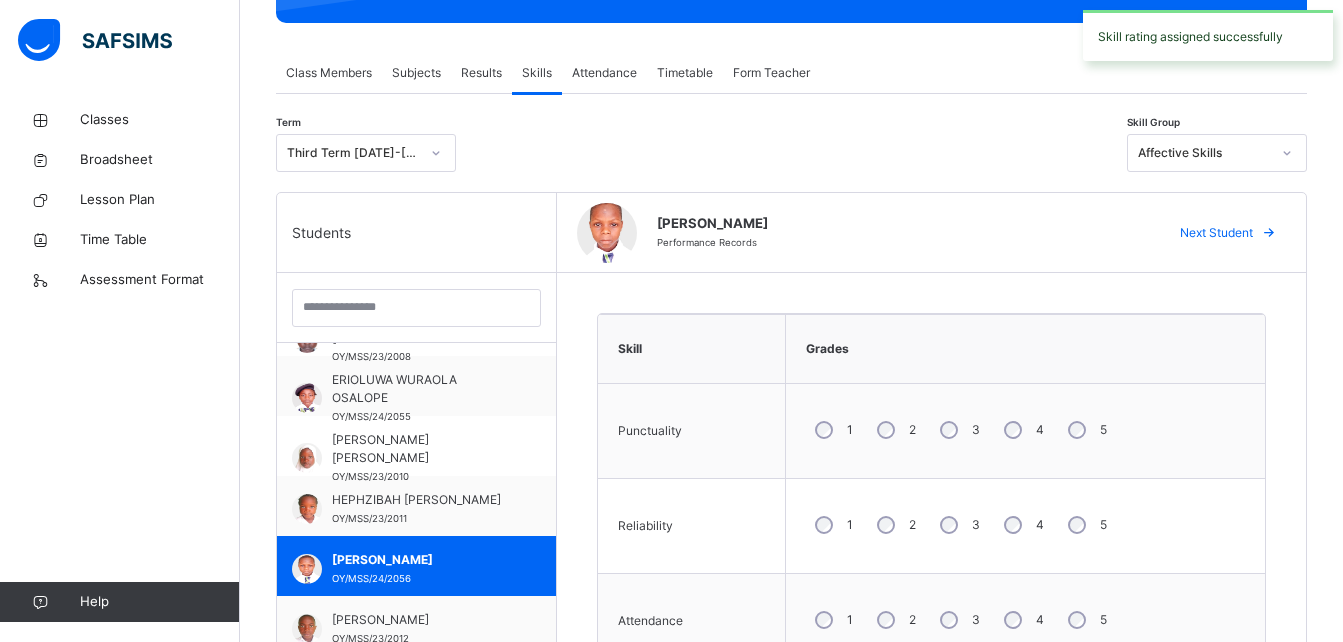 scroll, scrollTop: 322, scrollLeft: 0, axis: vertical 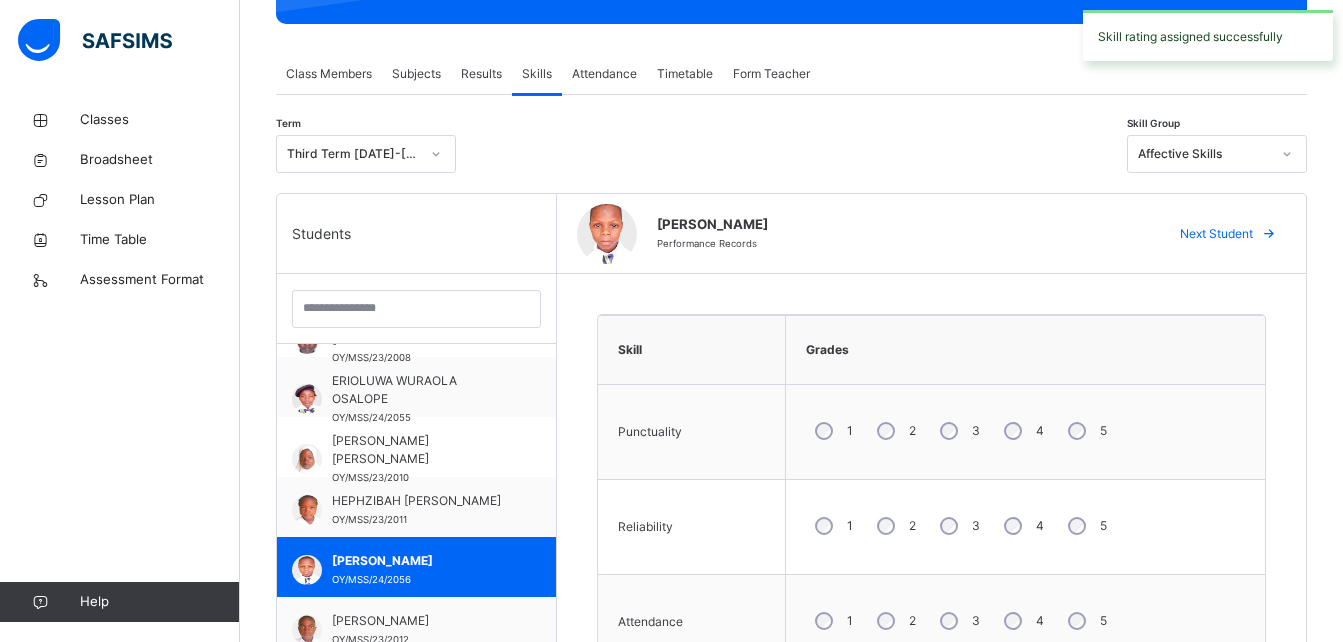 click on "Affective Skills" at bounding box center [1198, 154] 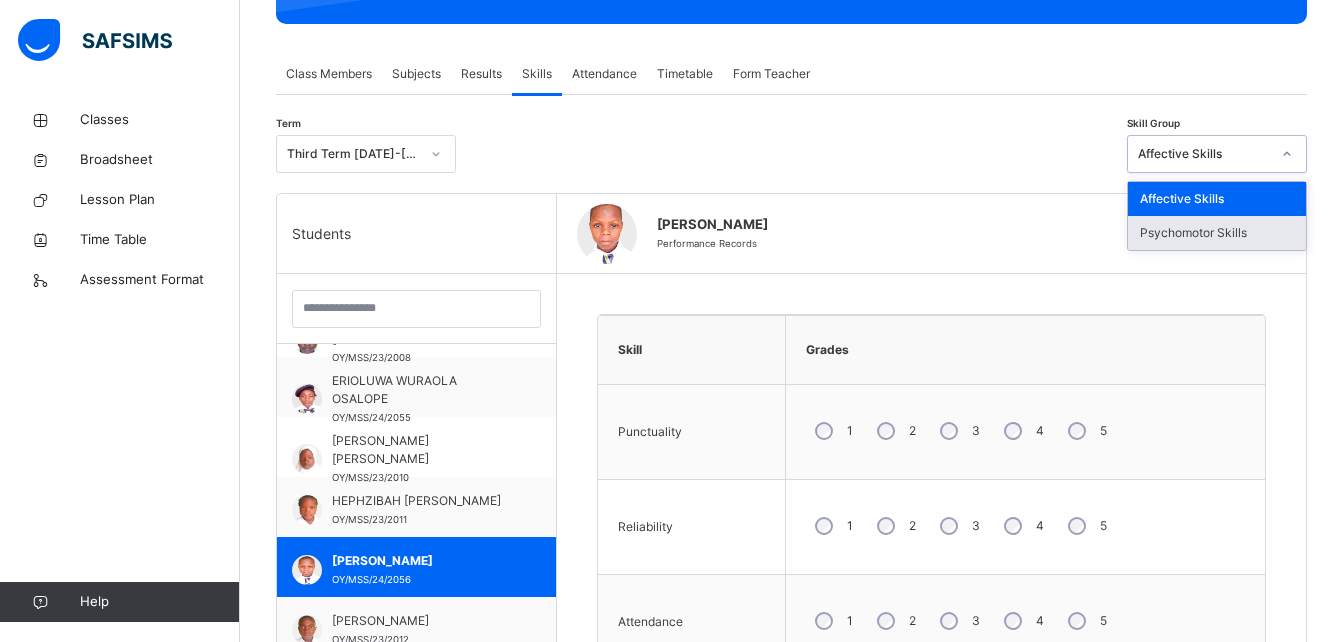 click on "Psychomotor Skills" at bounding box center (1217, 233) 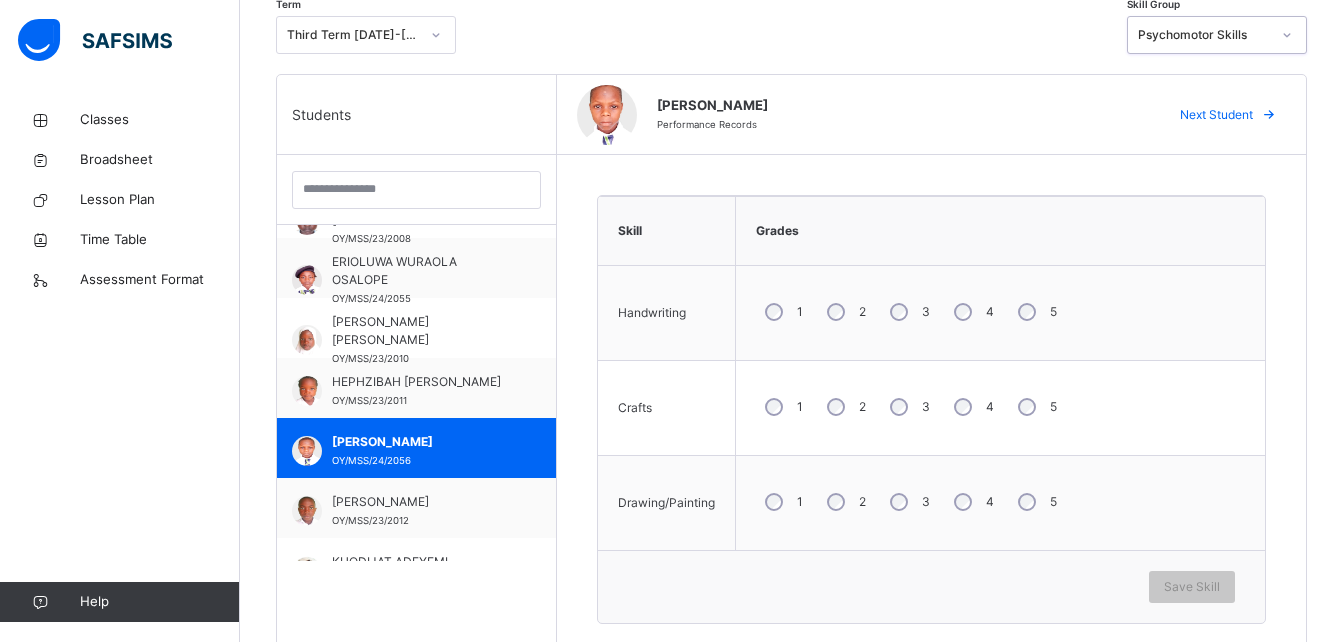 scroll, scrollTop: 457, scrollLeft: 0, axis: vertical 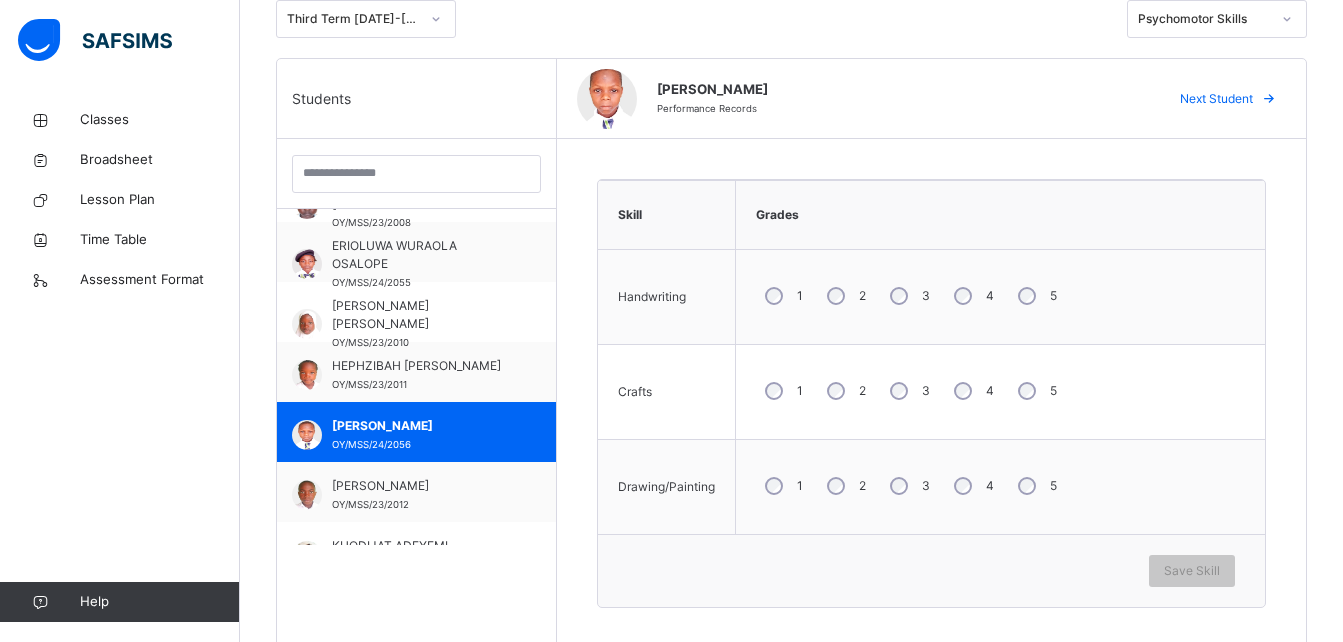click on "3" at bounding box center [908, 486] 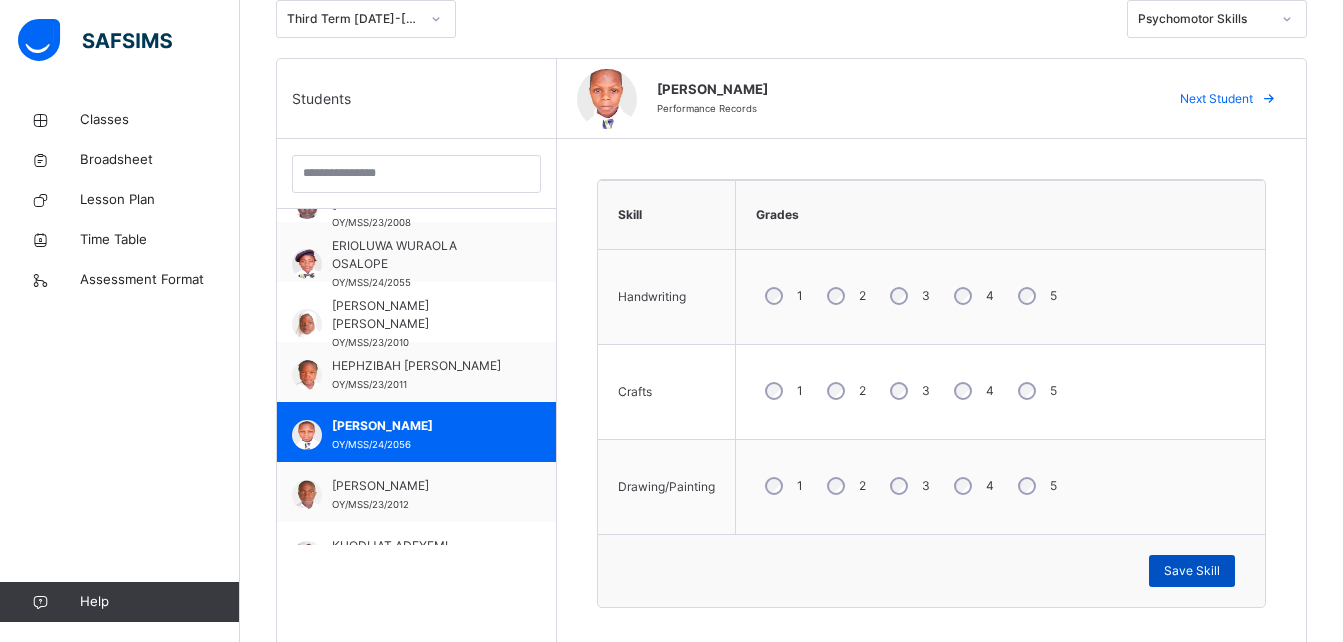 click on "Save Skill" at bounding box center [1192, 571] 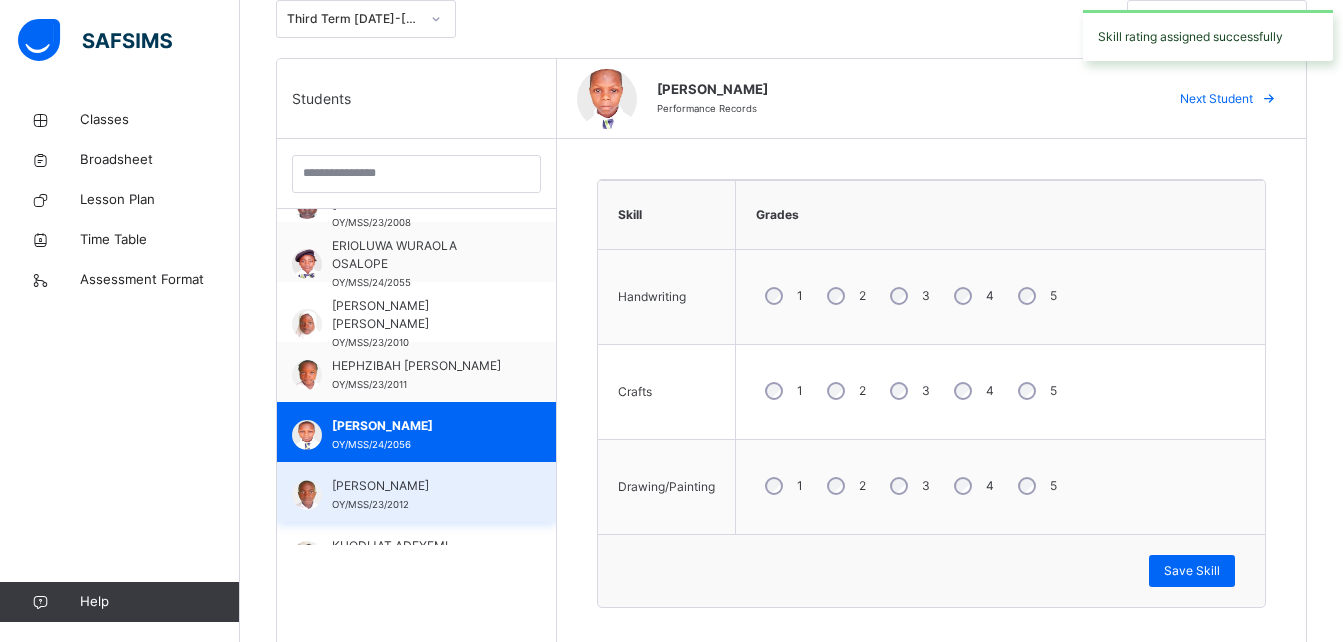 click on "JEDIDIAH MORIYANU OYEYEMI OY/MSS/23/2012" at bounding box center [416, 492] 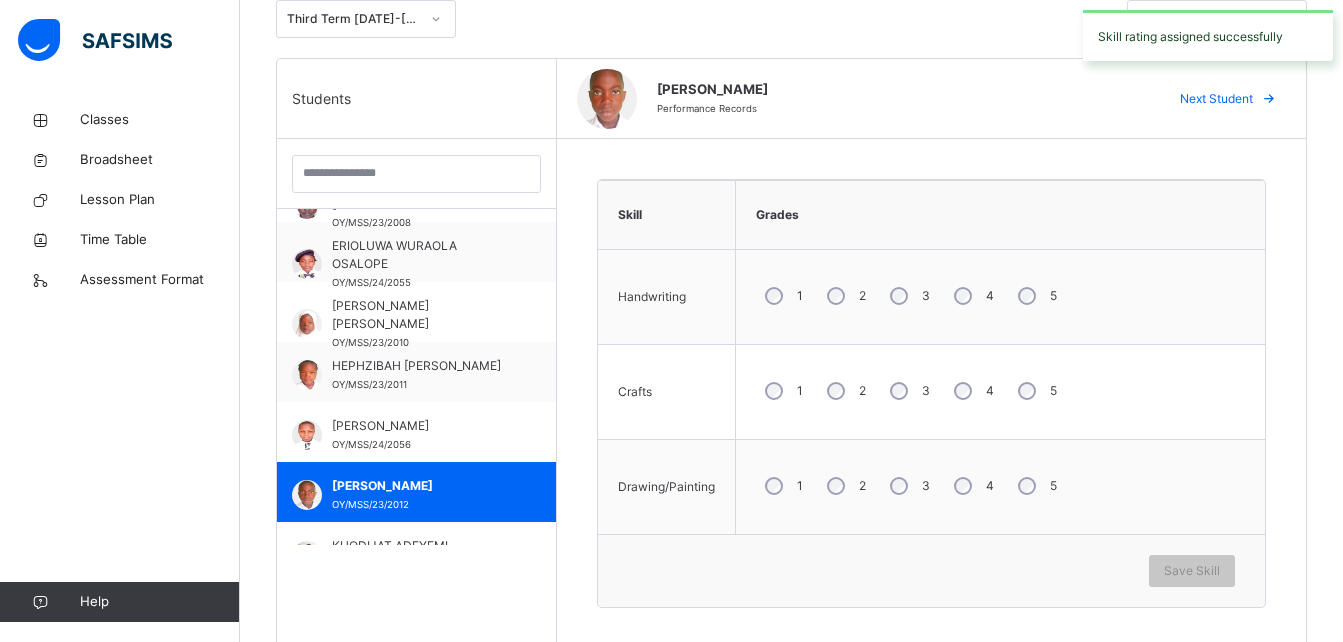click on "3" at bounding box center (908, 391) 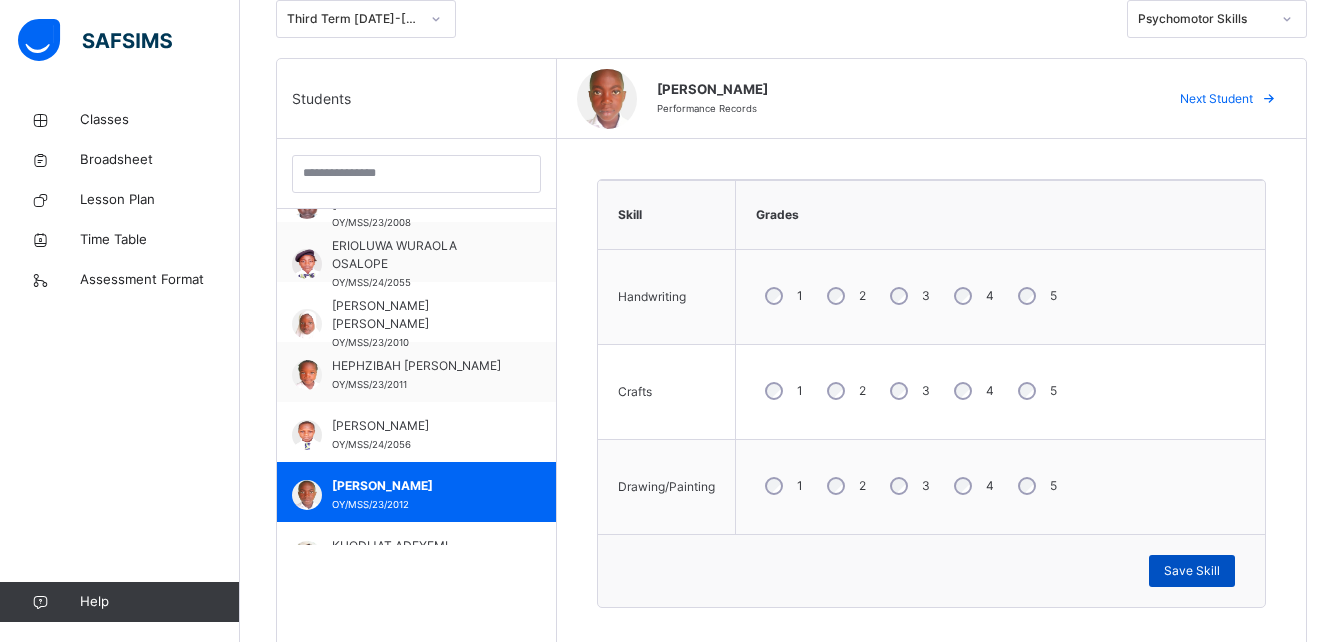 click on "Save Skill" at bounding box center [1192, 571] 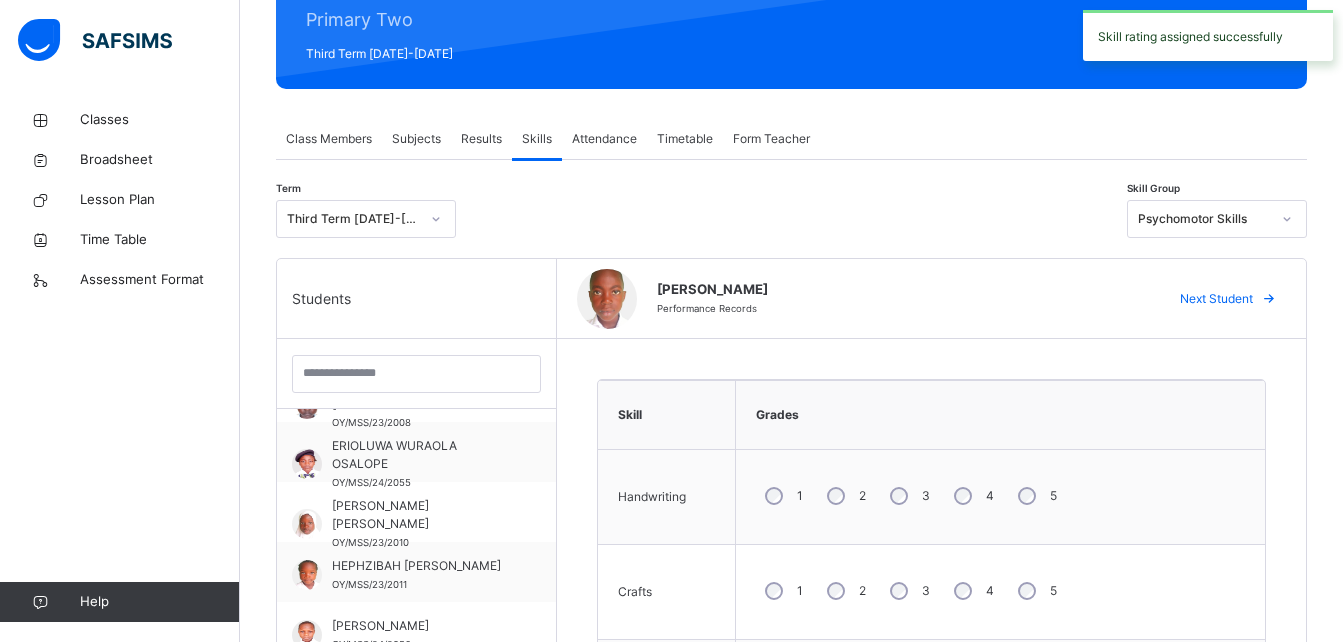 scroll, scrollTop: 241, scrollLeft: 0, axis: vertical 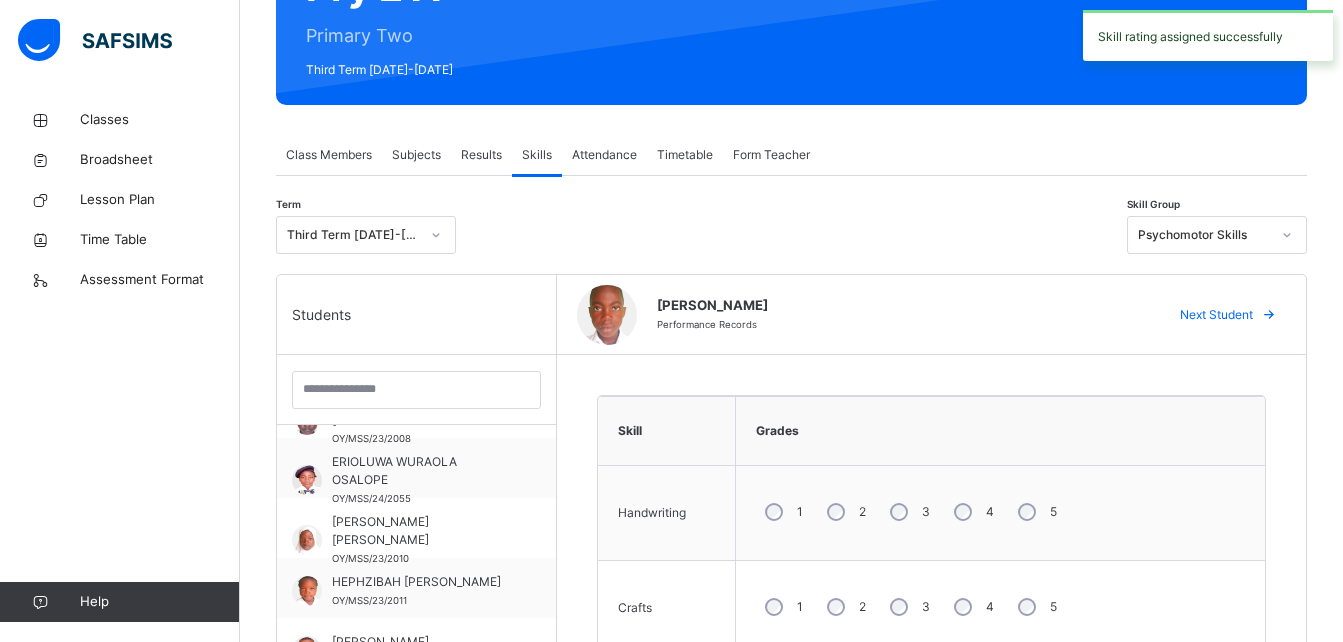 click 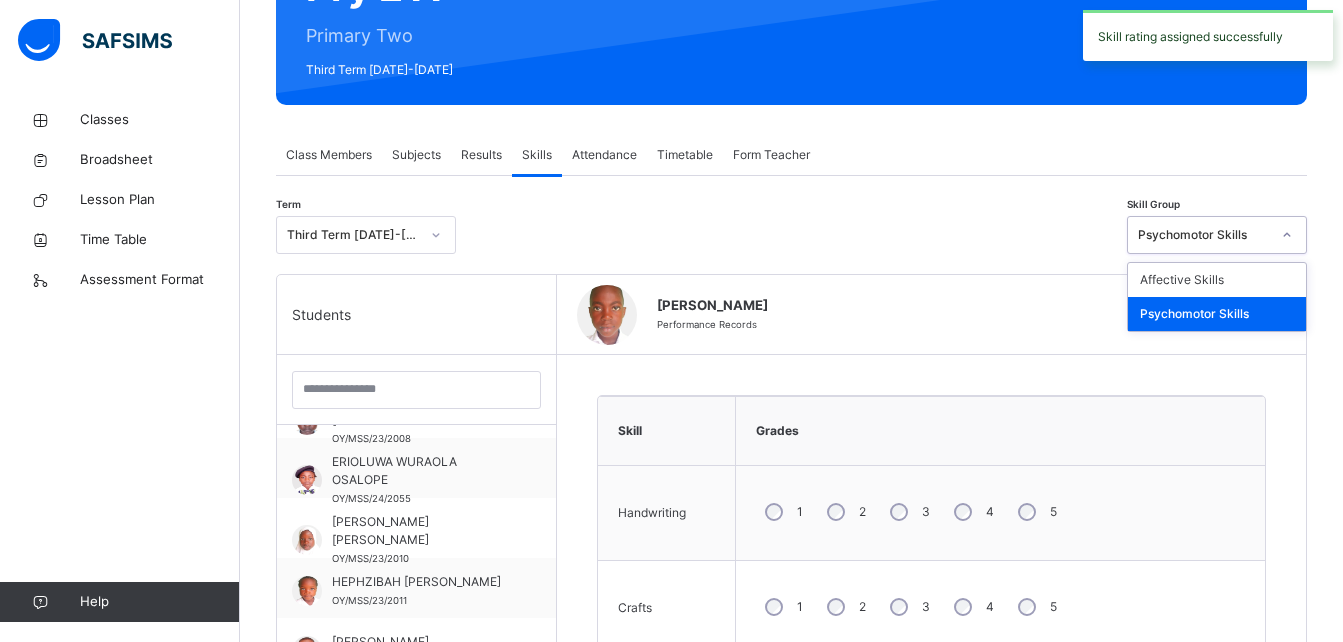 click on "Psychomotor Skills" at bounding box center [1217, 314] 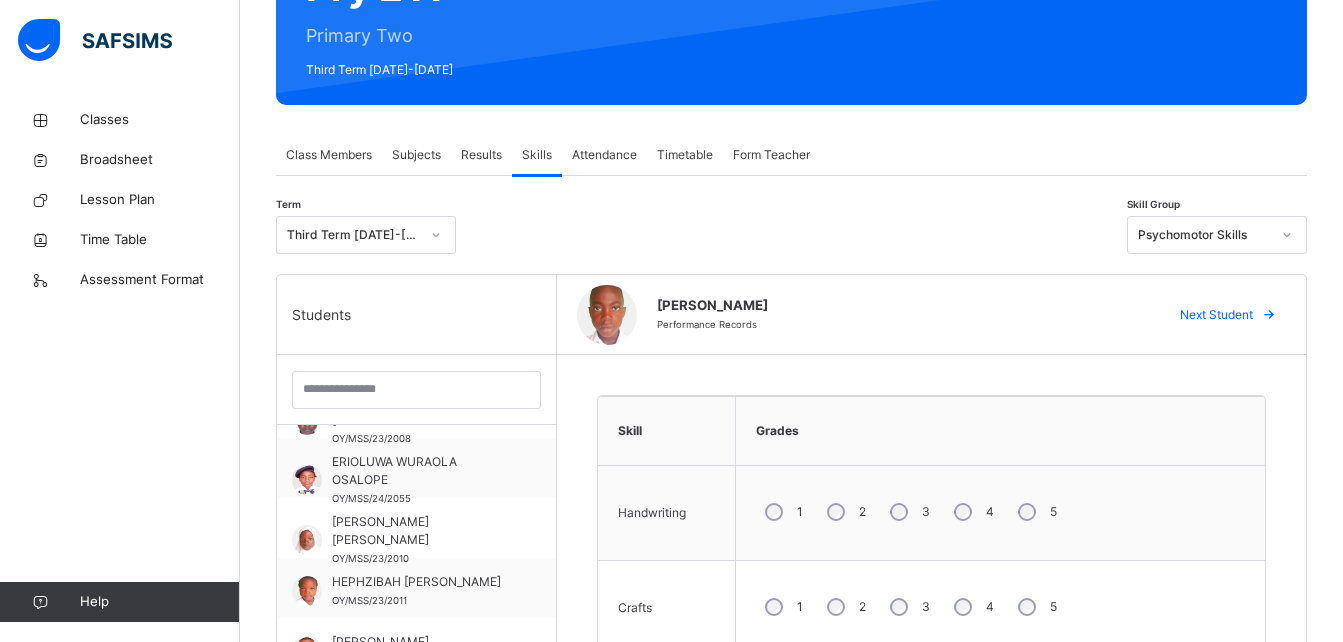 click on "Back  / Pry 2 A Pry 2 A Primary Two Third Term [DATE]-[DATE] Class Members Subjects Results Skills Attendance Timetable Form Teacher Skills More Options   30  Students in class Download Pdf Report Excel Report View subject profile UBEC/SUBEB Model Smart School, Ibadan, Oyo State Date: [DATE] 12:44:17 pm Class Members Class:  Pry 2 A Total no. of Students:  30 Term:  Third Term Session:  [DATE]-[DATE] S/NO Admission No. Last Name First Name Other Name 1 OY/MSS/23/2001 [PERSON_NAME] 2 OY/MSS/23/2002 [PERSON_NAME] OLAMIPOSI 3 OY/MSS/23/2041 [PERSON_NAME] 4 OY/MSS/23/2003 [PERSON_NAME] 5 OY/MSS/24/2051 [PERSON_NAME]  [PERSON_NAME]  6 OY/MSS/24/2072 [PERSON_NAME]  7 OY/MSS/24/2076 ODEYEMI BRIGHT OKIKIJESU 8 OY/MSS/23/2004 [PERSON_NAME]  ILEROLUWA 9 OY/MSS/24/2053 AKINDELE  COMFORT  OLANREWAJU  10 OY/MSS/24/2054 [PERSON_NAME] 11 OY/MSS/23/2005 [PERSON_NAME] 12 OY/MSS/23/2007 OLATEJU  DEMILADE  [PERSON_NAME] 13 OY/MSS/23/2008 CHUKWUMA  DESTINY  PROMISE" at bounding box center (791, 413) 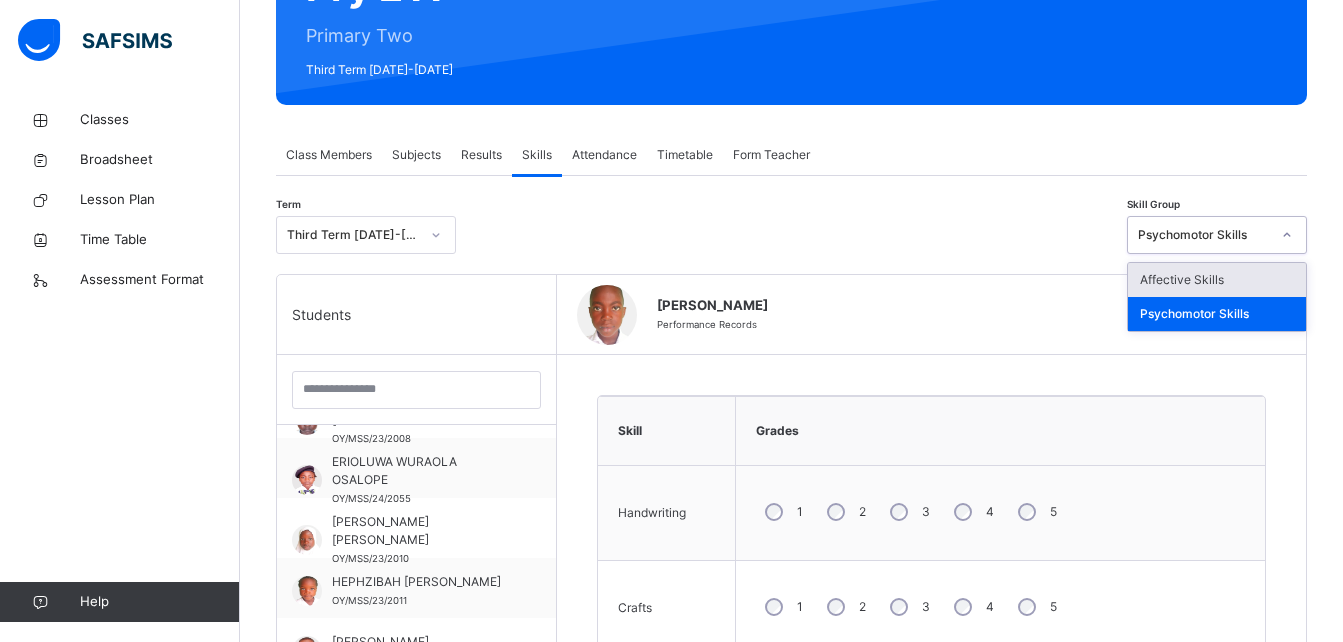 click 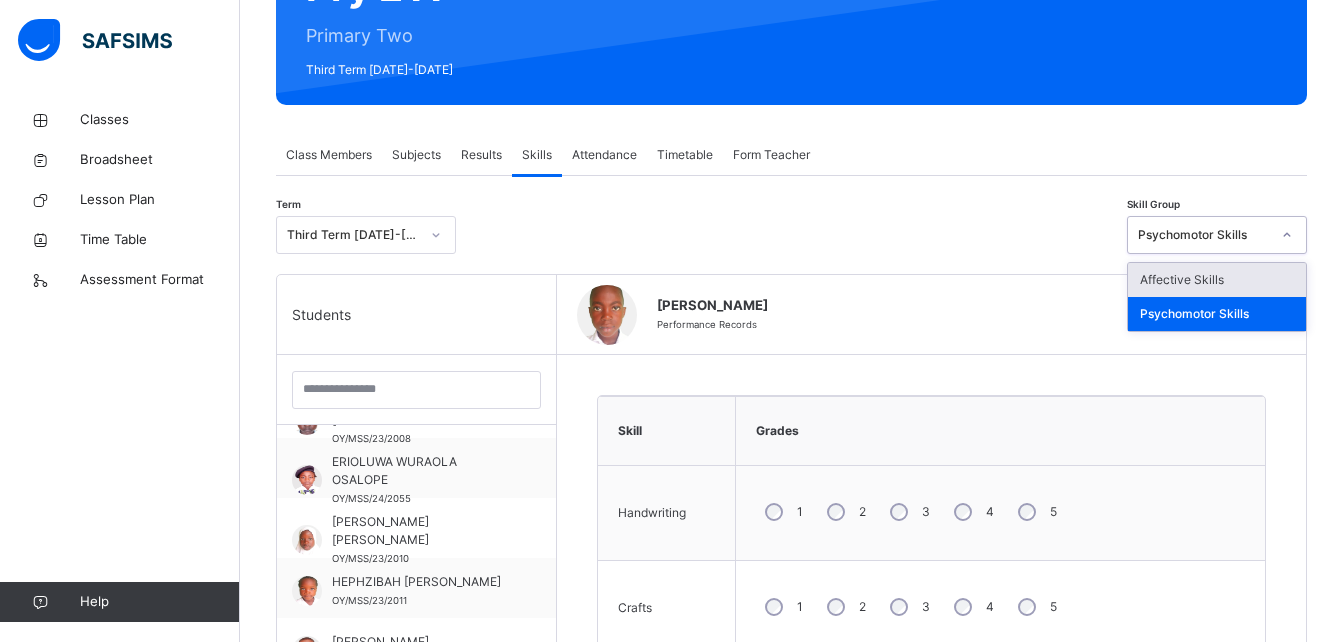 click on "Affective Skills" at bounding box center (1217, 280) 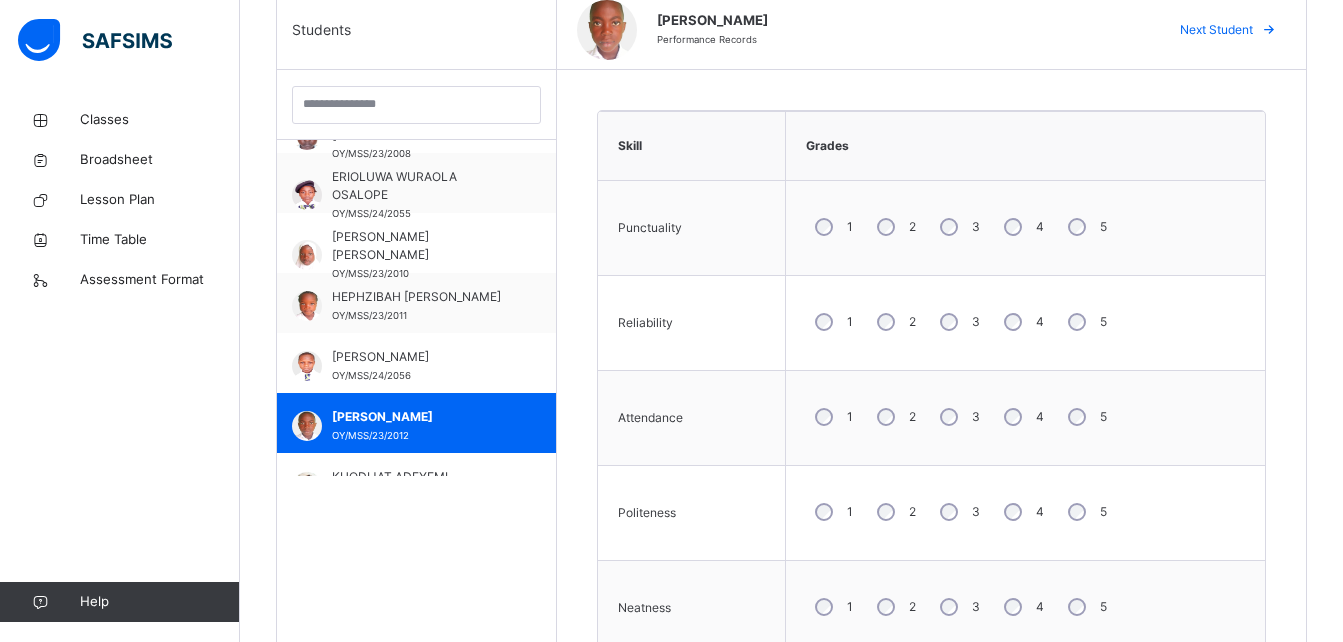 scroll, scrollTop: 534, scrollLeft: 0, axis: vertical 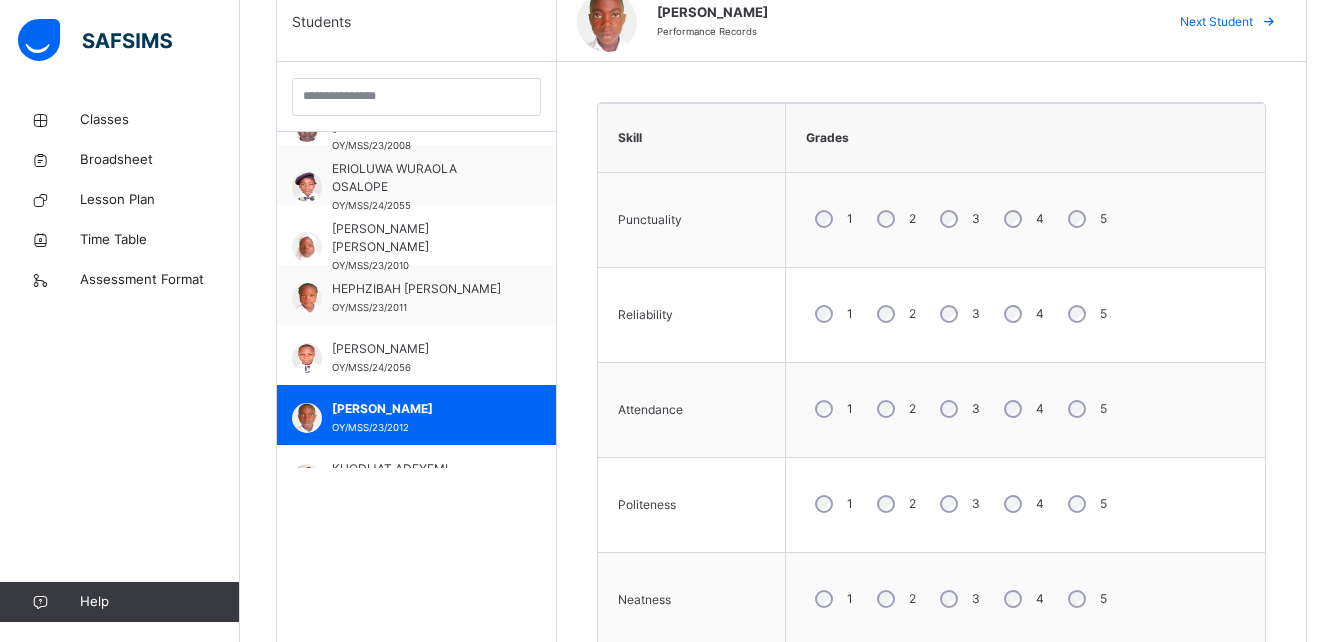 click on "4" at bounding box center [1022, 219] 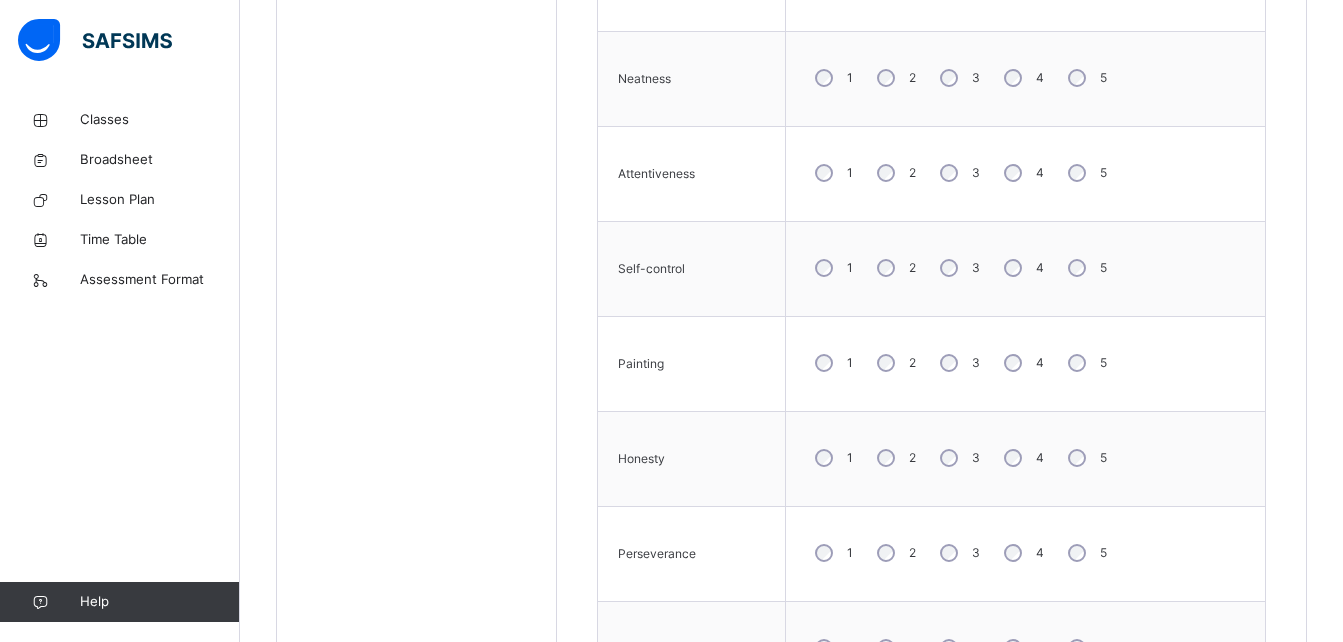 scroll, scrollTop: 1089, scrollLeft: 0, axis: vertical 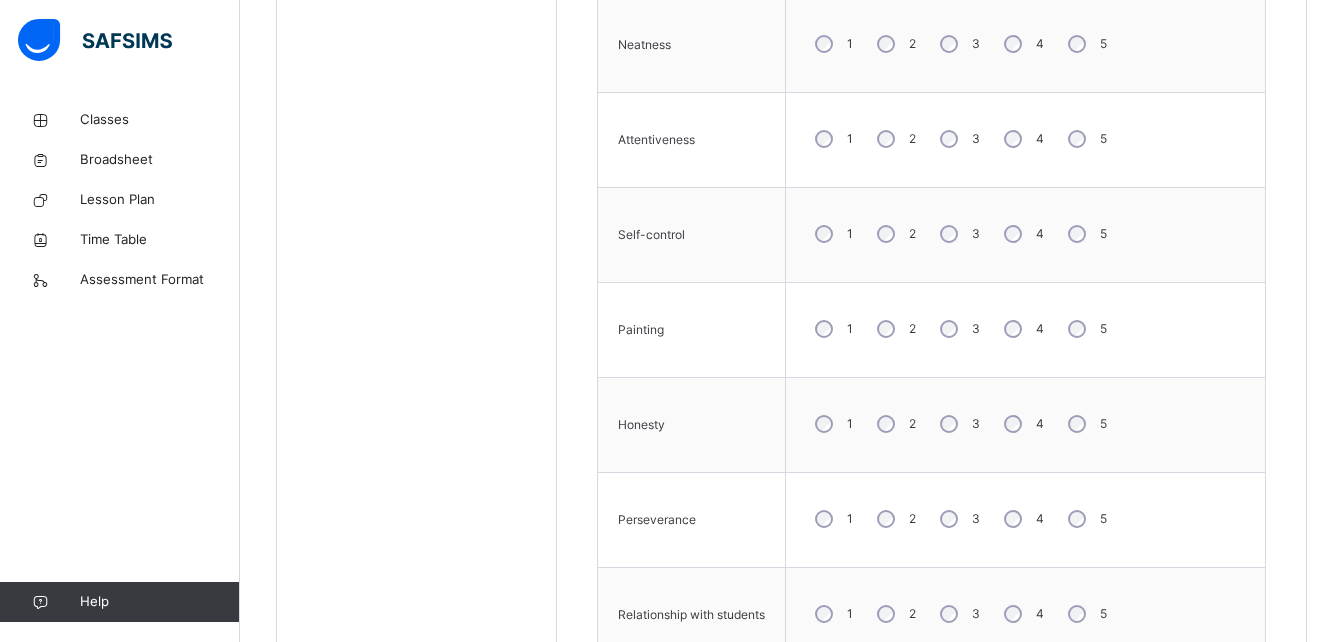 click on "3" at bounding box center (958, 139) 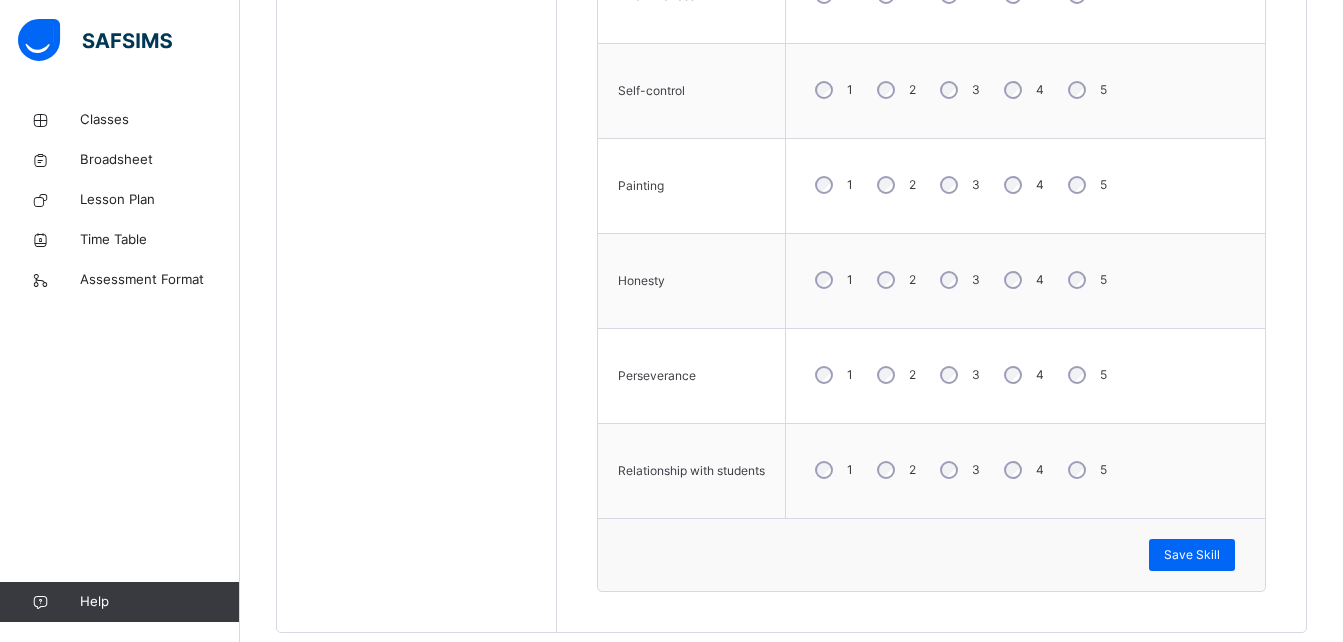 scroll, scrollTop: 1274, scrollLeft: 0, axis: vertical 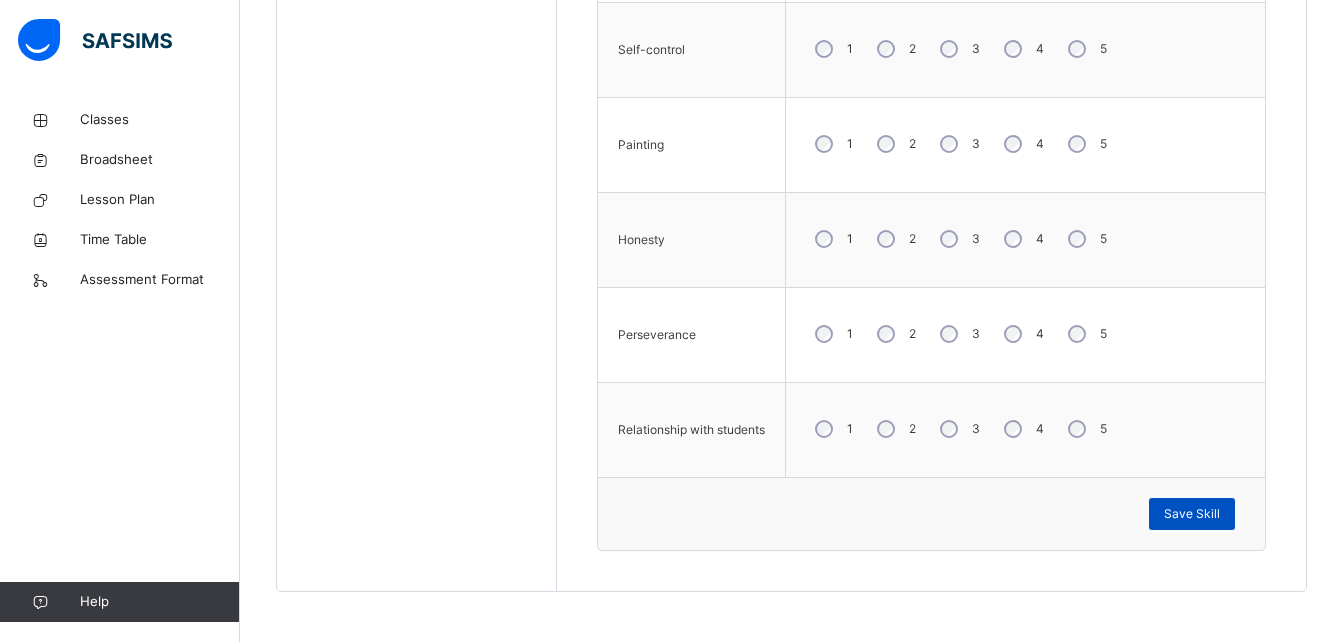 click on "Save Skill" at bounding box center (1192, 514) 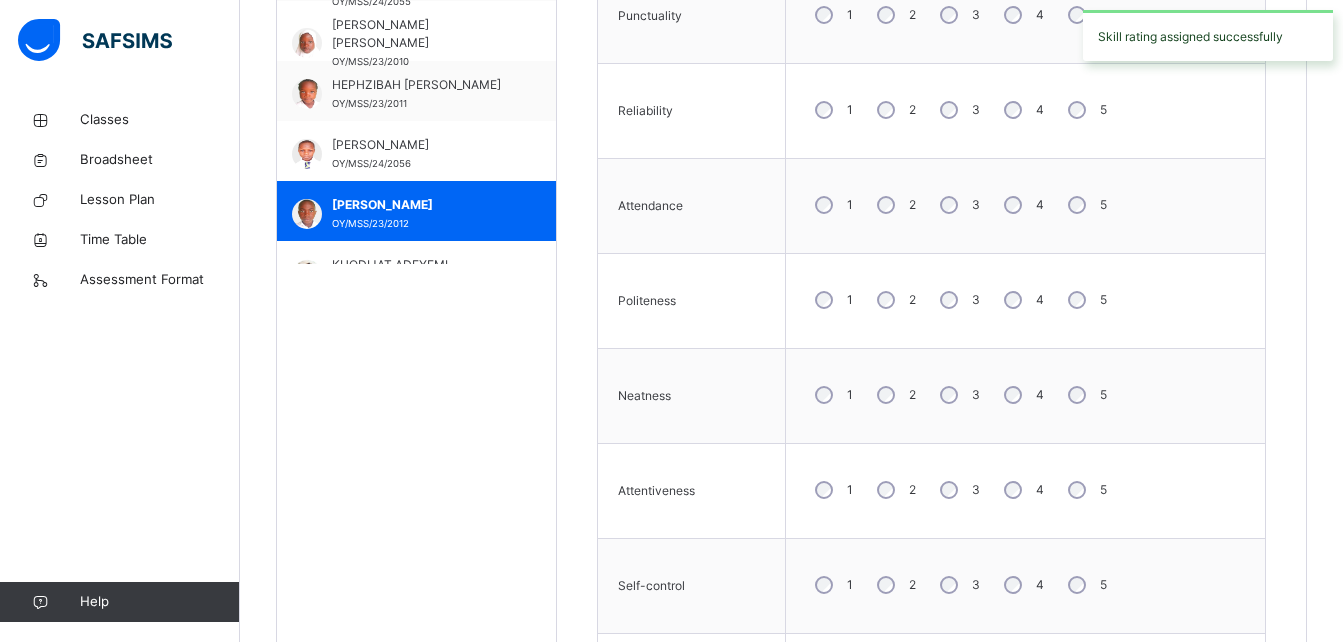 scroll, scrollTop: 721, scrollLeft: 0, axis: vertical 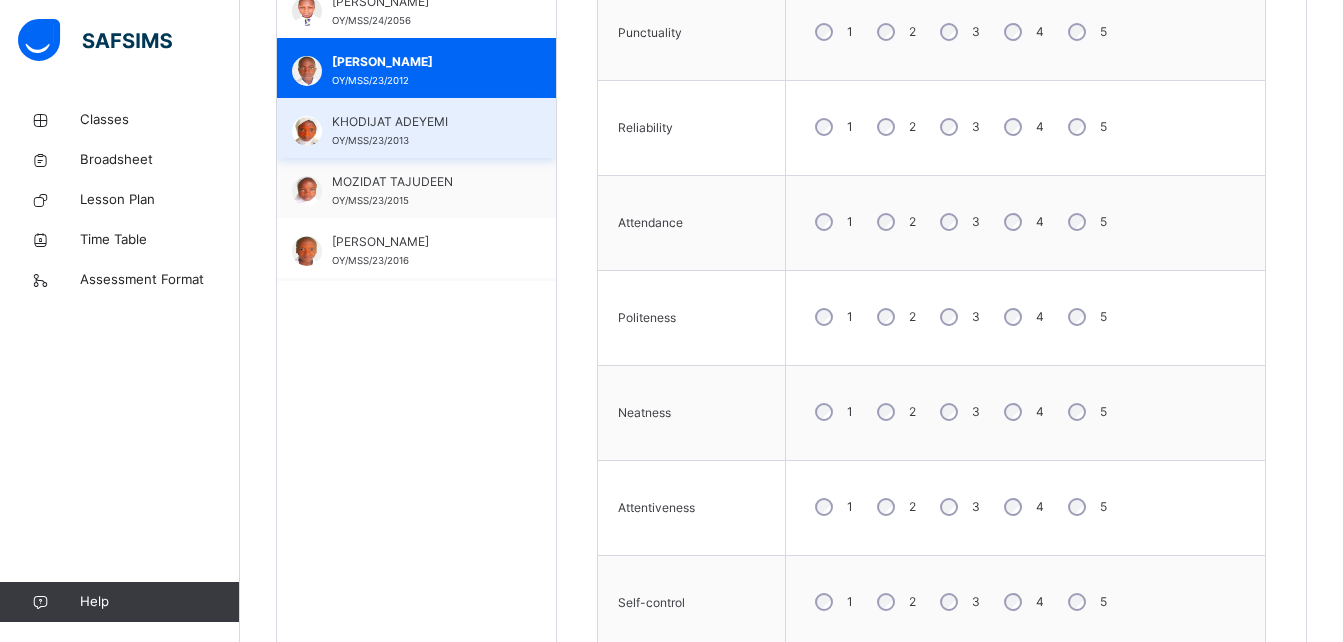click on "KHODIJAT  ADEYEMI" at bounding box center [421, 122] 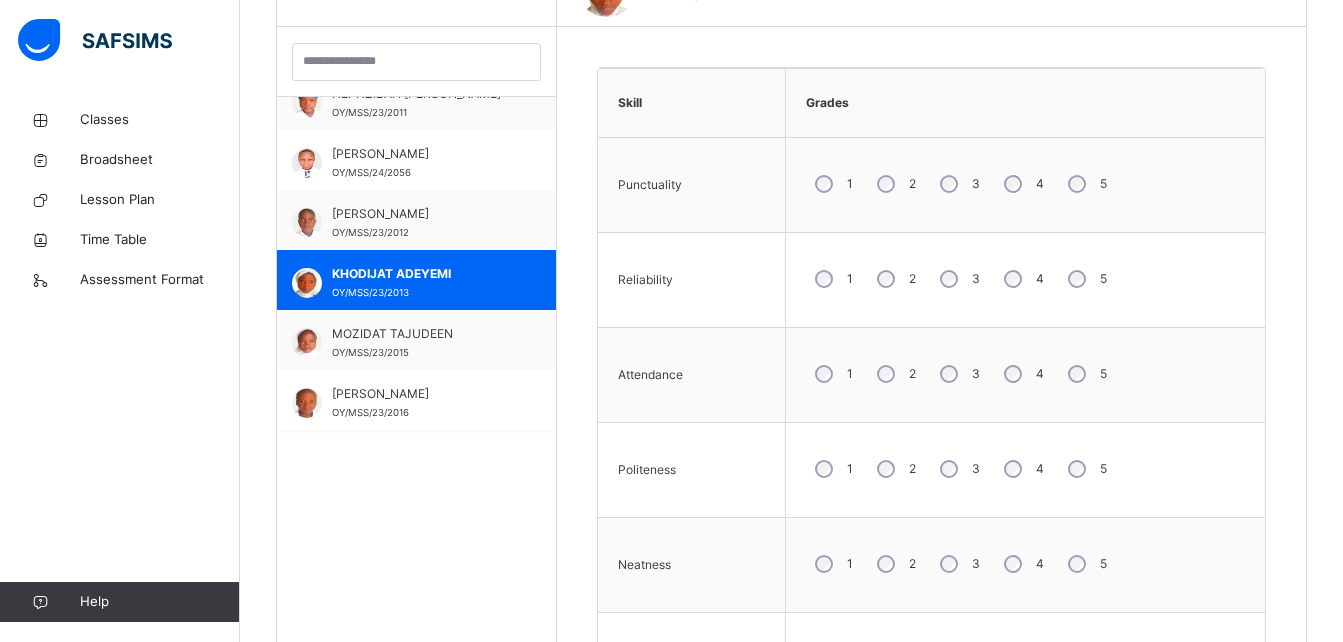 scroll, scrollTop: 461, scrollLeft: 0, axis: vertical 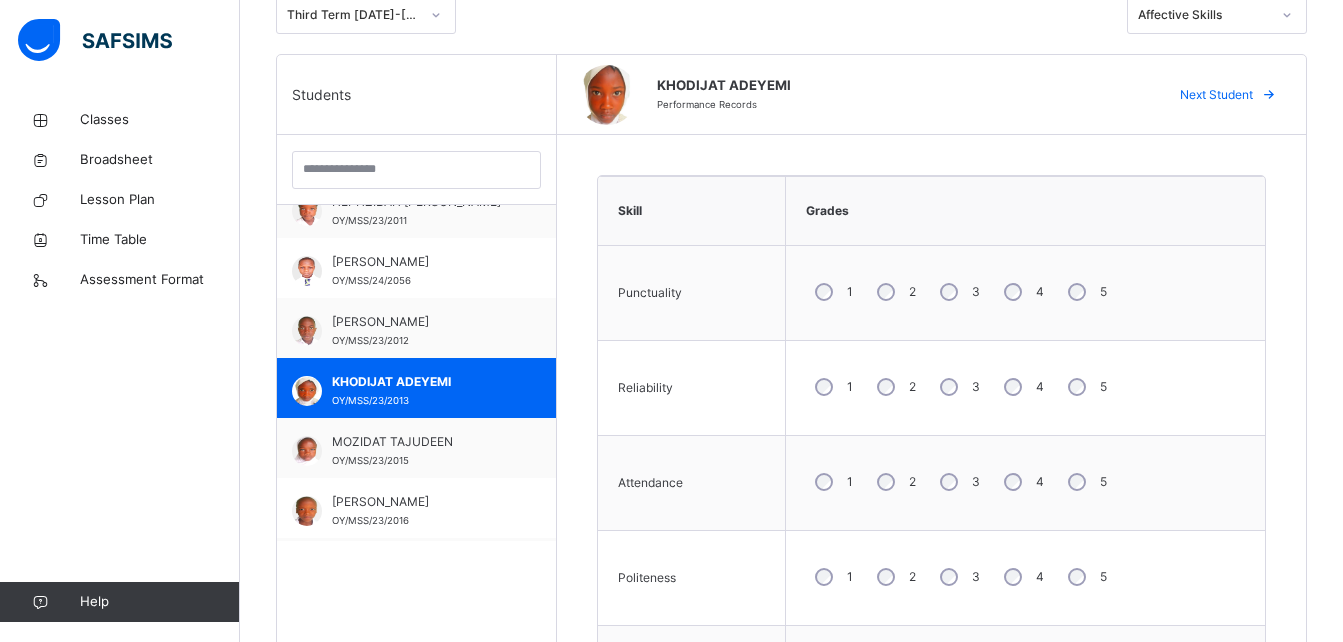 click on "3" at bounding box center (958, 292) 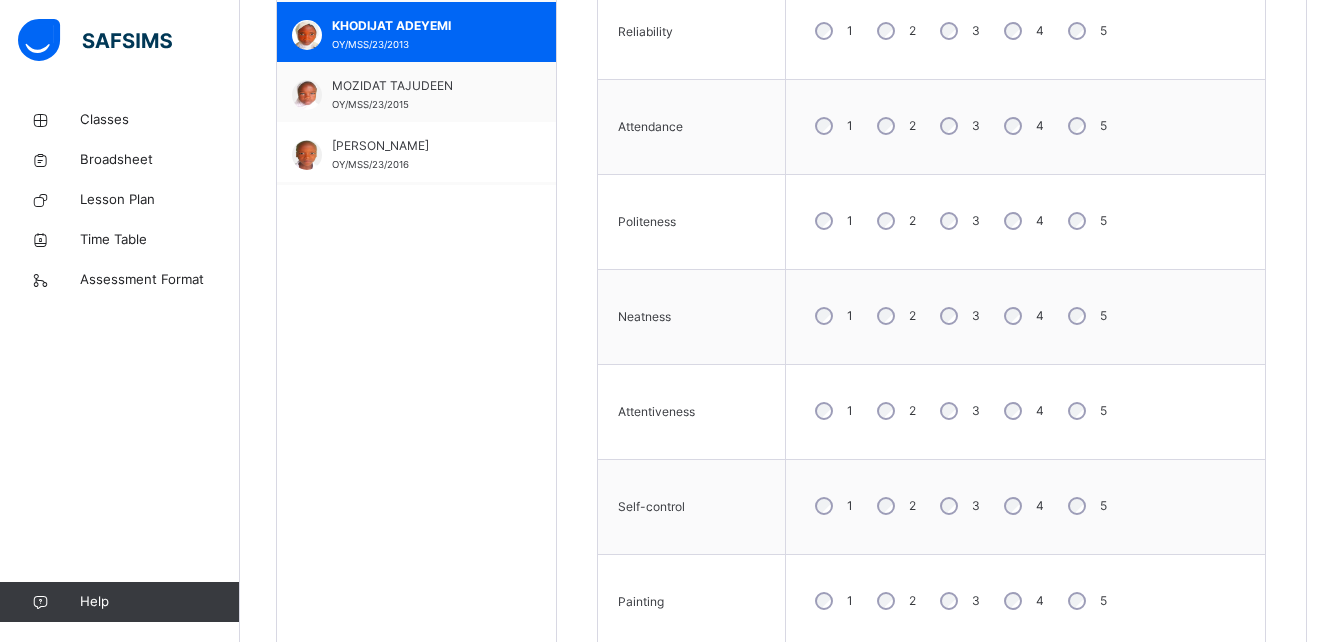 scroll, scrollTop: 843, scrollLeft: 0, axis: vertical 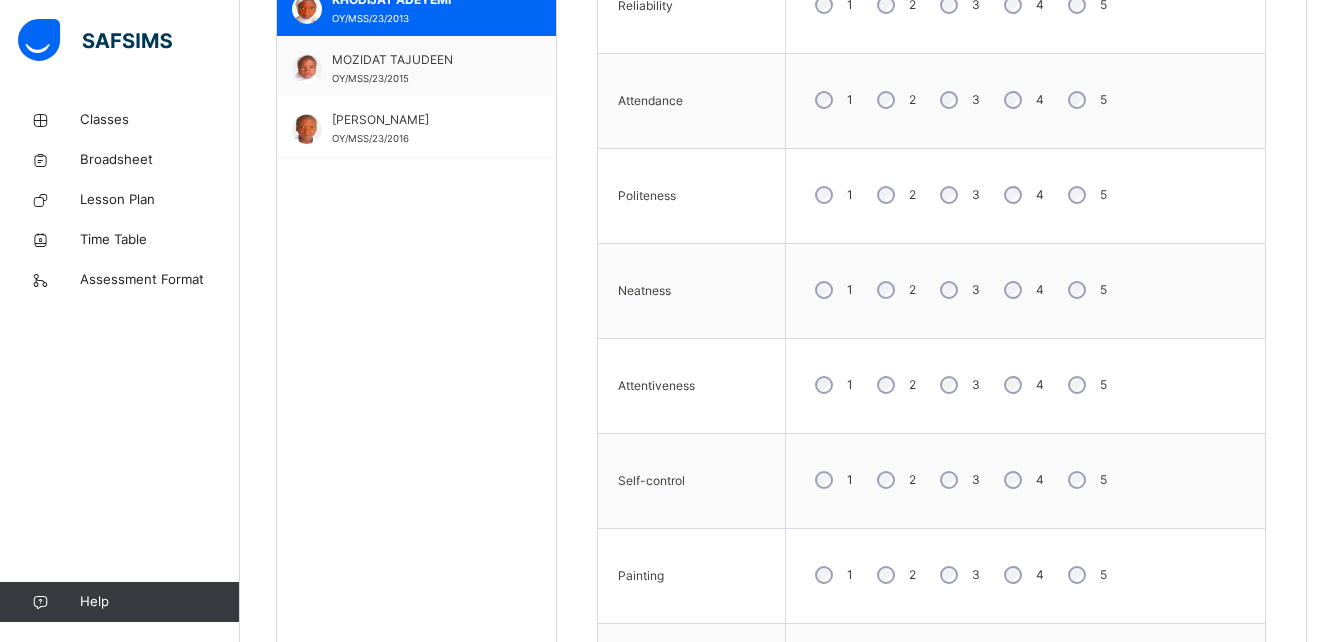 click on "1 2 3 4 5" at bounding box center [1025, 290] 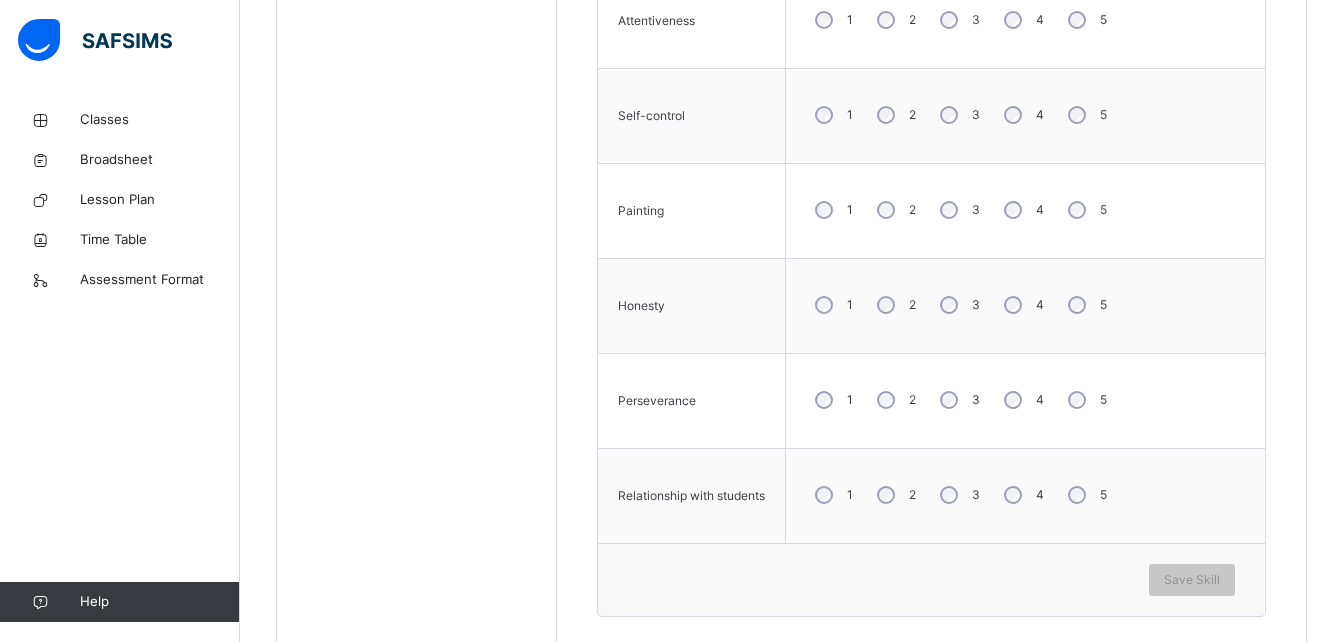 scroll, scrollTop: 1214, scrollLeft: 0, axis: vertical 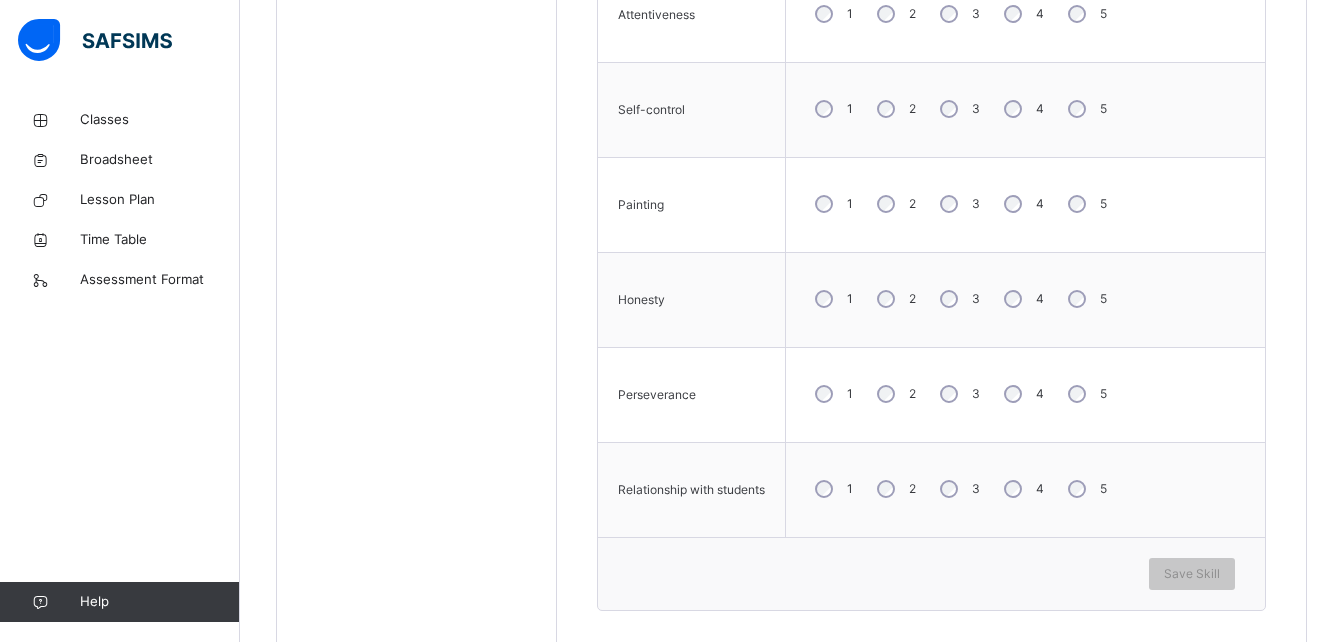 click on "3" at bounding box center [976, 204] 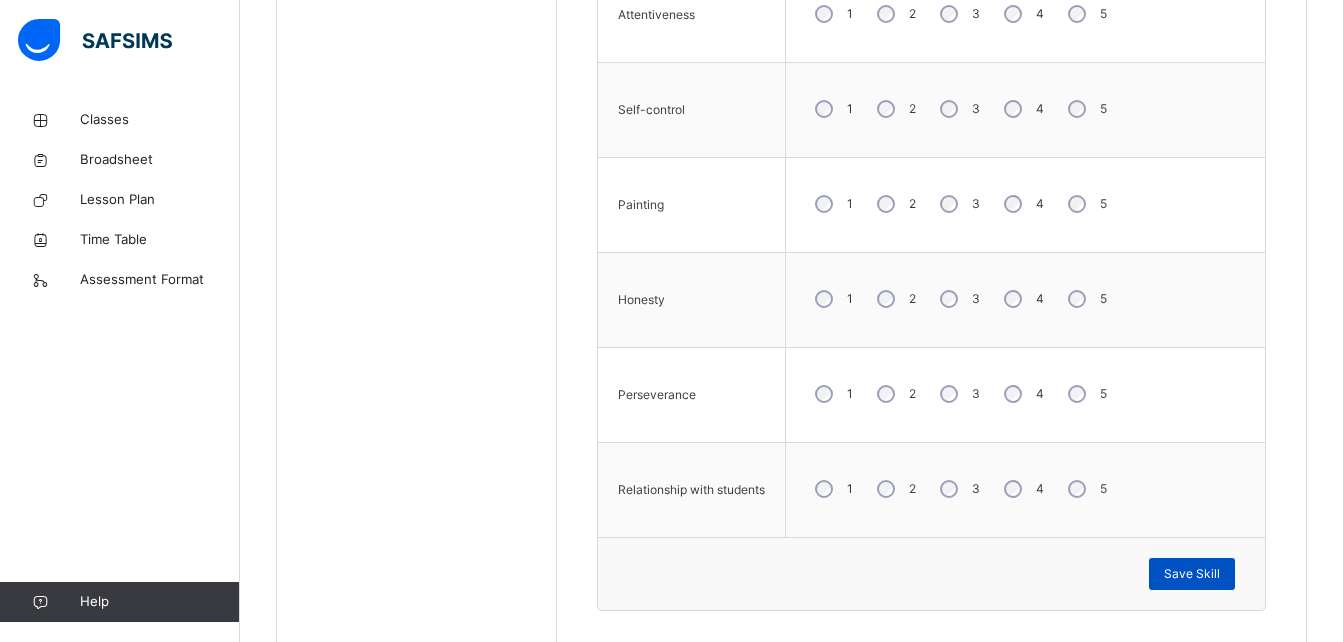 click on "Save Skill" at bounding box center [1192, 574] 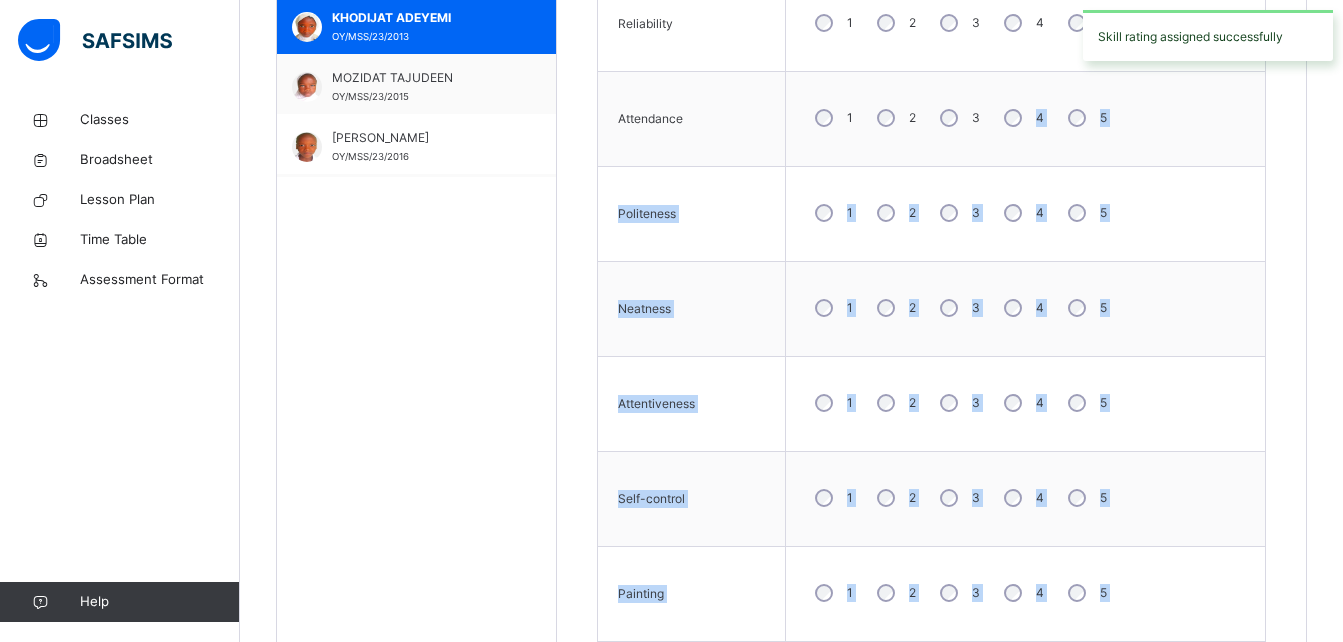 scroll, scrollTop: 1274, scrollLeft: 0, axis: vertical 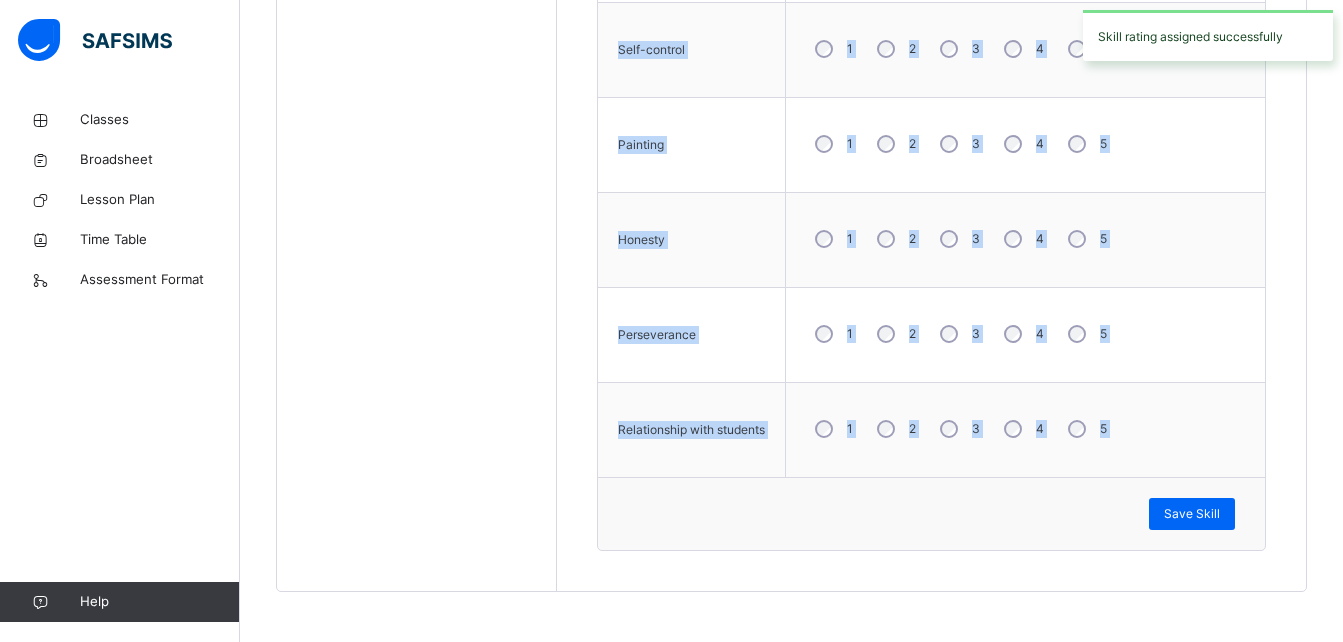 drag, startPoint x: 960, startPoint y: 493, endPoint x: 958, endPoint y: 541, distance: 48.04165 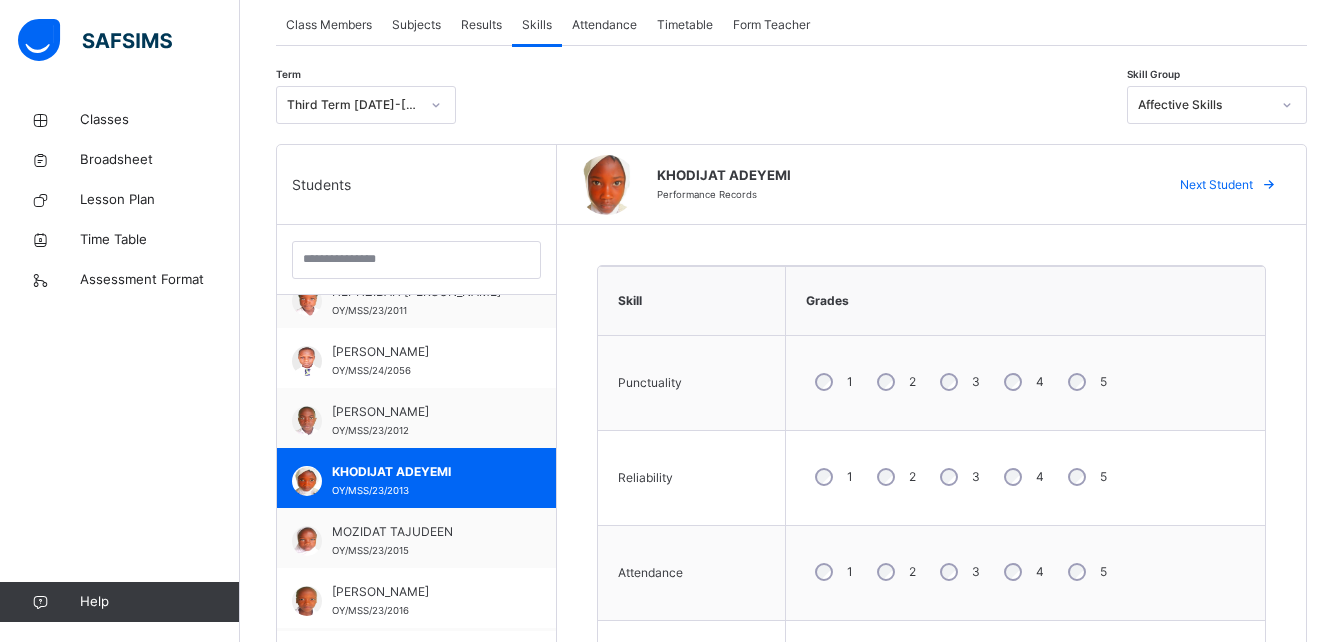scroll, scrollTop: 367, scrollLeft: 0, axis: vertical 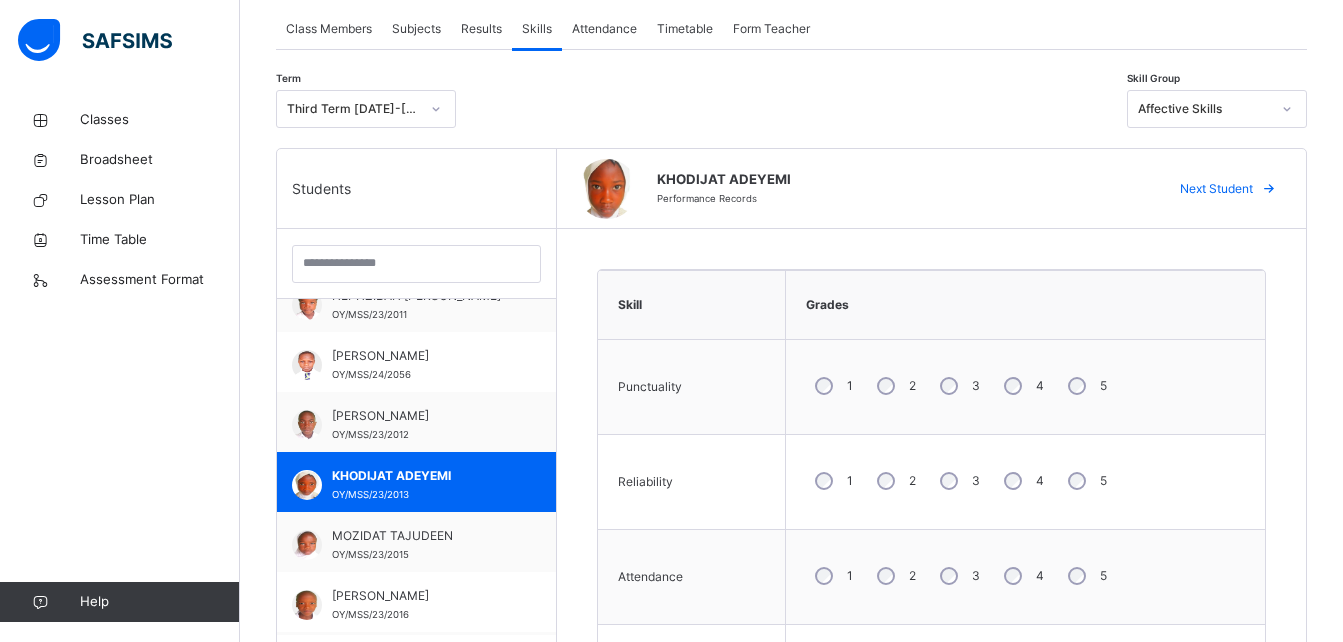click at bounding box center (1287, 109) 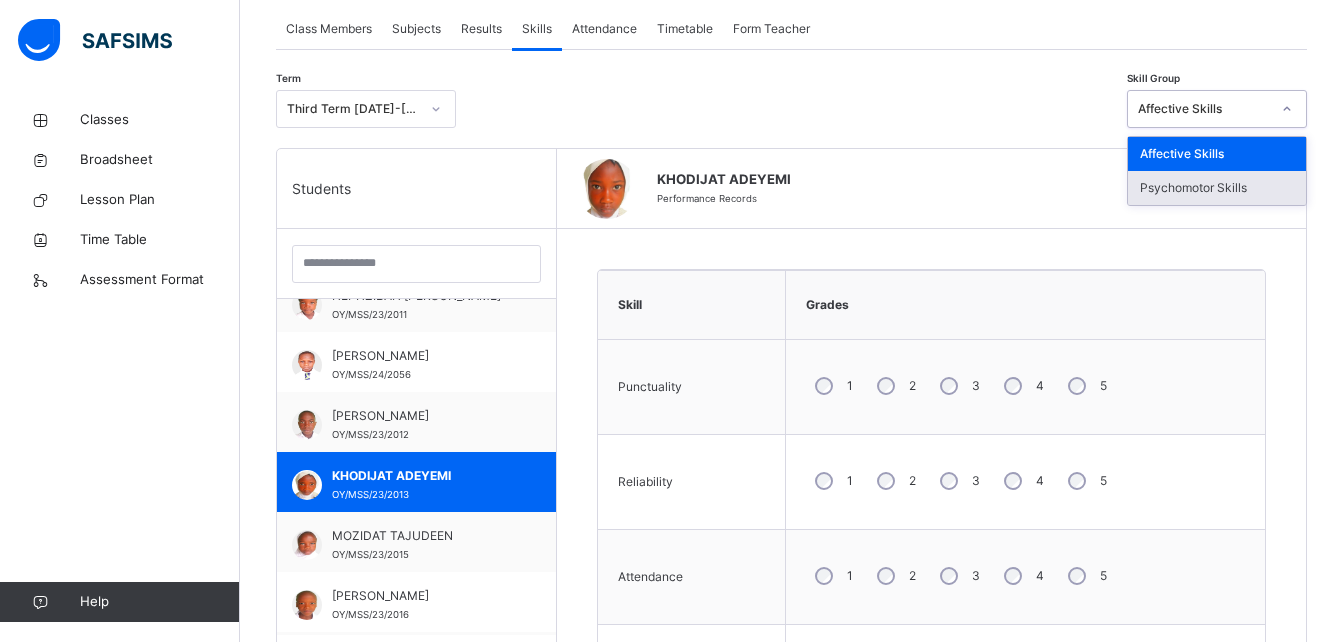 click on "Psychomotor Skills" at bounding box center (1217, 188) 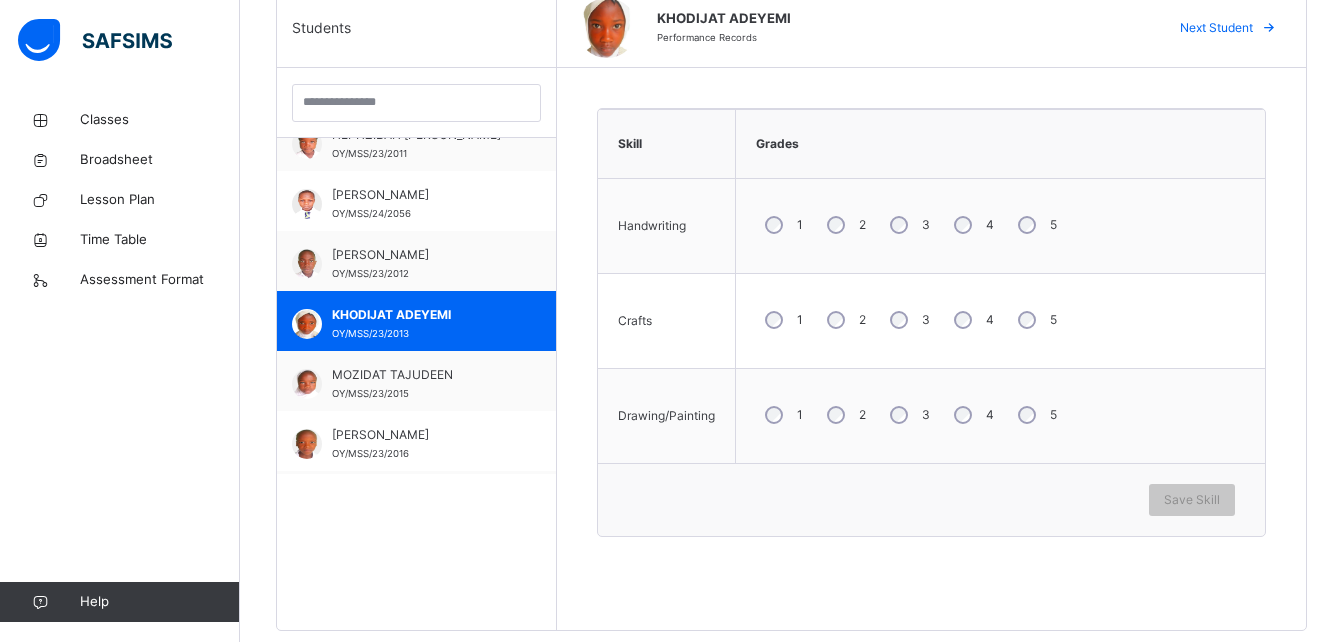 scroll, scrollTop: 567, scrollLeft: 0, axis: vertical 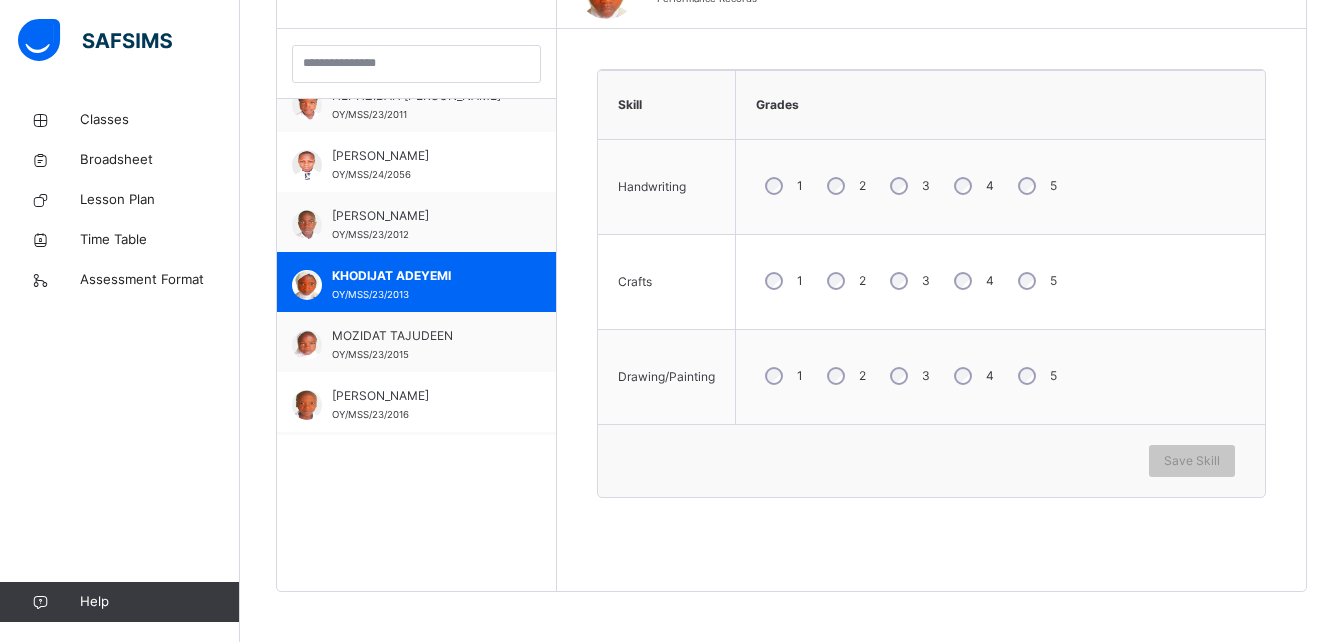 click on "3" at bounding box center (908, 186) 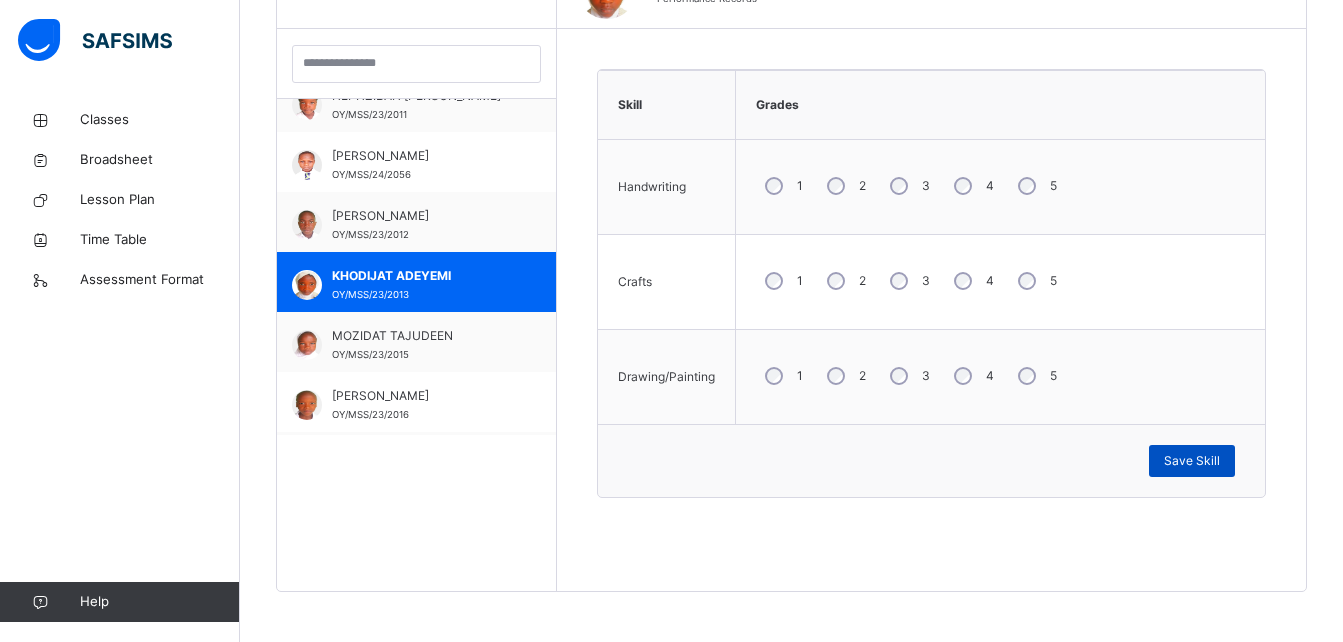 click on "Save Skill" at bounding box center [1192, 461] 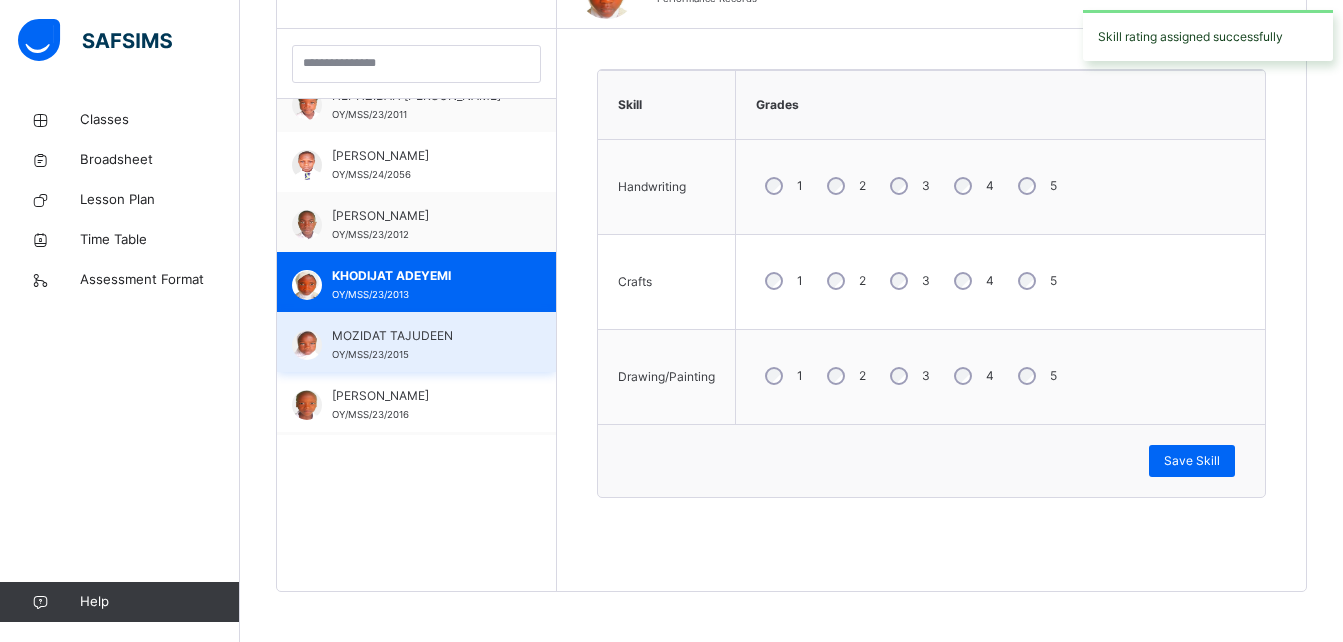 click on "MOZIDAT  TAJUDEEN OY/MSS/23/2015" at bounding box center [416, 342] 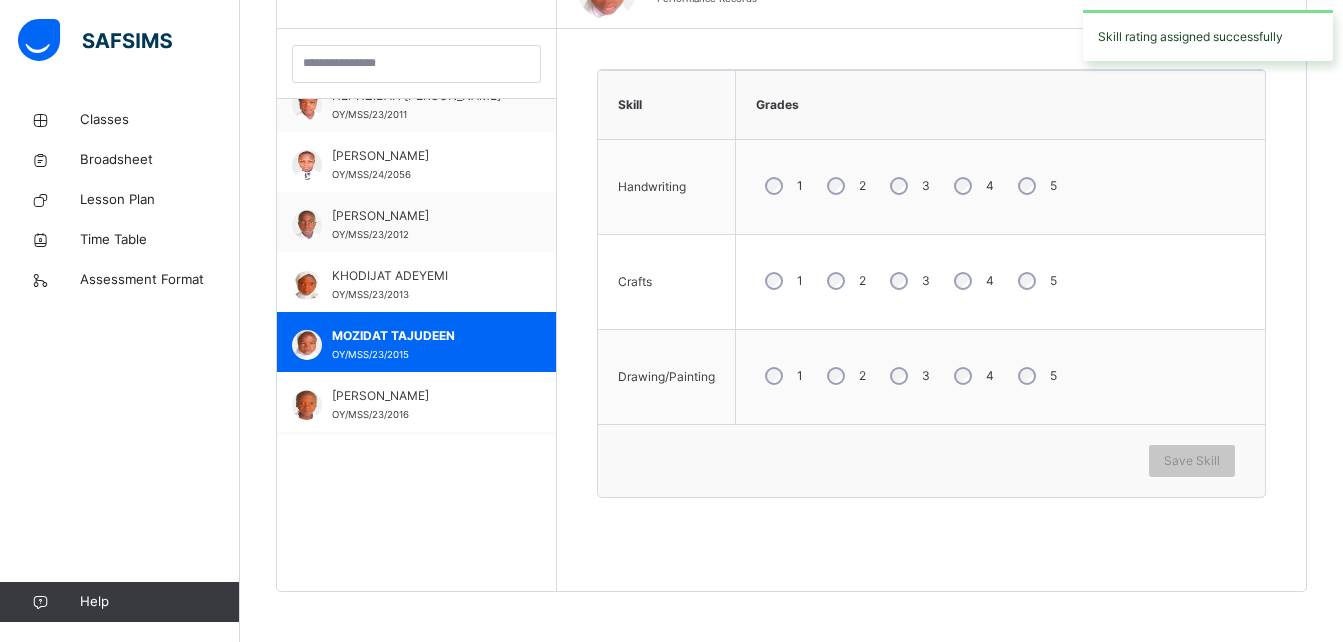 click on "3" at bounding box center [908, 186] 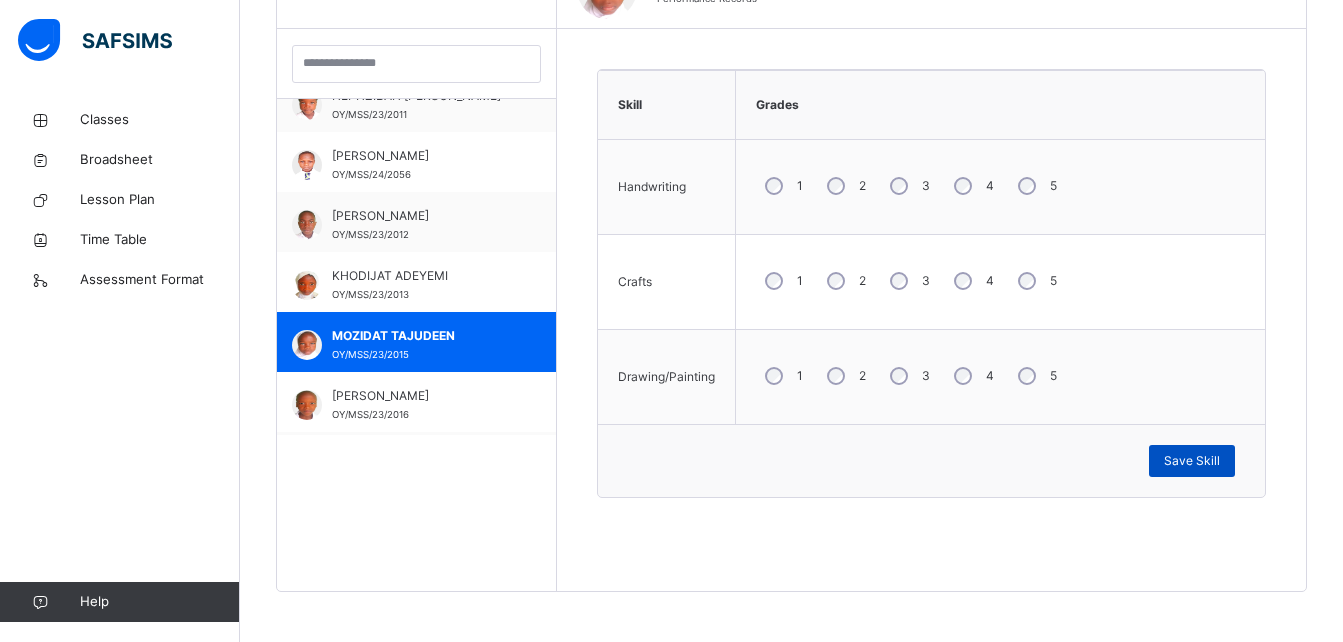click on "Save Skill" at bounding box center [1192, 461] 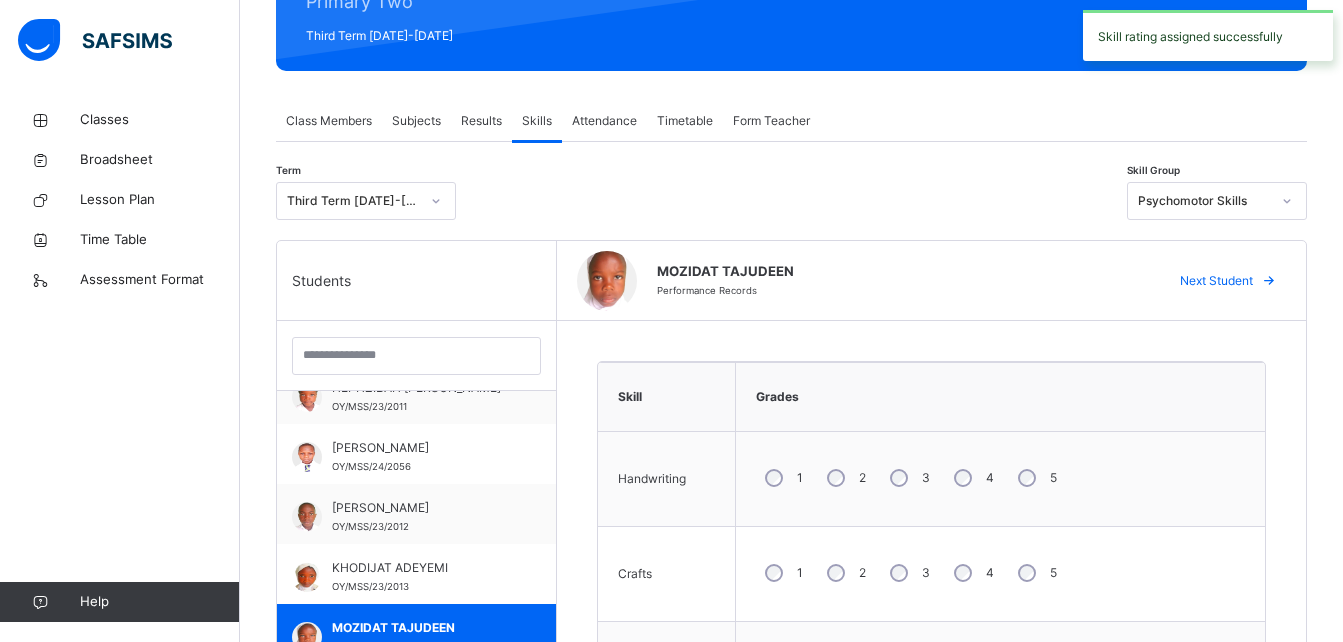 scroll, scrollTop: 224, scrollLeft: 0, axis: vertical 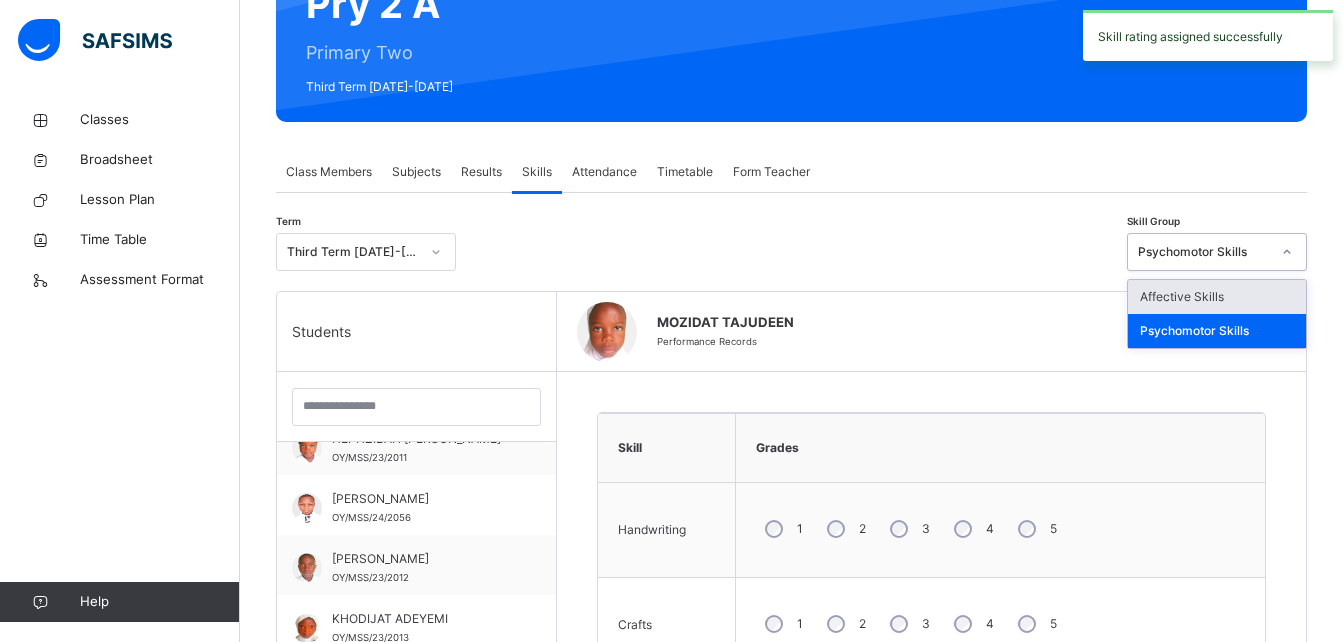 click 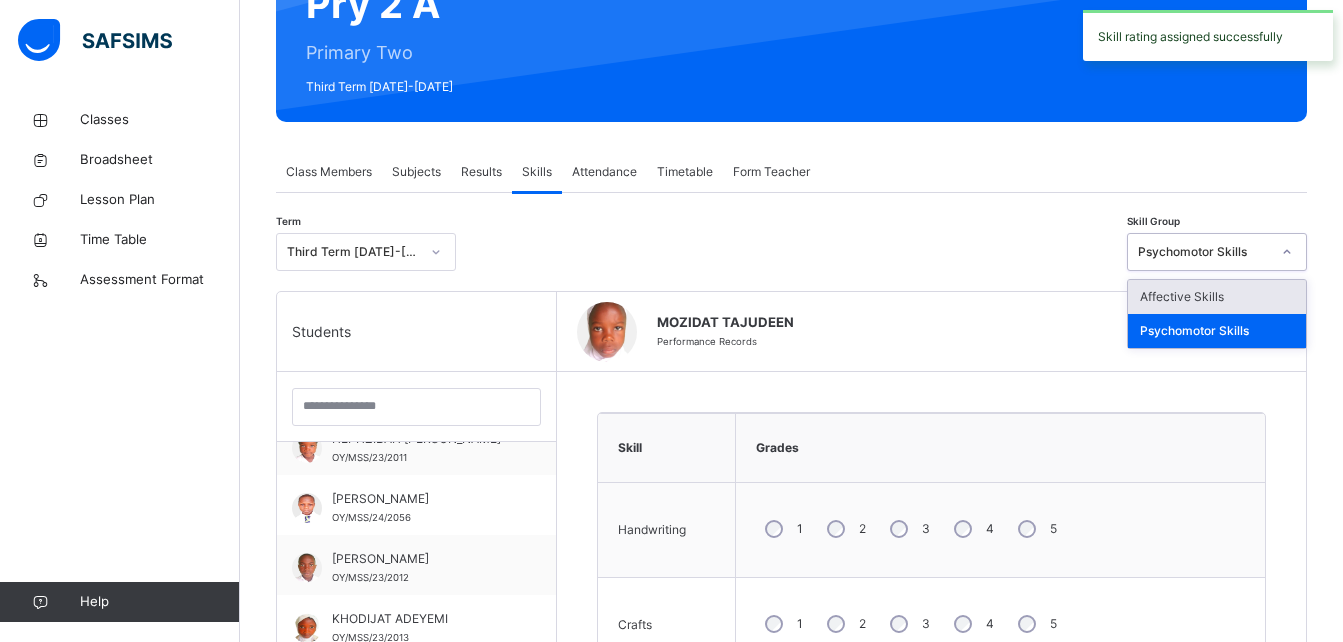 click on "Affective Skills" at bounding box center [1217, 297] 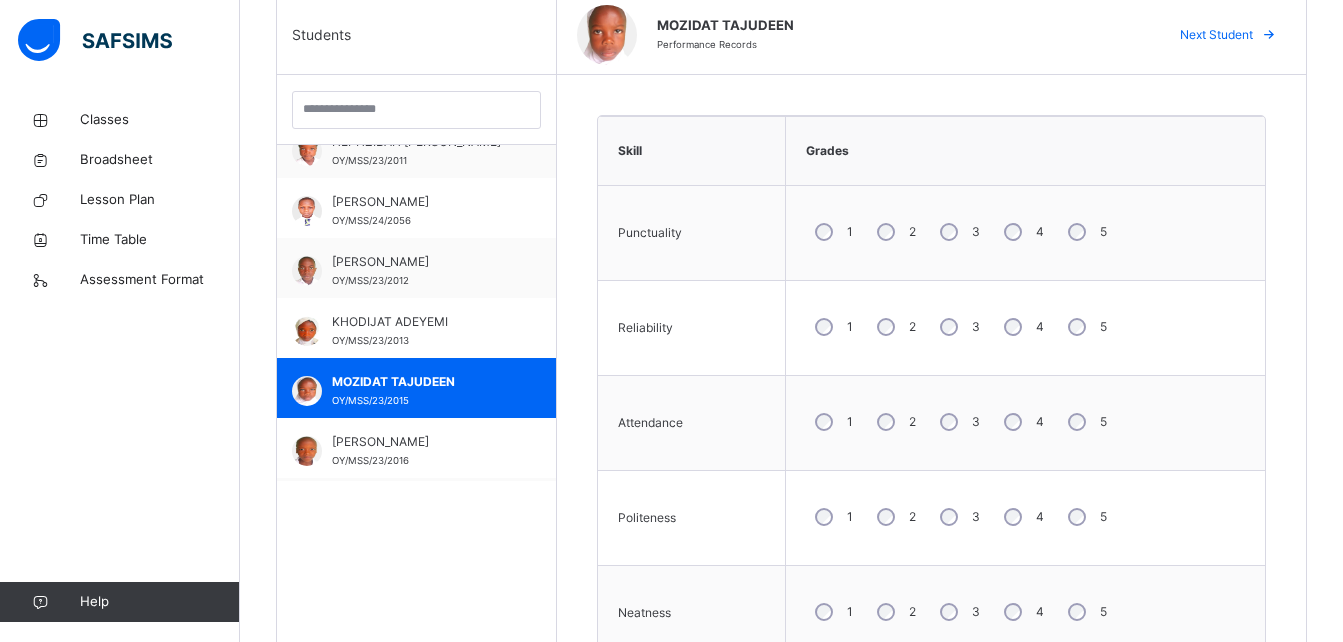 scroll, scrollTop: 526, scrollLeft: 0, axis: vertical 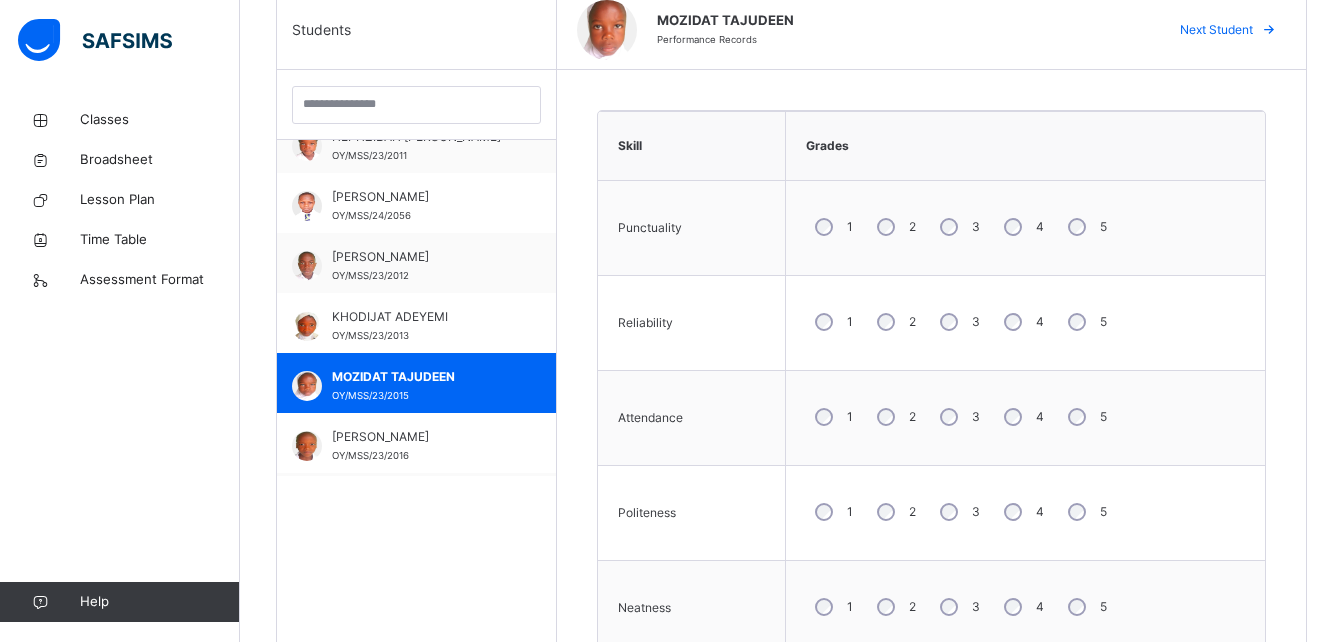 click on "4" at bounding box center [1022, 227] 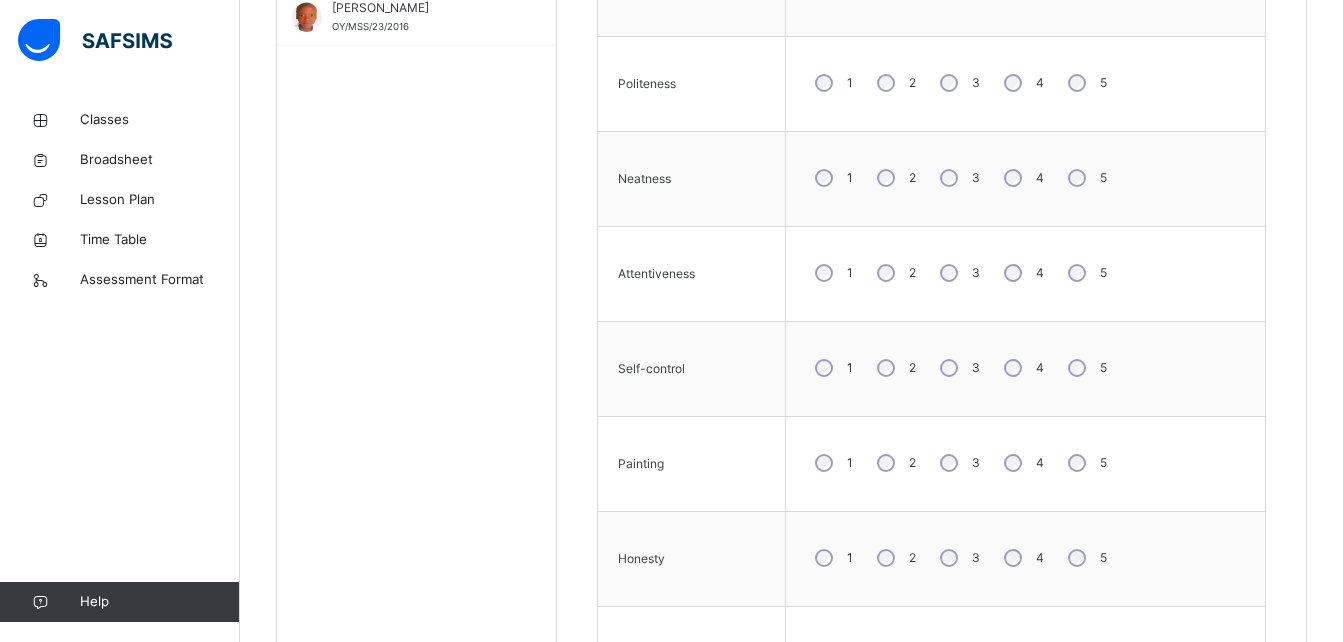 scroll, scrollTop: 959, scrollLeft: 0, axis: vertical 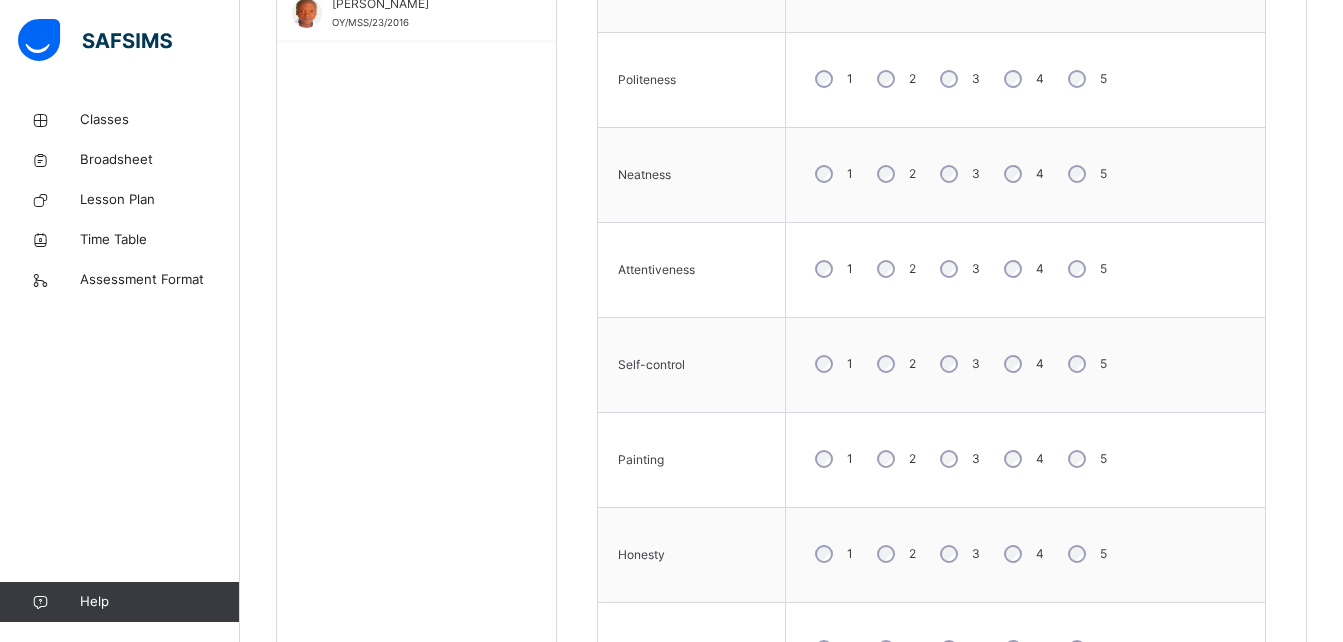 click on "3" at bounding box center (958, 269) 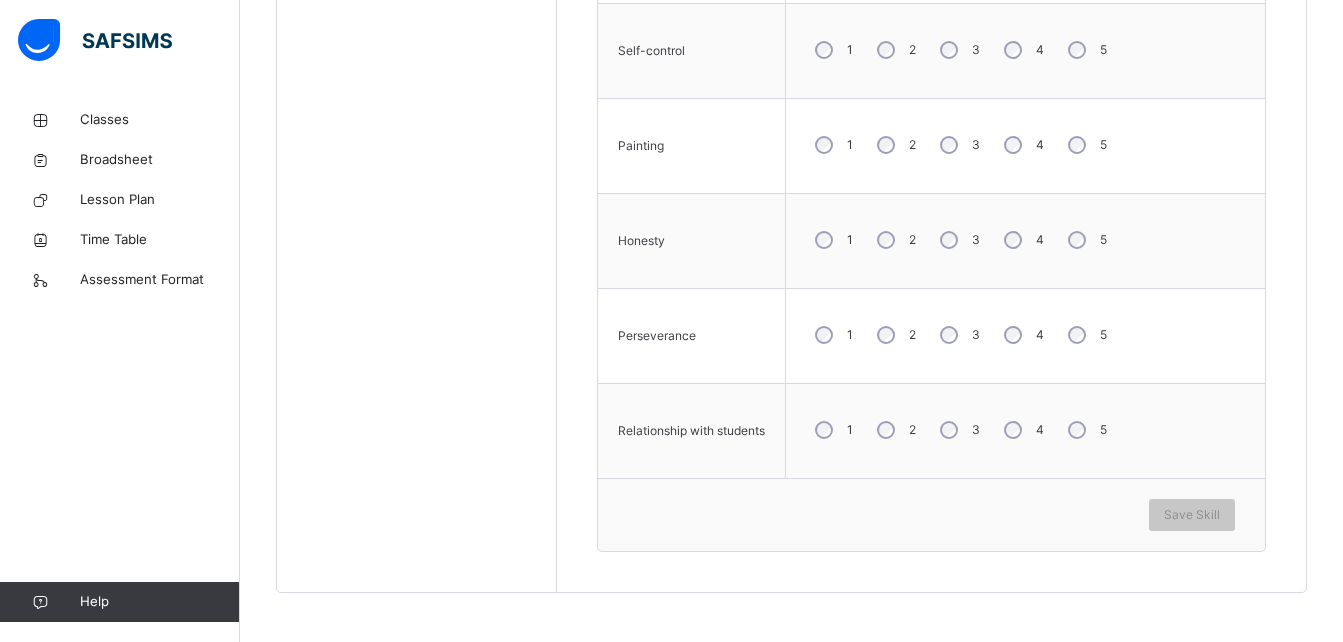 scroll, scrollTop: 1274, scrollLeft: 0, axis: vertical 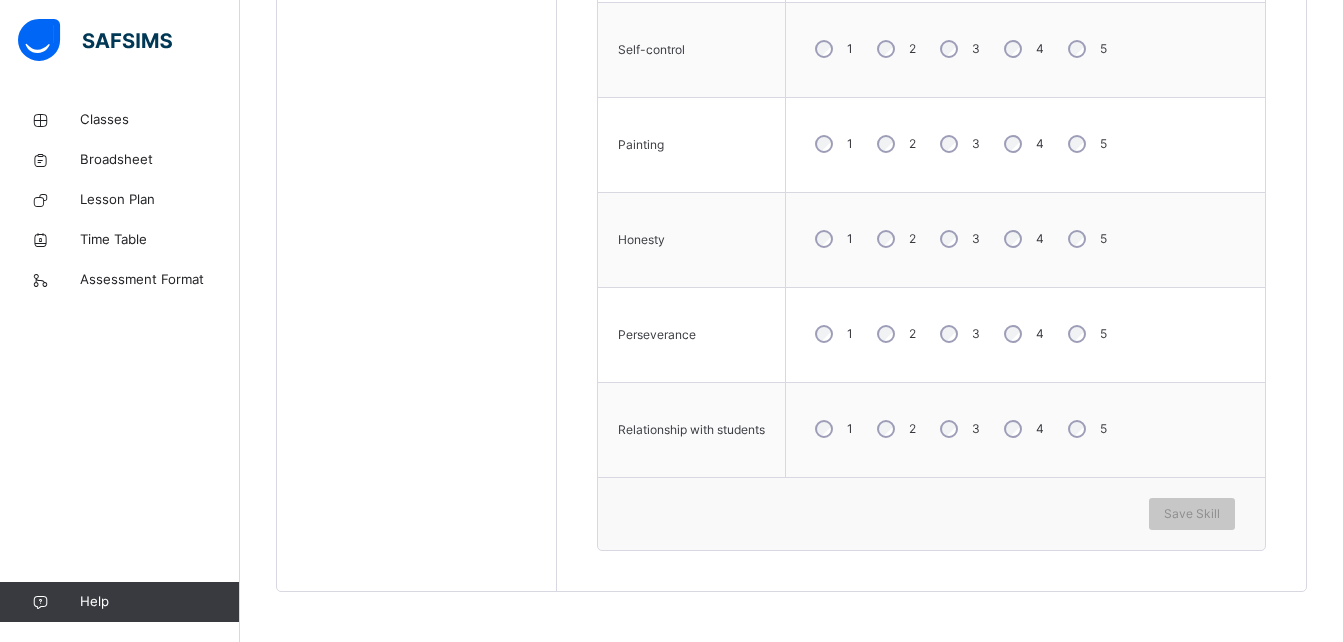 click on "1 2 3 4 5" at bounding box center (1025, 334) 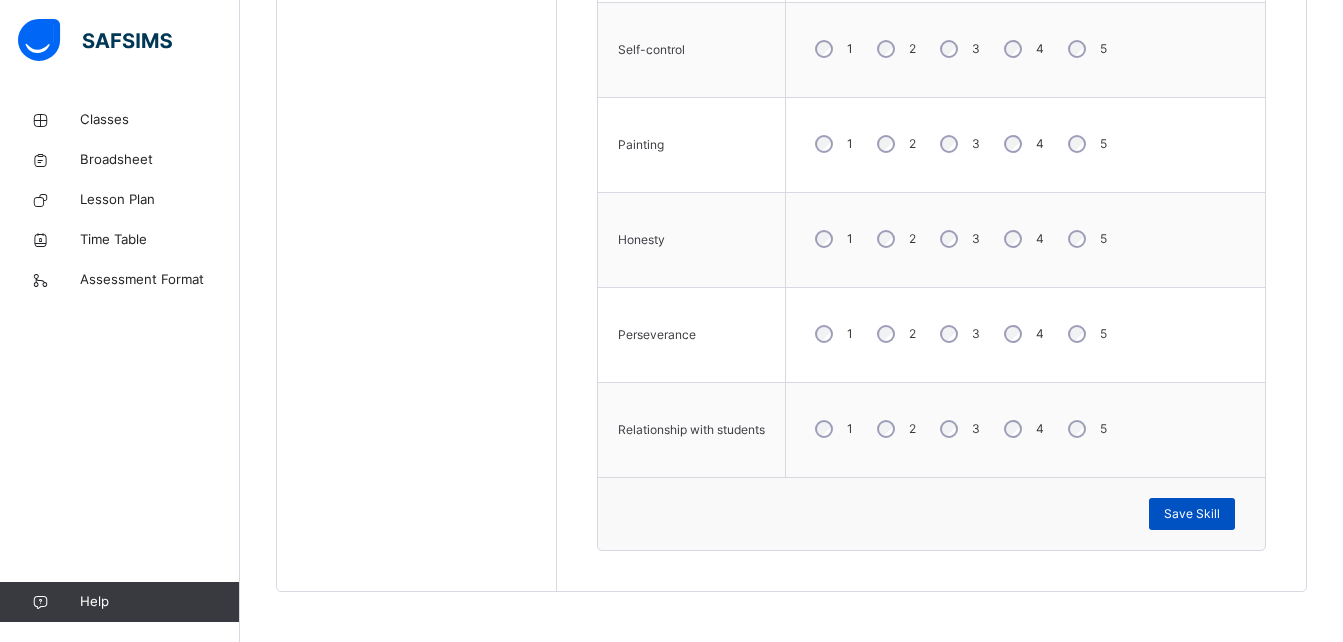 click on "Save Skill" at bounding box center [1192, 514] 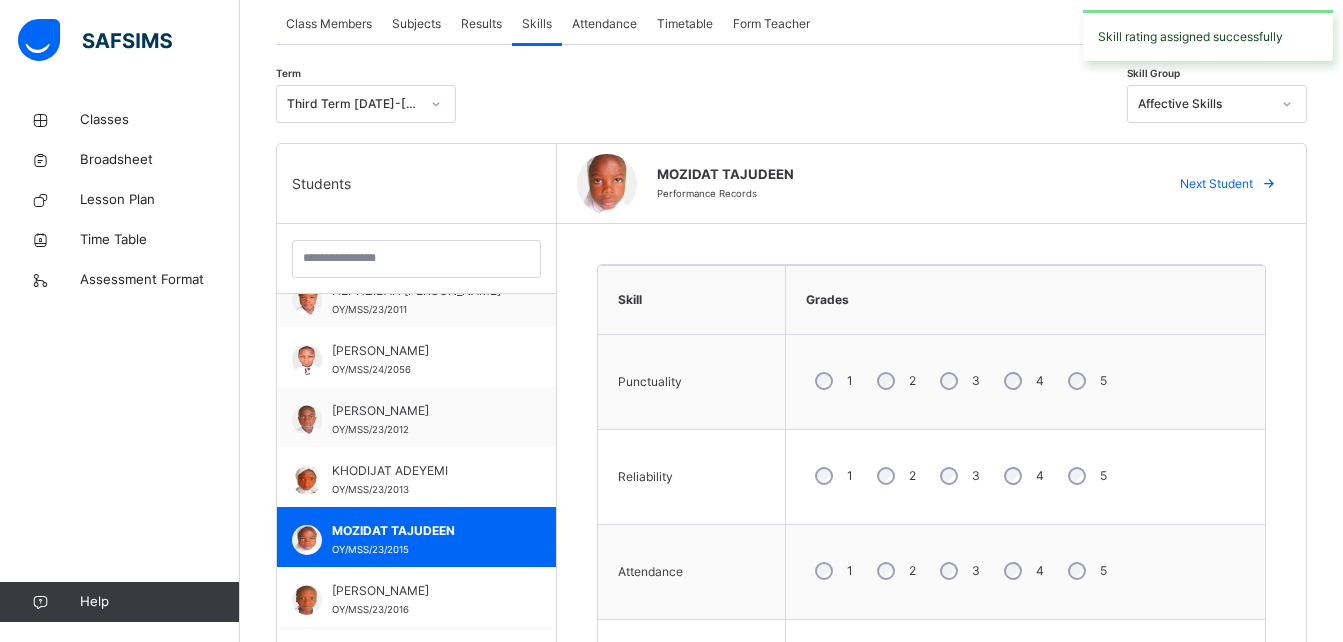 scroll, scrollTop: 170, scrollLeft: 0, axis: vertical 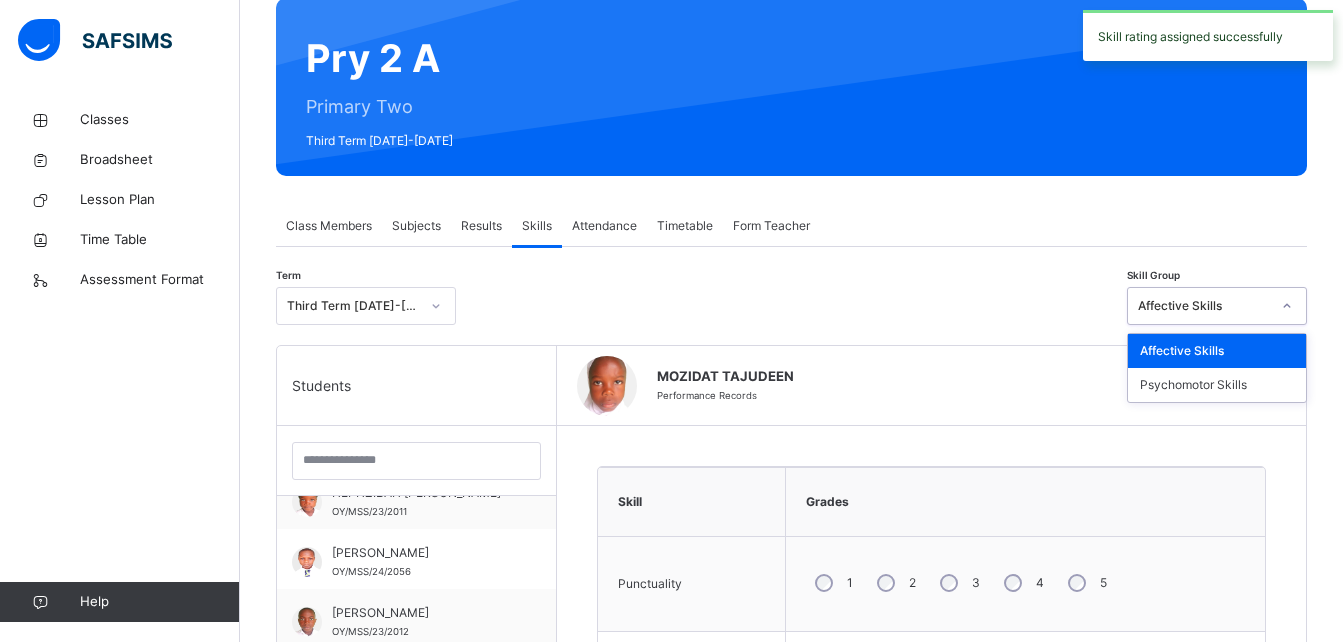 click on "Affective Skills" at bounding box center [1217, 306] 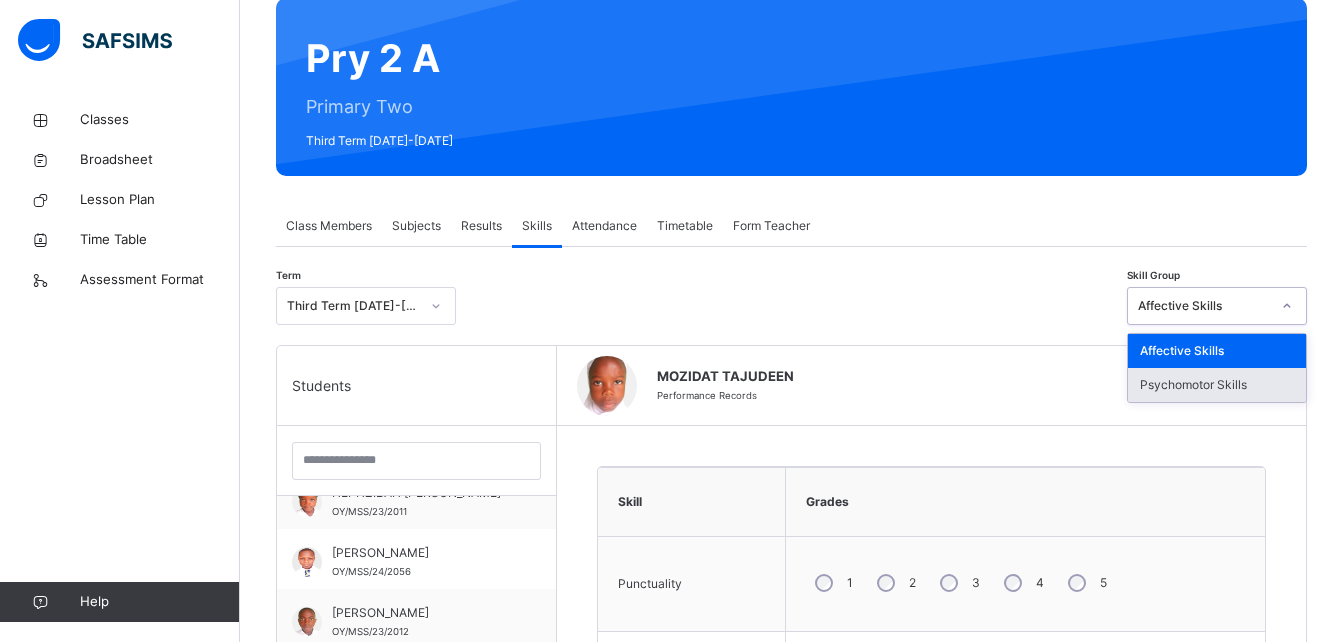 click on "Psychomotor Skills" at bounding box center [1217, 385] 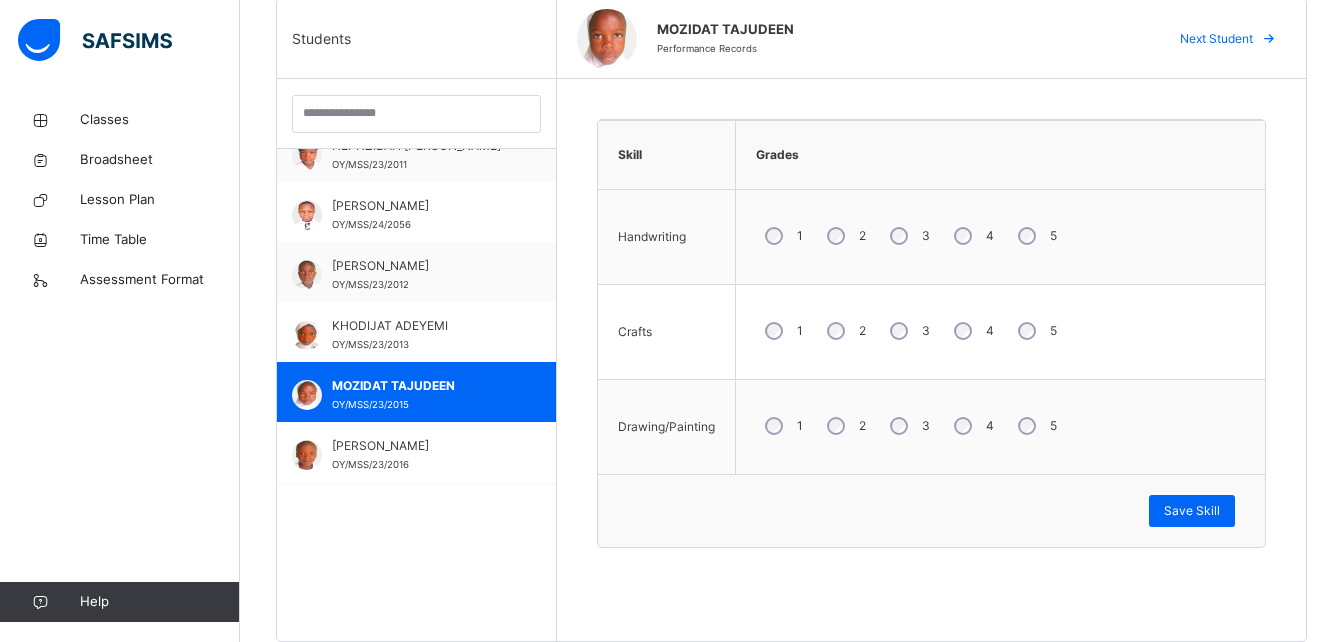 scroll, scrollTop: 546, scrollLeft: 0, axis: vertical 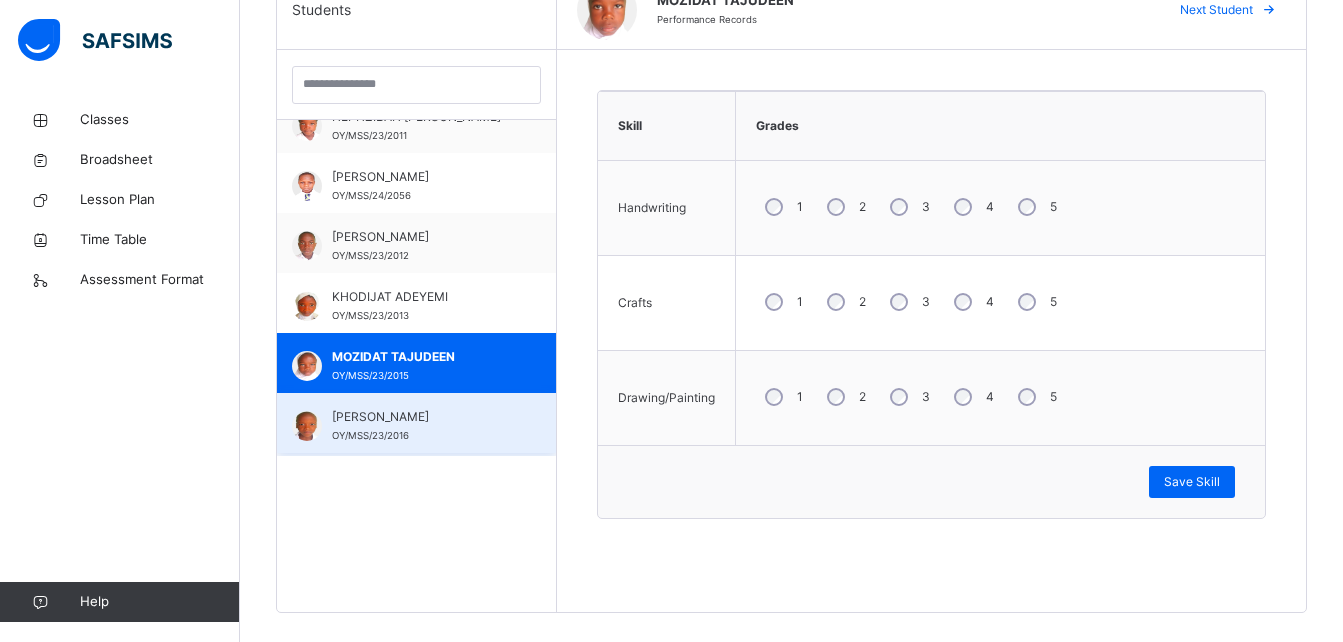 click on "[PERSON_NAME]" at bounding box center [421, 417] 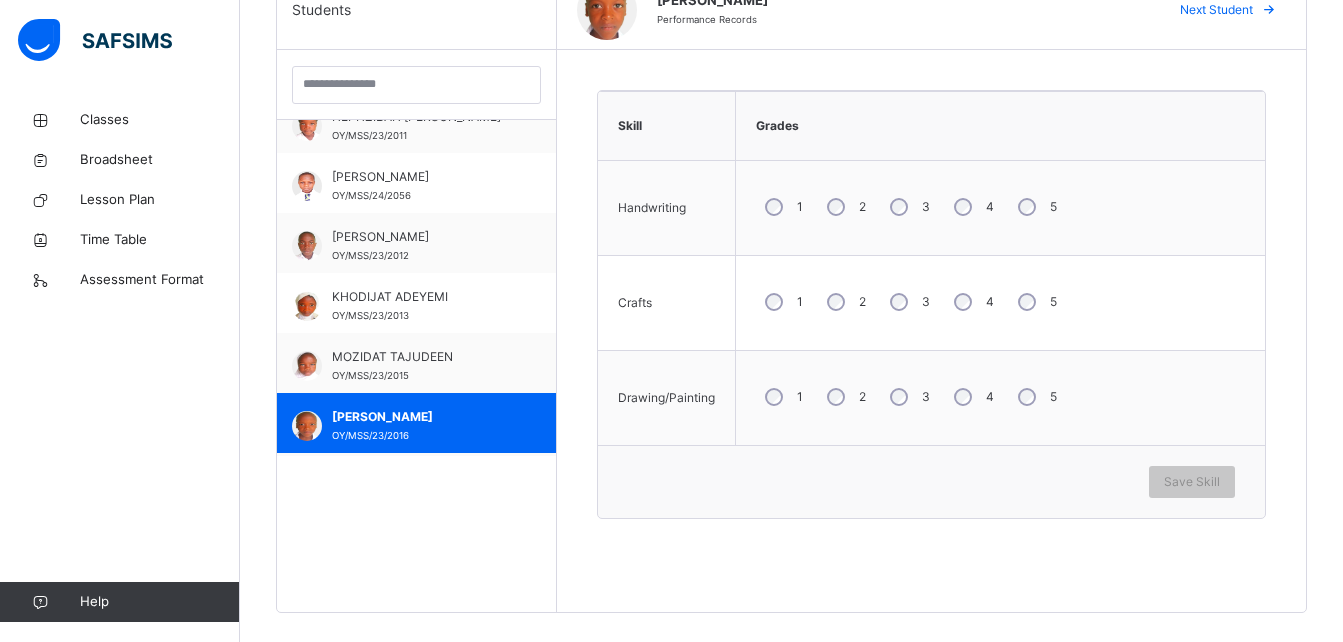 click on "3" at bounding box center (908, 302) 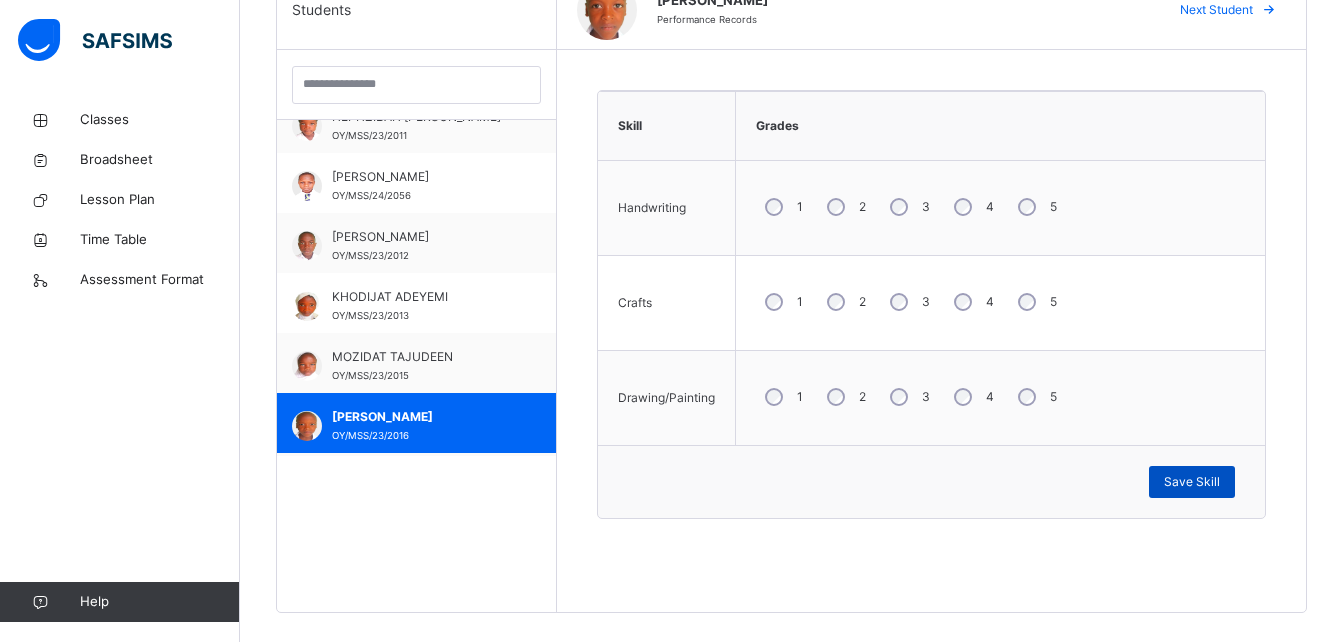 click on "Save Skill" at bounding box center (1192, 482) 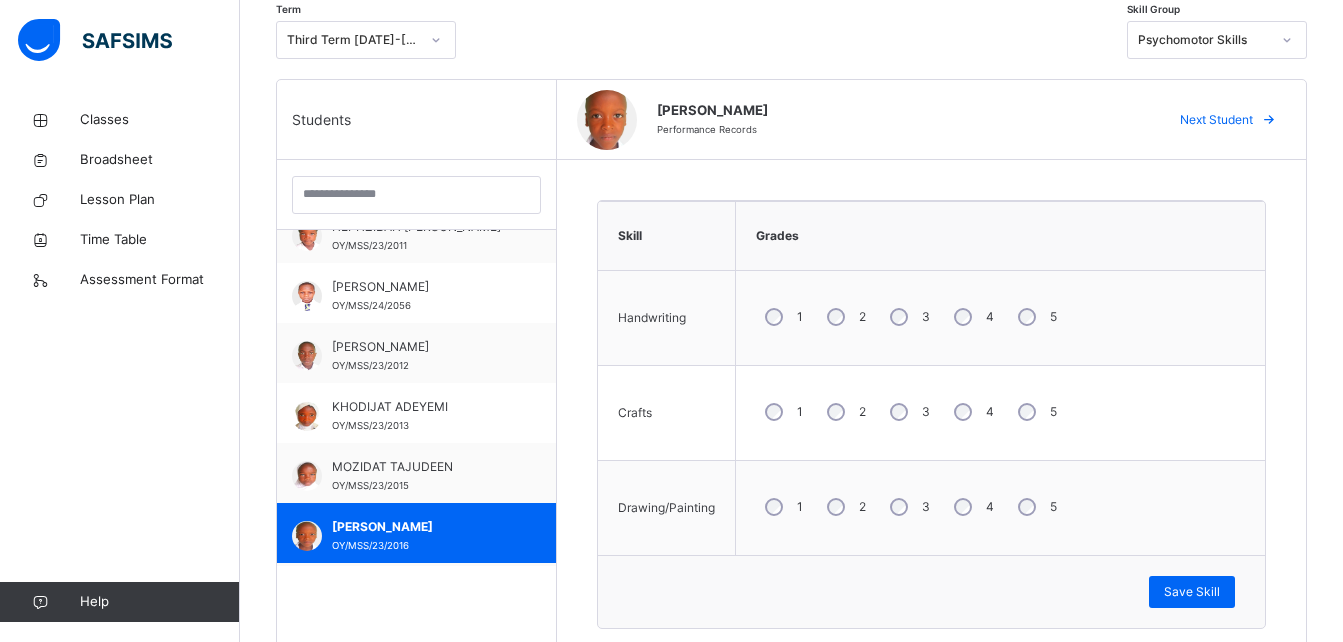 scroll, scrollTop: 321, scrollLeft: 0, axis: vertical 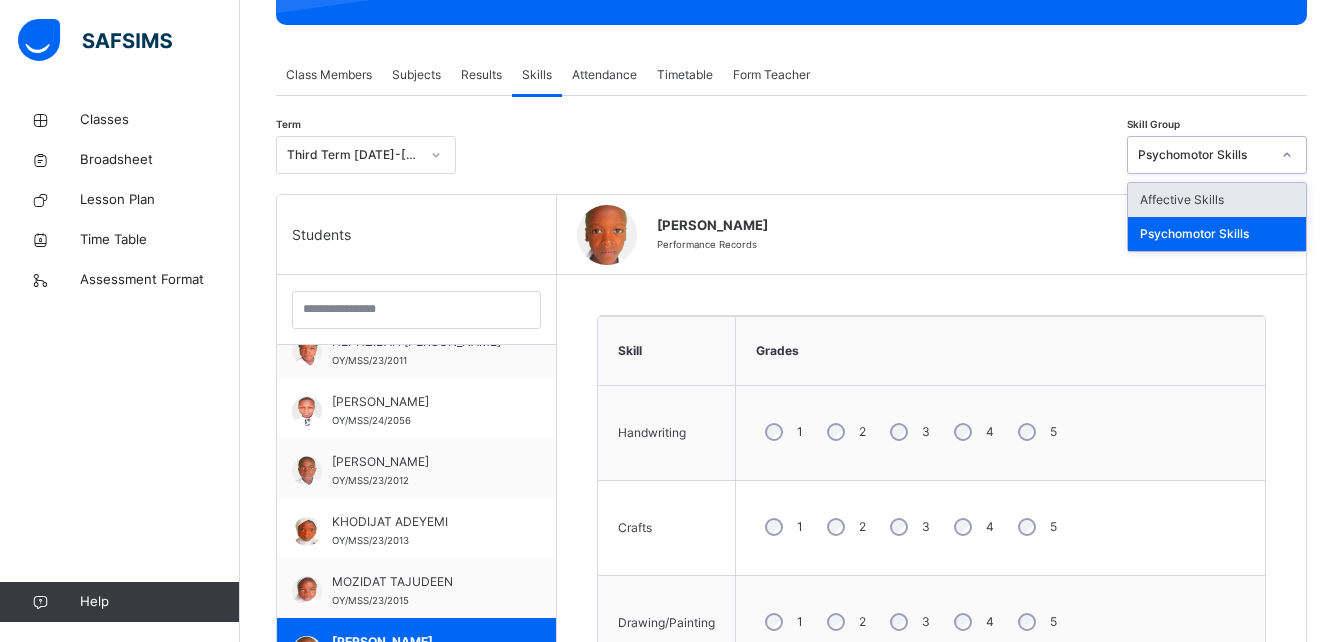 click 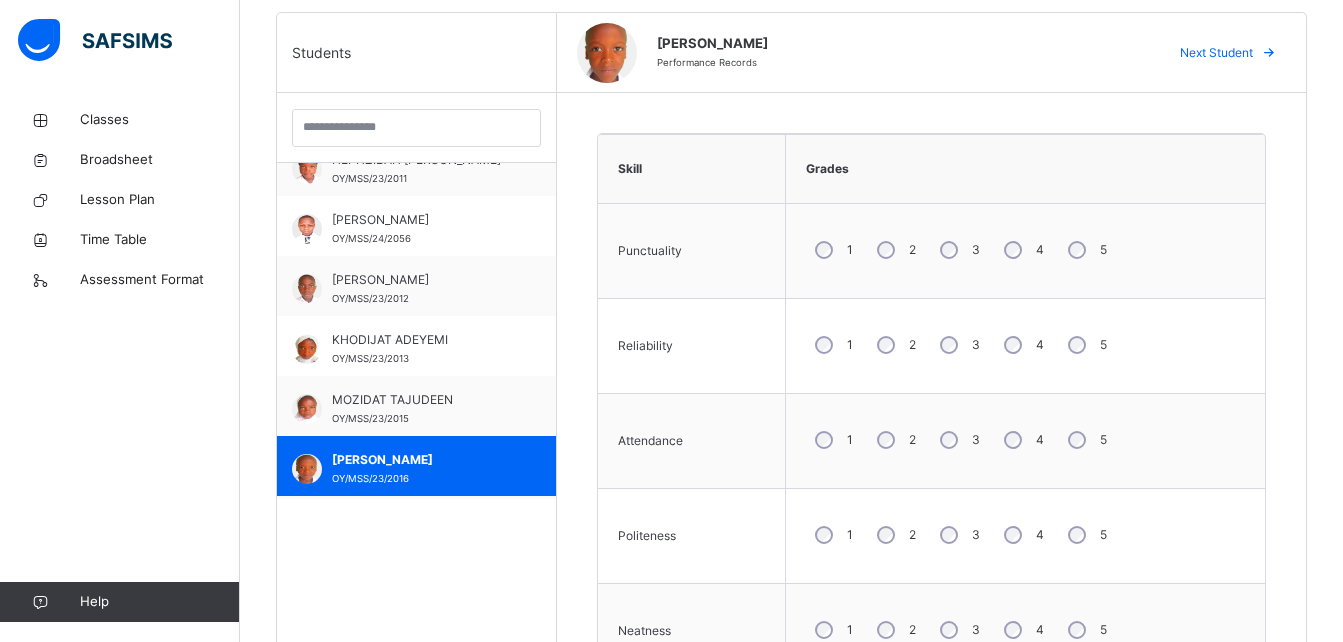 scroll, scrollTop: 506, scrollLeft: 0, axis: vertical 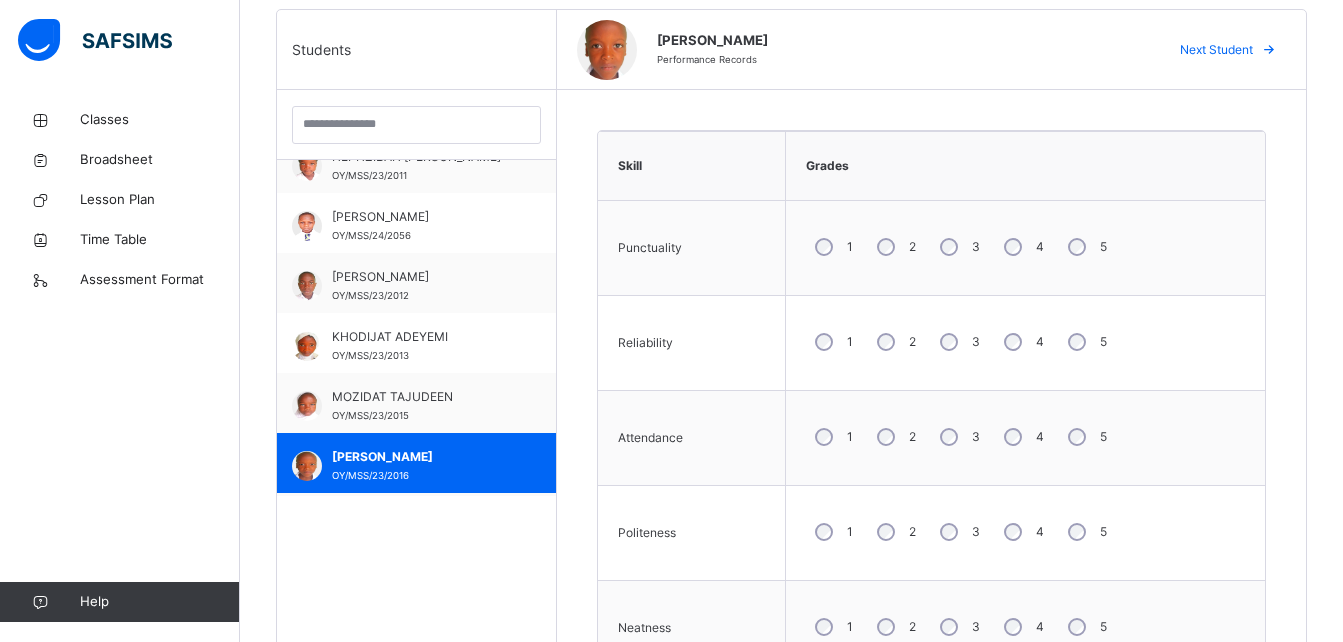 click on "3" at bounding box center [958, 247] 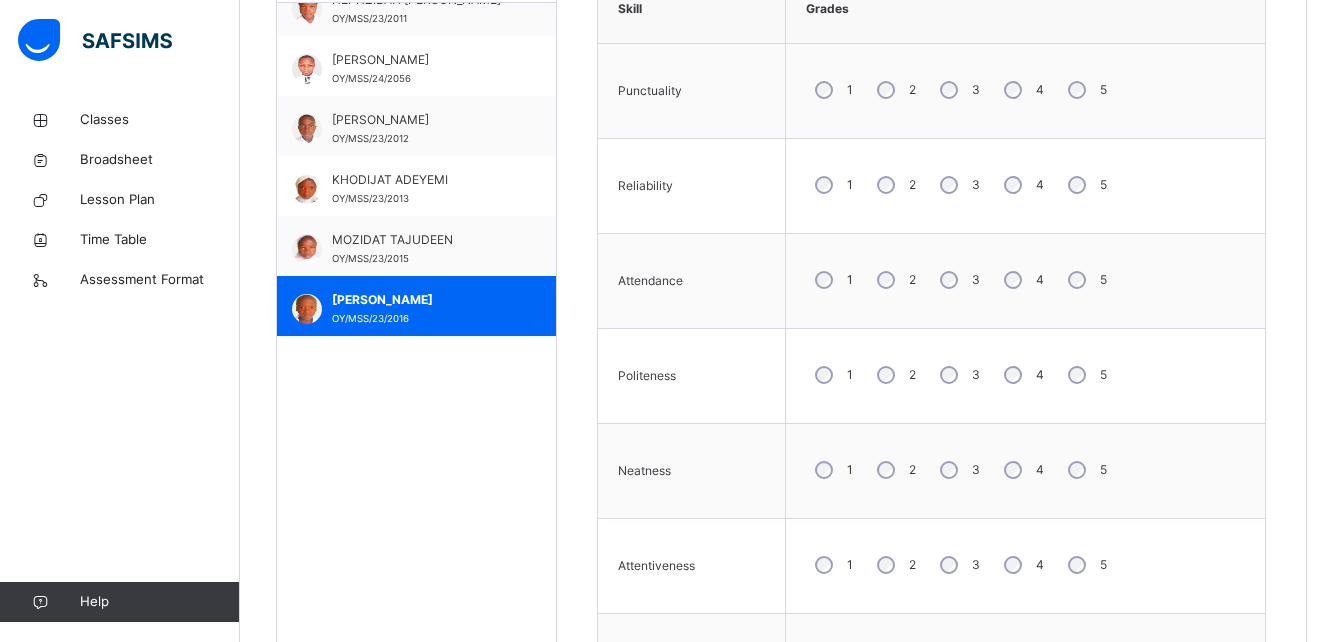 scroll, scrollTop: 671, scrollLeft: 0, axis: vertical 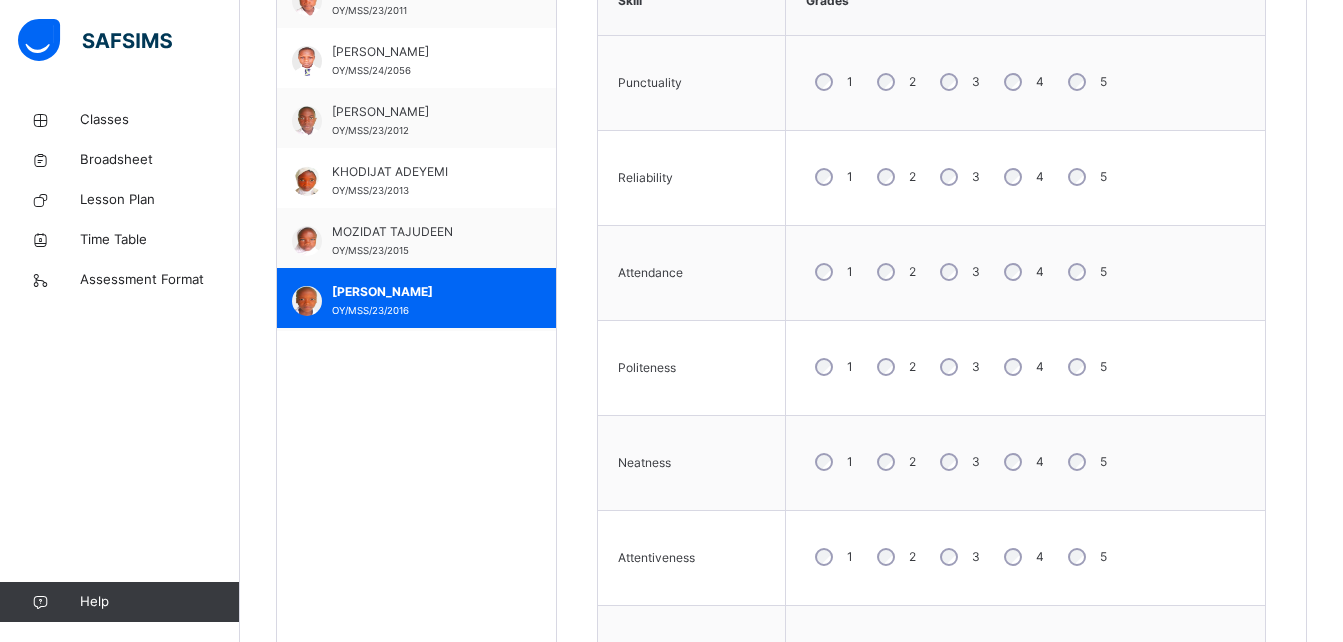 click on "3" at bounding box center [958, 557] 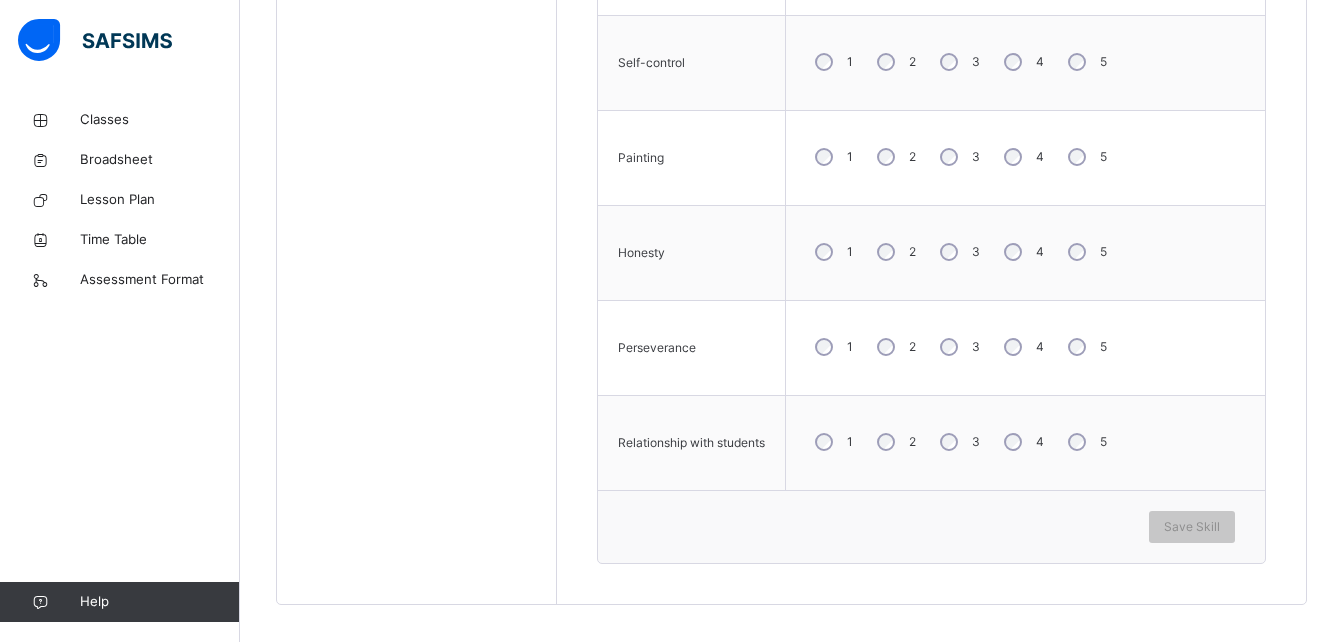 scroll, scrollTop: 1274, scrollLeft: 0, axis: vertical 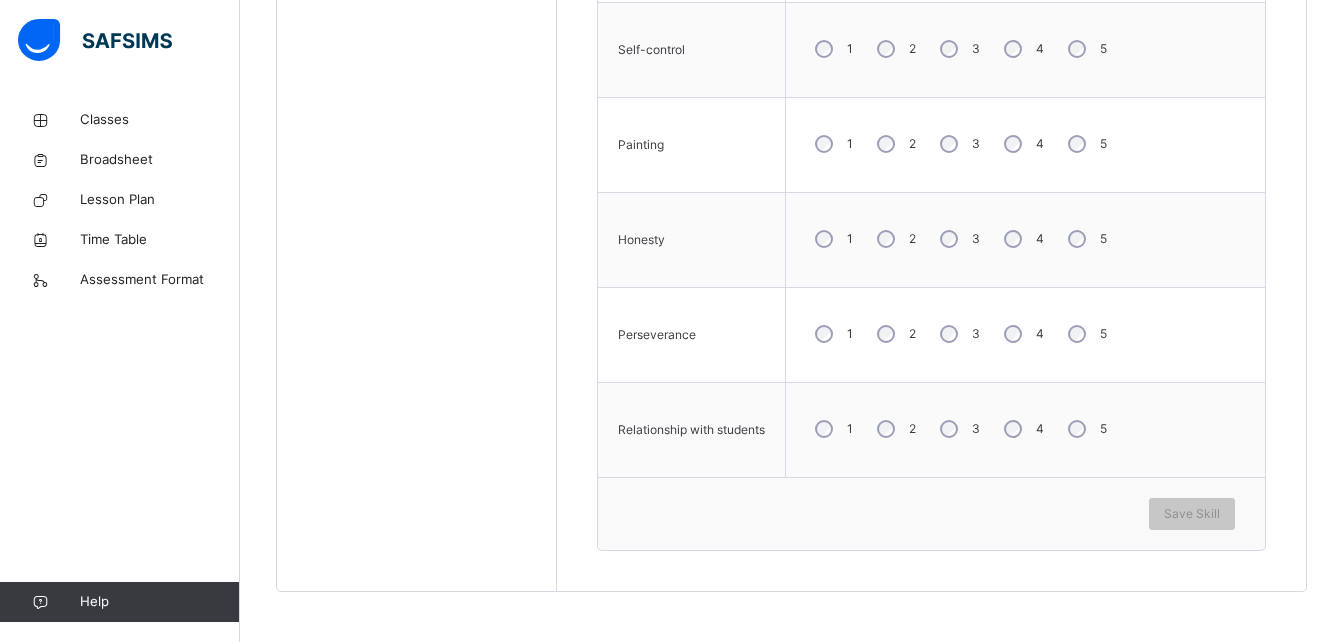 click on "3" at bounding box center (958, 49) 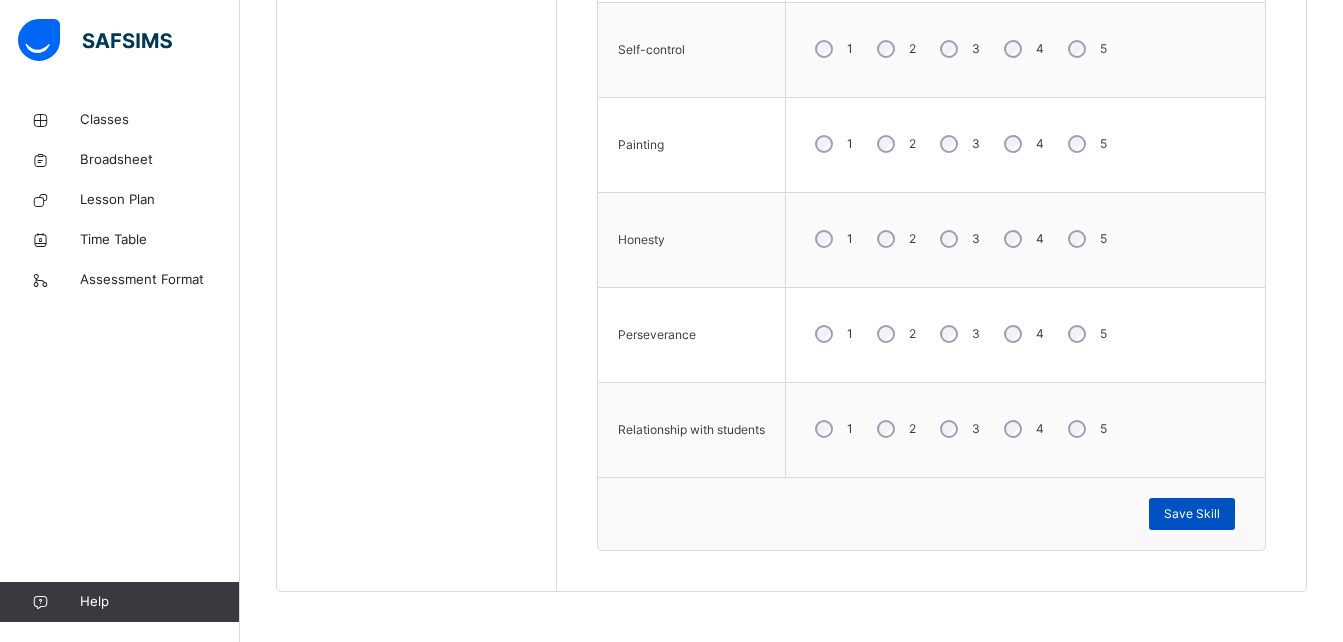 click on "Save Skill" at bounding box center (1192, 514) 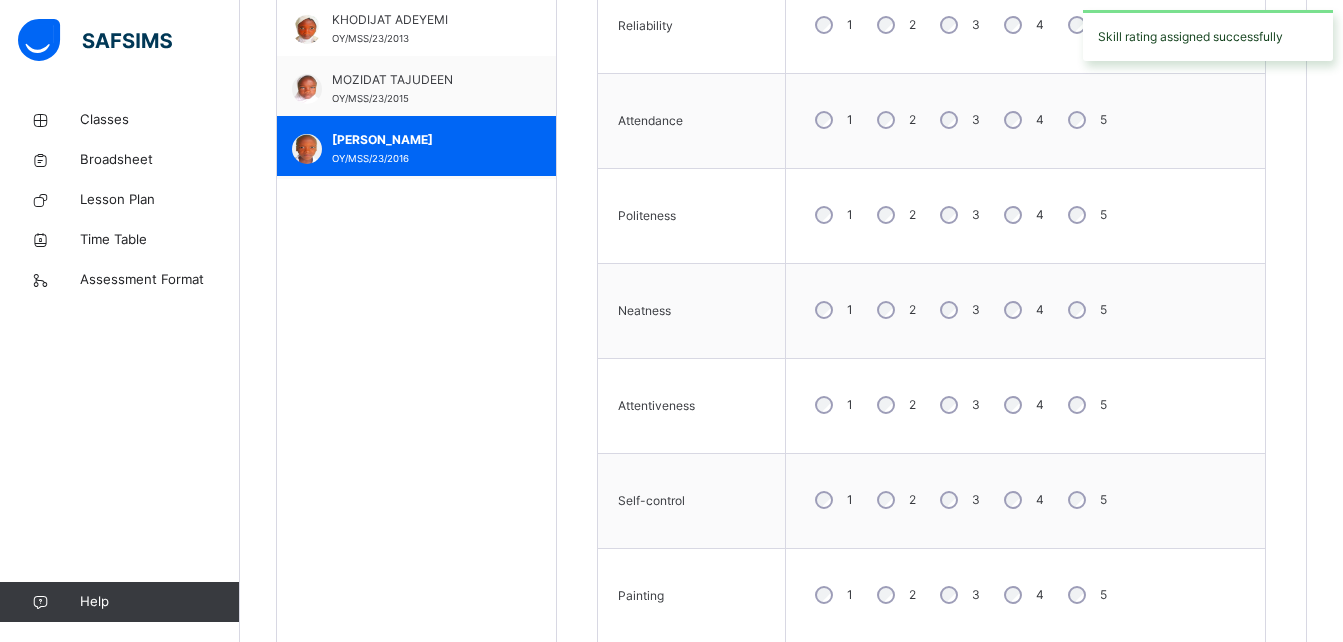 scroll, scrollTop: 818, scrollLeft: 0, axis: vertical 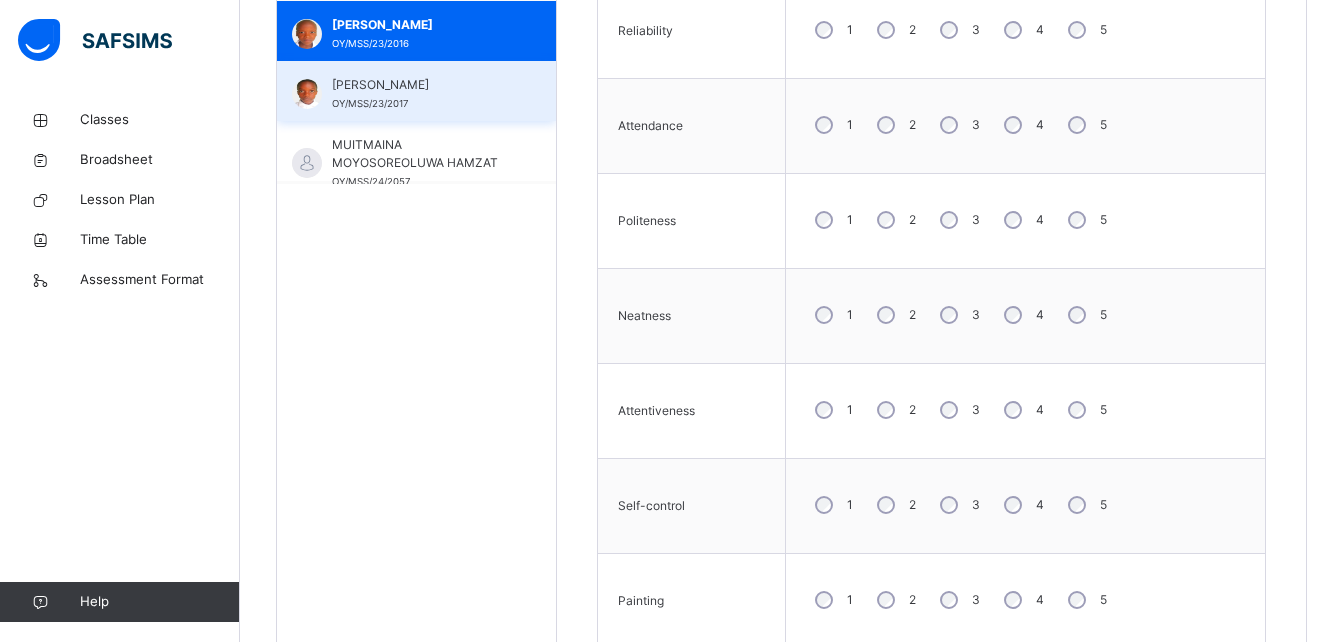click on "[PERSON_NAME]  OY/MSS/23/2017" at bounding box center [416, 91] 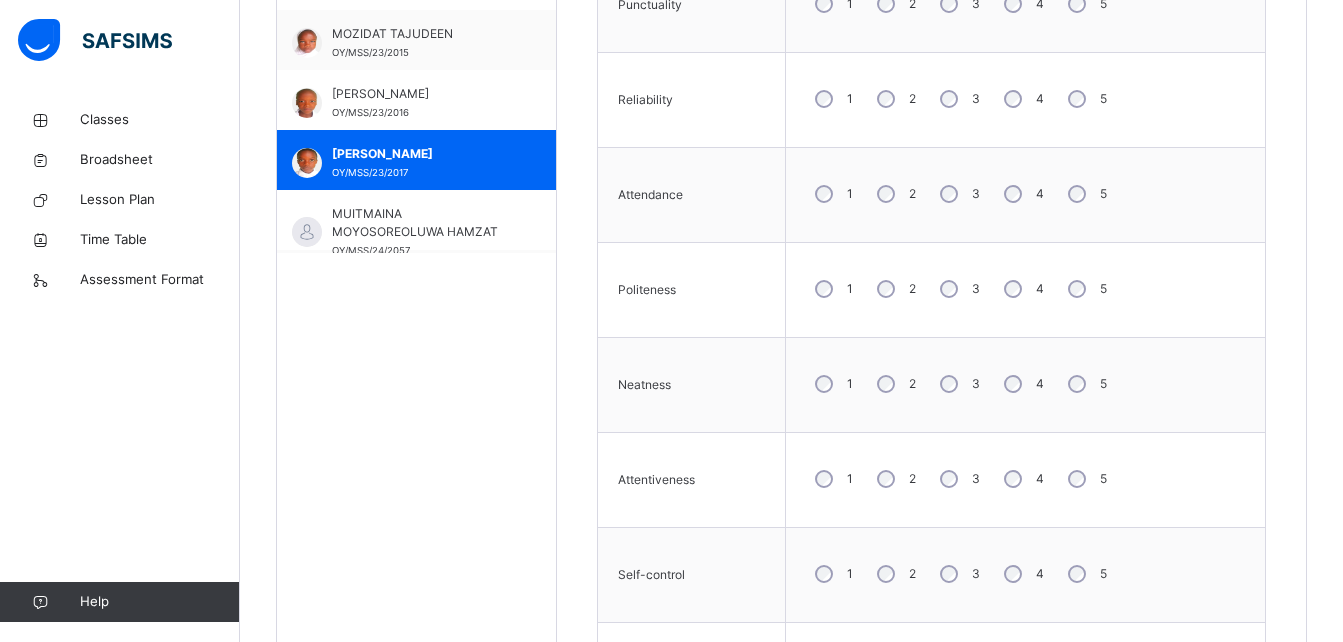 scroll, scrollTop: 519, scrollLeft: 0, axis: vertical 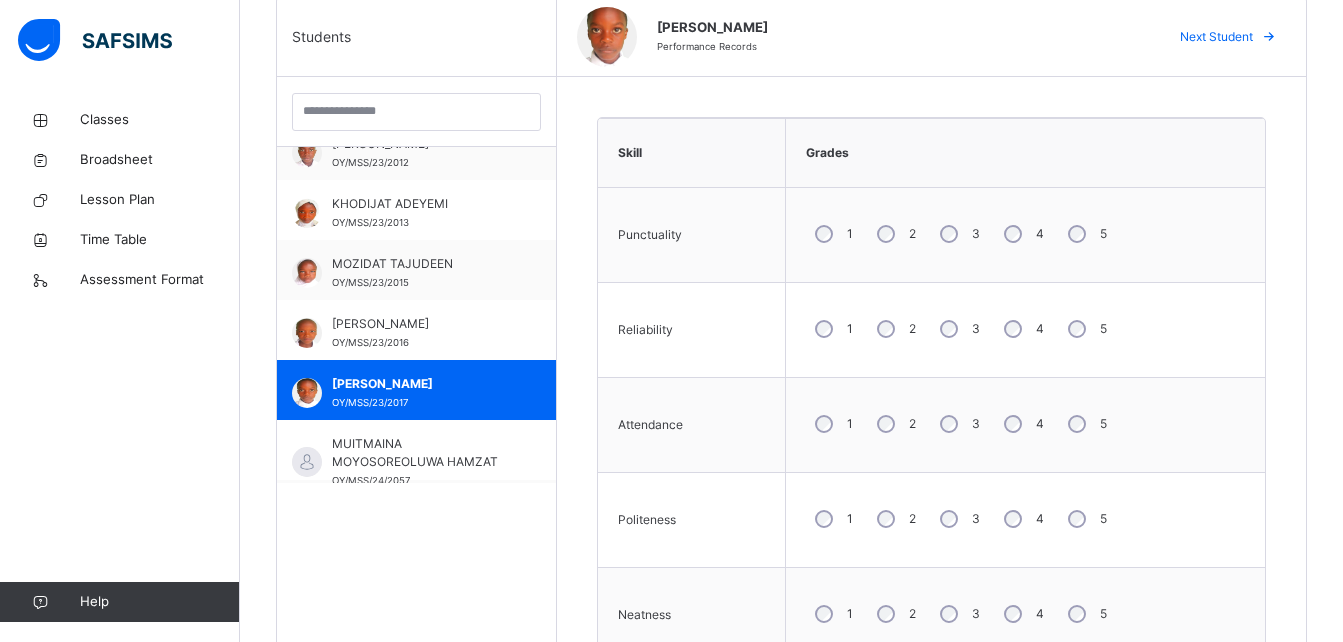 click on "3" at bounding box center [958, 234] 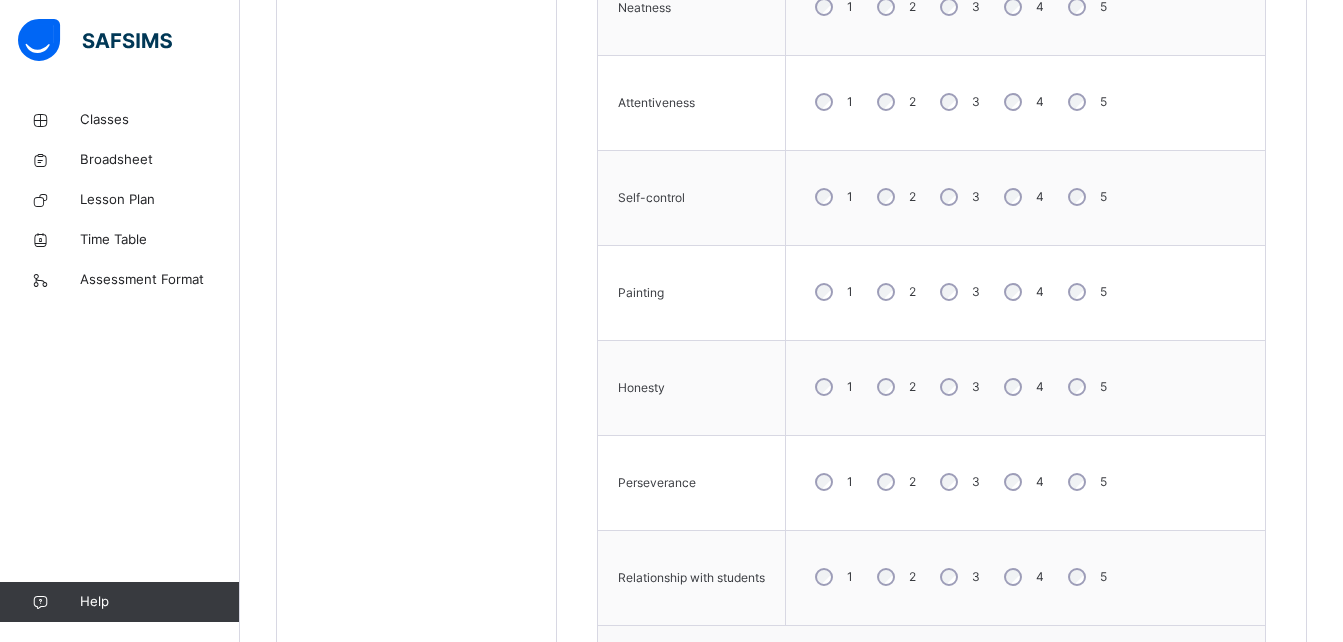 scroll, scrollTop: 1127, scrollLeft: 0, axis: vertical 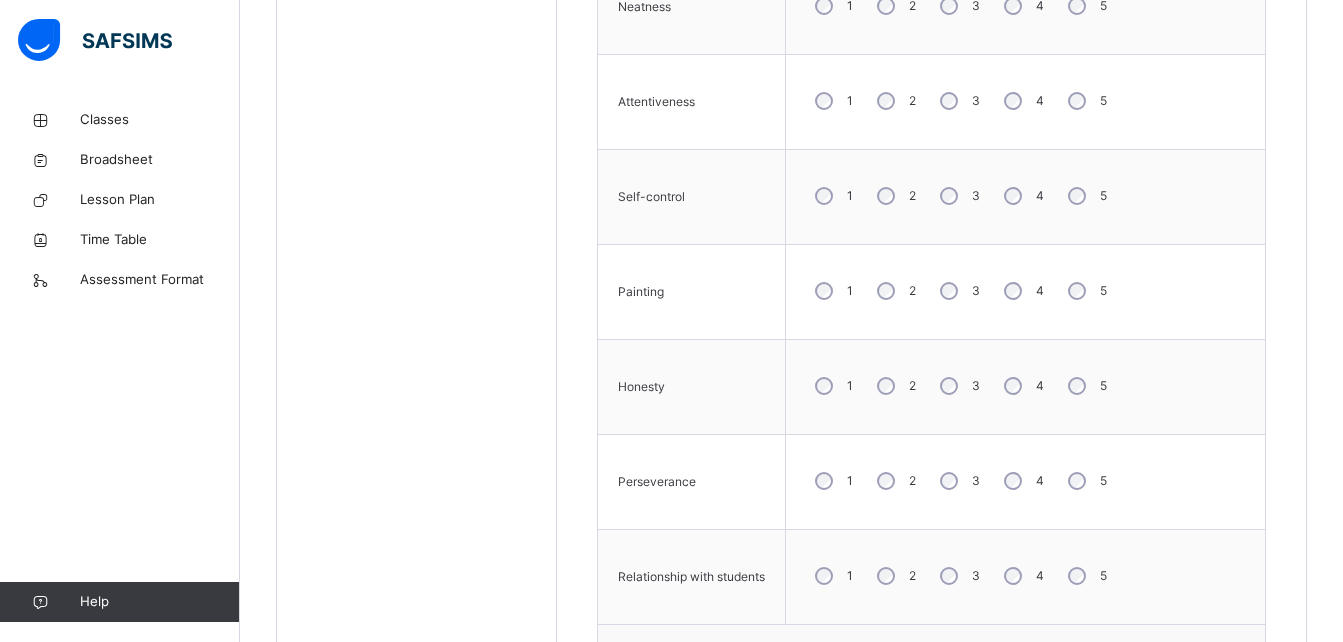 click on "4" at bounding box center [1022, 101] 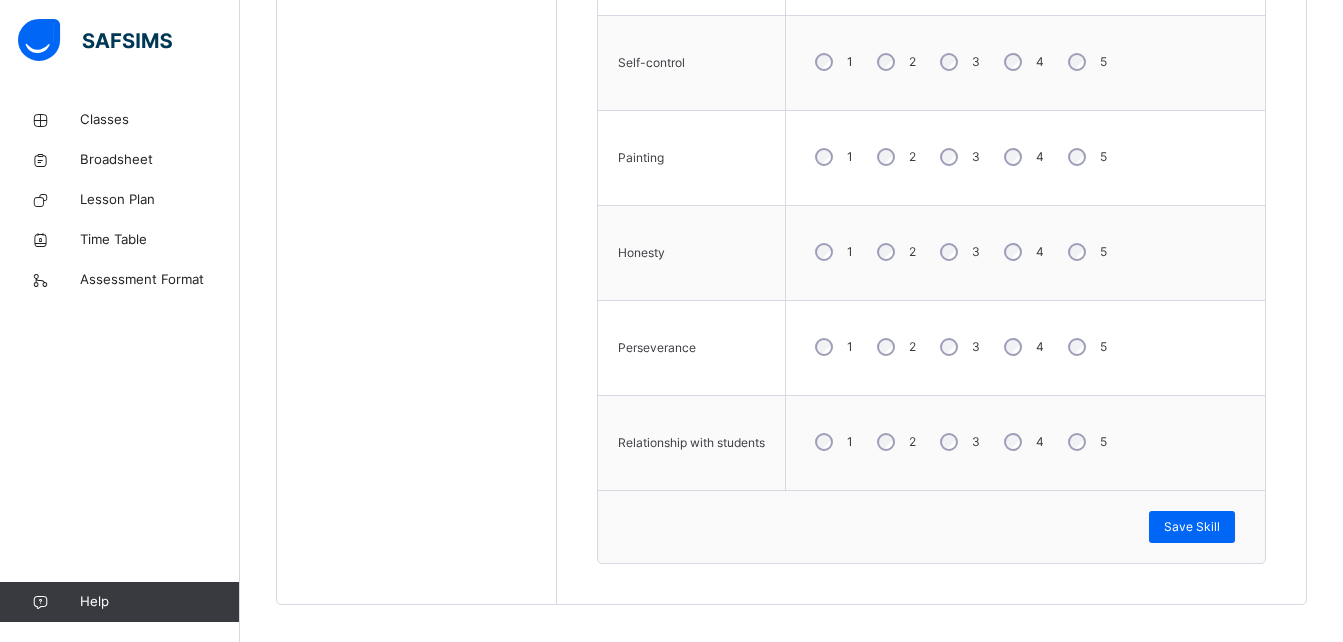 scroll, scrollTop: 1274, scrollLeft: 0, axis: vertical 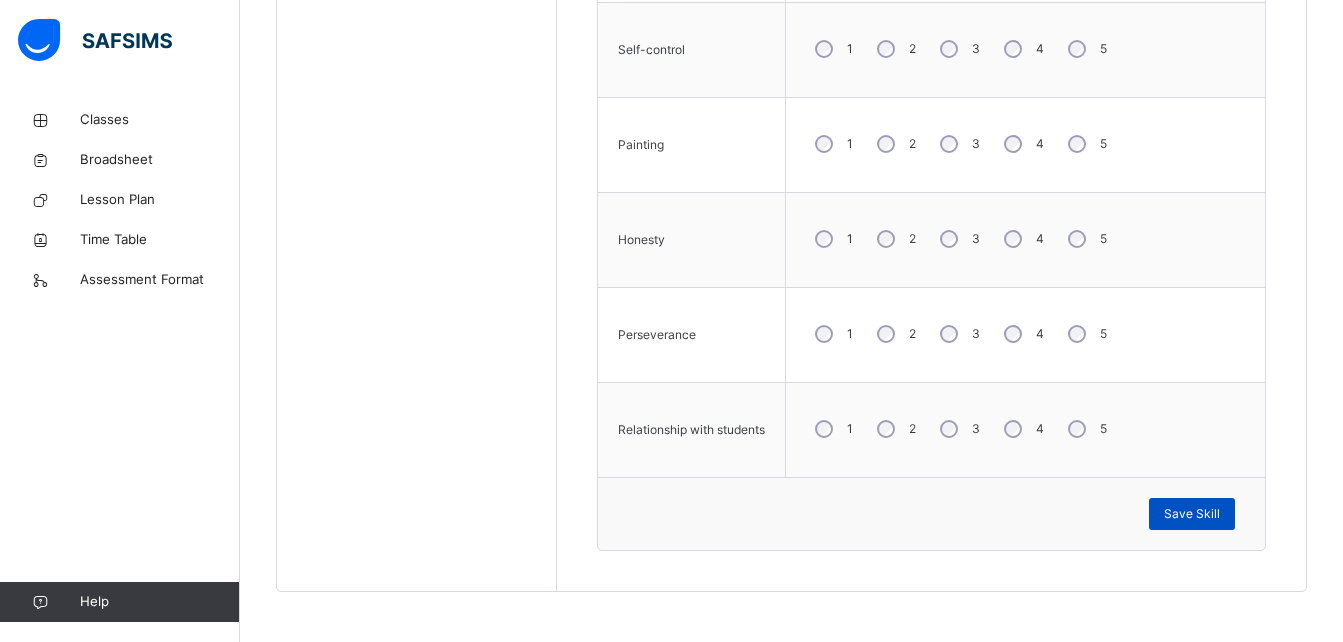 click on "Save Skill" at bounding box center (1192, 514) 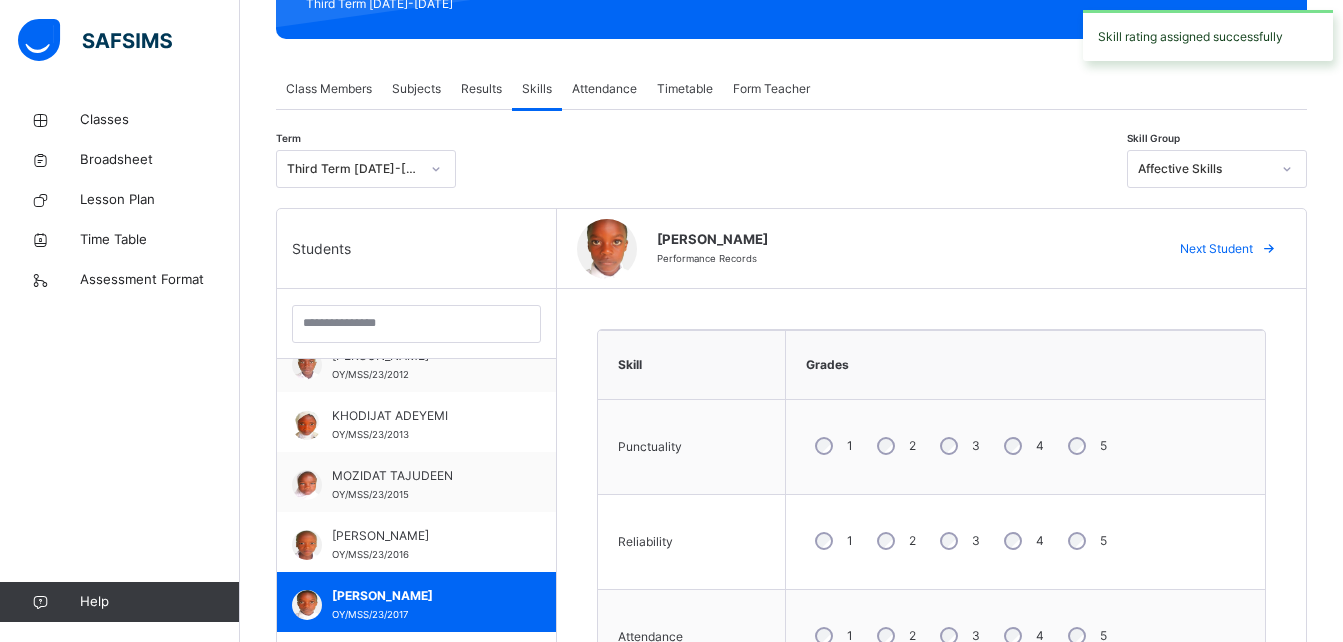 scroll, scrollTop: 111, scrollLeft: 0, axis: vertical 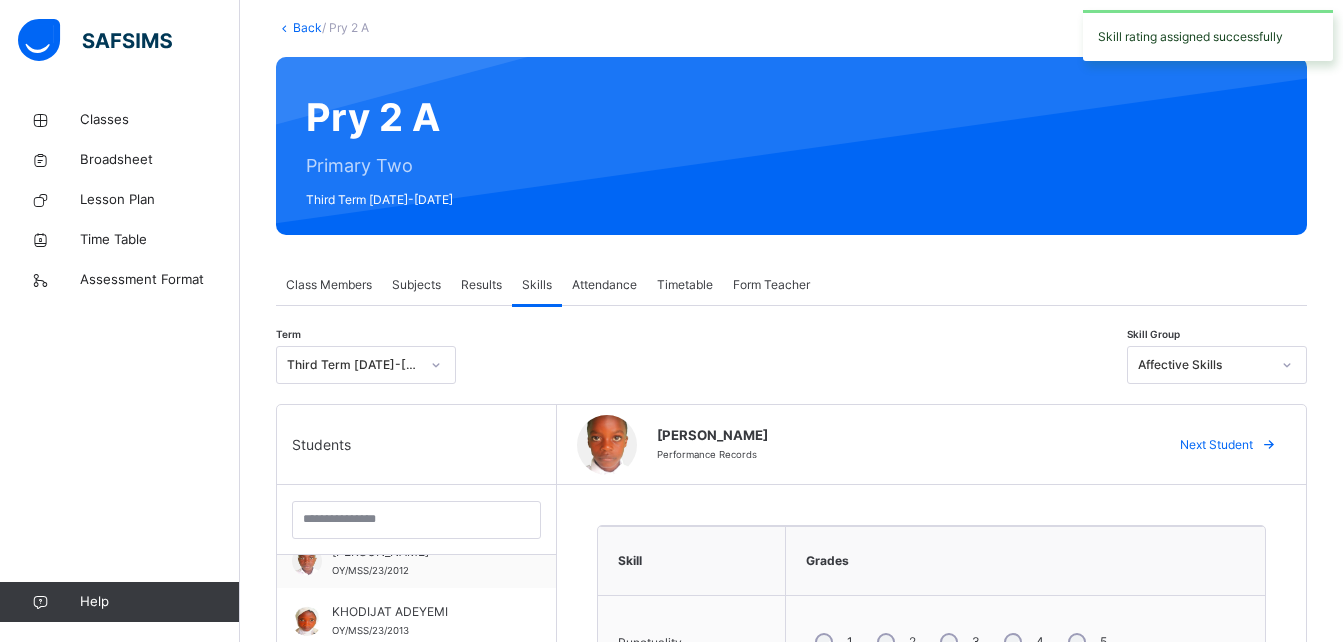click at bounding box center [1287, 365] 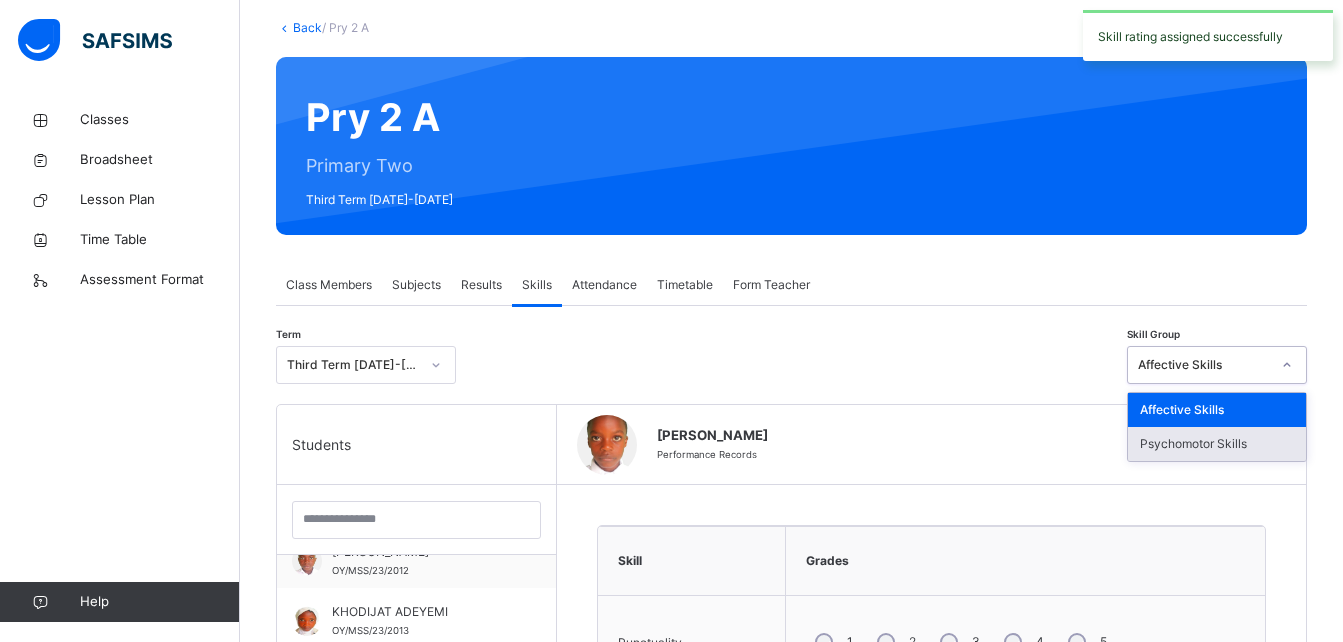 click on "Psychomotor Skills" at bounding box center (1217, 444) 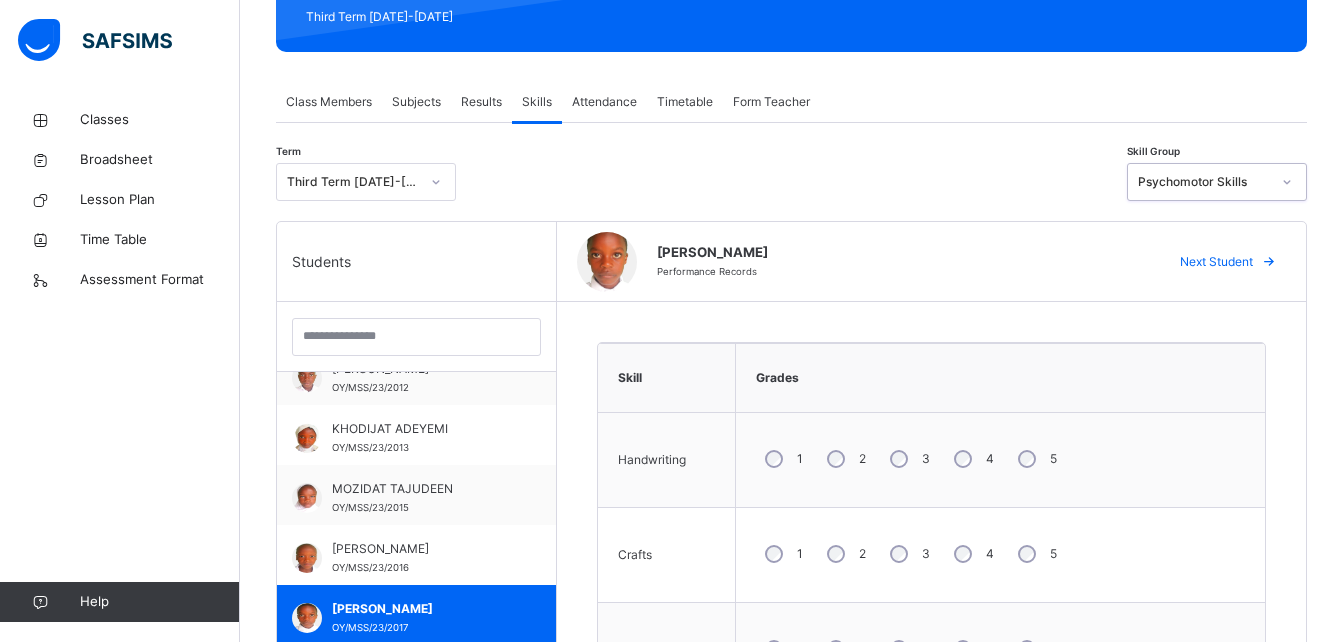 scroll, scrollTop: 305, scrollLeft: 0, axis: vertical 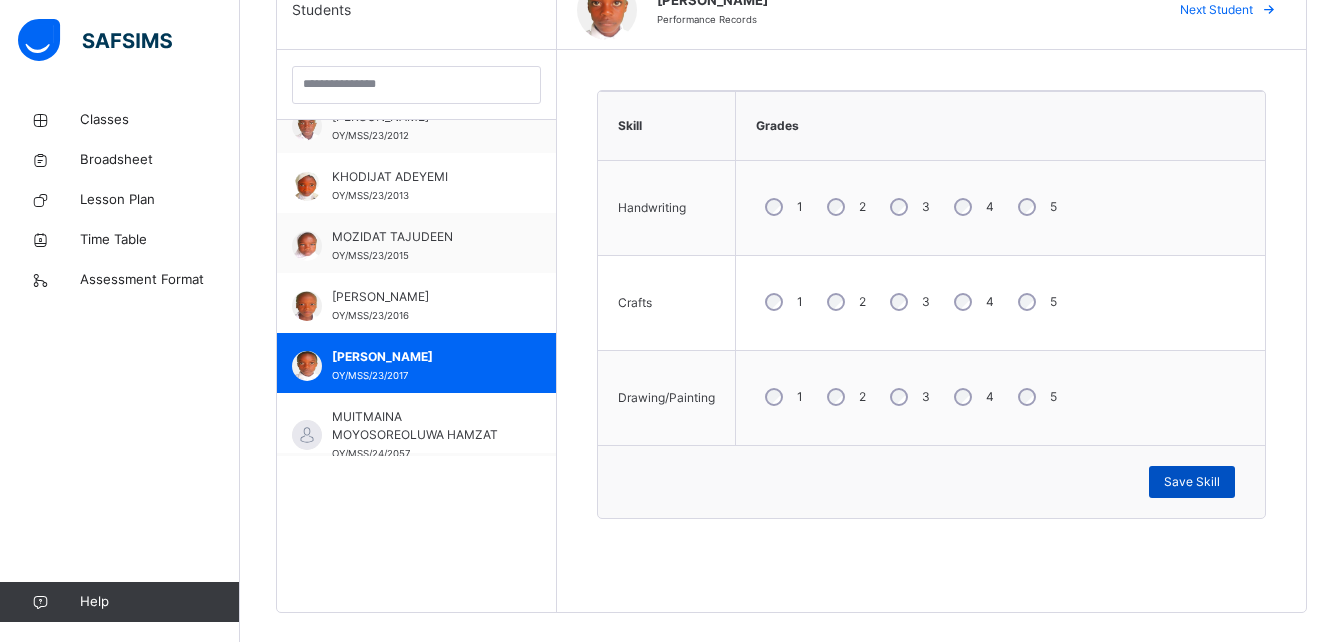 click on "Save Skill" at bounding box center (1192, 482) 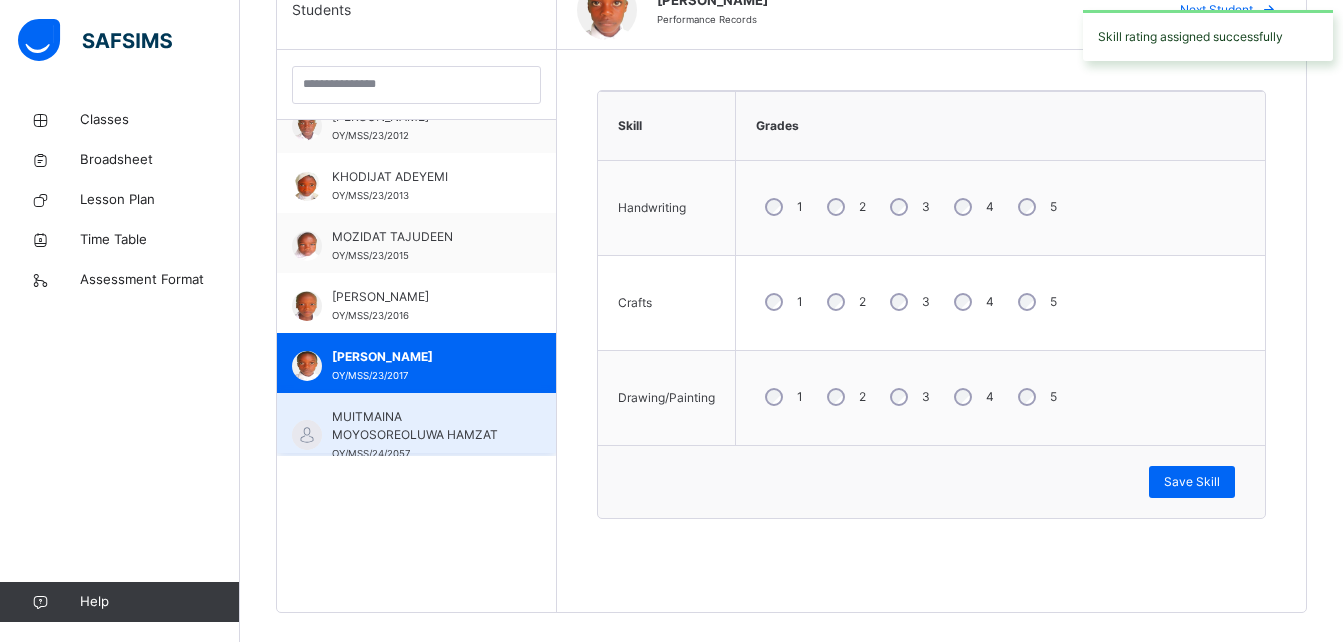 click on "MUITMAINA MOYOSOREOLUWA HAMZAT  OY/MSS/24/2057" at bounding box center [416, 423] 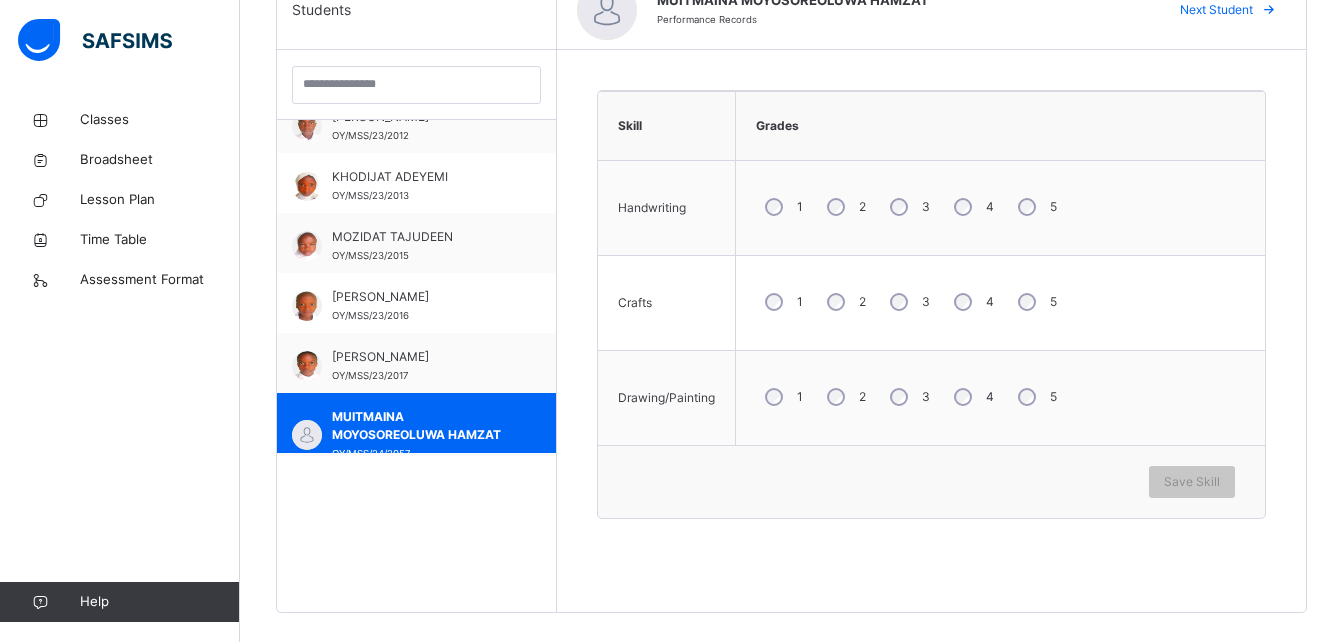 click on "4" at bounding box center [972, 207] 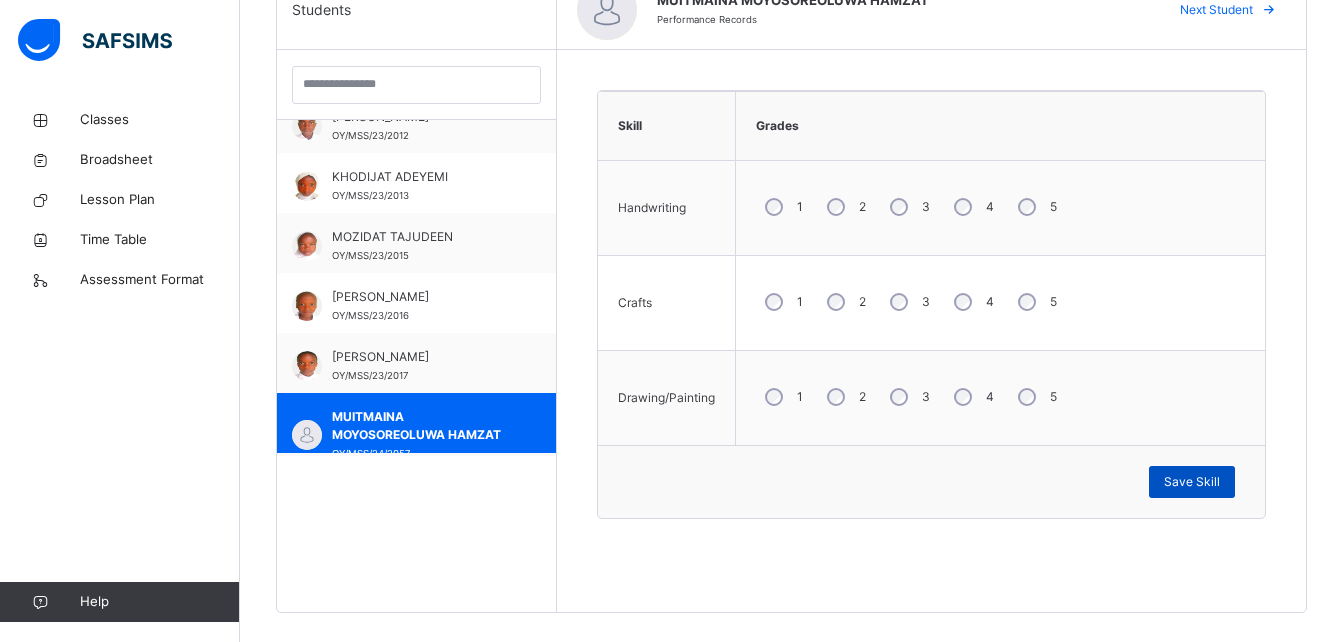 click on "Save Skill" at bounding box center [1192, 482] 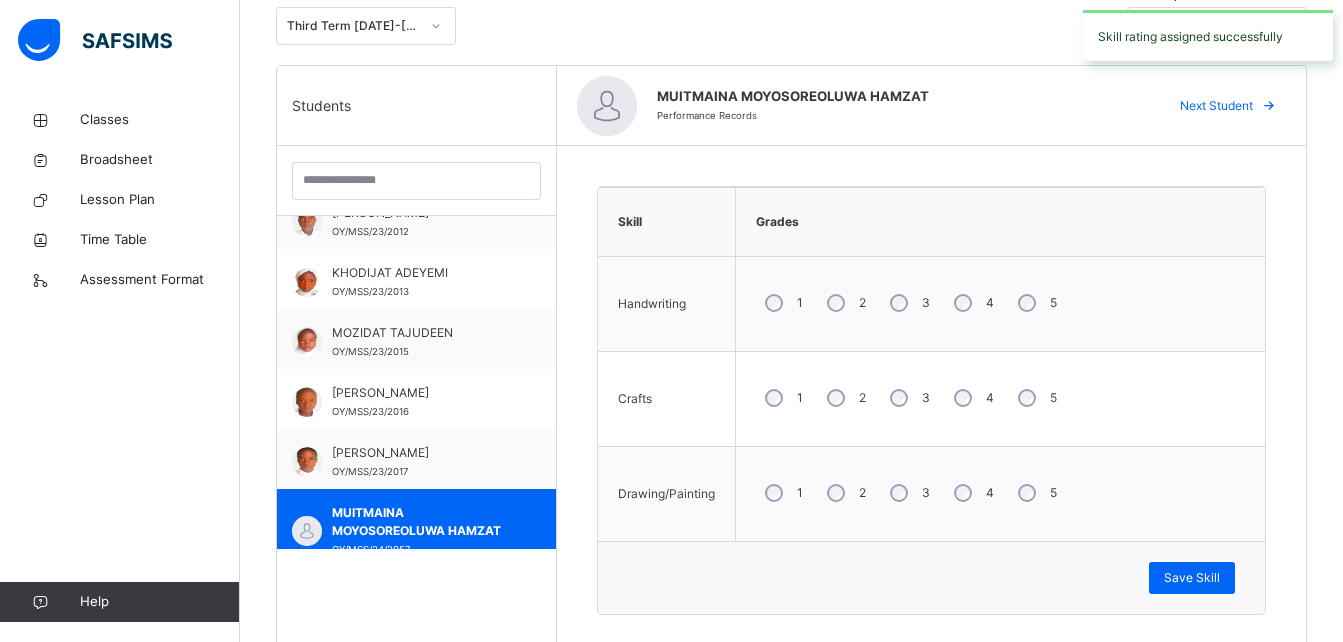 scroll, scrollTop: 364, scrollLeft: 0, axis: vertical 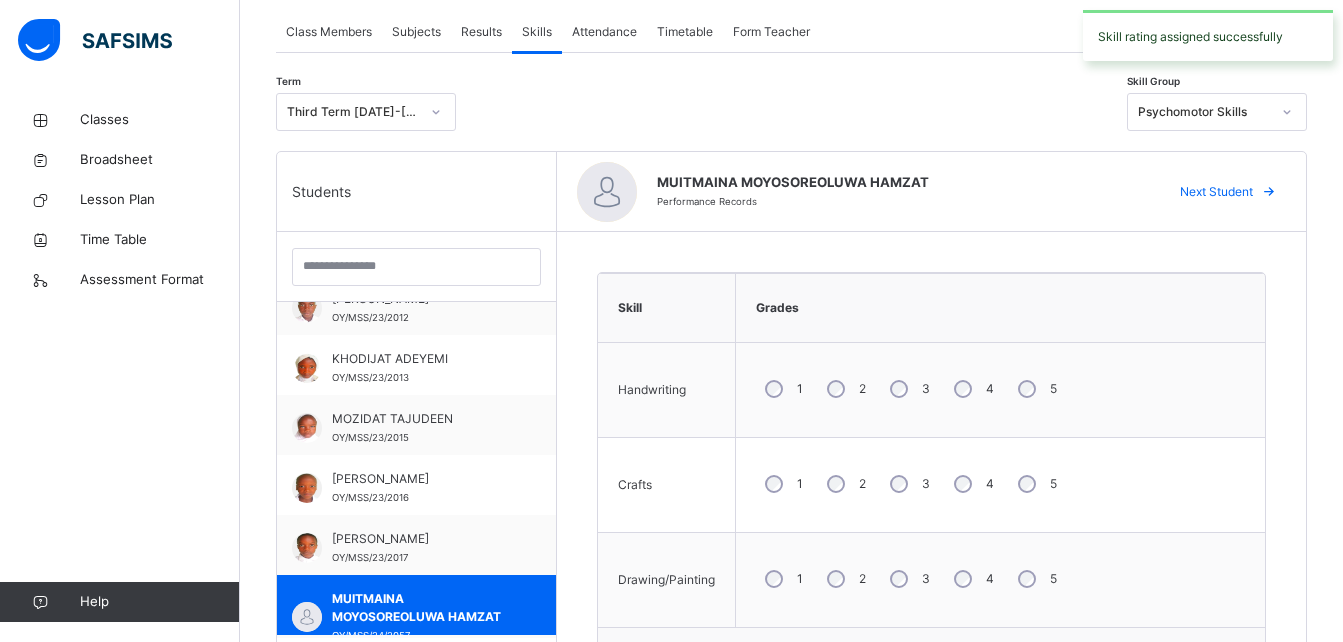 click 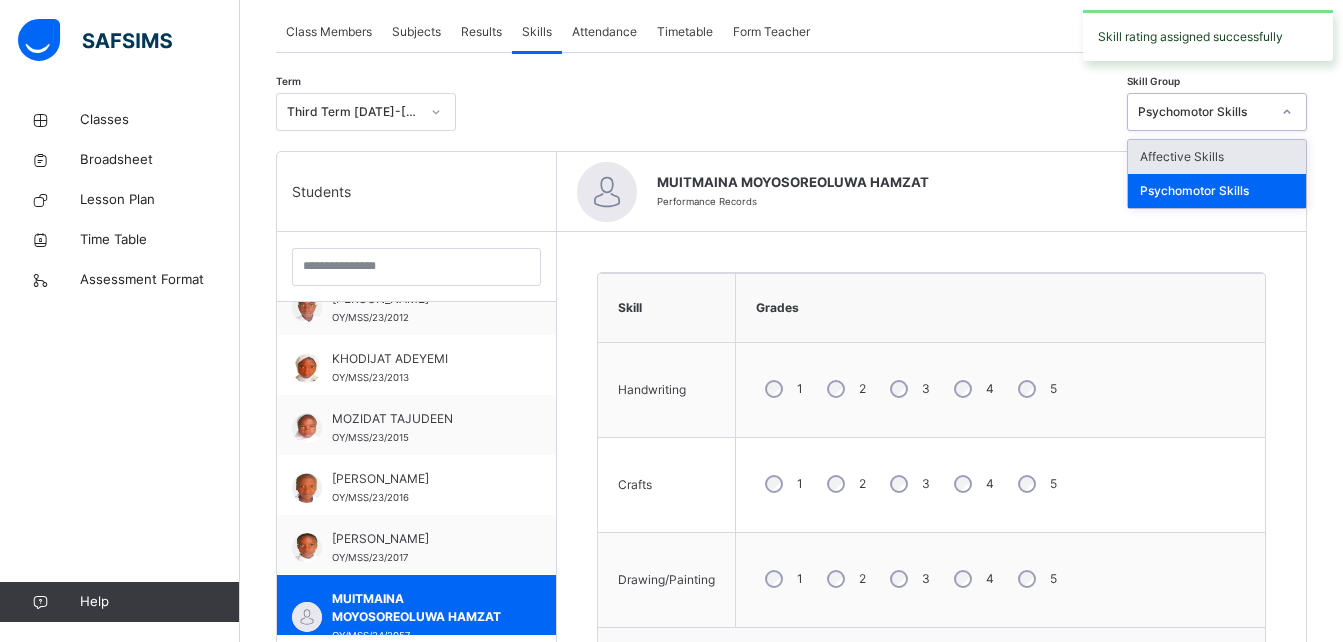 click on "Affective Skills" at bounding box center [1217, 157] 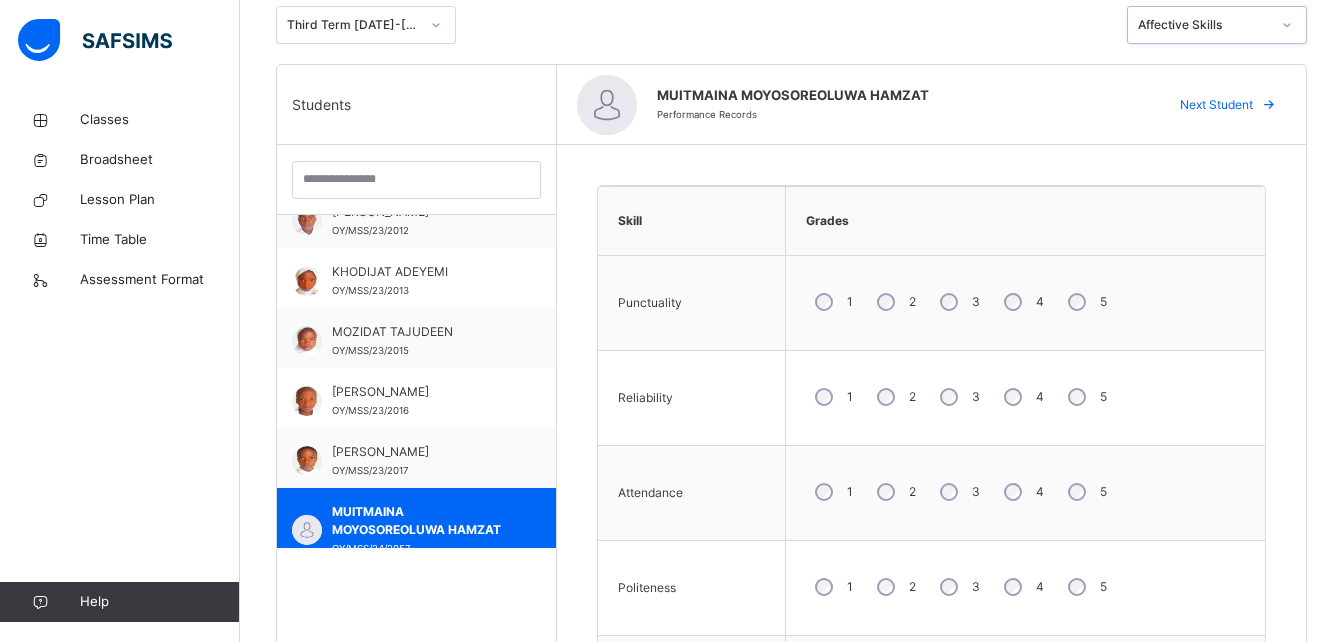 scroll, scrollTop: 534, scrollLeft: 0, axis: vertical 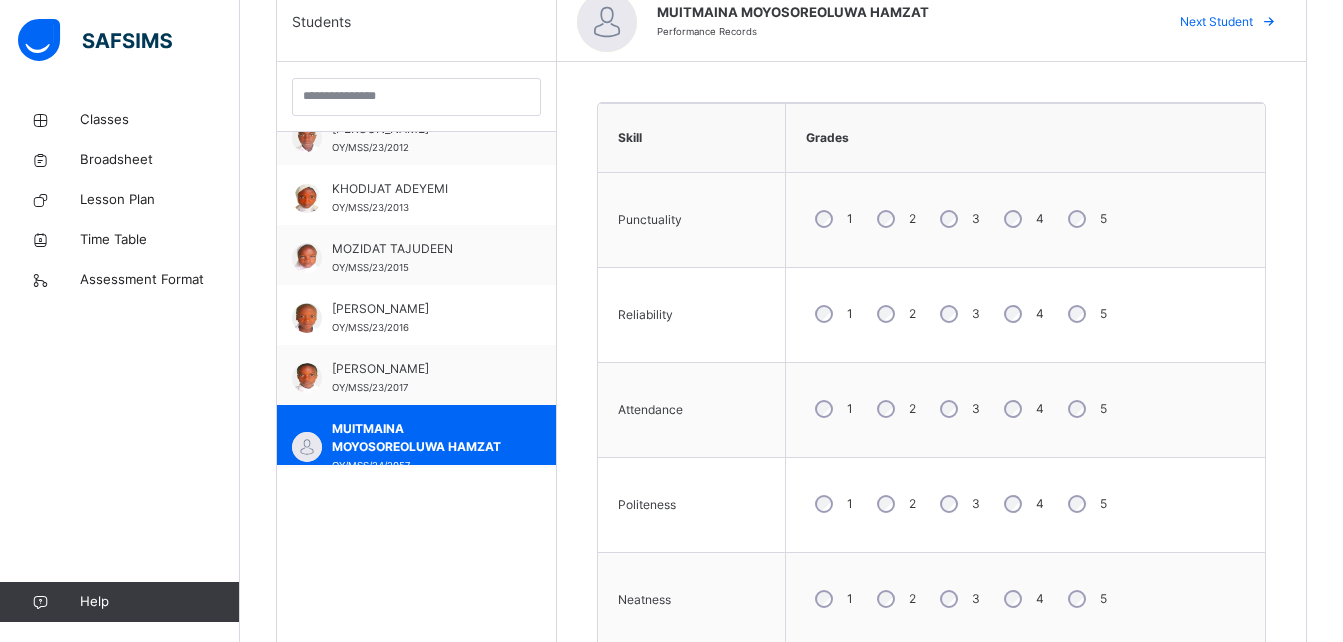 click on "4" at bounding box center (1022, 219) 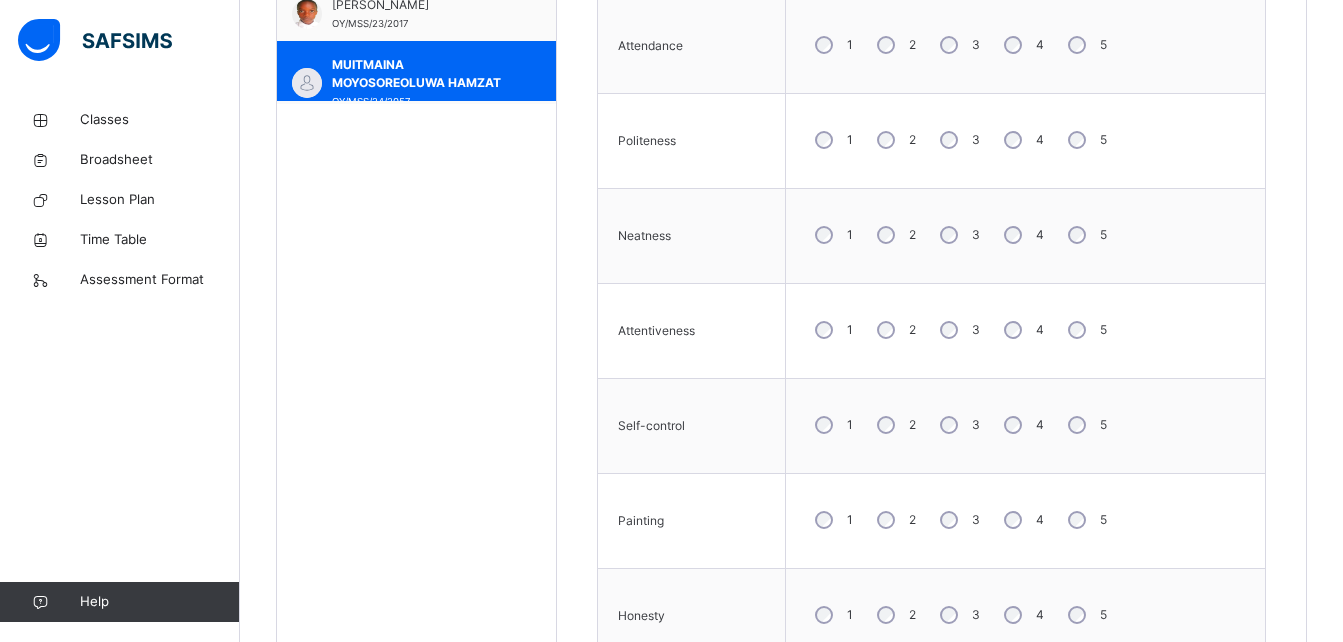 scroll, scrollTop: 899, scrollLeft: 0, axis: vertical 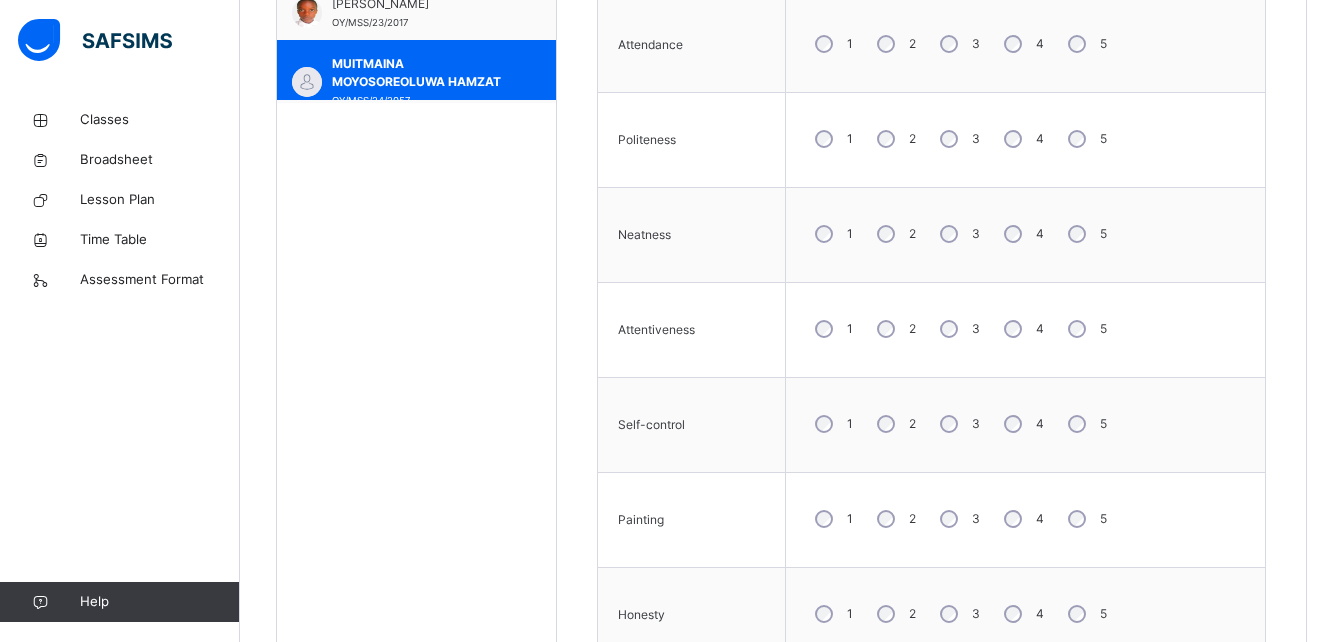 click on "3" at bounding box center [958, 234] 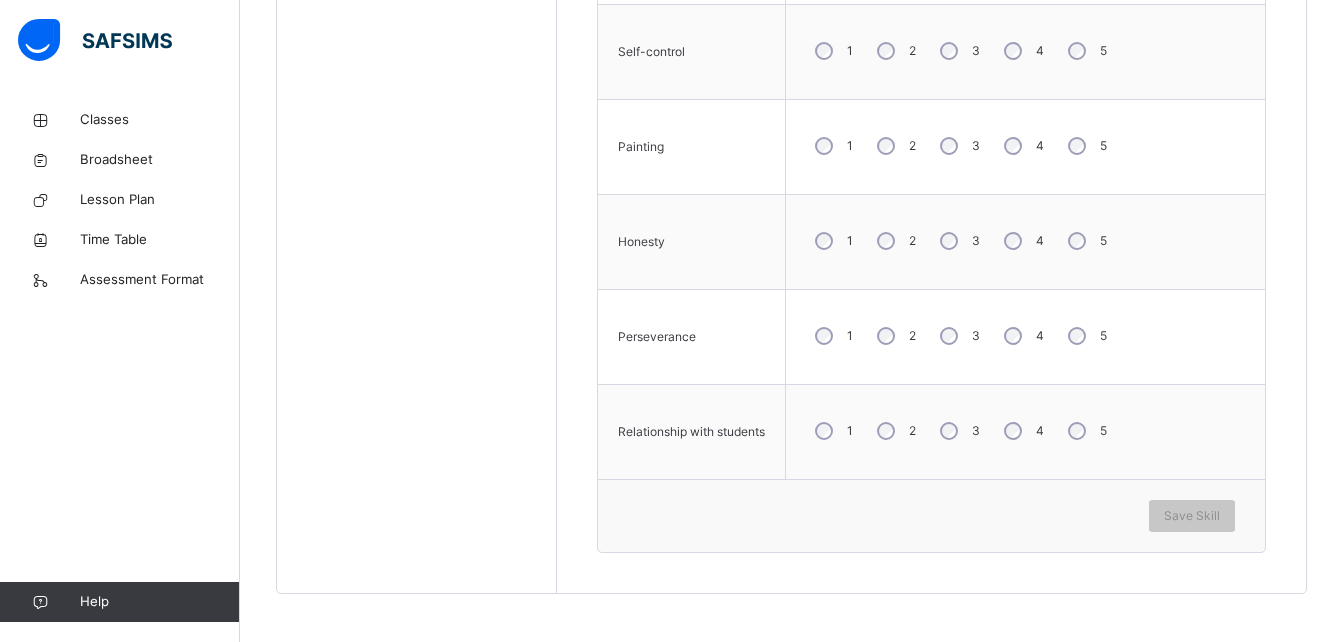 scroll, scrollTop: 1274, scrollLeft: 0, axis: vertical 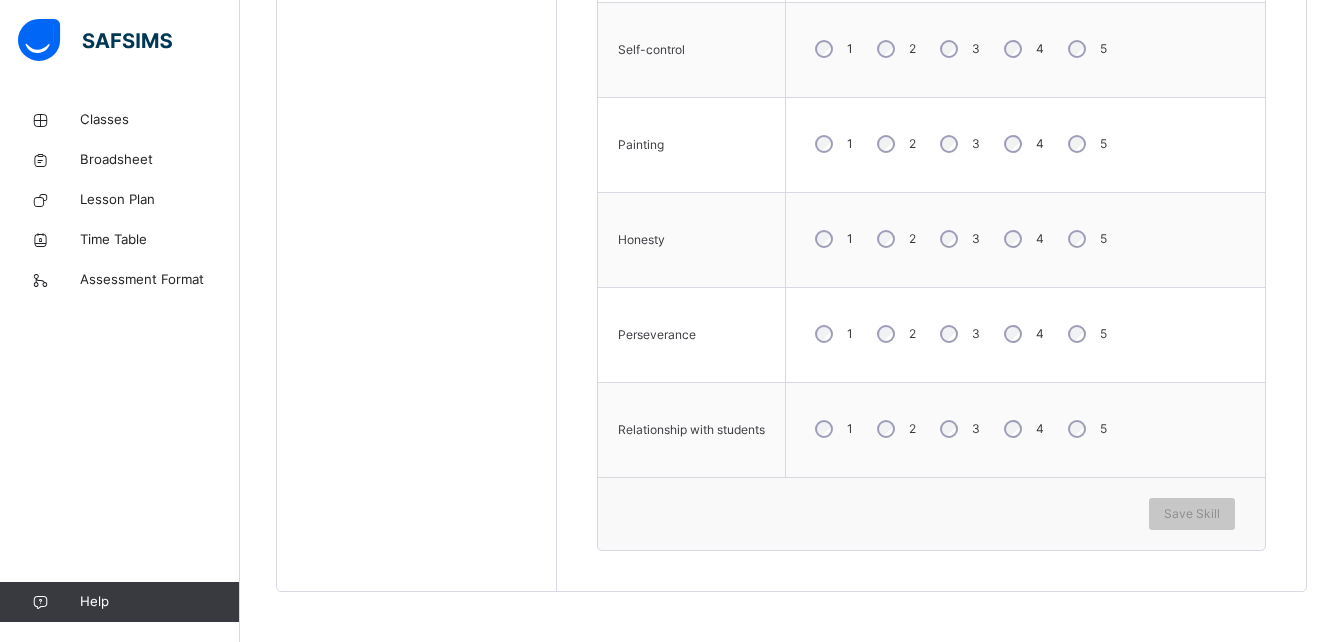 click on "3" at bounding box center [958, 429] 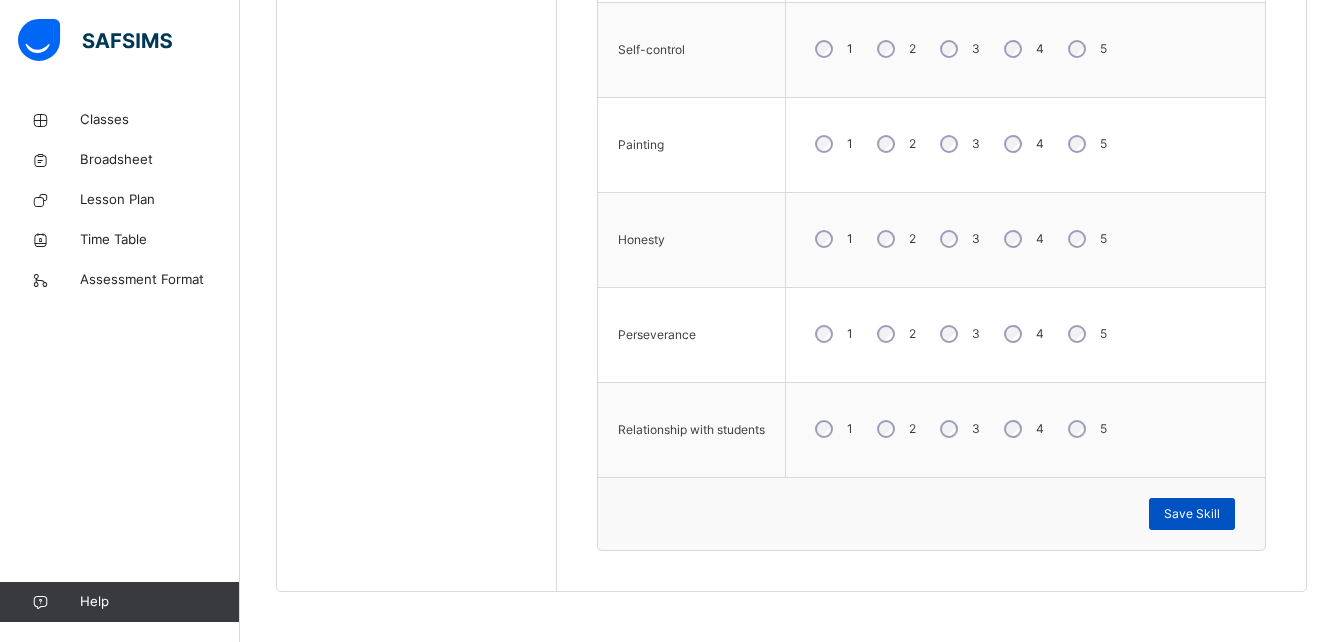 click on "Save Skill" at bounding box center (1192, 514) 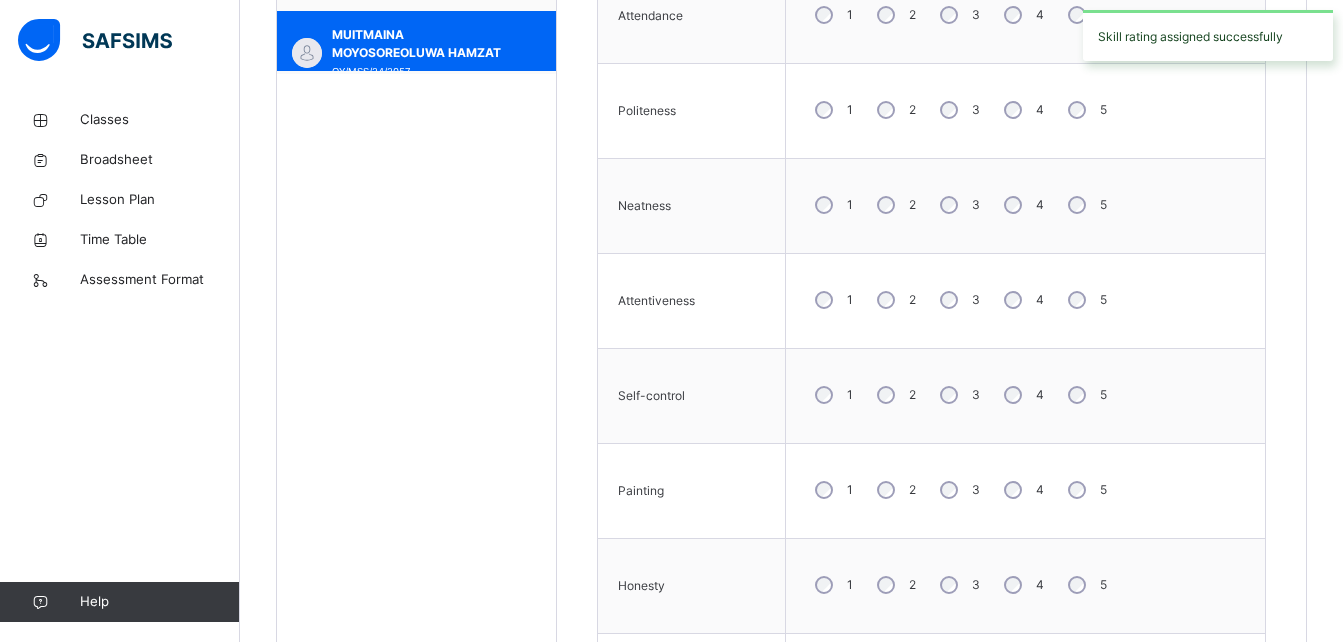 scroll, scrollTop: 874, scrollLeft: 0, axis: vertical 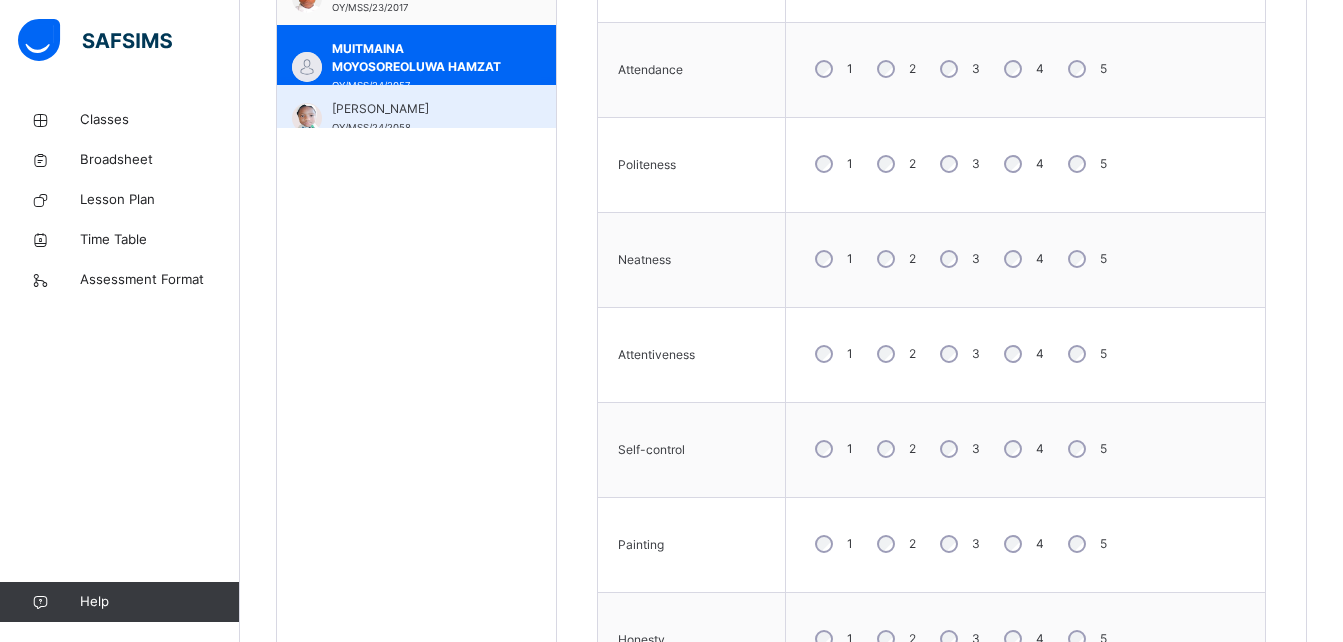 click on "[PERSON_NAME]  OY/MSS/24/2058" at bounding box center [416, 115] 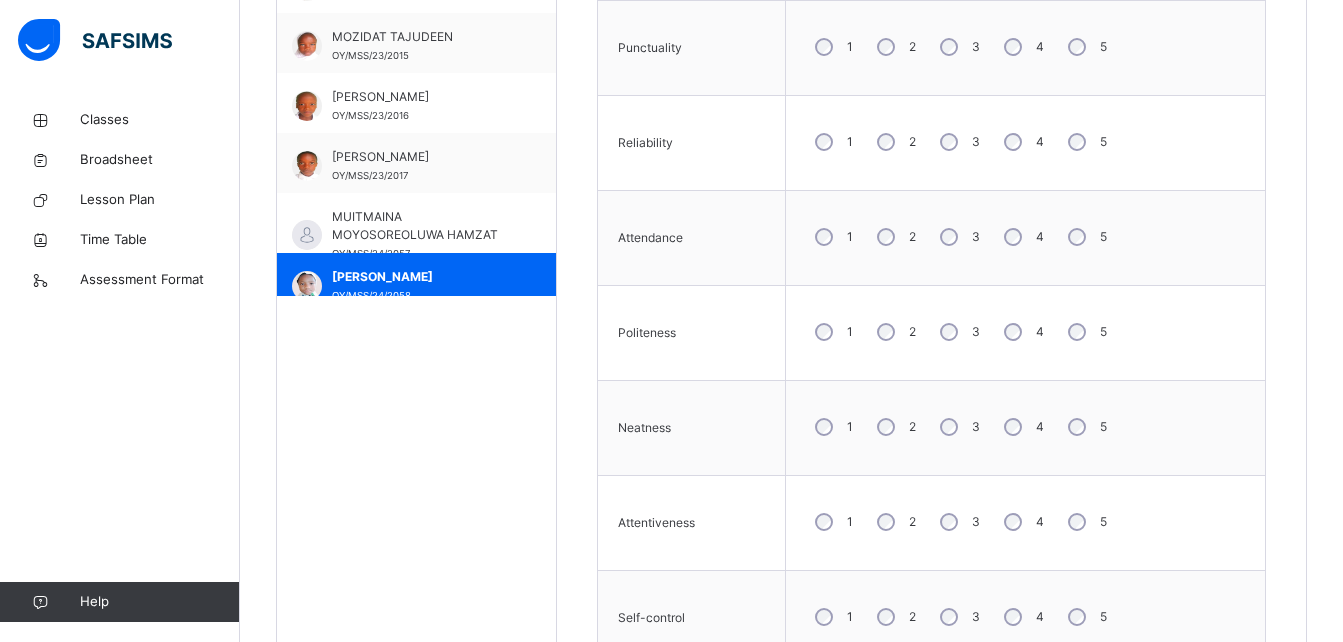 scroll, scrollTop: 707, scrollLeft: 0, axis: vertical 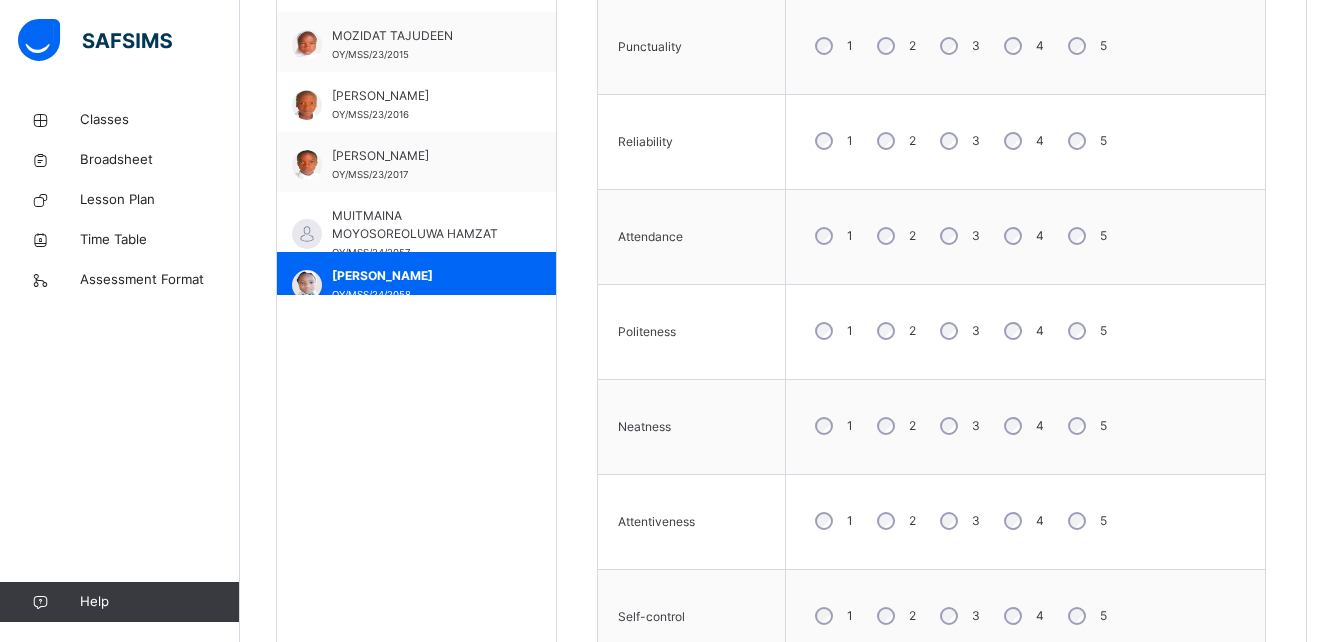 click on "5" at bounding box center (1085, 426) 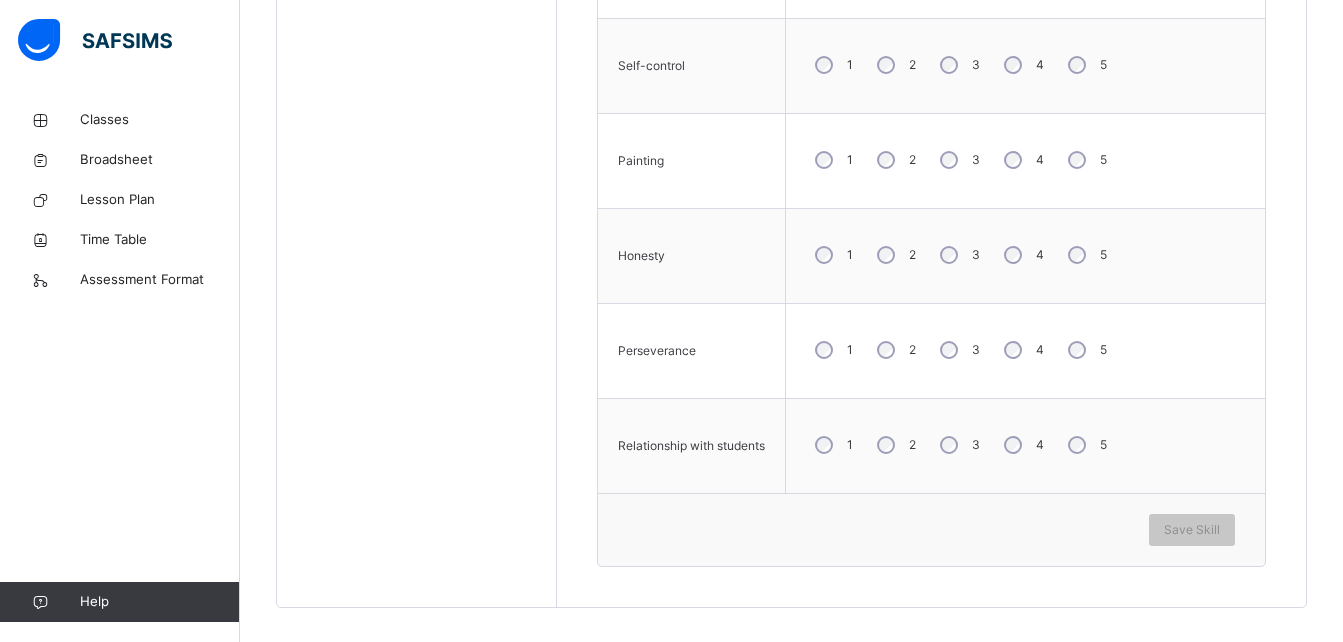 scroll, scrollTop: 1260, scrollLeft: 0, axis: vertical 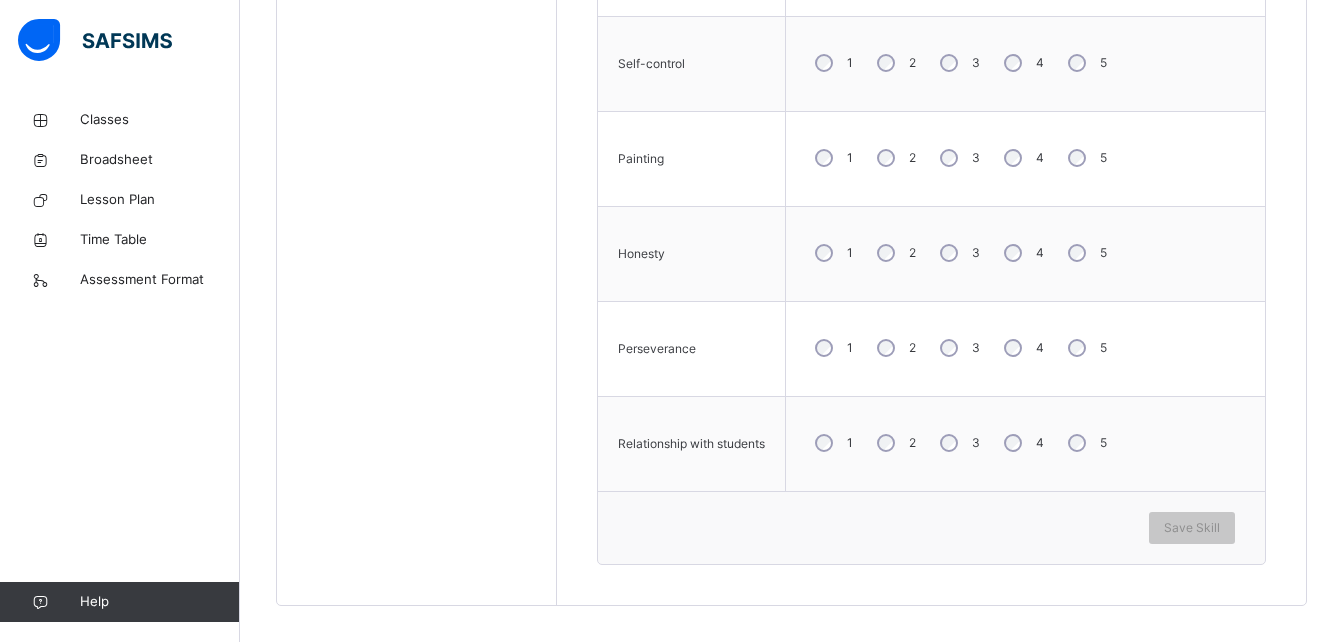 click on "3" at bounding box center (958, 63) 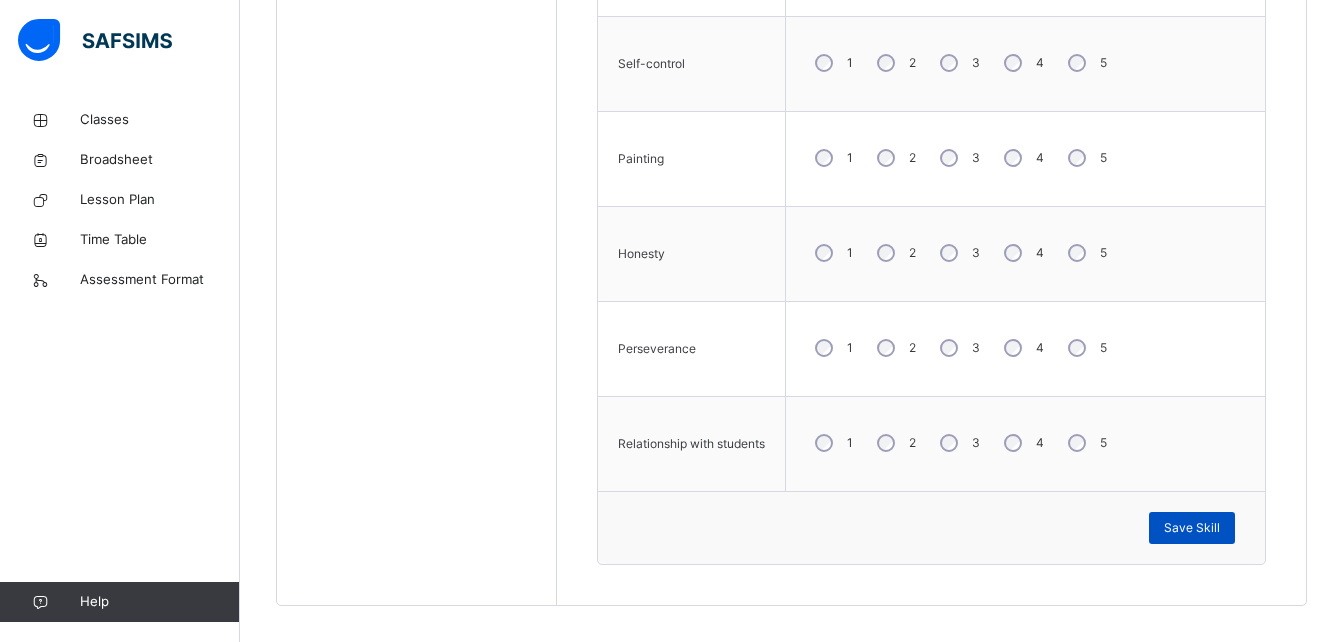 click on "Save Skill" at bounding box center (1192, 528) 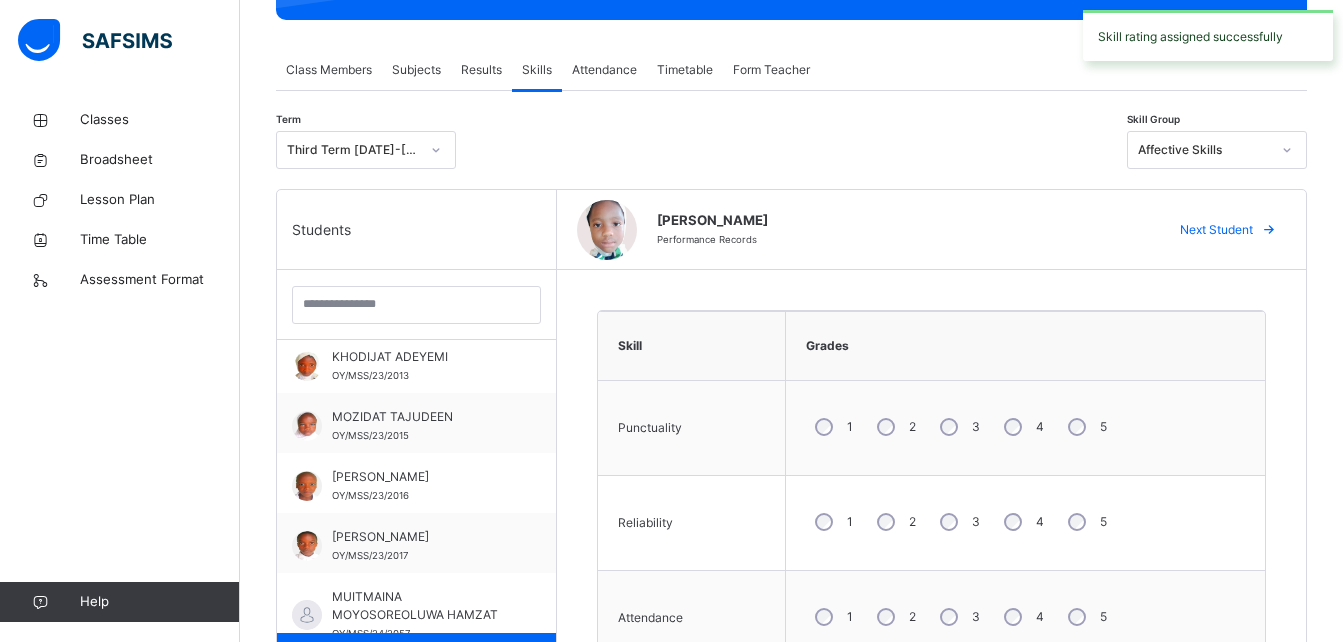 scroll, scrollTop: 315, scrollLeft: 0, axis: vertical 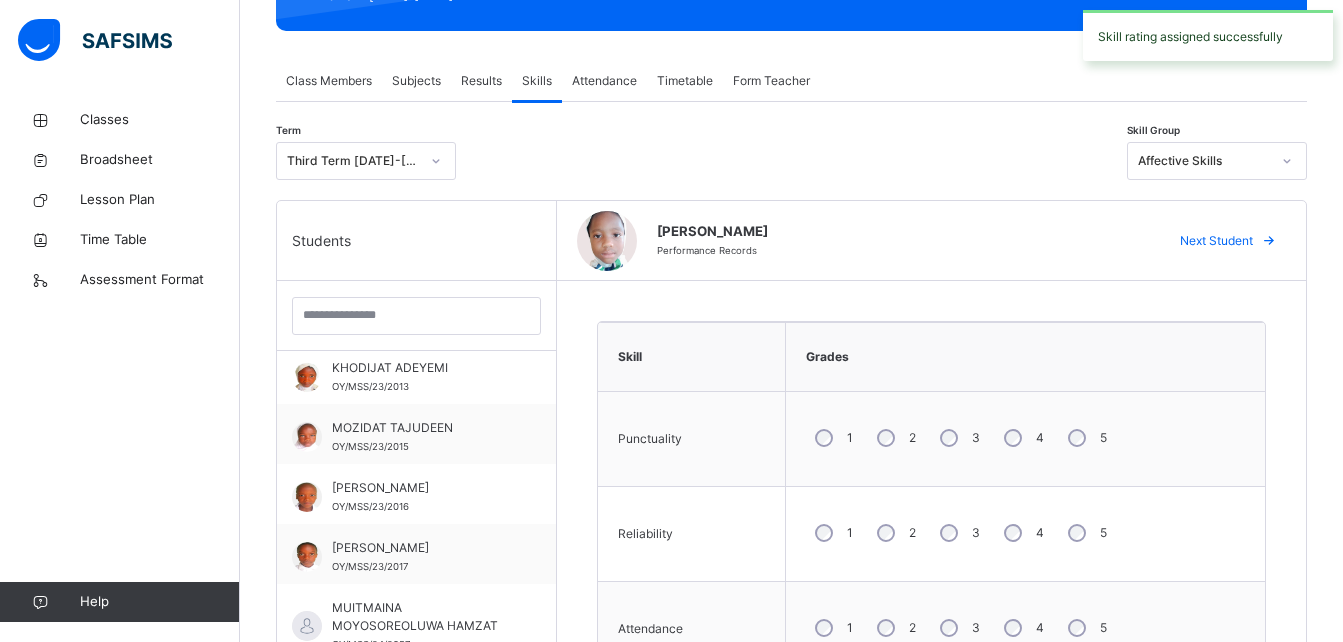 click on "Affective Skills" at bounding box center [1204, 161] 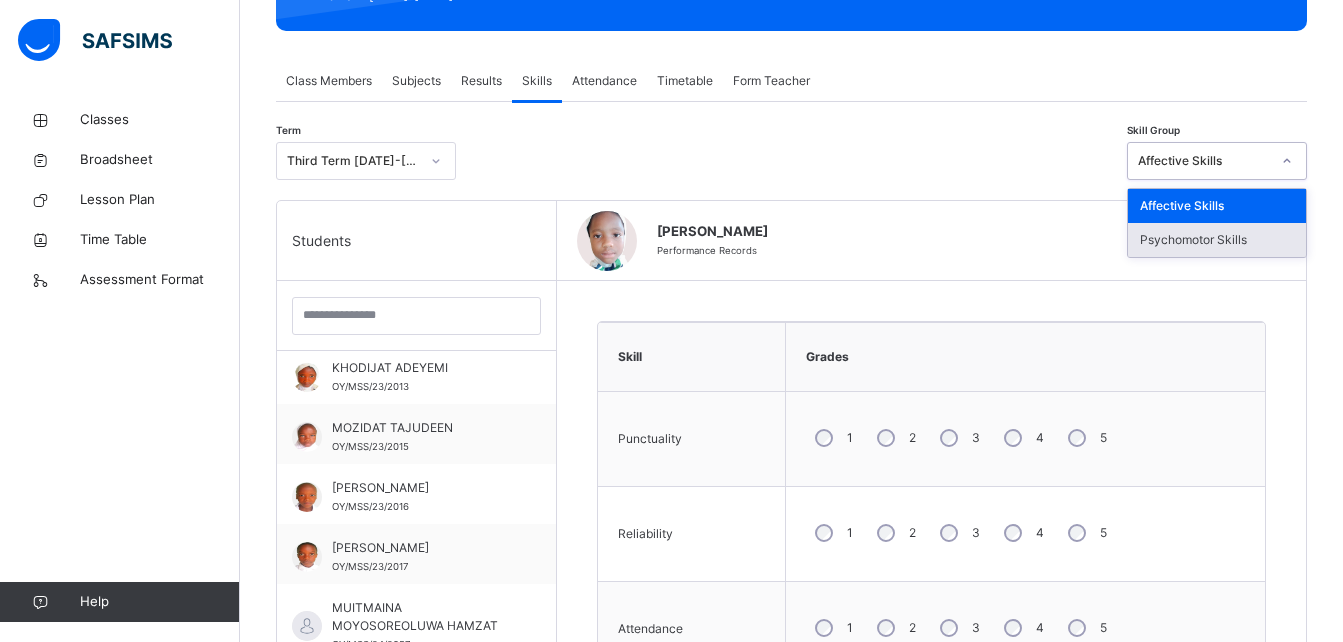 click on "Psychomotor Skills" at bounding box center [1217, 240] 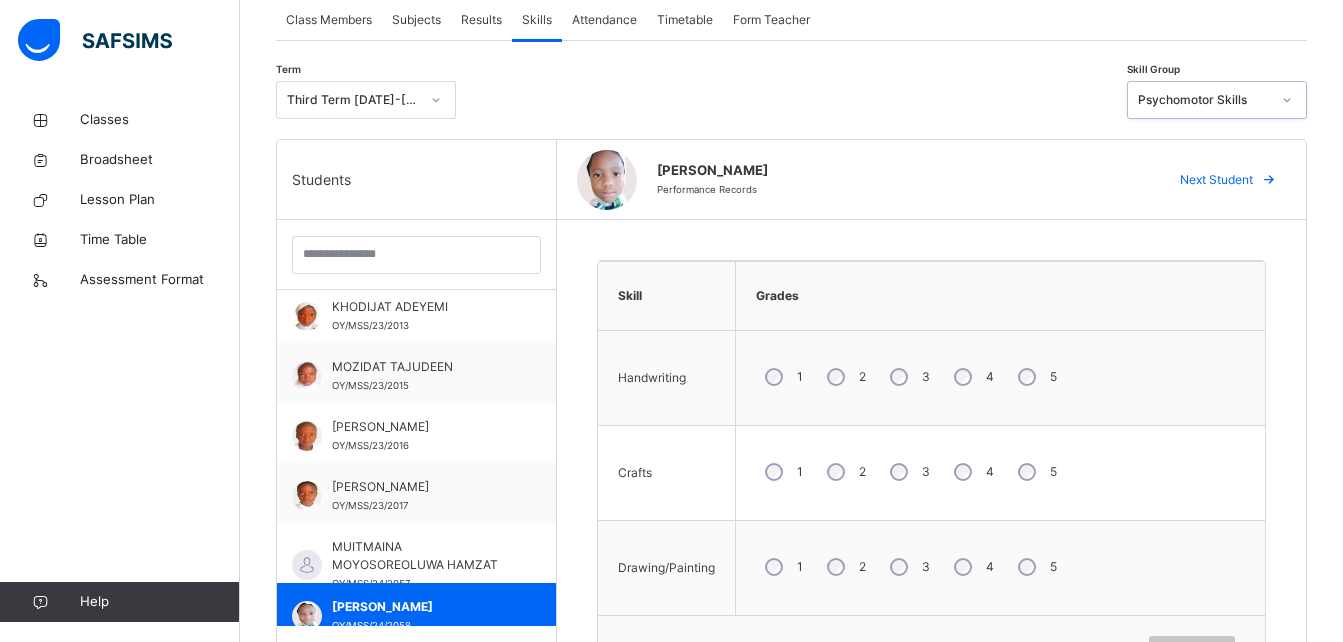 scroll, scrollTop: 418, scrollLeft: 0, axis: vertical 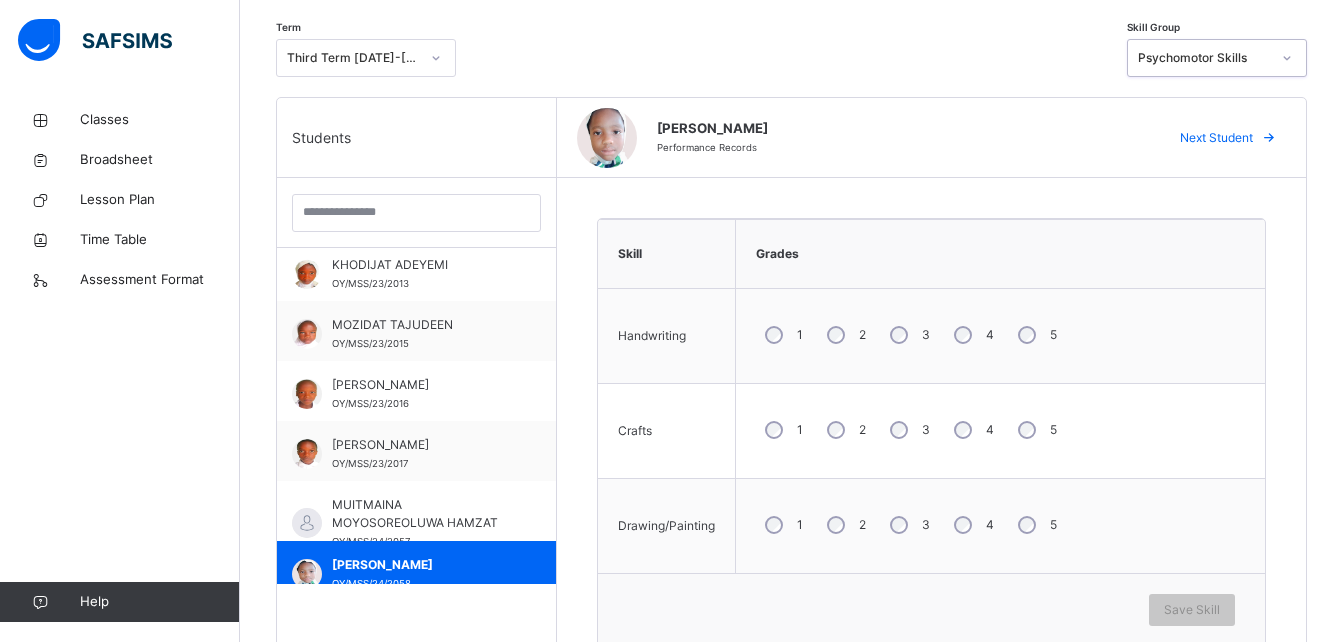 click on "3" at bounding box center (908, 335) 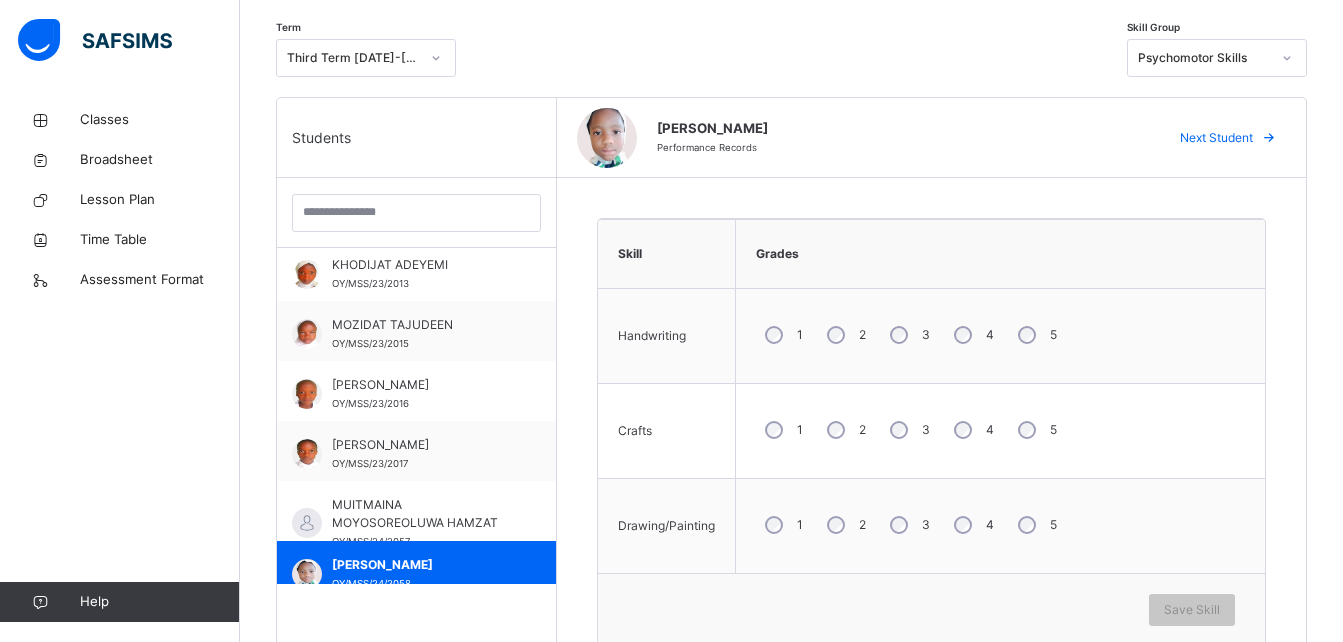 click on "3" at bounding box center [908, 525] 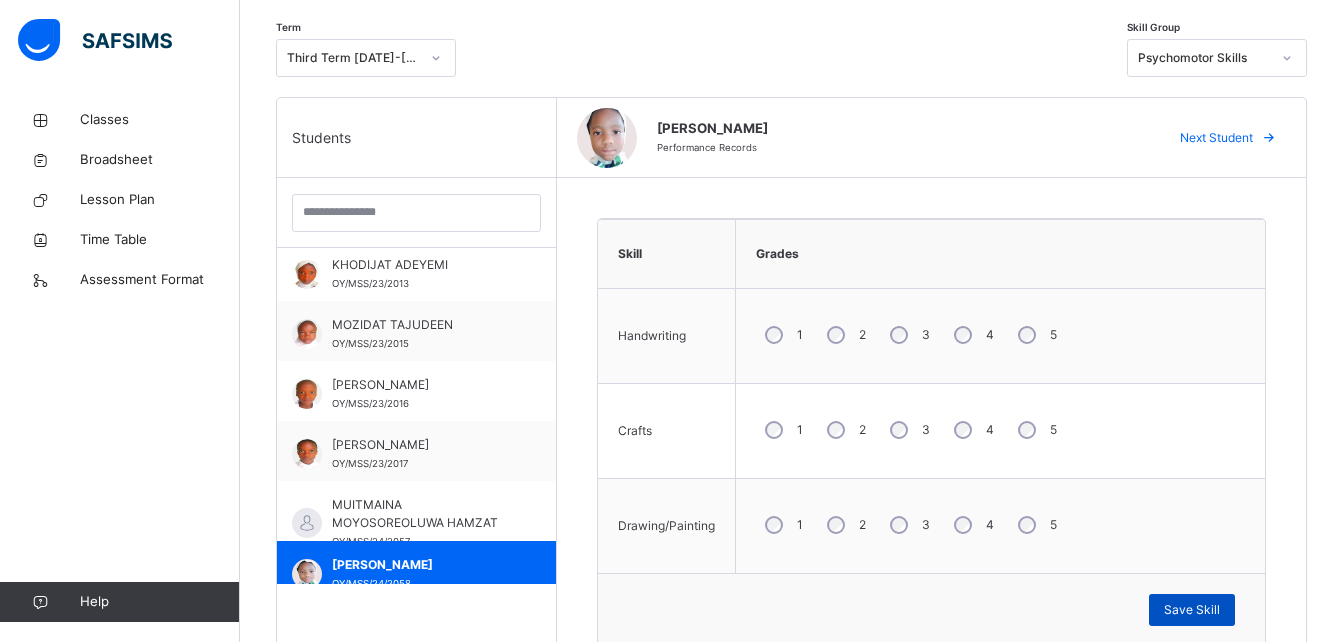 click on "Save Skill" at bounding box center [1192, 610] 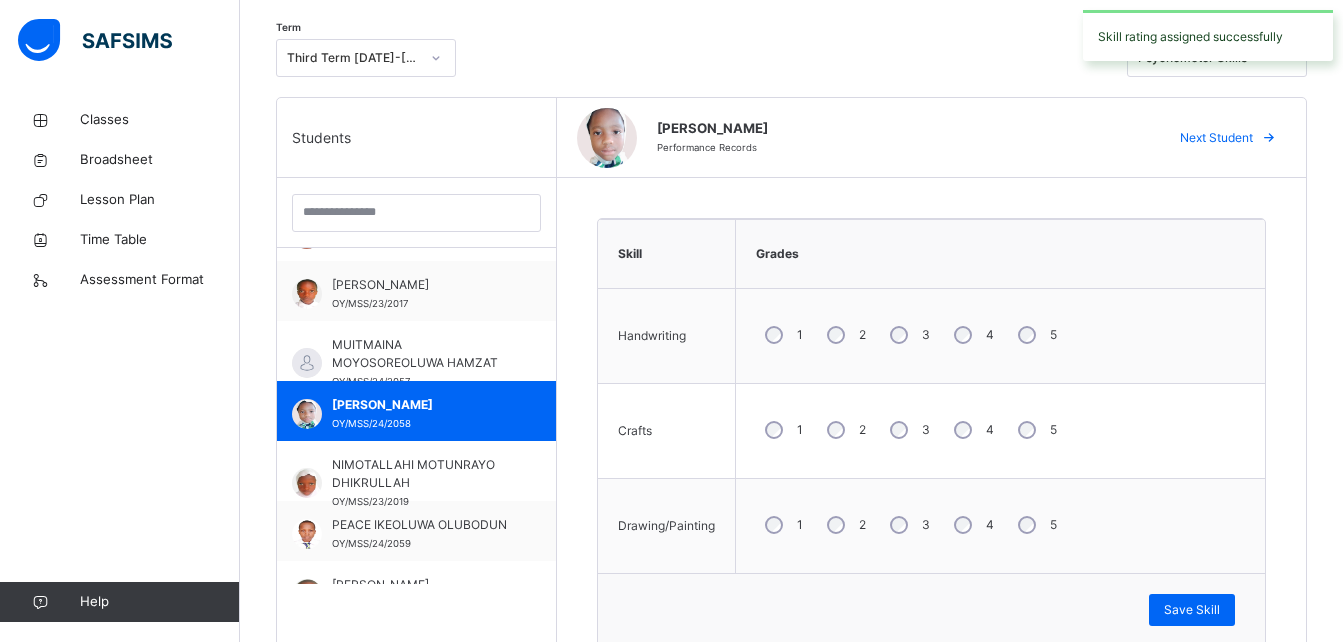 scroll, scrollTop: 1287, scrollLeft: 0, axis: vertical 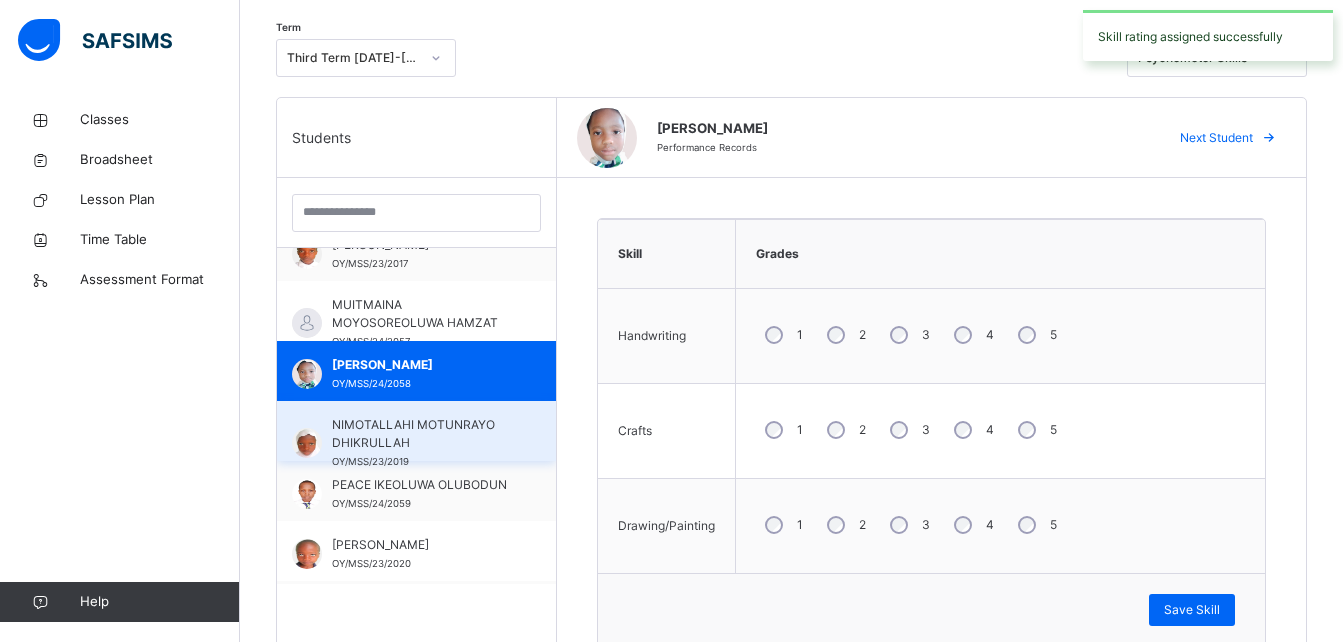 click on "NIMOTALLAHI MOTUNRAYO DHIKRULLAH" at bounding box center [421, 434] 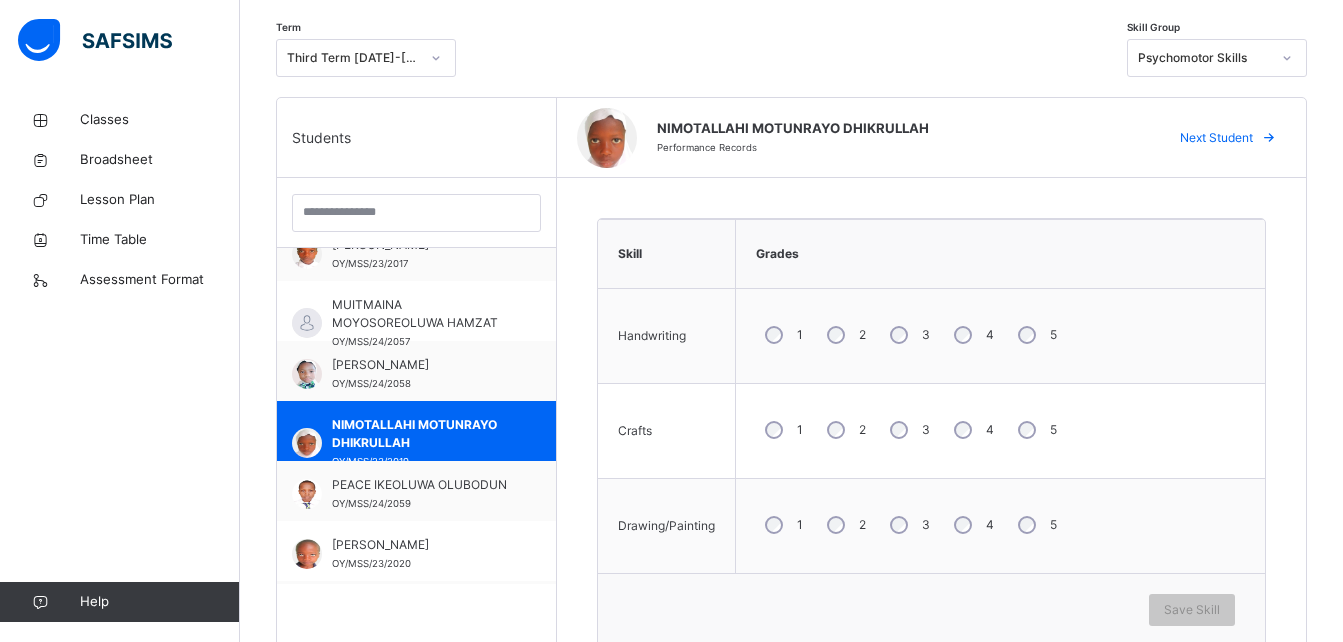 click on "3" at bounding box center [908, 430] 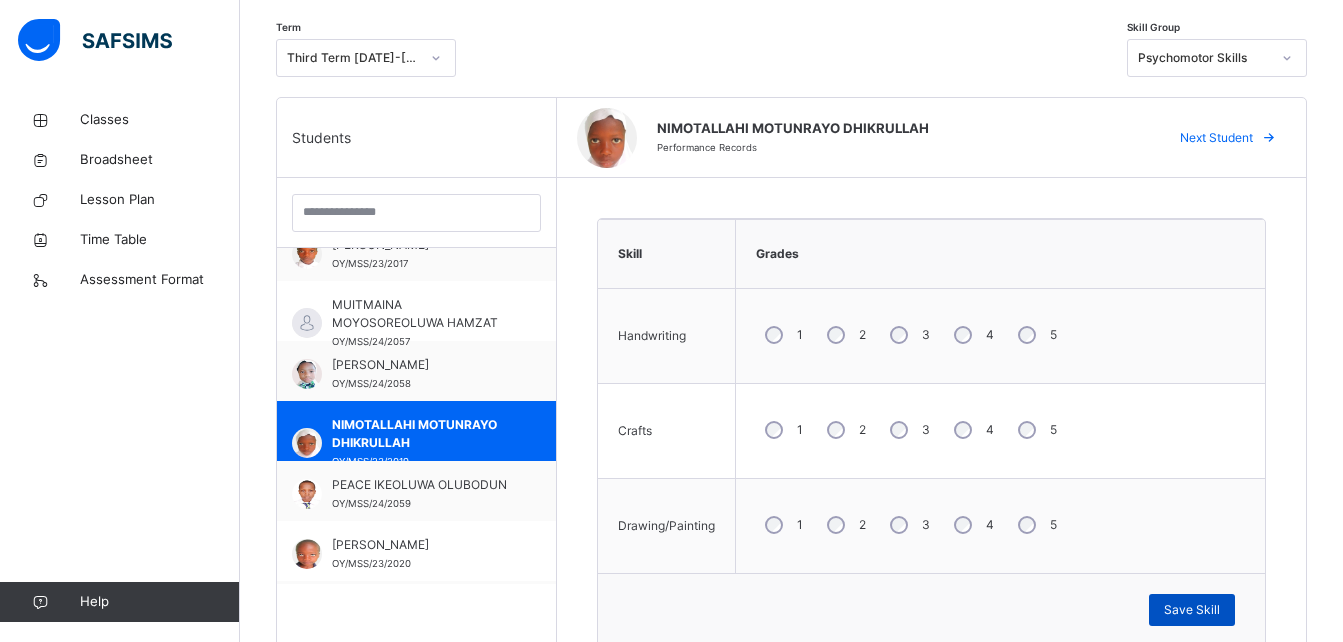 click on "Save Skill" at bounding box center (1192, 610) 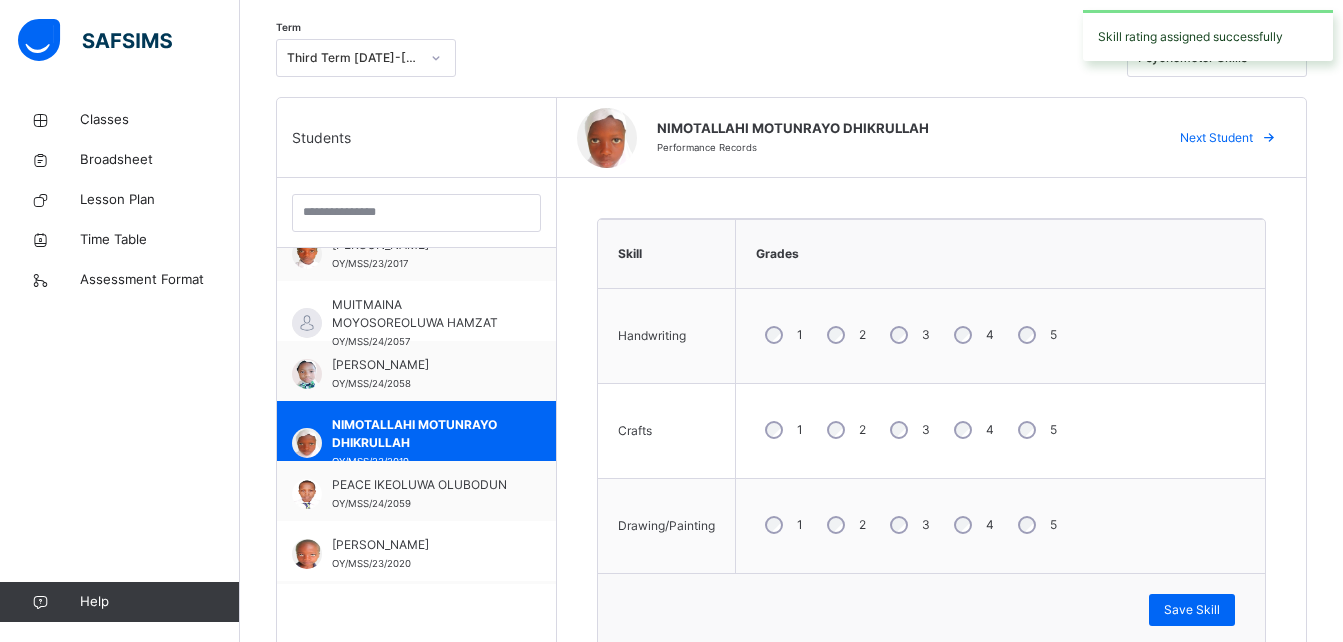 click on "Skill rating assigned successfully" at bounding box center [1208, 35] 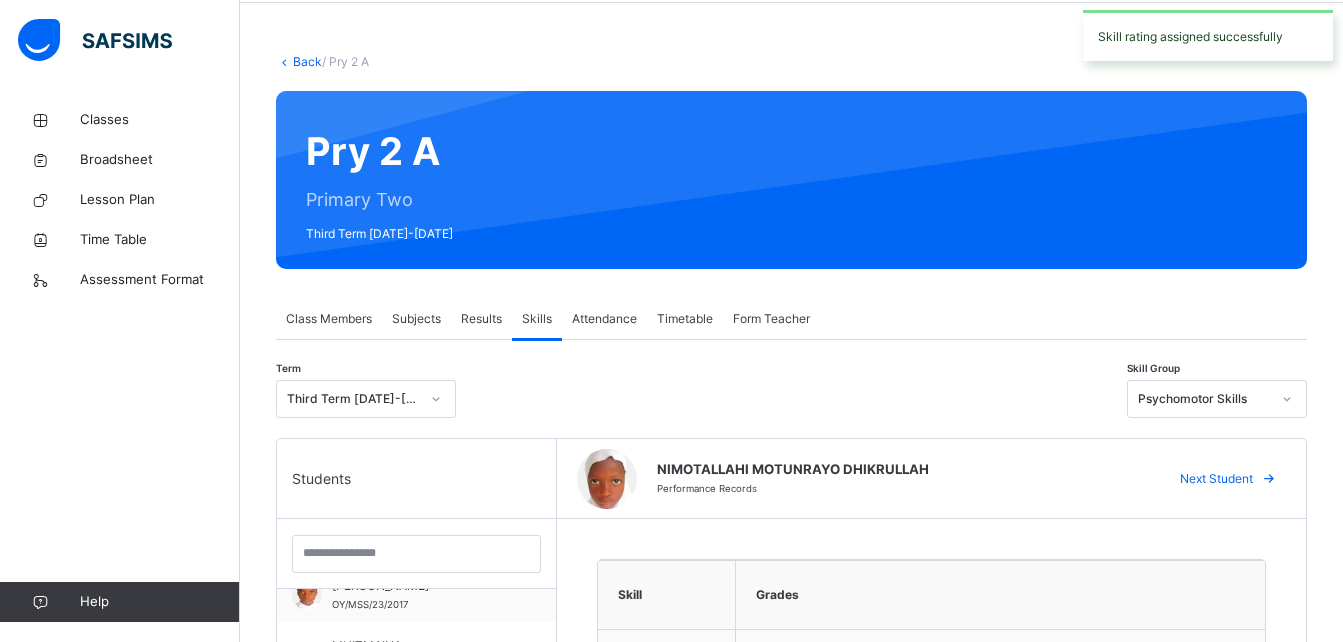 scroll, scrollTop: 38, scrollLeft: 0, axis: vertical 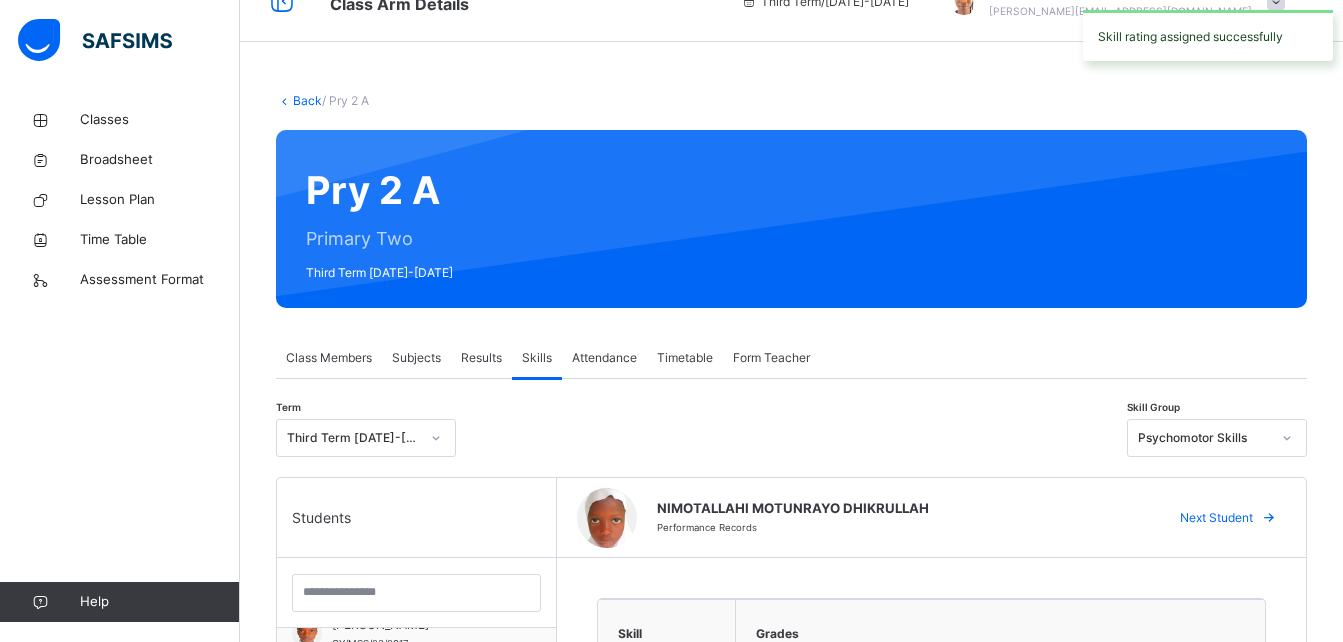 click 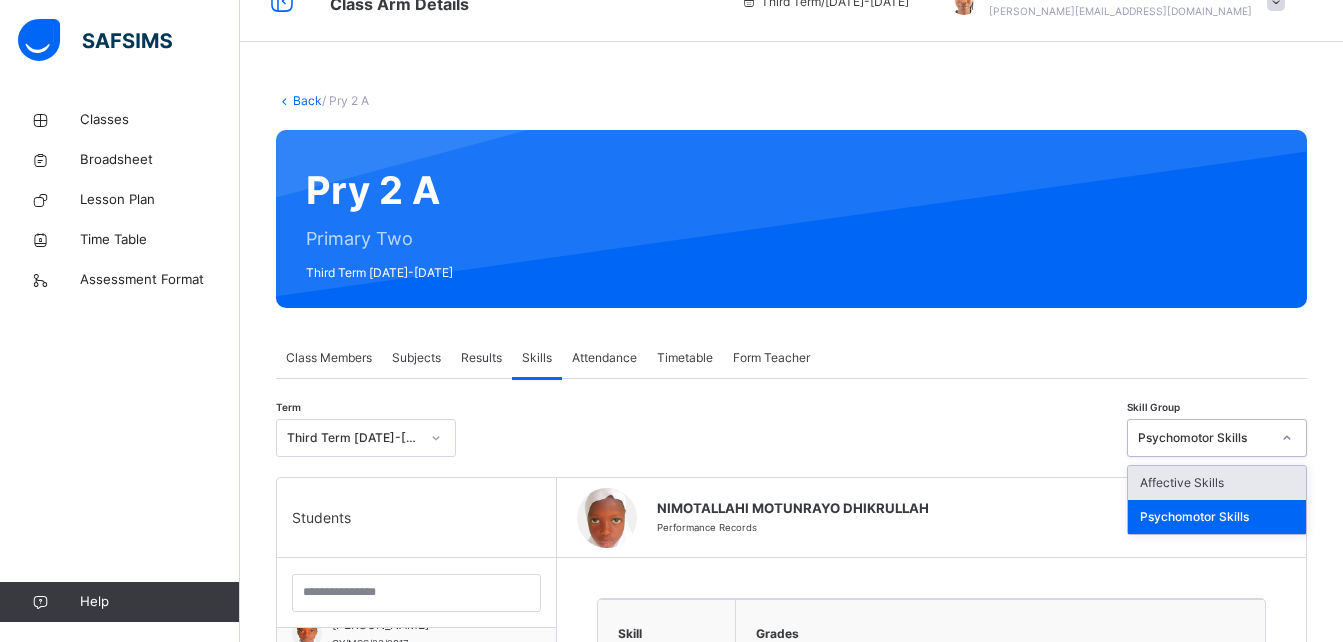 click on "Affective Skills" at bounding box center (1217, 483) 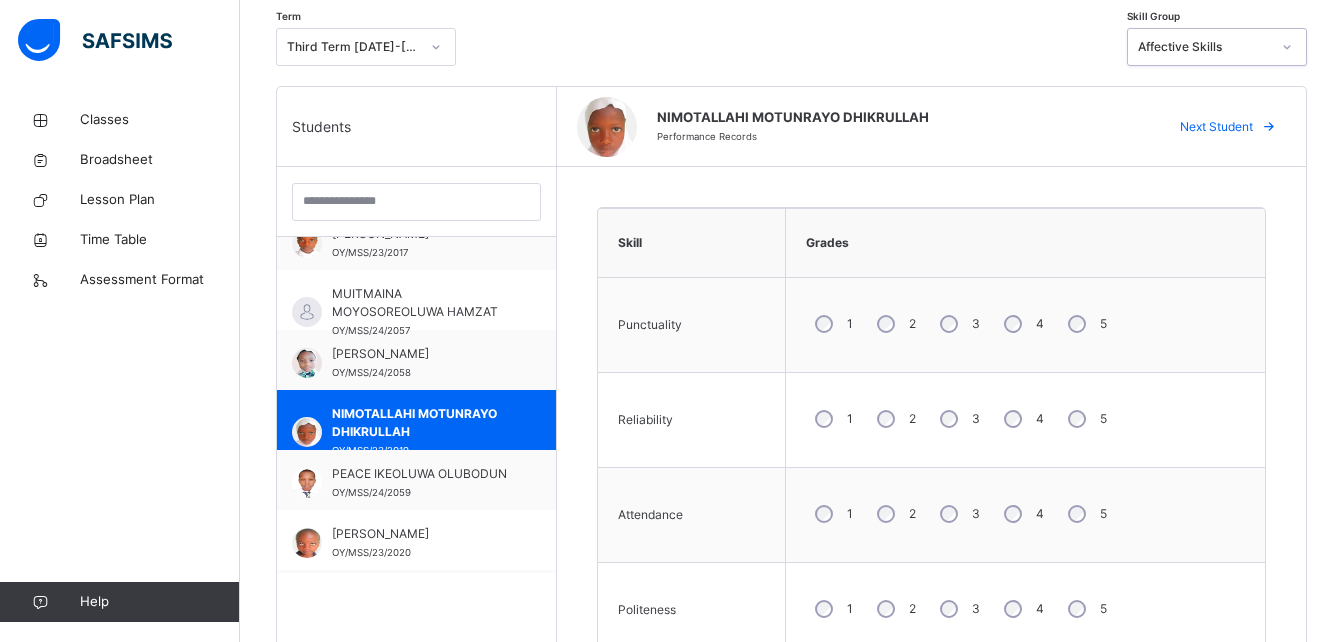 scroll, scrollTop: 569, scrollLeft: 0, axis: vertical 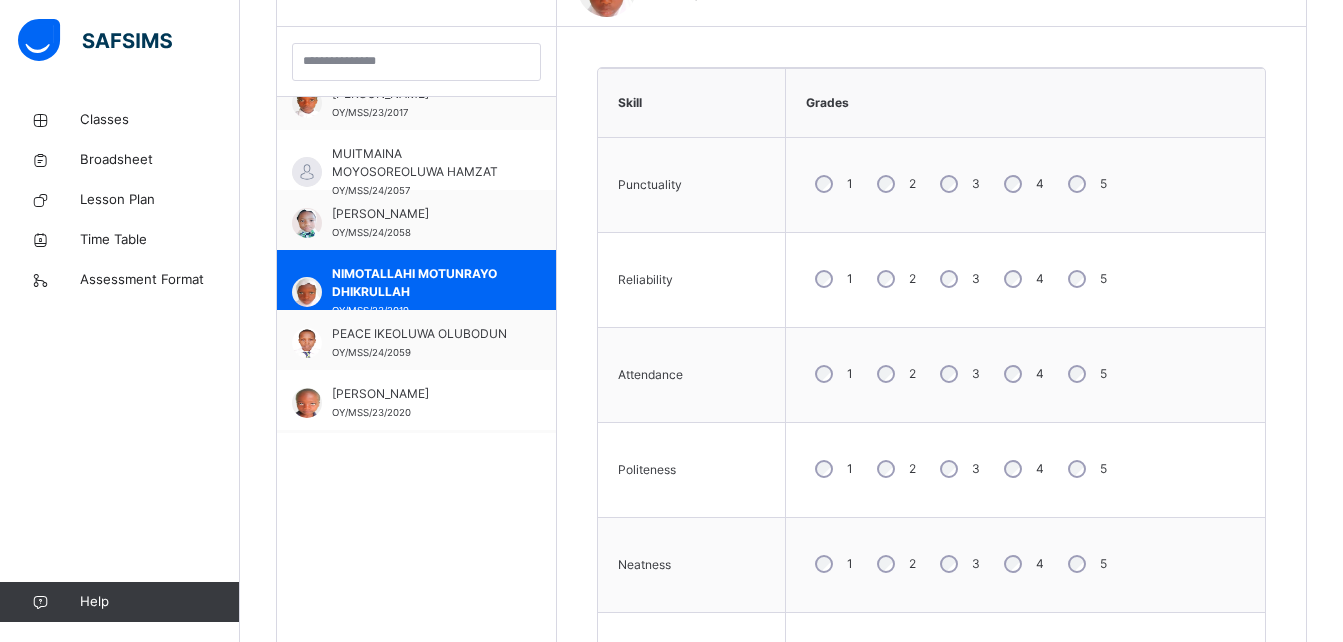 click on "3" at bounding box center [958, 184] 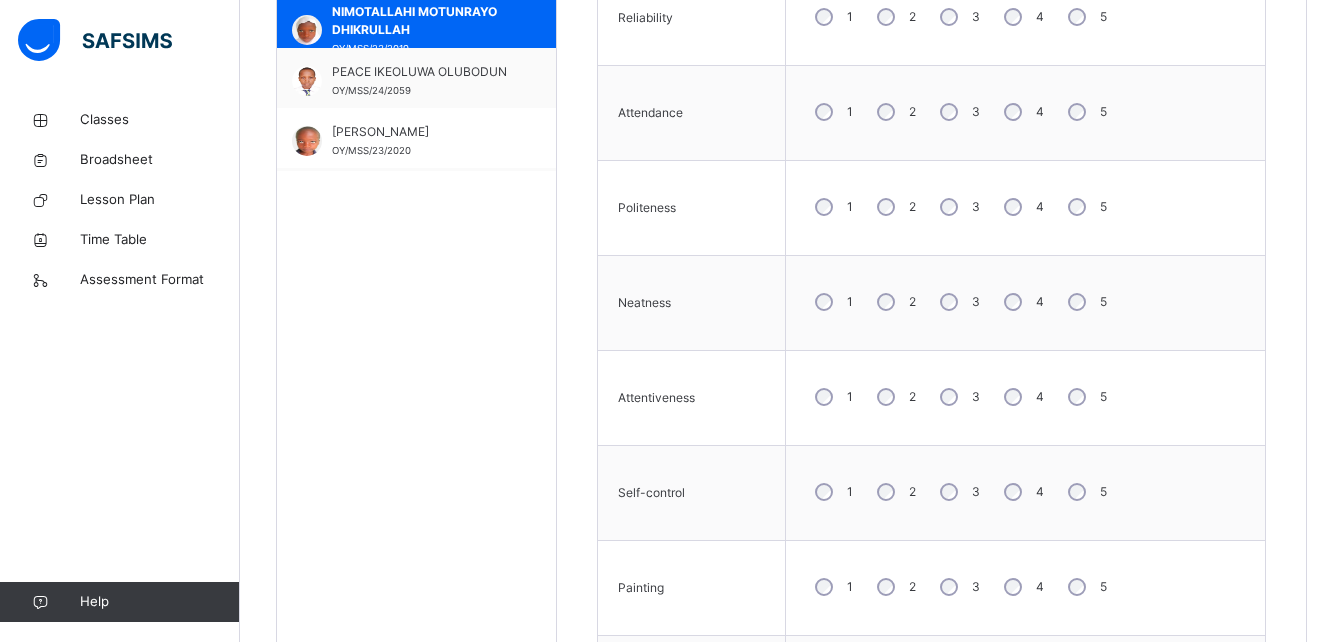 scroll, scrollTop: 961, scrollLeft: 0, axis: vertical 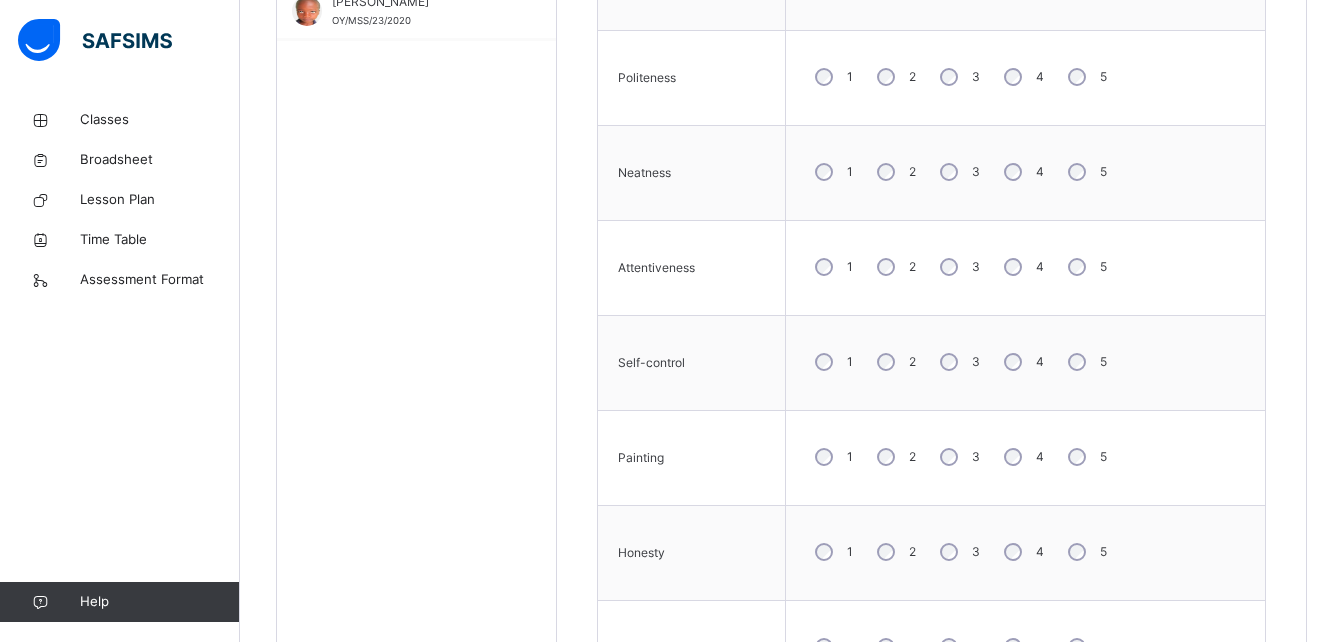 click on "3" at bounding box center [958, 172] 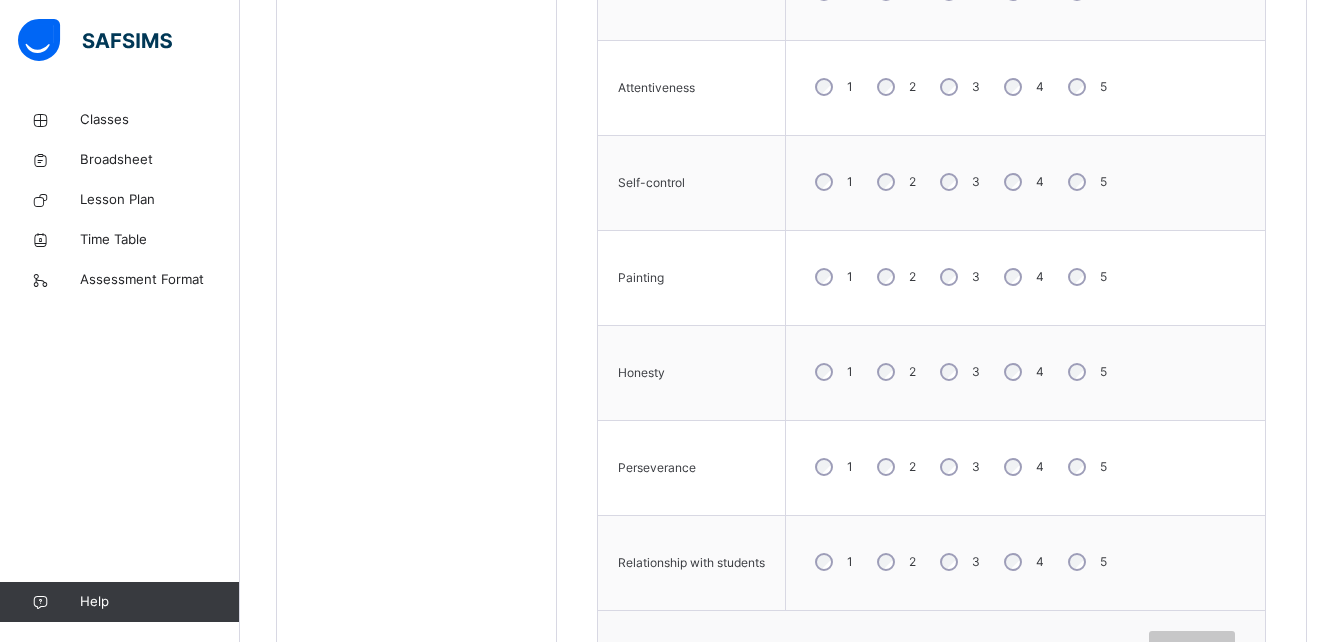 scroll, scrollTop: 1220, scrollLeft: 0, axis: vertical 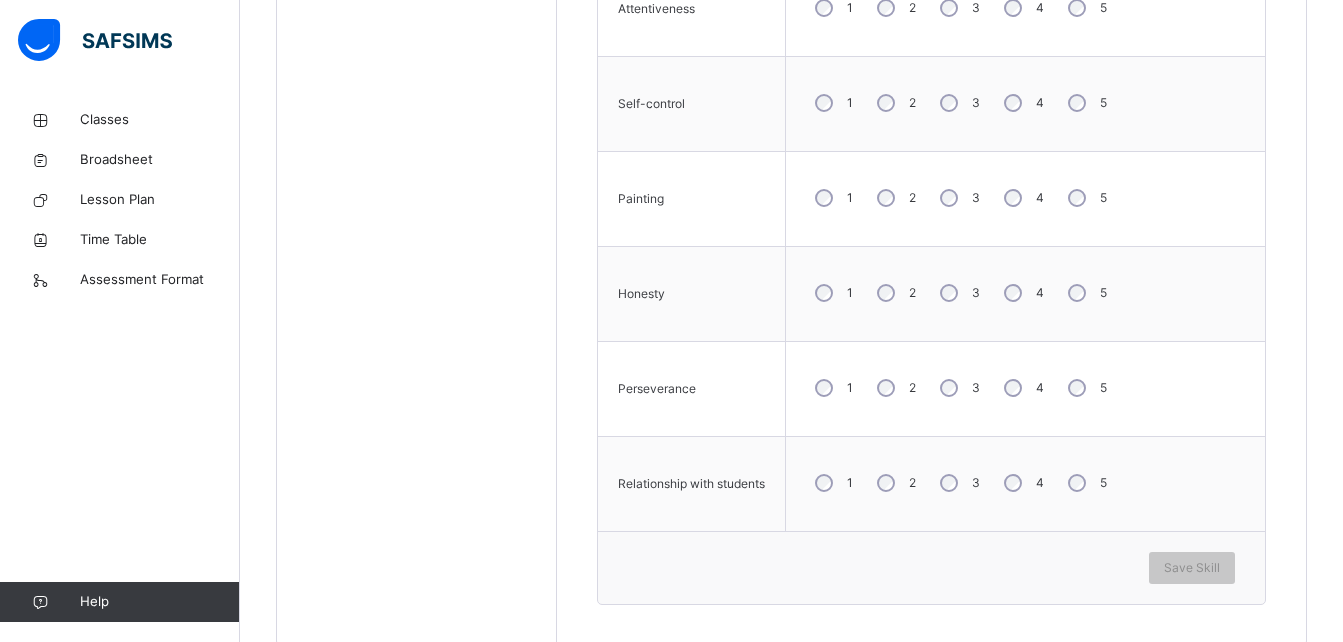 click on "3" at bounding box center [958, 293] 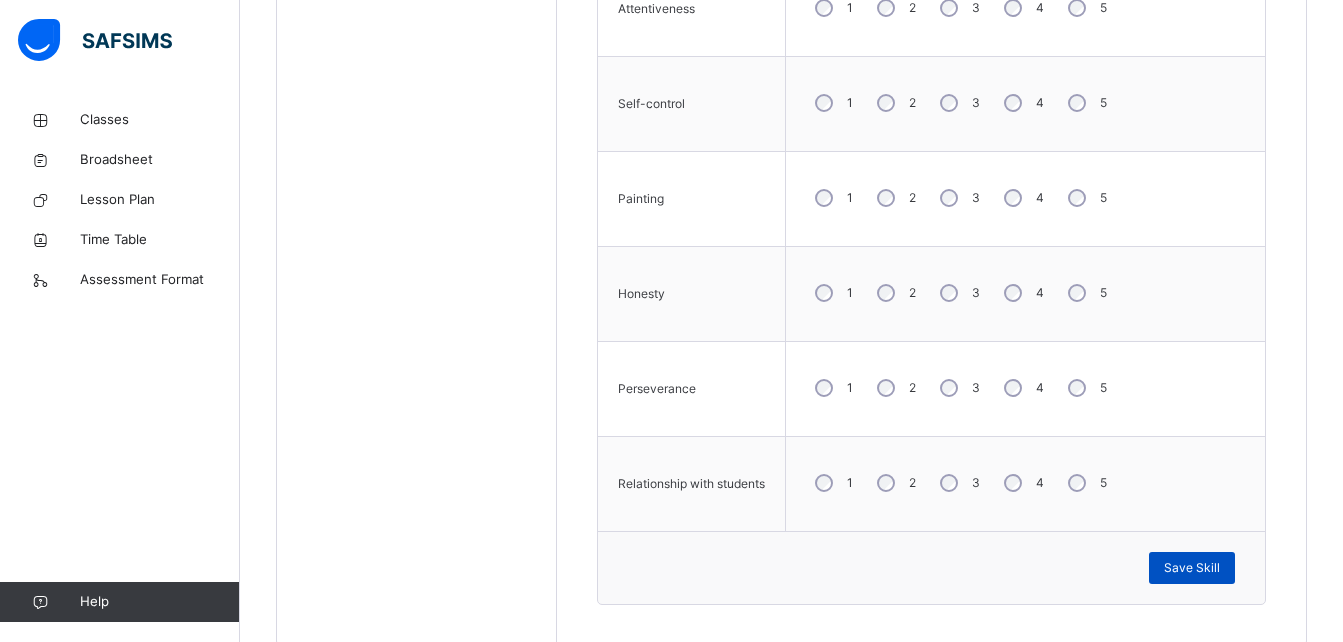 click on "Save Skill" at bounding box center [1192, 568] 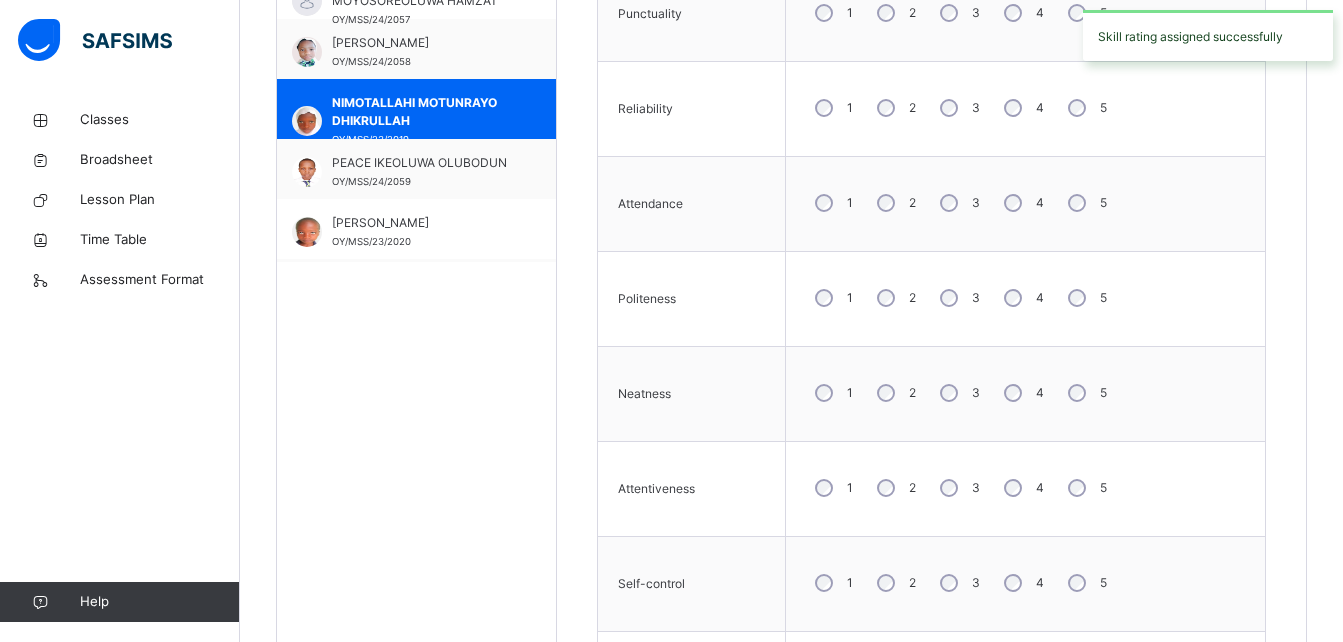 scroll, scrollTop: 673, scrollLeft: 0, axis: vertical 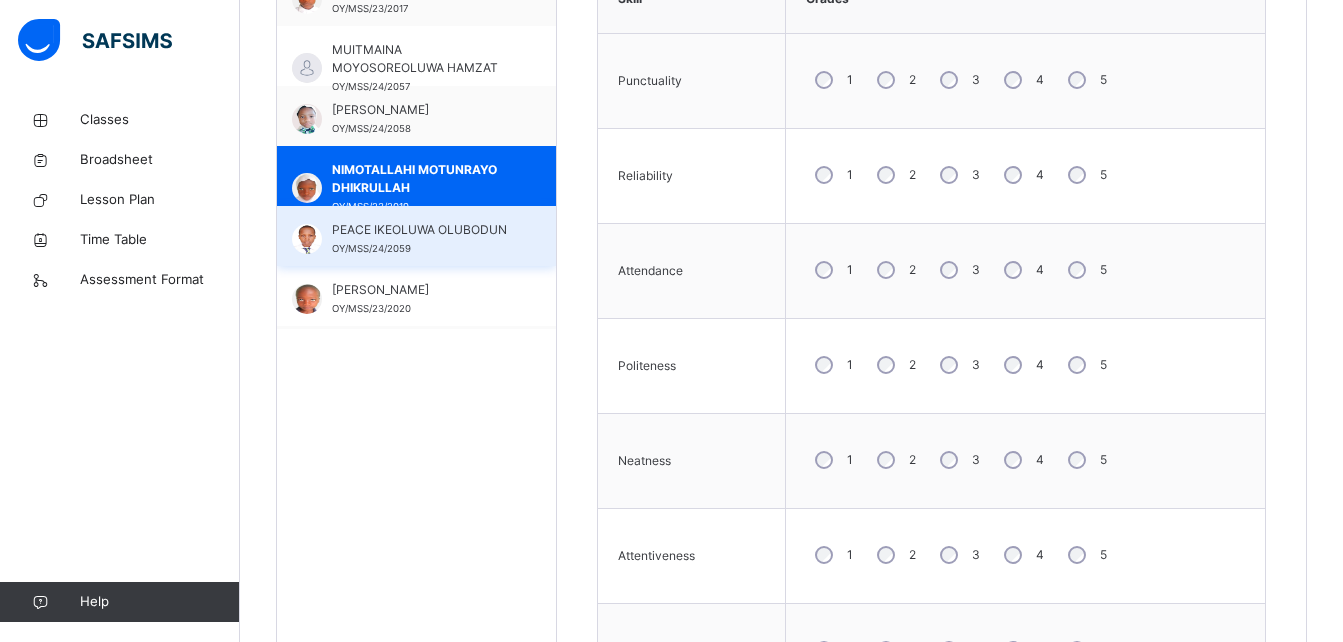 click on "PEACE  IKEOLUWA  OLUBODUN" at bounding box center (421, 230) 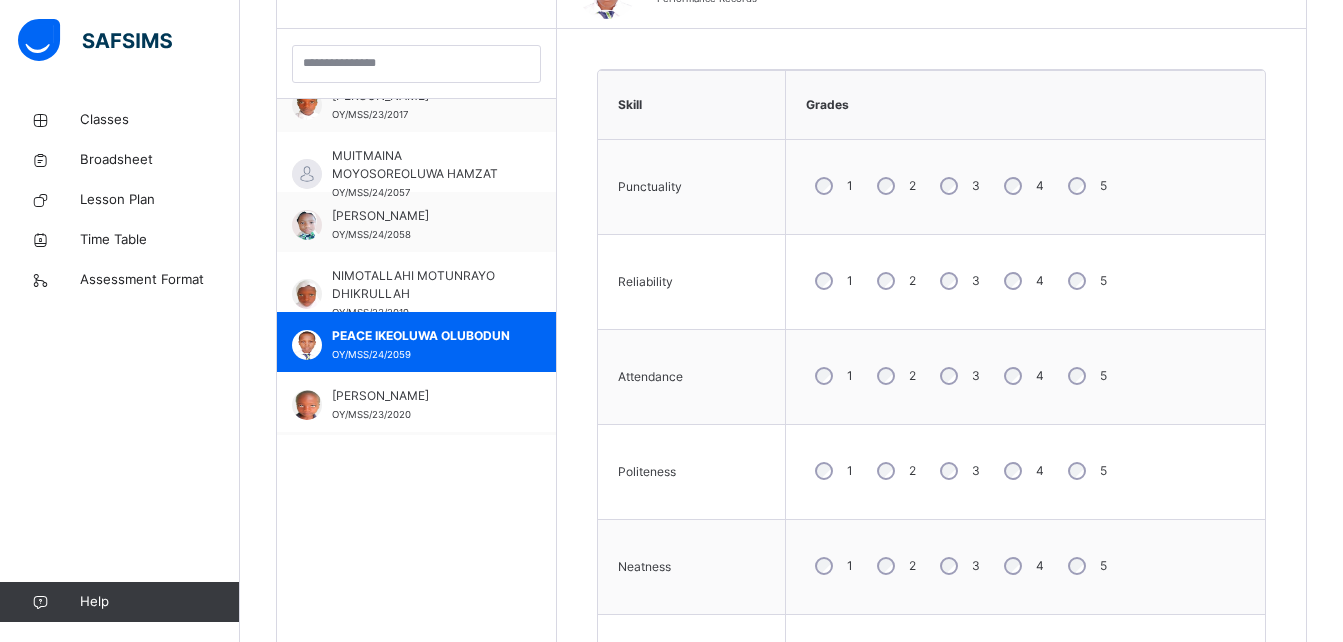 scroll, scrollTop: 535, scrollLeft: 0, axis: vertical 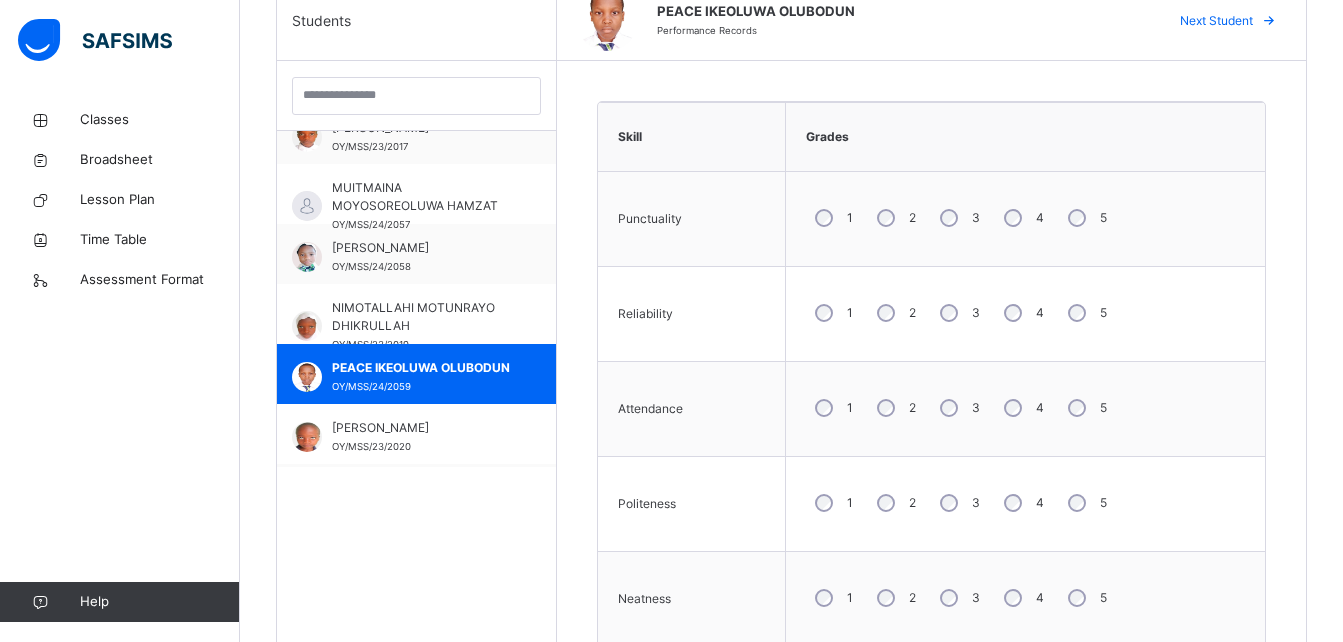 click on "4" at bounding box center [1022, 218] 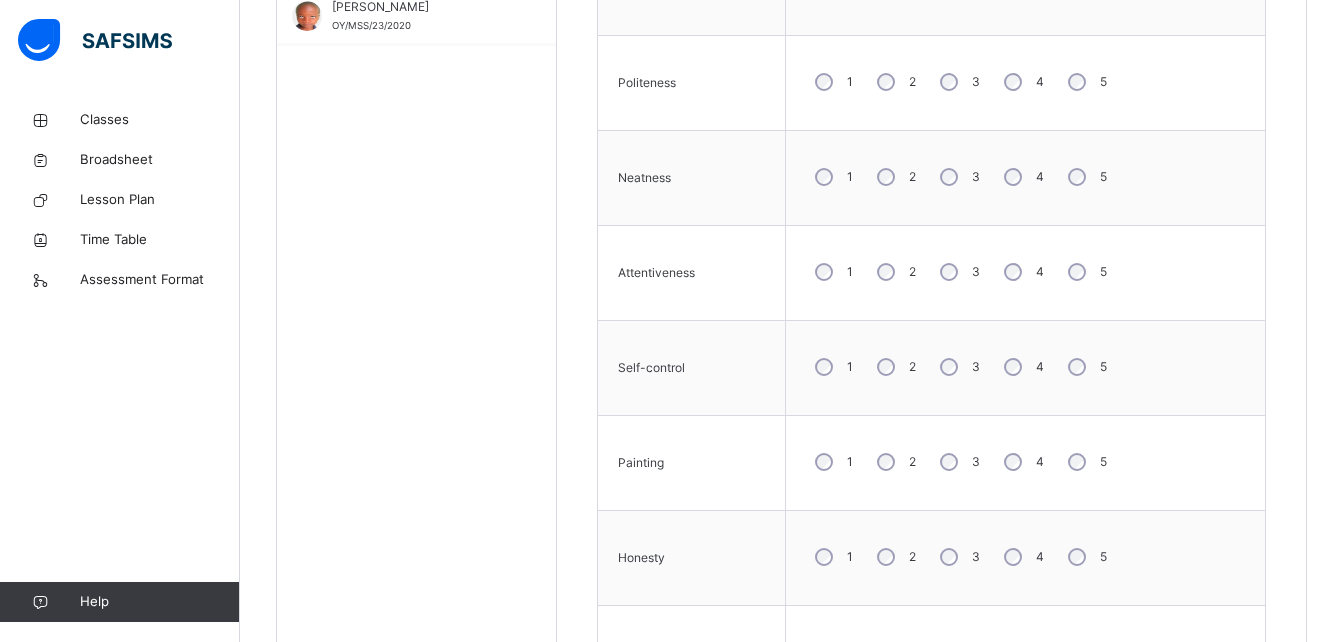 scroll, scrollTop: 1000, scrollLeft: 0, axis: vertical 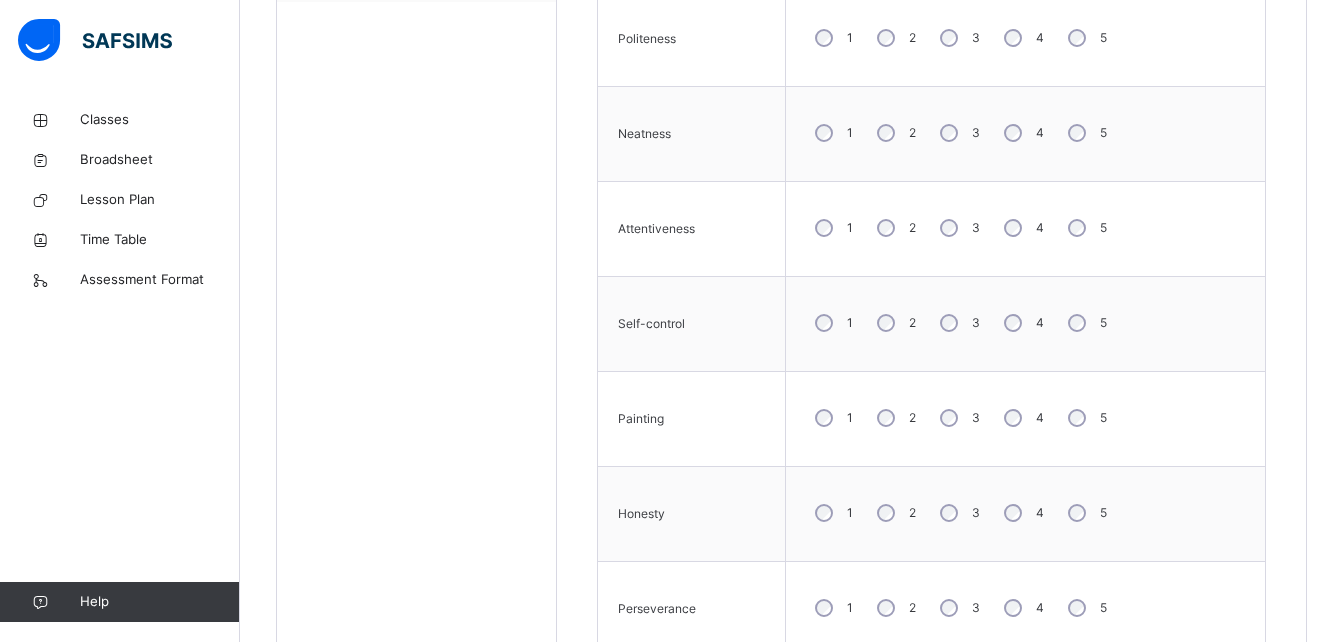 click on "4" at bounding box center [1022, 228] 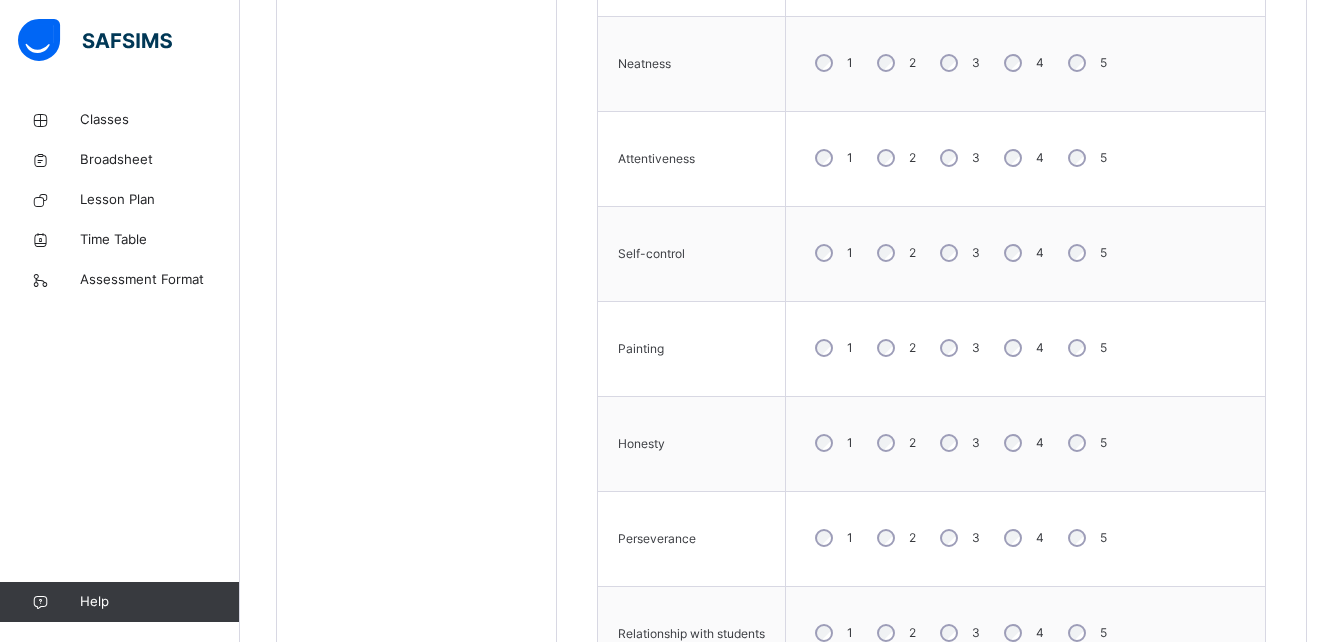 scroll, scrollTop: 1274, scrollLeft: 0, axis: vertical 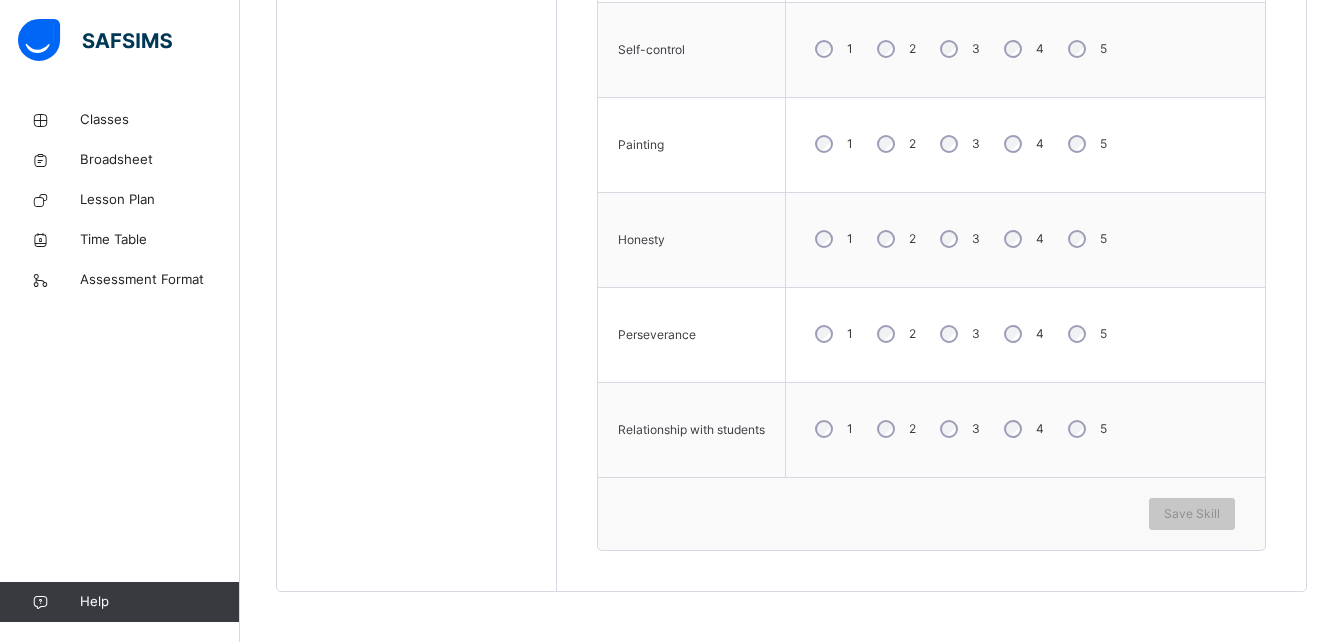 click on "3" at bounding box center (958, 334) 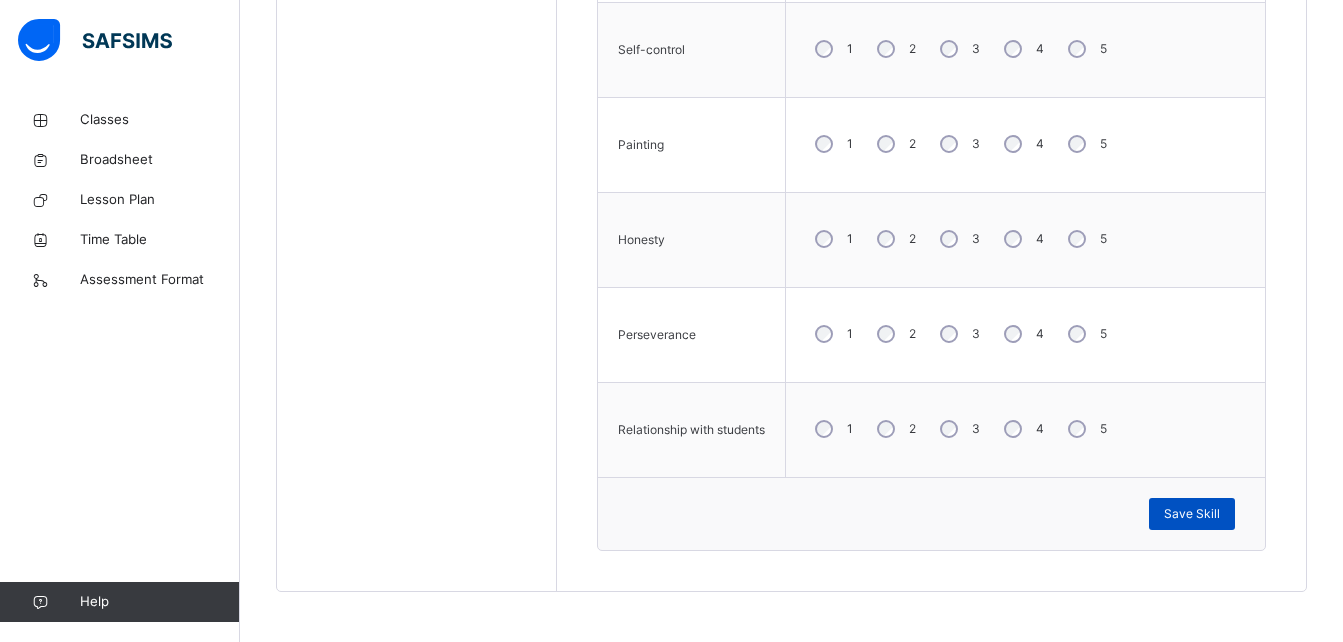 click on "Save Skill" at bounding box center (1192, 514) 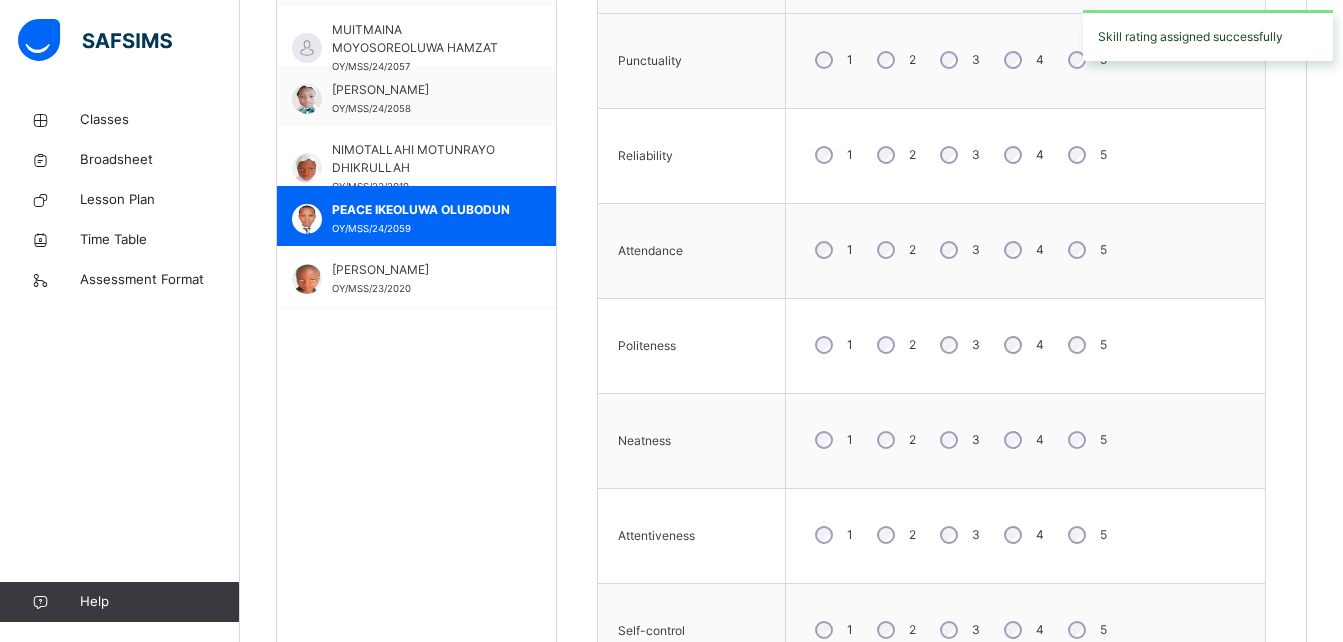 scroll, scrollTop: 687, scrollLeft: 0, axis: vertical 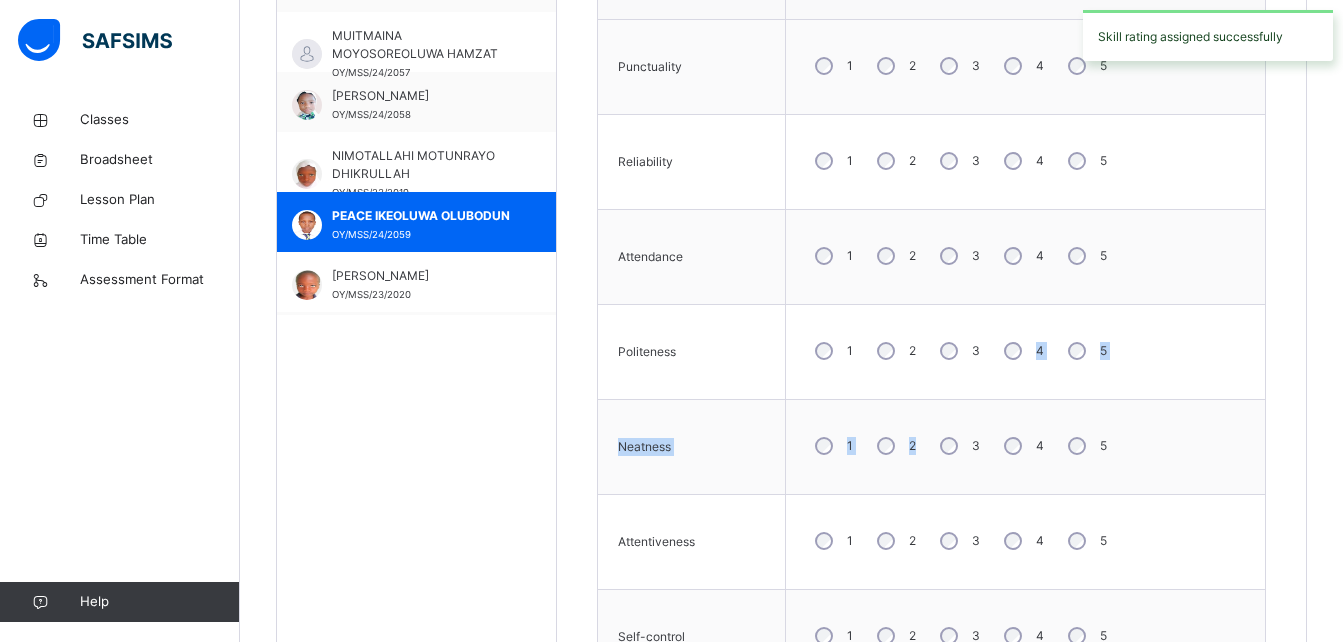 click on "Punctuality 1 2 3 4 5 Reliability 1 2 3 4 5 Attendance 1 2 3 4 5 Politeness 1 2 3 4 5 Neatness 1 2 3 4 5 Attentiveness 1 2 3 4 5 Self-control 1 2 3 4 5 Painting 1 2 3 4 5 Honesty 1 2 3 4 5 Perseverance 1 2 3 4 5 Relationship with students 1 2 3 4 5" at bounding box center (931, 542) 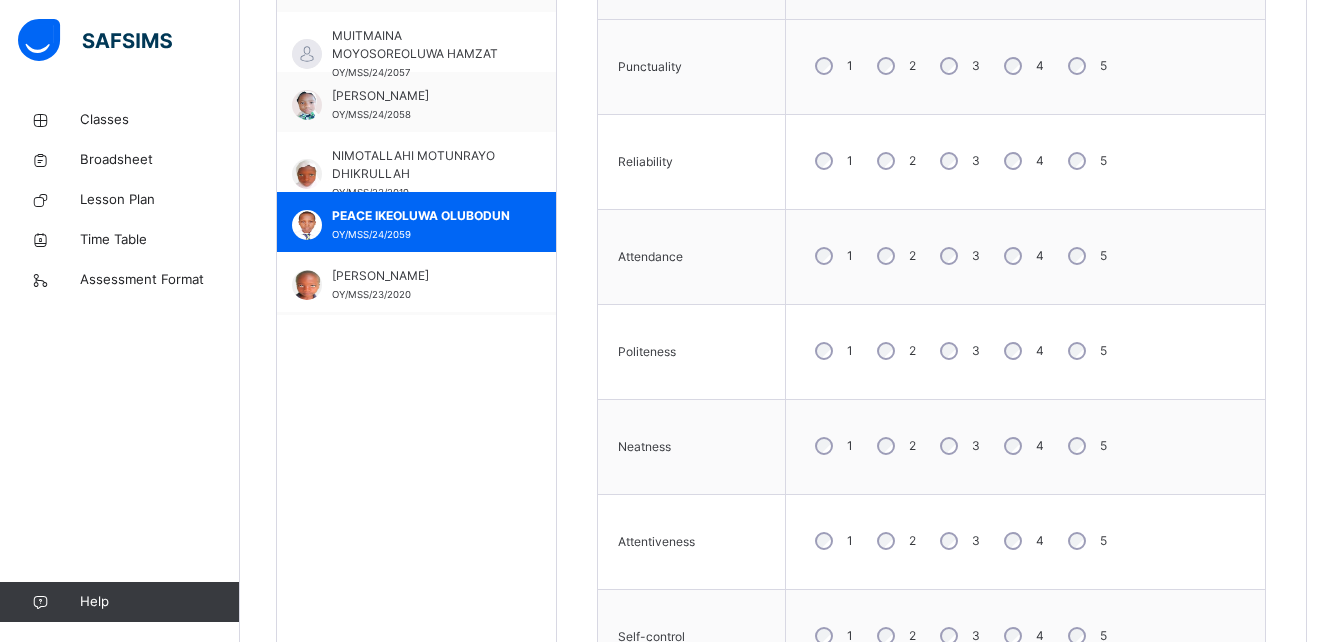 drag, startPoint x: 976, startPoint y: 506, endPoint x: 1155, endPoint y: 289, distance: 281.30054 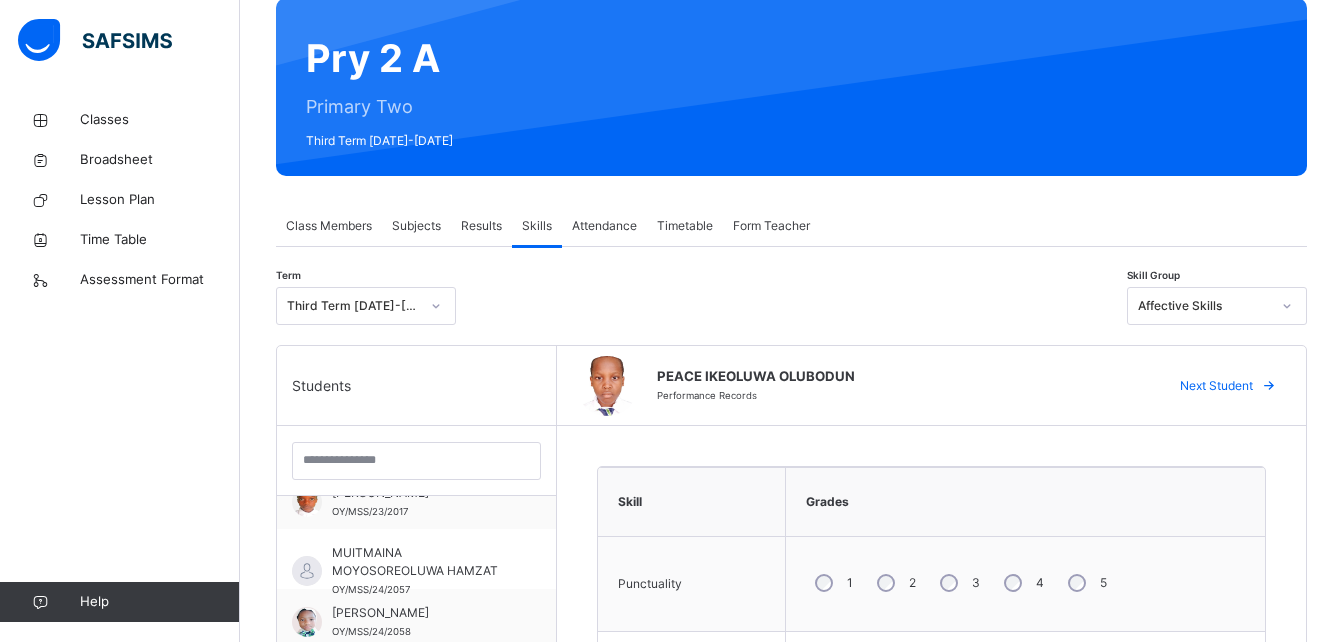 scroll, scrollTop: 169, scrollLeft: 0, axis: vertical 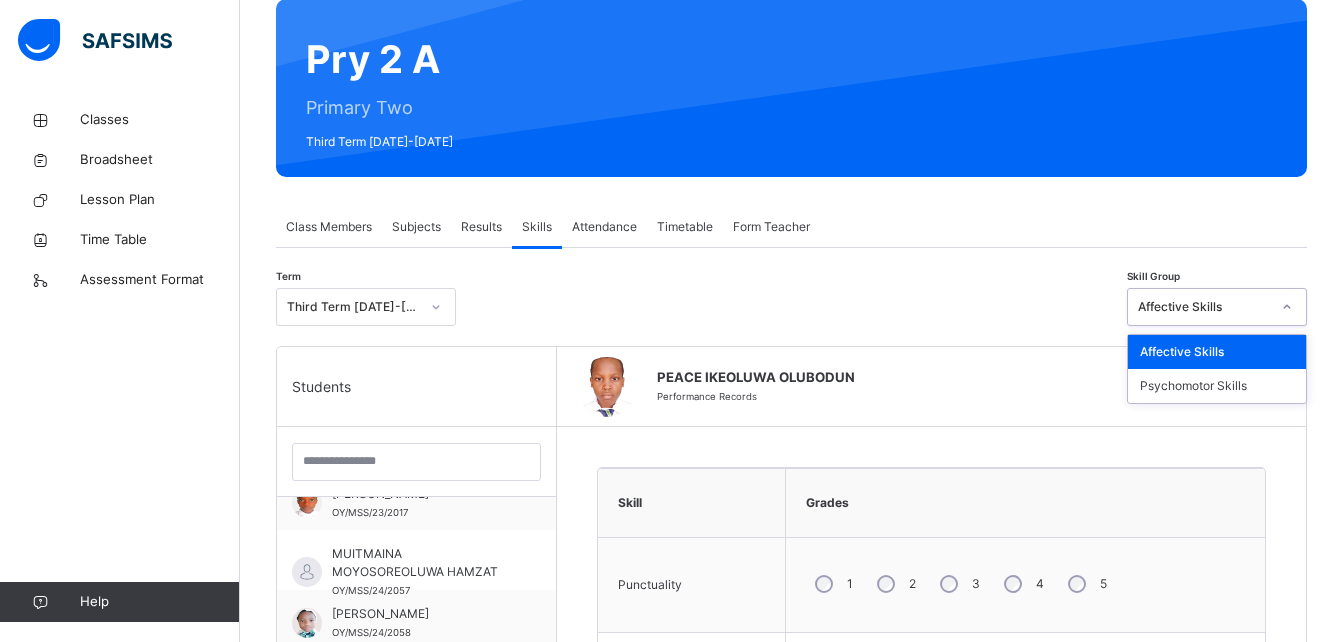 click on "Affective Skills" at bounding box center [1204, 307] 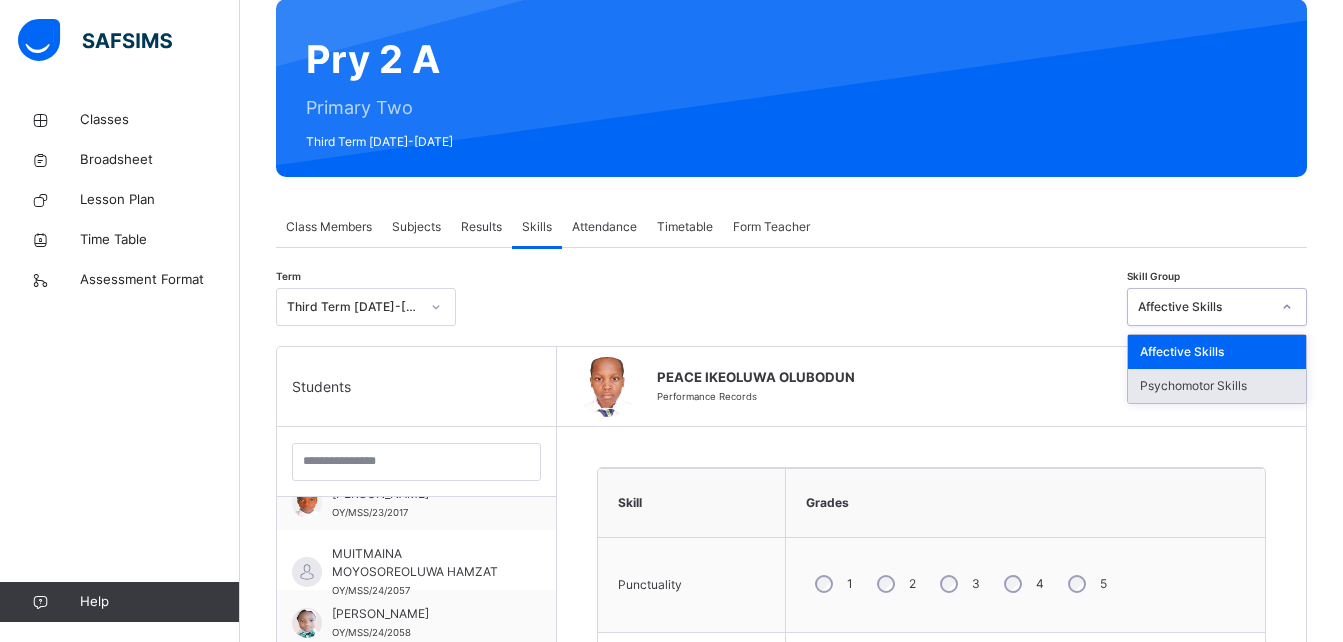 click on "Psychomotor Skills" at bounding box center (1217, 386) 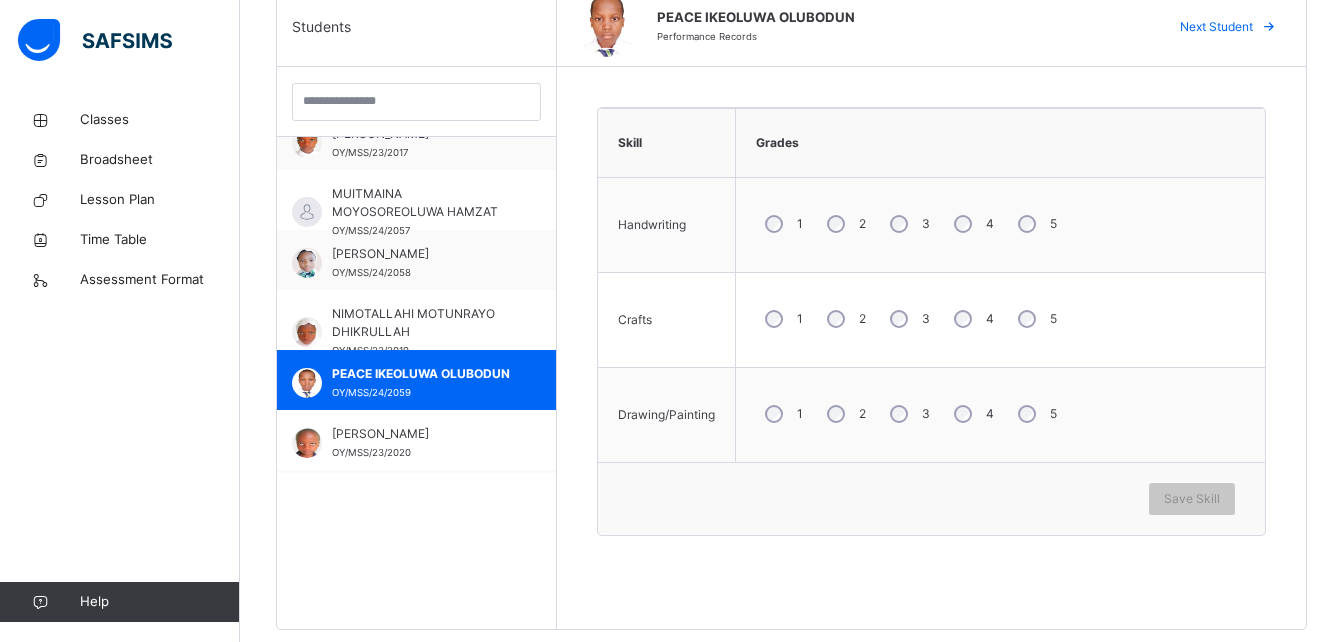 scroll, scrollTop: 530, scrollLeft: 0, axis: vertical 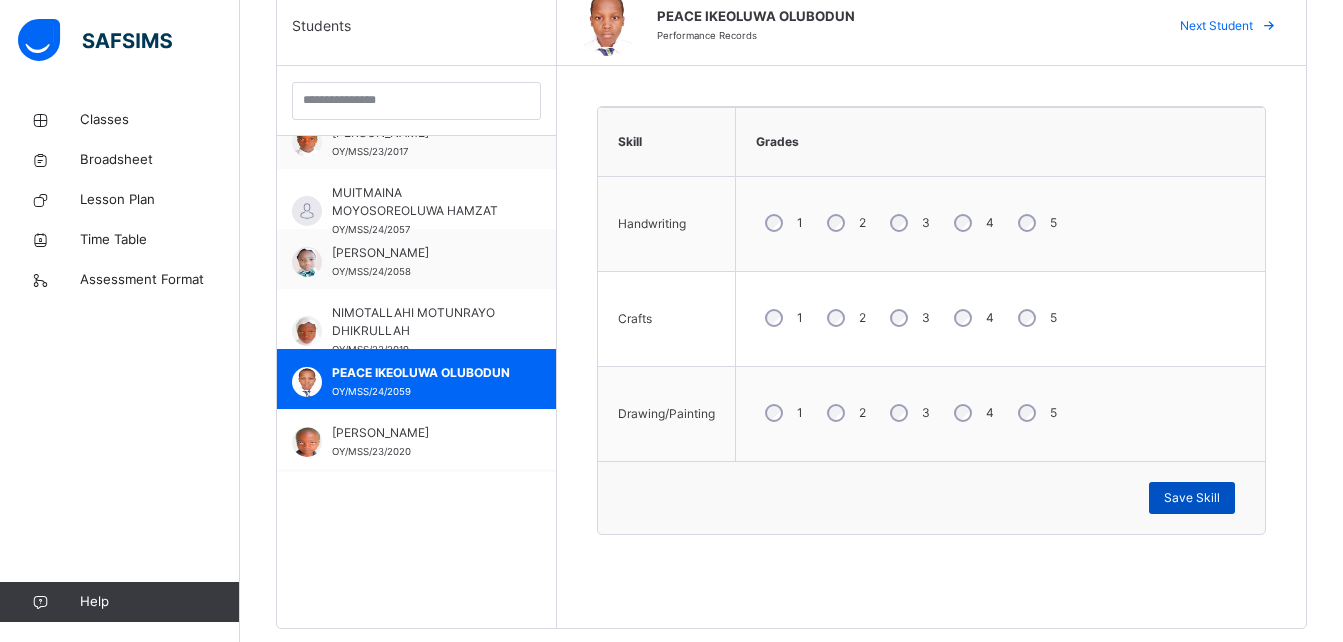 click on "Save Skill" at bounding box center (1192, 498) 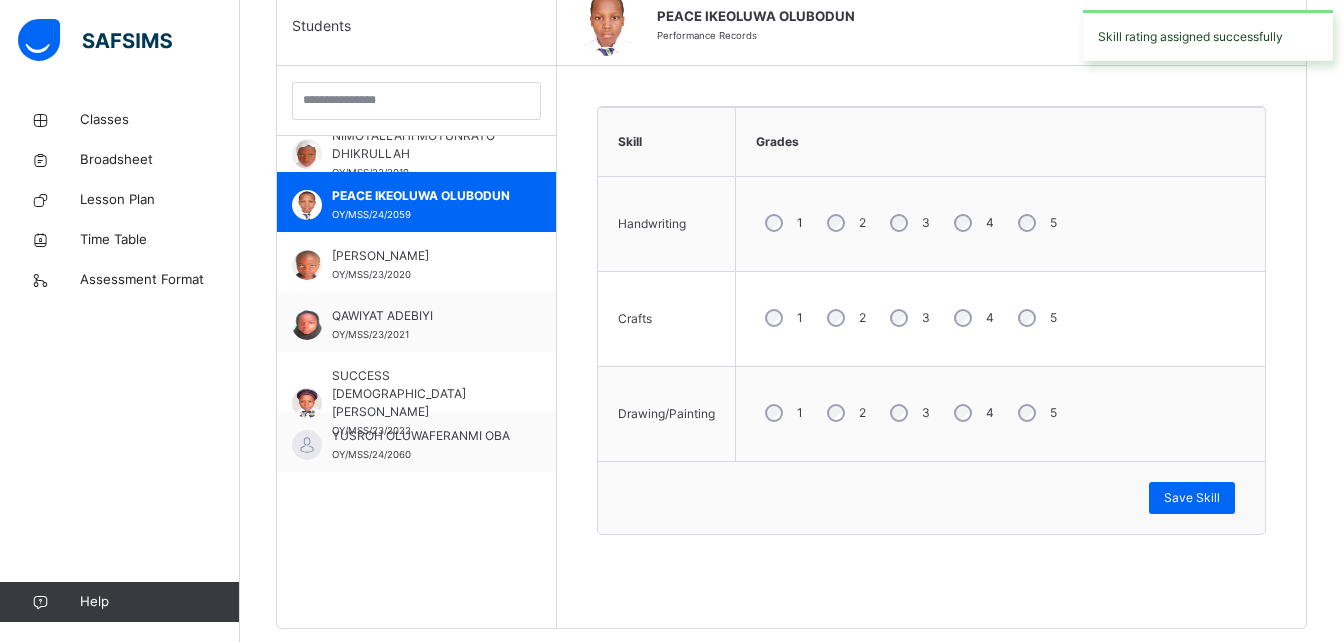 scroll, scrollTop: 1473, scrollLeft: 0, axis: vertical 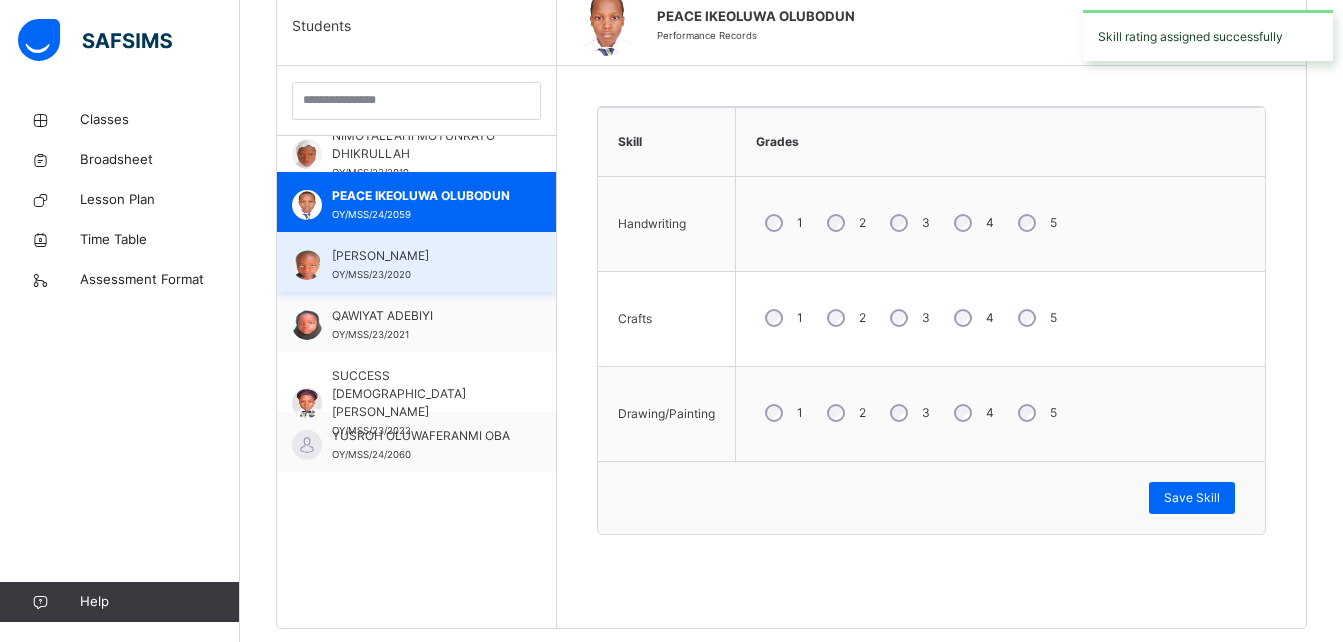 click on "[PERSON_NAME]  OY/MSS/23/2020" at bounding box center (421, 265) 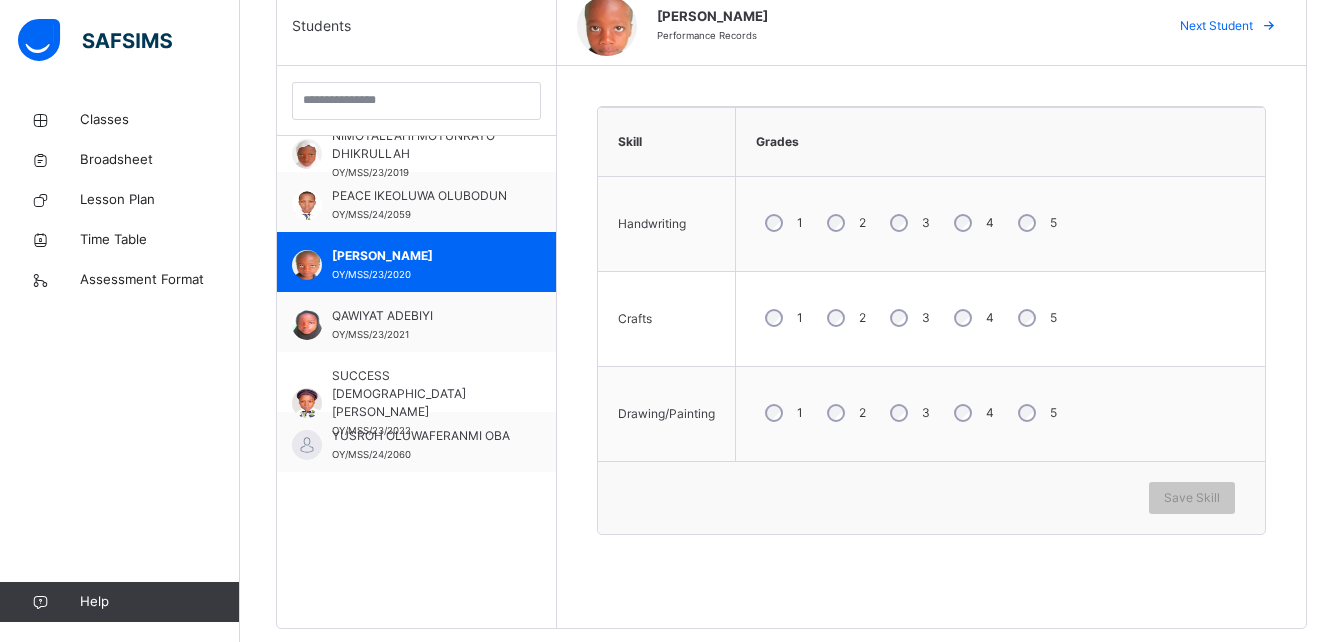 click on "3" at bounding box center (908, 413) 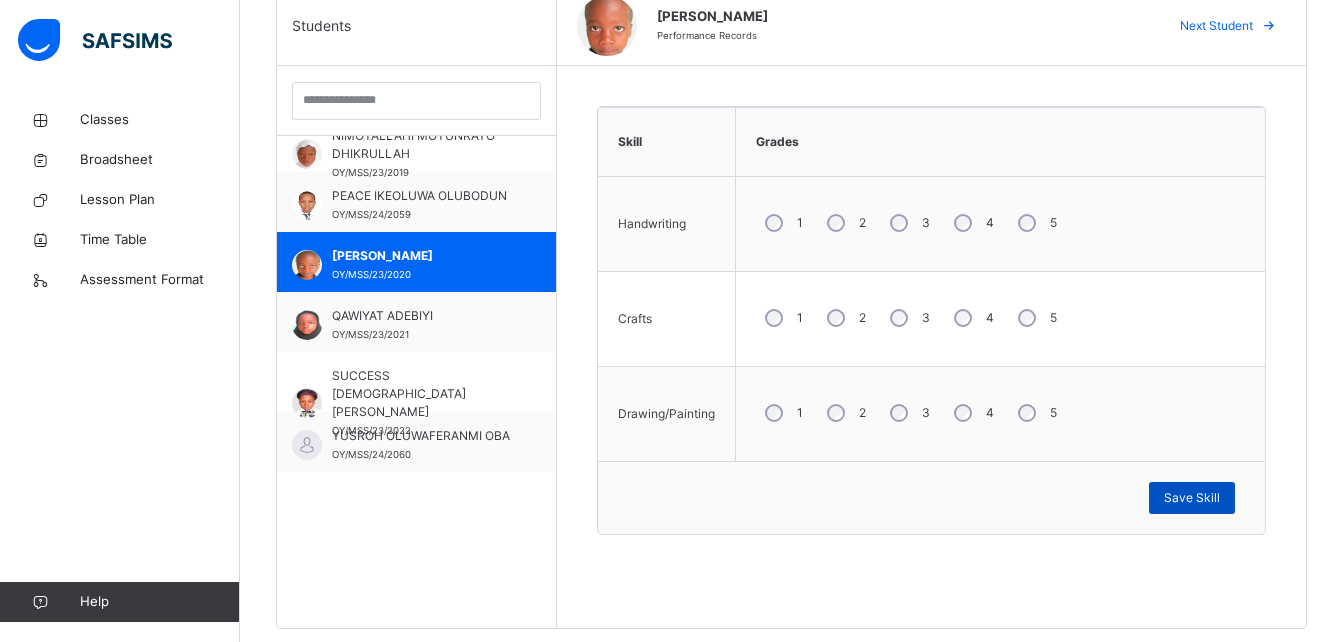 click on "Save Skill" at bounding box center [1192, 498] 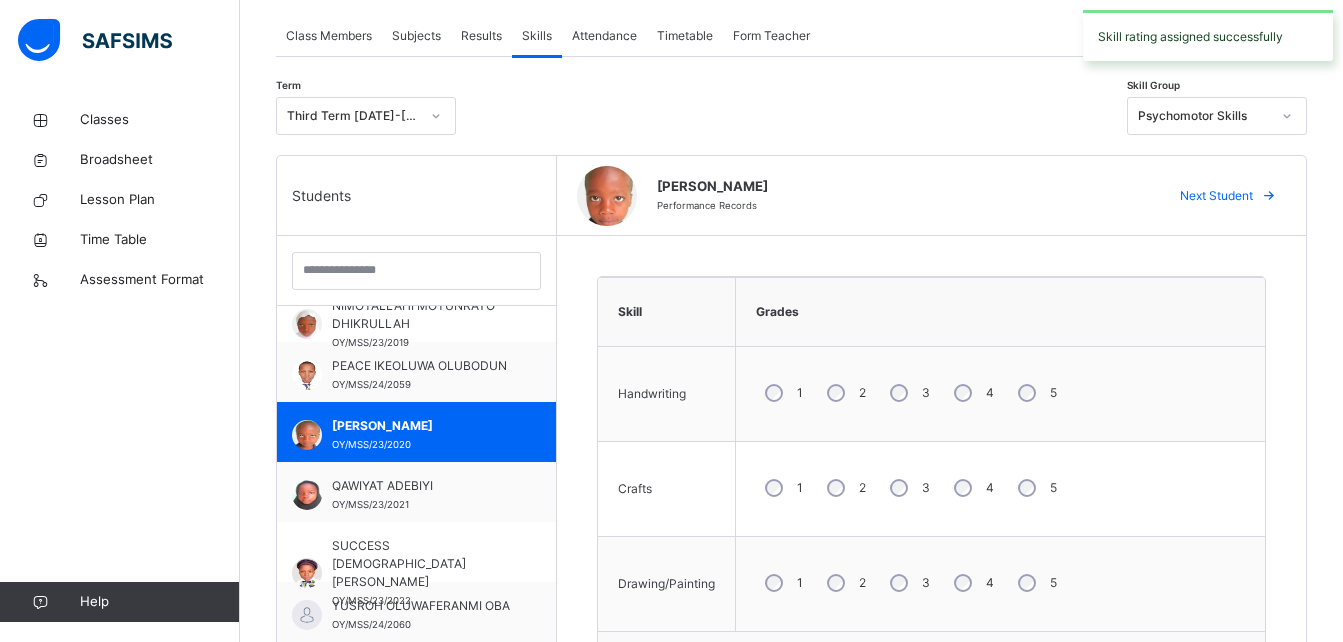 scroll, scrollTop: 297, scrollLeft: 0, axis: vertical 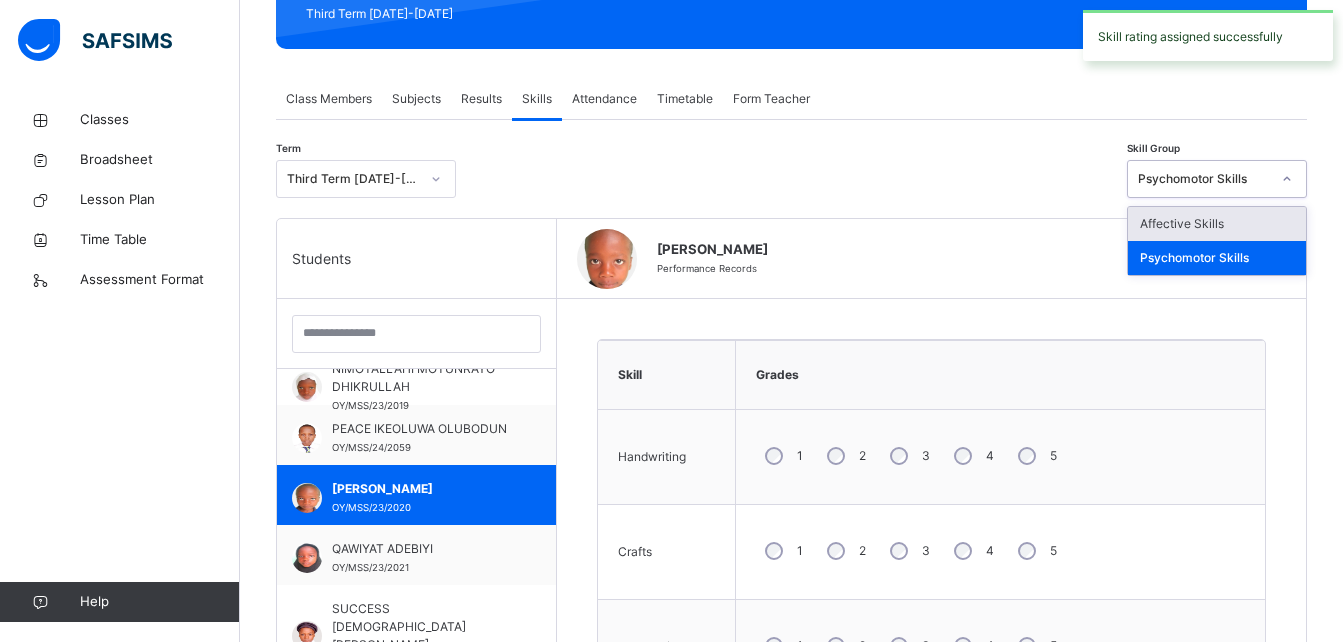 click at bounding box center [1287, 179] 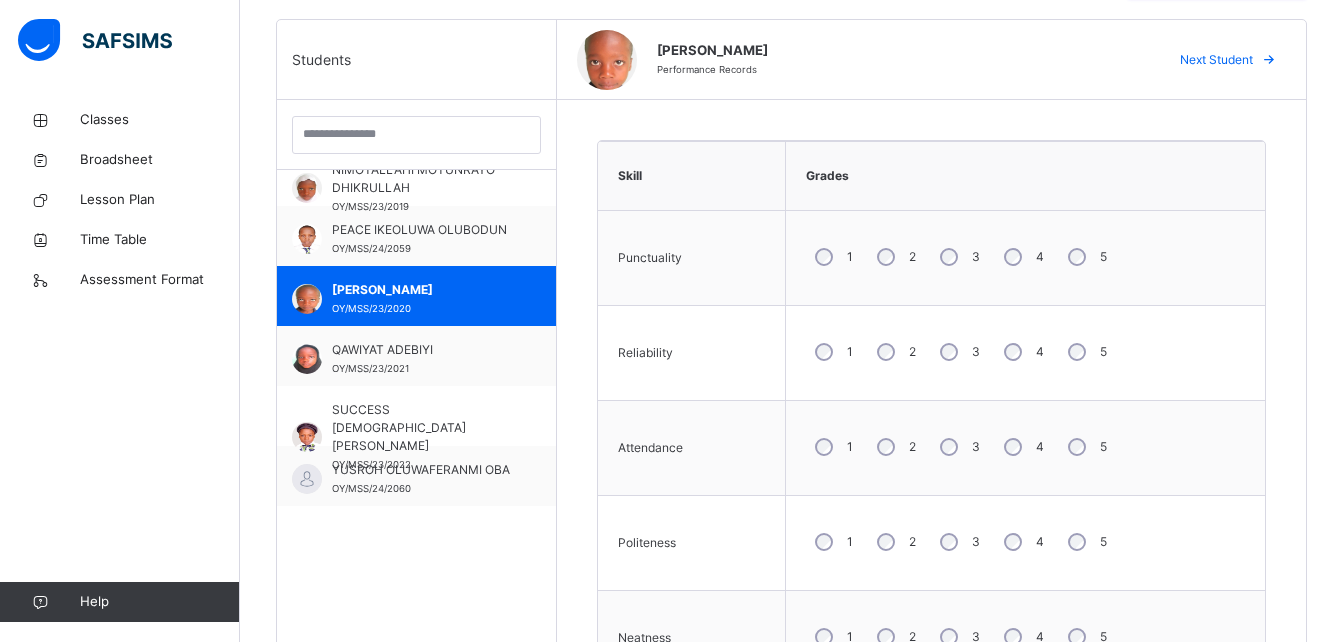 scroll, scrollTop: 503, scrollLeft: 0, axis: vertical 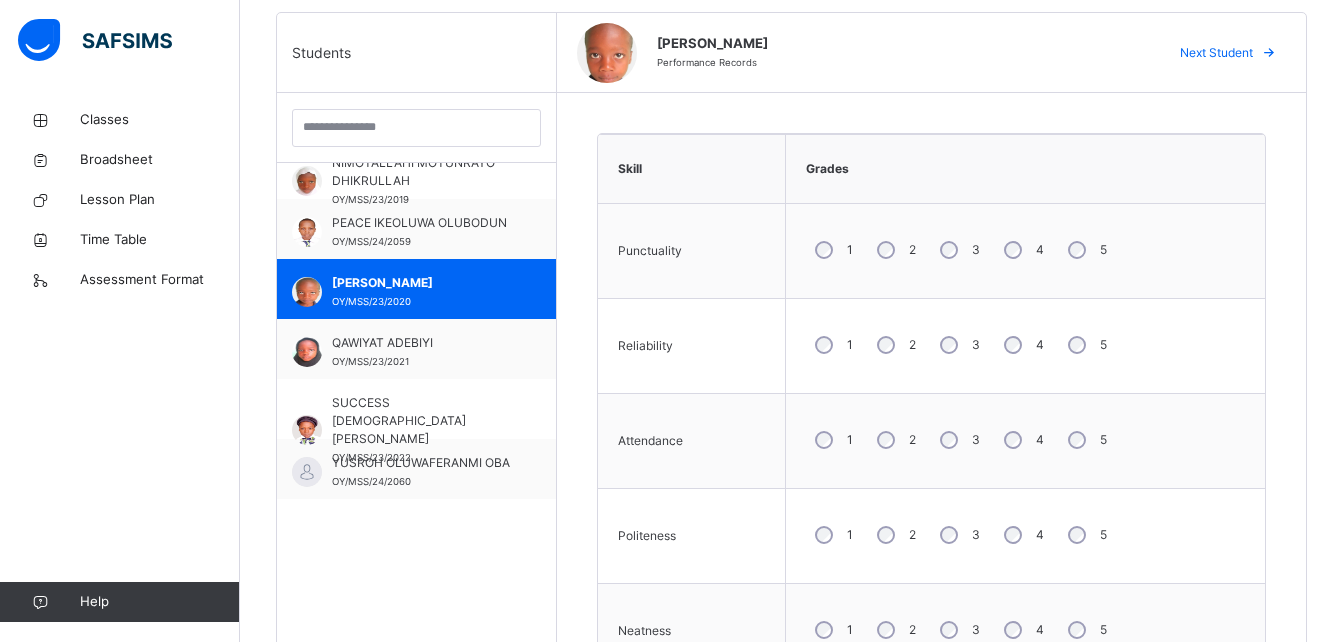 click on "3" at bounding box center [958, 250] 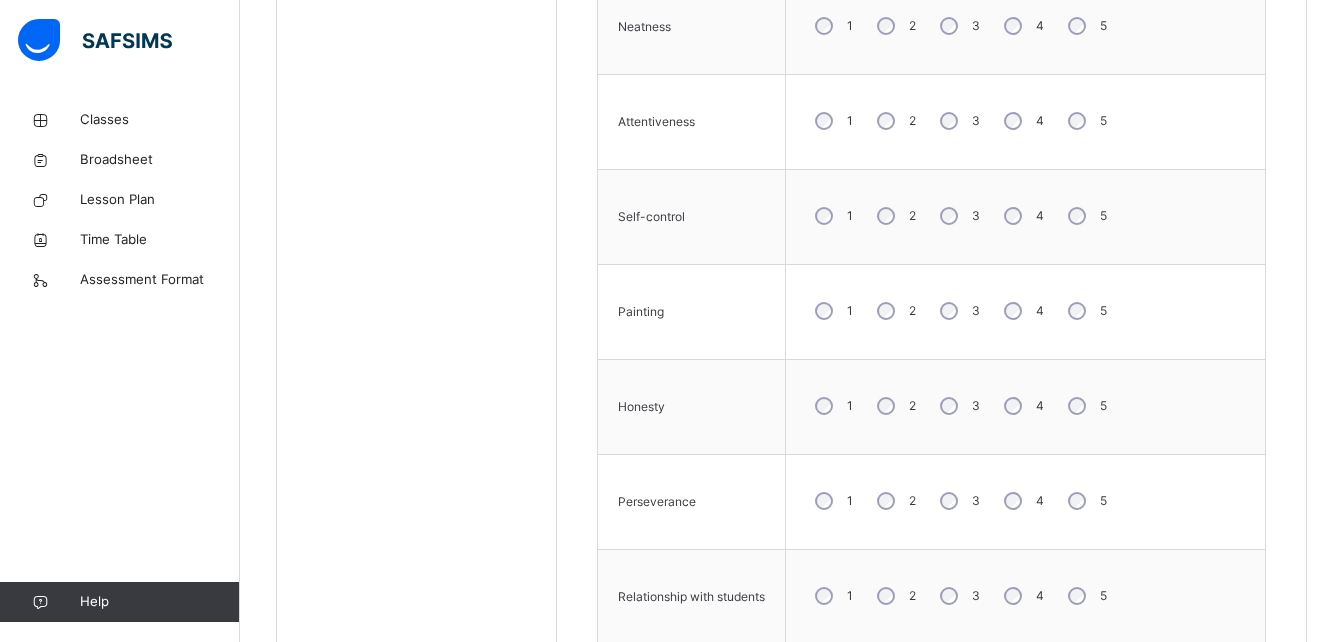 scroll, scrollTop: 1172, scrollLeft: 0, axis: vertical 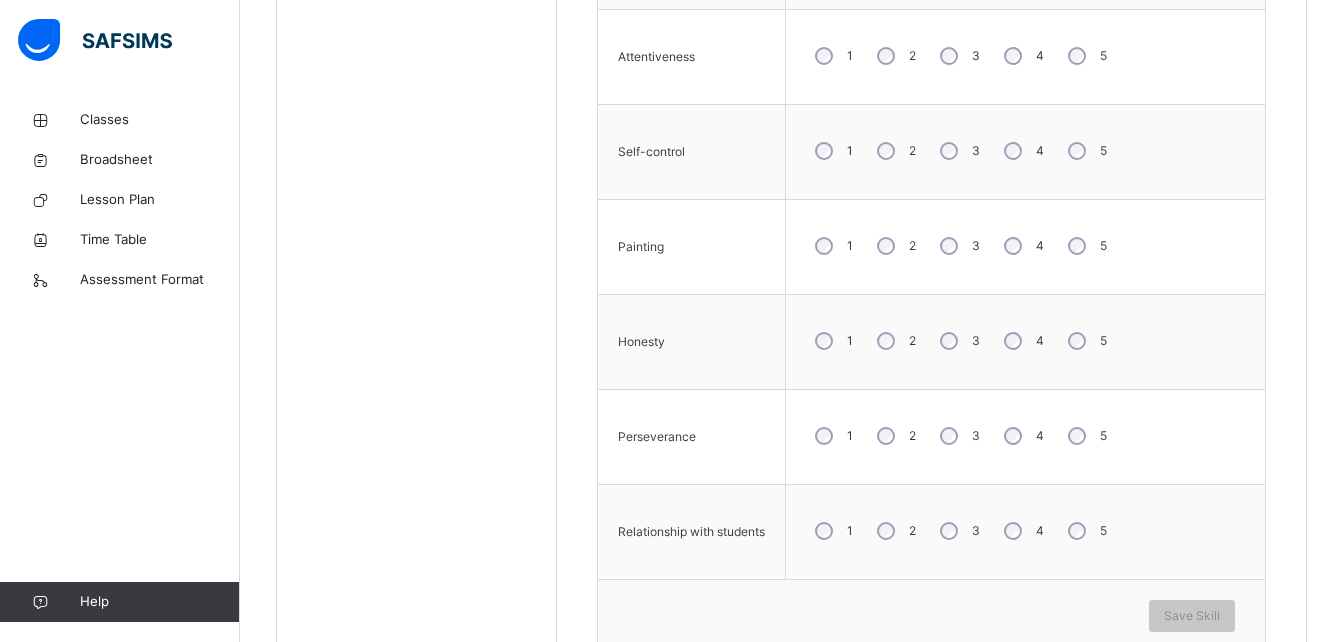 click on "Punctuality 1 2 3 4 5 Reliability 1 2 3 4 5 Attendance 1 2 3 4 5 Politeness 1 2 3 4 5 Neatness 1 2 3 4 5 Attentiveness 1 2 3 4 5 Self-control 1 2 3 4 5 Painting 1 2 3 4 5 Honesty 1 2 3 4 5 Perseverance 1 2 3 4 5 Relationship with students 1 2 3 4 5" at bounding box center (931, 57) 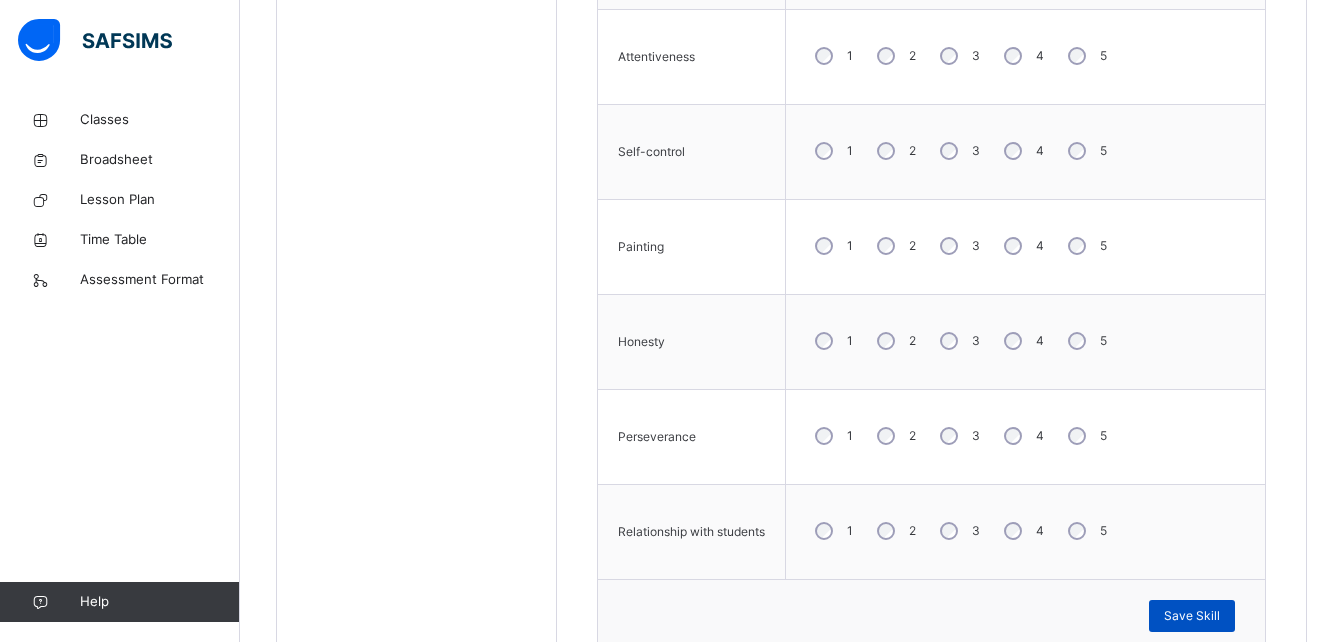 click on "Save Skill" at bounding box center (1192, 616) 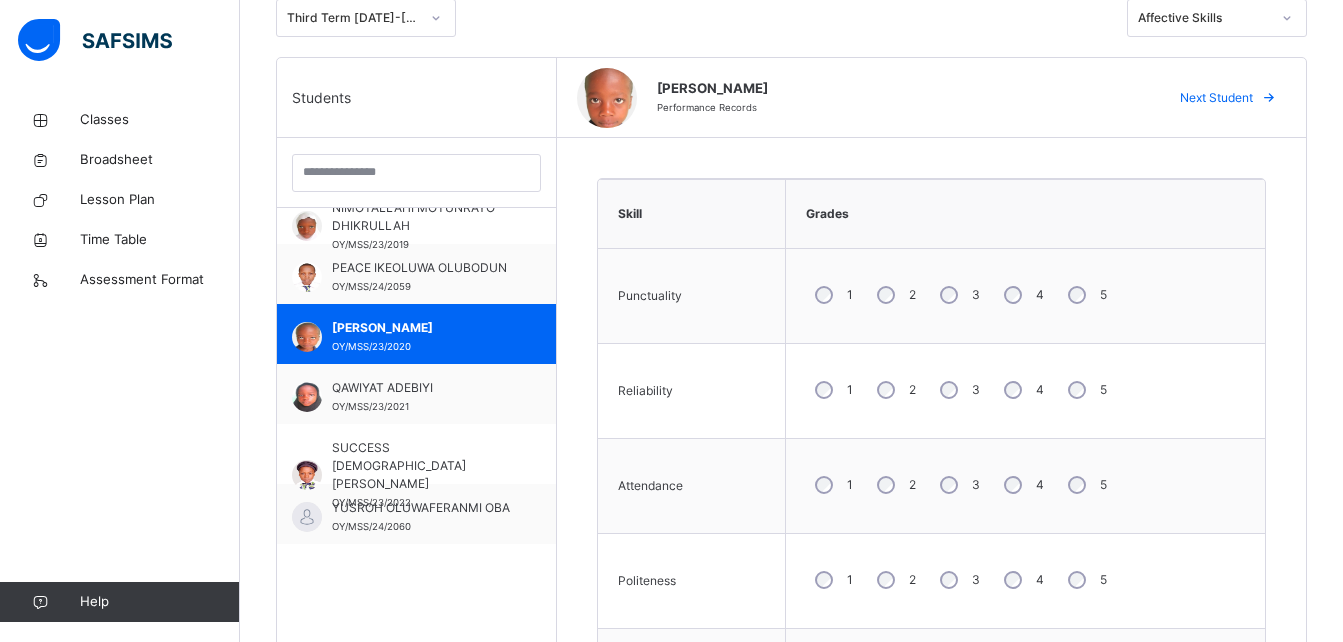 scroll, scrollTop: 410, scrollLeft: 0, axis: vertical 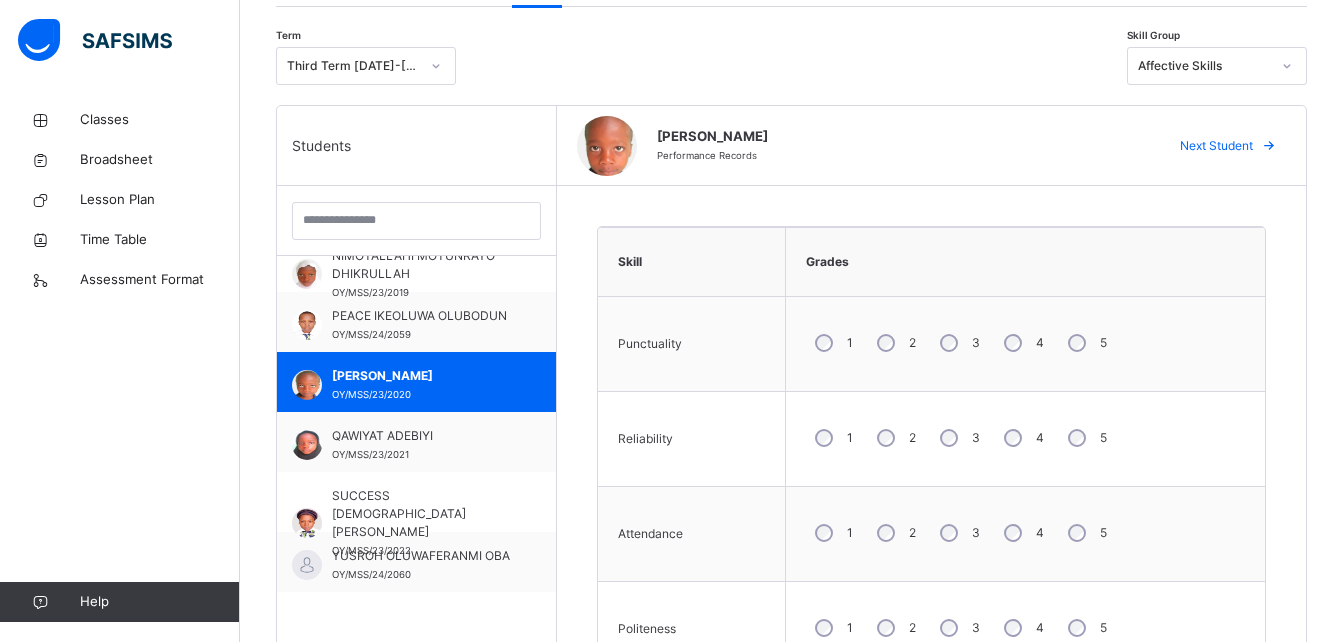 click at bounding box center [1287, 66] 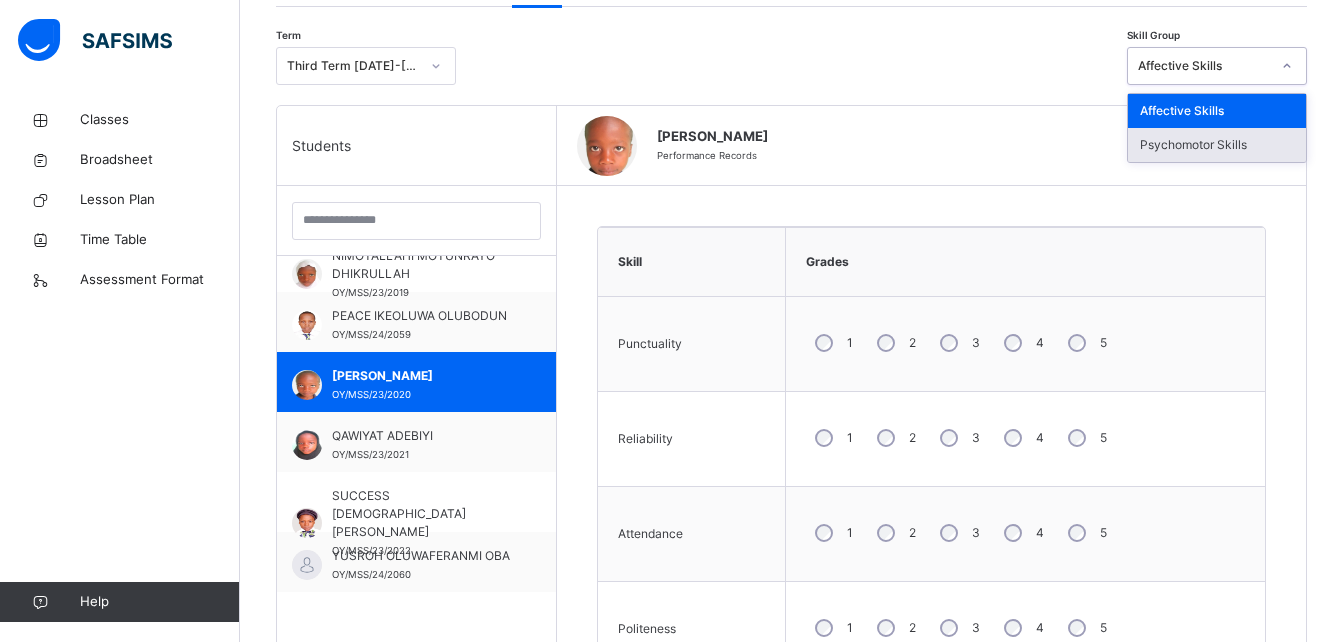 click on "Psychomotor Skills" at bounding box center [1217, 145] 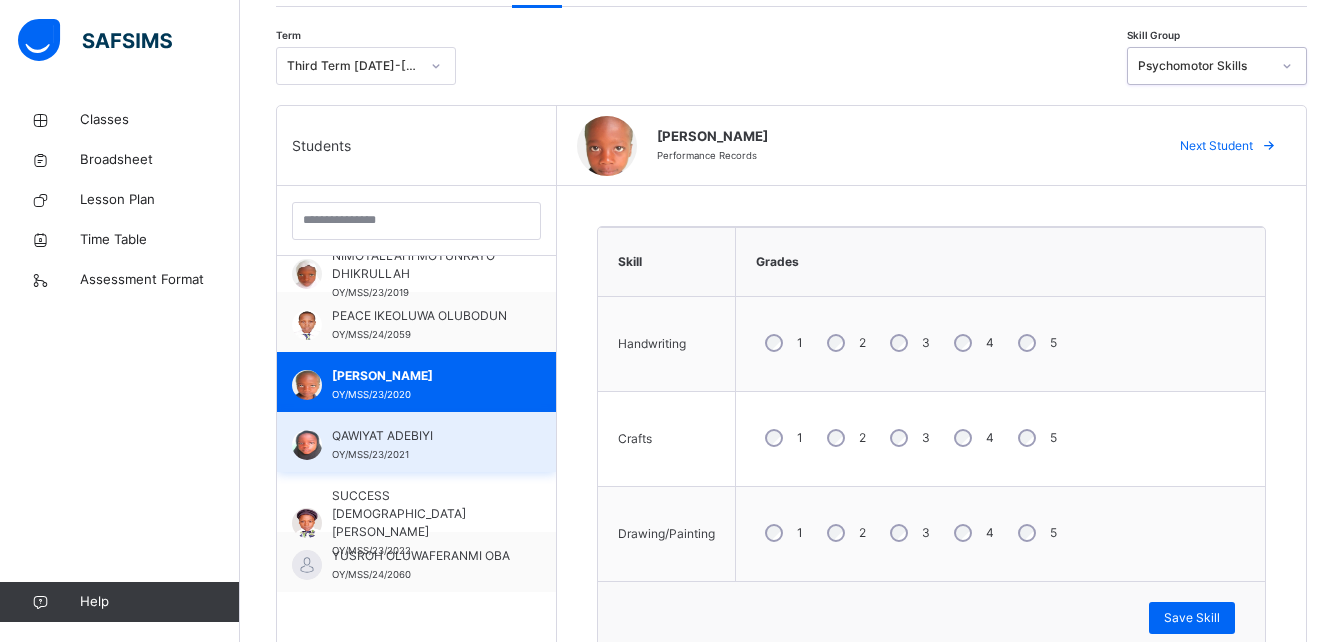 click on "QAWIYAT  ADEBIYI" at bounding box center [421, 436] 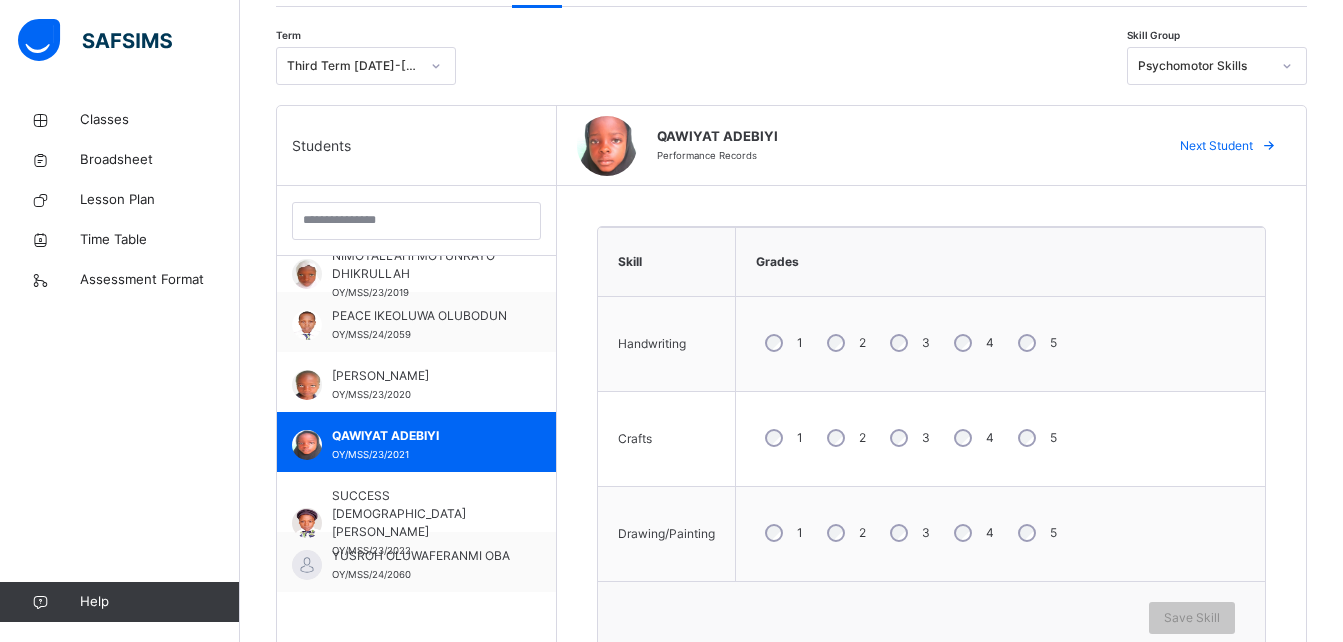 click on "3" at bounding box center [908, 438] 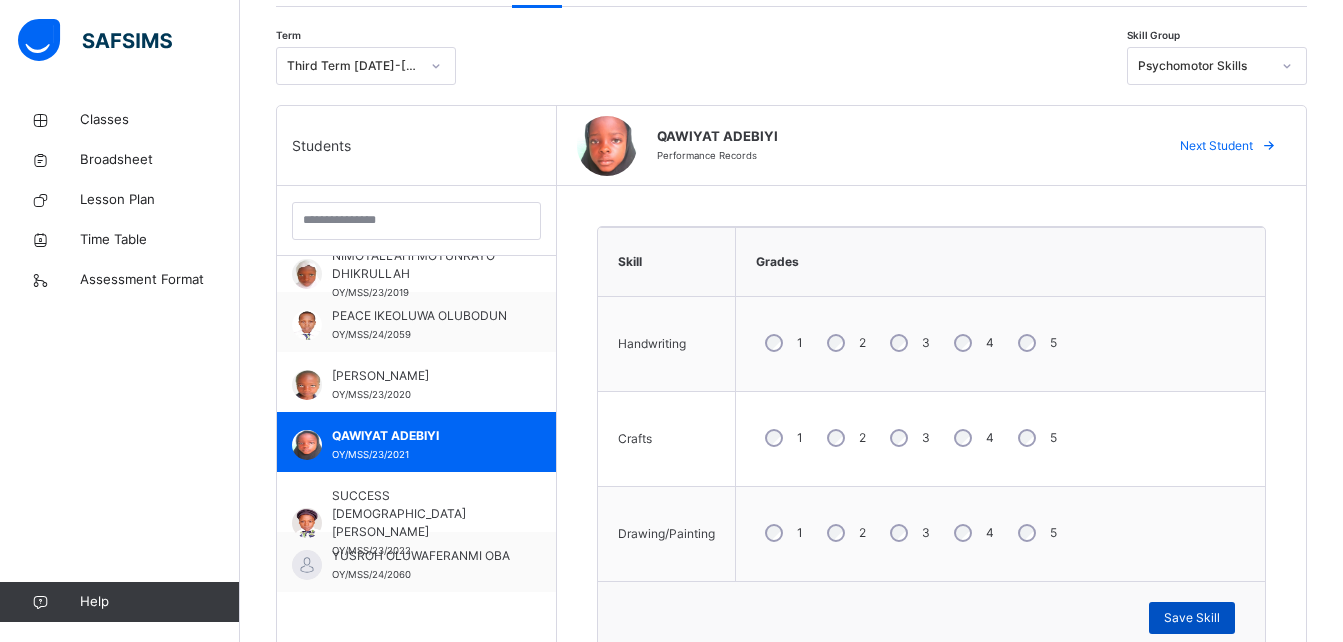 click on "Save Skill" at bounding box center (1192, 618) 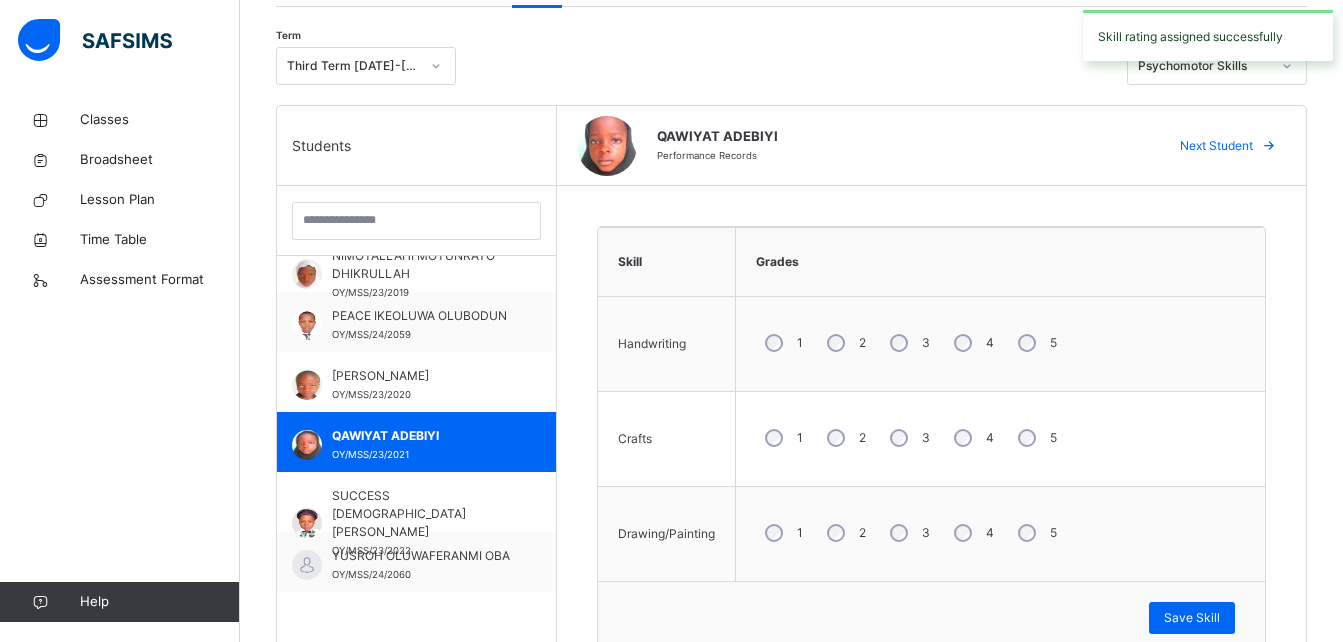 click on "Skill rating assigned successfully" at bounding box center (1208, 35) 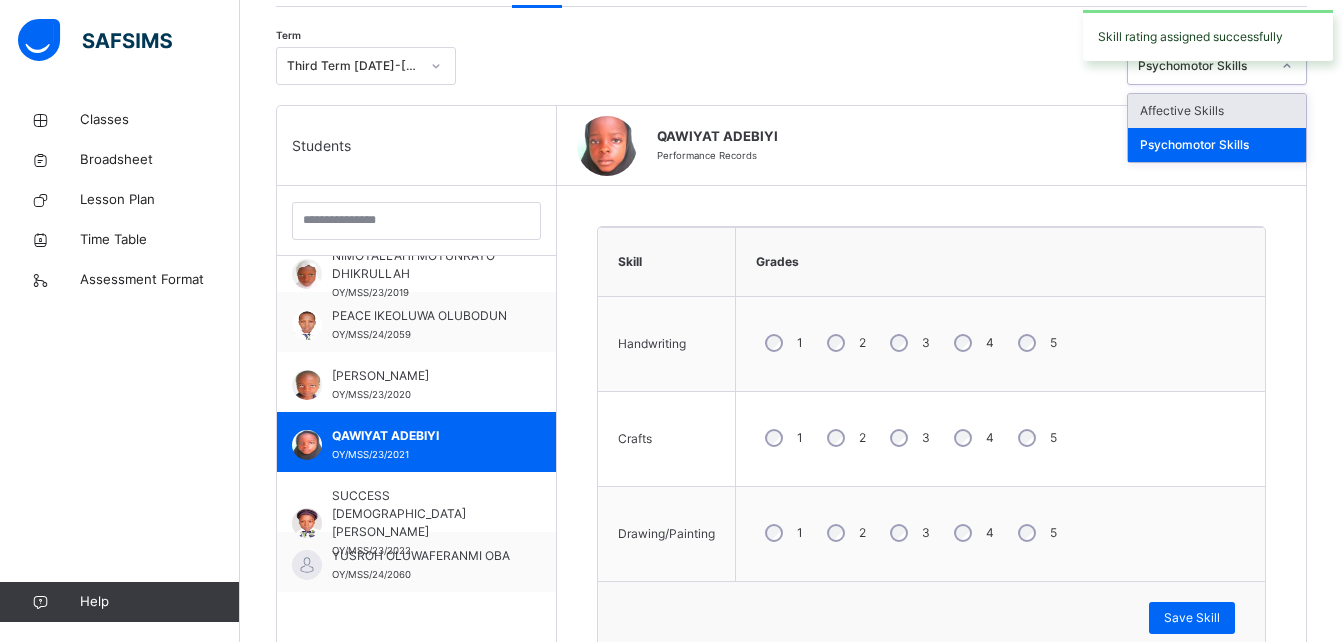 click on "Affective Skills" at bounding box center [1217, 111] 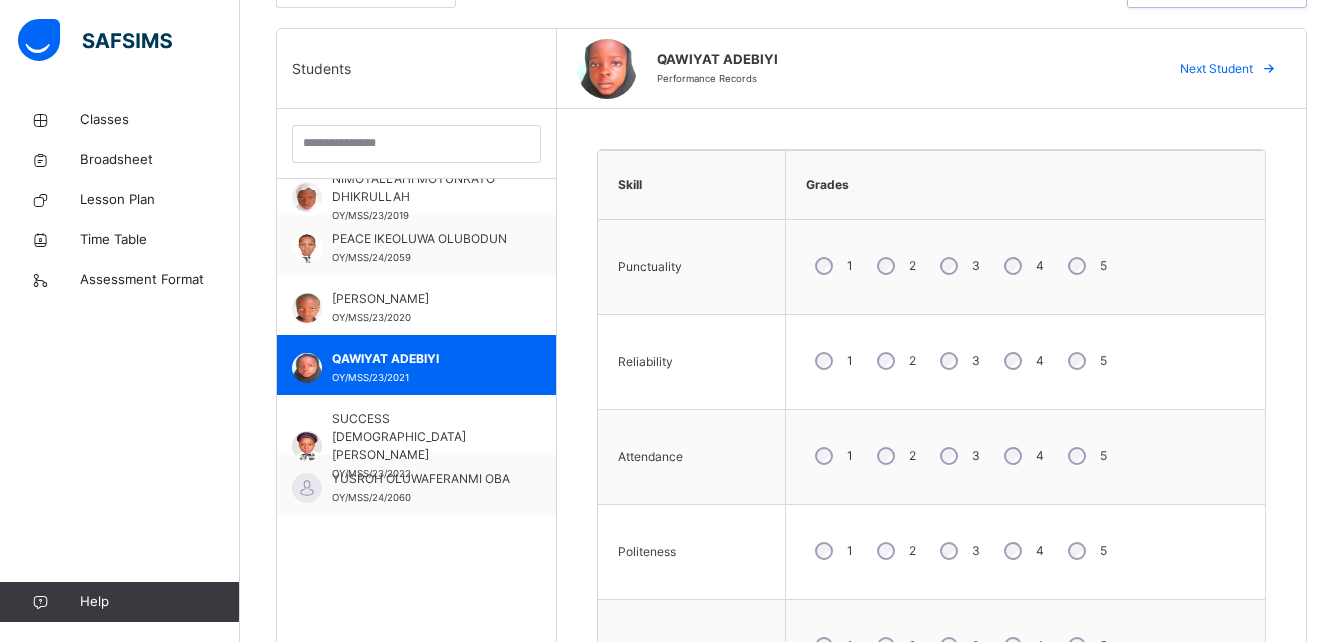 scroll, scrollTop: 490, scrollLeft: 0, axis: vertical 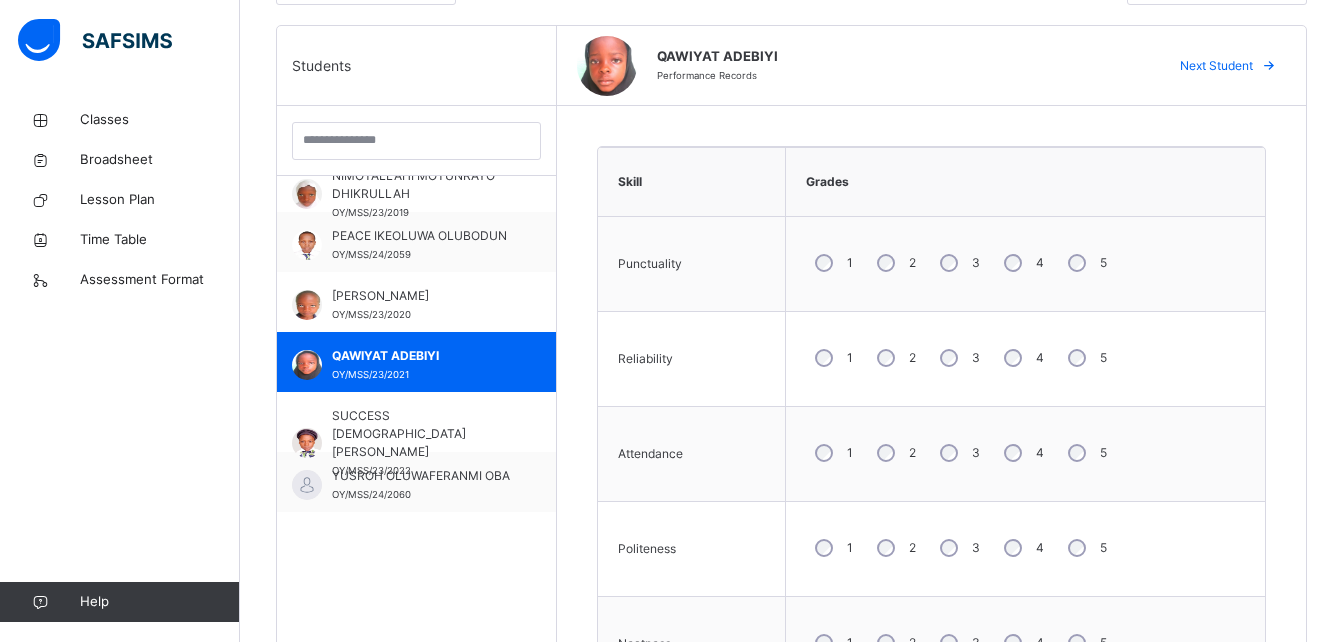 click on "4" at bounding box center [1022, 263] 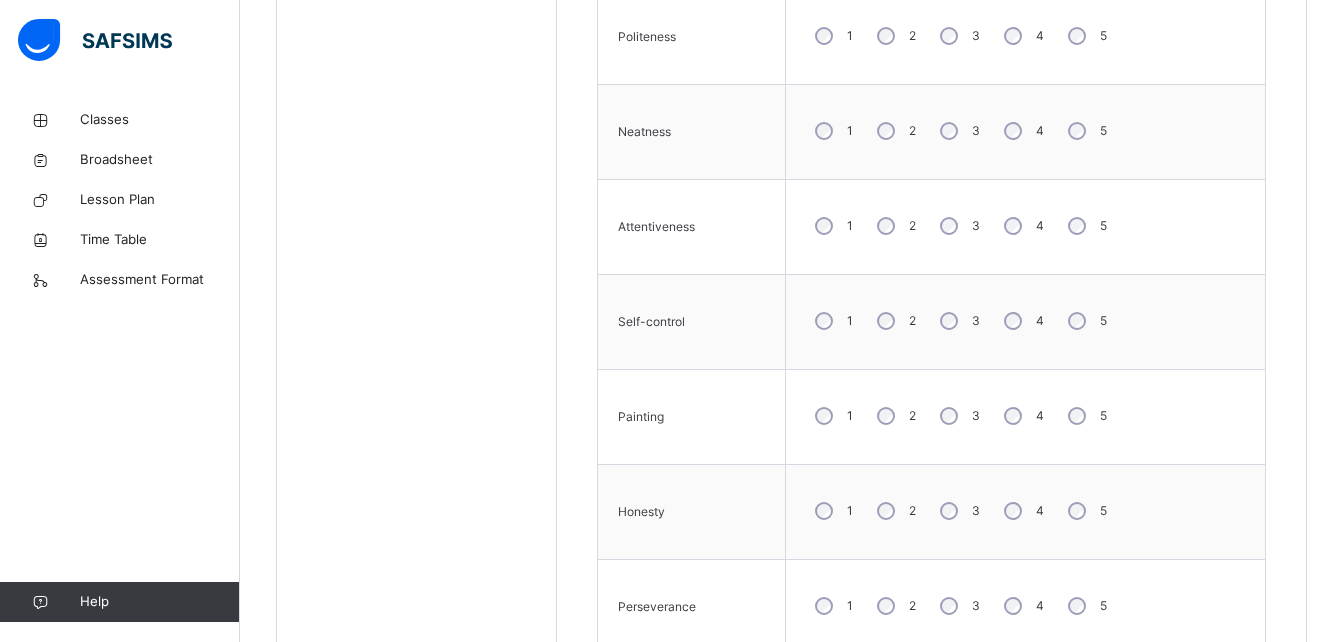 scroll, scrollTop: 1043, scrollLeft: 0, axis: vertical 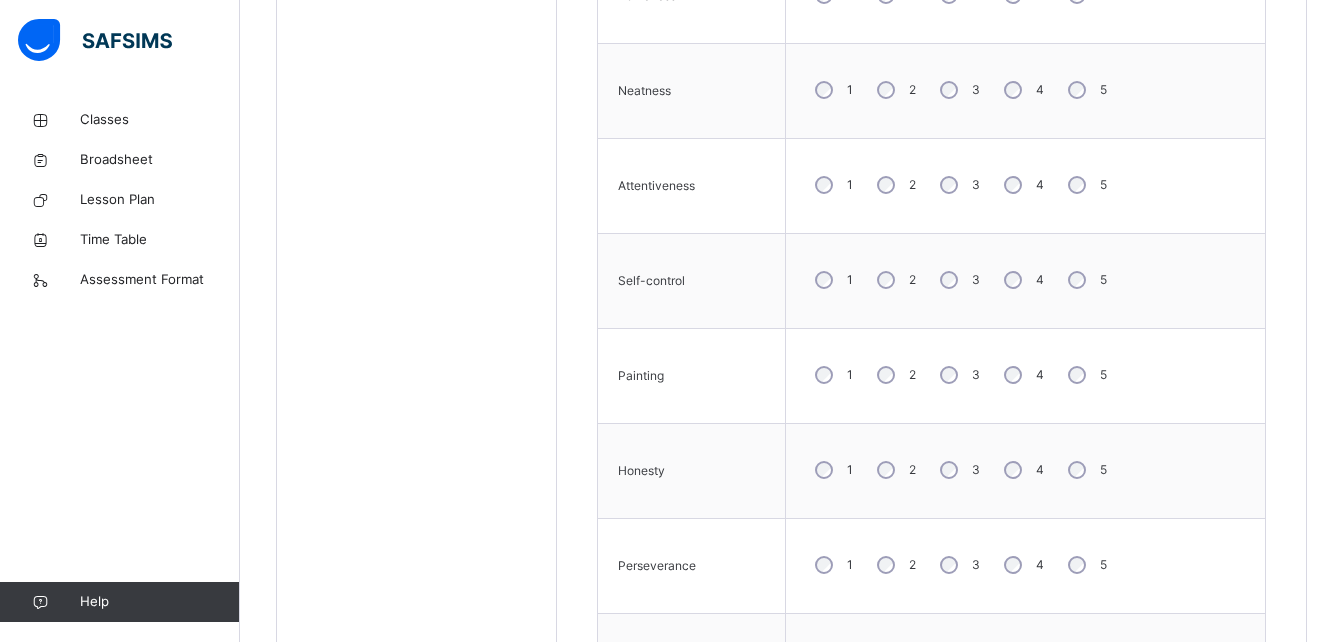 click on "4" at bounding box center (1022, 90) 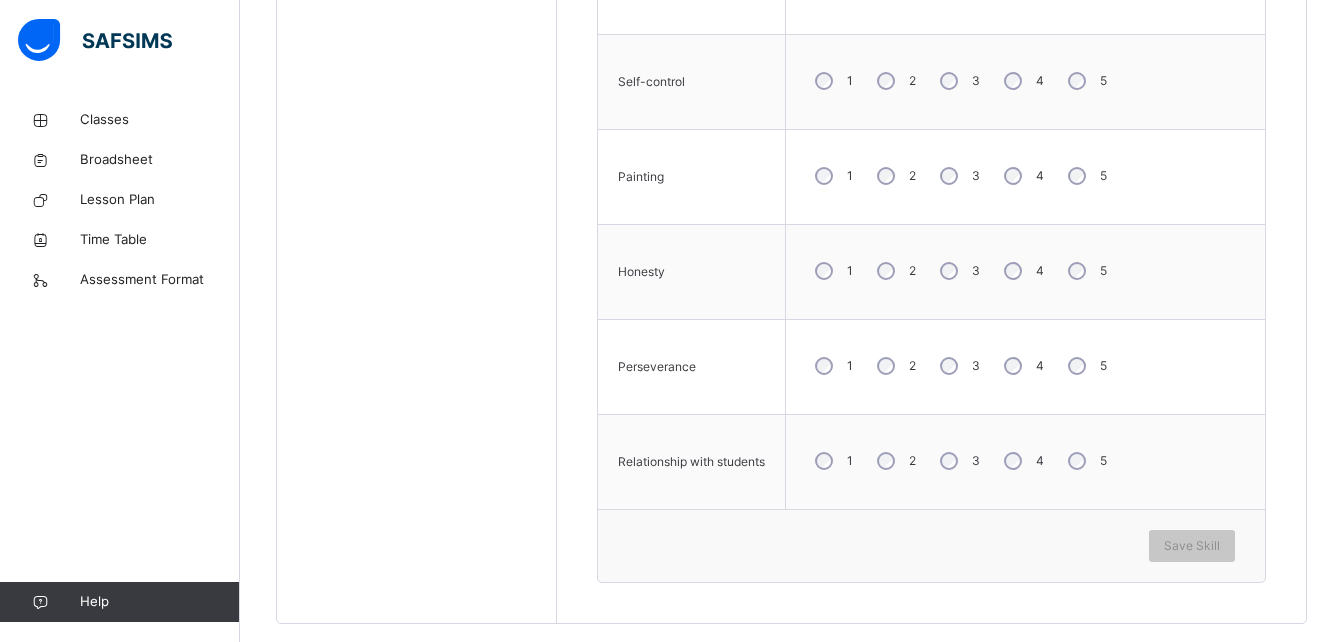 scroll, scrollTop: 1274, scrollLeft: 0, axis: vertical 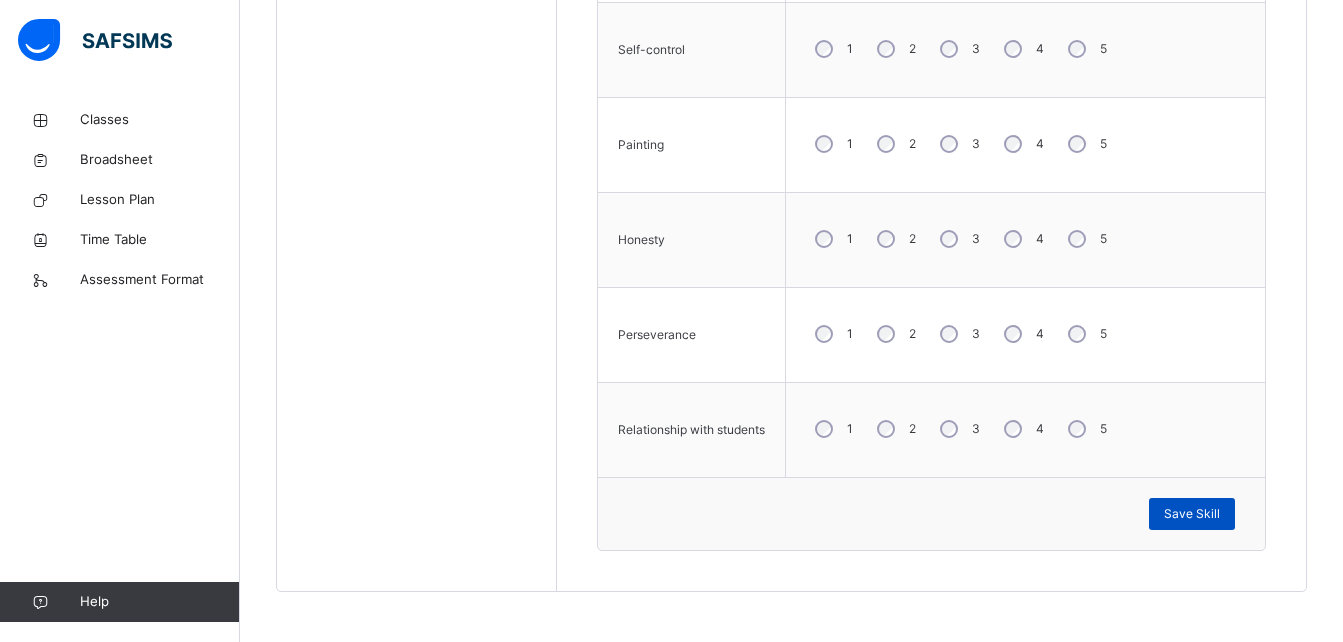 click on "Save Skill" at bounding box center [1192, 514] 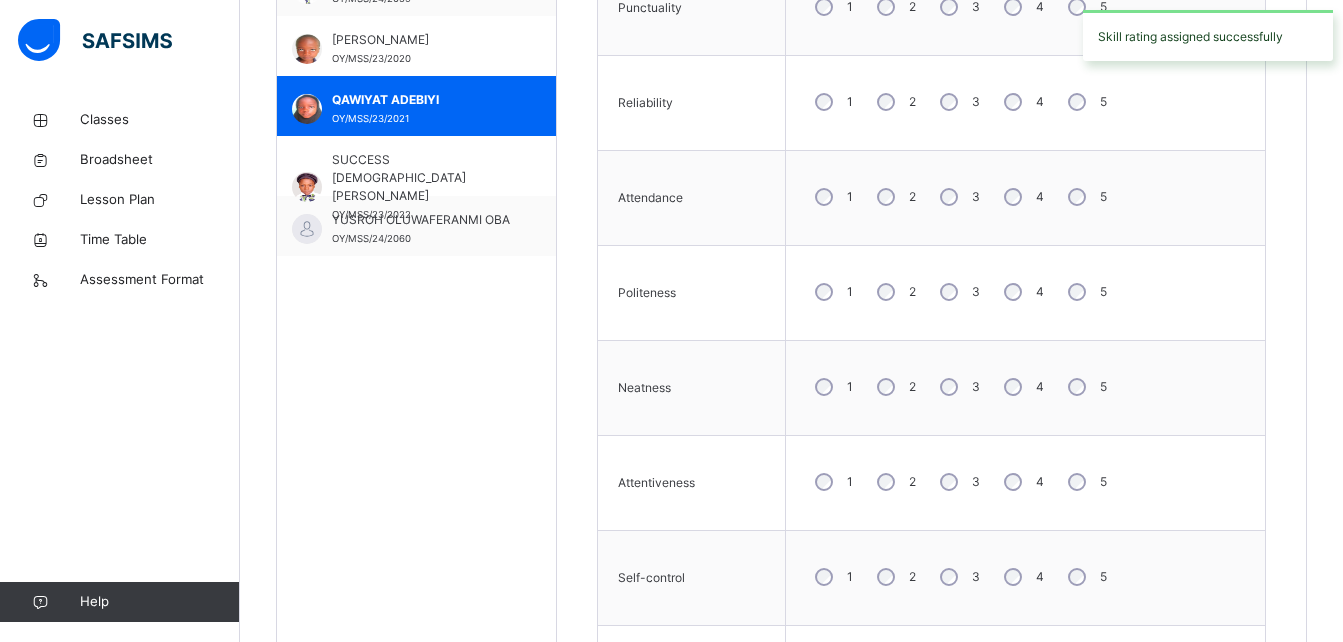 scroll, scrollTop: 662, scrollLeft: 0, axis: vertical 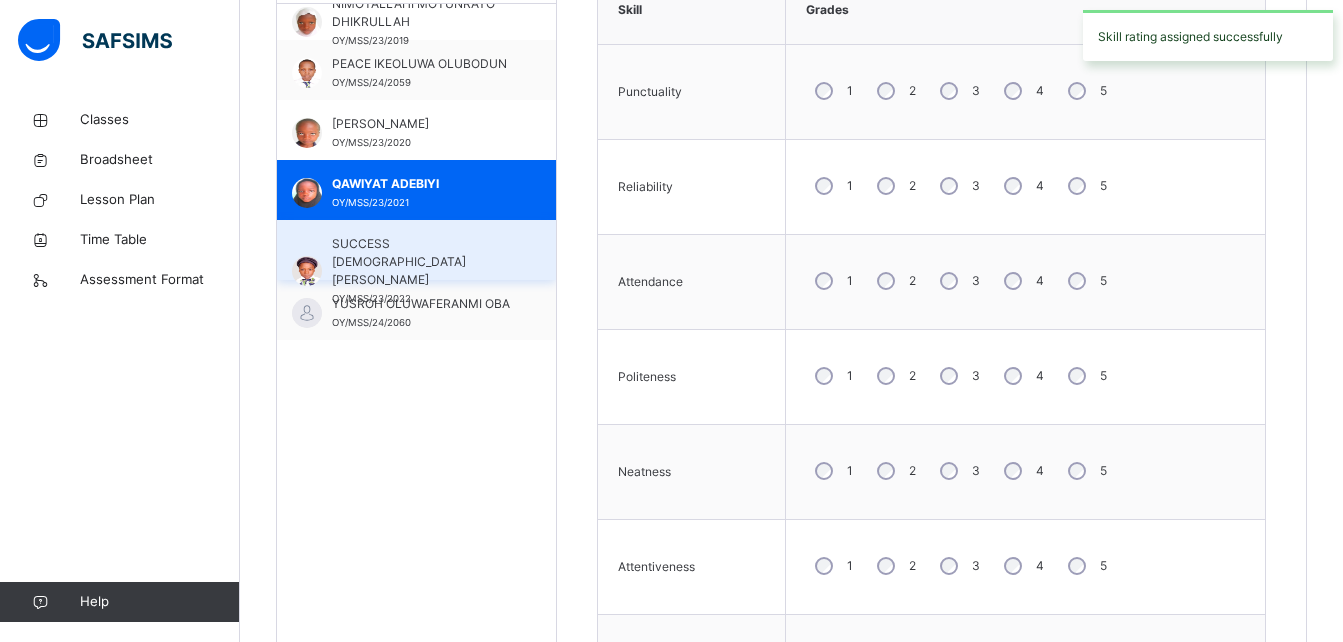 click on "SUCCESS  [DEMOGRAPHIC_DATA] [PERSON_NAME]" at bounding box center [421, 262] 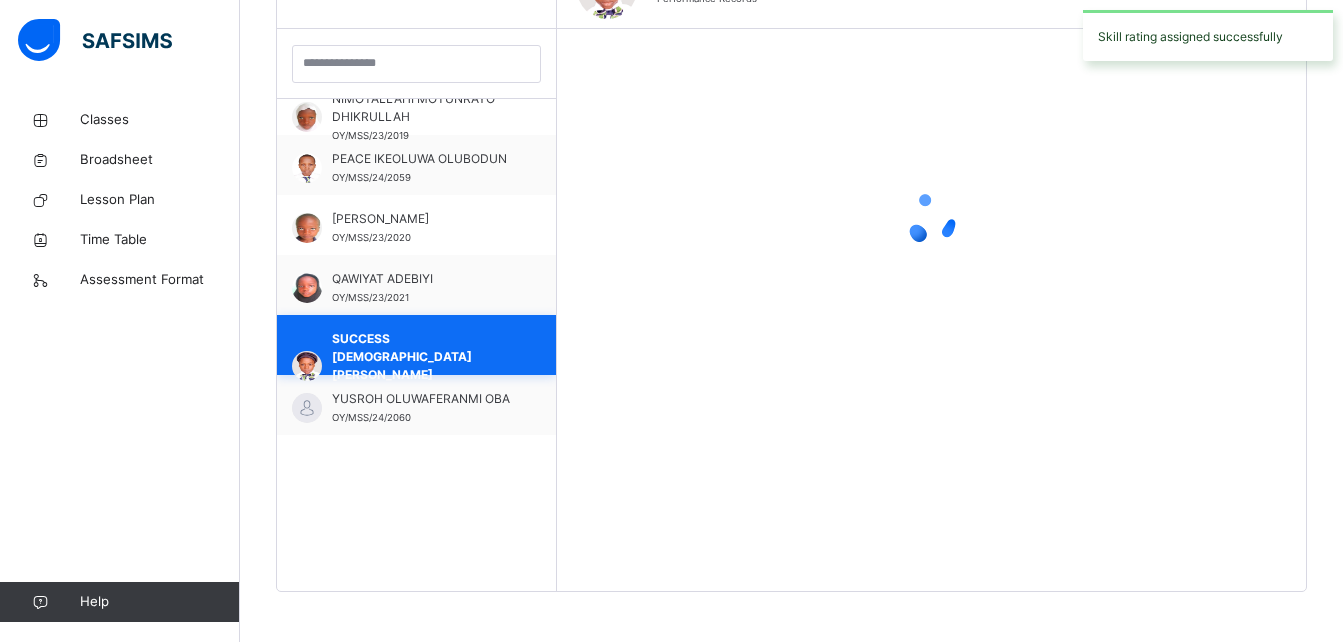 scroll, scrollTop: 662, scrollLeft: 0, axis: vertical 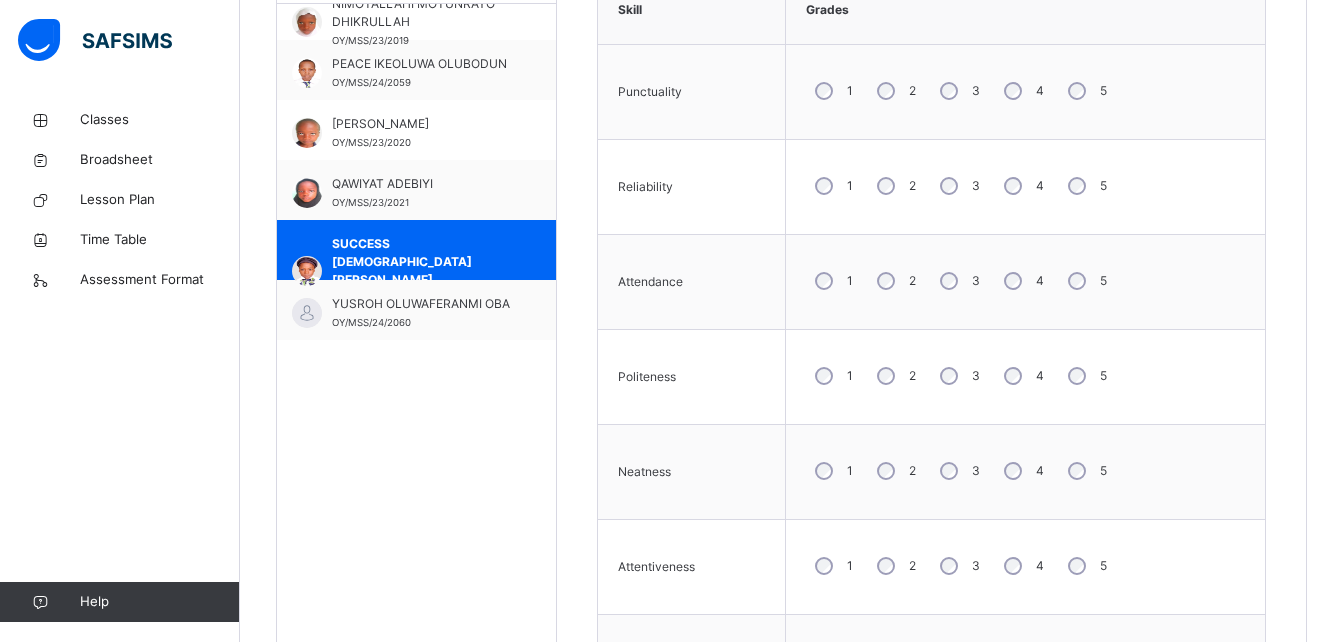 click on "4" at bounding box center (1022, 91) 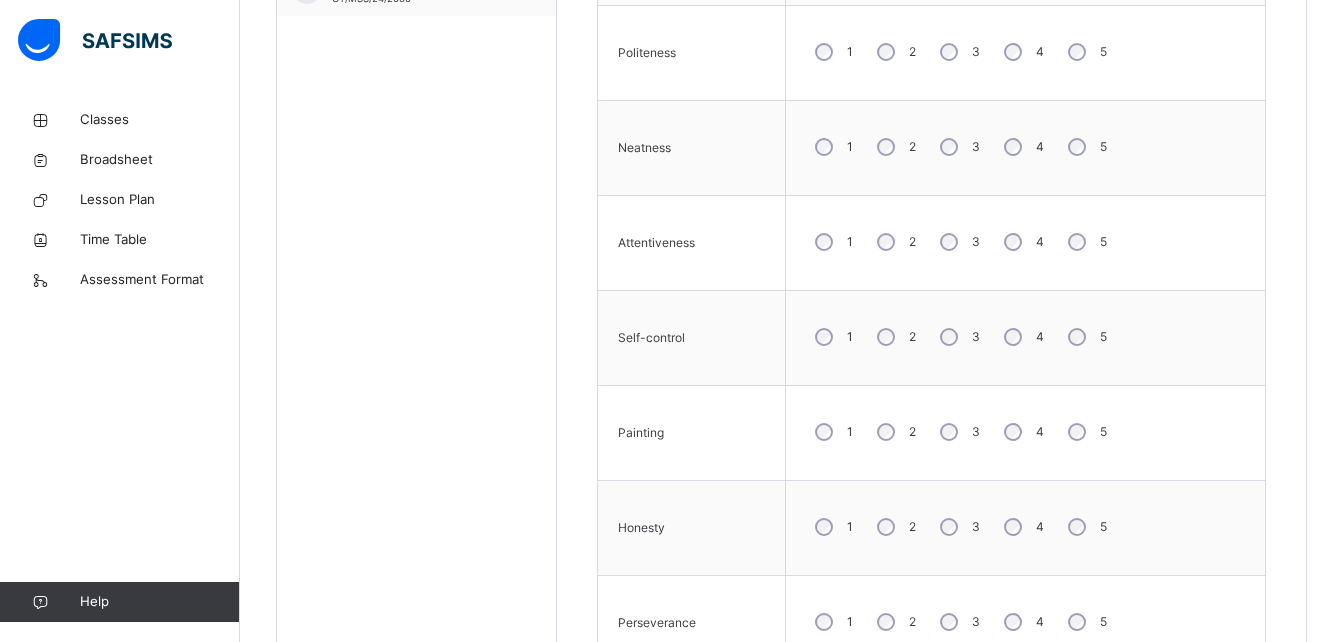 scroll, scrollTop: 989, scrollLeft: 0, axis: vertical 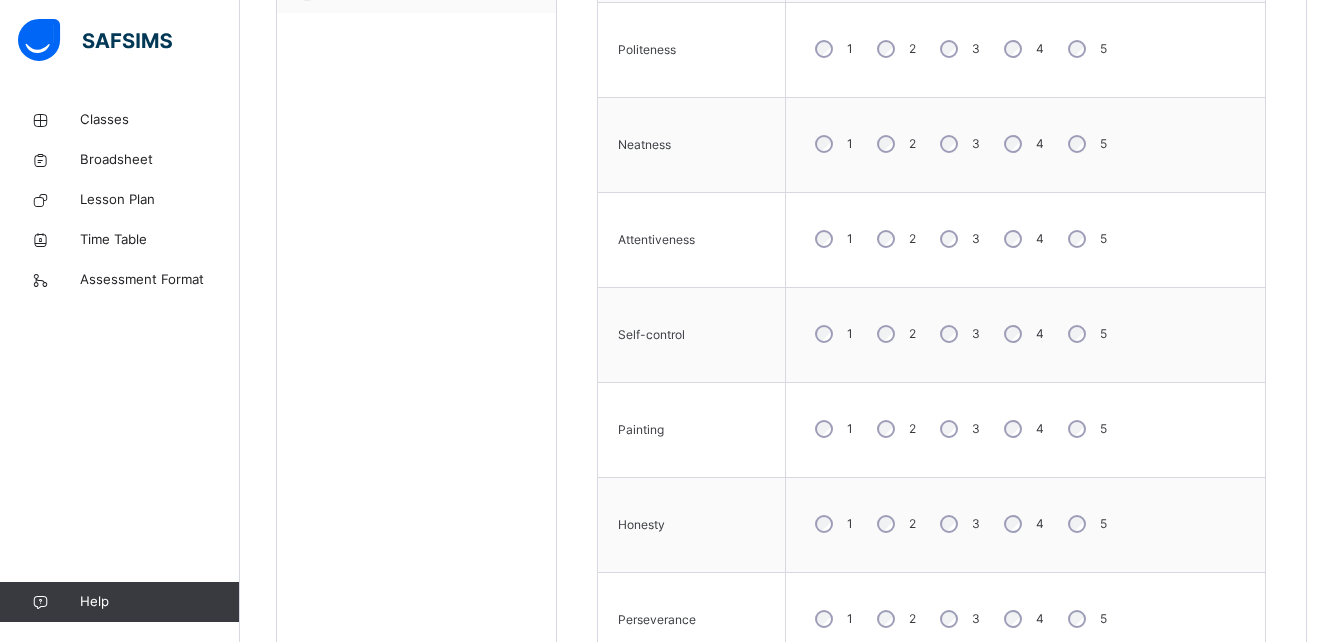 click on "3" at bounding box center (958, 619) 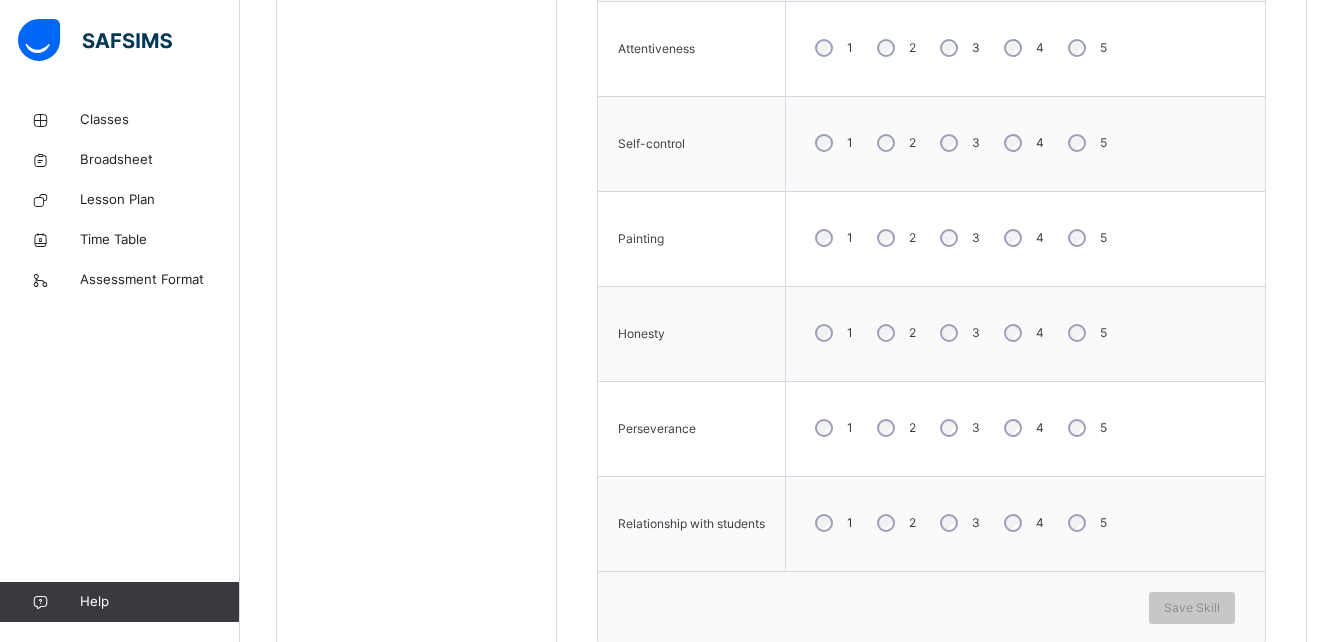 scroll, scrollTop: 1274, scrollLeft: 0, axis: vertical 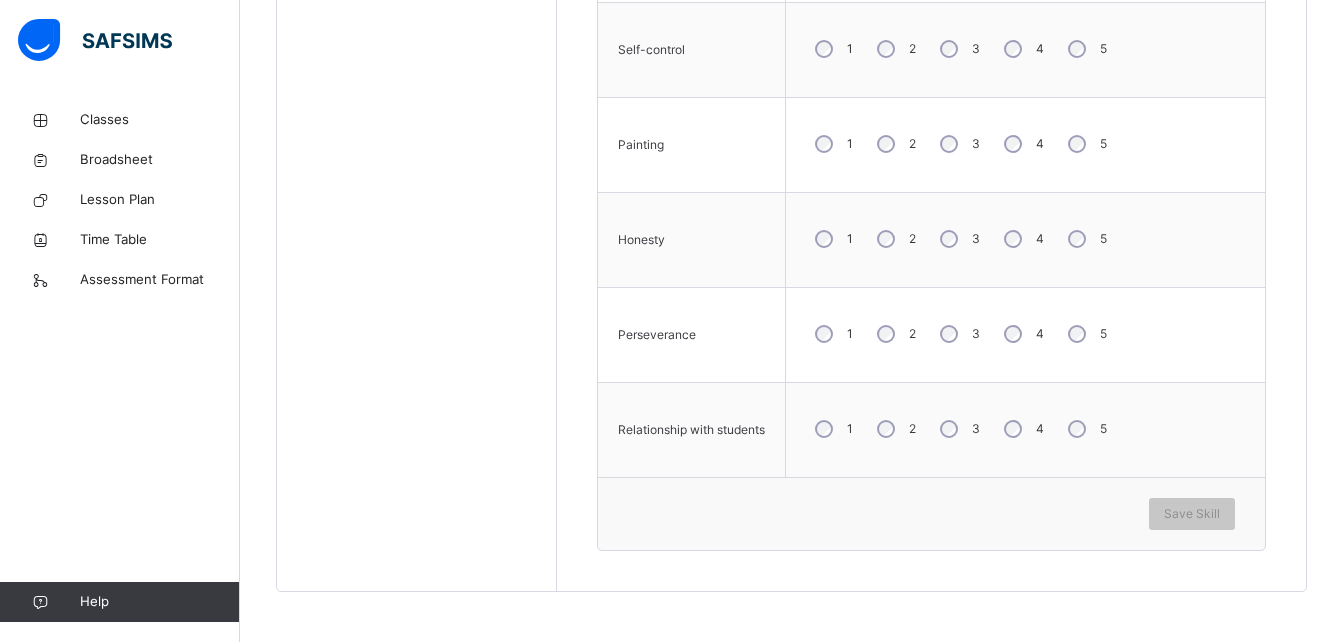 click on "3" at bounding box center [958, 429] 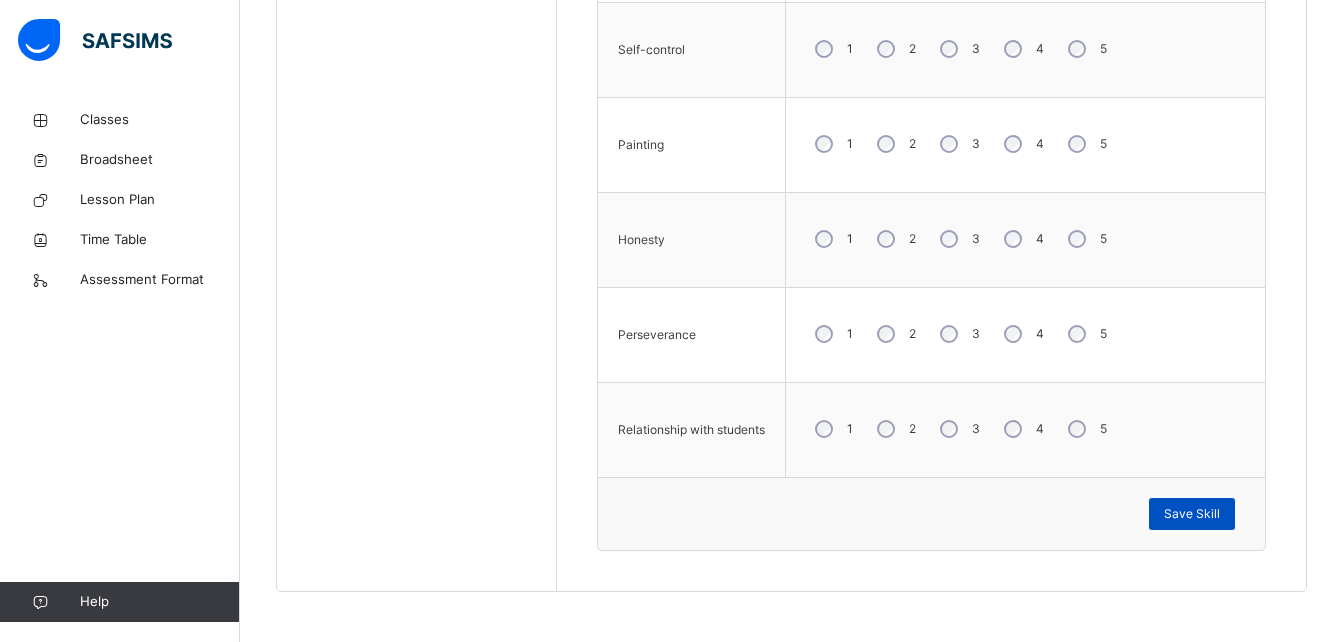 click on "Save Skill" at bounding box center [1192, 514] 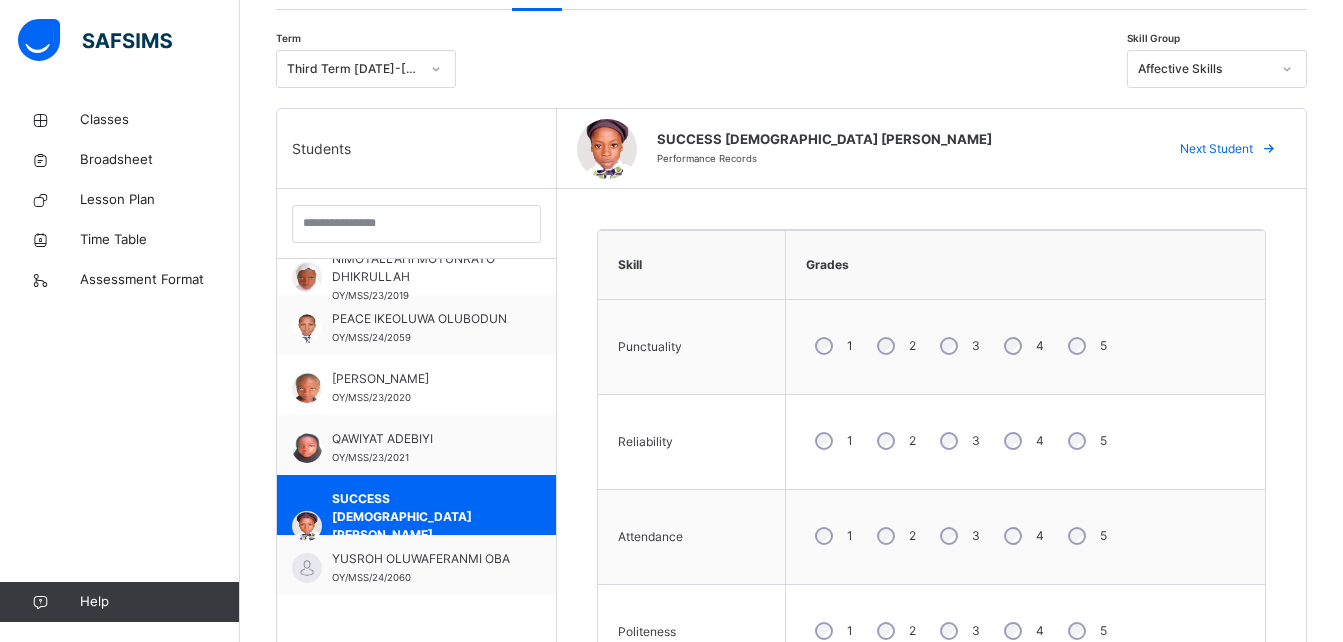 scroll, scrollTop: 365, scrollLeft: 0, axis: vertical 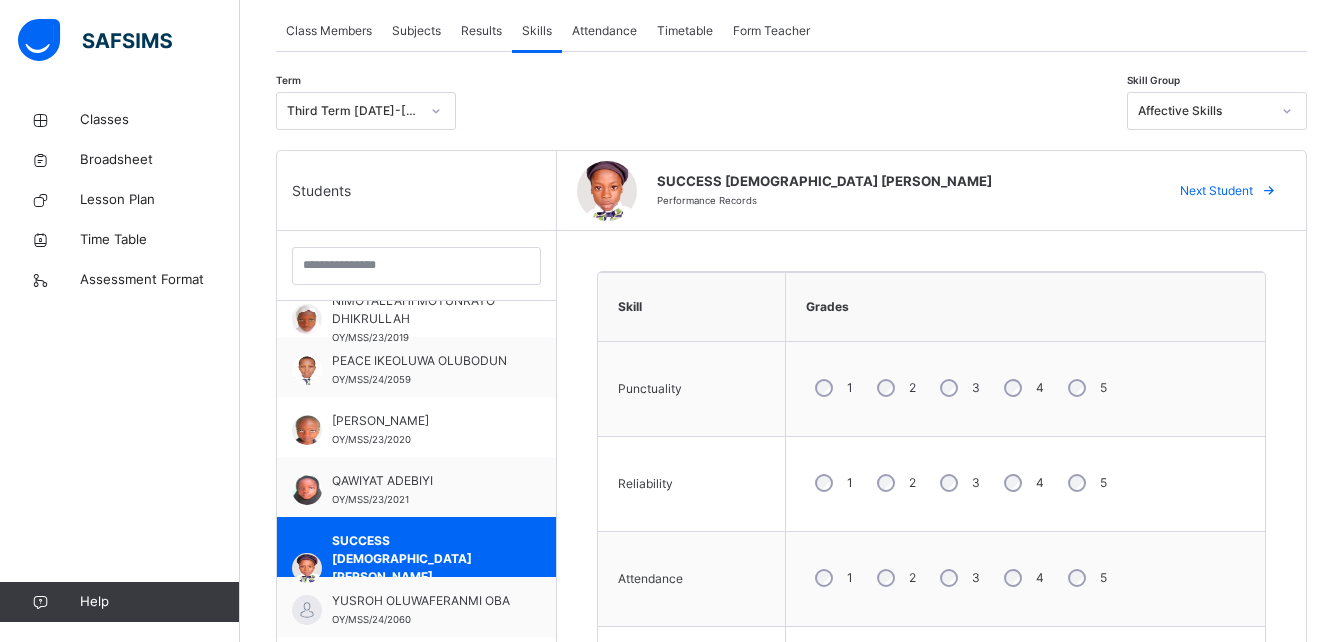 click on "Affective Skills" at bounding box center (1204, 111) 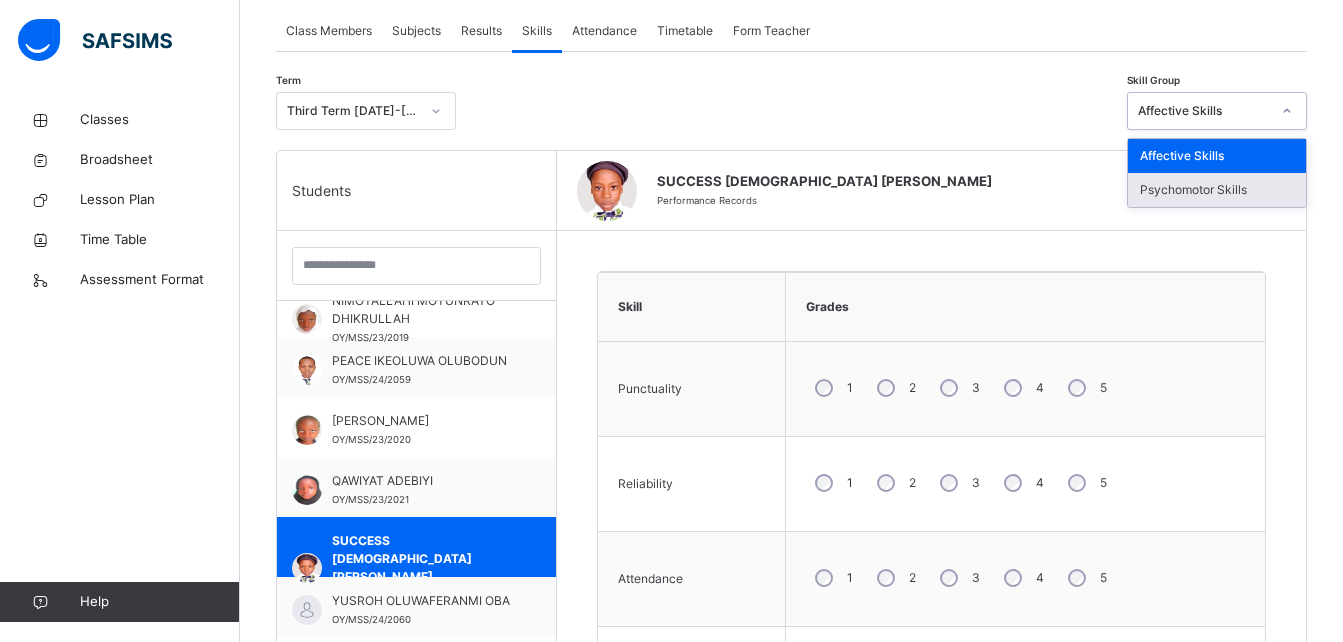 click on "Psychomotor Skills" at bounding box center [1217, 190] 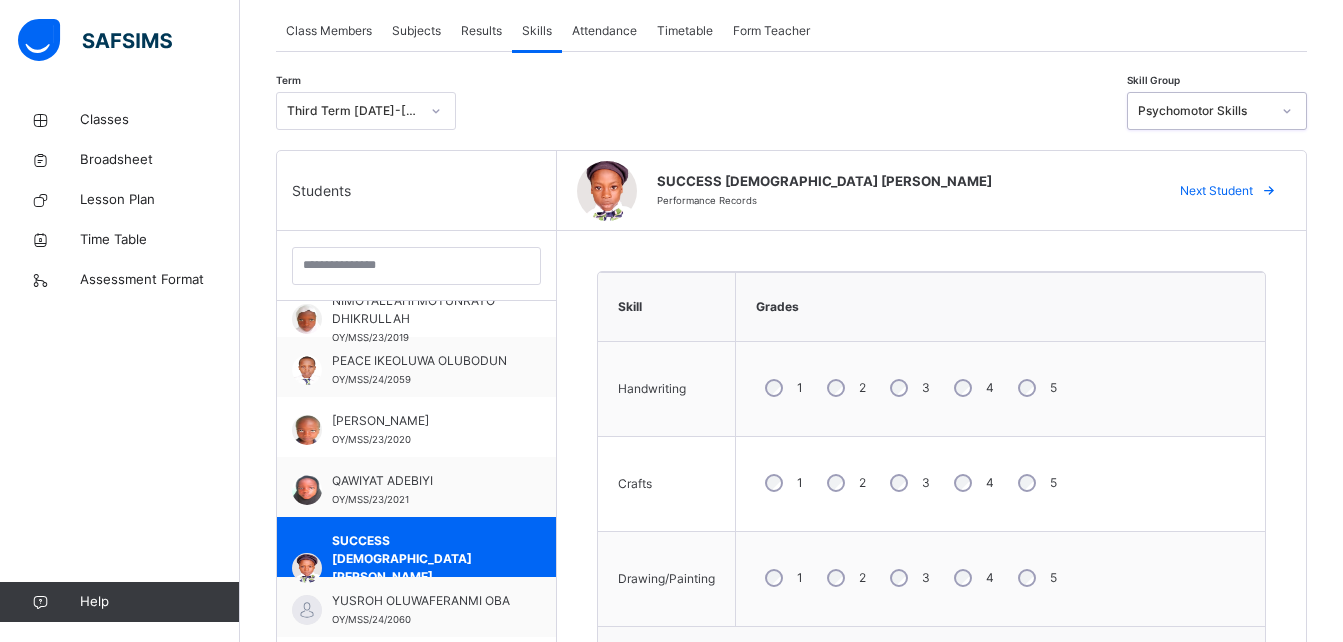 click on "1 2 3 4 5" at bounding box center [1000, 388] 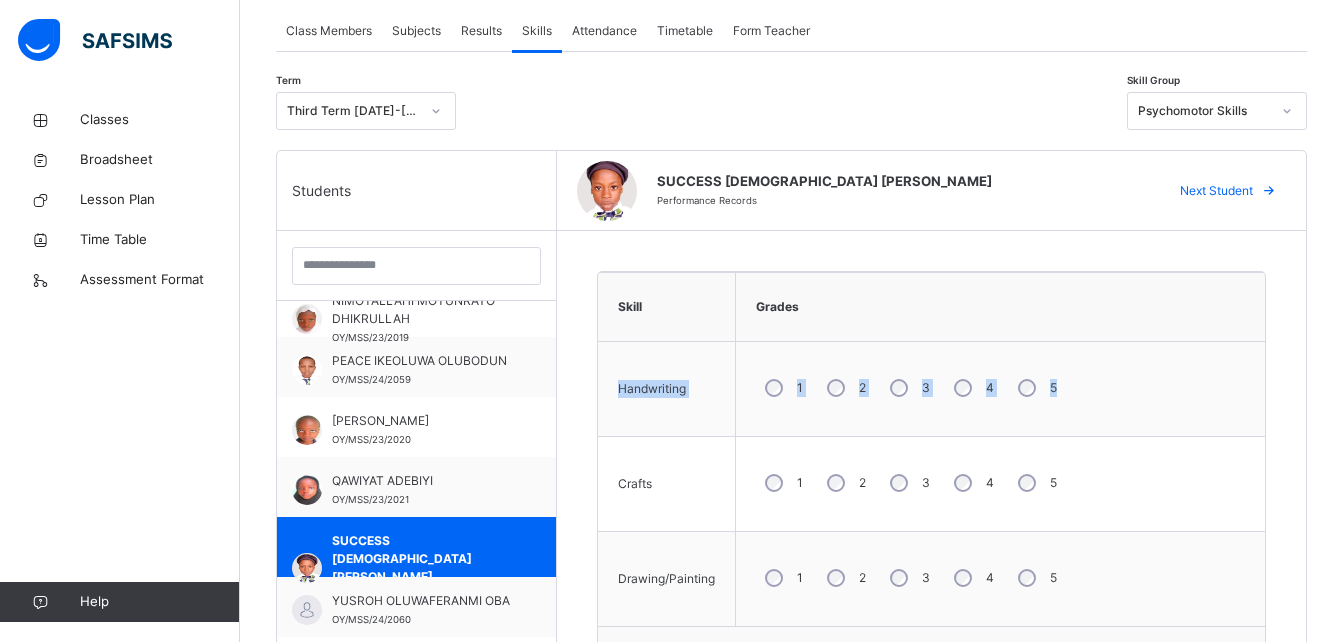 drag, startPoint x: 1069, startPoint y: 334, endPoint x: 967, endPoint y: 352, distance: 103.57606 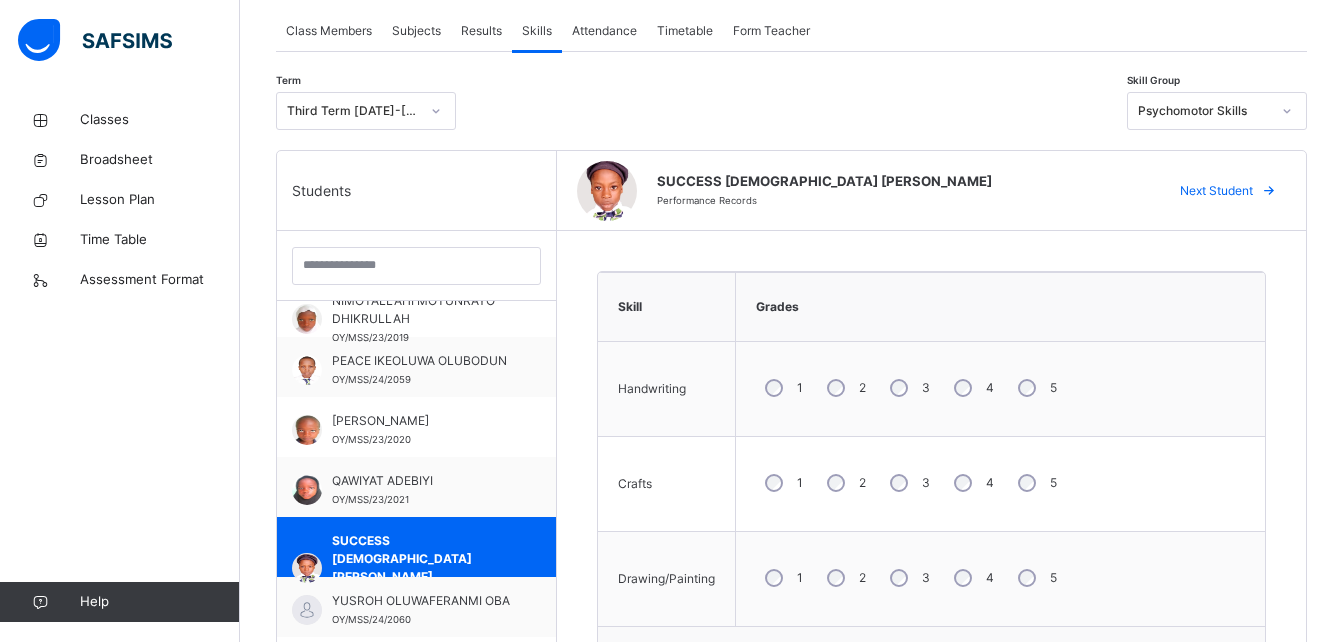 click on "3" at bounding box center (908, 483) 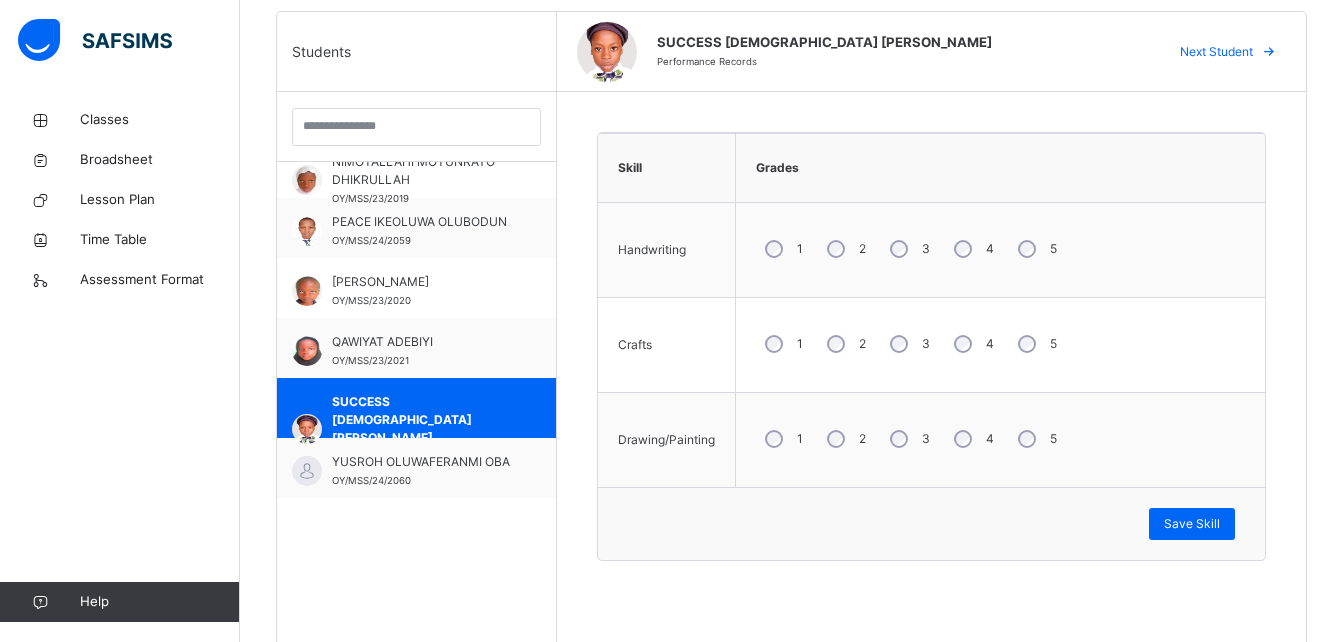 scroll, scrollTop: 539, scrollLeft: 0, axis: vertical 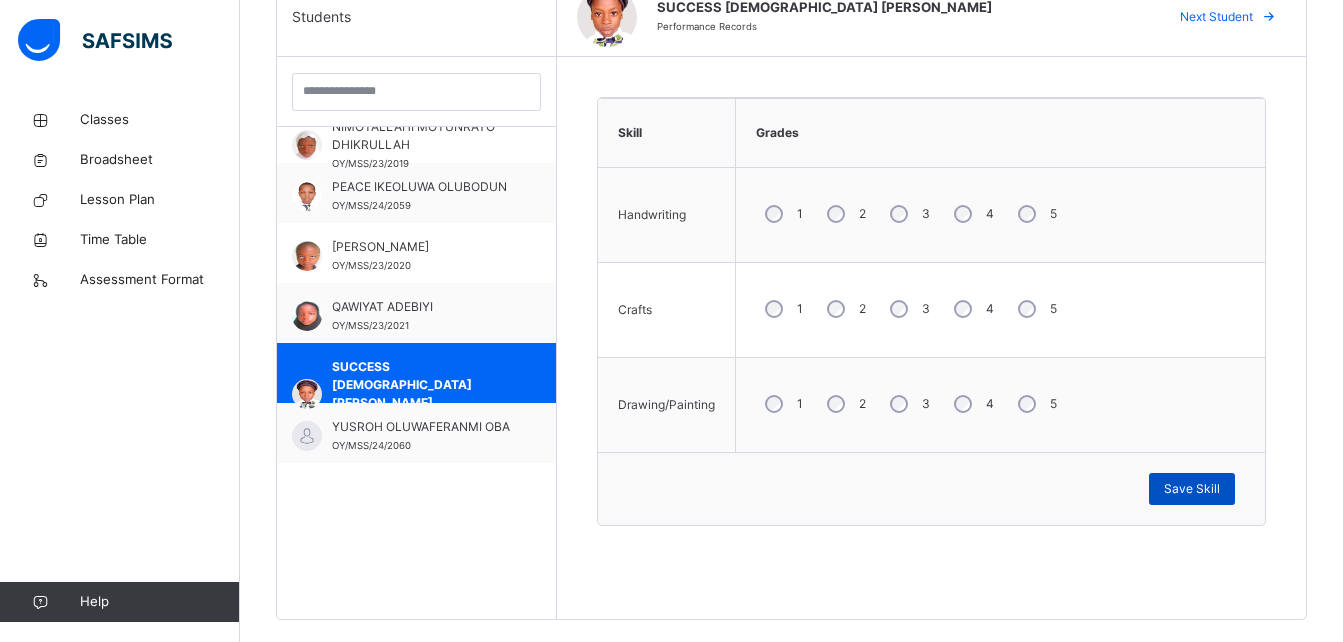 click on "Save Skill" at bounding box center [1192, 489] 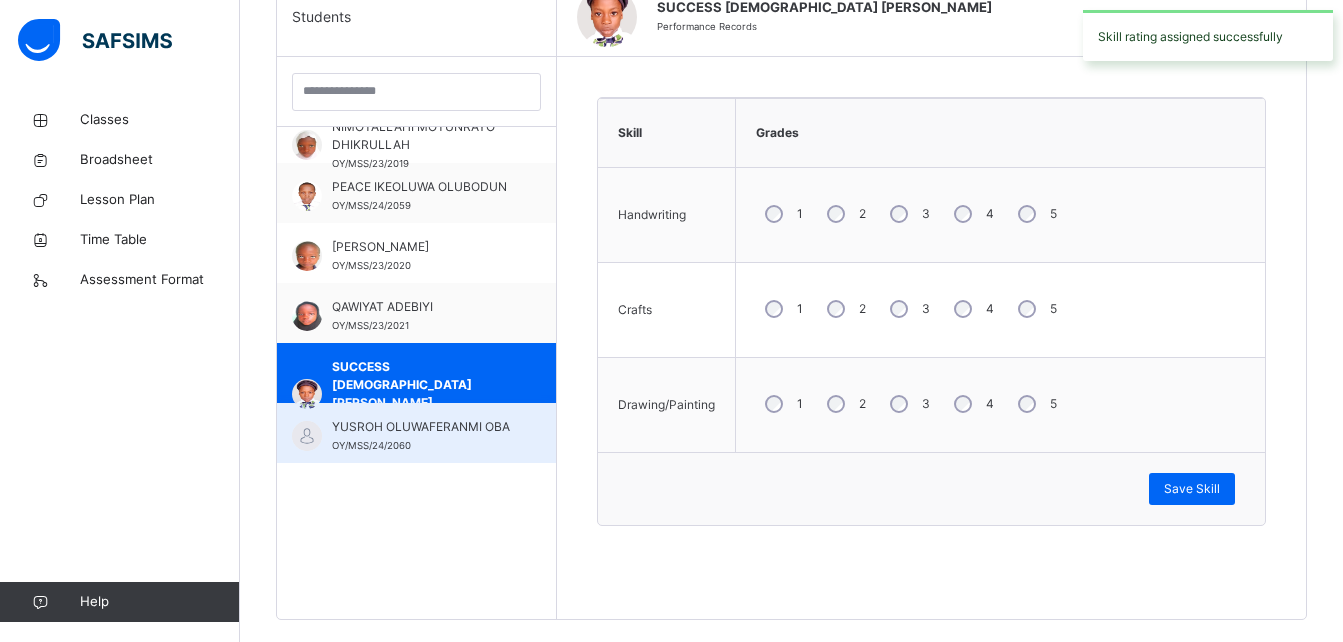 click on "YUSROH  OLUWAFERANMI  OBA" at bounding box center [421, 427] 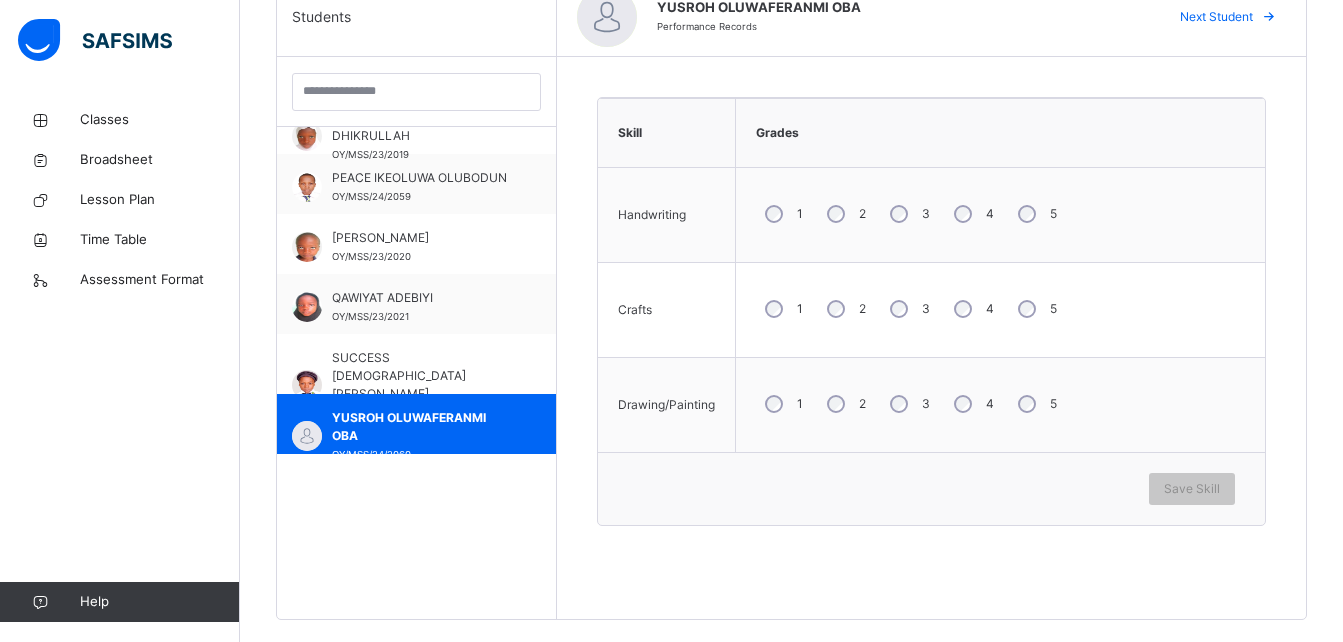 click on "3" at bounding box center [908, 309] 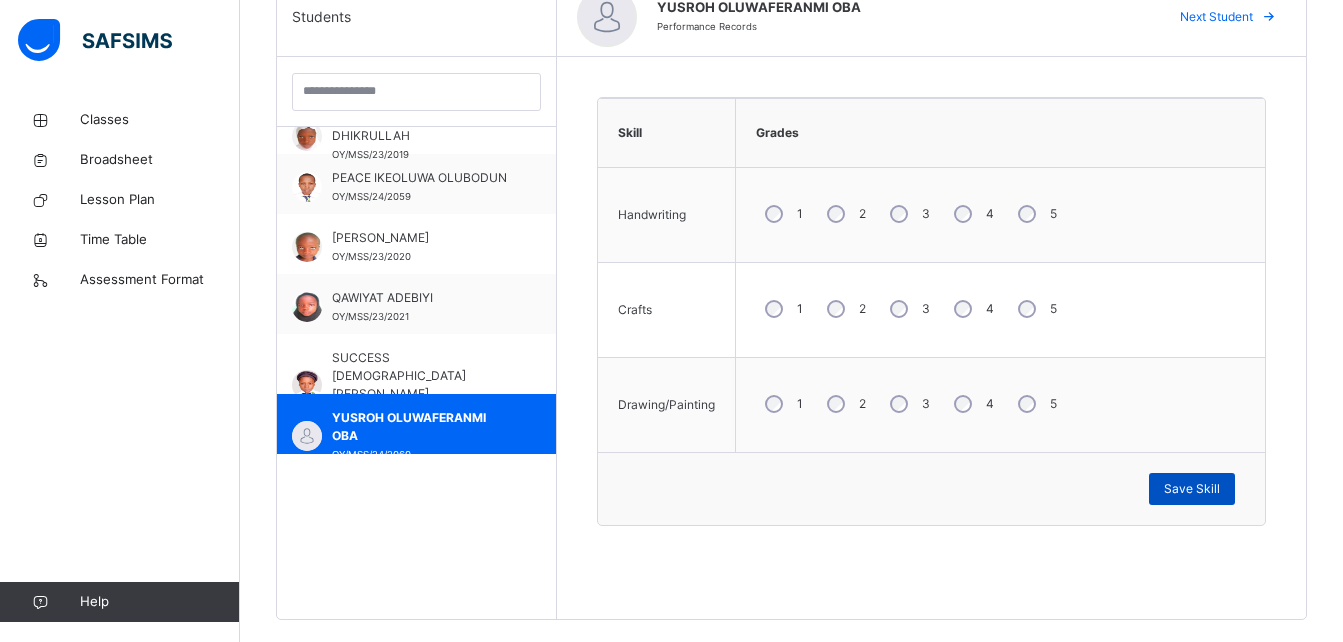 click on "Save Skill" at bounding box center [1192, 489] 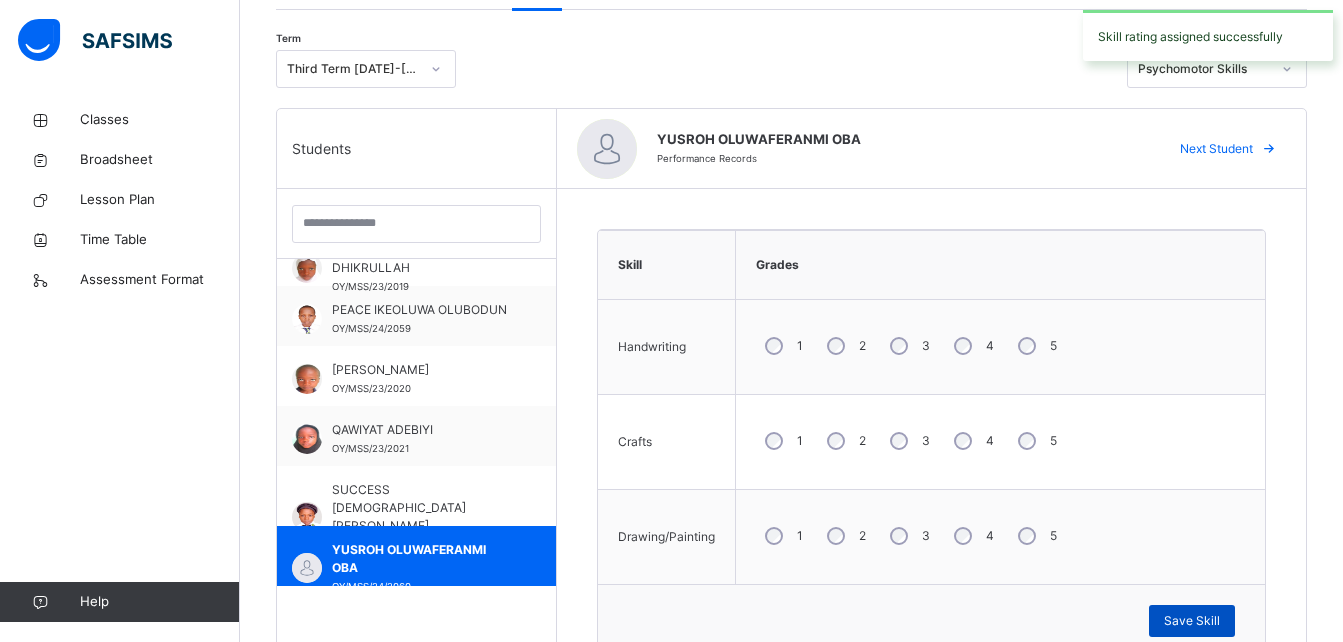 scroll, scrollTop: 240, scrollLeft: 0, axis: vertical 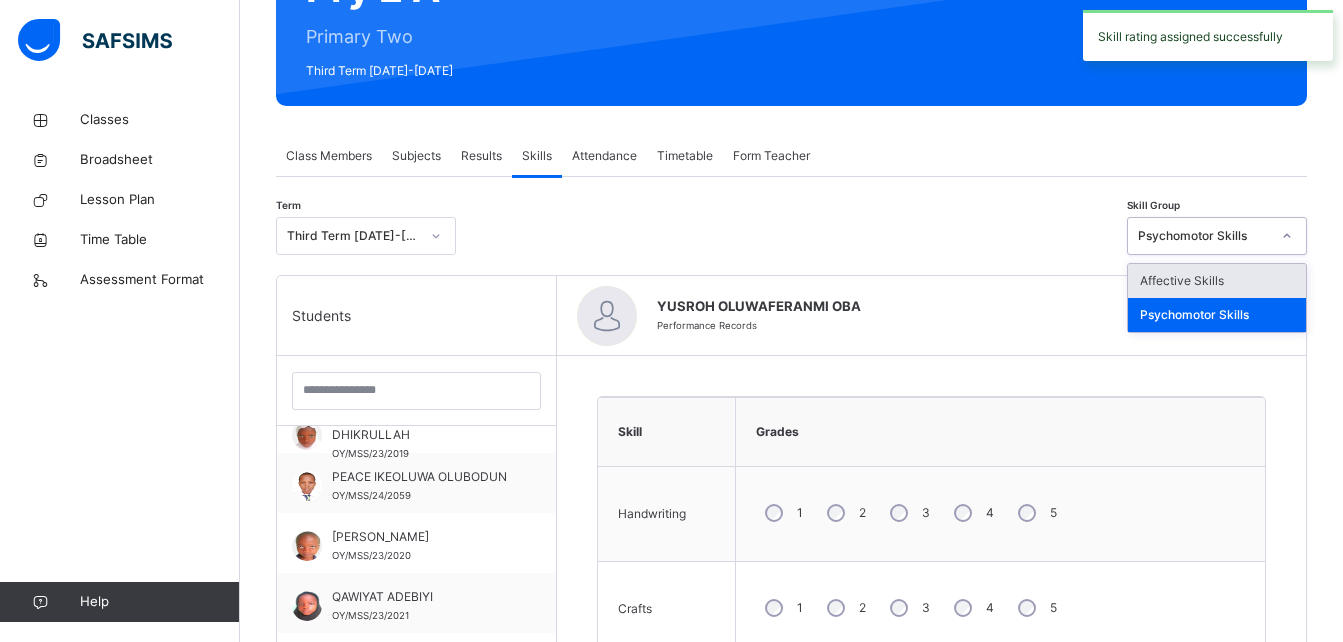 click 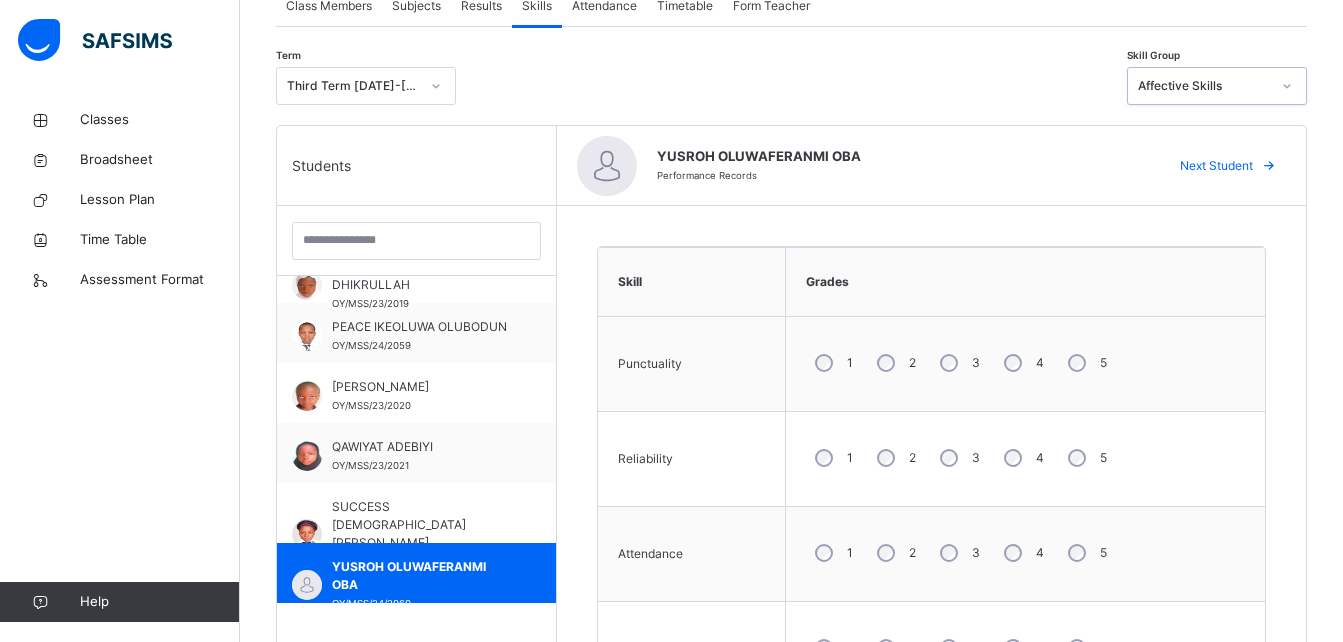 scroll, scrollTop: 408, scrollLeft: 0, axis: vertical 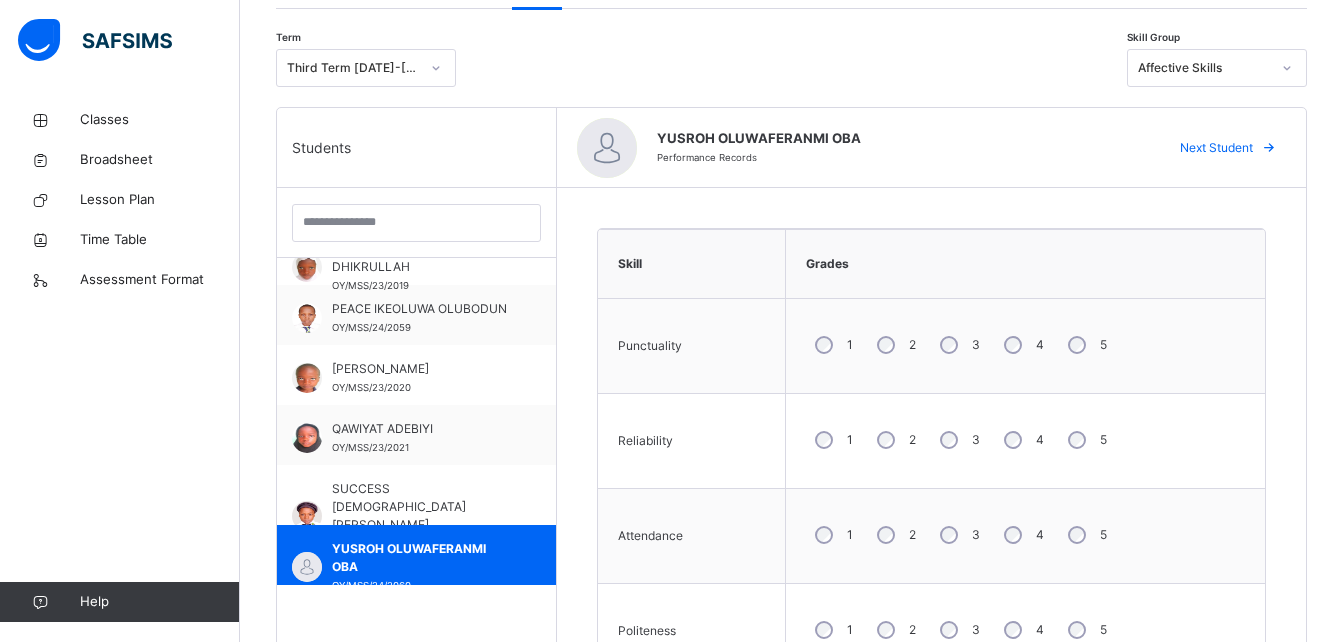 click on "4" at bounding box center [1022, 440] 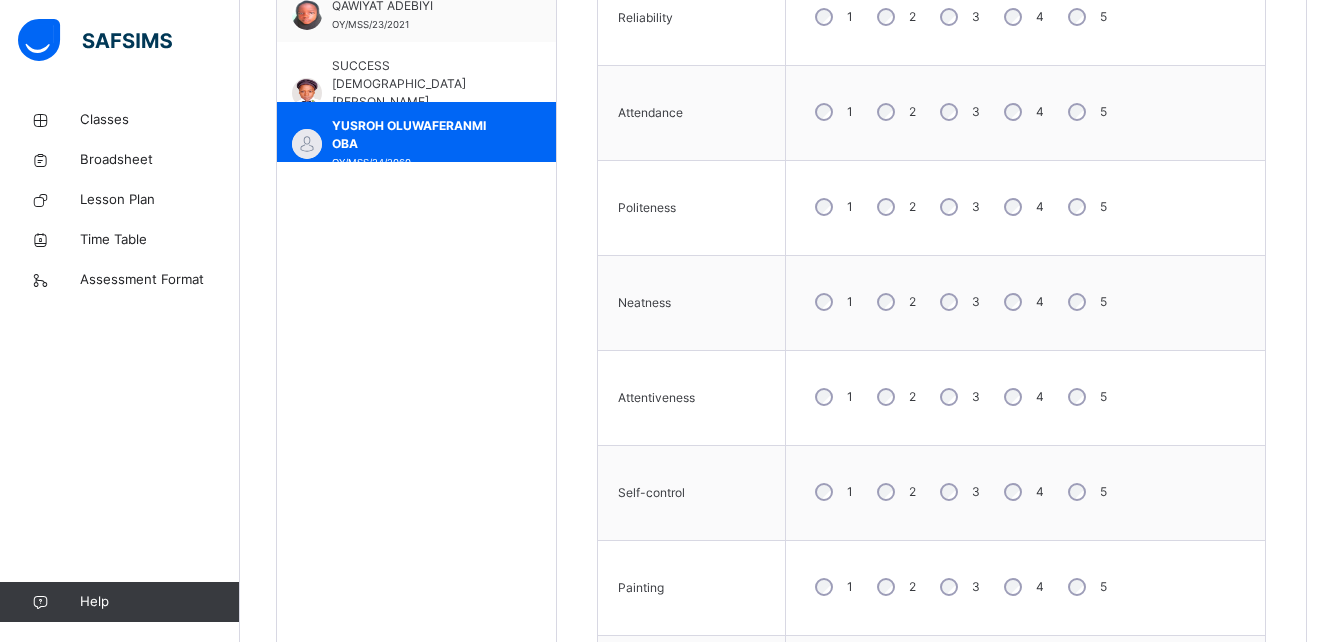 scroll, scrollTop: 832, scrollLeft: 0, axis: vertical 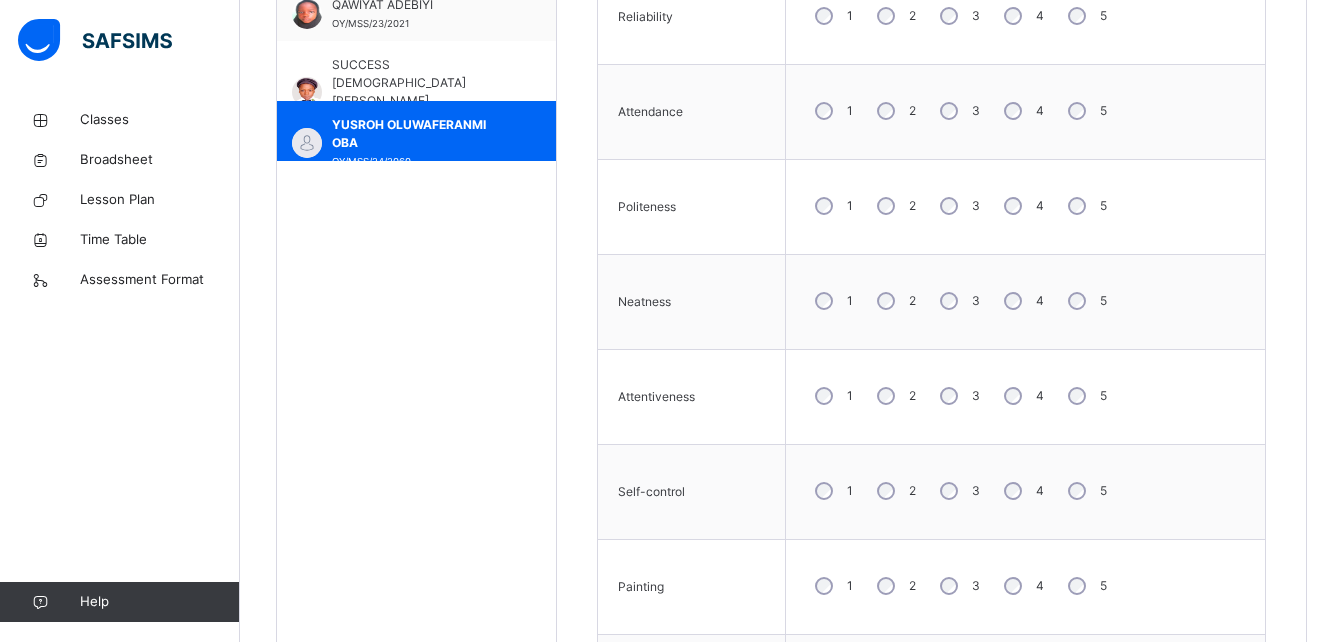 click on "4" at bounding box center [1022, 491] 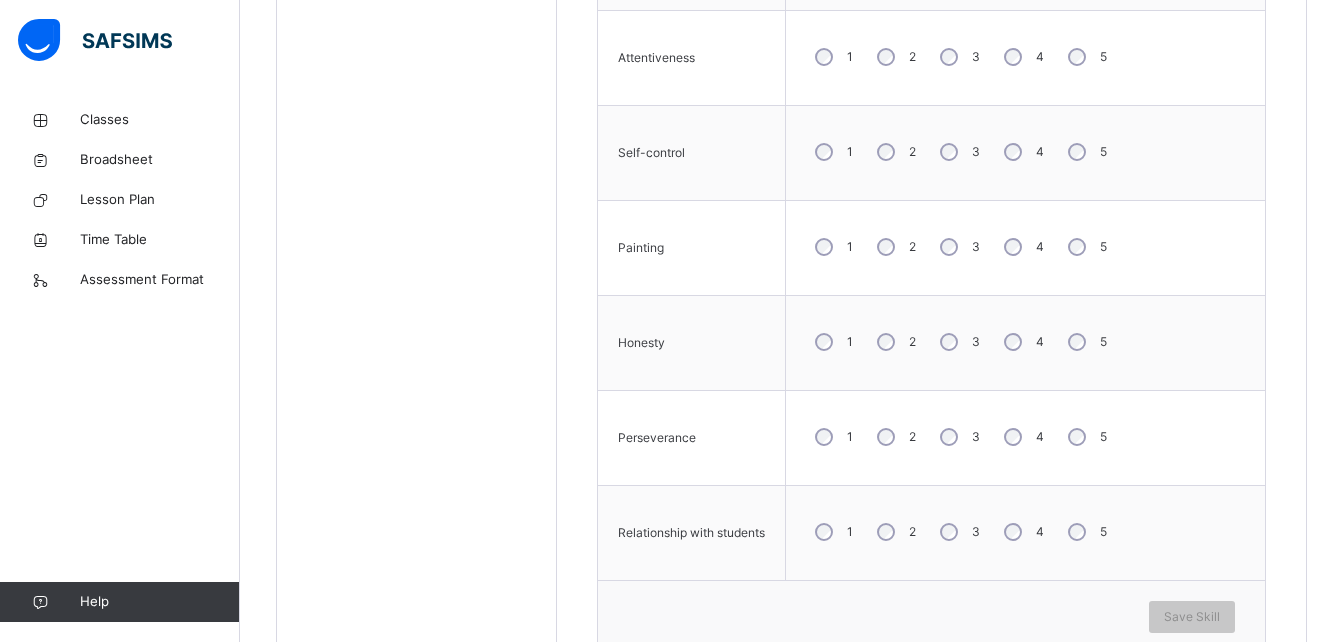scroll, scrollTop: 1189, scrollLeft: 0, axis: vertical 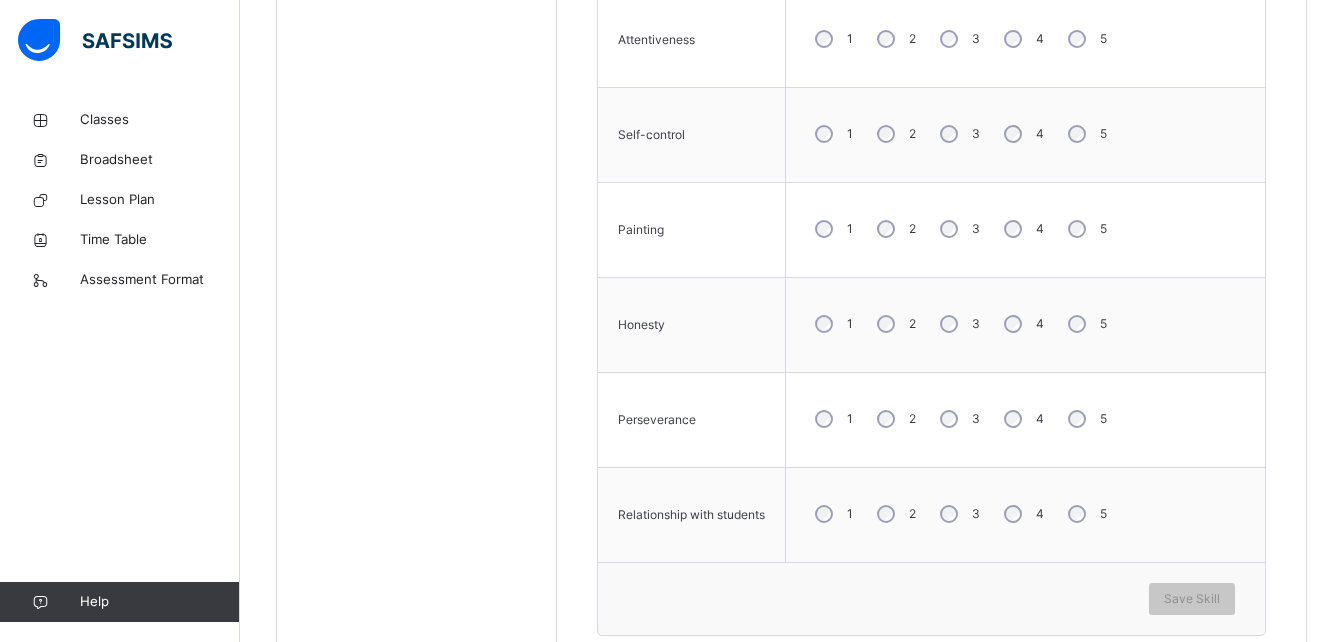 click on "3" at bounding box center (958, 324) 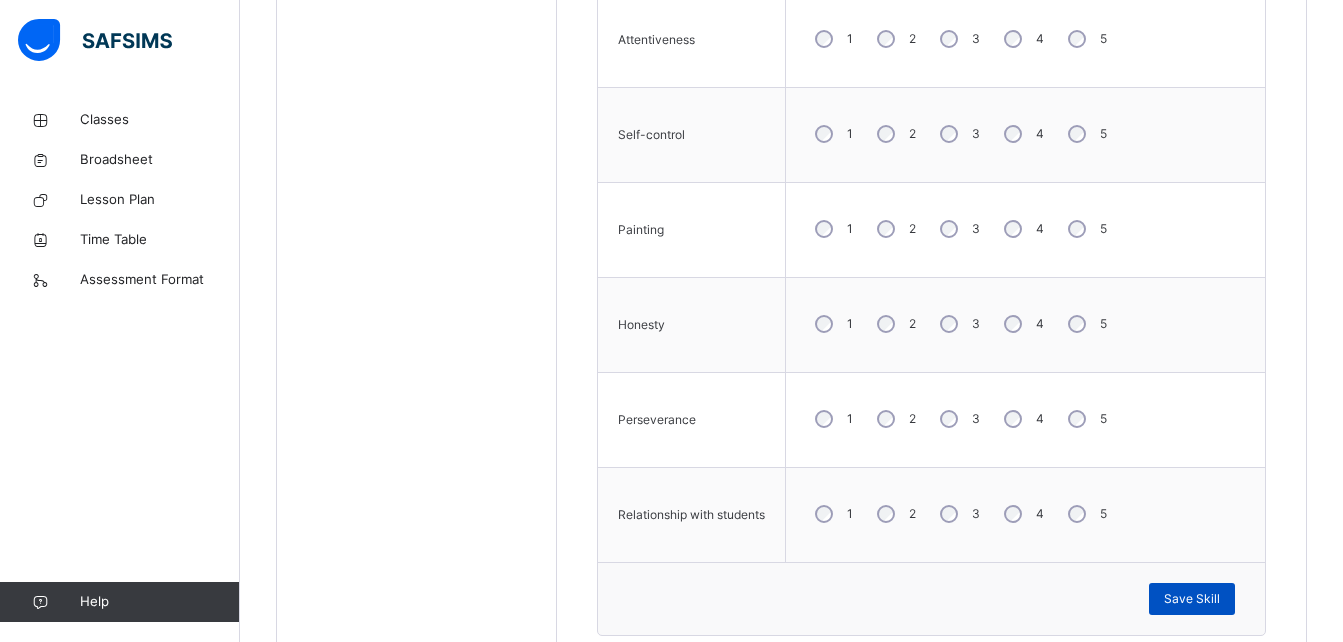 click on "Save Skill" at bounding box center (1192, 599) 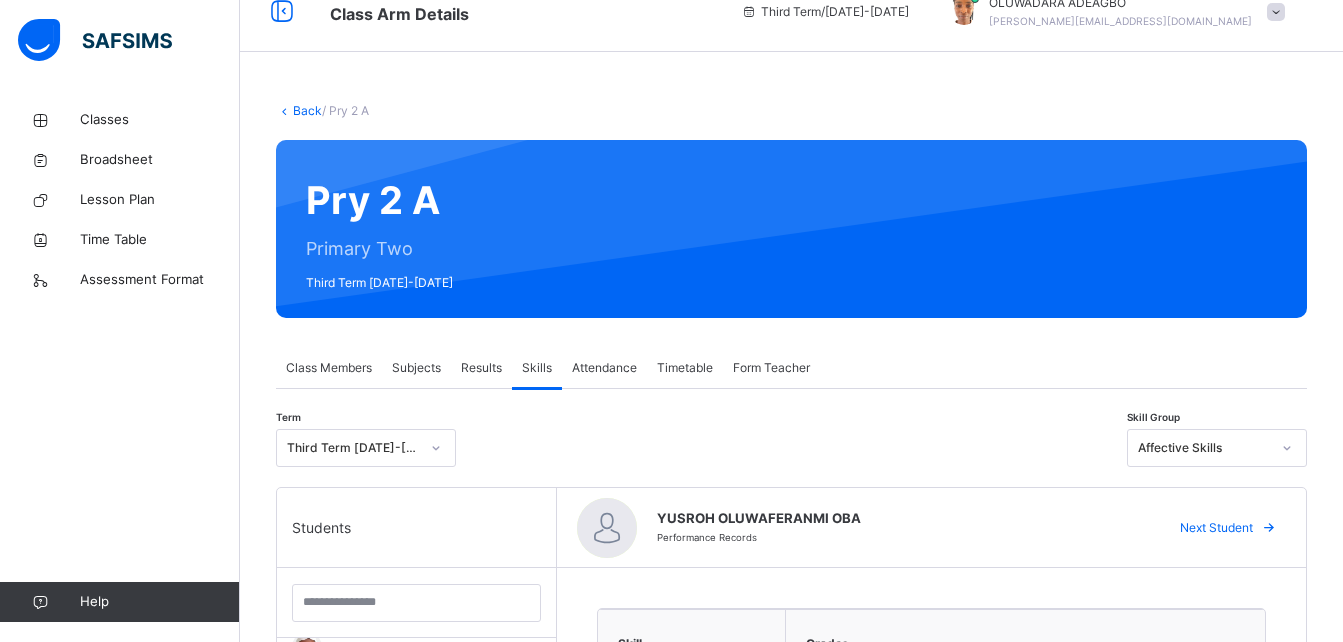 scroll, scrollTop: 0, scrollLeft: 0, axis: both 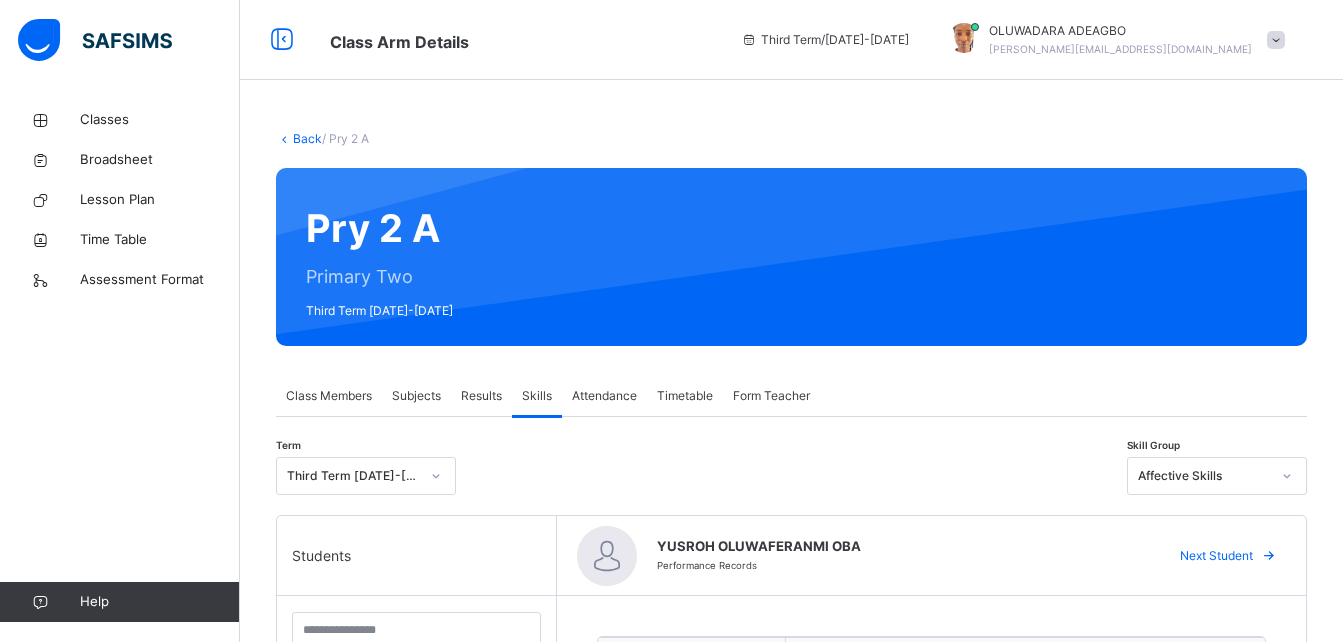 click on "Subjects" at bounding box center (416, 396) 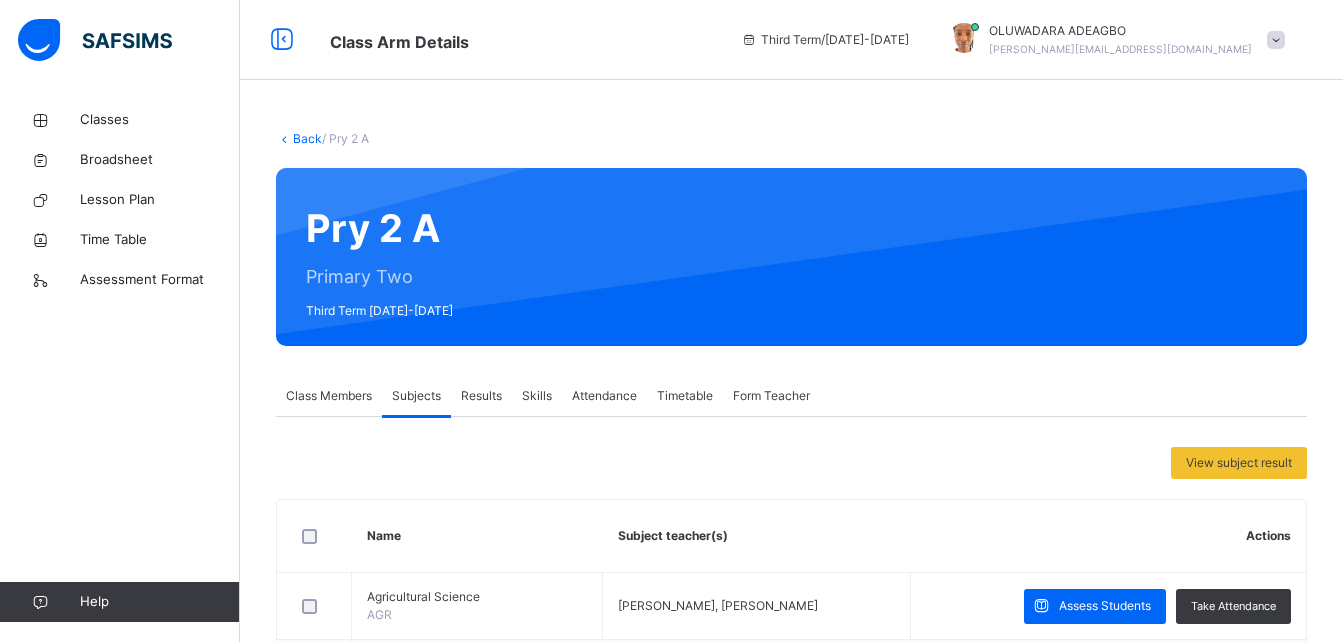 click on "Results" at bounding box center [481, 396] 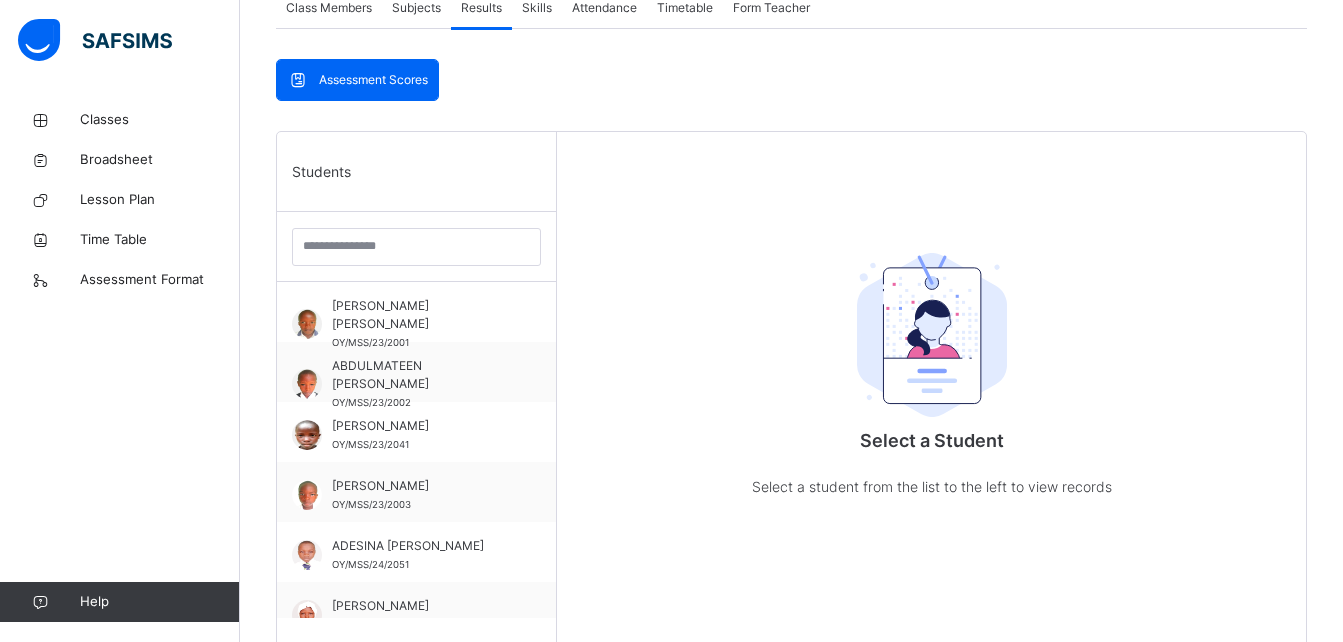 scroll, scrollTop: 396, scrollLeft: 0, axis: vertical 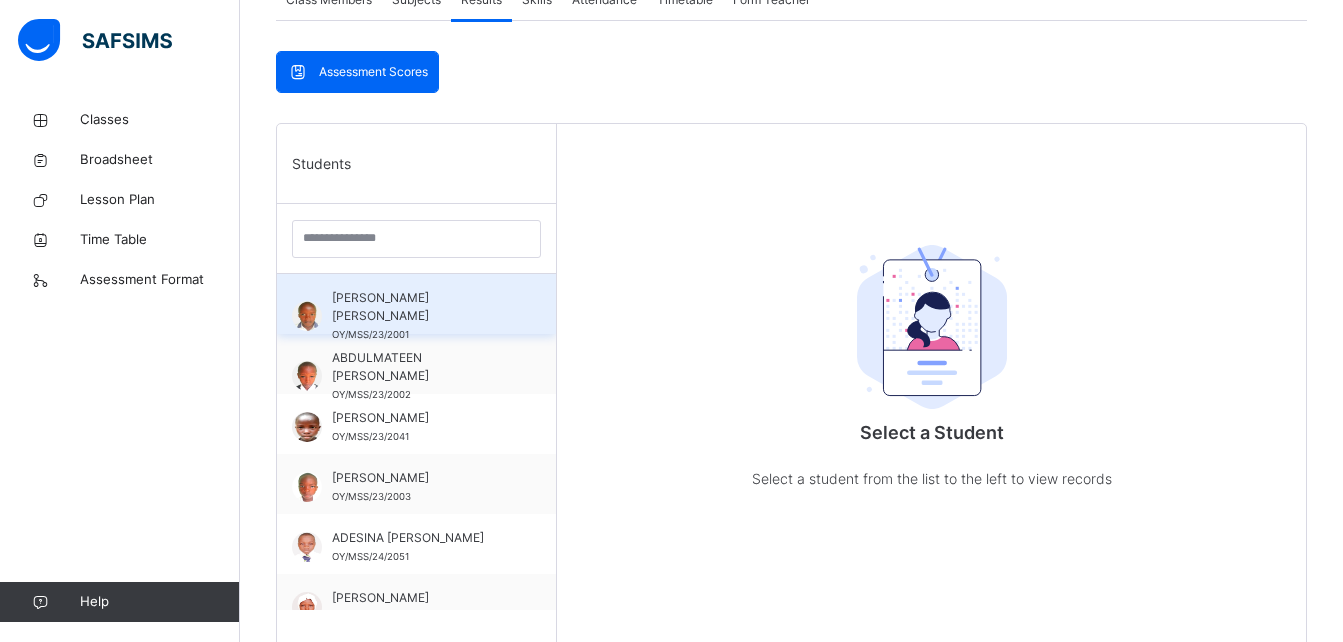 click on "[PERSON_NAME]  [PERSON_NAME]" at bounding box center (421, 307) 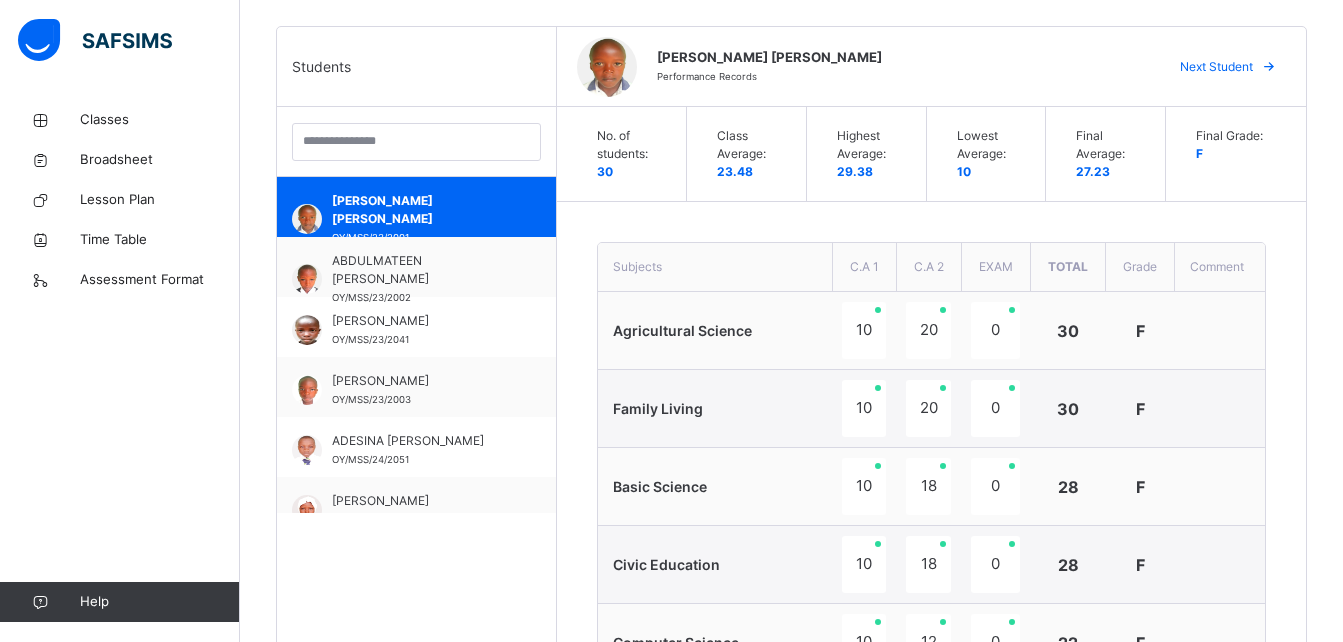 scroll, scrollTop: 450, scrollLeft: 0, axis: vertical 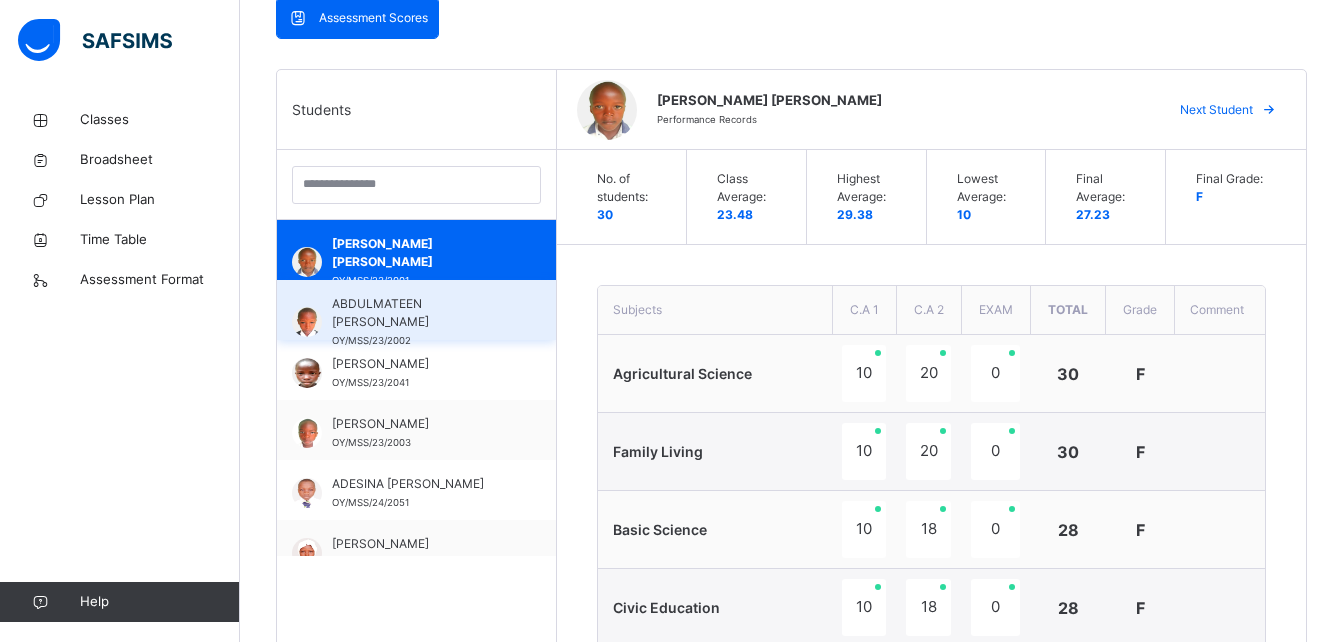 click on "ABDULMATEEN [PERSON_NAME]" at bounding box center (421, 313) 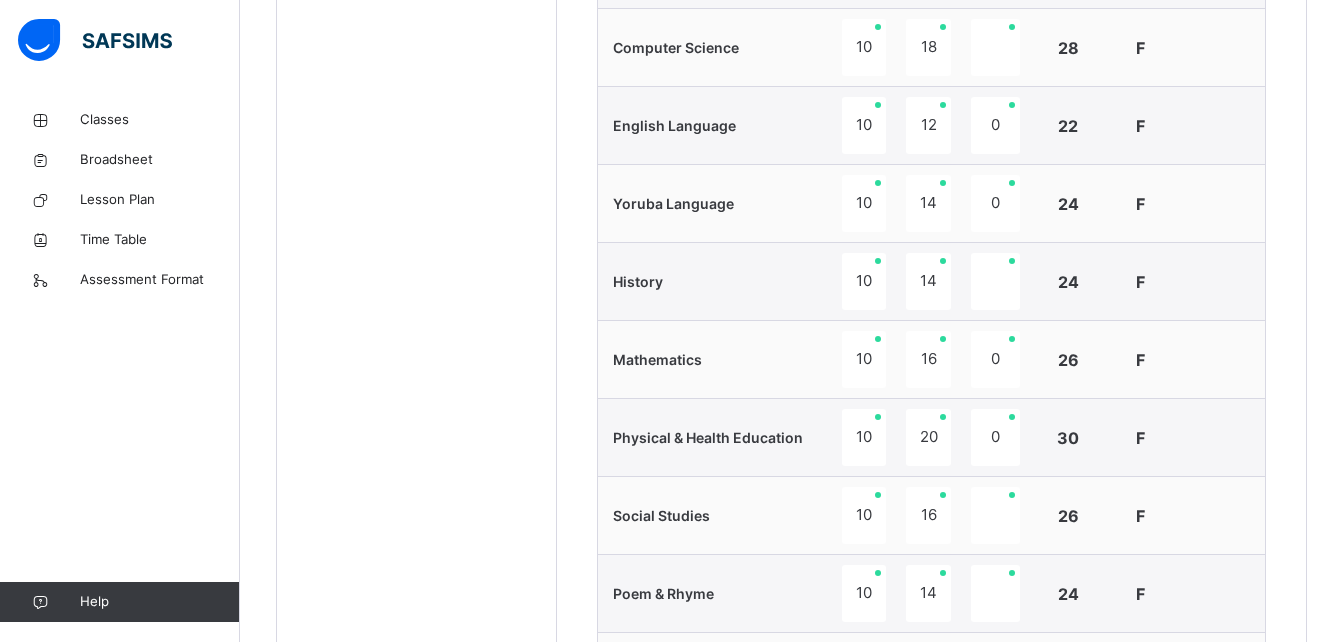 scroll, scrollTop: 767, scrollLeft: 0, axis: vertical 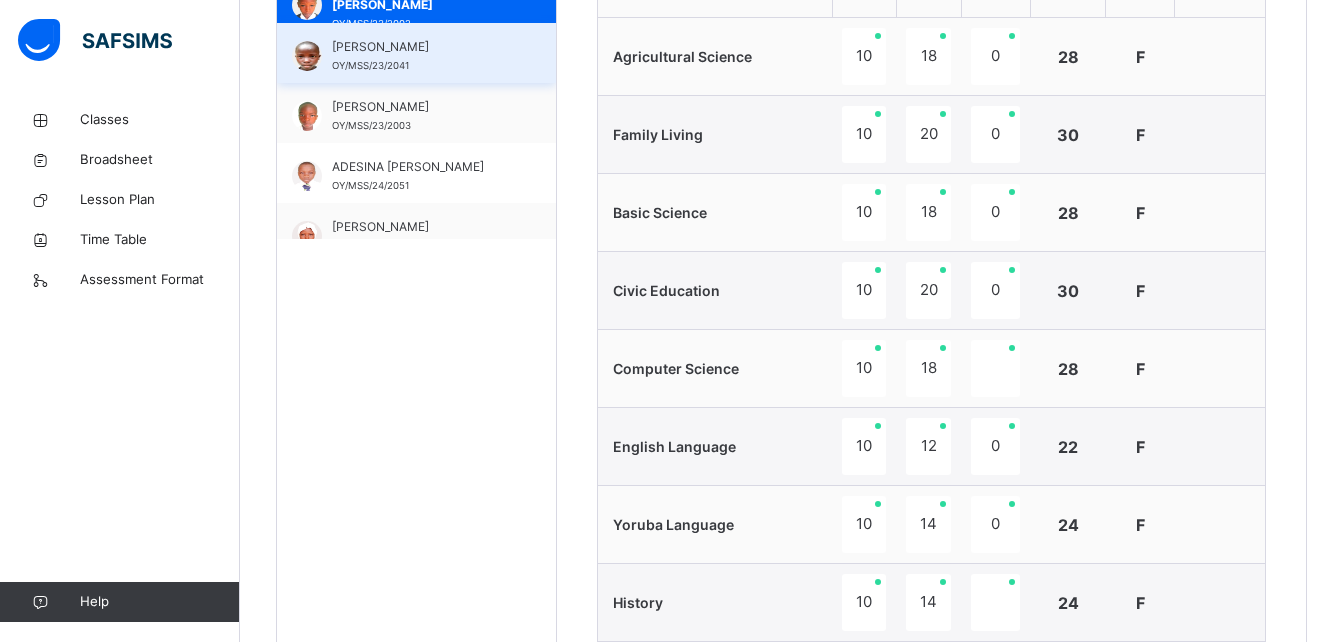click on "[PERSON_NAME]" at bounding box center (421, 47) 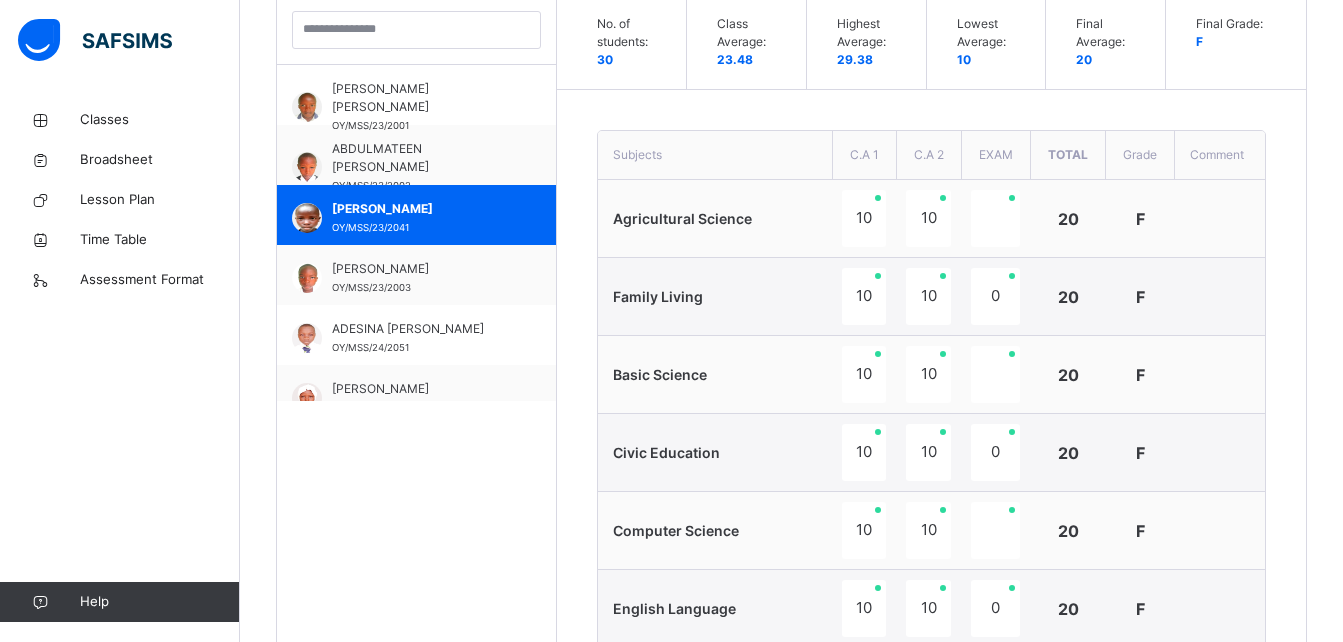 scroll, scrollTop: 620, scrollLeft: 0, axis: vertical 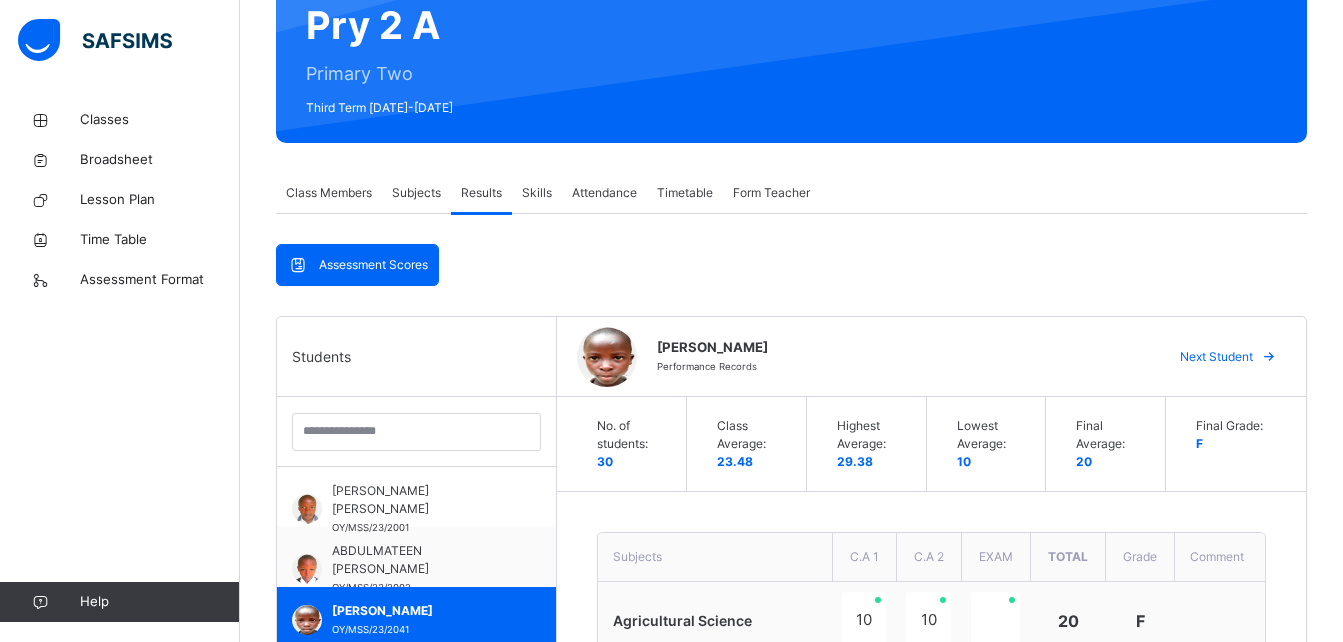 click on "Subjects" at bounding box center [416, 193] 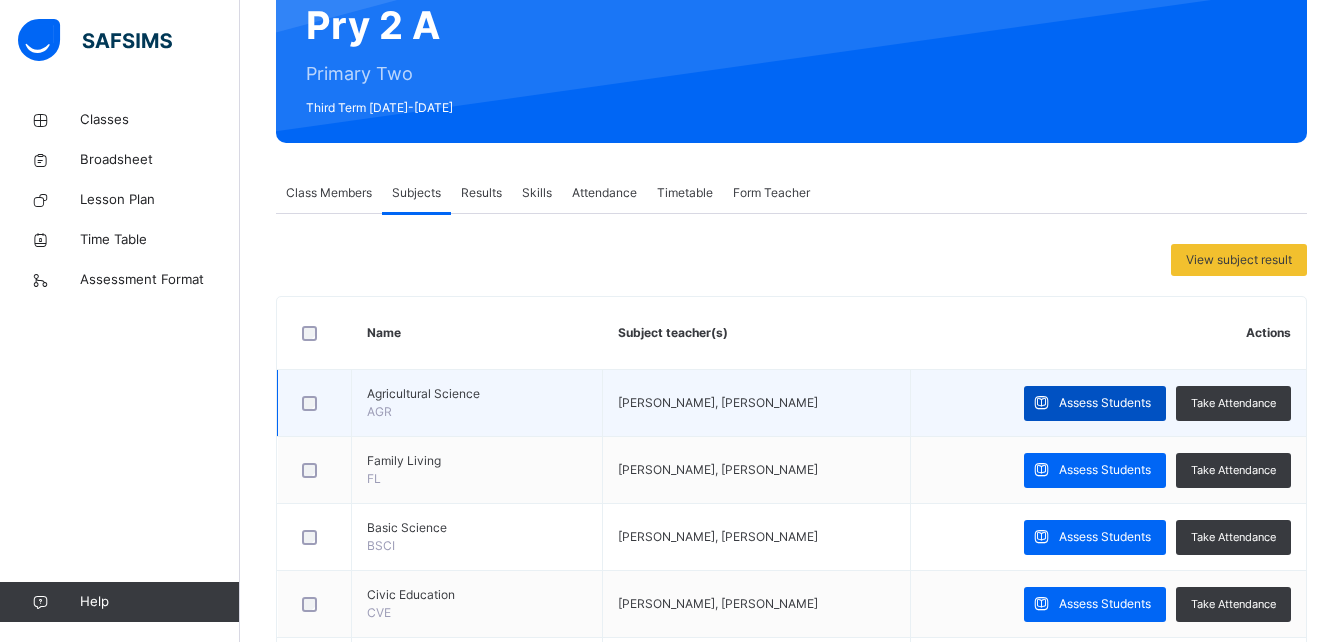 click on "Assess Students" at bounding box center [1095, 403] 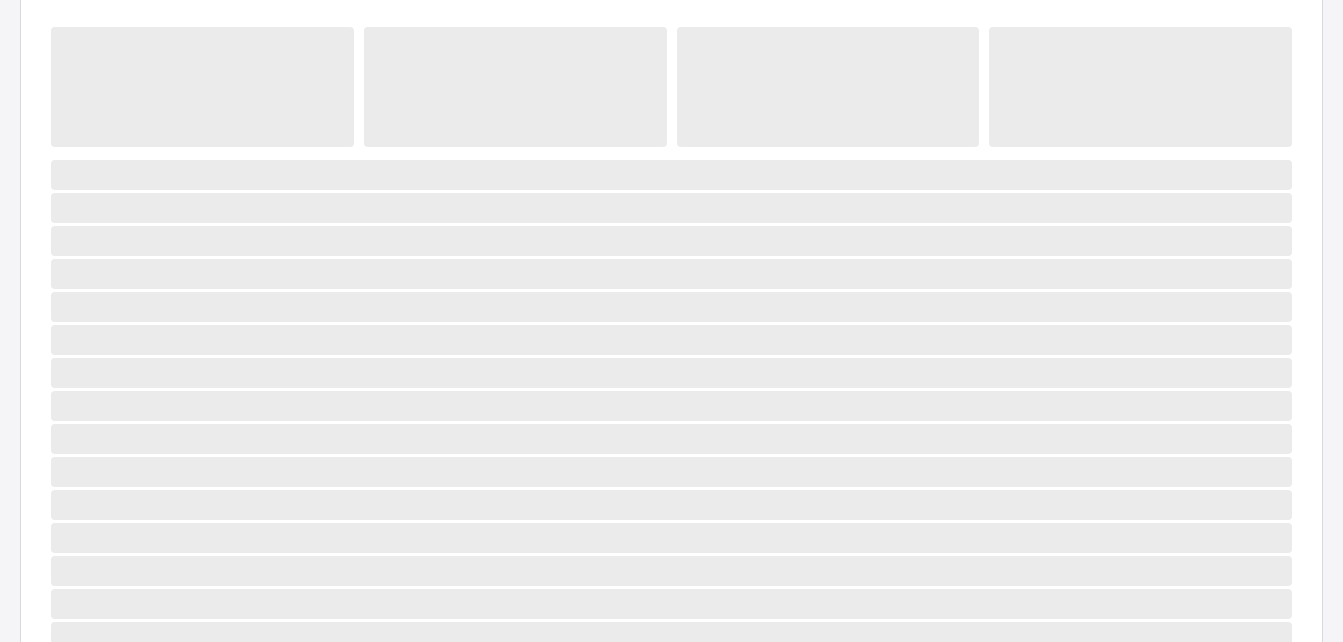 scroll, scrollTop: 358, scrollLeft: 0, axis: vertical 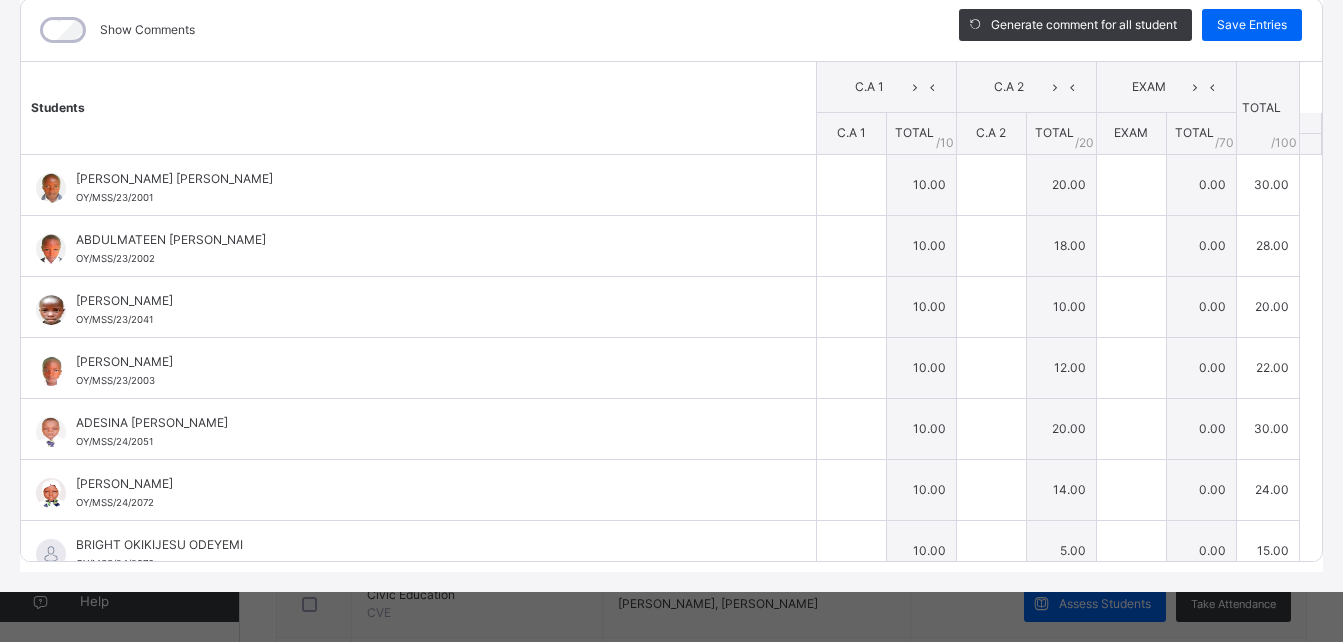 type on "**" 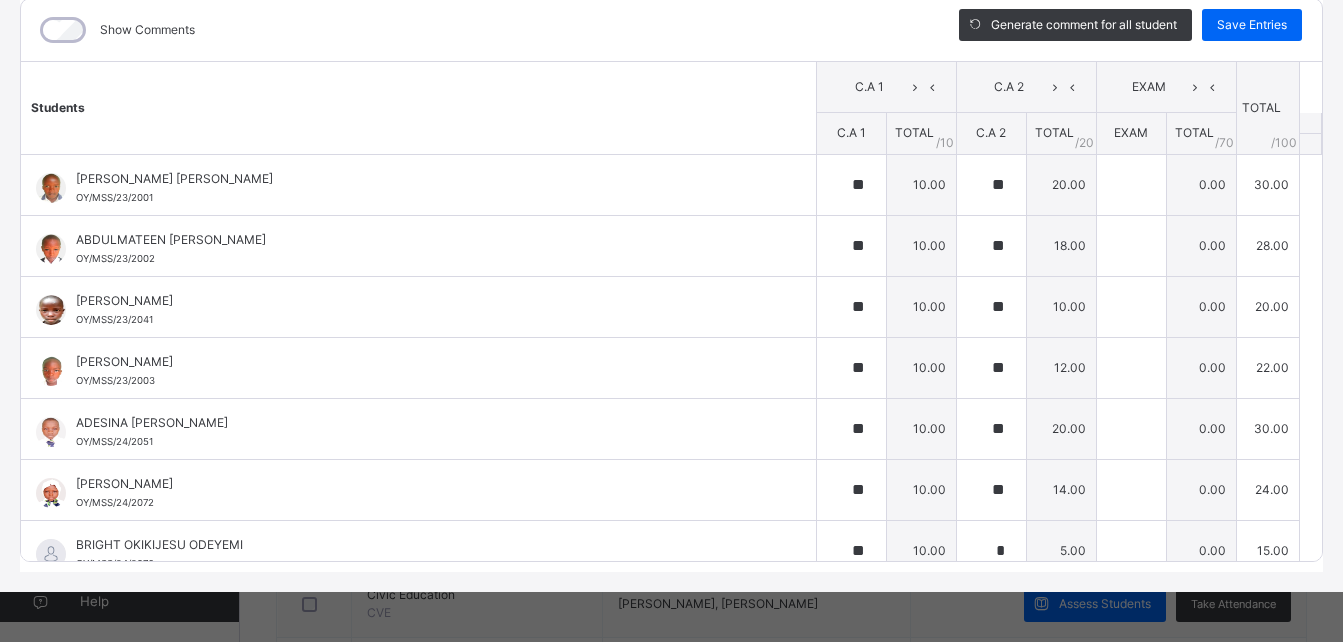 type on "**" 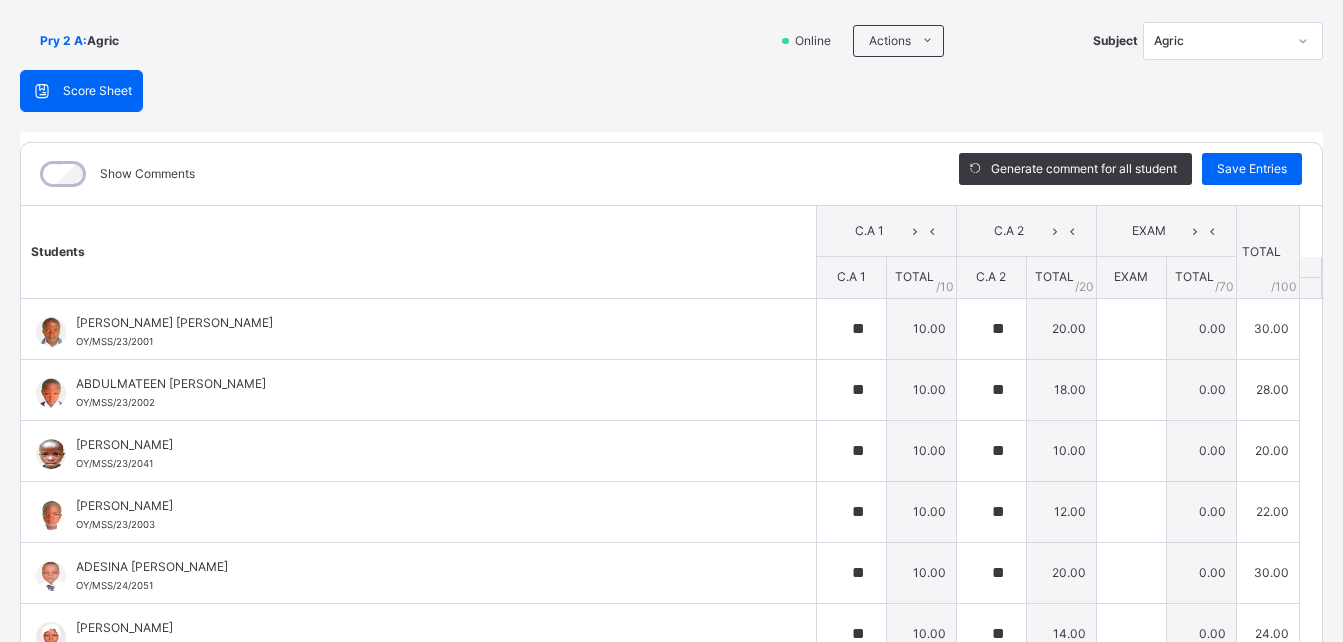 scroll, scrollTop: 135, scrollLeft: 0, axis: vertical 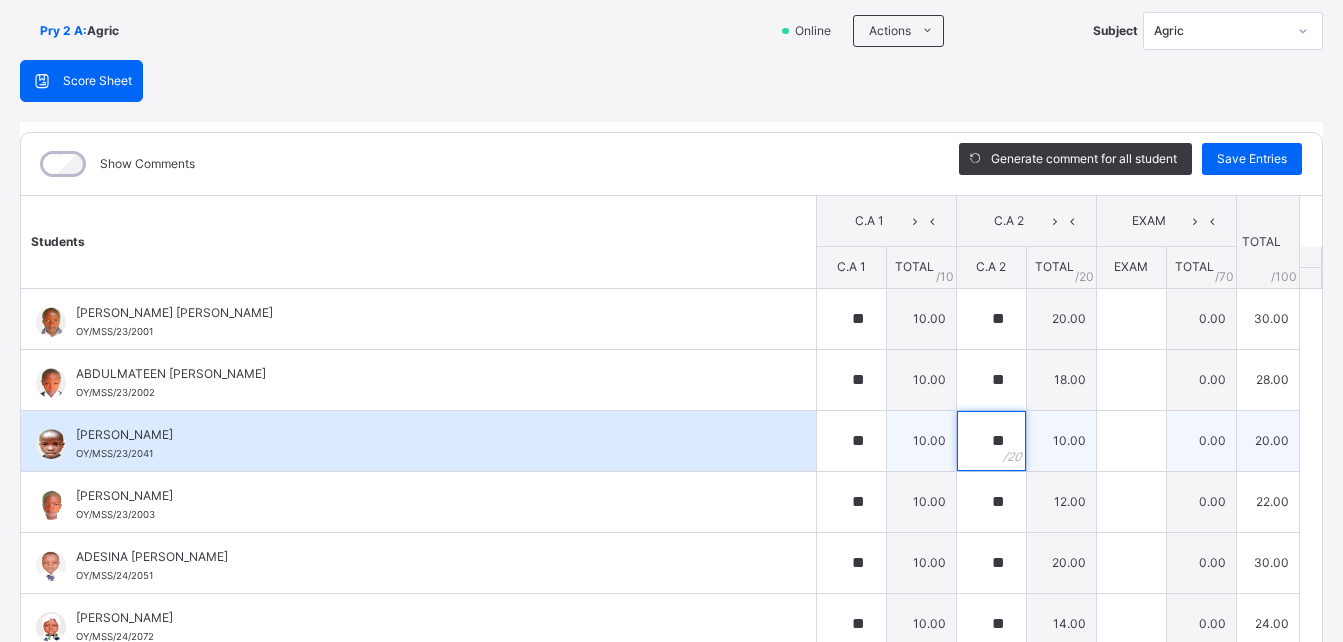 click on "**" at bounding box center (991, 441) 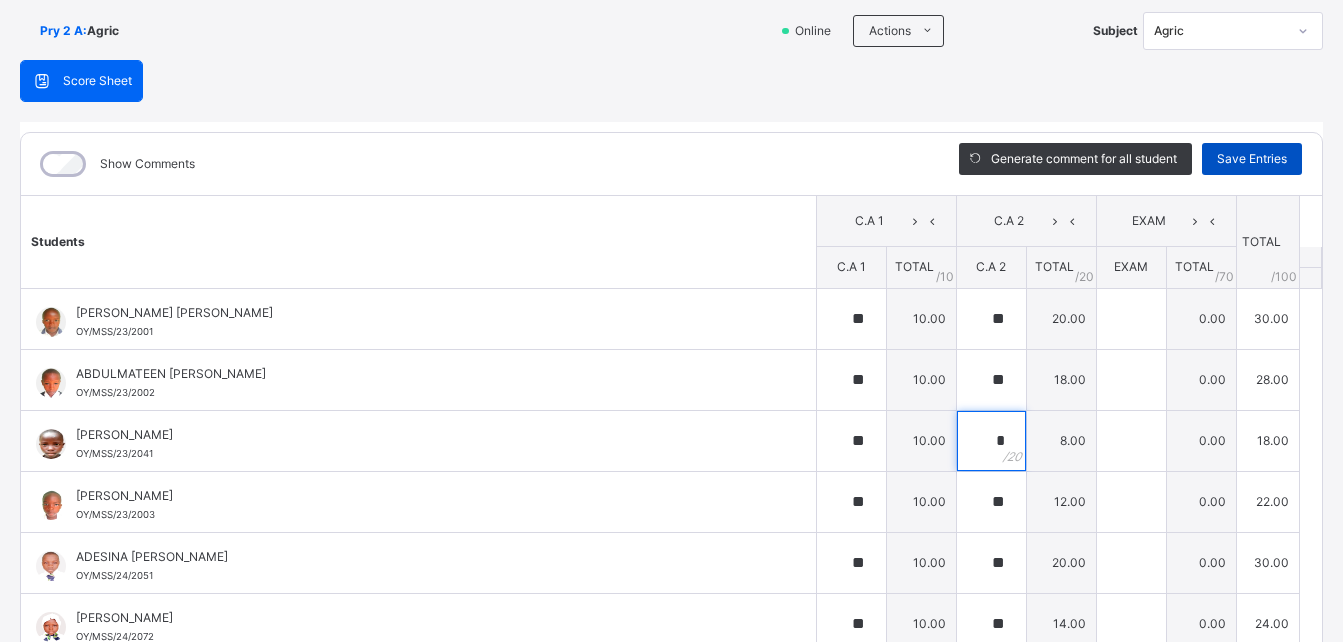 type on "*" 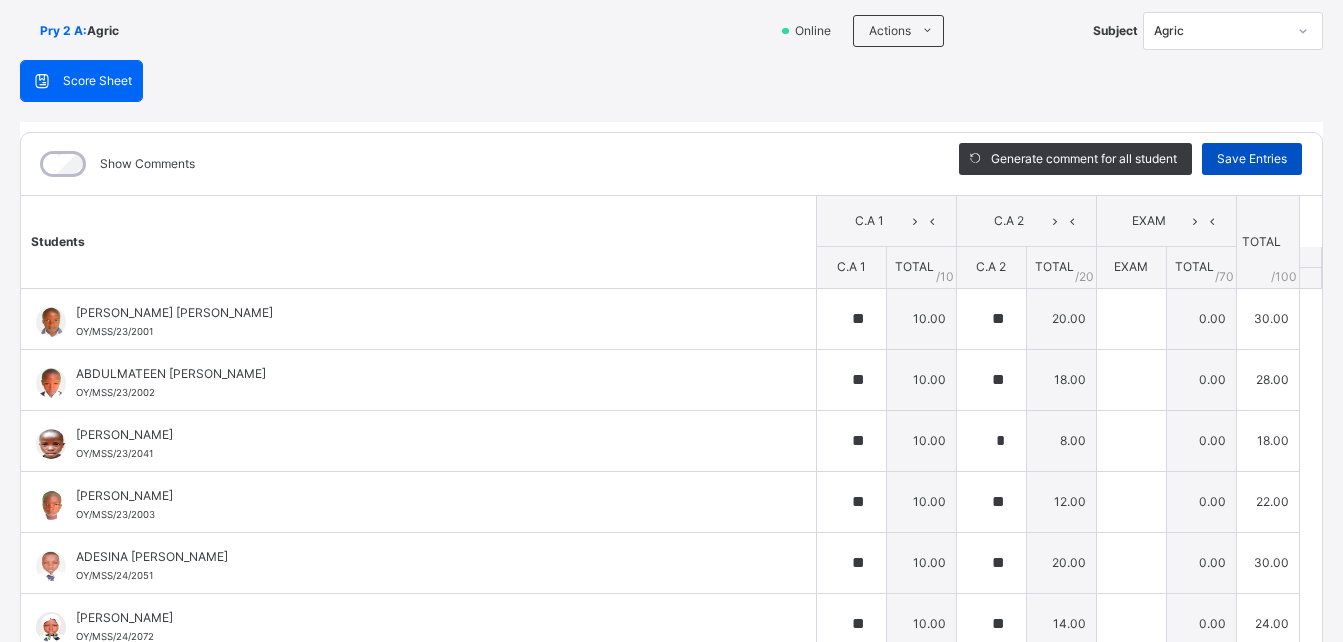 click on "Save Entries" at bounding box center [1252, 159] 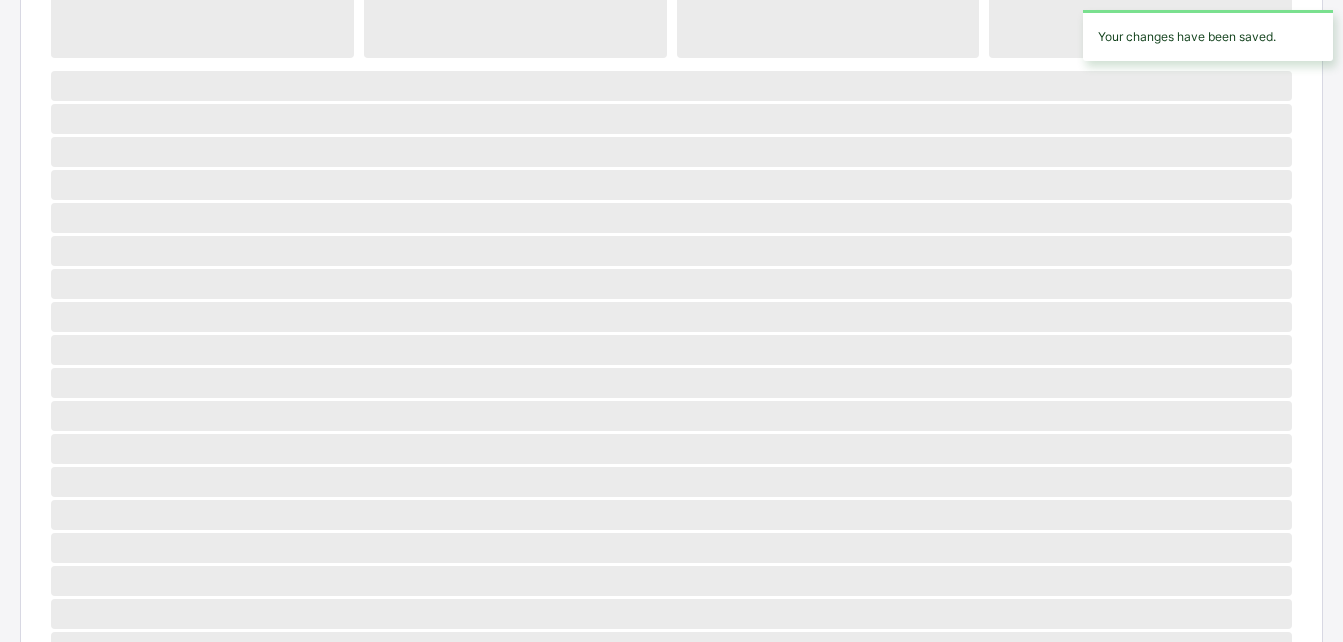 scroll, scrollTop: 458, scrollLeft: 0, axis: vertical 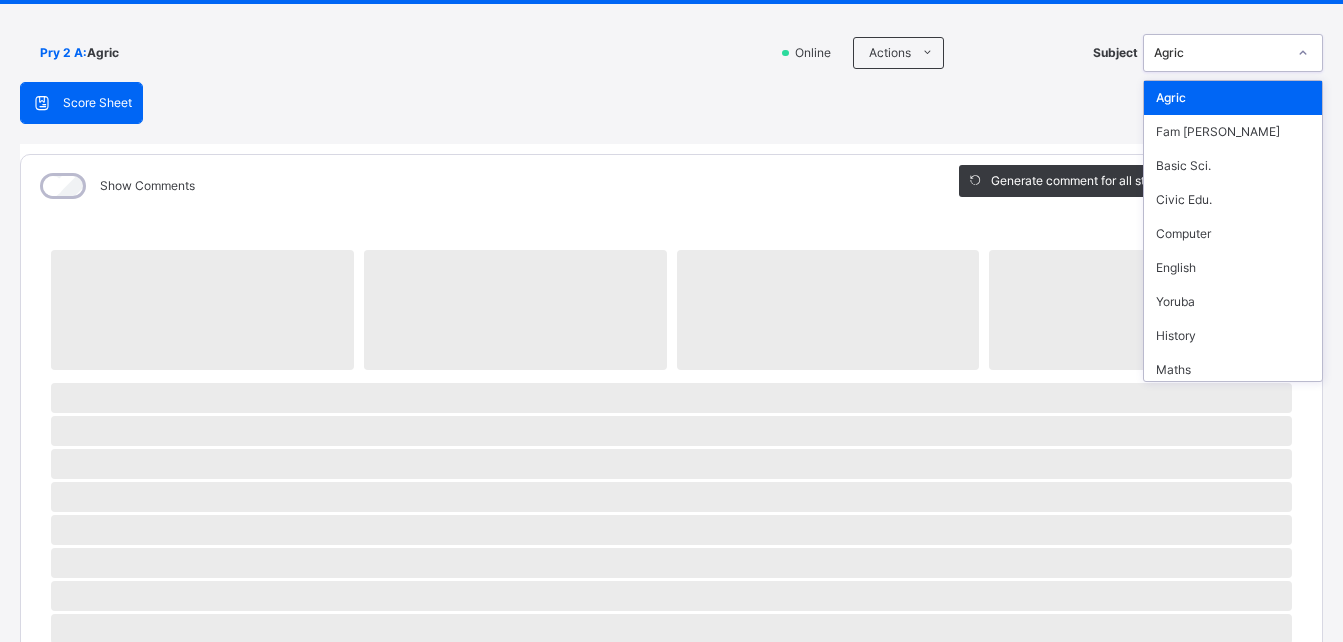 click 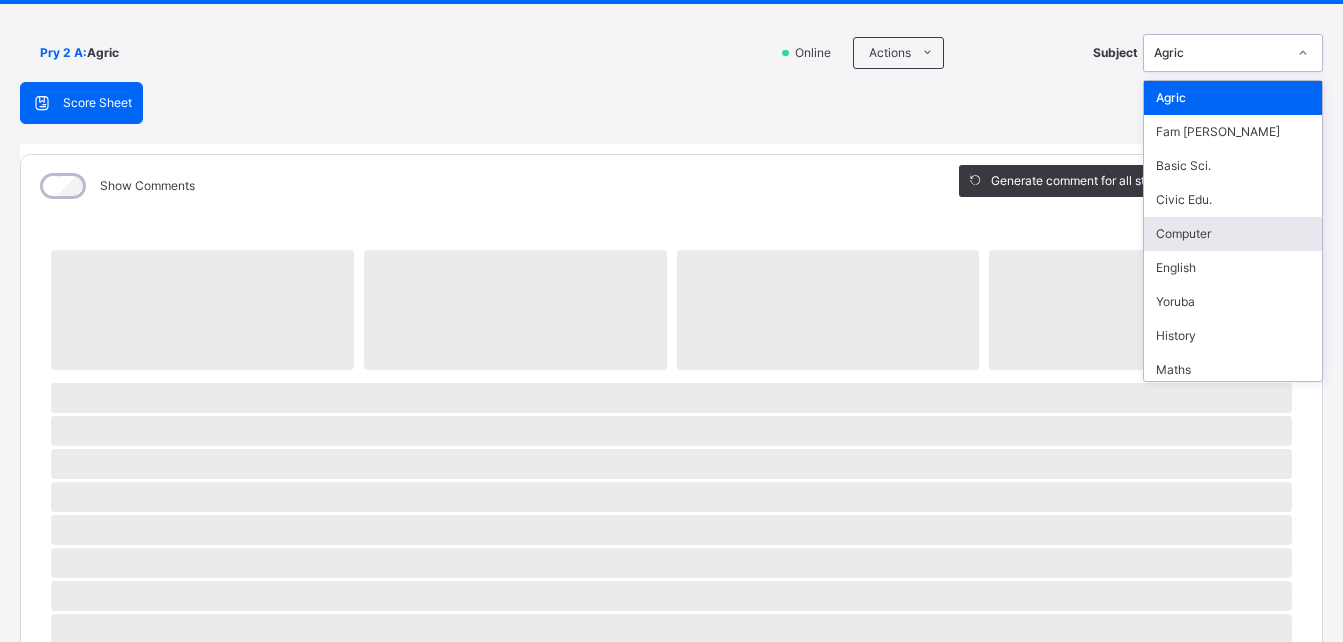 click on "Computer" at bounding box center [1233, 234] 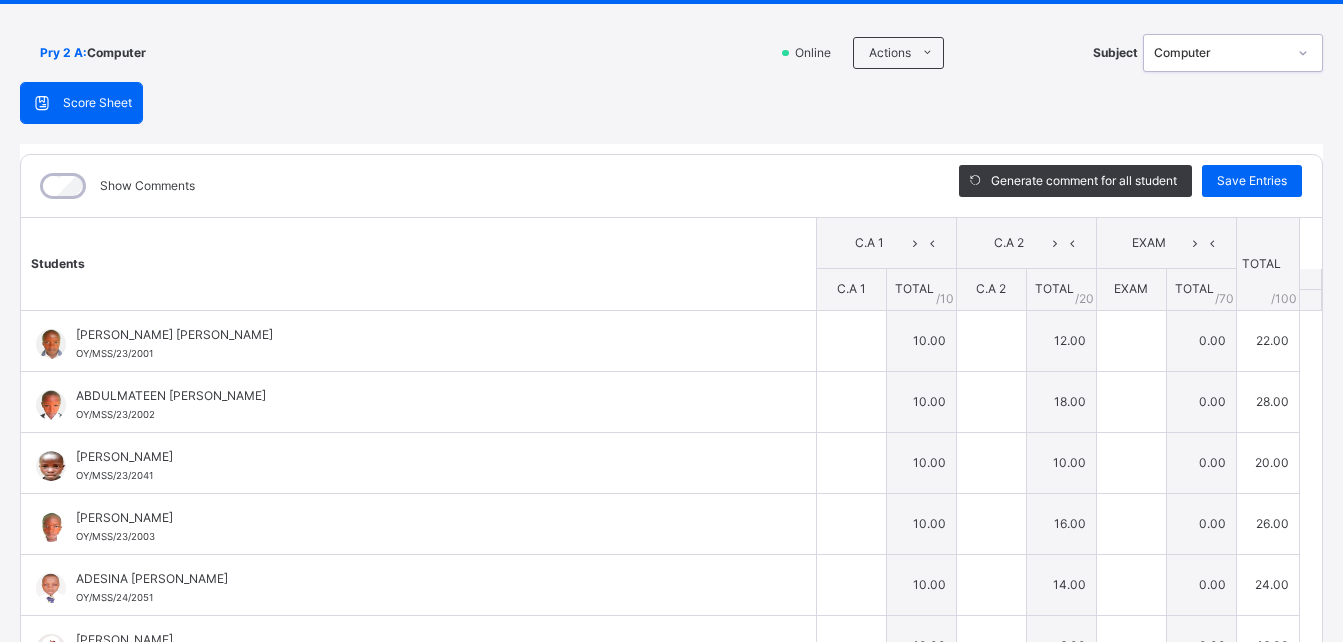 type on "**" 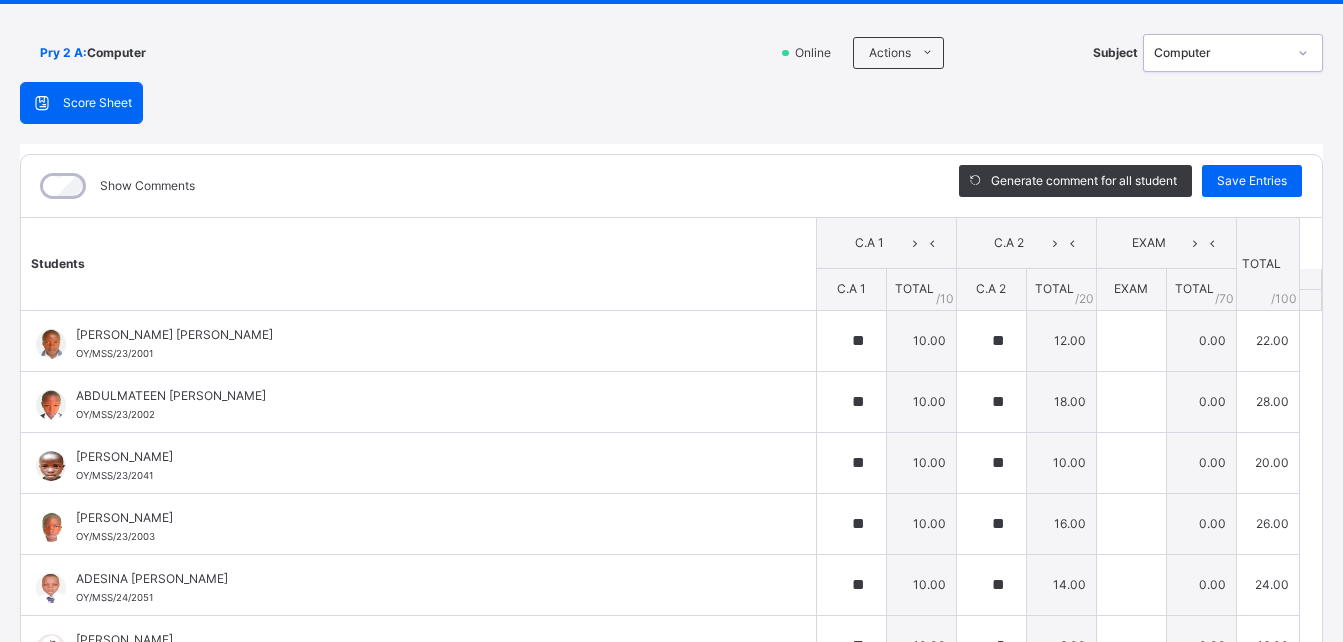 type on "**" 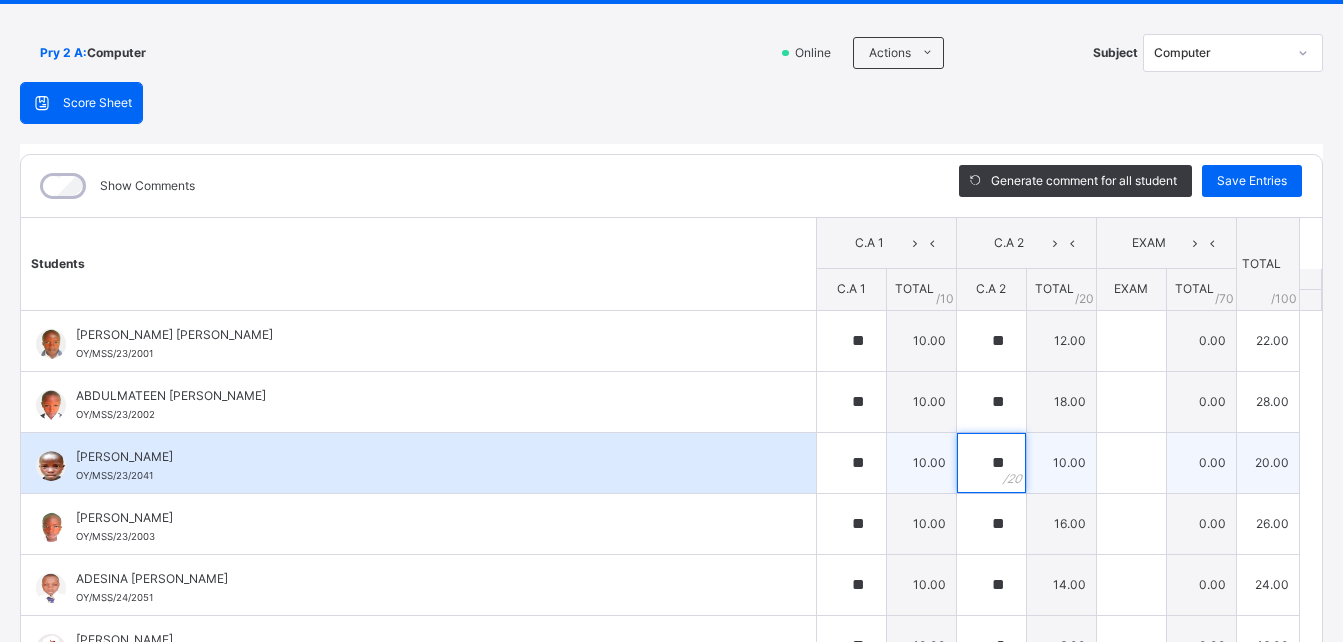 click on "**" at bounding box center [991, 463] 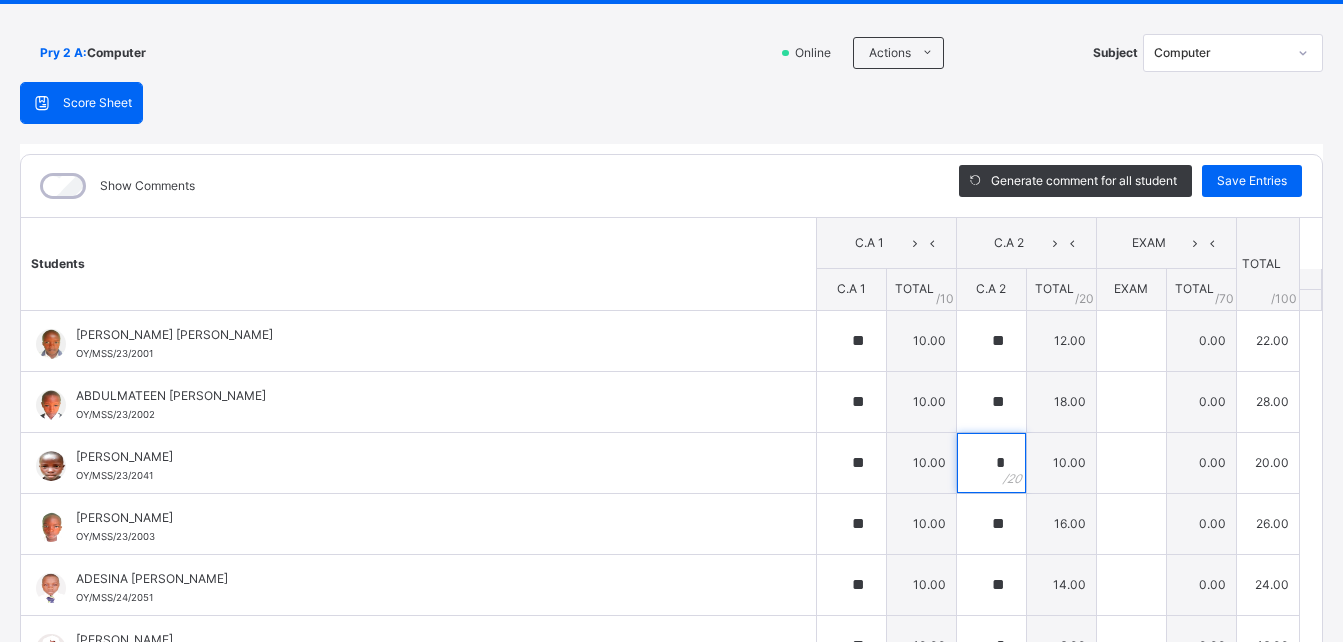 type on "**" 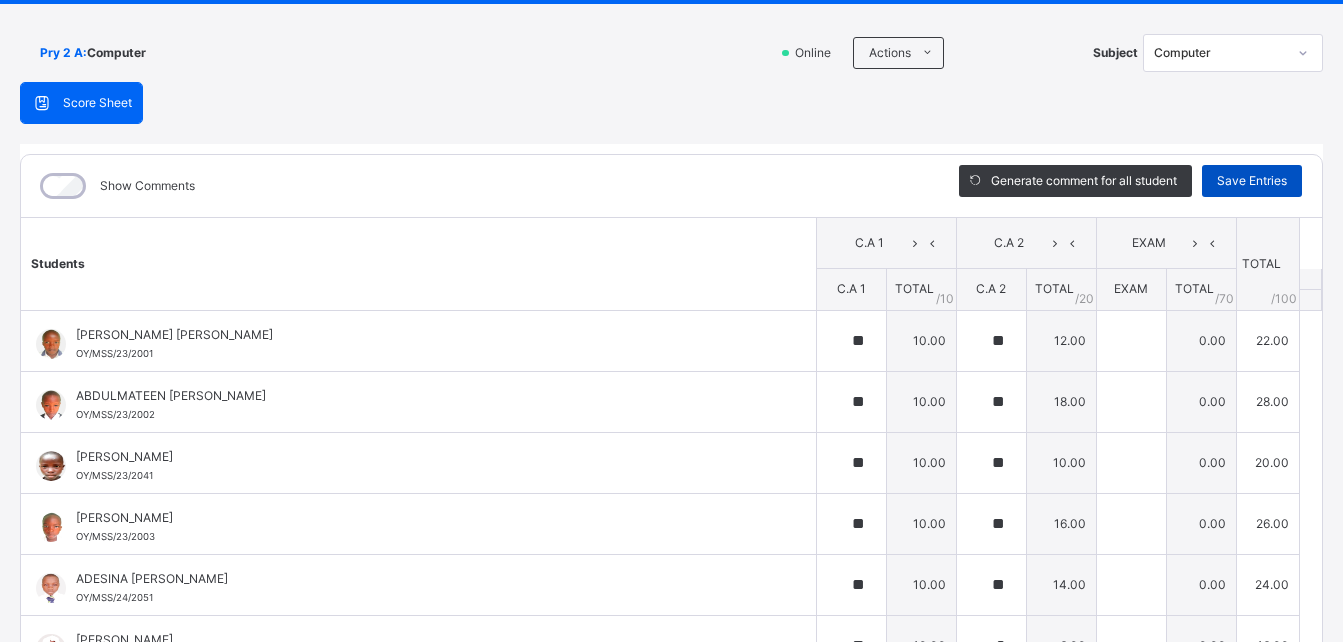 click on "Save Entries" at bounding box center [1252, 181] 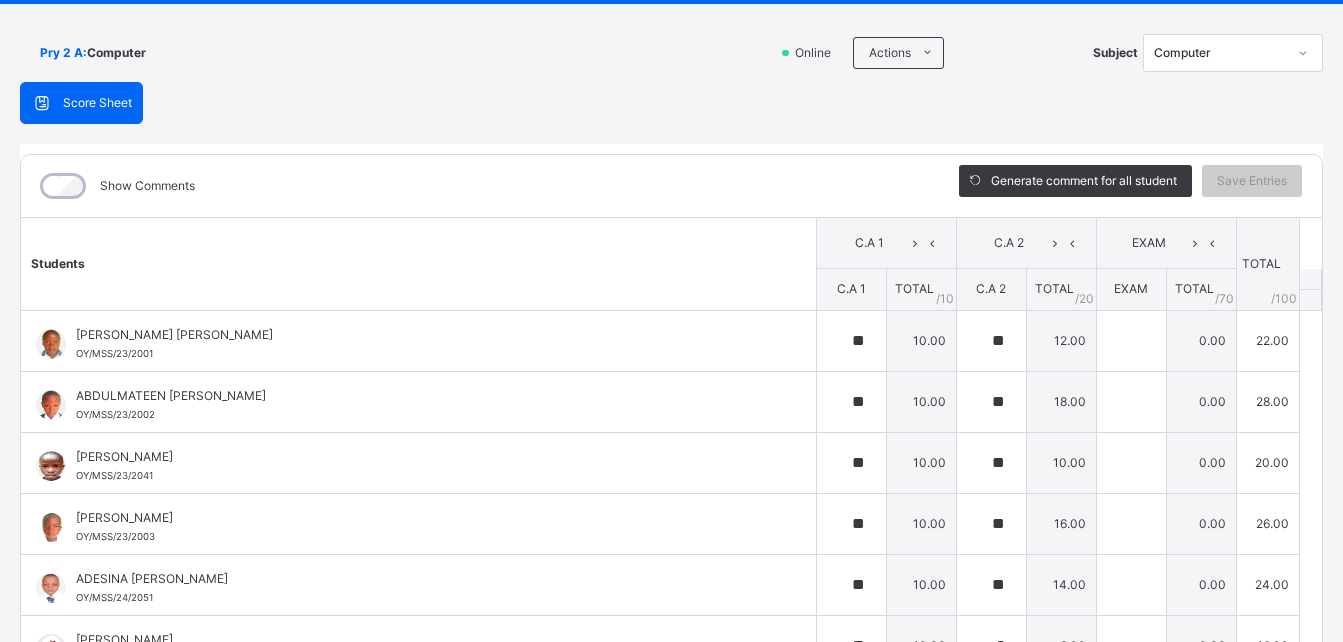 click 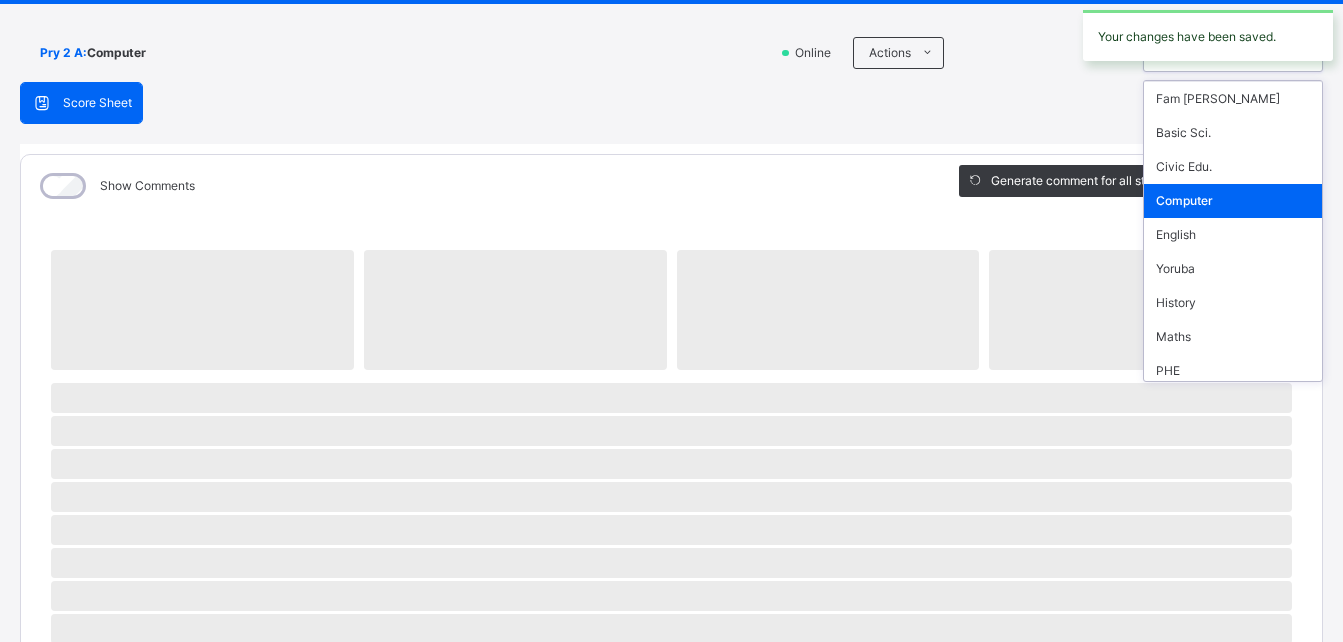 scroll, scrollTop: 54, scrollLeft: 0, axis: vertical 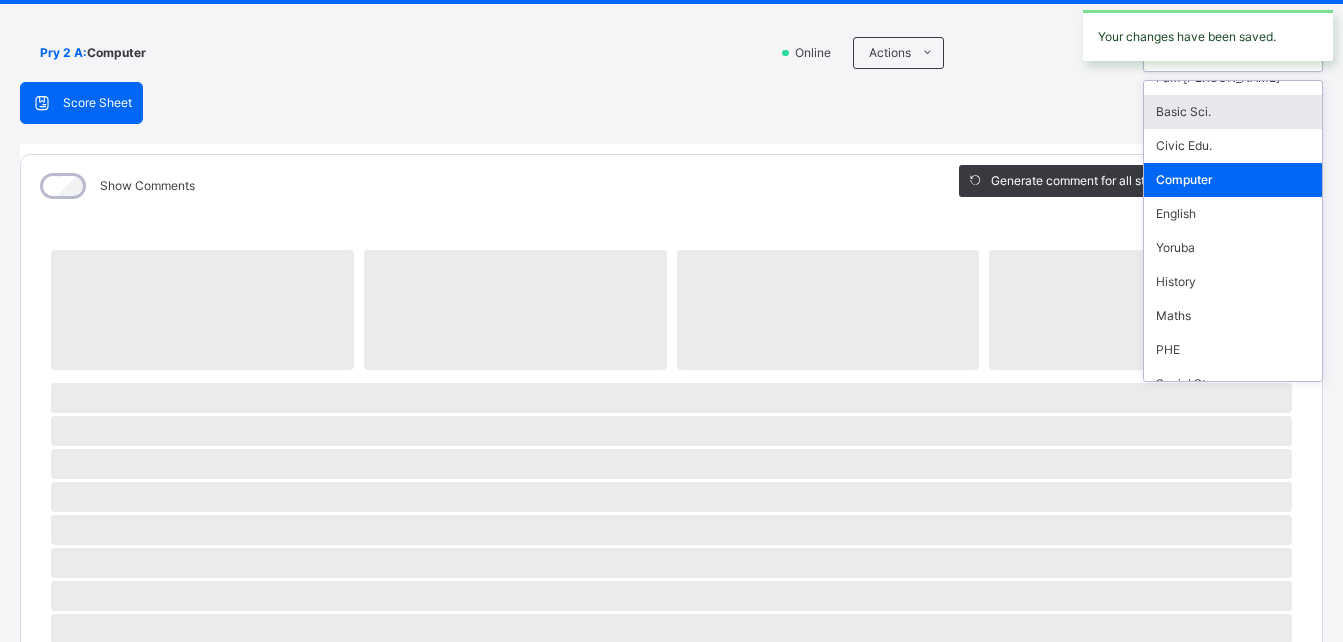 click on "Basic Sci." at bounding box center (1233, 112) 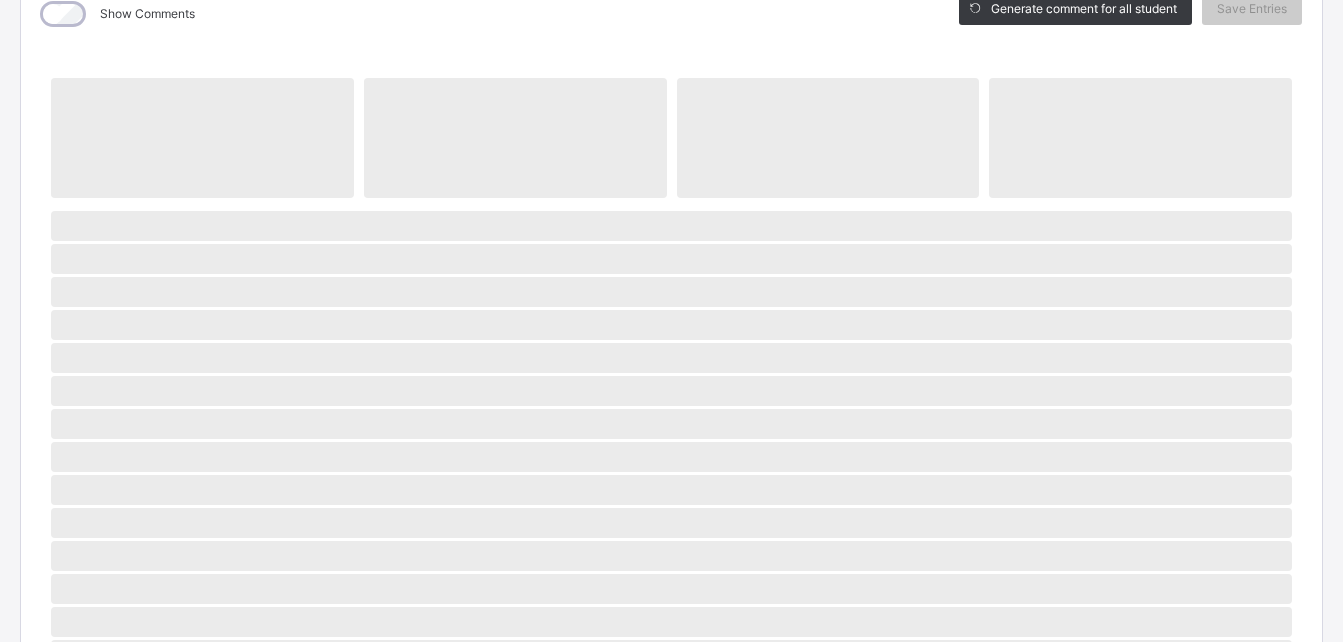 scroll, scrollTop: 291, scrollLeft: 0, axis: vertical 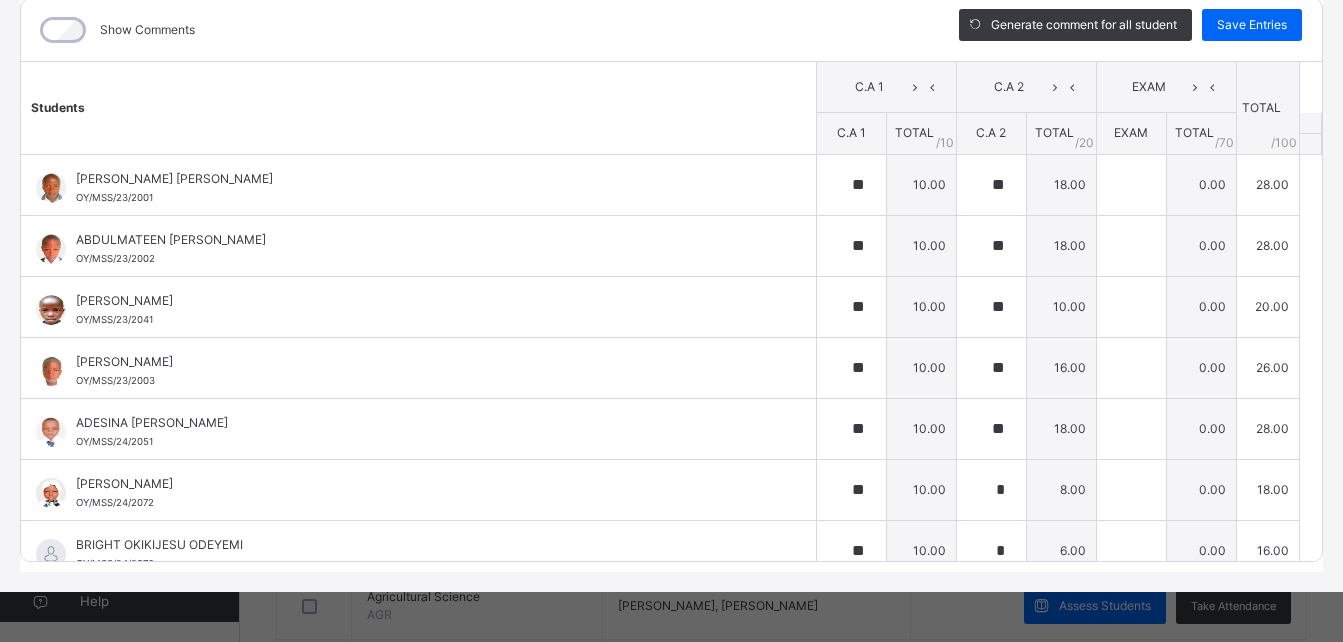 type on "**" 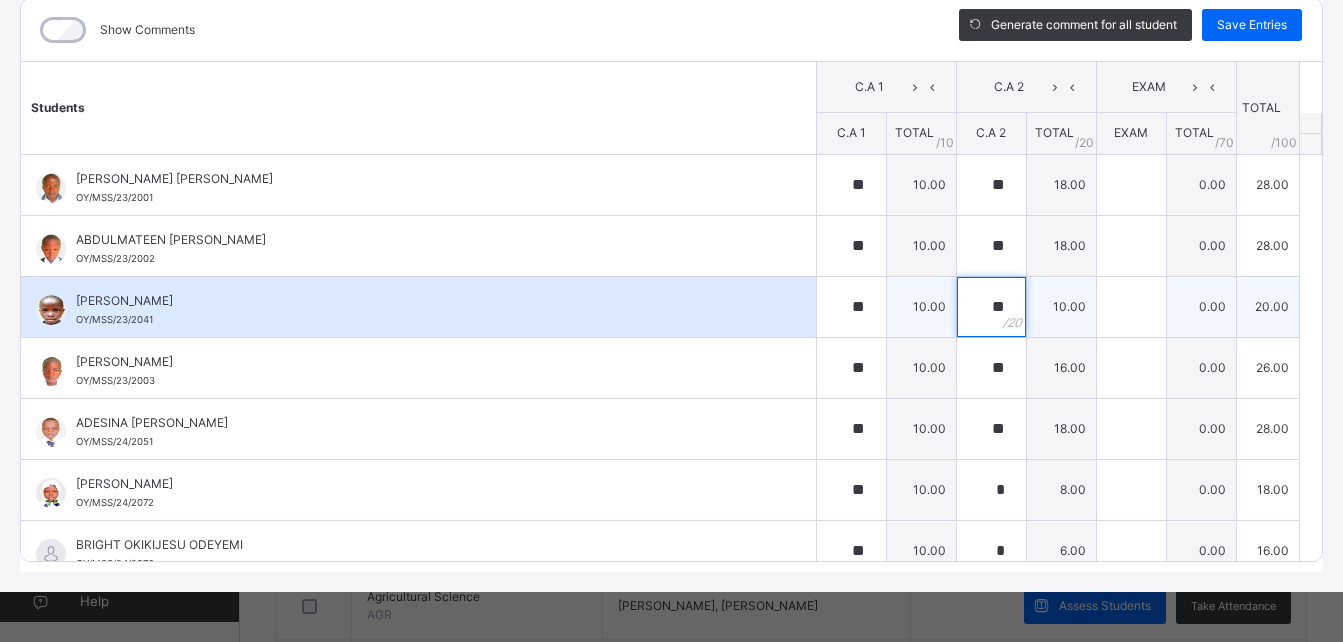 click on "**" at bounding box center [991, 307] 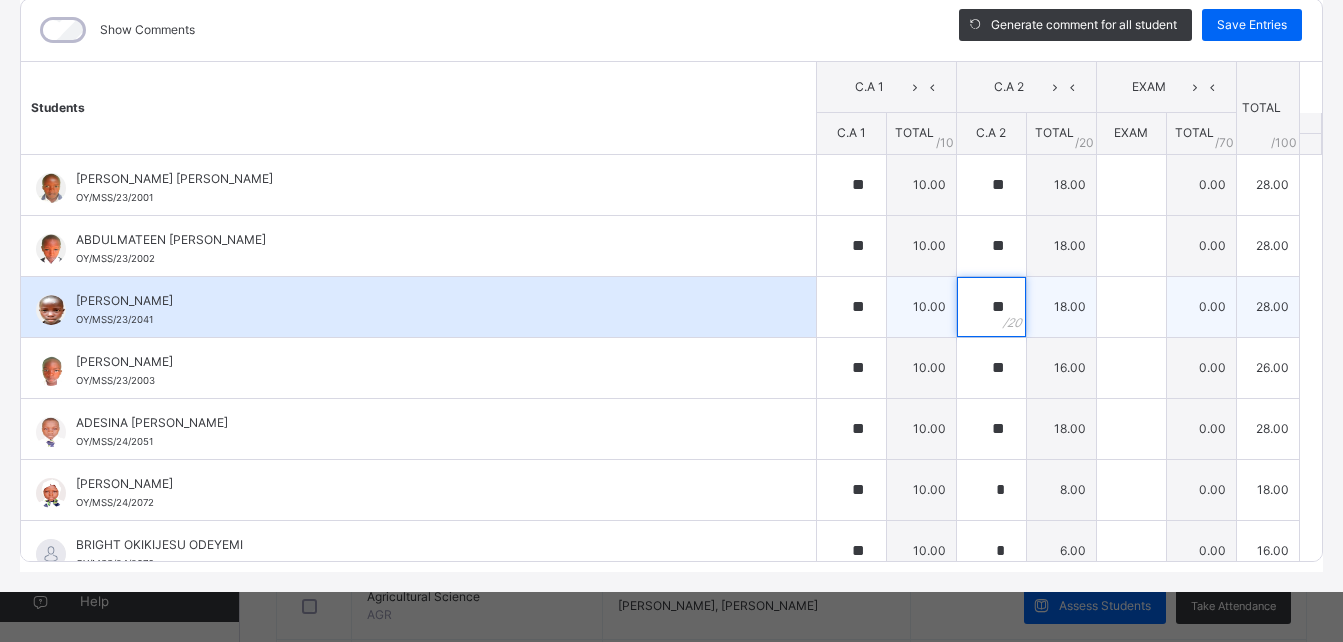 click on "**" at bounding box center (991, 307) 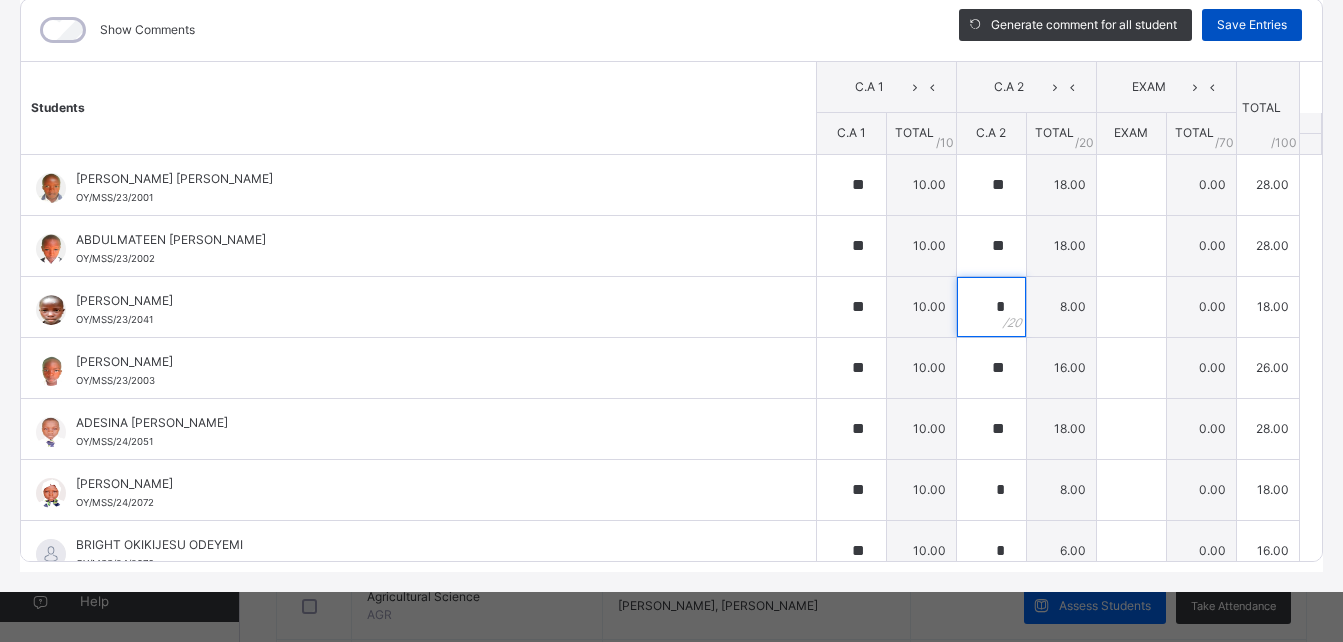 type on "*" 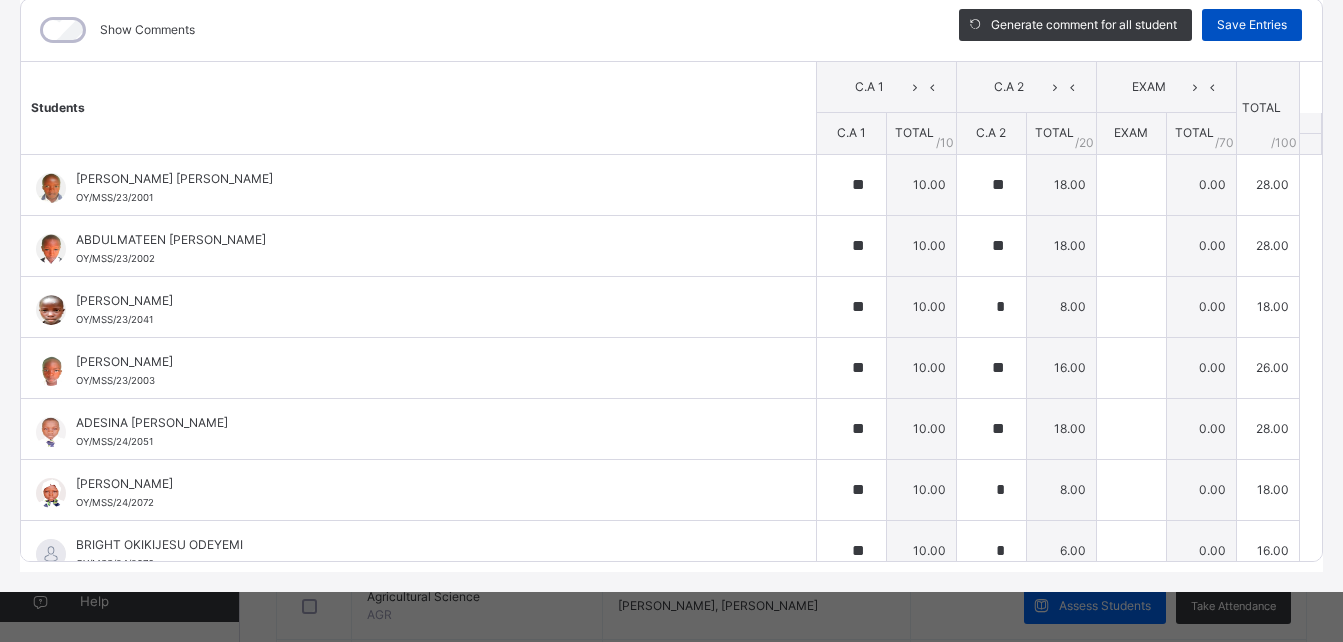 click on "Save Entries" at bounding box center [1252, 25] 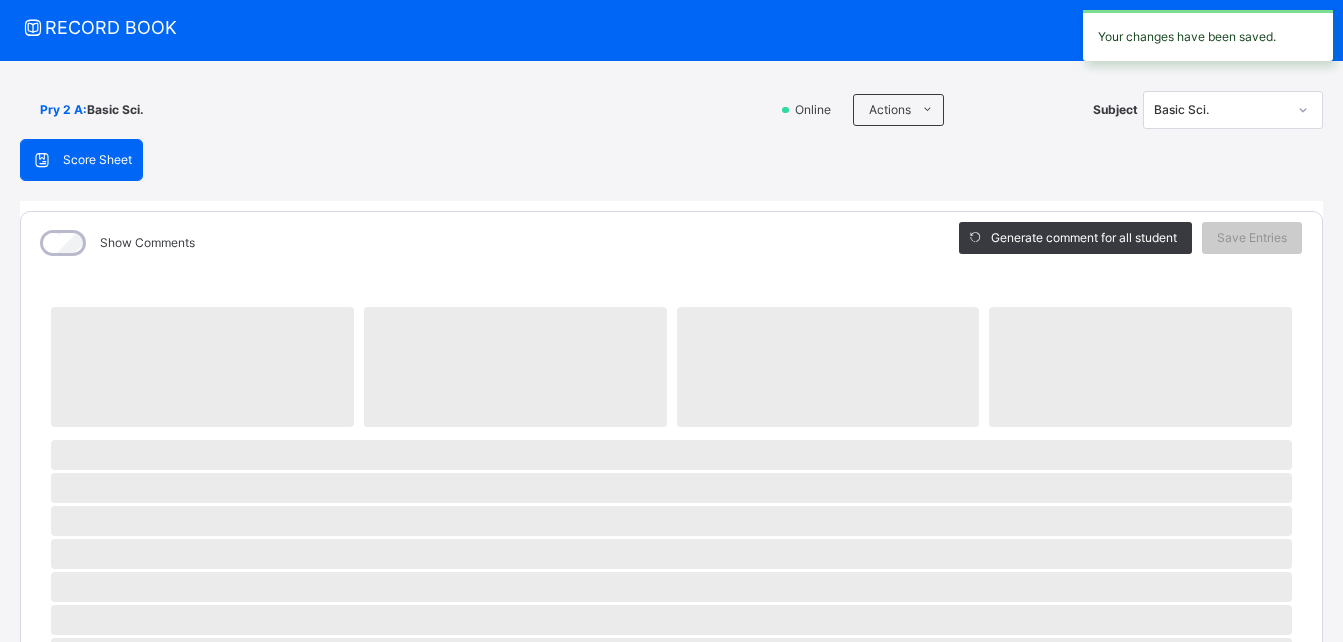 scroll, scrollTop: 53, scrollLeft: 0, axis: vertical 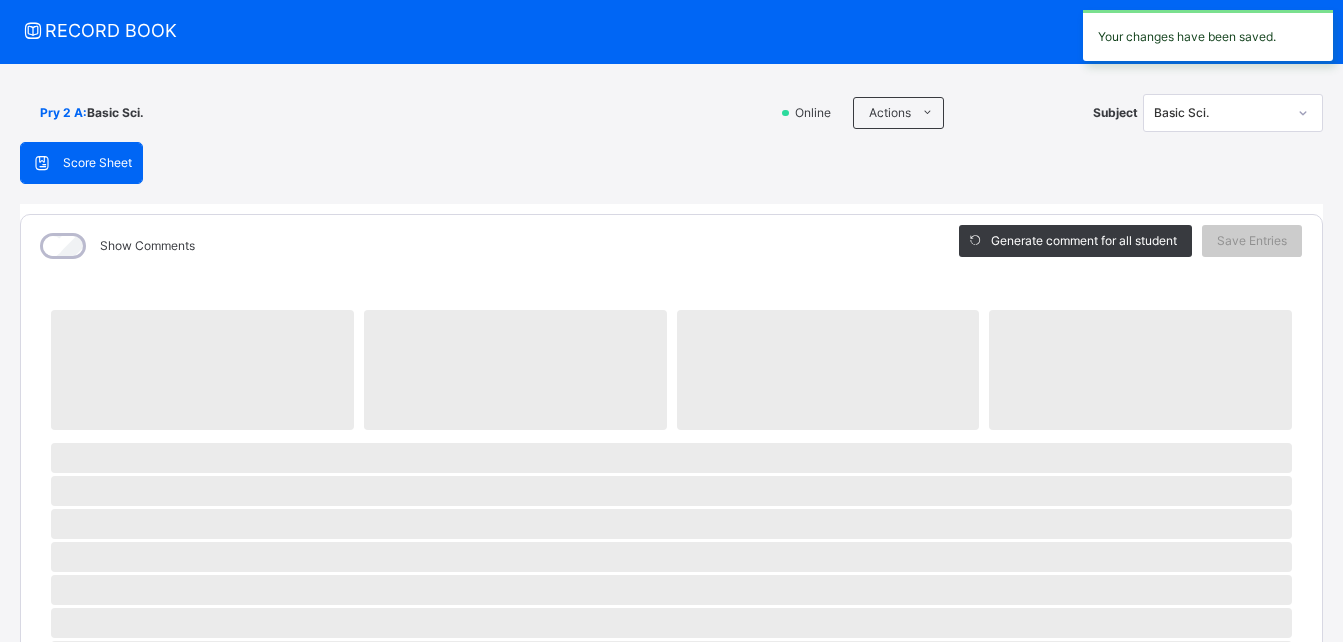 click 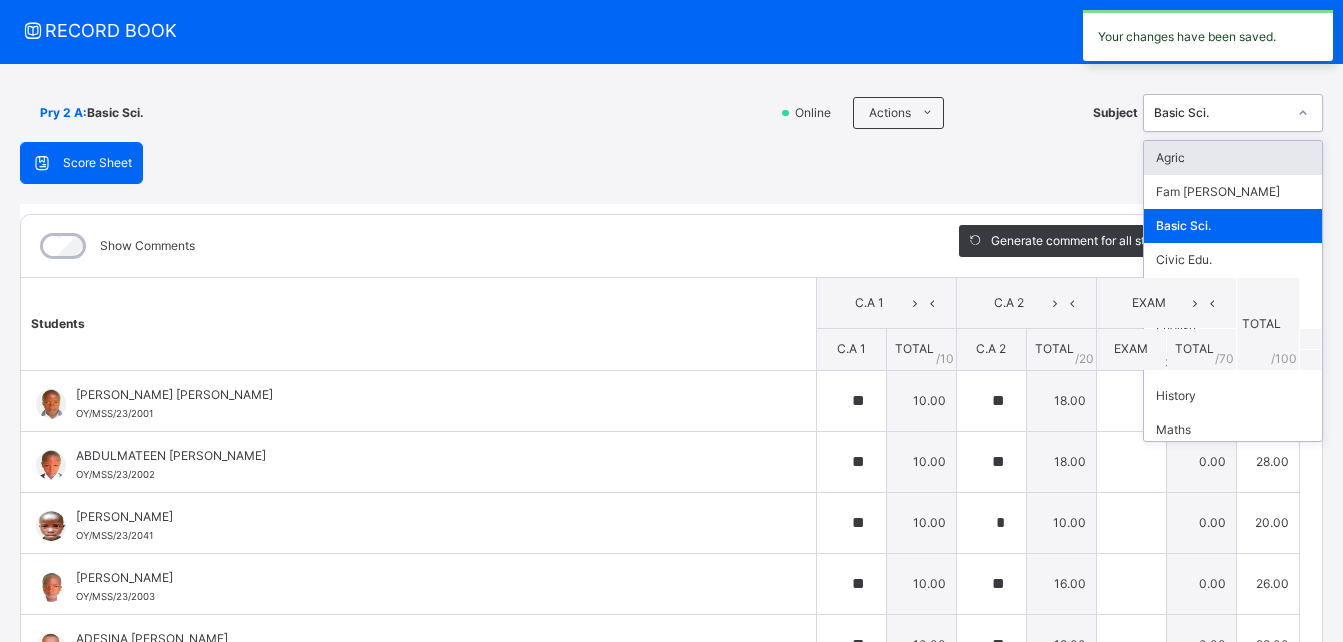 type on "**" 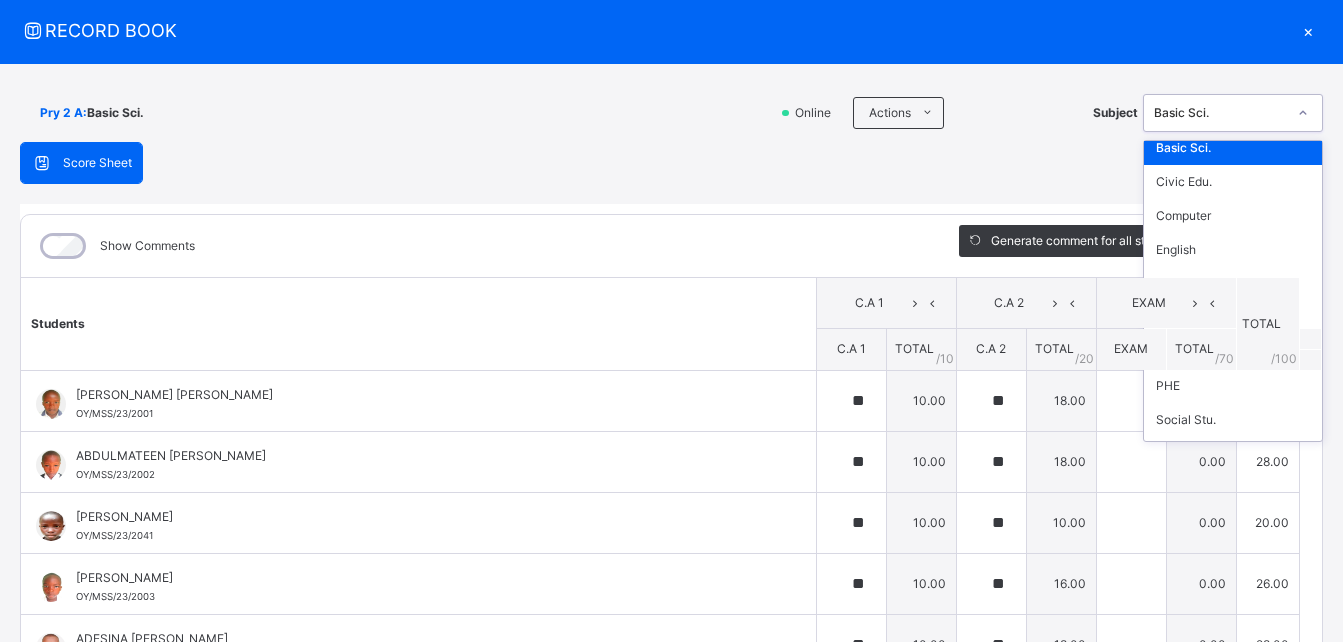 scroll, scrollTop: 142, scrollLeft: 0, axis: vertical 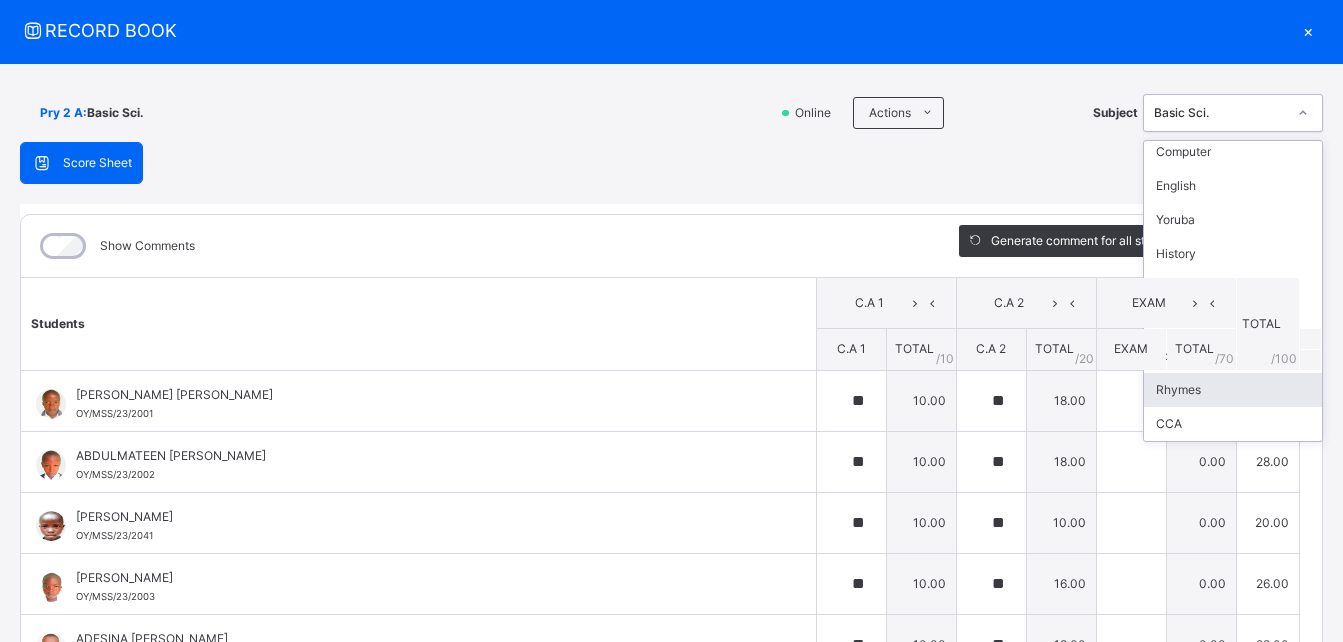 click on "Rhymes" at bounding box center [1233, 390] 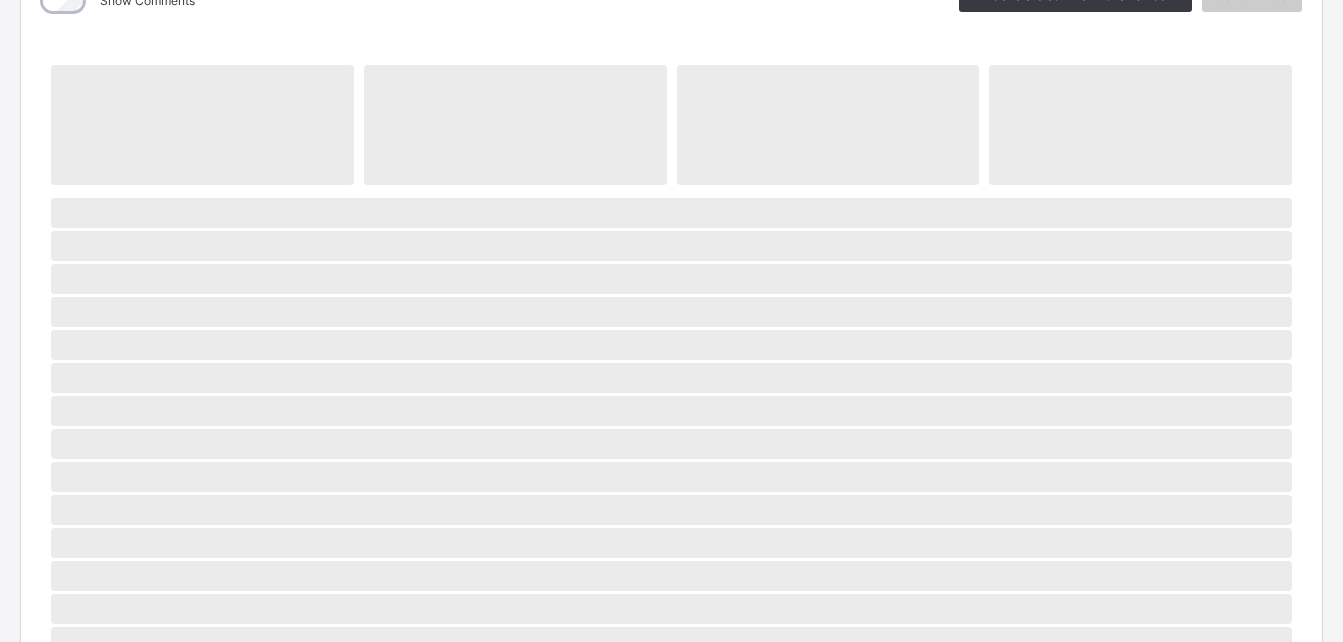 scroll, scrollTop: 324, scrollLeft: 0, axis: vertical 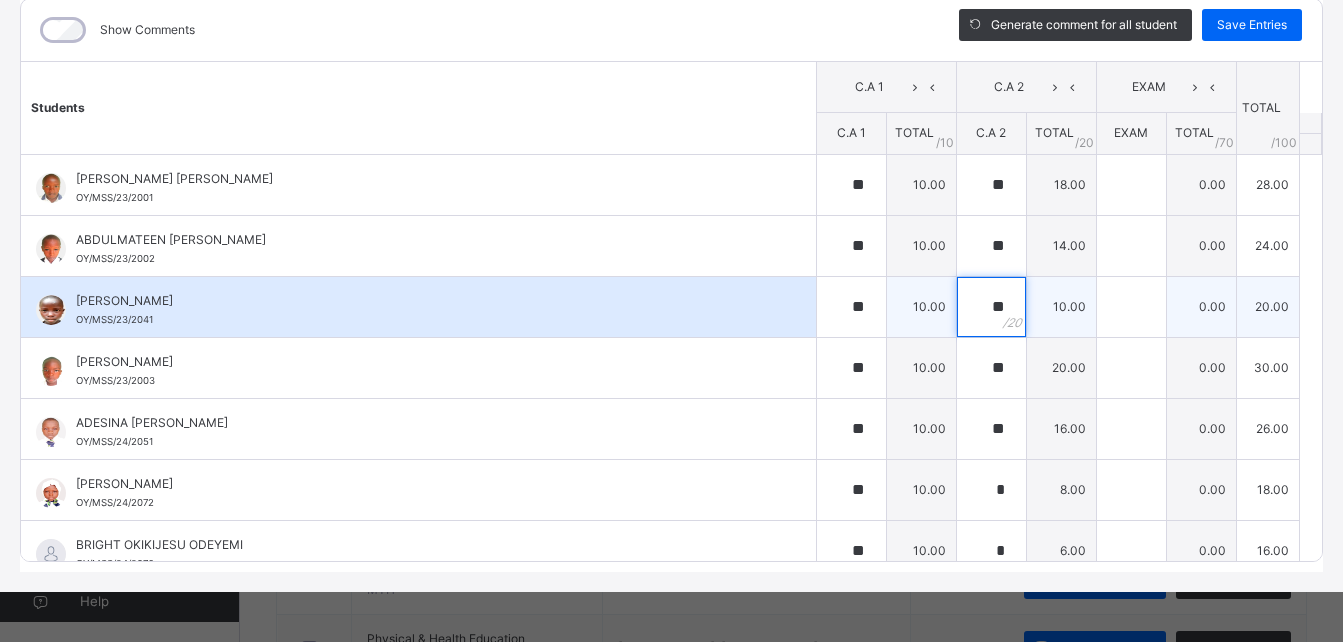 click on "**" at bounding box center (991, 307) 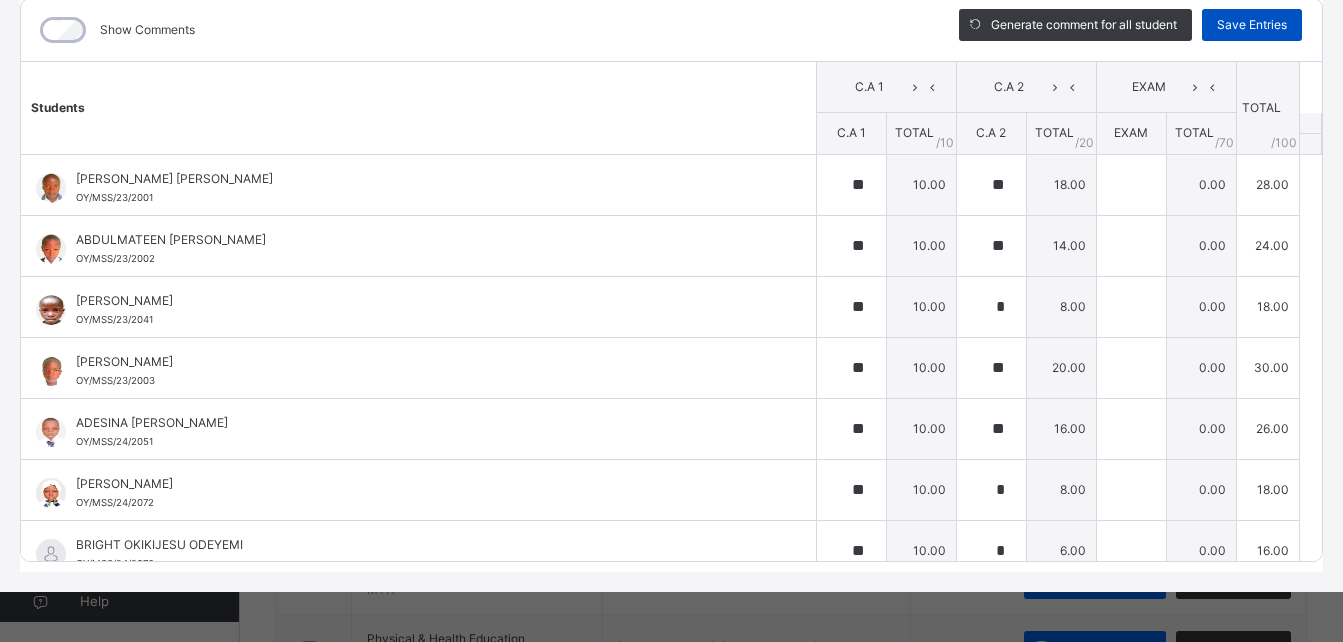click on "Save Entries" at bounding box center (1252, 25) 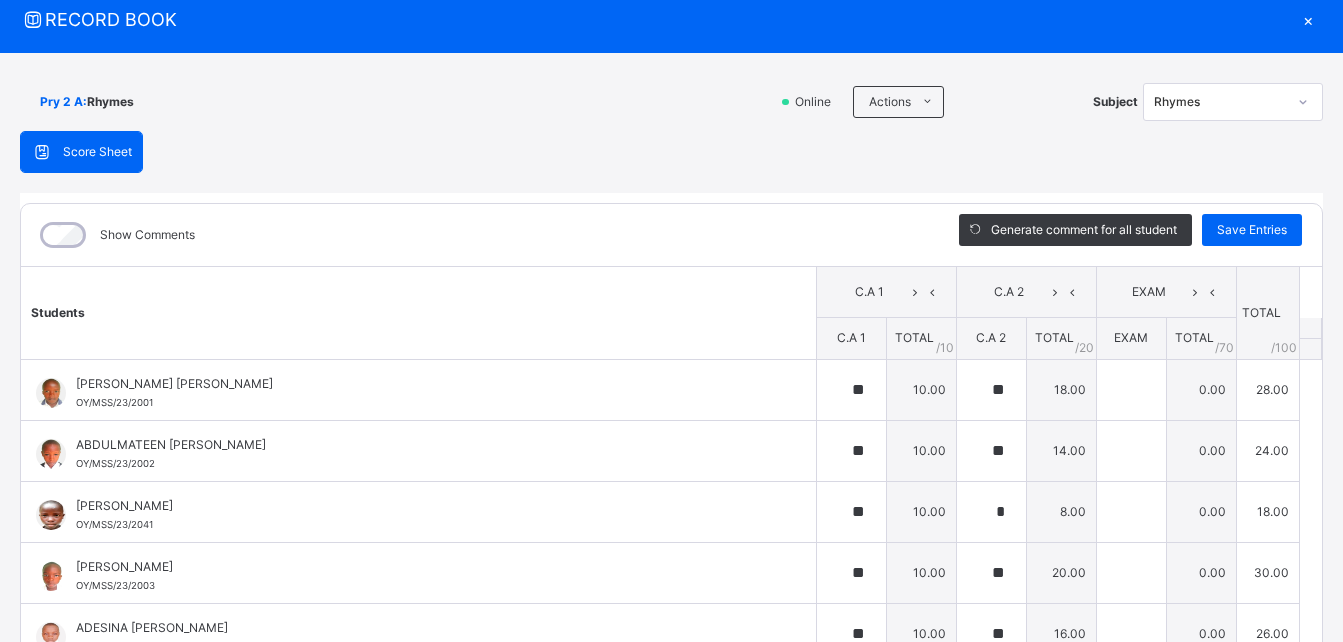 scroll, scrollTop: 42, scrollLeft: 0, axis: vertical 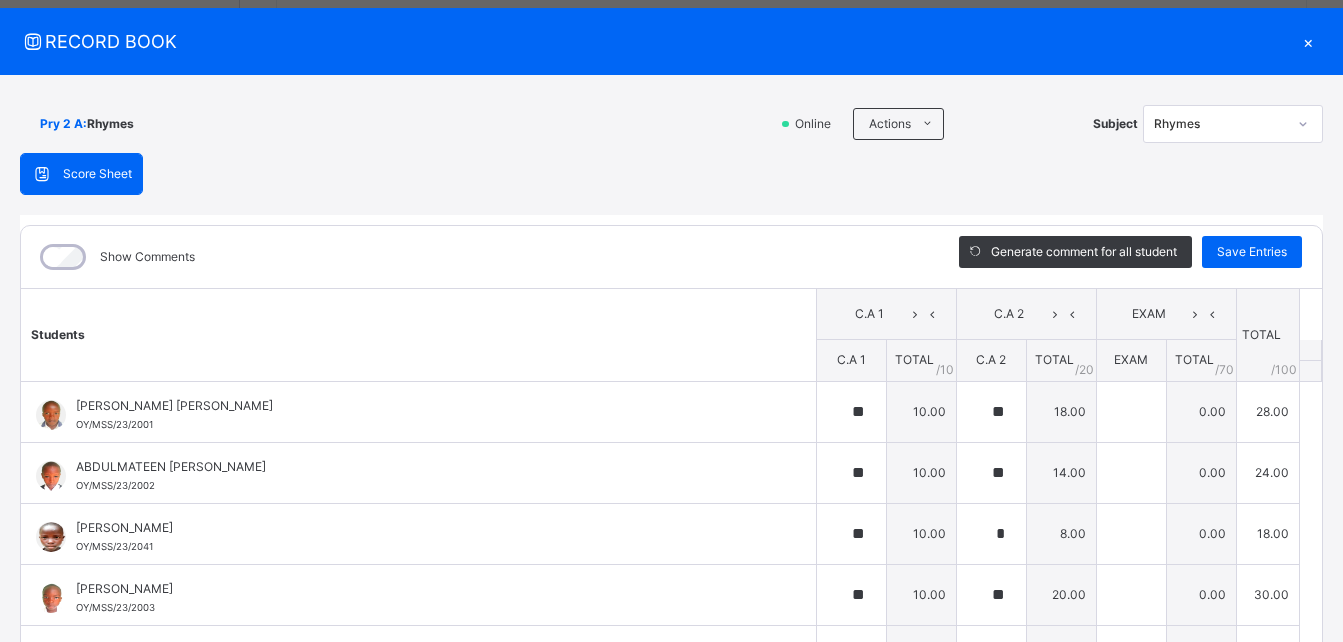 click at bounding box center [1303, 124] 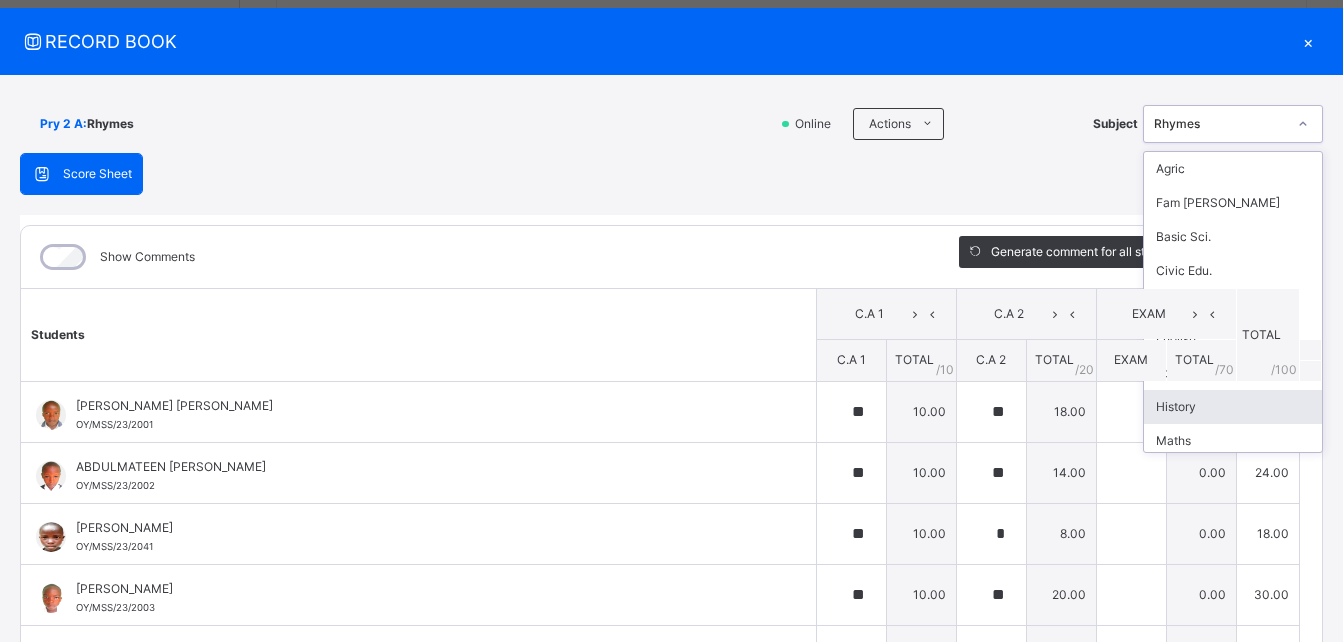 click on "History" at bounding box center [1233, 407] 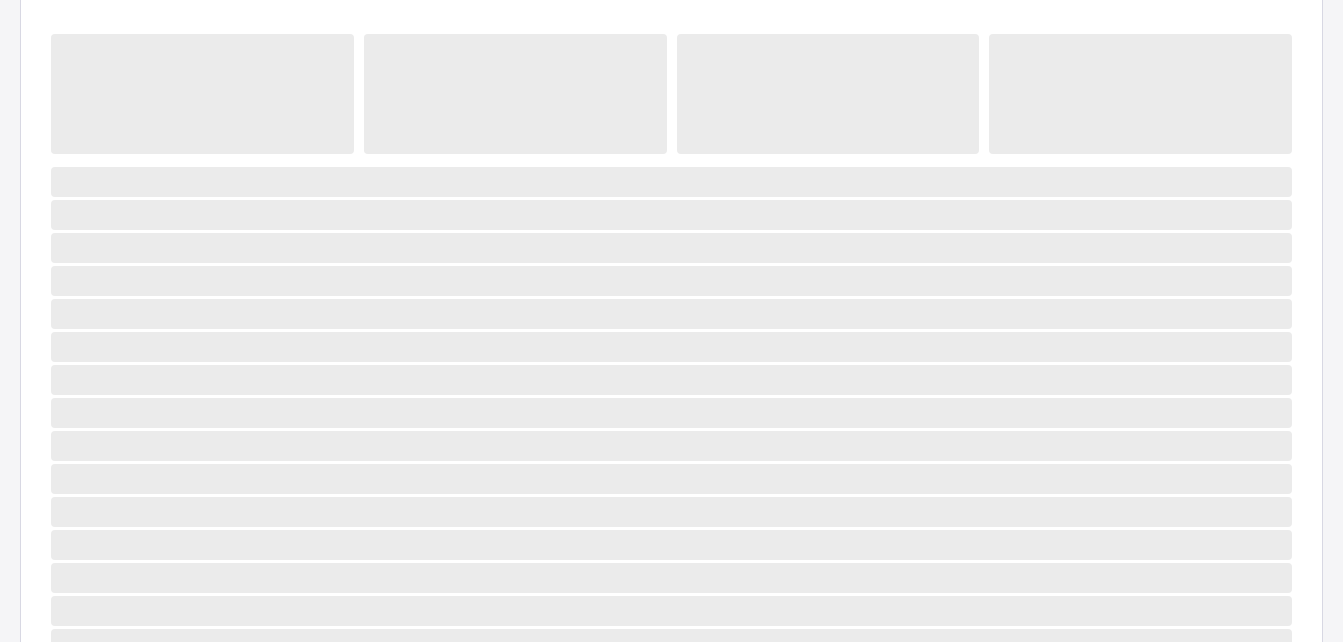 scroll, scrollTop: 356, scrollLeft: 0, axis: vertical 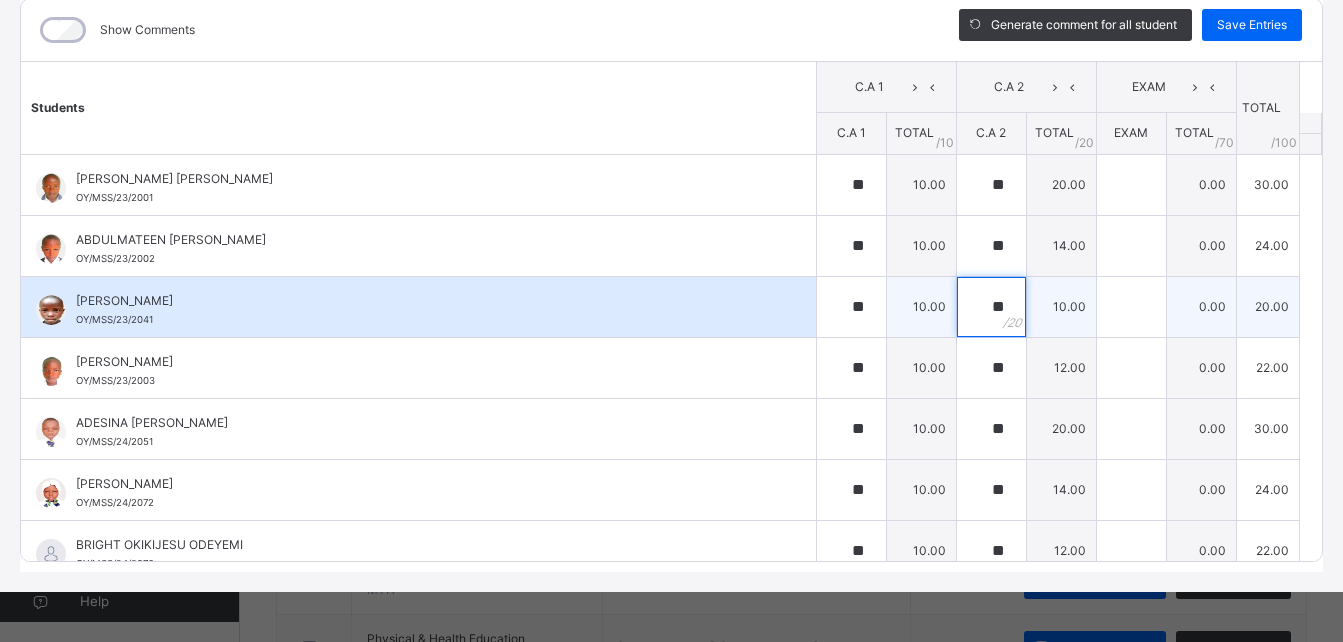 click on "**" at bounding box center (991, 307) 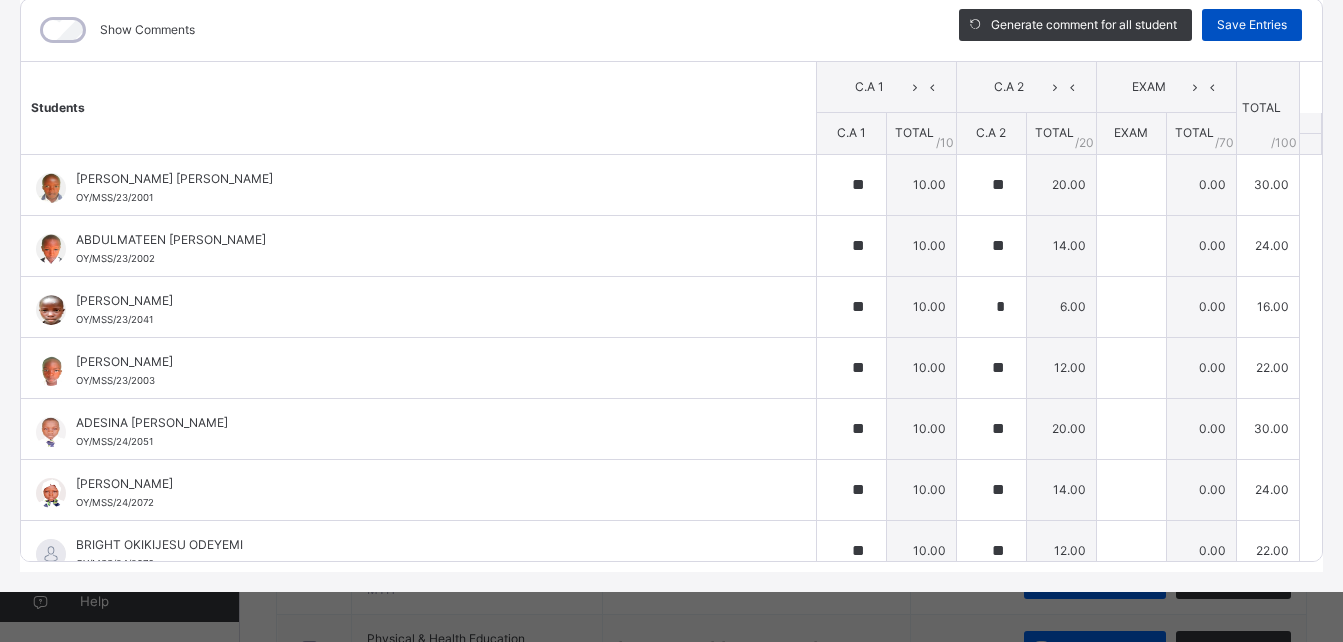 click on "Save Entries" at bounding box center [1252, 25] 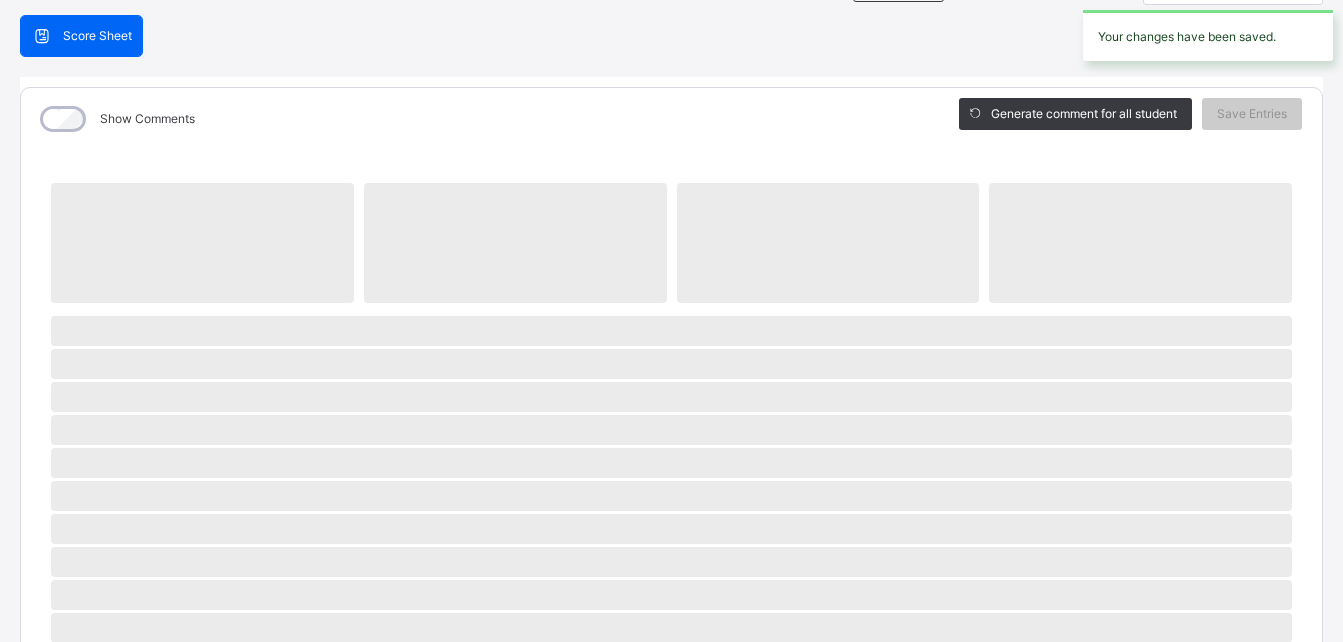 scroll, scrollTop: 45, scrollLeft: 0, axis: vertical 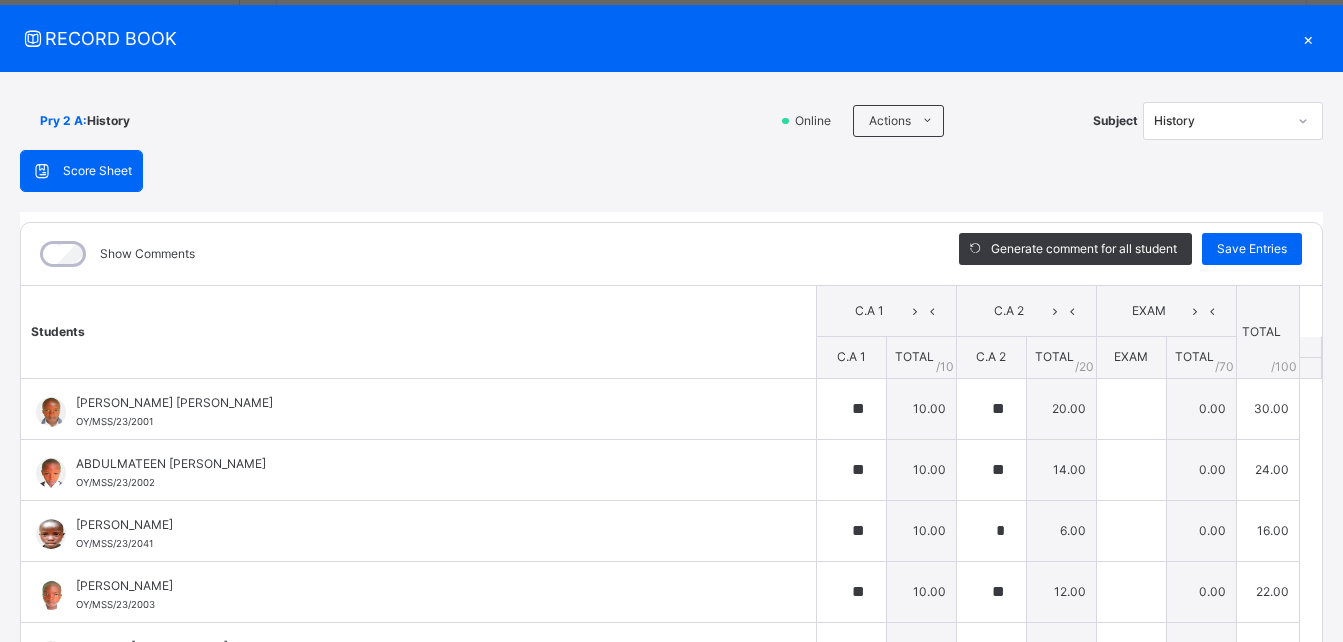 click on "×" at bounding box center [1308, 38] 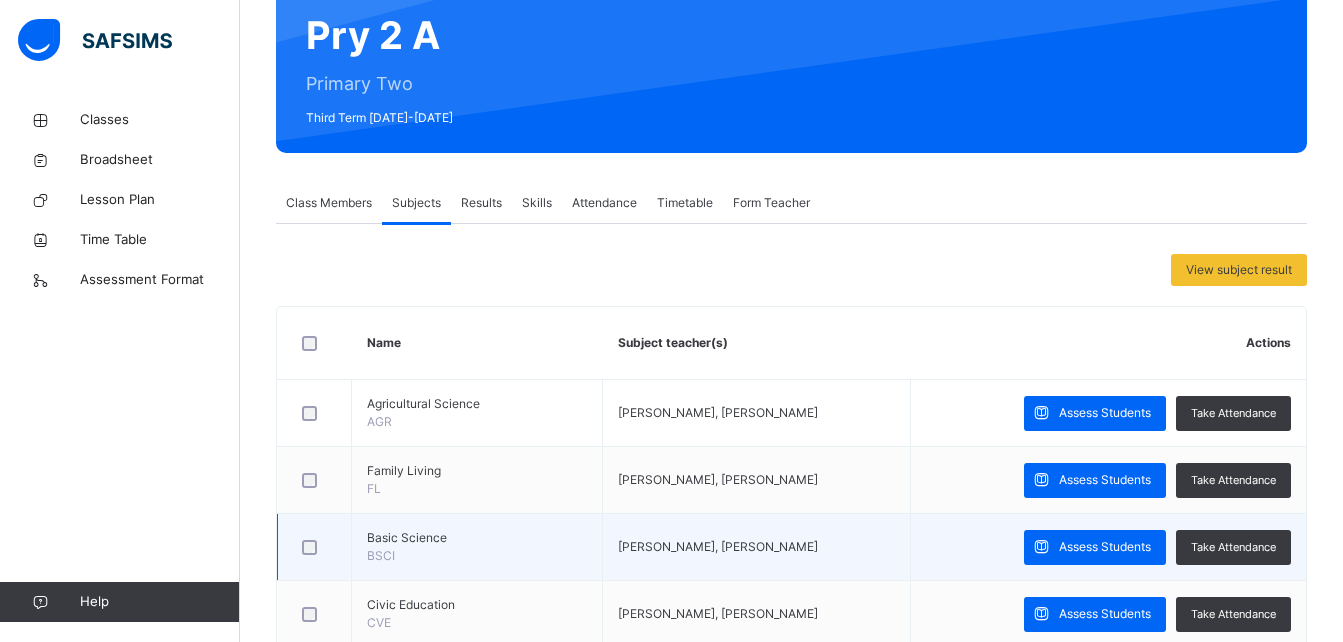 scroll, scrollTop: 561, scrollLeft: 0, axis: vertical 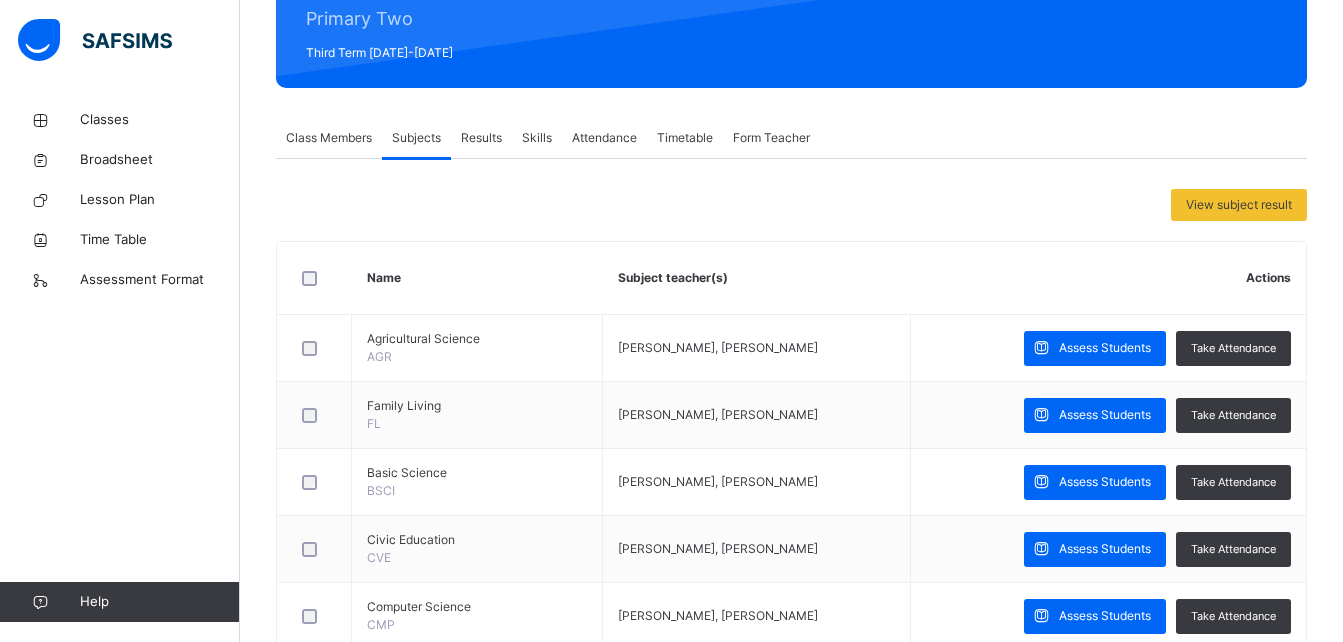 click on "Results" at bounding box center (481, 138) 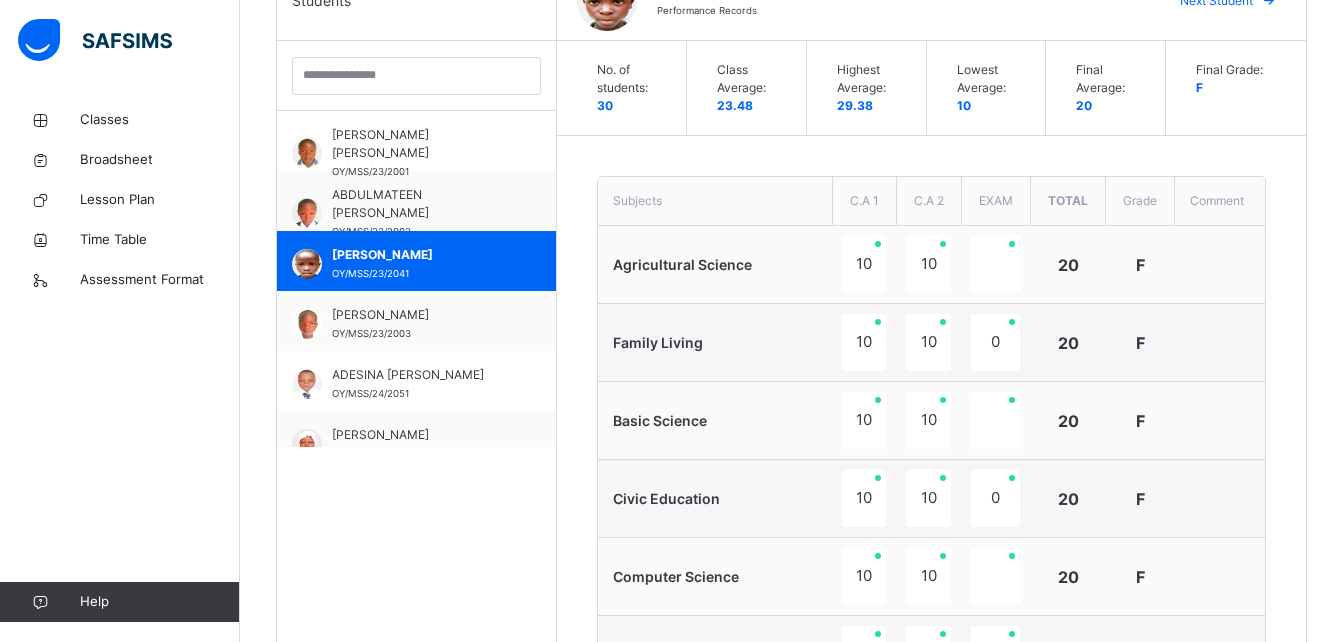scroll, scrollTop: 552, scrollLeft: 0, axis: vertical 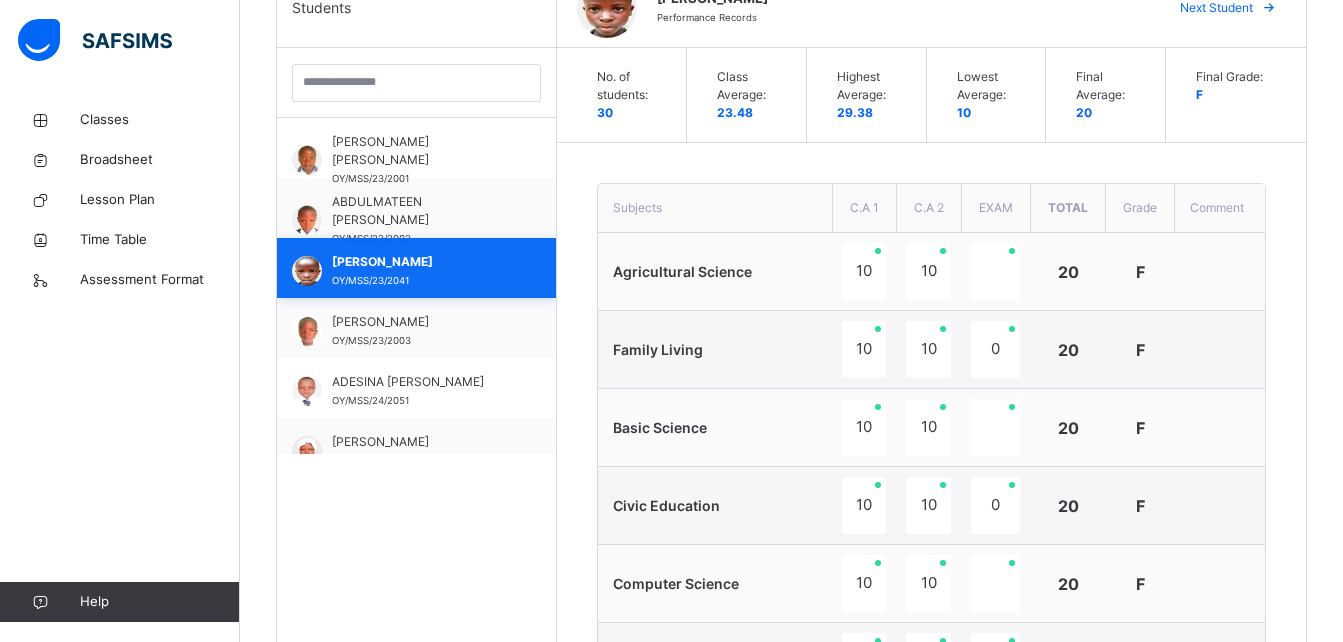 click on "[PERSON_NAME]" at bounding box center [421, 262] 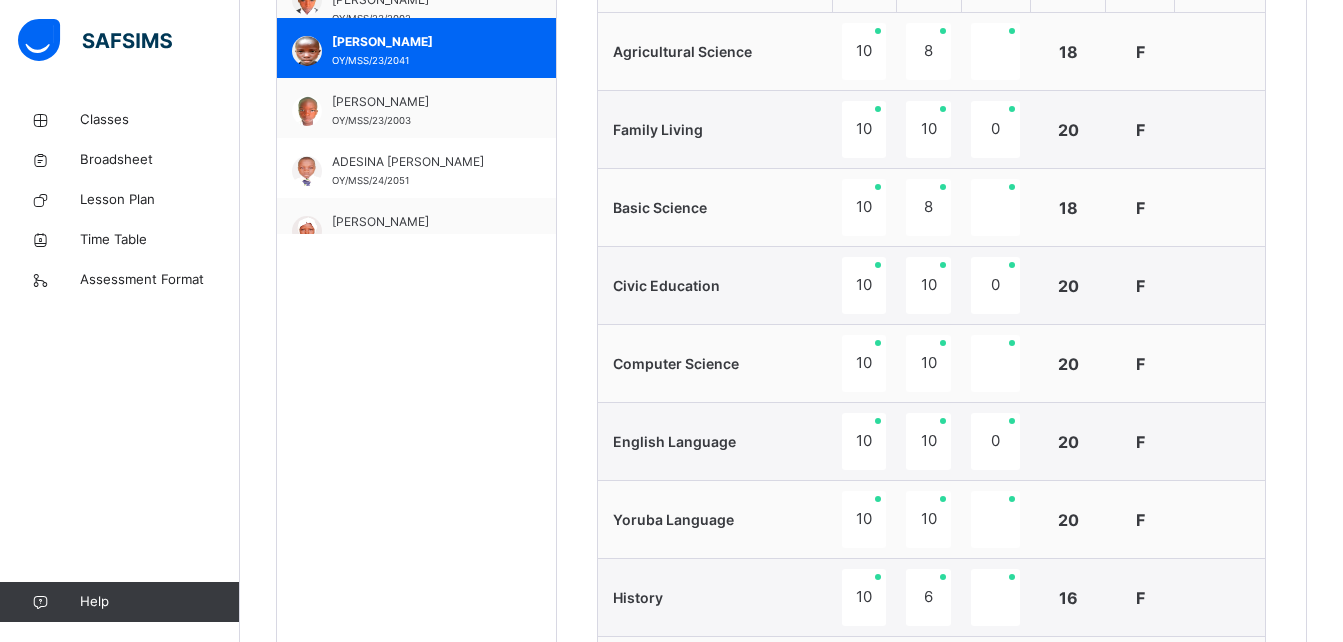 scroll, scrollTop: 768, scrollLeft: 0, axis: vertical 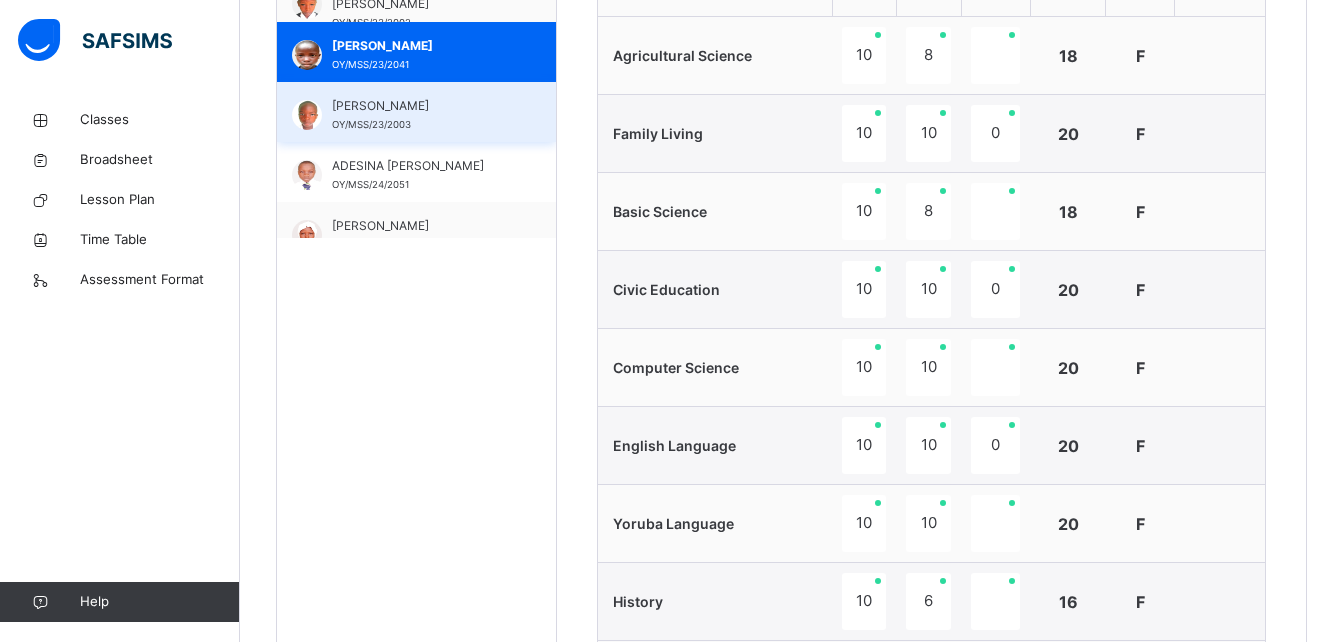 click on "[PERSON_NAME]  OY/MSS/23/2003" at bounding box center [416, 112] 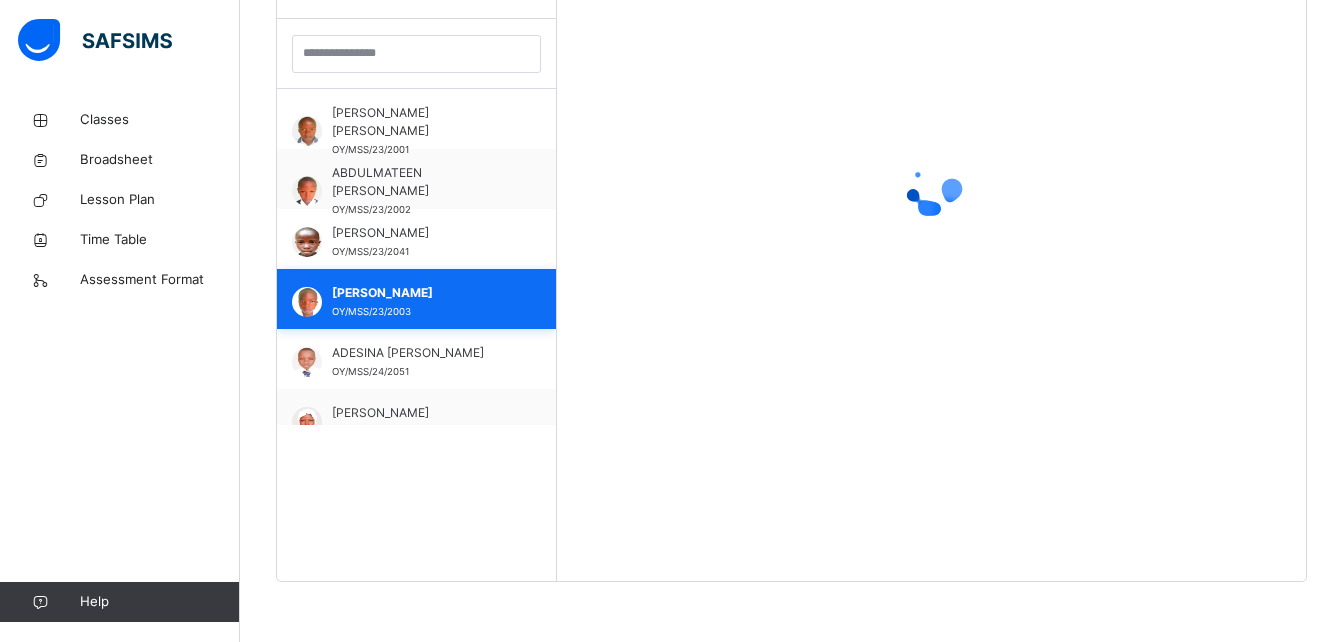 scroll, scrollTop: 581, scrollLeft: 0, axis: vertical 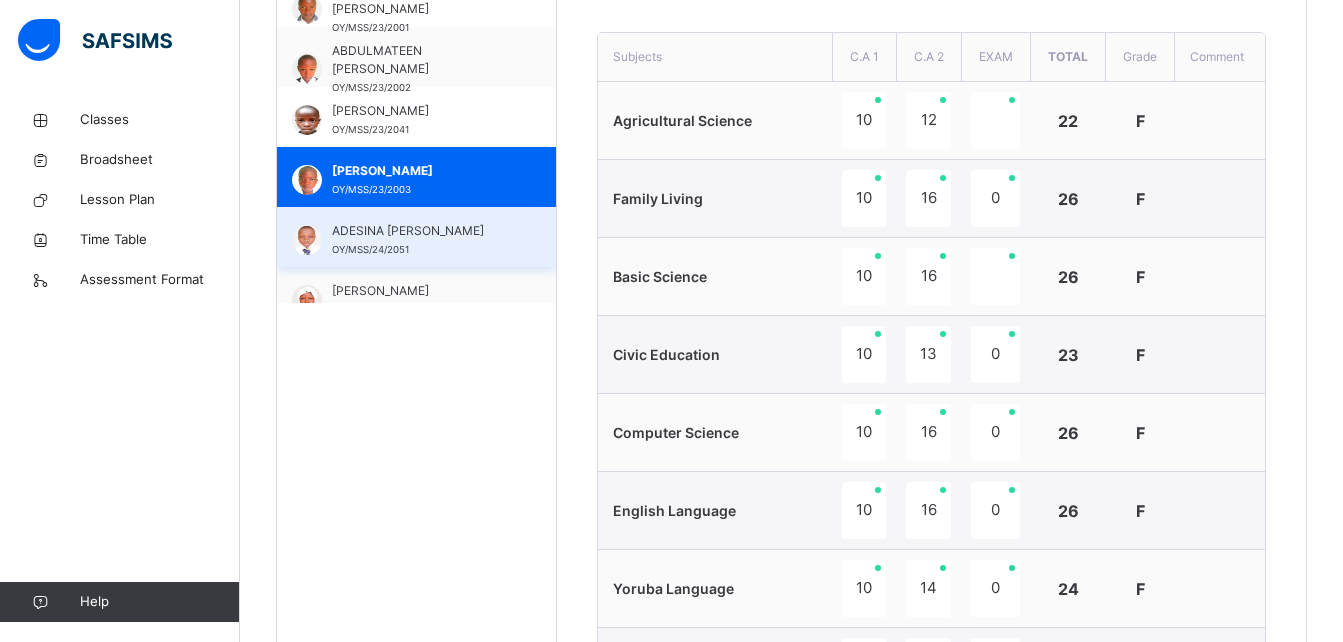 click on "ADESINA  [PERSON_NAME]" at bounding box center (421, 231) 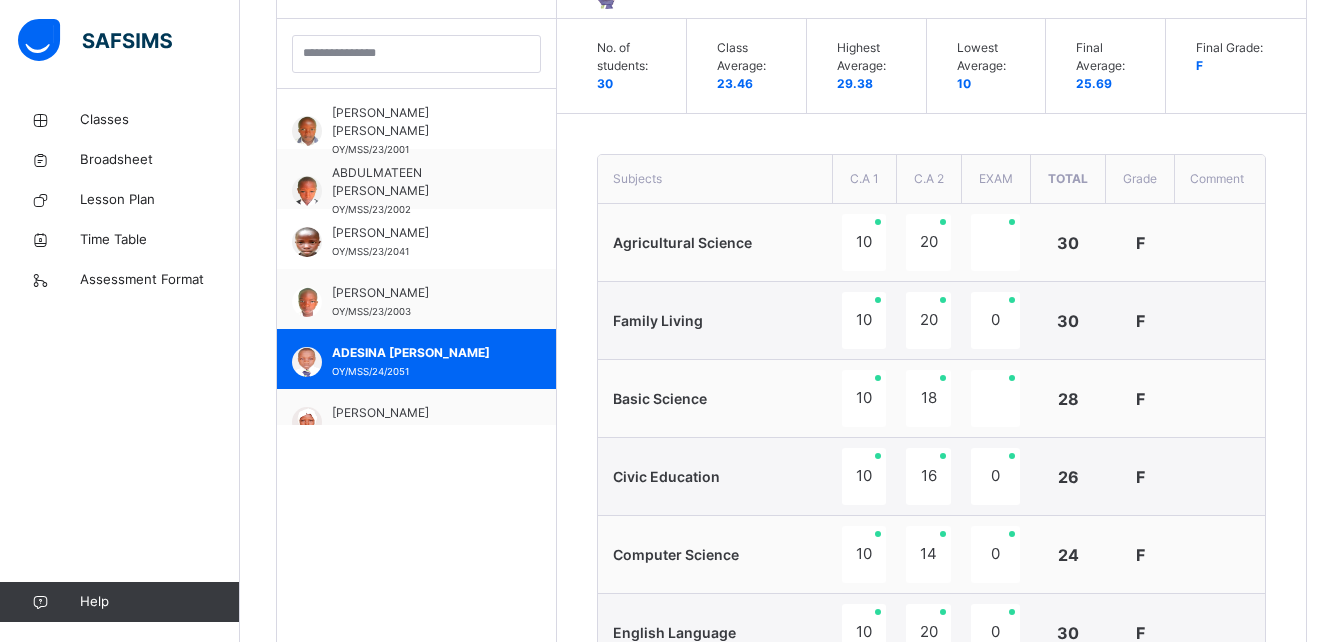 scroll, scrollTop: 703, scrollLeft: 0, axis: vertical 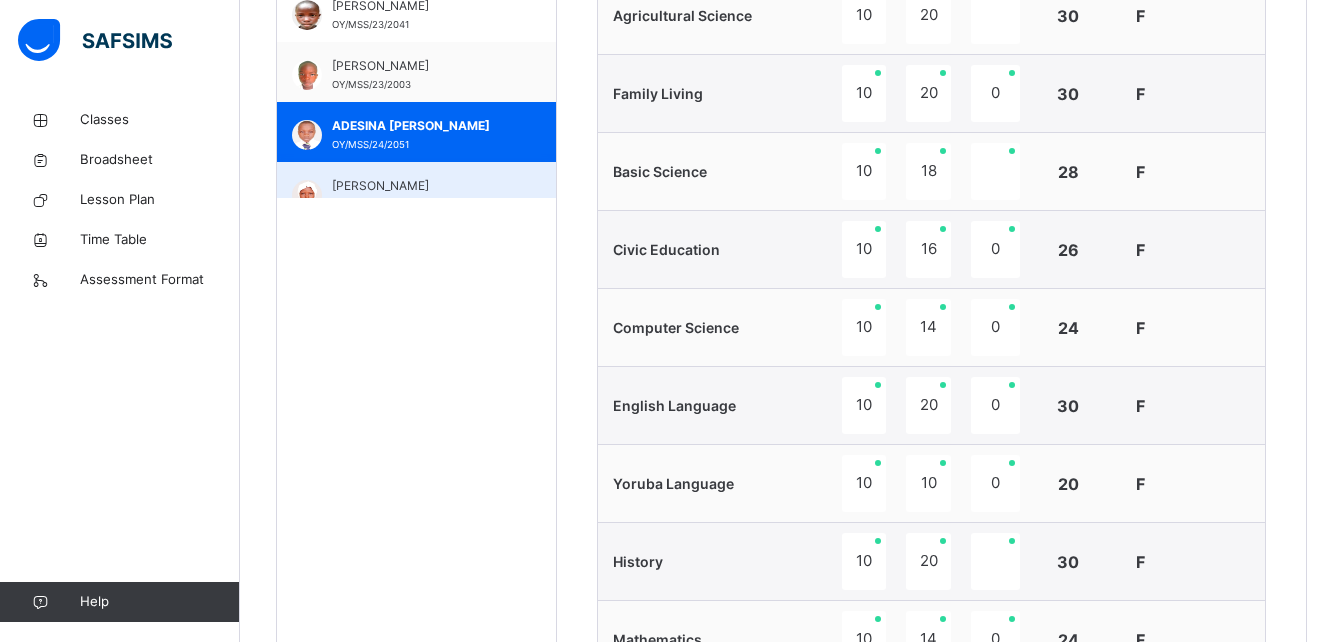 click on "[PERSON_NAME]" at bounding box center (421, 186) 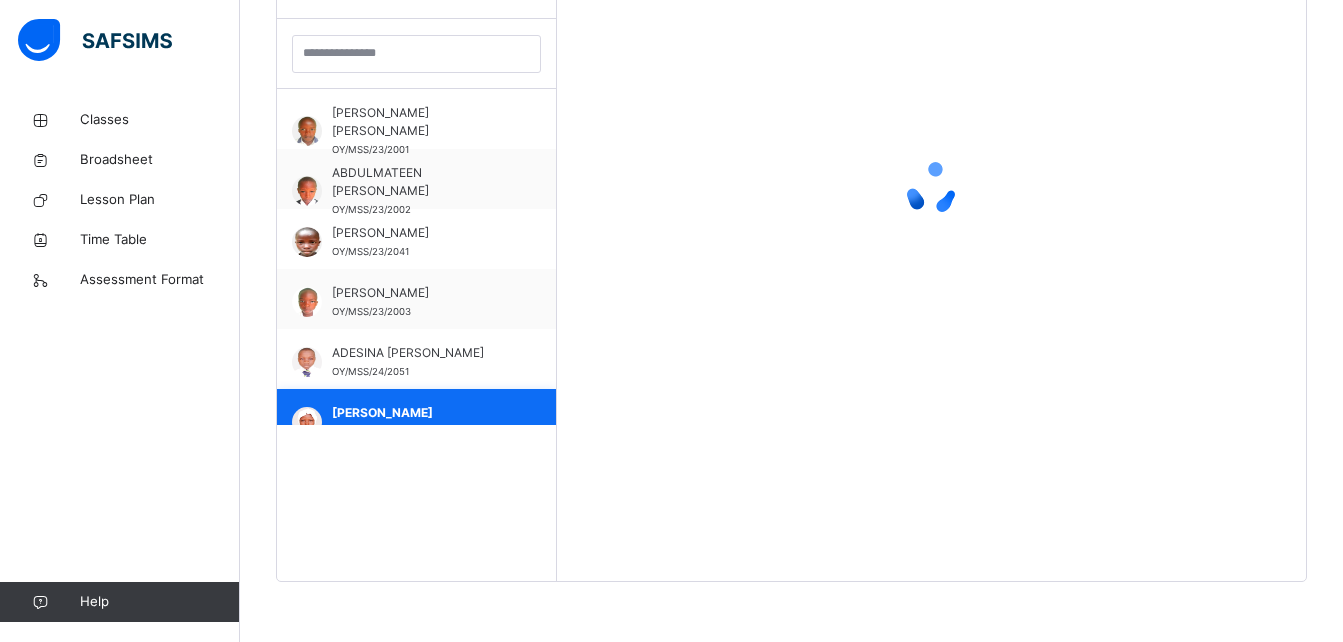 scroll, scrollTop: 581, scrollLeft: 0, axis: vertical 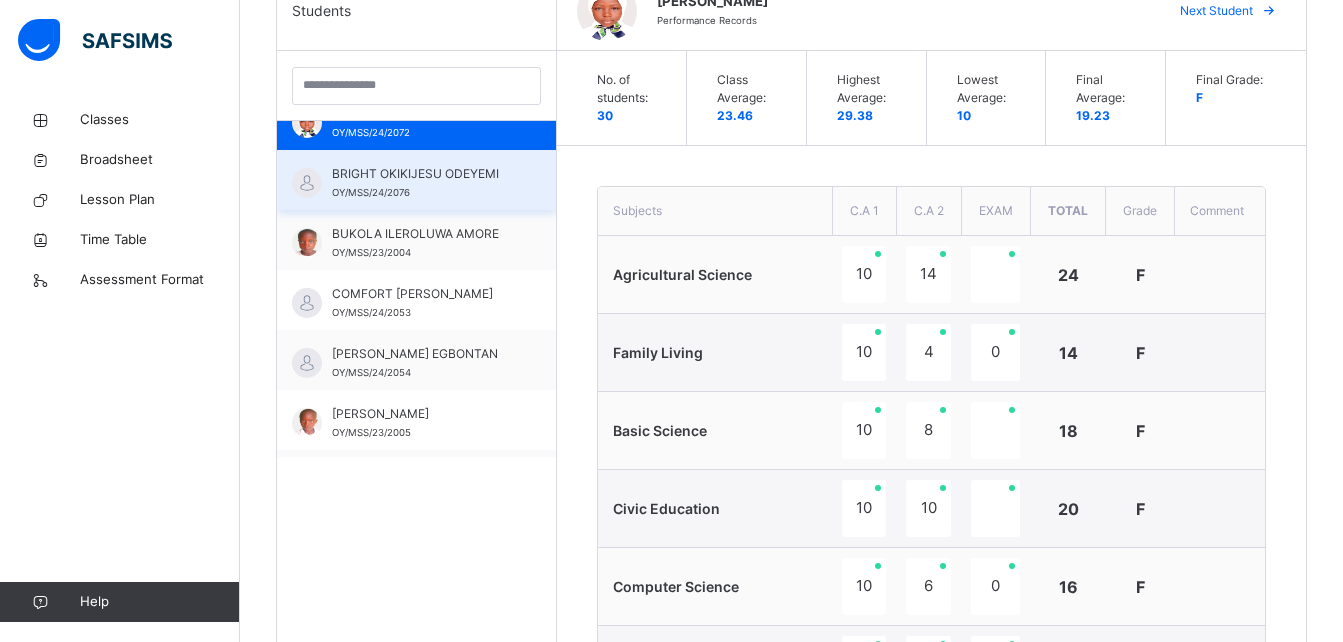 click on "BRIGHT OKIKIJESU ODEYEMI" at bounding box center (421, 174) 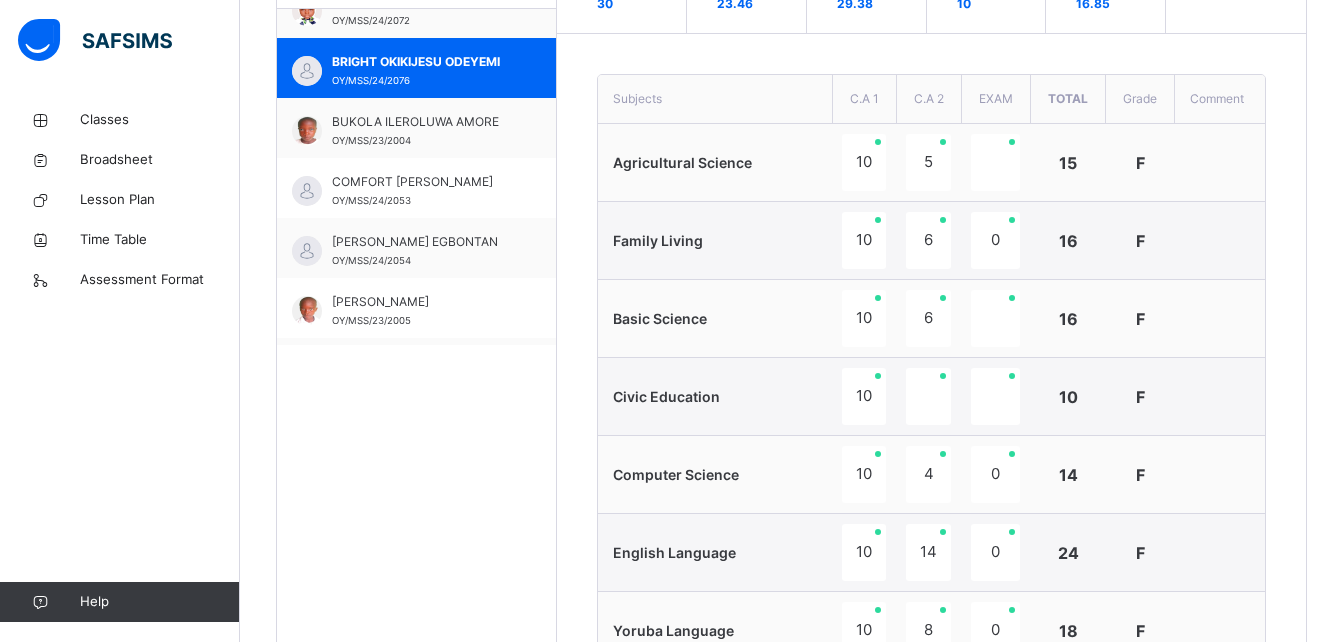 scroll, scrollTop: 665, scrollLeft: 0, axis: vertical 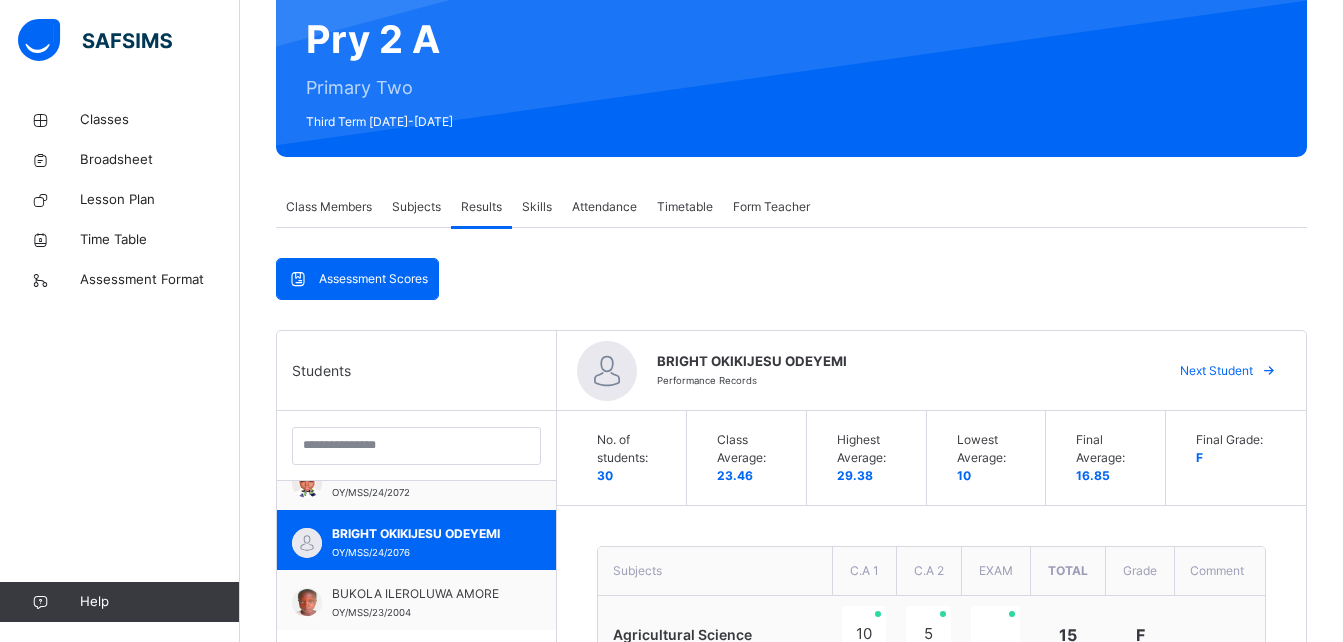 click on "Subjects" at bounding box center [416, 207] 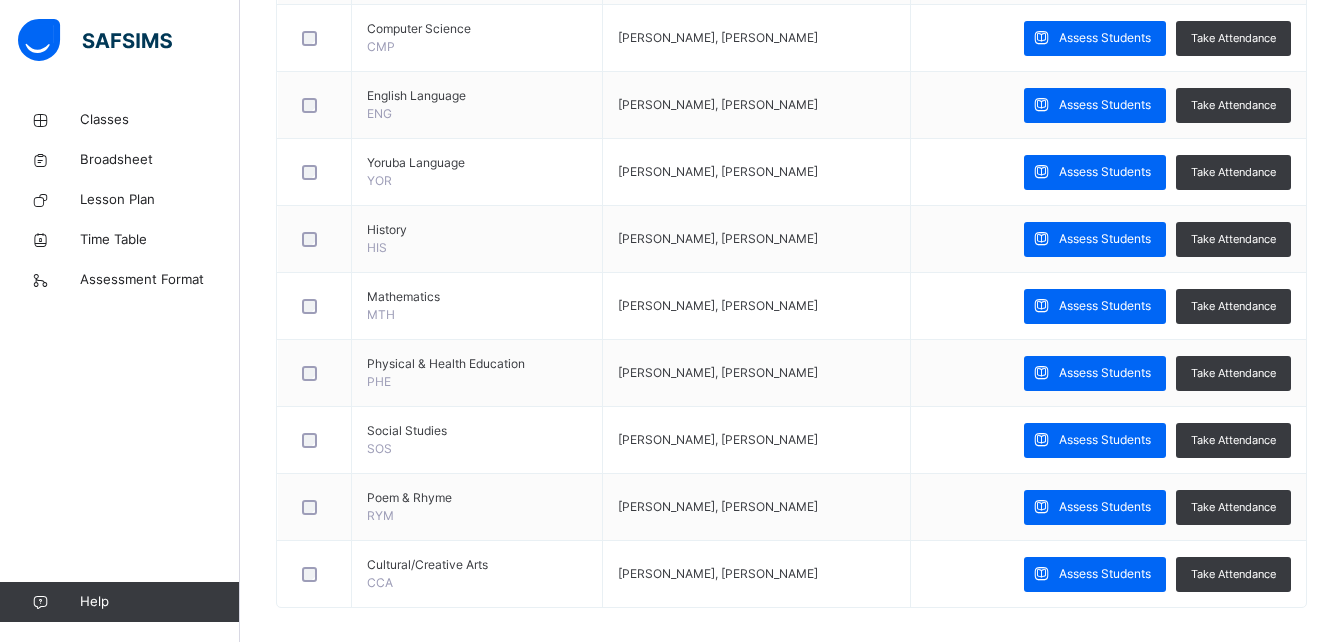 scroll, scrollTop: 852, scrollLeft: 0, axis: vertical 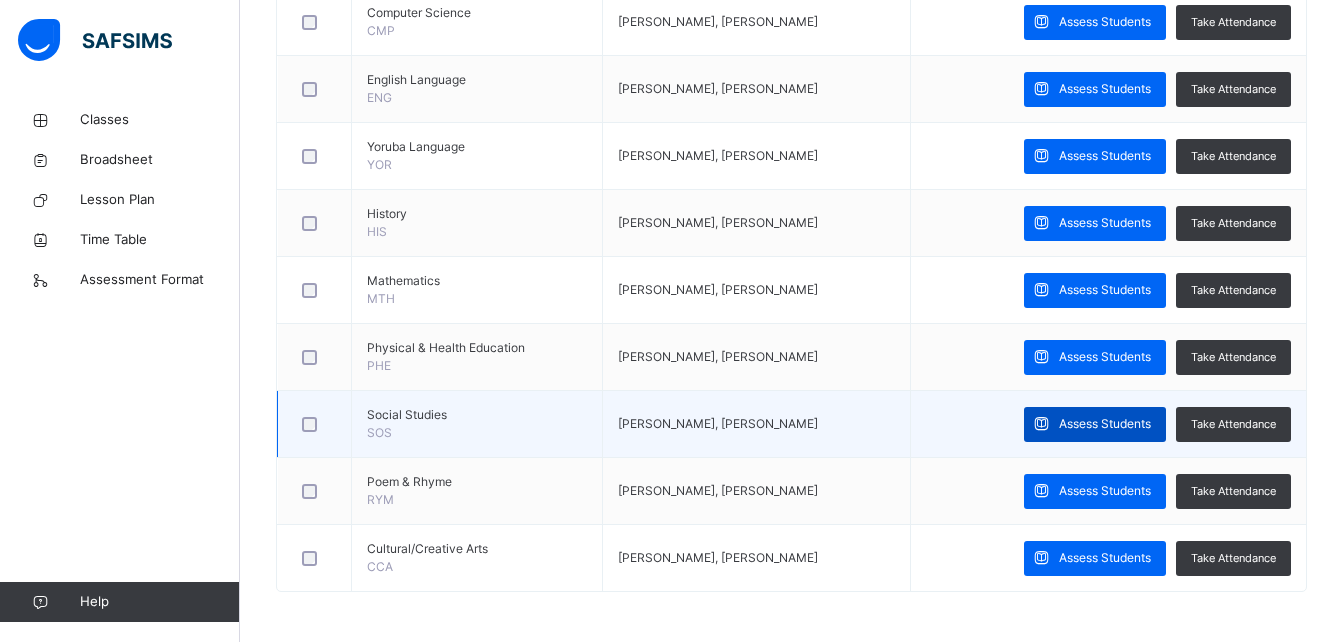 click on "Assess Students" at bounding box center [1095, 424] 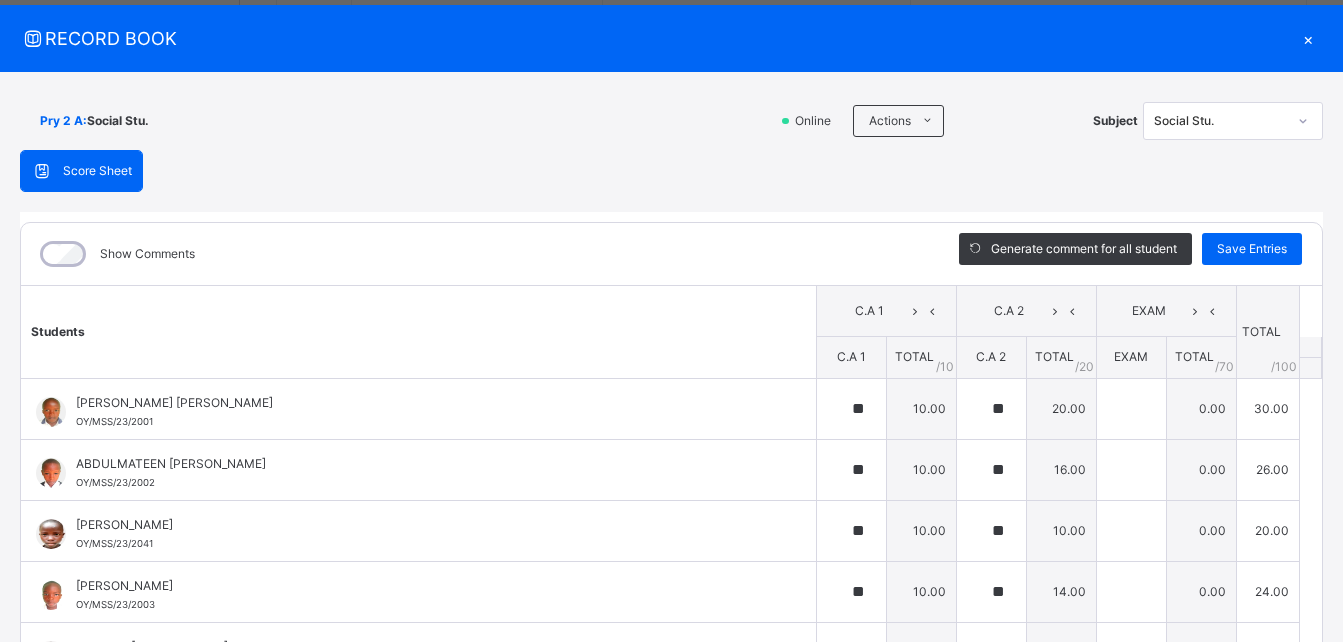 scroll, scrollTop: 269, scrollLeft: 0, axis: vertical 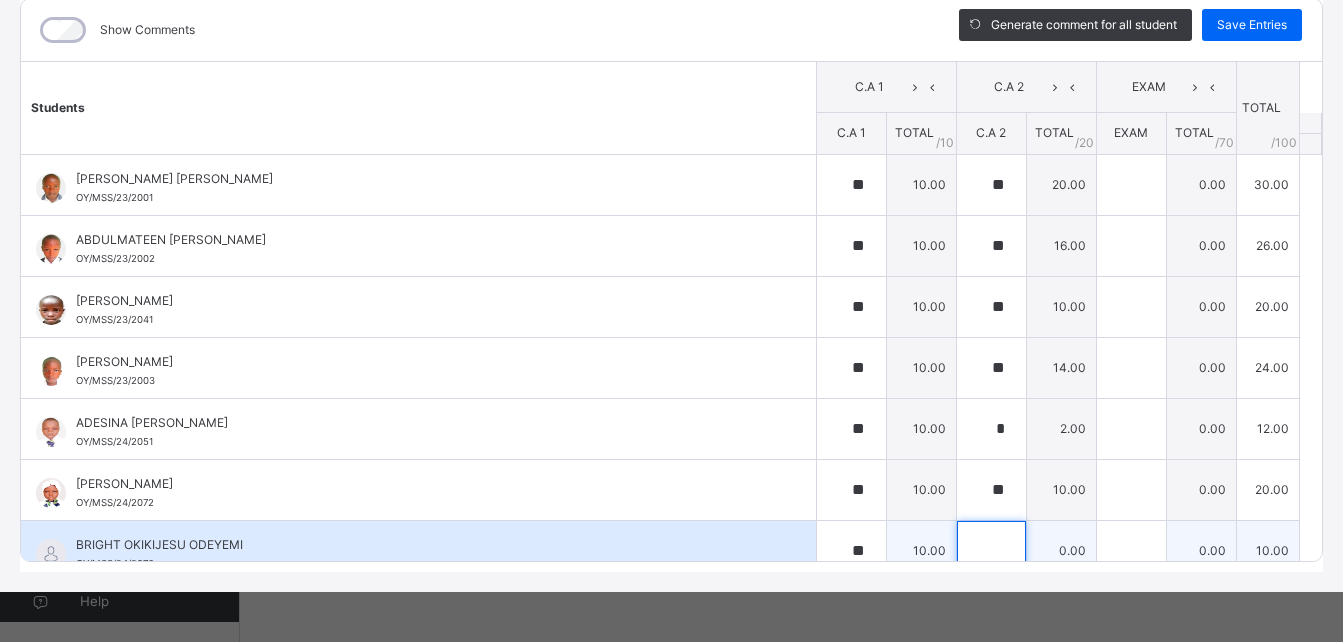 click at bounding box center [991, 551] 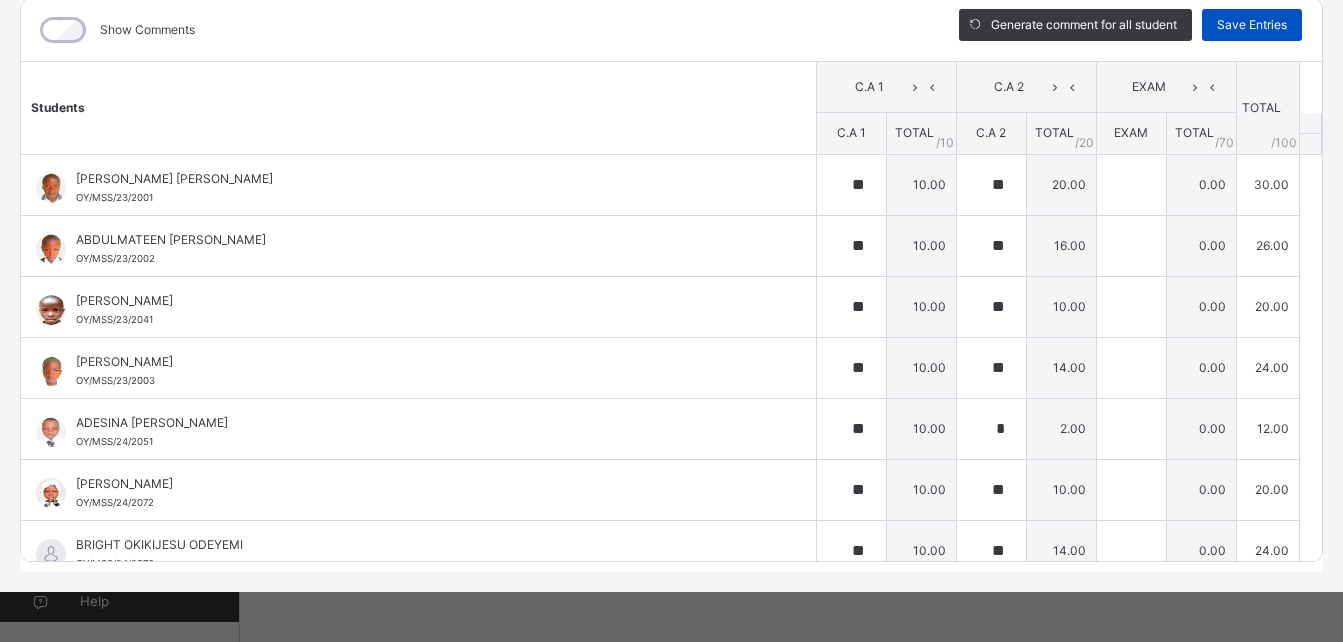 click on "Save Entries" at bounding box center [1252, 25] 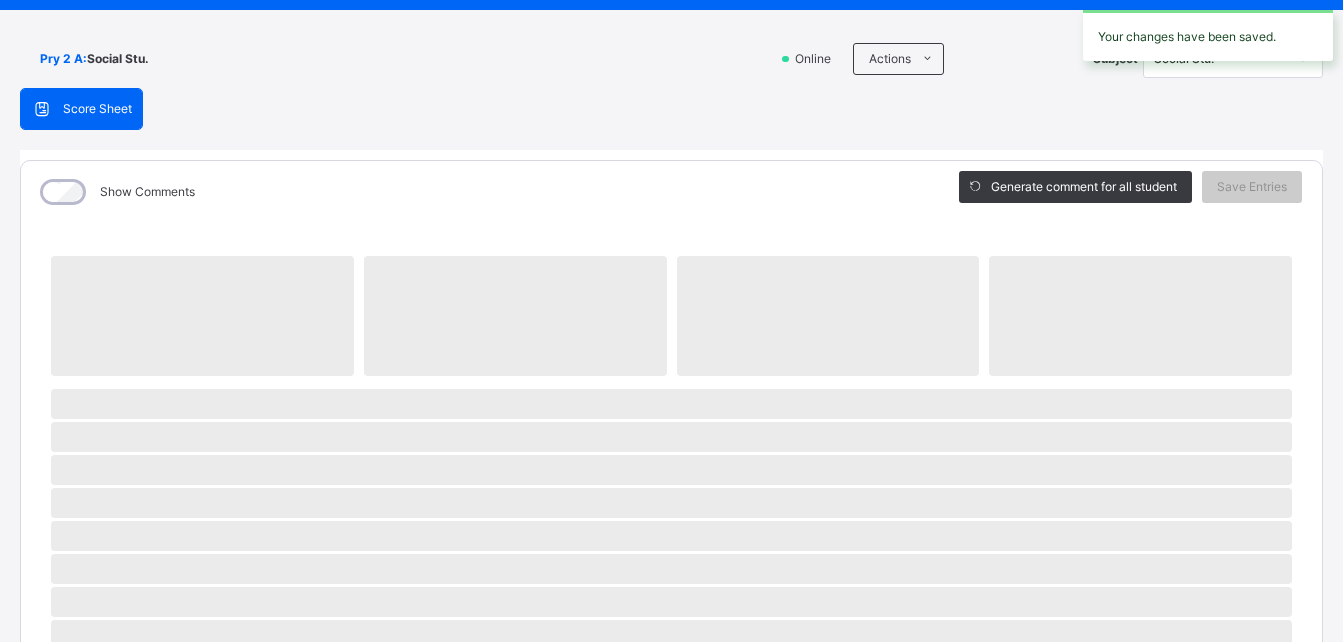 scroll, scrollTop: 102, scrollLeft: 0, axis: vertical 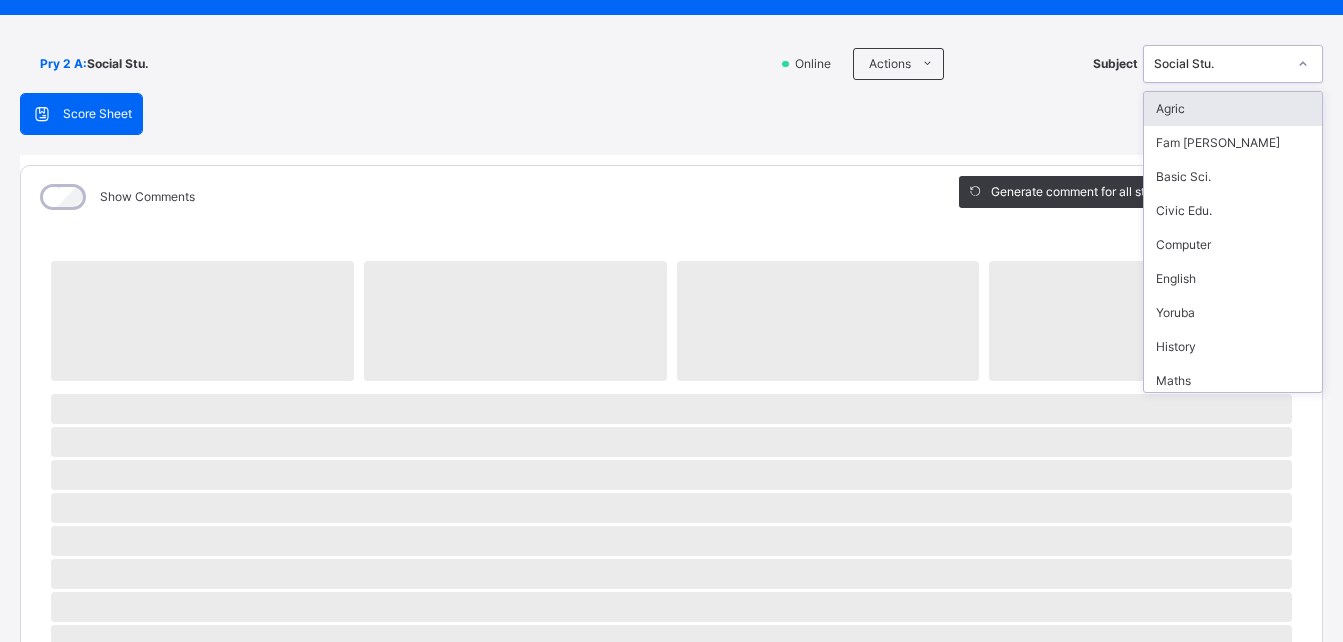click at bounding box center [1303, 64] 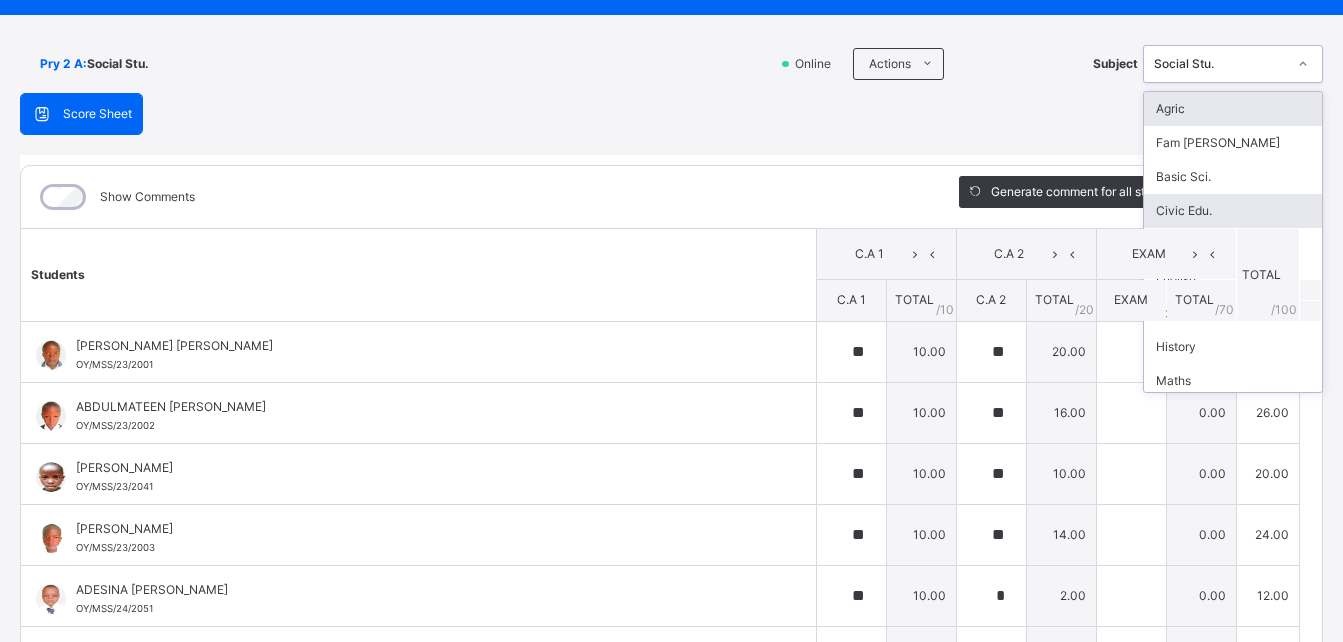 click on "Civic Edu." at bounding box center (1233, 211) 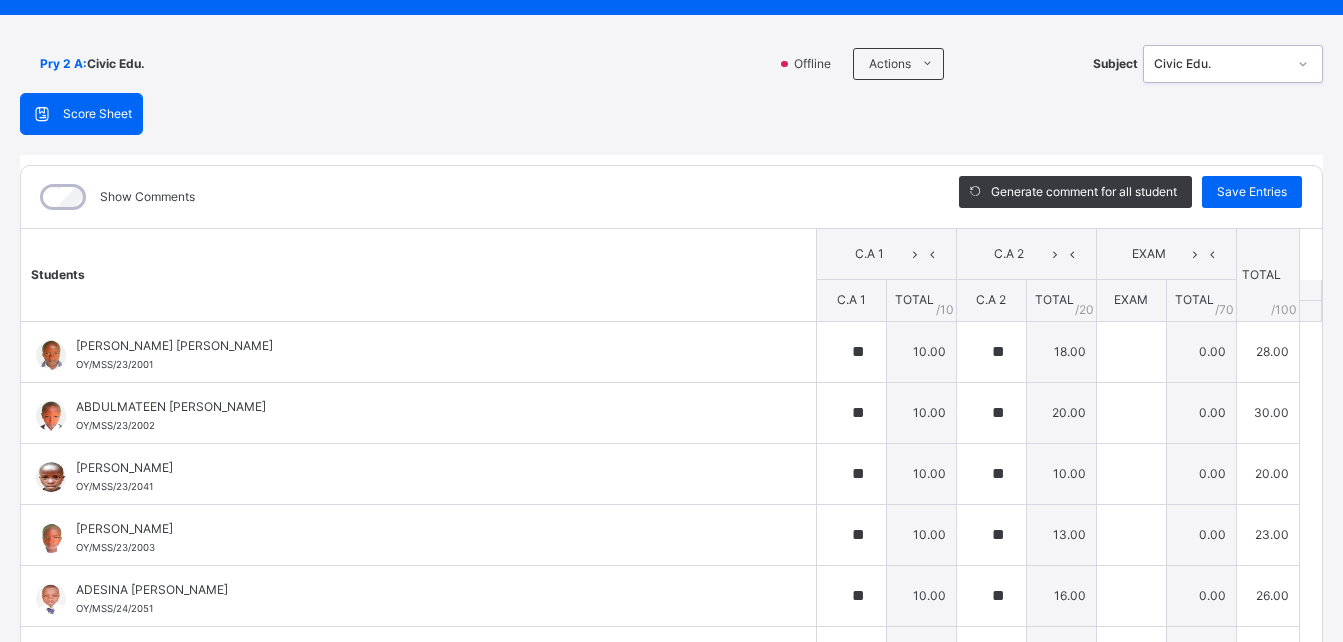 scroll, scrollTop: 291, scrollLeft: 0, axis: vertical 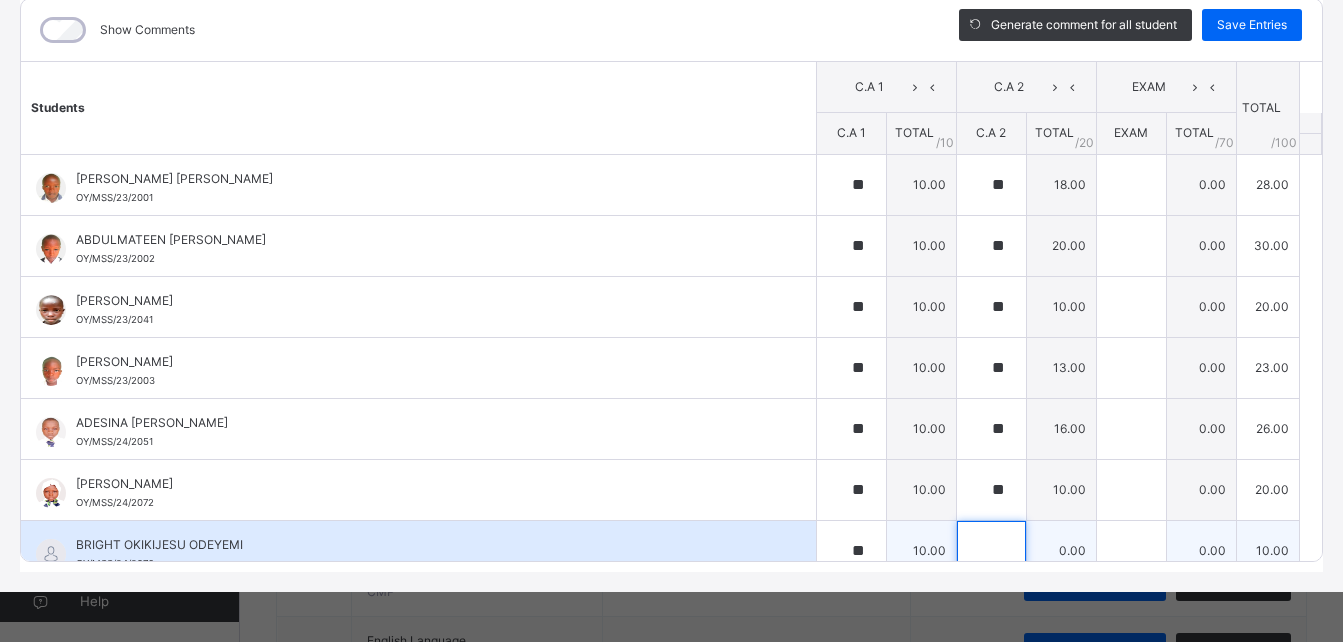 click at bounding box center [991, 551] 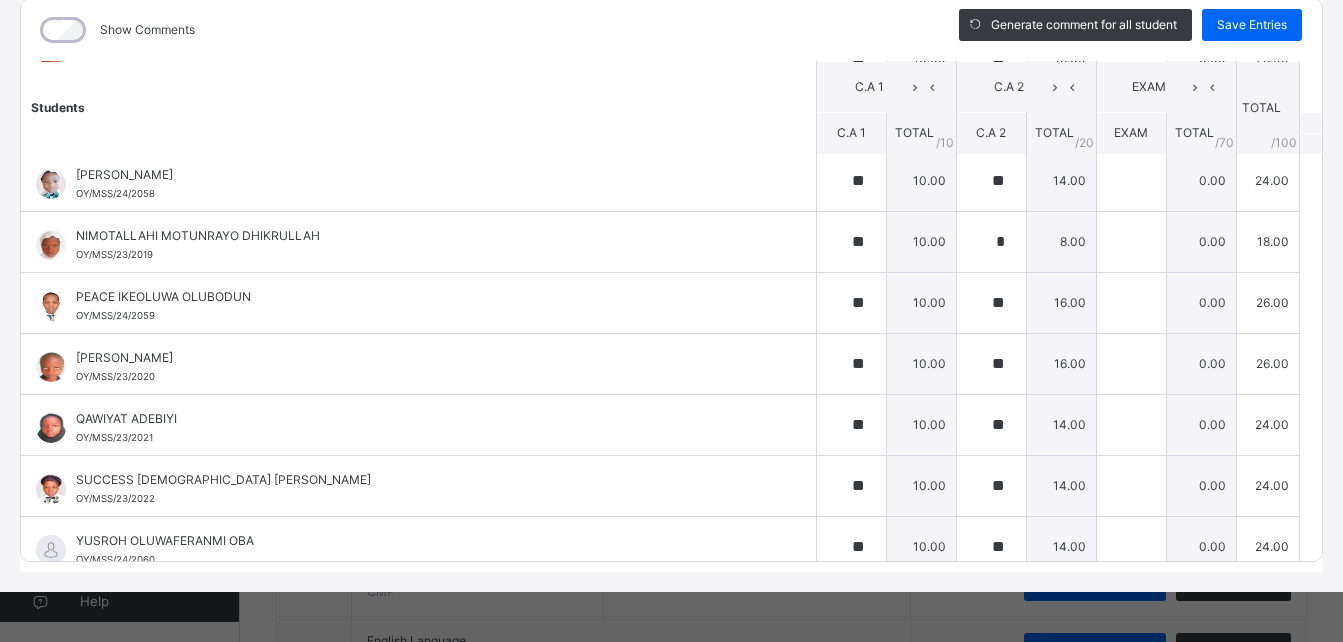 scroll, scrollTop: 1424, scrollLeft: 0, axis: vertical 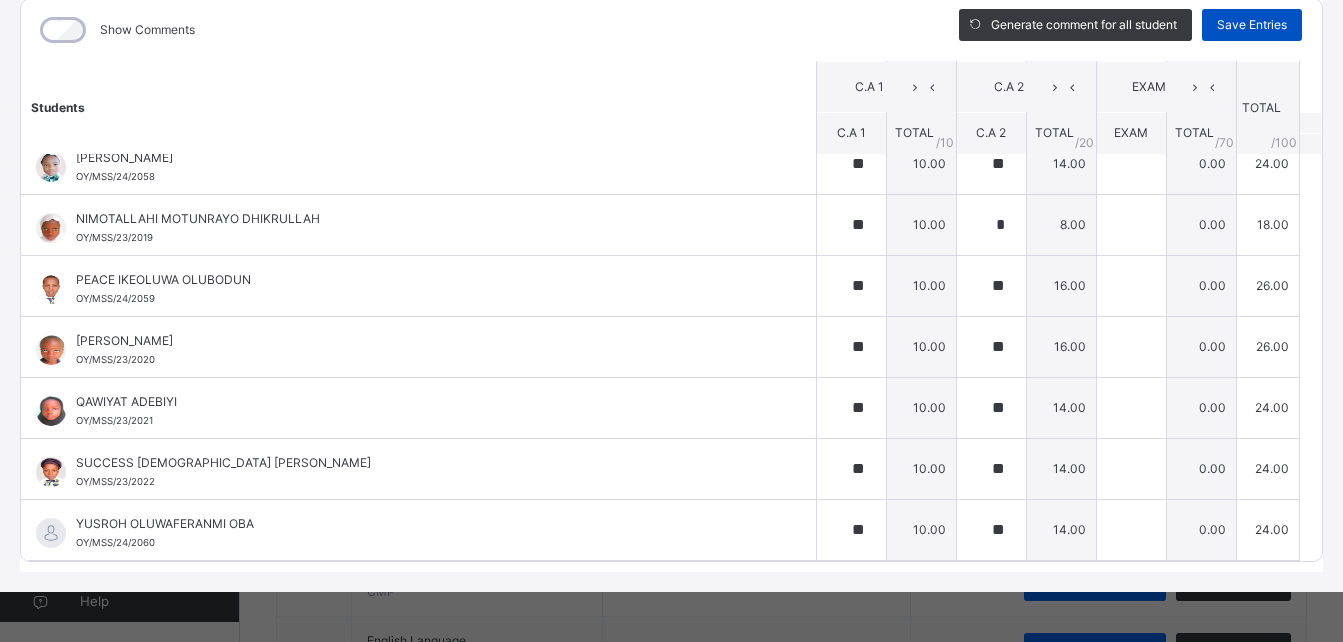 click on "Save Entries" at bounding box center (1252, 25) 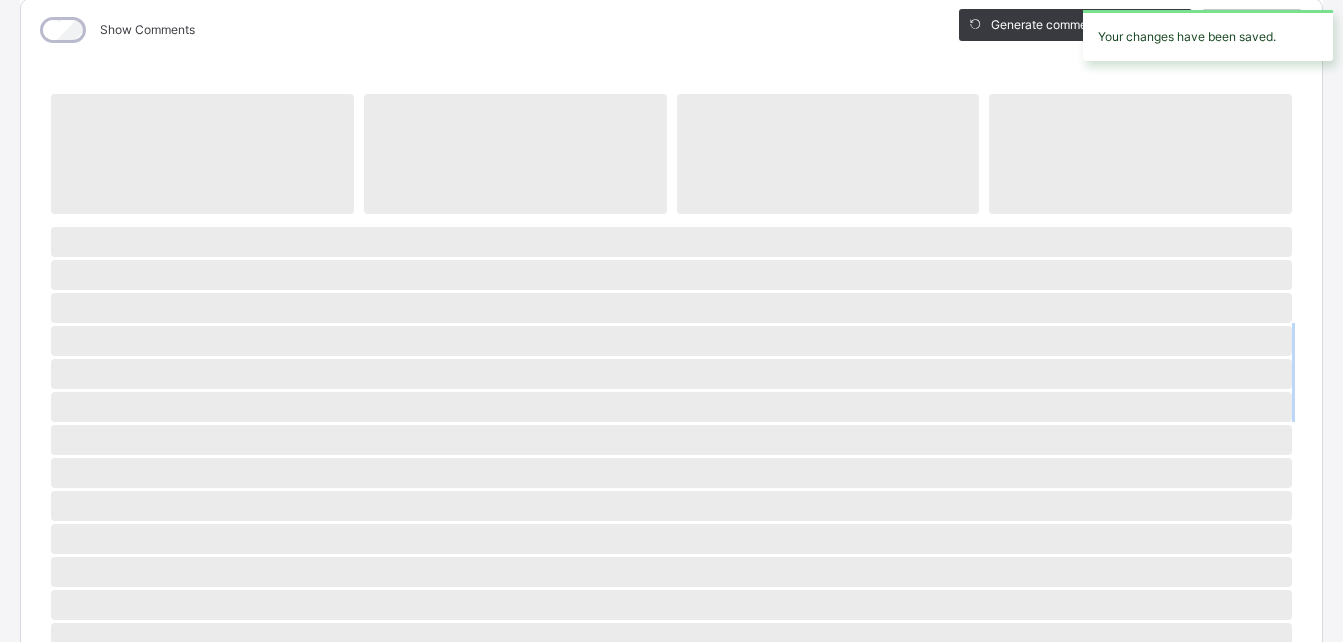drag, startPoint x: 1304, startPoint y: 446, endPoint x: 1307, endPoint y: 360, distance: 86.05231 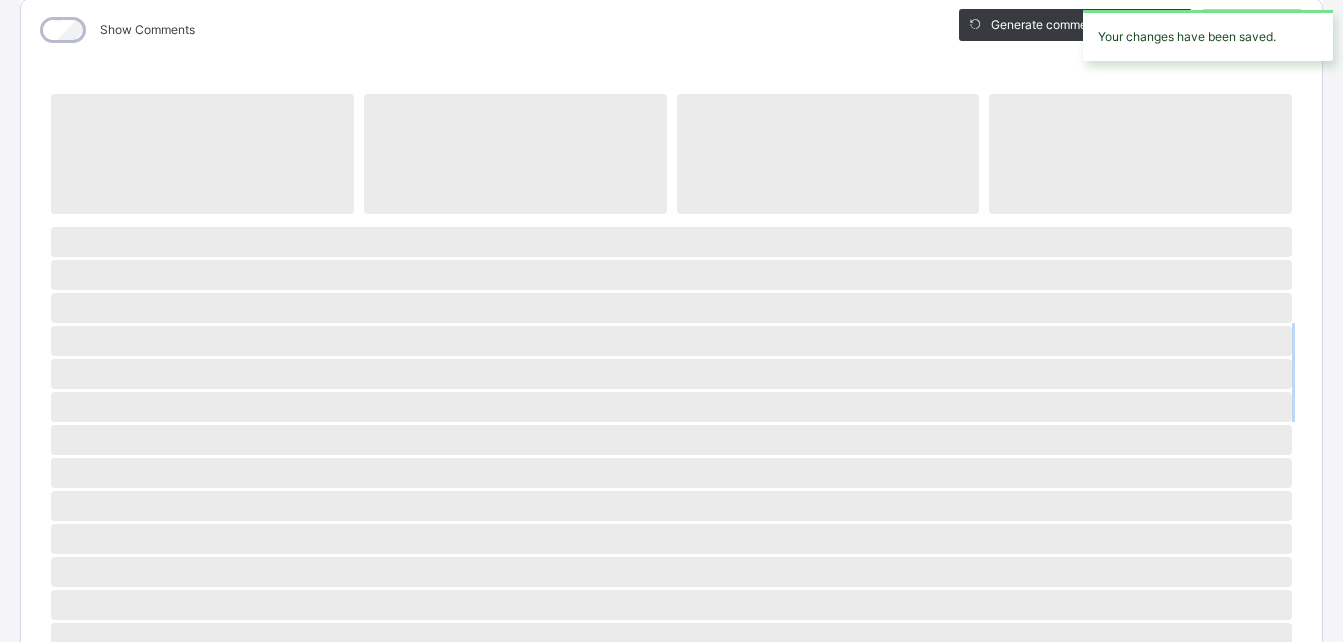 click on "‌ ‌ ‌ ‌ ‌ ‌ ‌ ‌ ‌ ‌ ‌ ‌ ‌ ‌ ‌ ‌ ‌ ‌ ‌ ‌ ‌ ‌ ‌ ‌ ‌ ‌ ‌ ‌ ‌" at bounding box center [671, 570] 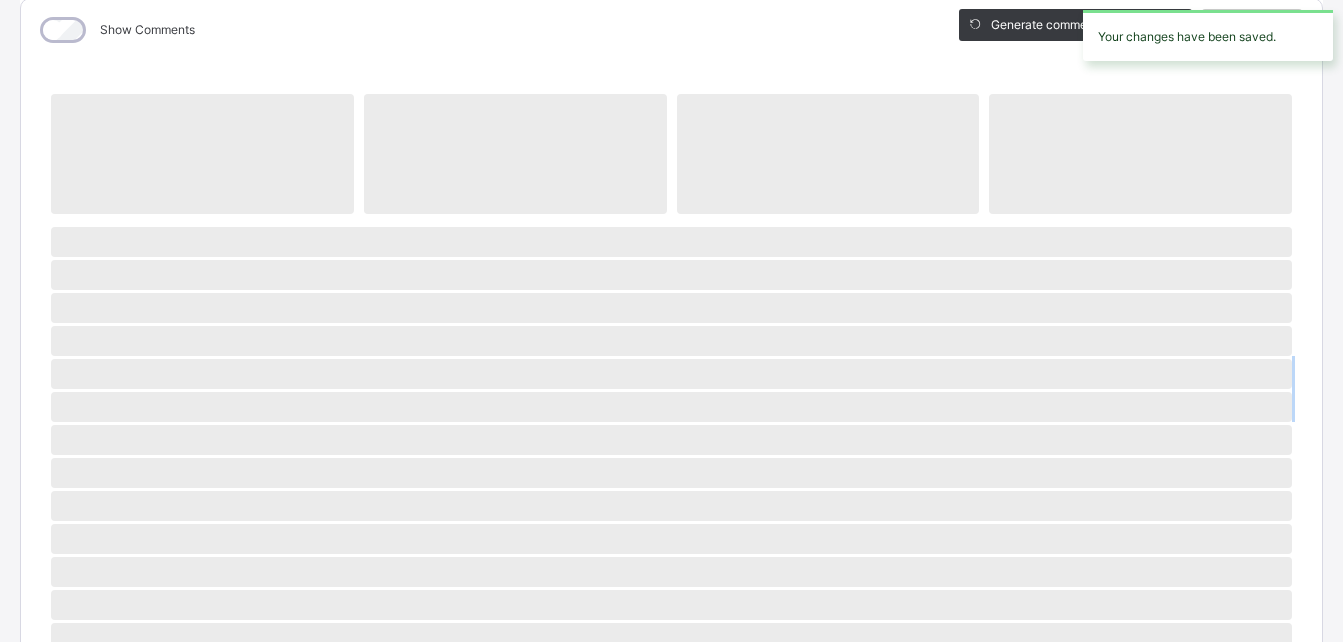scroll, scrollTop: 0, scrollLeft: 0, axis: both 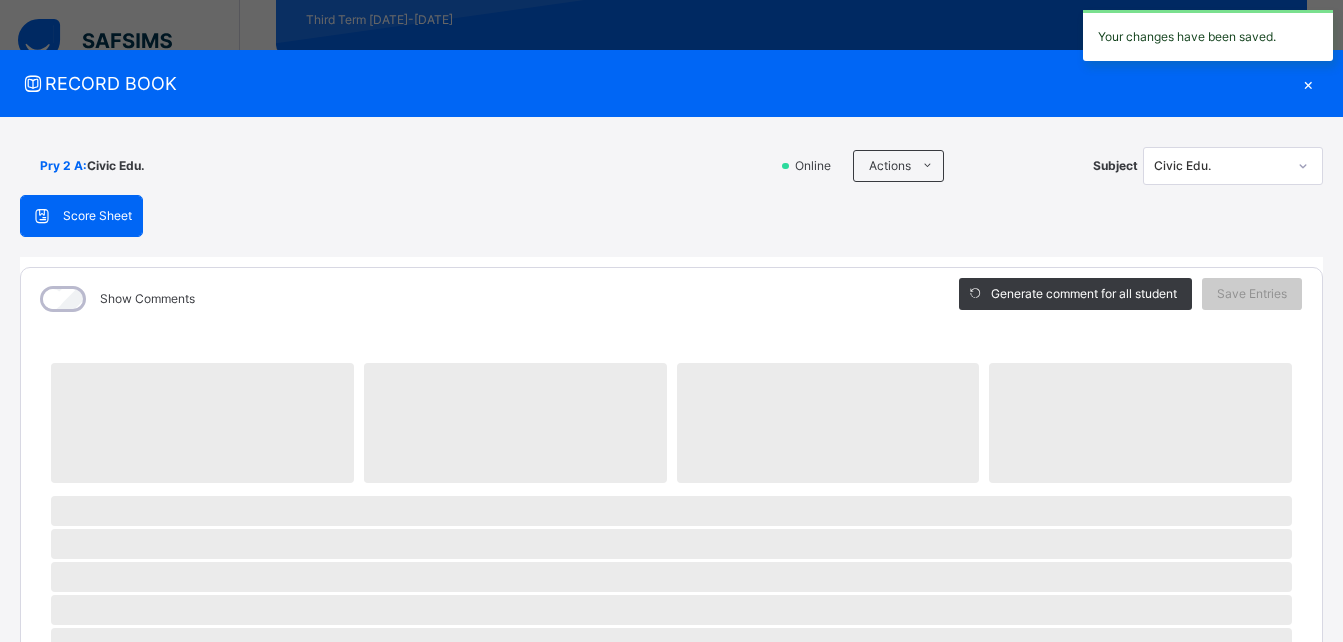 click on "×" at bounding box center (1308, 83) 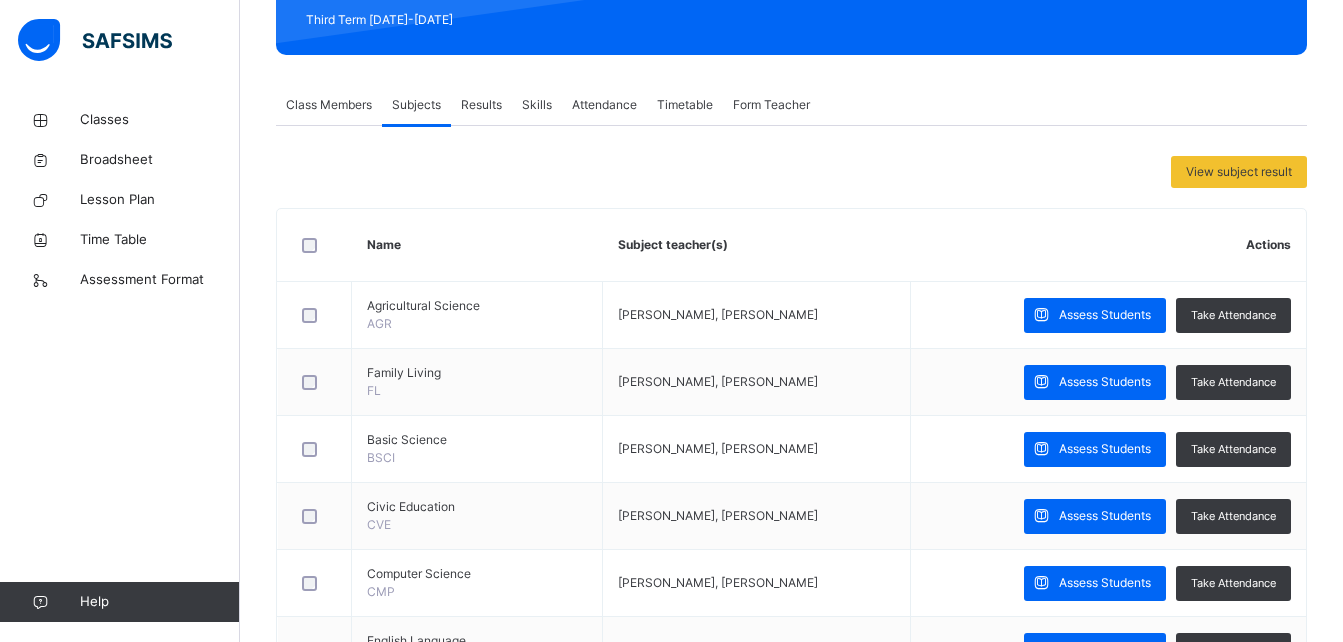 click on "Results" at bounding box center (481, 105) 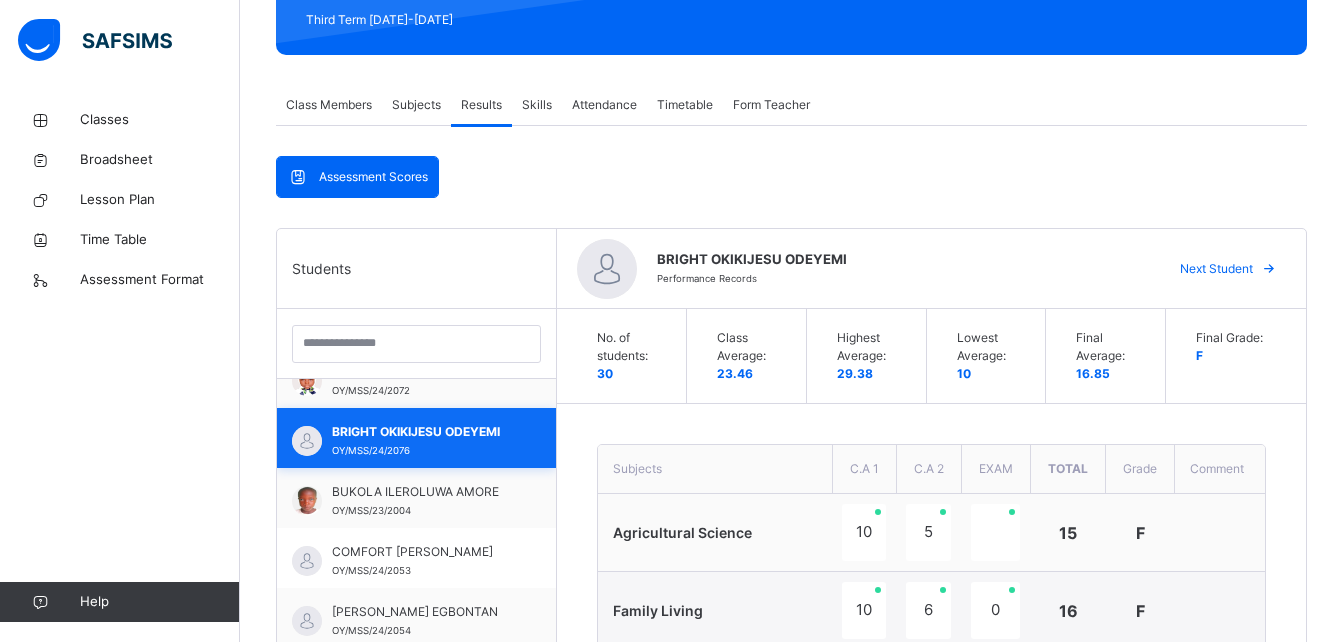 click on "BRIGHT OKIKIJESU ODEYEMI" at bounding box center (421, 432) 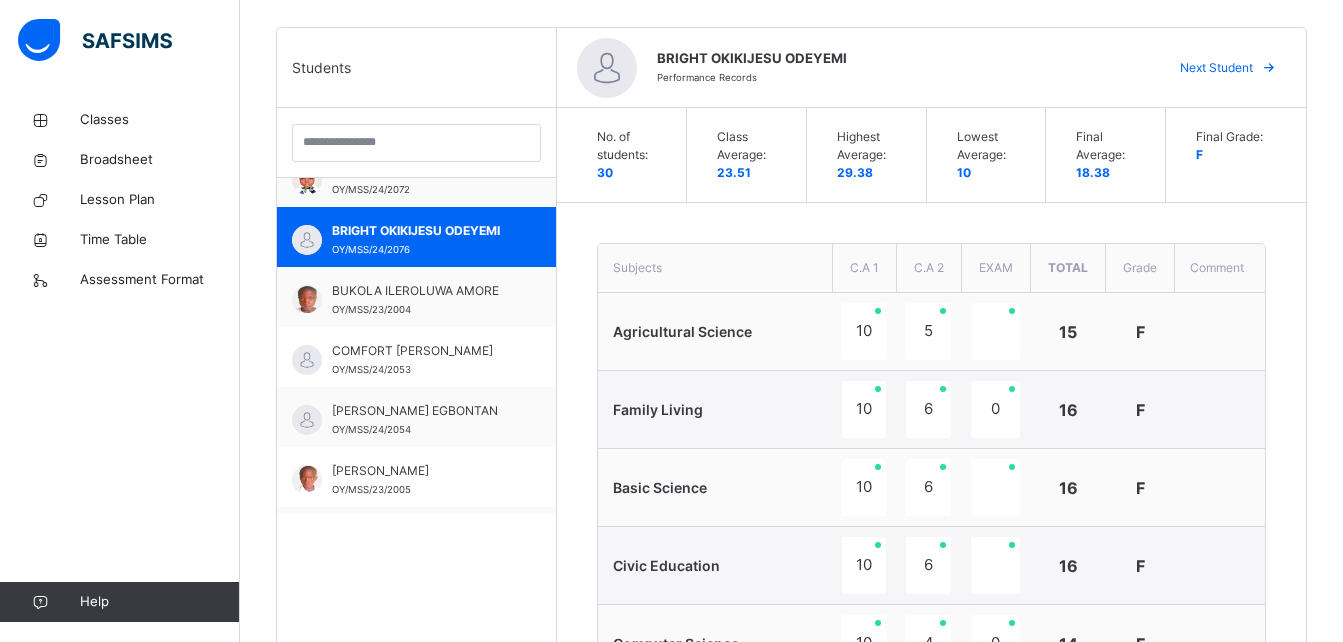 scroll, scrollTop: 488, scrollLeft: 0, axis: vertical 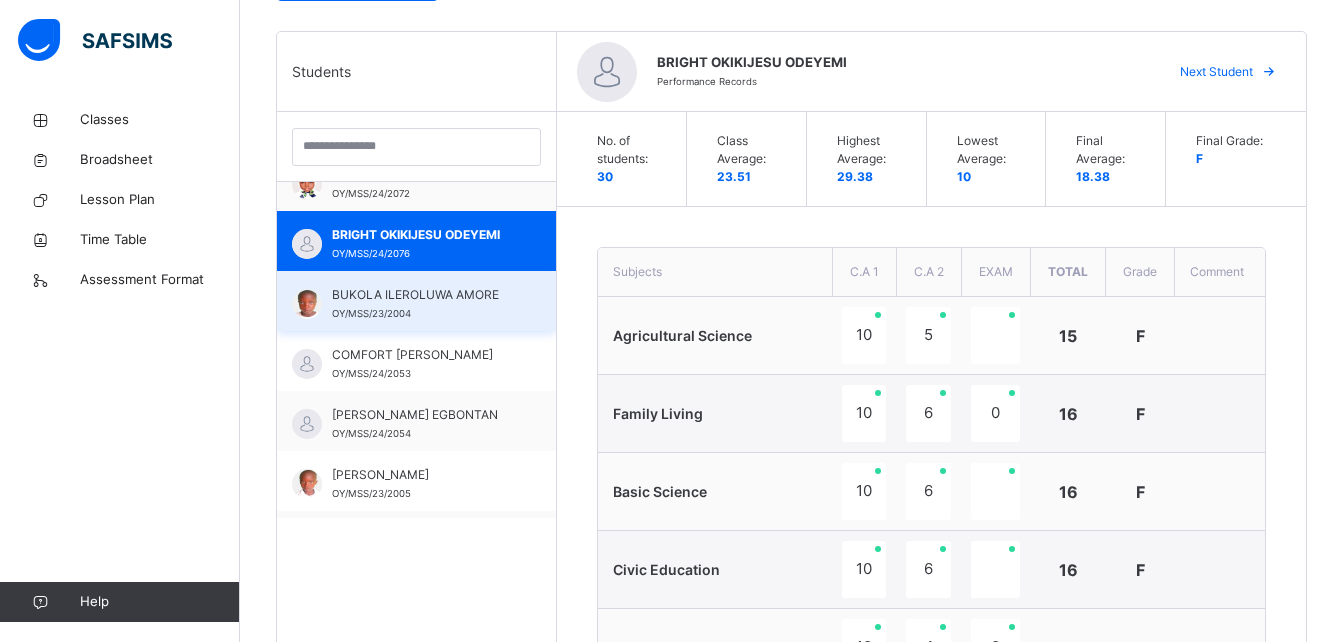 click on "BUKOLA  ILEROLUWA AMORE" at bounding box center (421, 295) 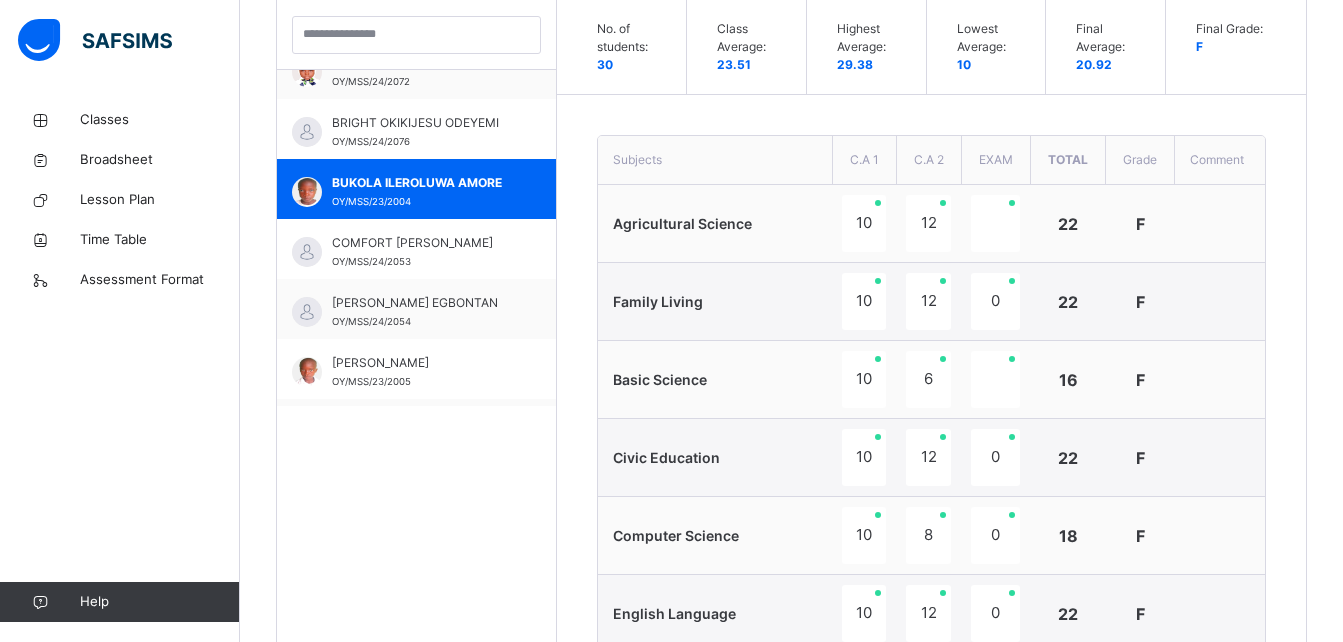 scroll, scrollTop: 554, scrollLeft: 0, axis: vertical 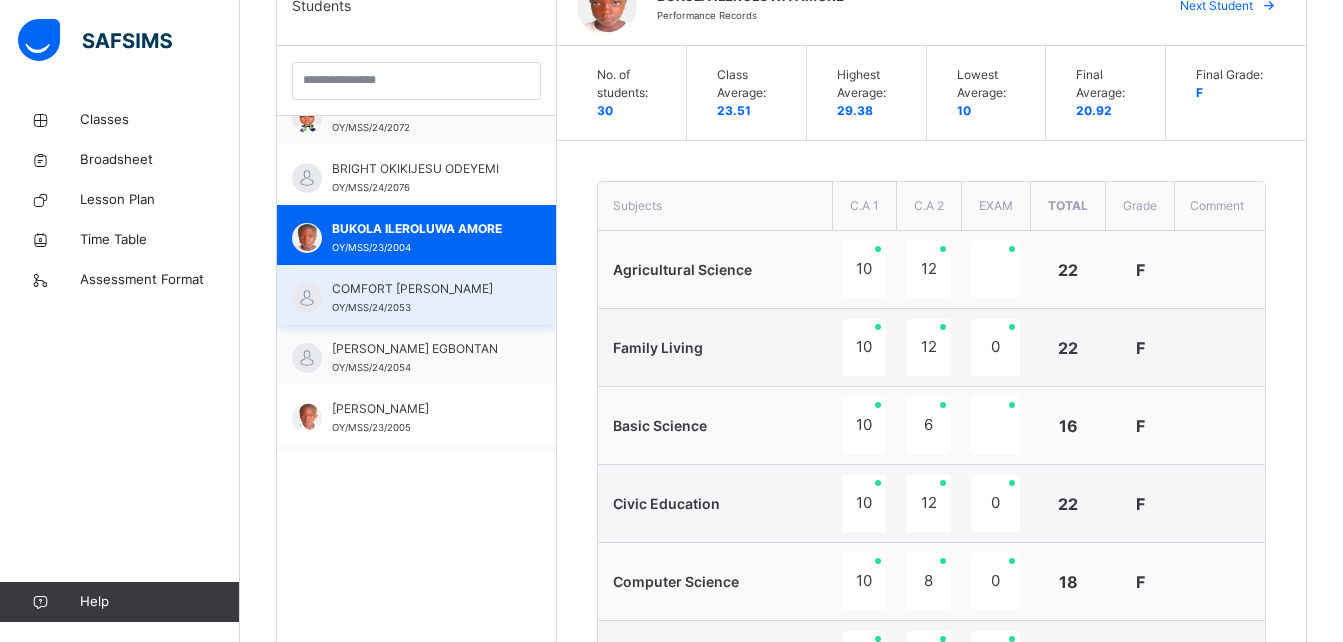click on "COMFORT  [PERSON_NAME]" at bounding box center (421, 289) 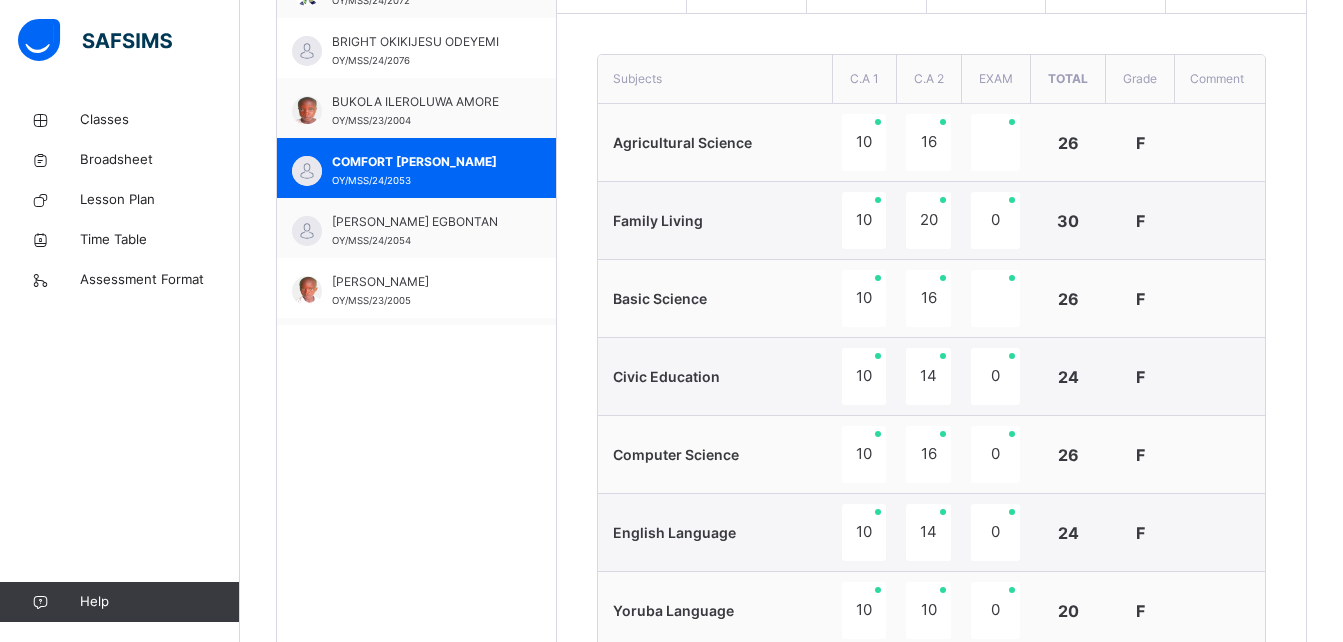 scroll, scrollTop: 678, scrollLeft: 0, axis: vertical 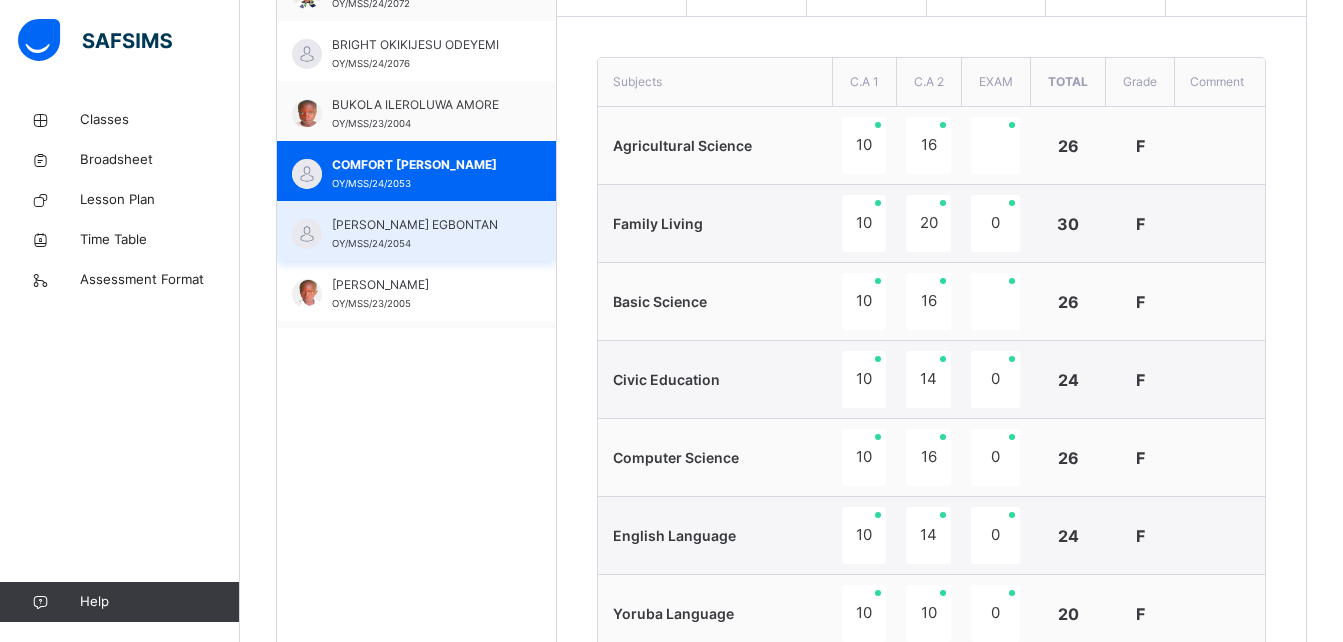 click on "[PERSON_NAME] EGBONTAN  OY/MSS/24/2054" at bounding box center [416, 231] 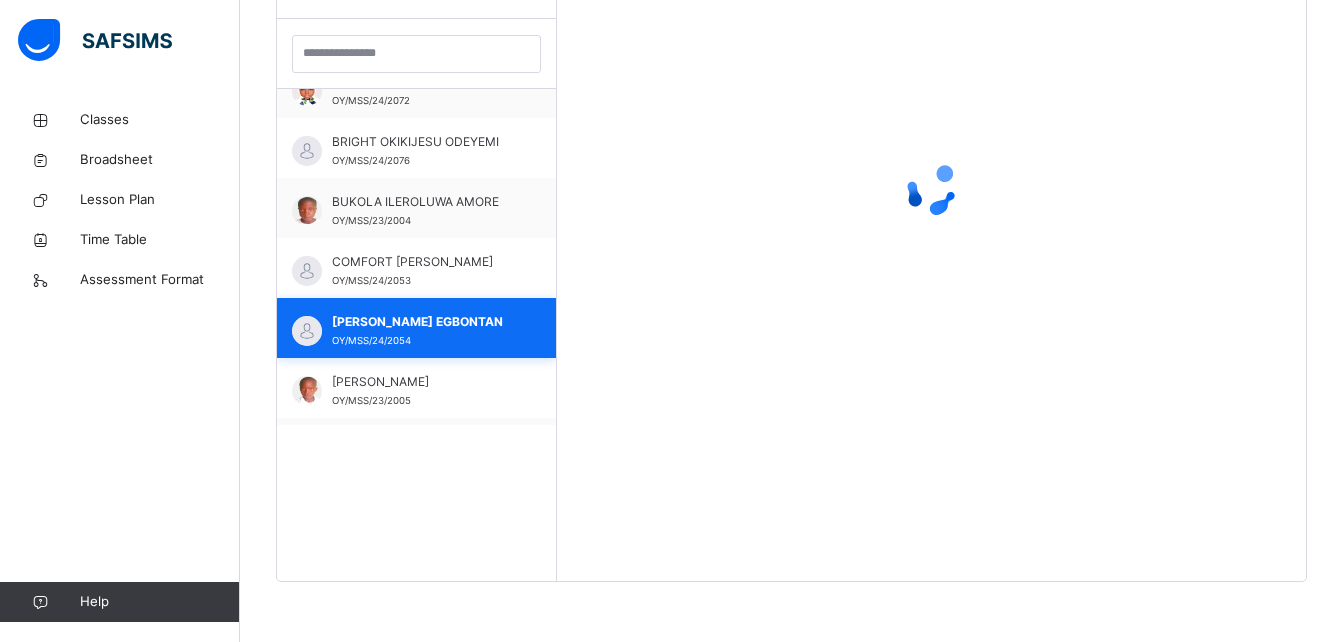 scroll, scrollTop: 581, scrollLeft: 0, axis: vertical 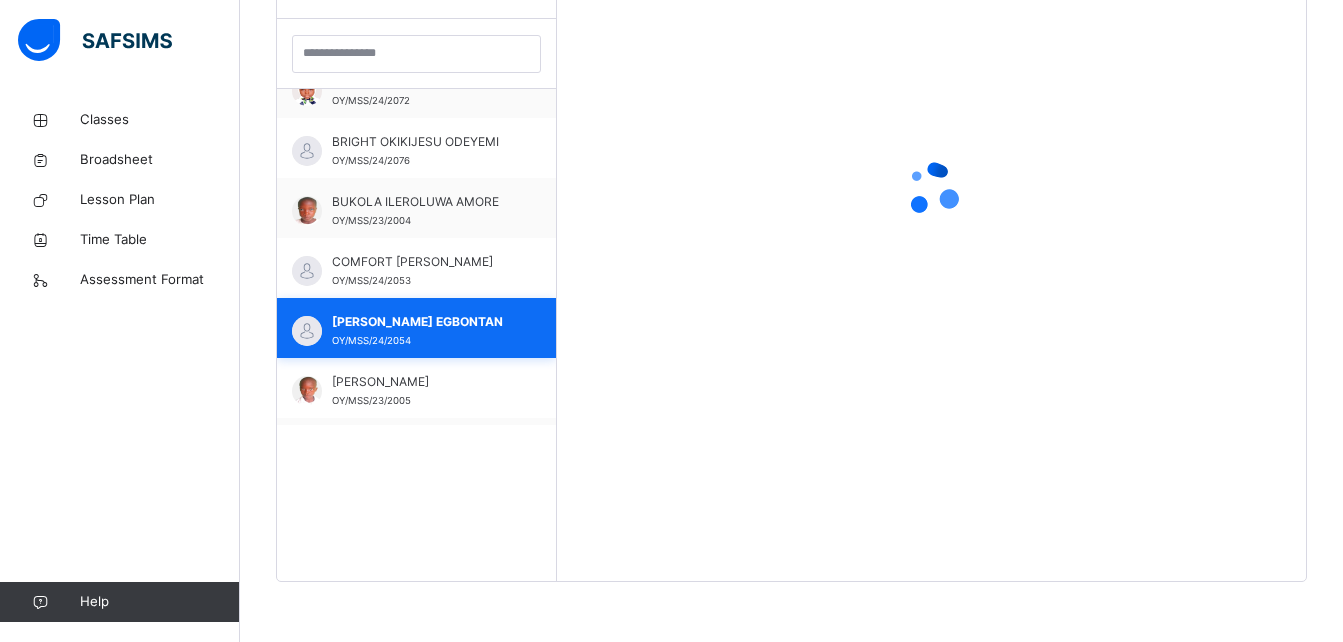 click on "[PERSON_NAME] AMORE  OY/MSS/23/2004" at bounding box center (416, 208) 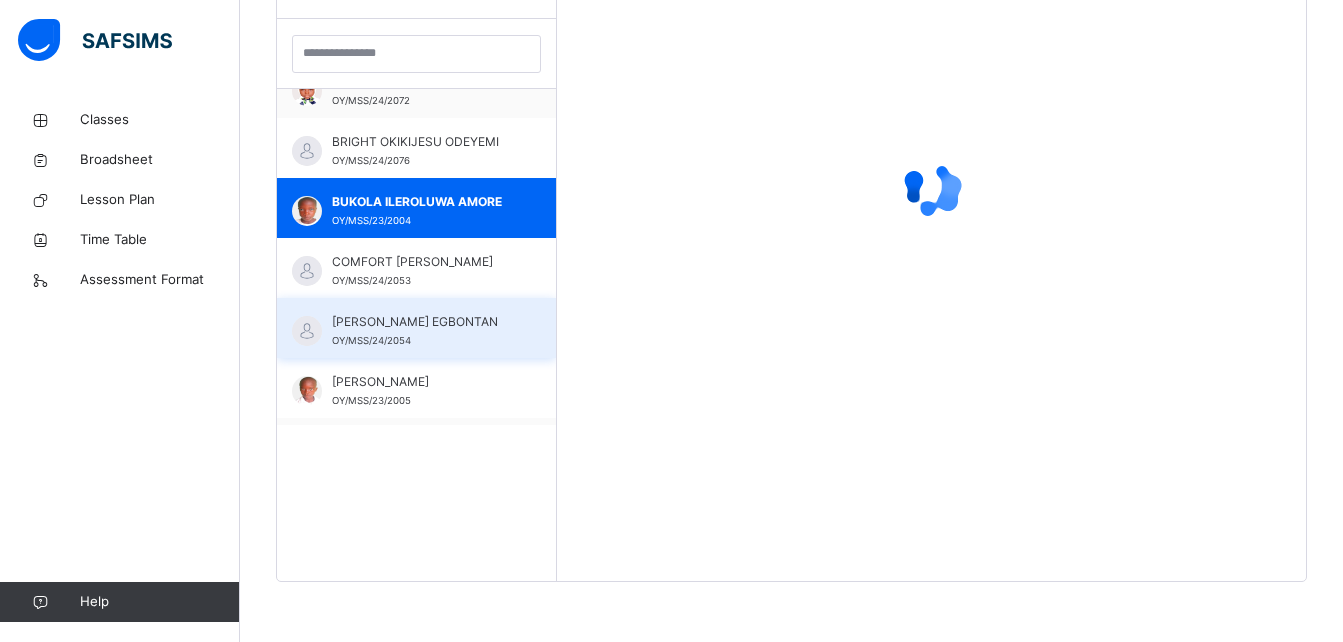 click on "[PERSON_NAME] EGBONTAN  OY/MSS/24/2054" at bounding box center [416, 328] 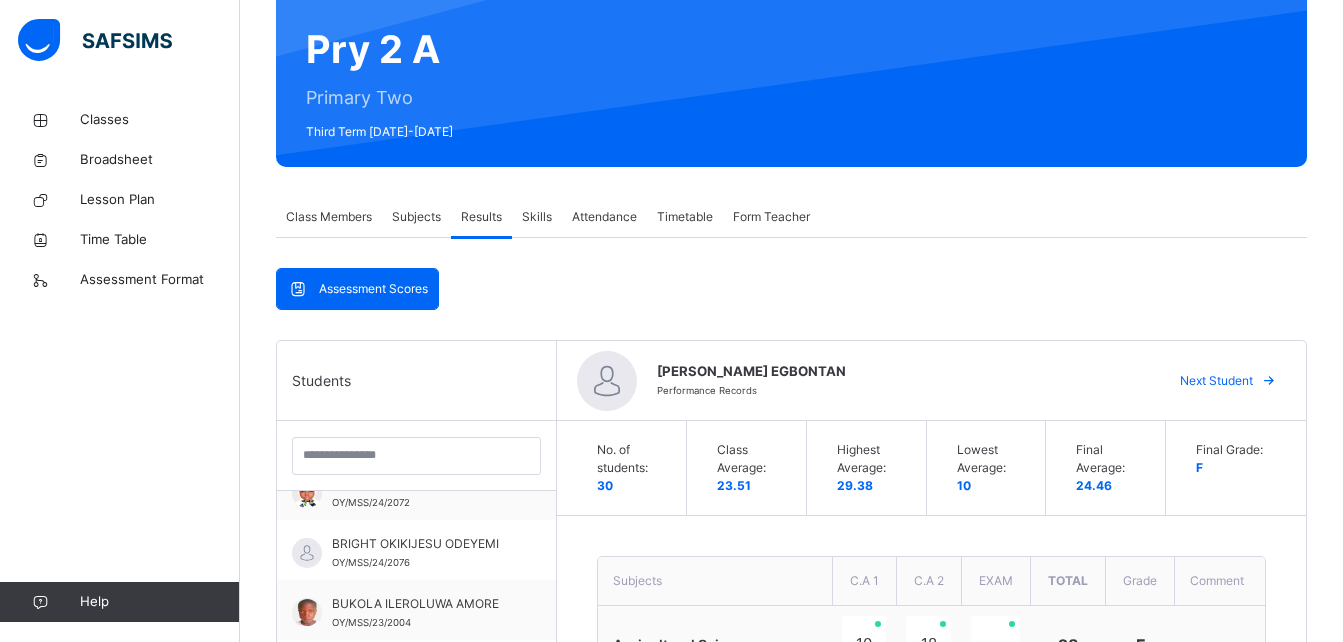 scroll, scrollTop: 160, scrollLeft: 0, axis: vertical 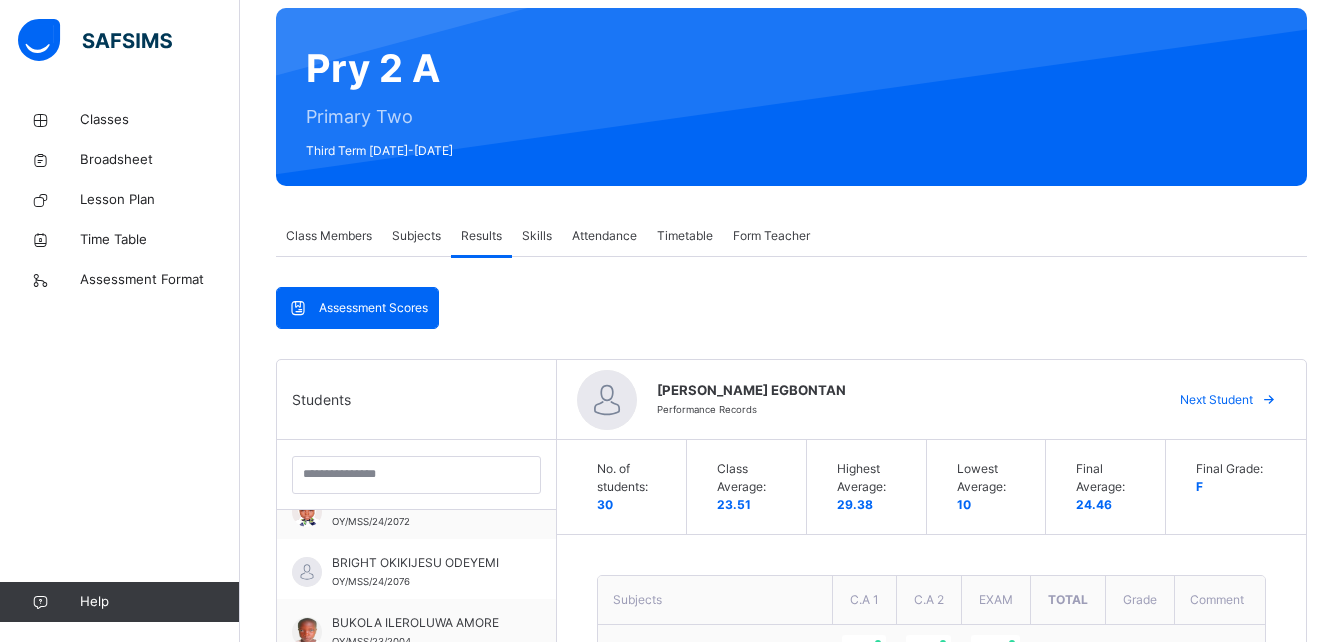 click on "Subjects" at bounding box center (416, 236) 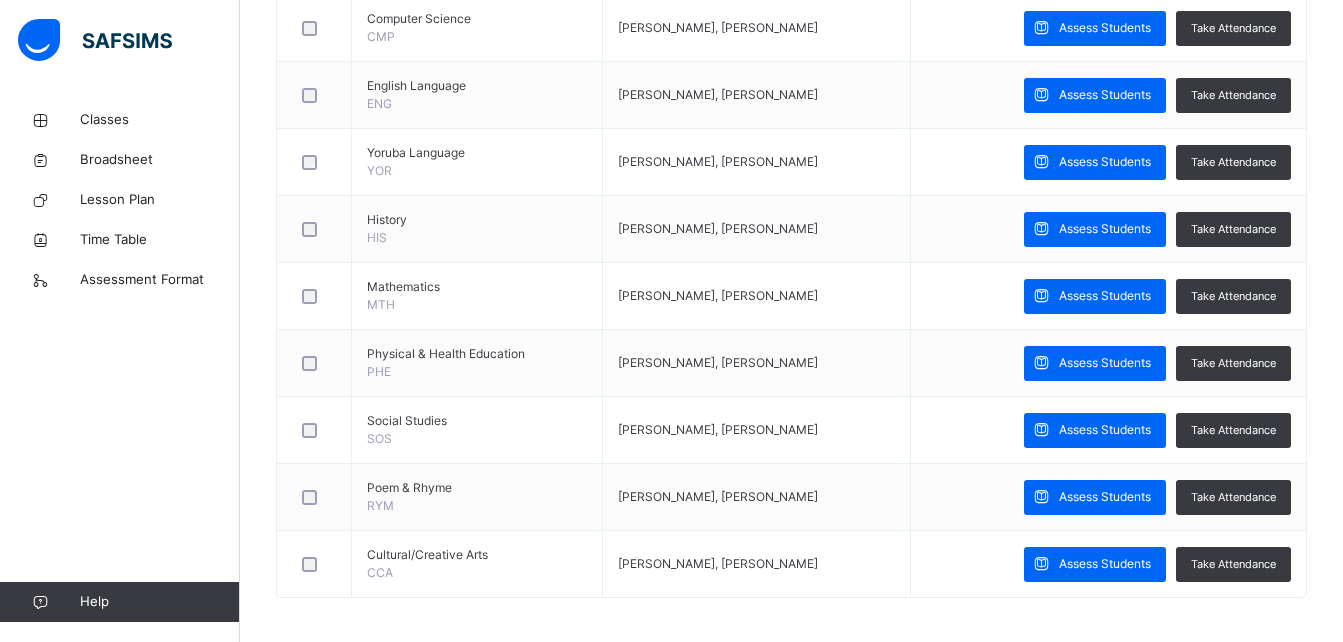 scroll, scrollTop: 852, scrollLeft: 0, axis: vertical 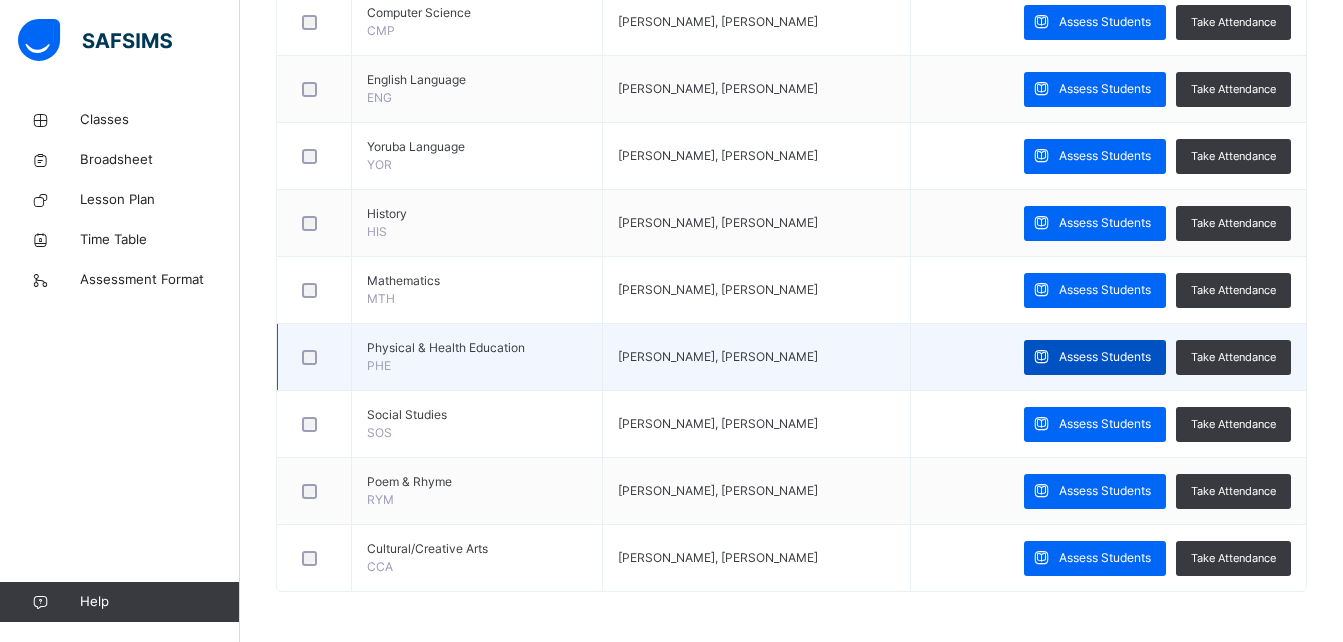 click on "Assess Students" at bounding box center (1105, 357) 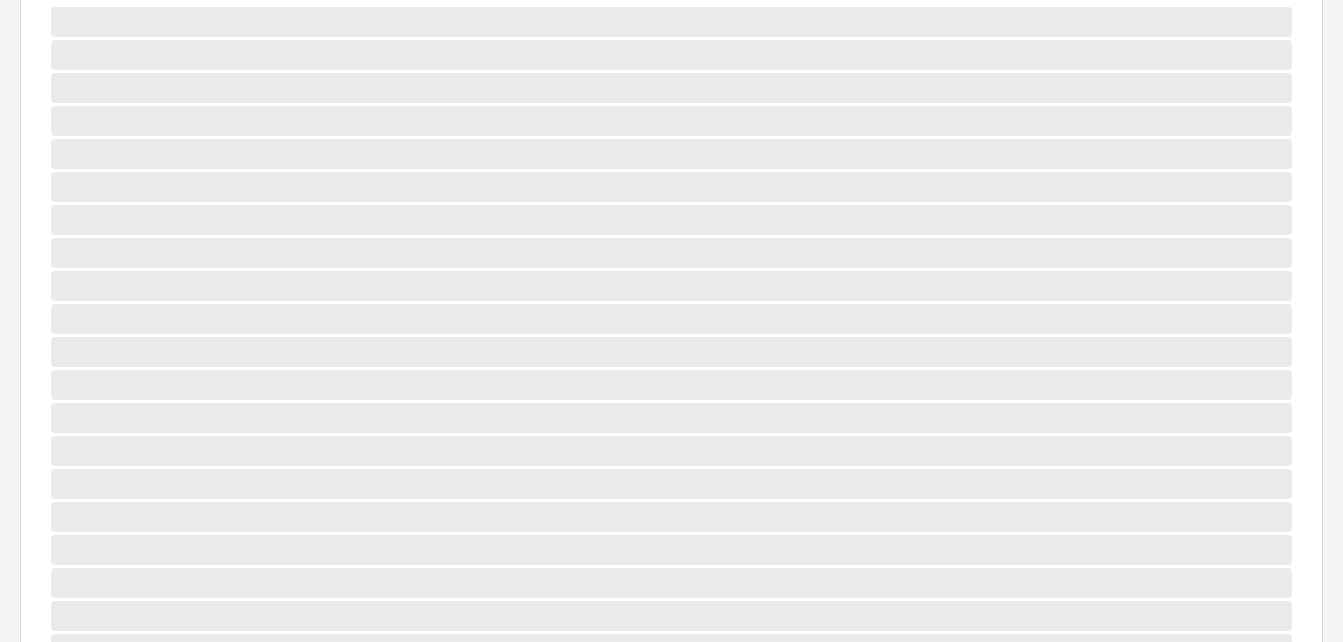 scroll, scrollTop: 505, scrollLeft: 0, axis: vertical 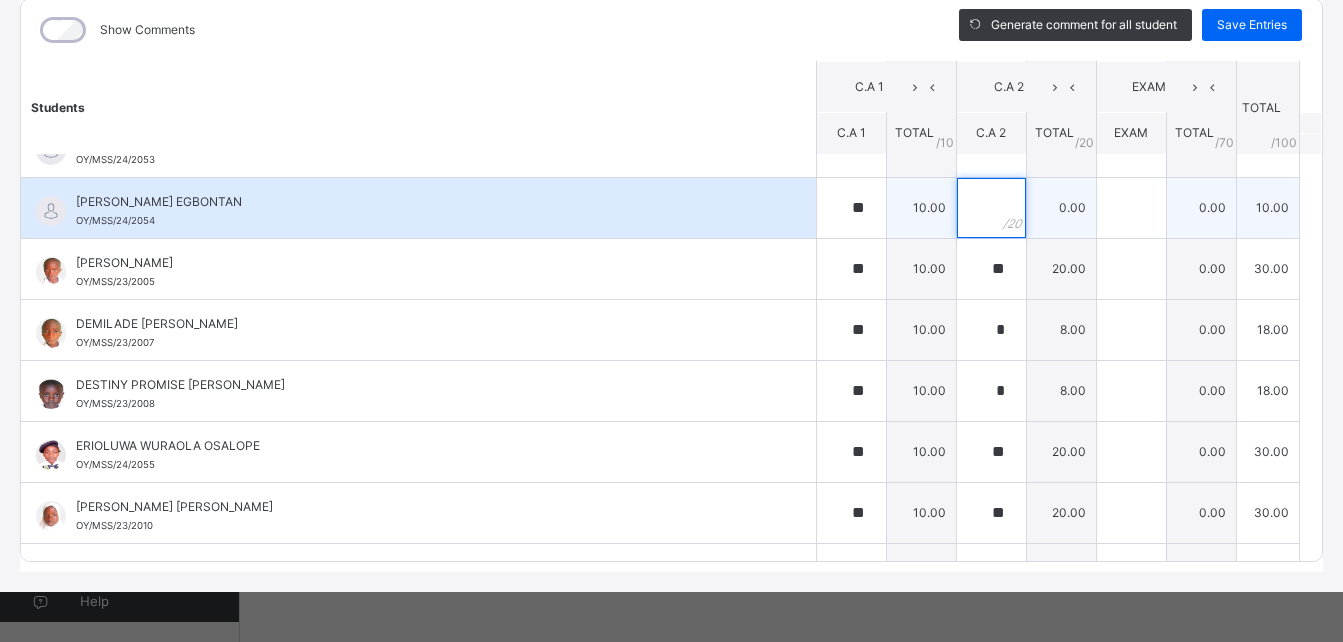 click at bounding box center [991, 208] 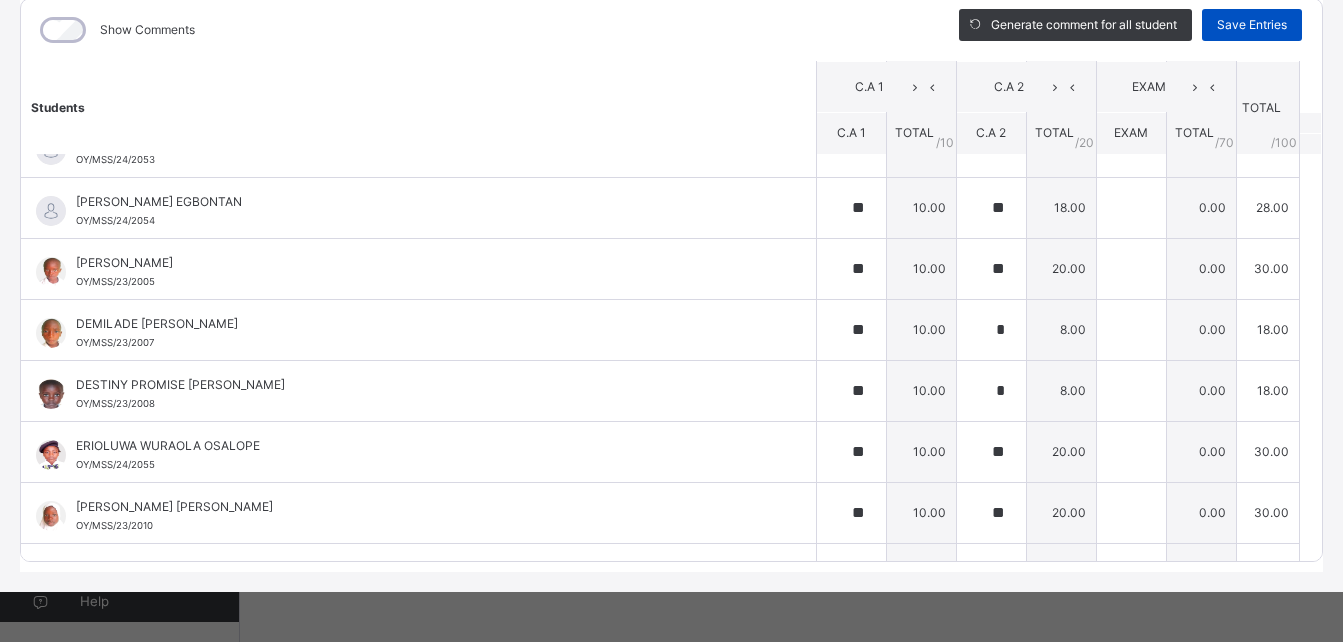 click on "Save Entries" at bounding box center [1252, 25] 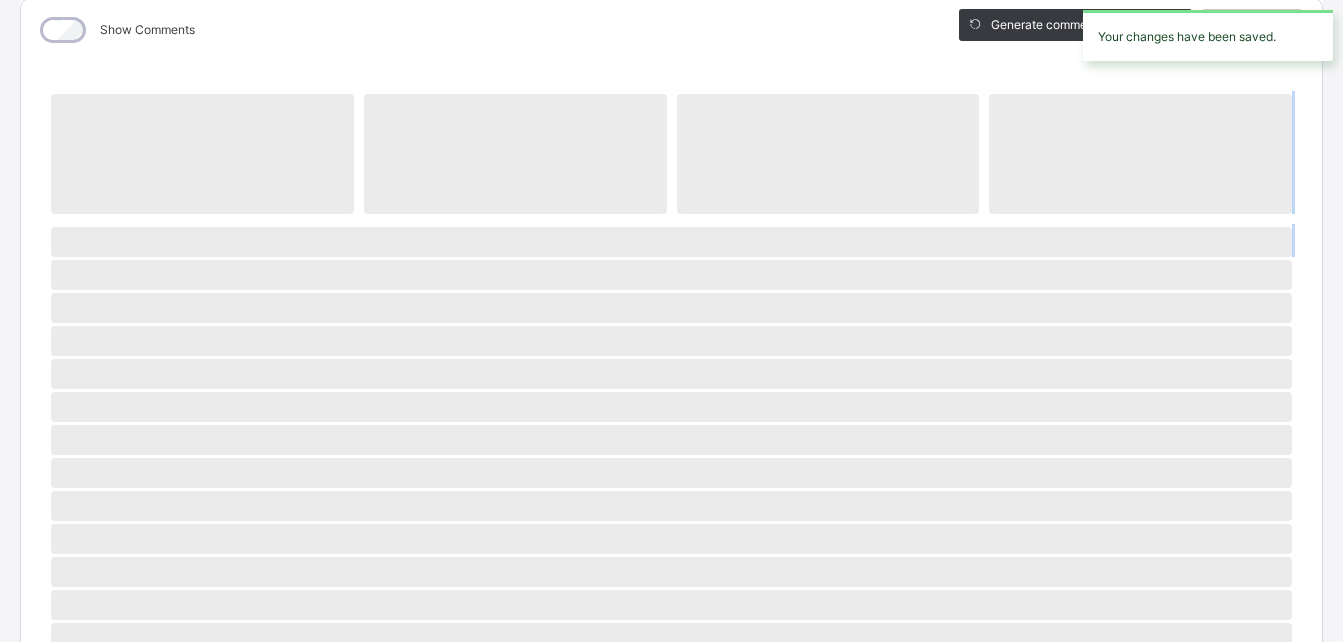 click on "‌ ‌ ‌ ‌ ‌ ‌ ‌ ‌ ‌ ‌ ‌ ‌ ‌ ‌ ‌ ‌ ‌ ‌ ‌ ‌ ‌ ‌ ‌ ‌ ‌ ‌ ‌ ‌ ‌" at bounding box center [671, 570] 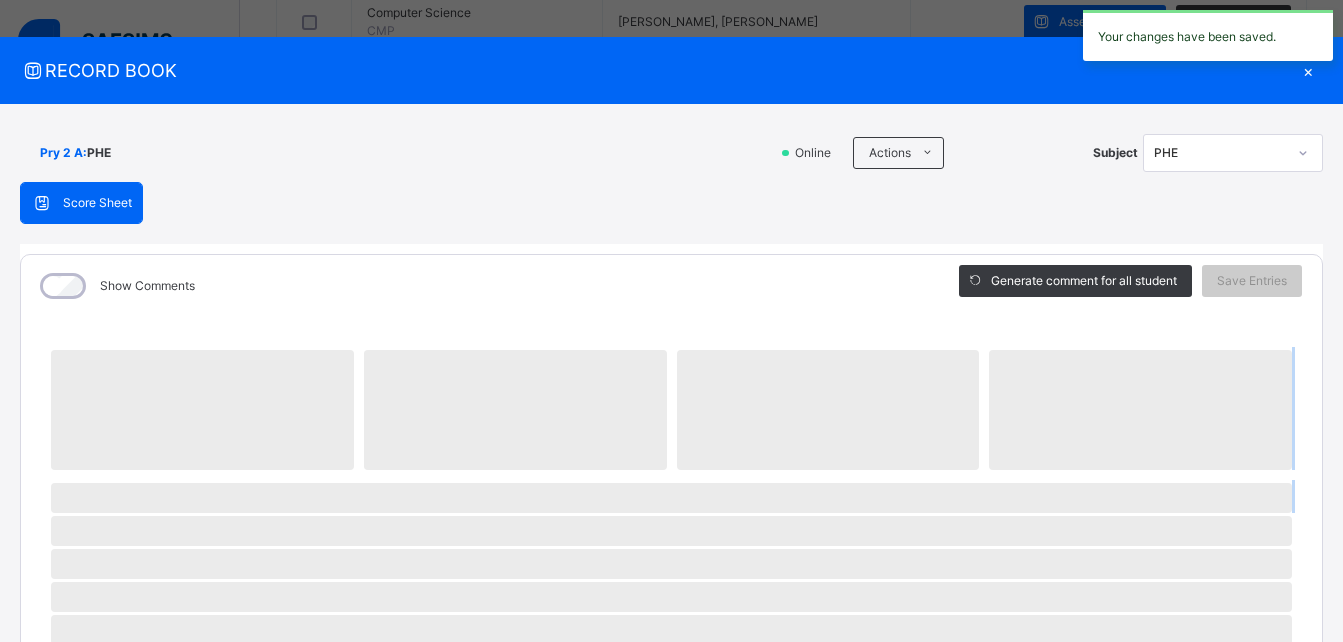 scroll, scrollTop: 0, scrollLeft: 0, axis: both 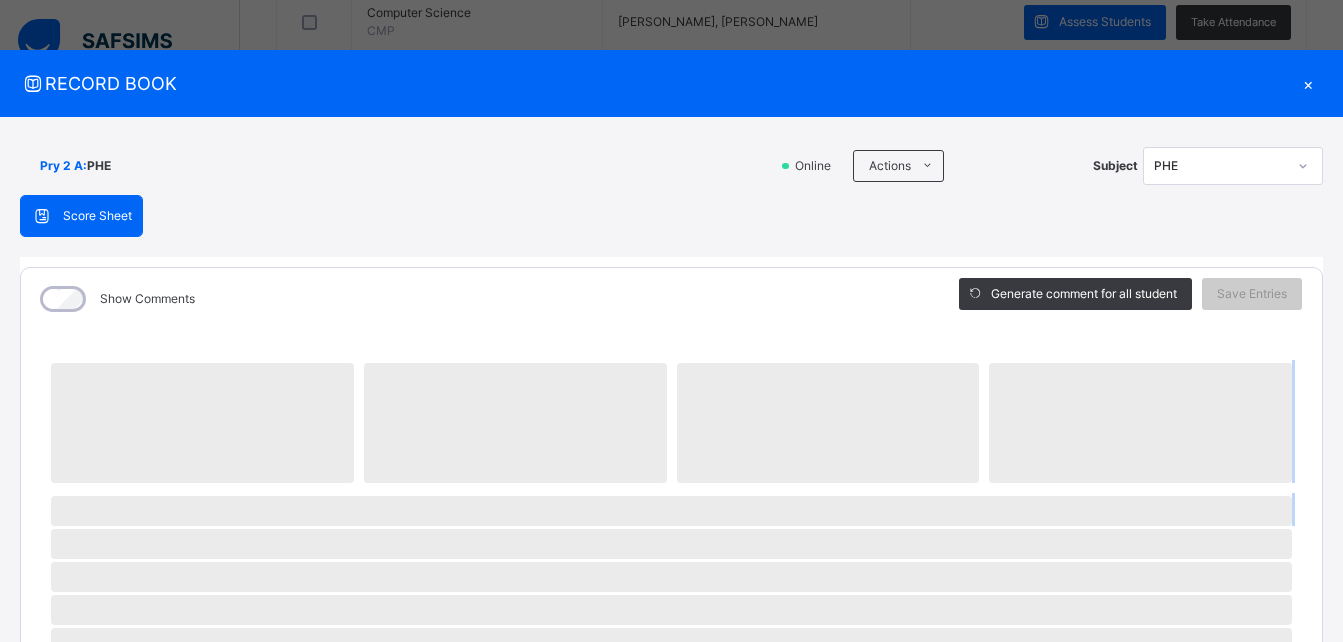 click on "‌ ‌ ‌ ‌ ‌ ‌ ‌ ‌ ‌ ‌ ‌ ‌ ‌ ‌ ‌ ‌ ‌ ‌ ‌ ‌ ‌ ‌ ‌ ‌ ‌" at bounding box center (671, 897) 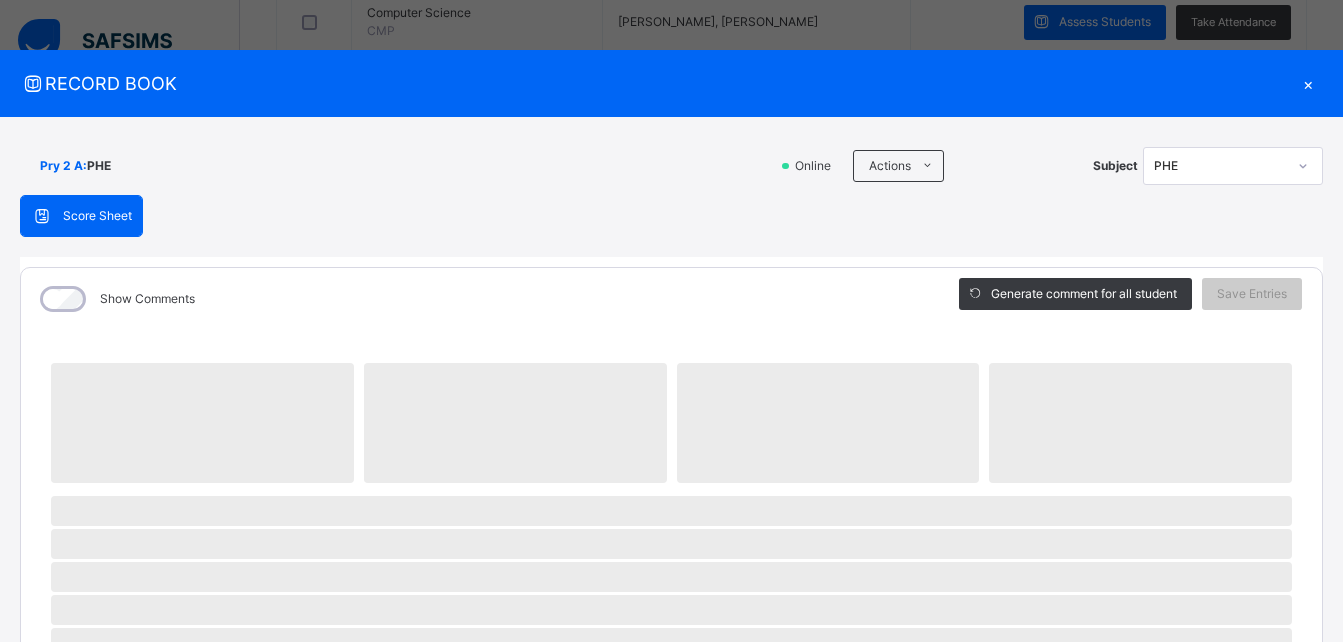 click on "×" at bounding box center (1308, 83) 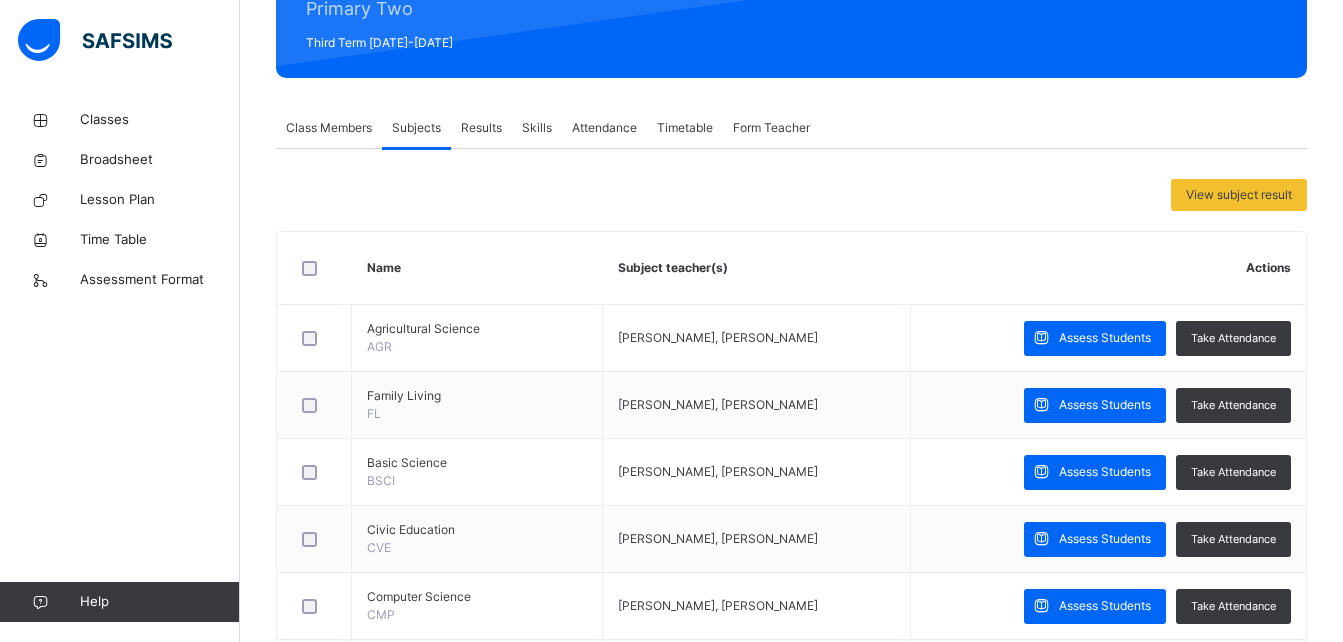 scroll, scrollTop: 263, scrollLeft: 0, axis: vertical 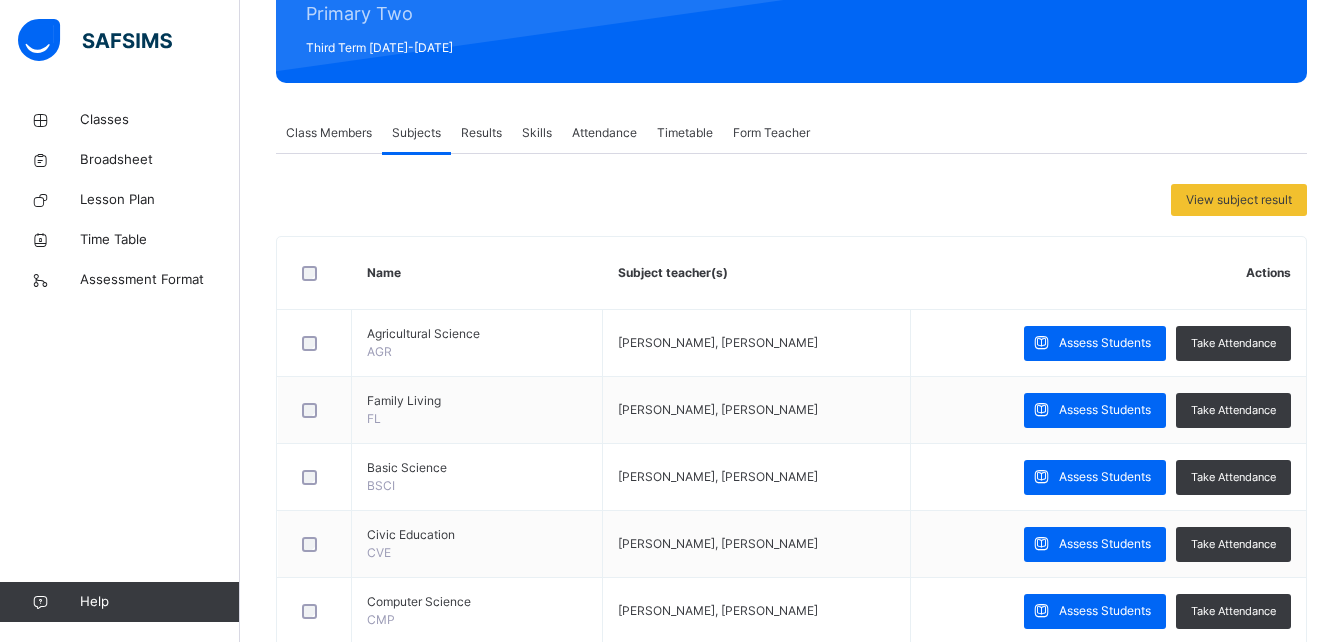 click on "Results" at bounding box center (481, 133) 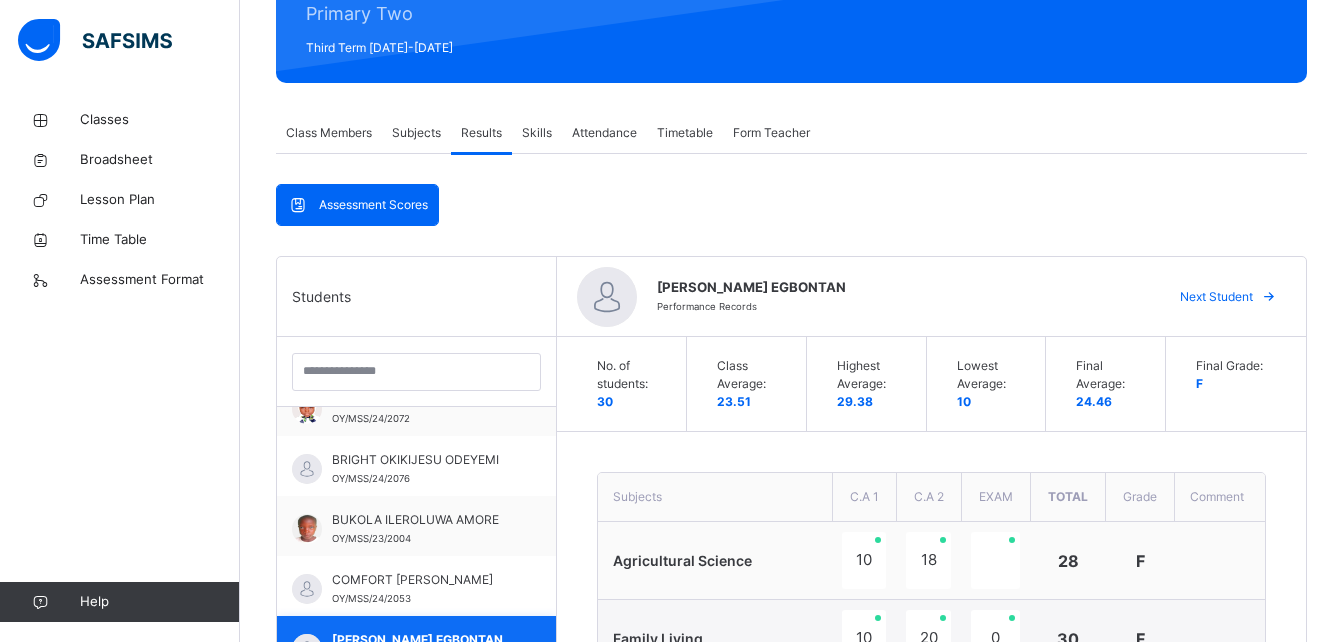 click on "[PERSON_NAME] EGBONTAN  OY/MSS/24/2054" at bounding box center (416, 646) 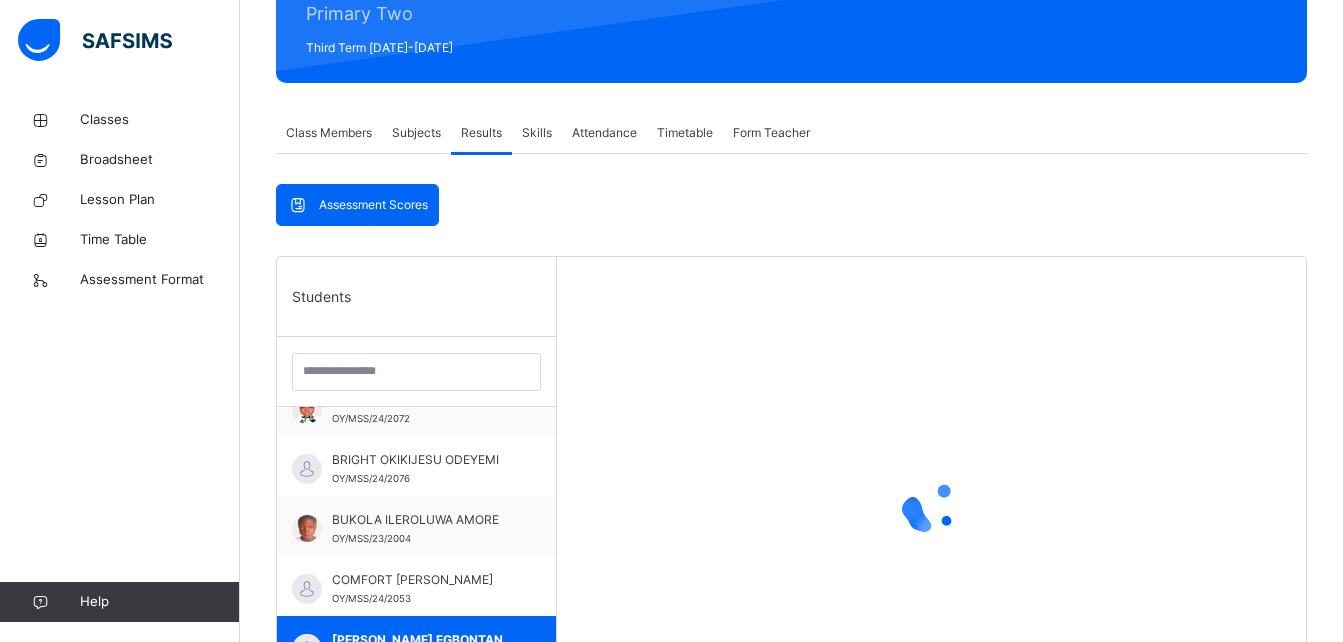 scroll, scrollTop: 277, scrollLeft: 0, axis: vertical 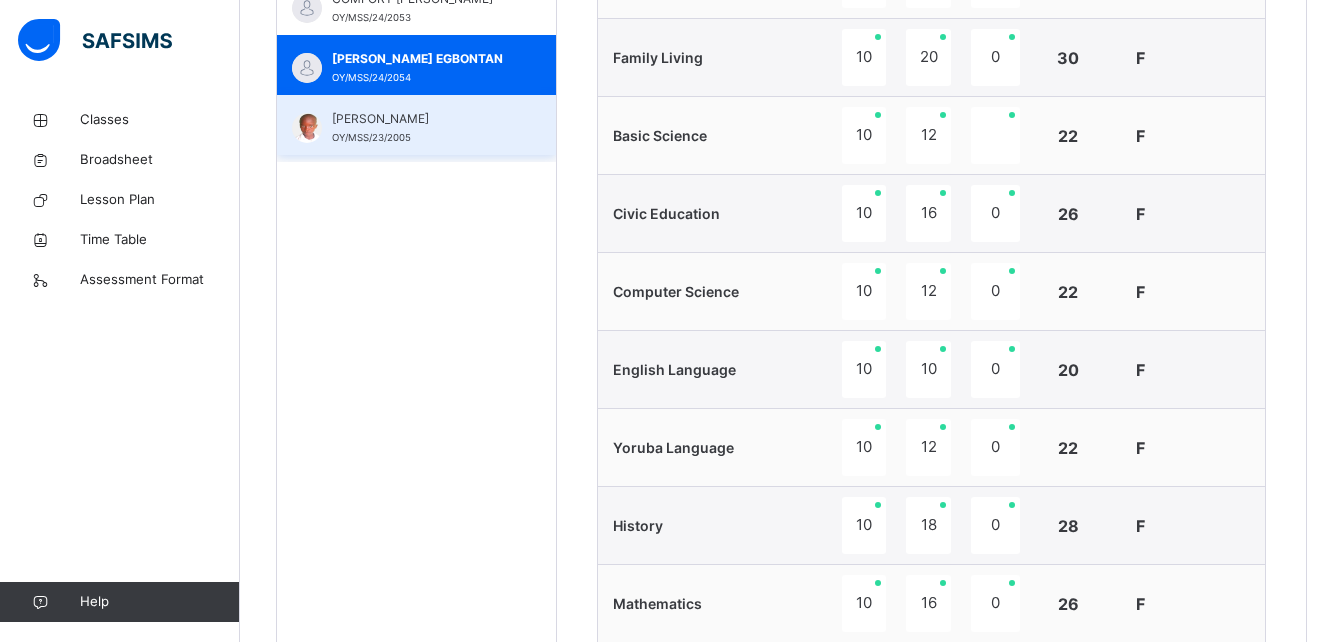 click on "[PERSON_NAME]" at bounding box center [421, 119] 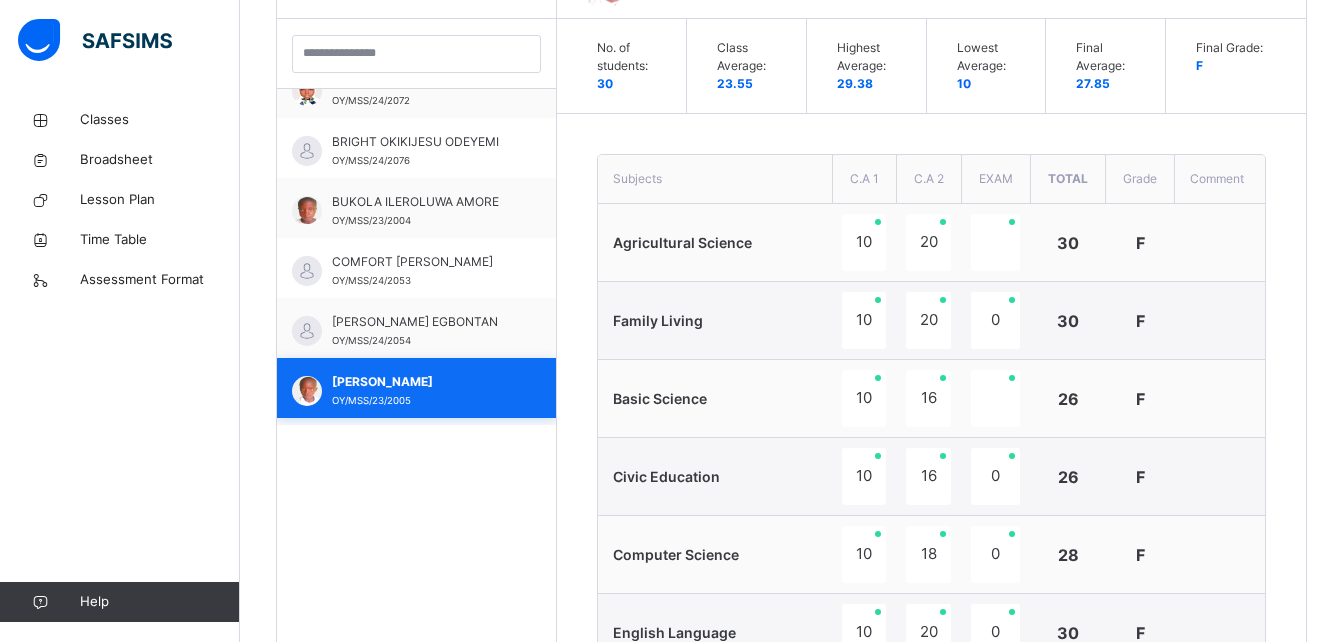 scroll, scrollTop: 844, scrollLeft: 0, axis: vertical 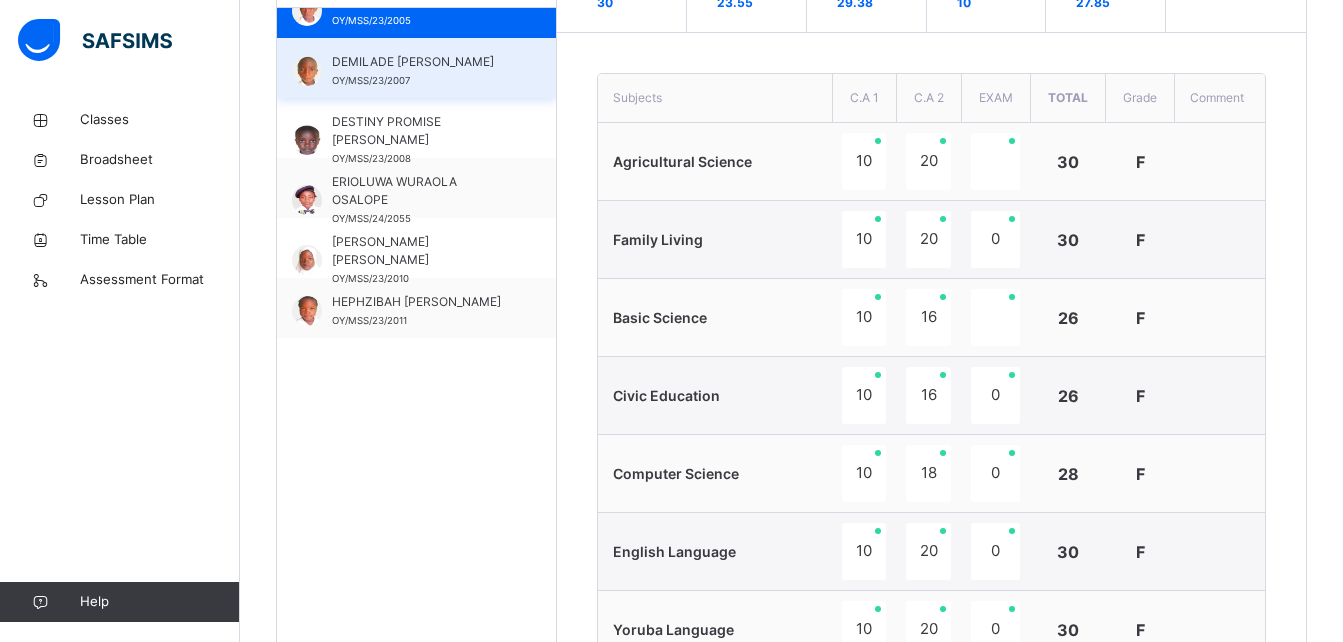click on "DEMILADE  [PERSON_NAME]  OY/MSS/23/2007" at bounding box center [416, 68] 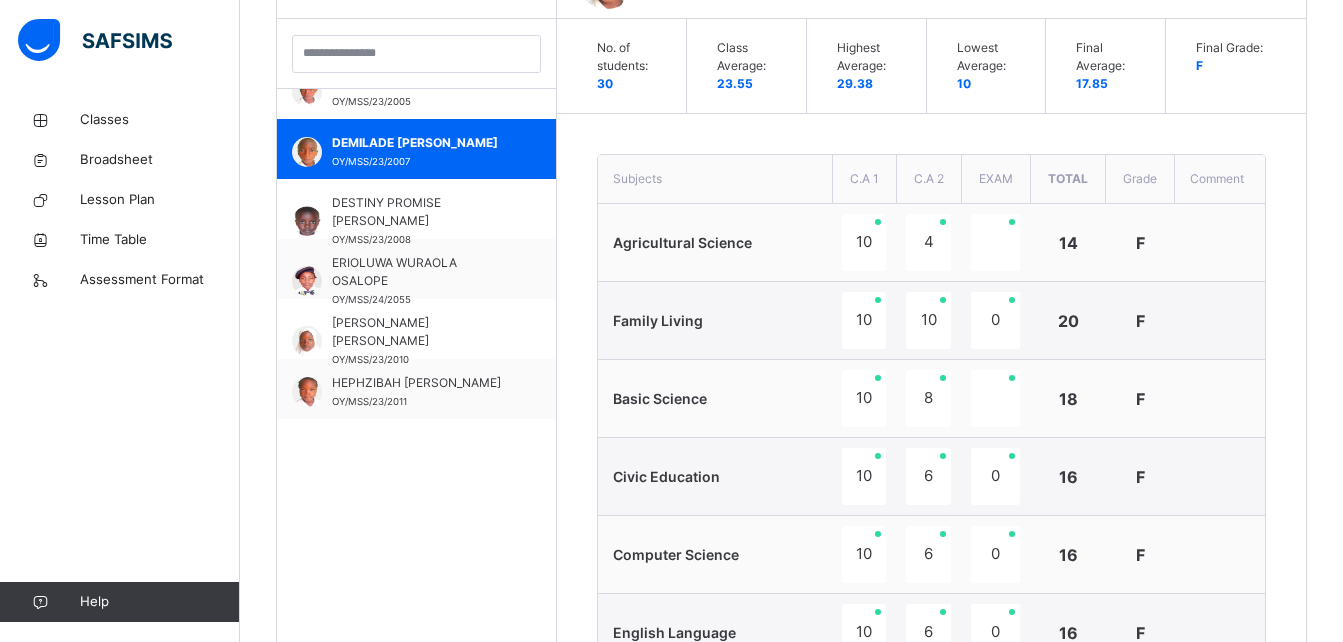 scroll, scrollTop: 662, scrollLeft: 0, axis: vertical 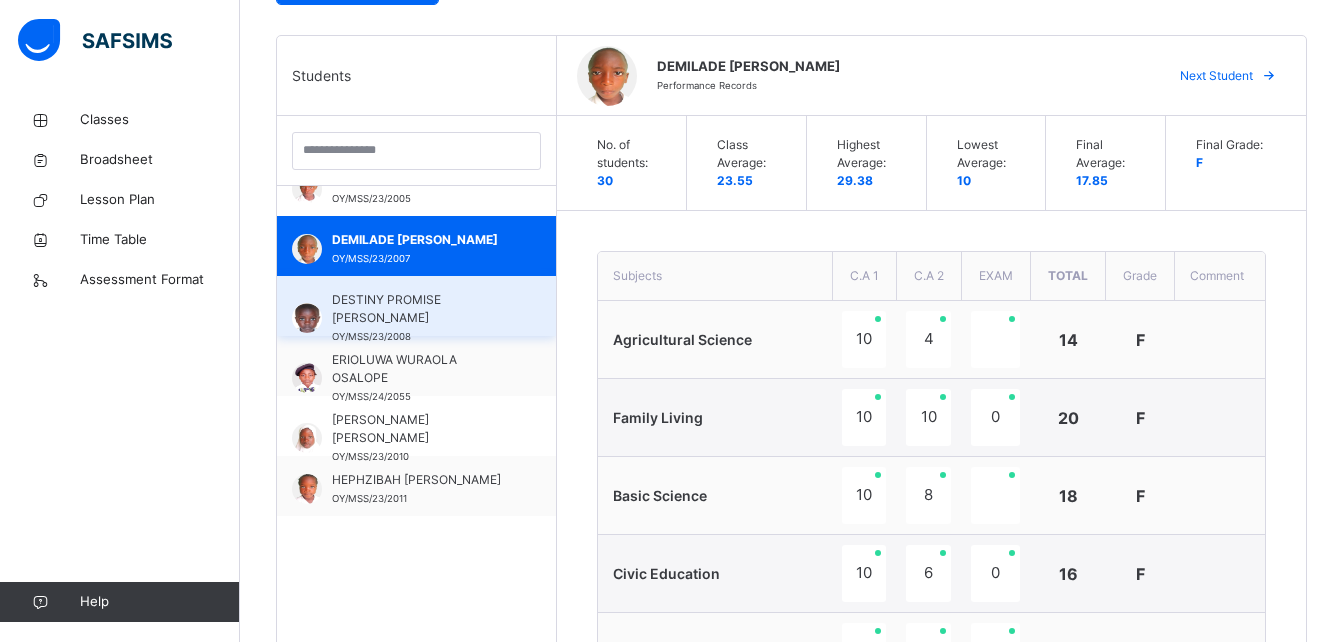 click on "DESTINY  PROMISE [PERSON_NAME]" at bounding box center (421, 309) 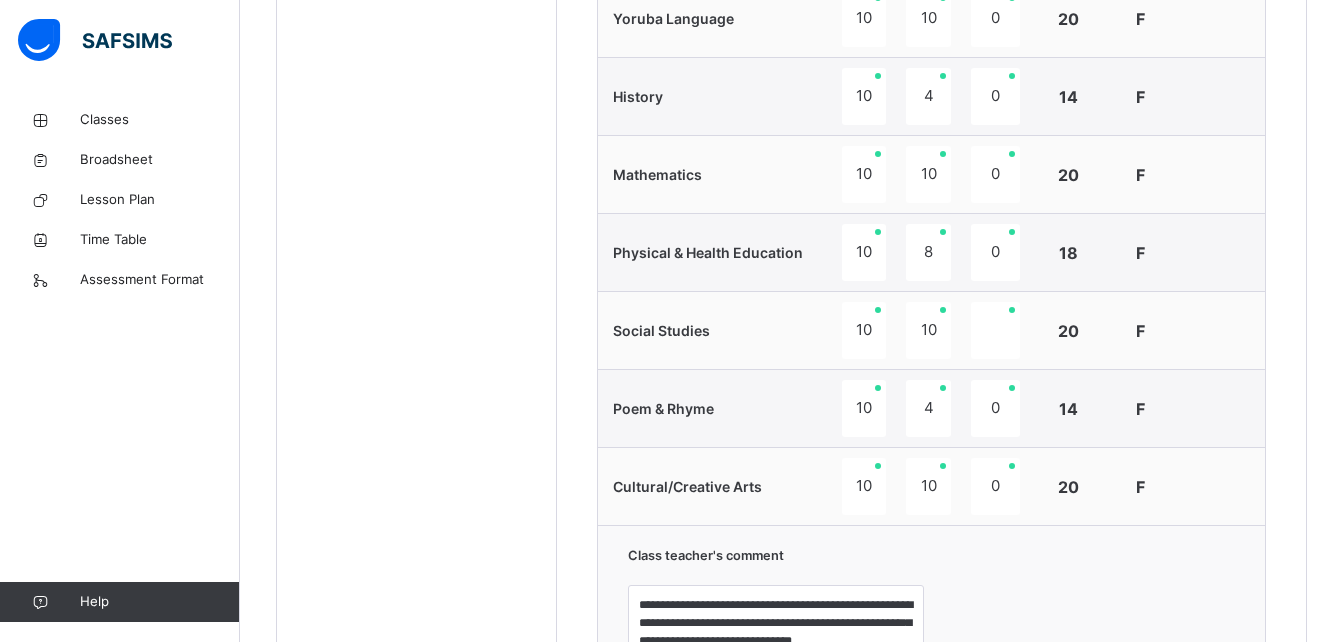 scroll, scrollTop: 1304, scrollLeft: 0, axis: vertical 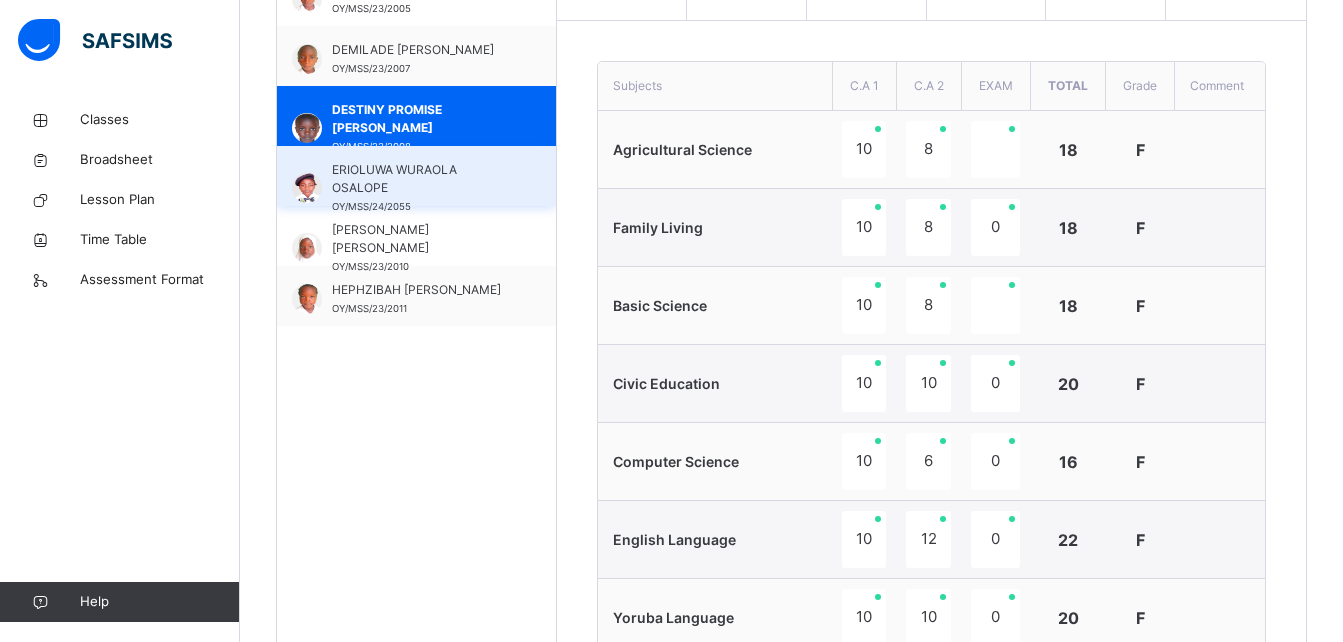 click on "ERIOLUWA  WURAOLA OSALOPE" at bounding box center [421, 179] 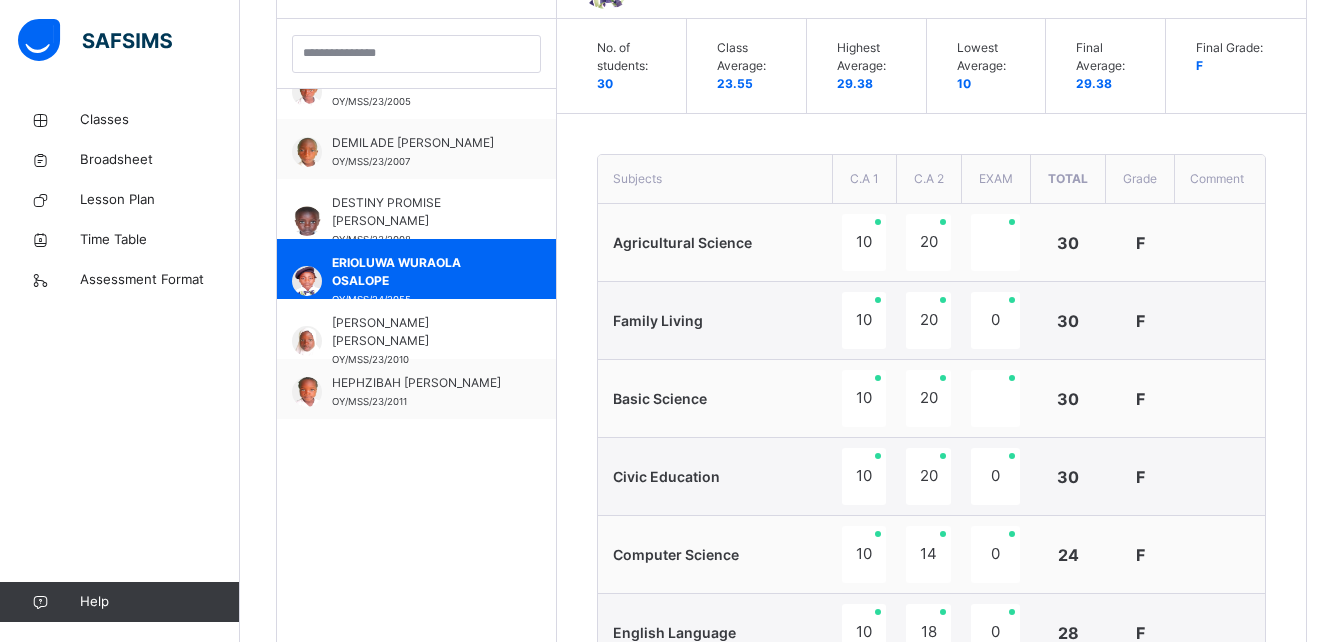 scroll, scrollTop: 674, scrollLeft: 0, axis: vertical 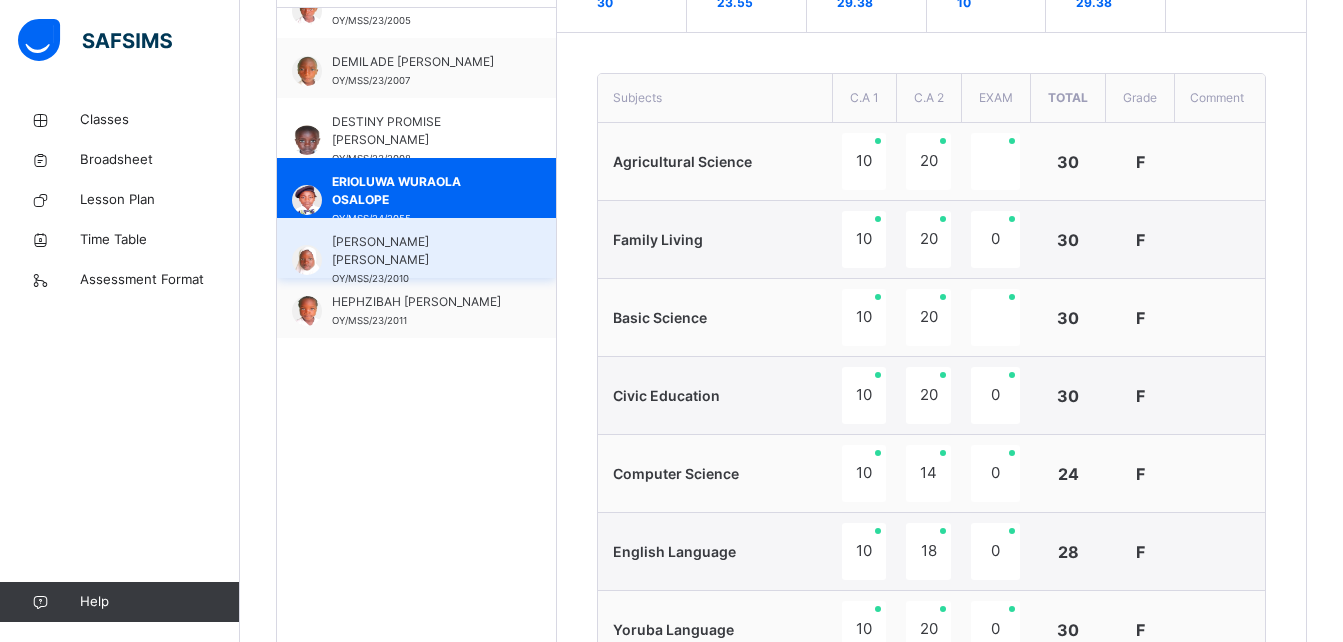 click on "[PERSON_NAME] [PERSON_NAME]" at bounding box center (421, 251) 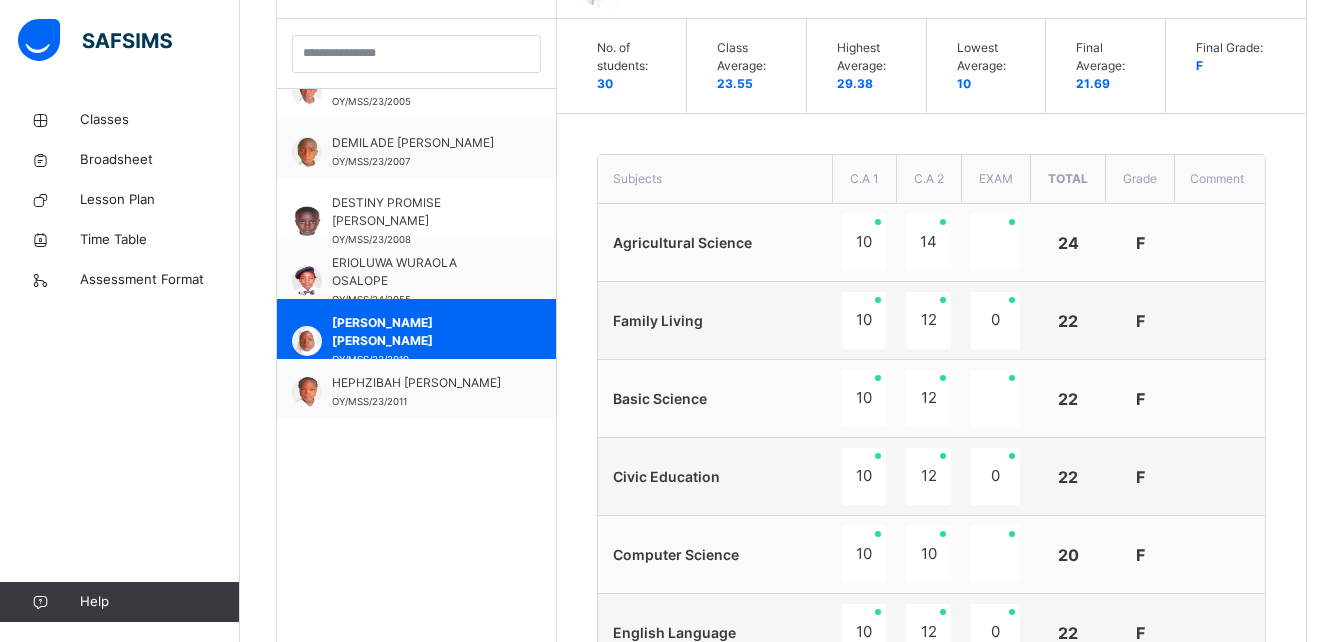scroll, scrollTop: 662, scrollLeft: 0, axis: vertical 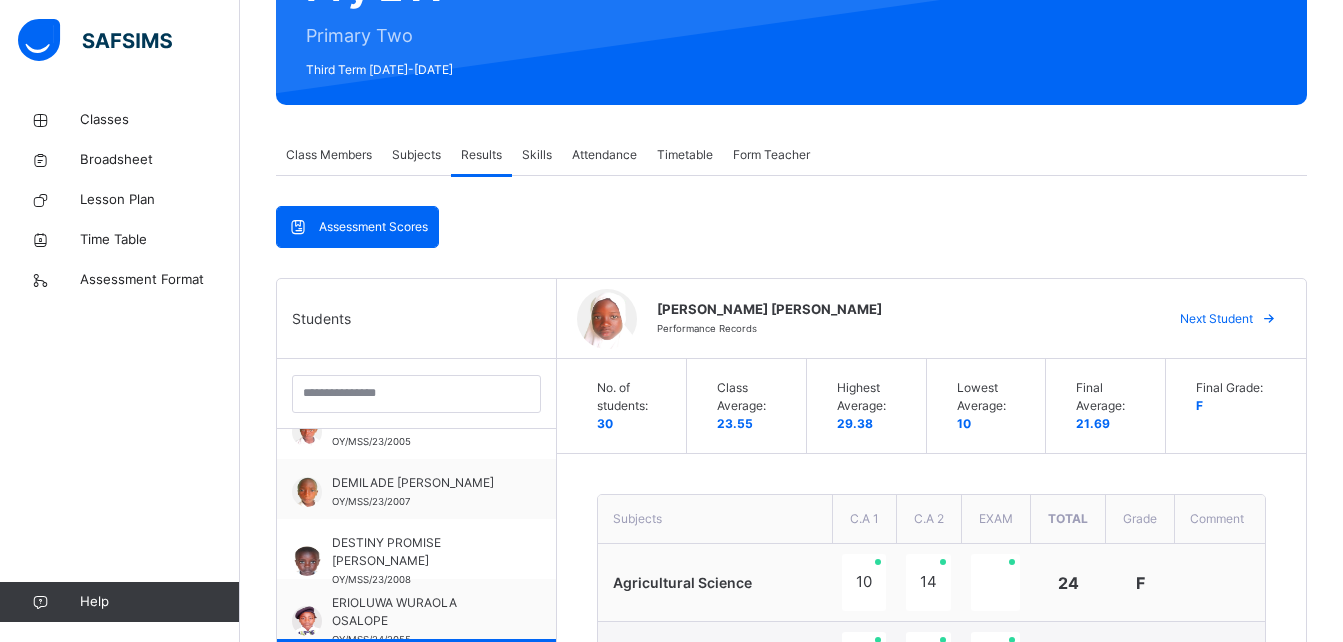 click on "Subjects" at bounding box center [416, 155] 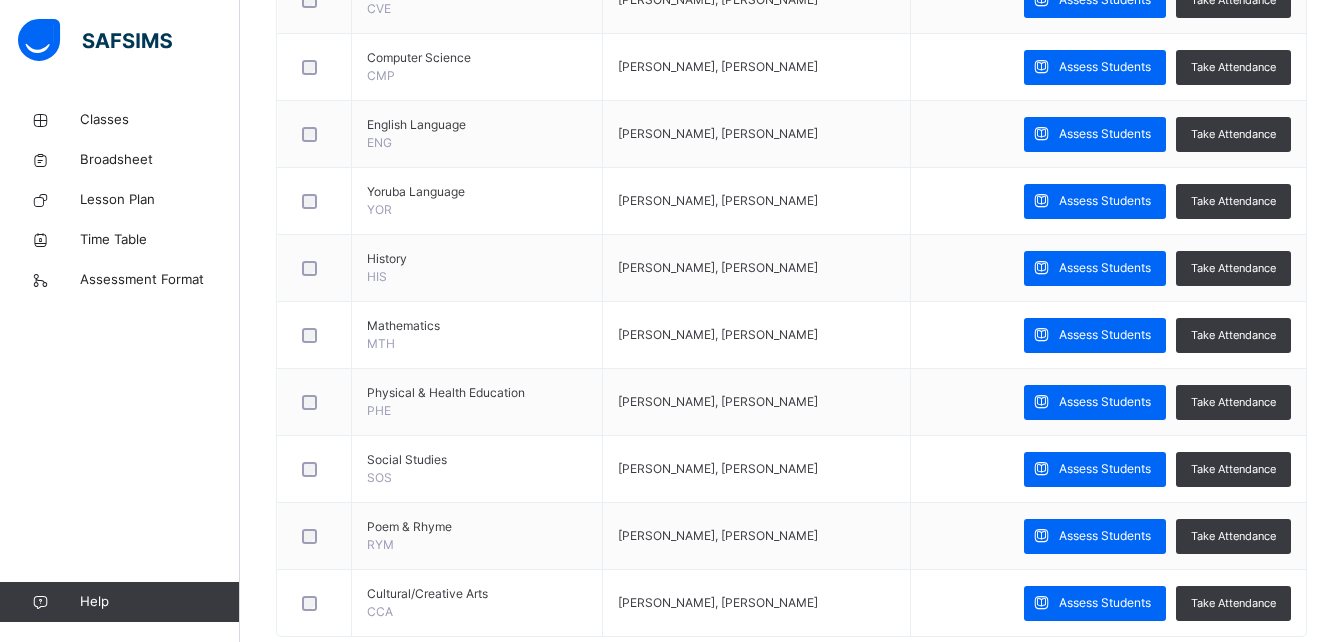 scroll, scrollTop: 800, scrollLeft: 0, axis: vertical 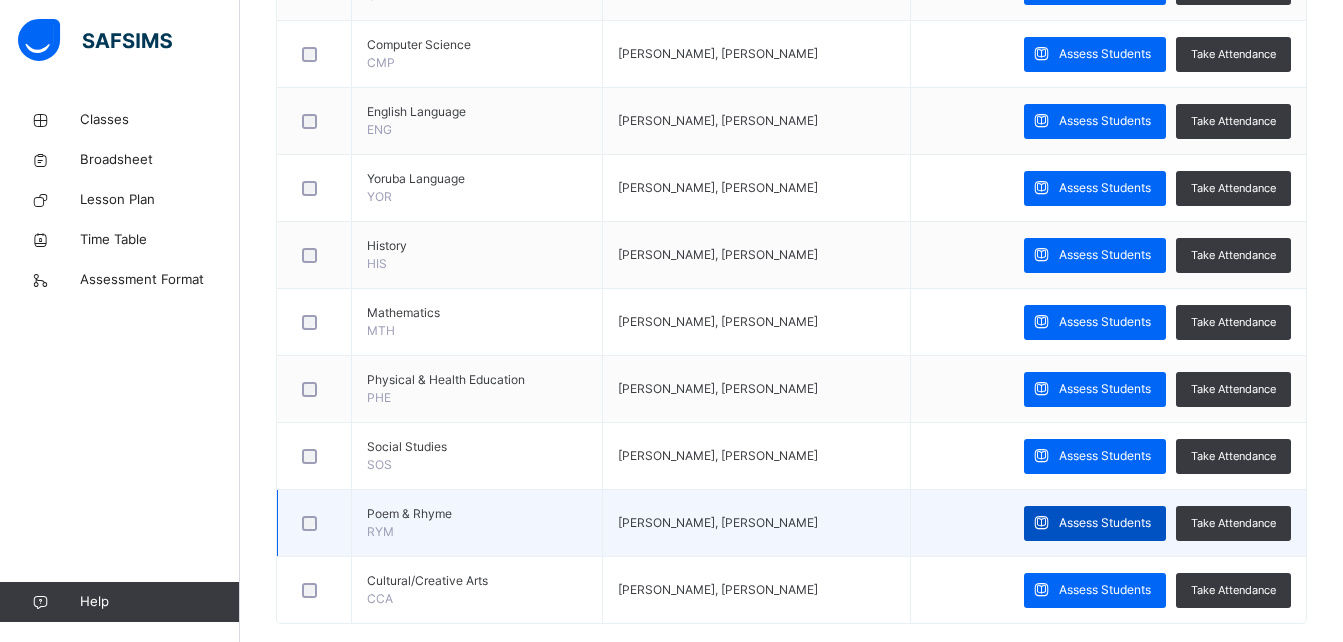 click on "Assess Students" at bounding box center [1105, 523] 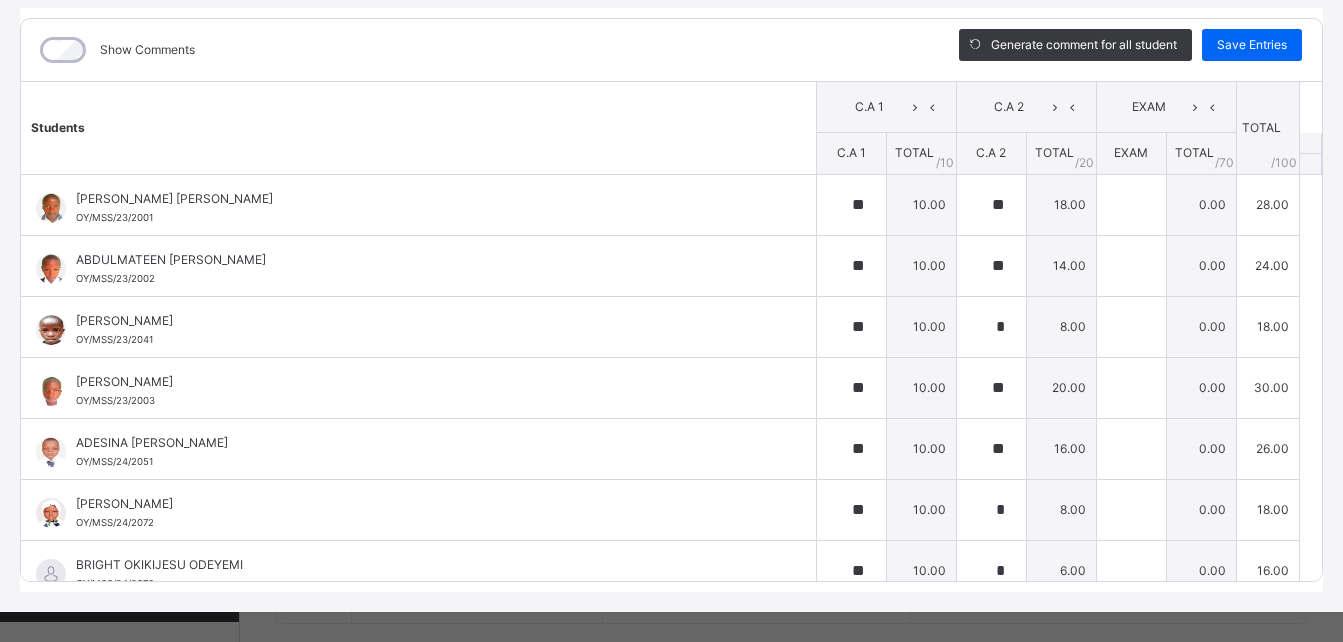 scroll, scrollTop: 269, scrollLeft: 0, axis: vertical 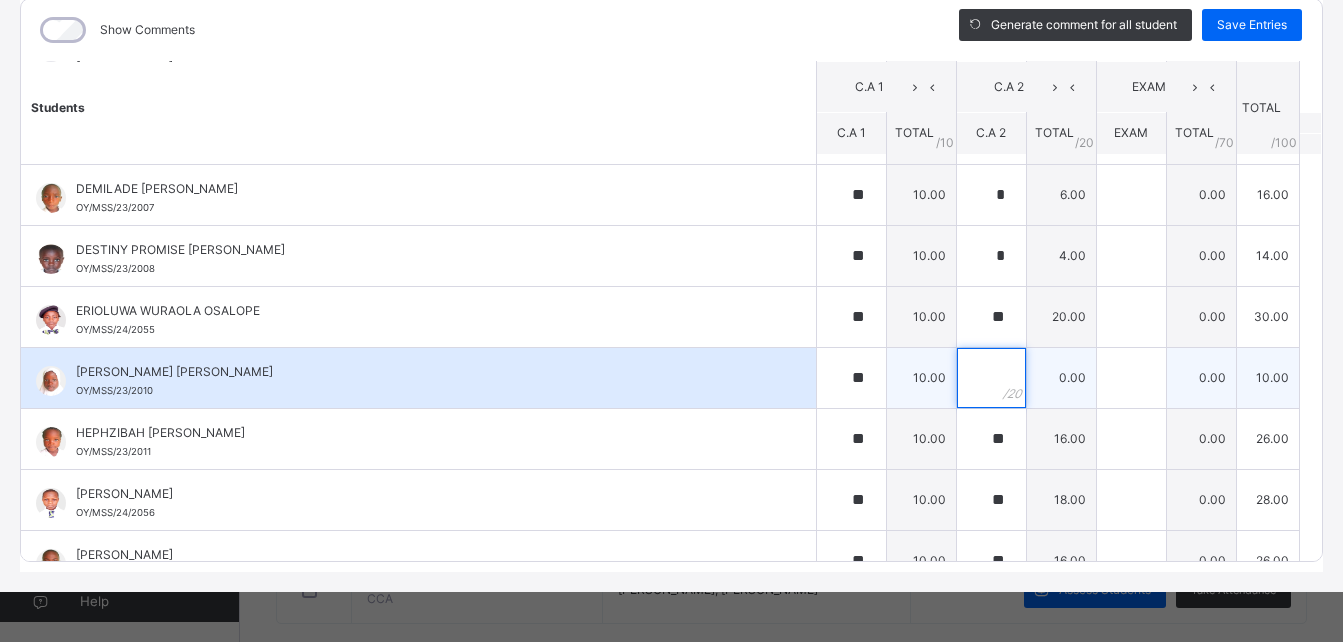 click at bounding box center (991, 378) 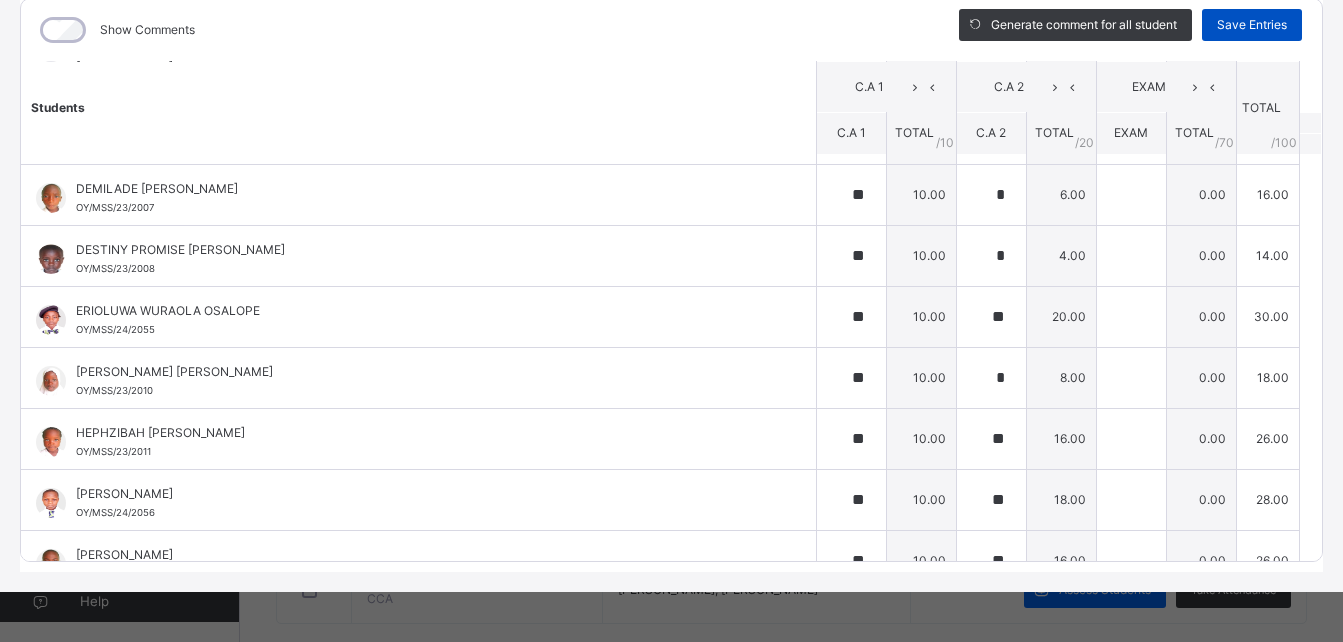 click on "Save Entries" at bounding box center (1252, 25) 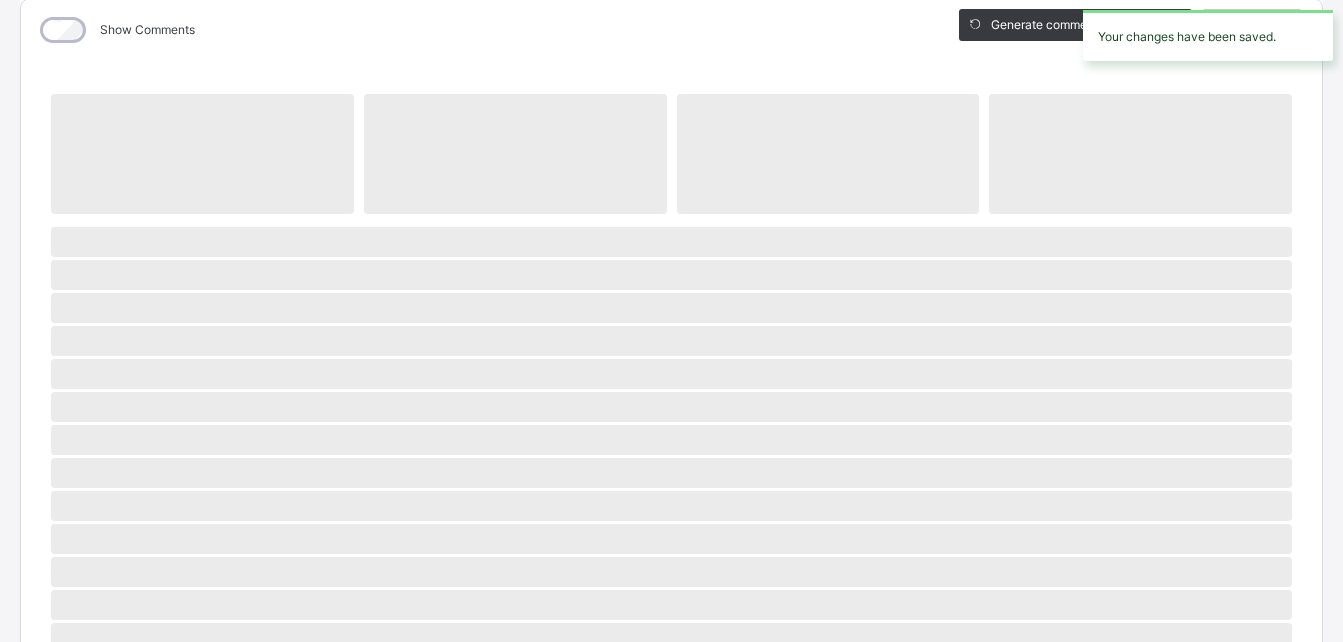 scroll, scrollTop: 72, scrollLeft: 0, axis: vertical 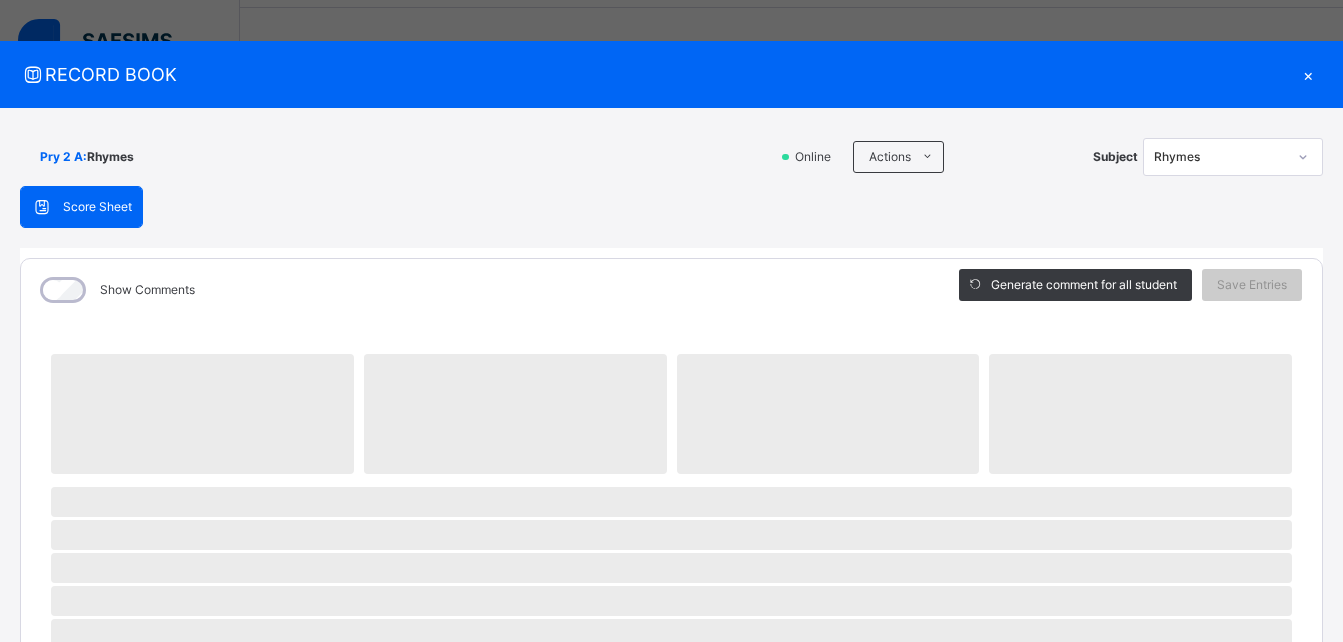 click on "×" at bounding box center (1308, 74) 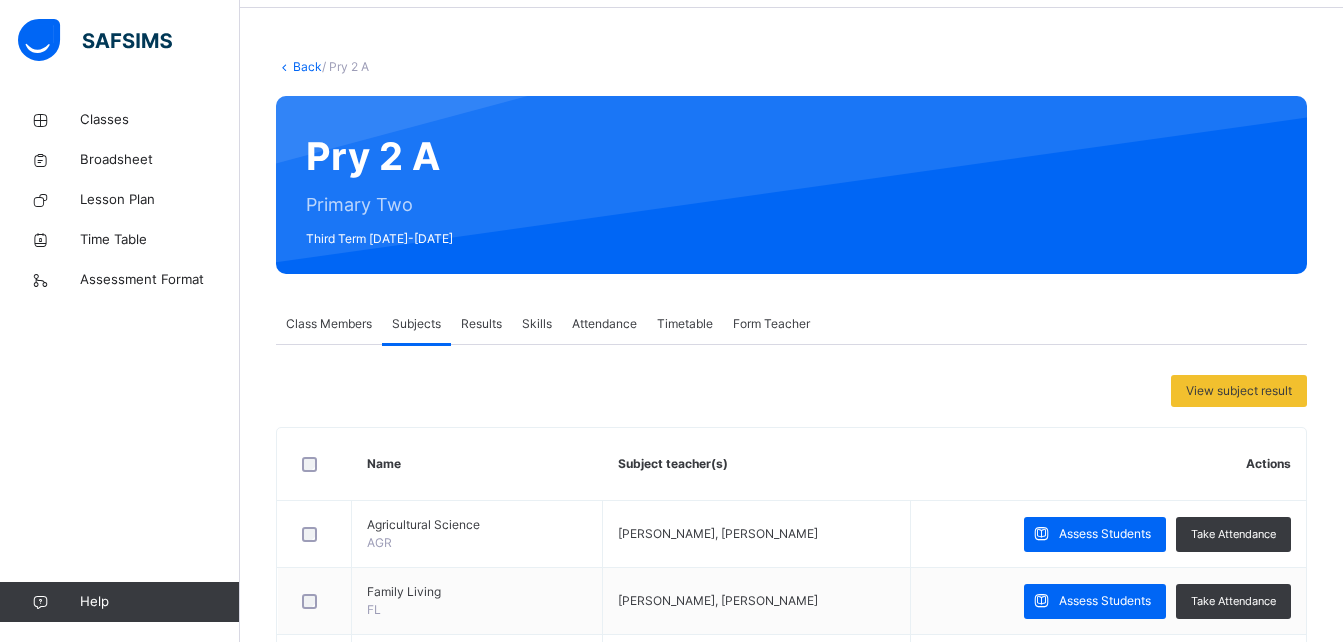 click on "Results" at bounding box center [481, 324] 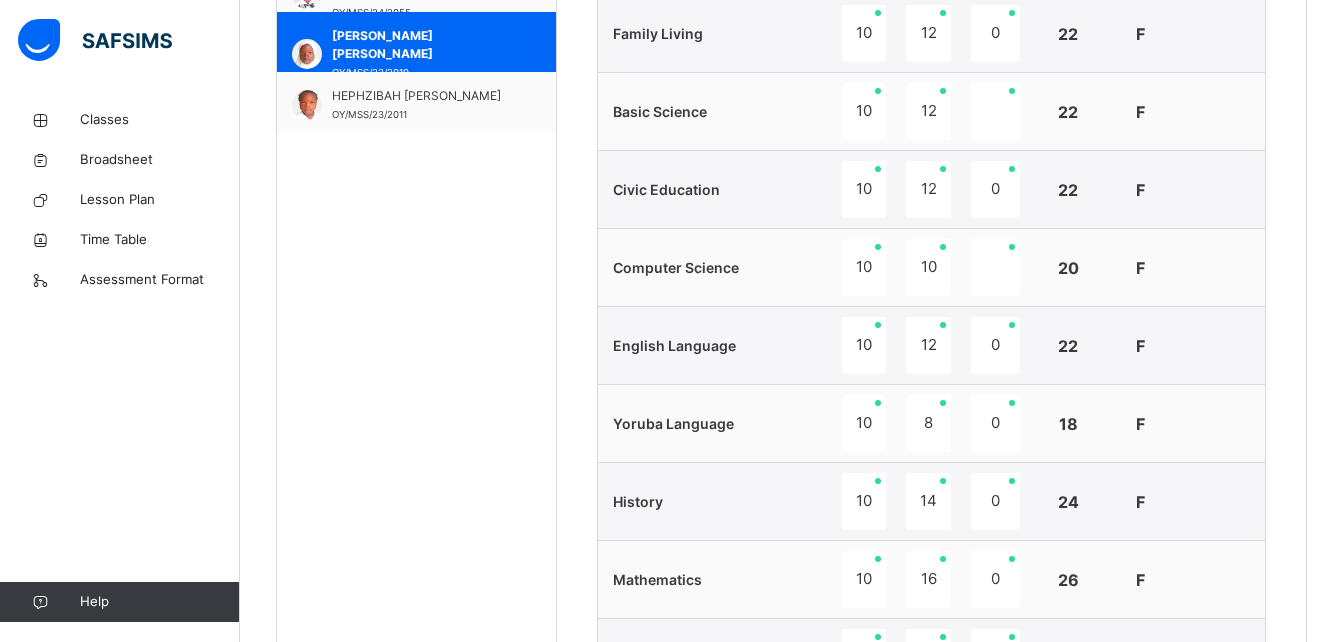 scroll, scrollTop: 860, scrollLeft: 0, axis: vertical 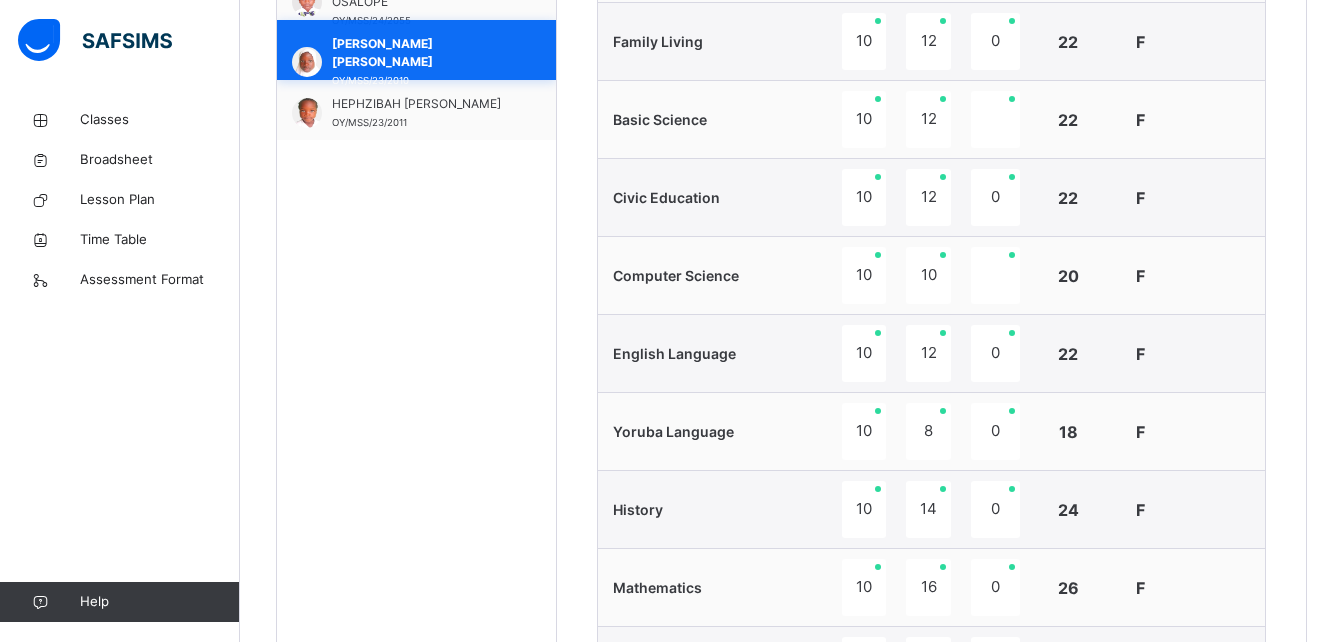 click on "[PERSON_NAME] [PERSON_NAME]" at bounding box center [421, 53] 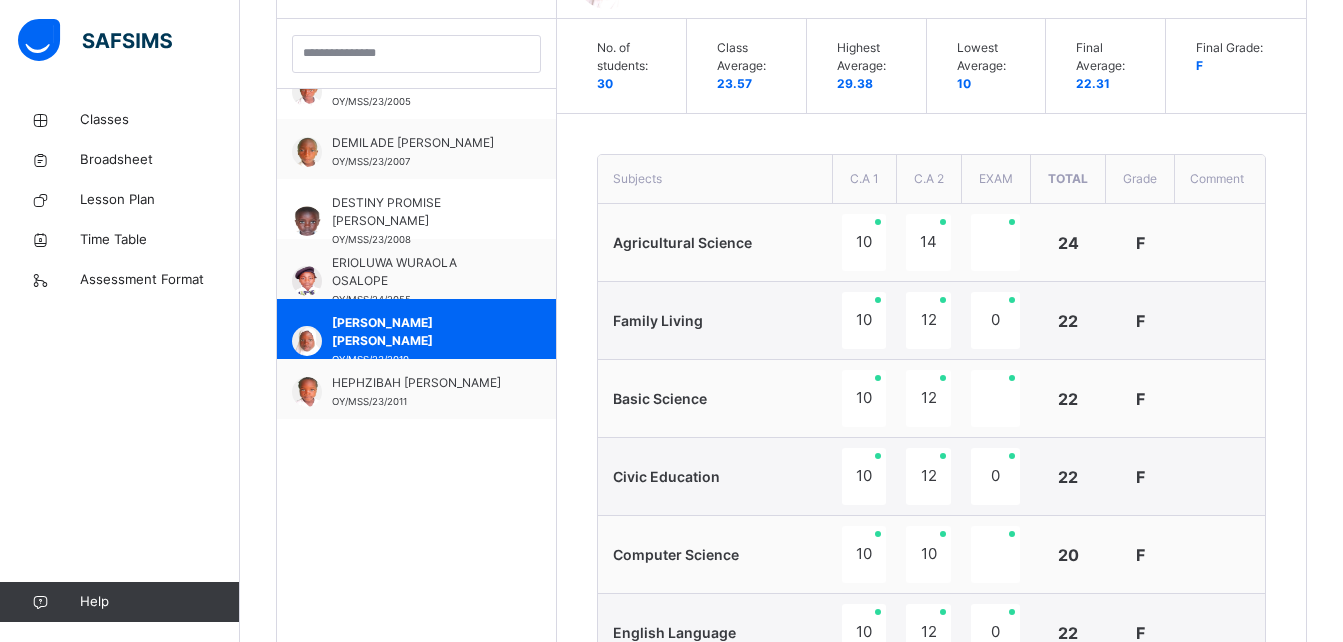 scroll, scrollTop: 860, scrollLeft: 0, axis: vertical 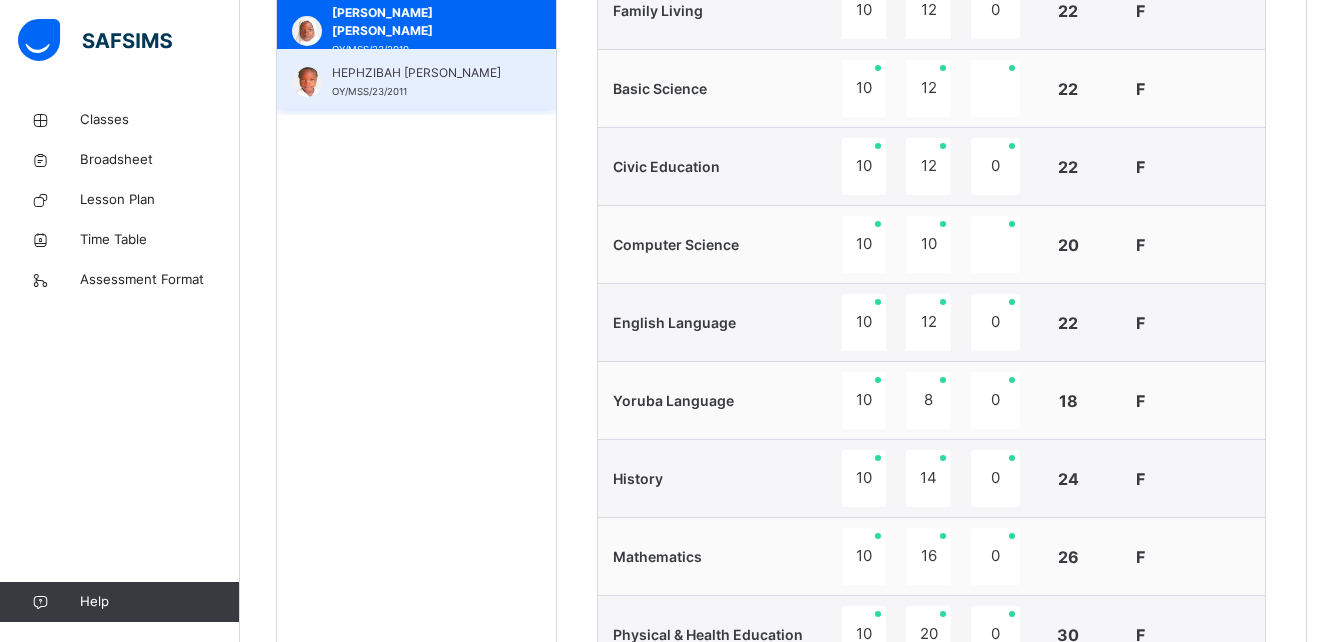 click on "HEPHZIBAH  [PERSON_NAME]" at bounding box center (421, 73) 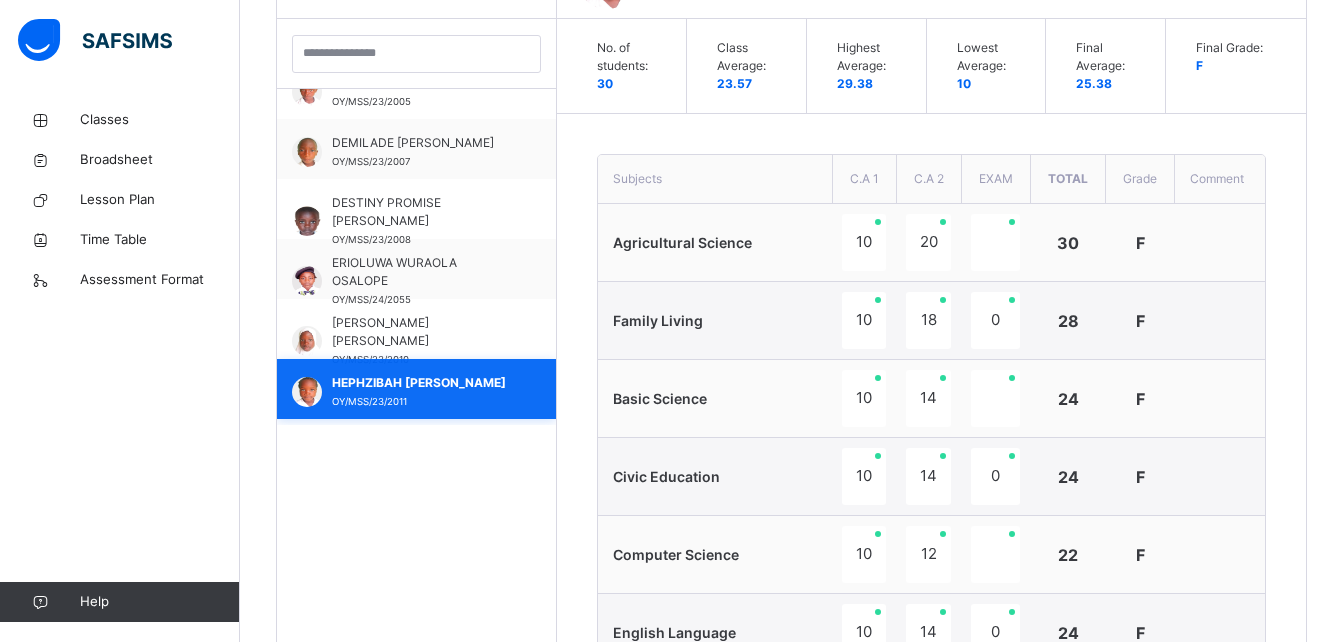 scroll, scrollTop: 891, scrollLeft: 0, axis: vertical 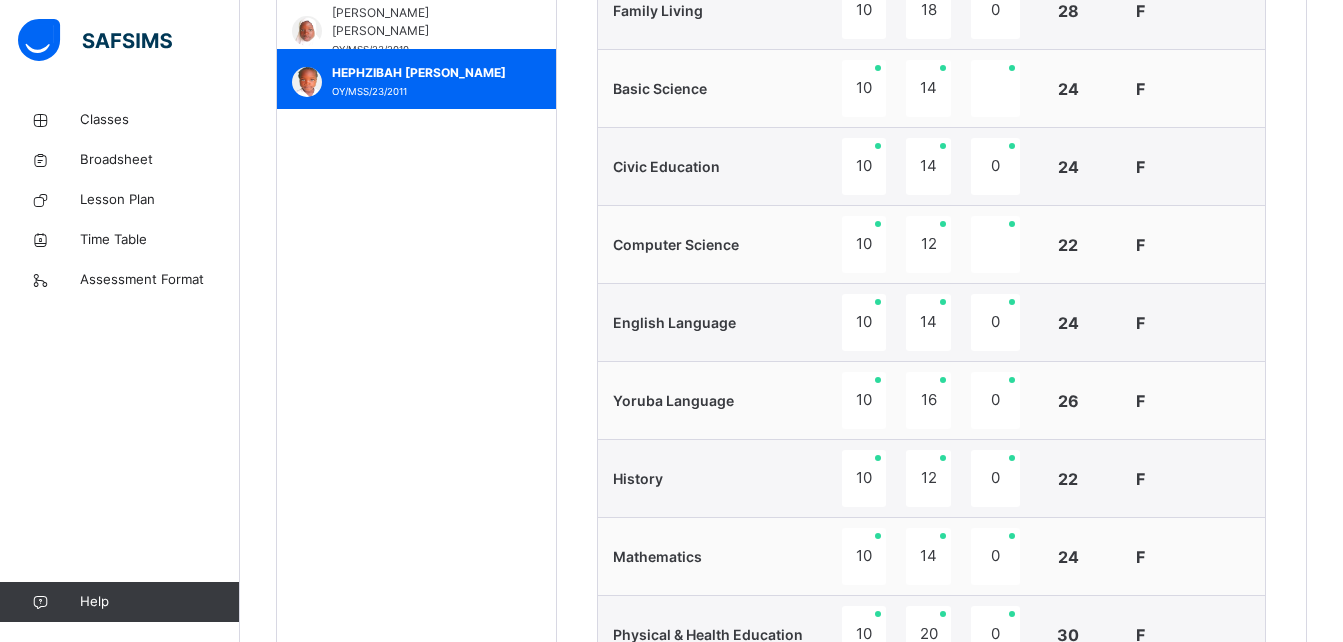 click on "Basic Science" at bounding box center (715, 89) 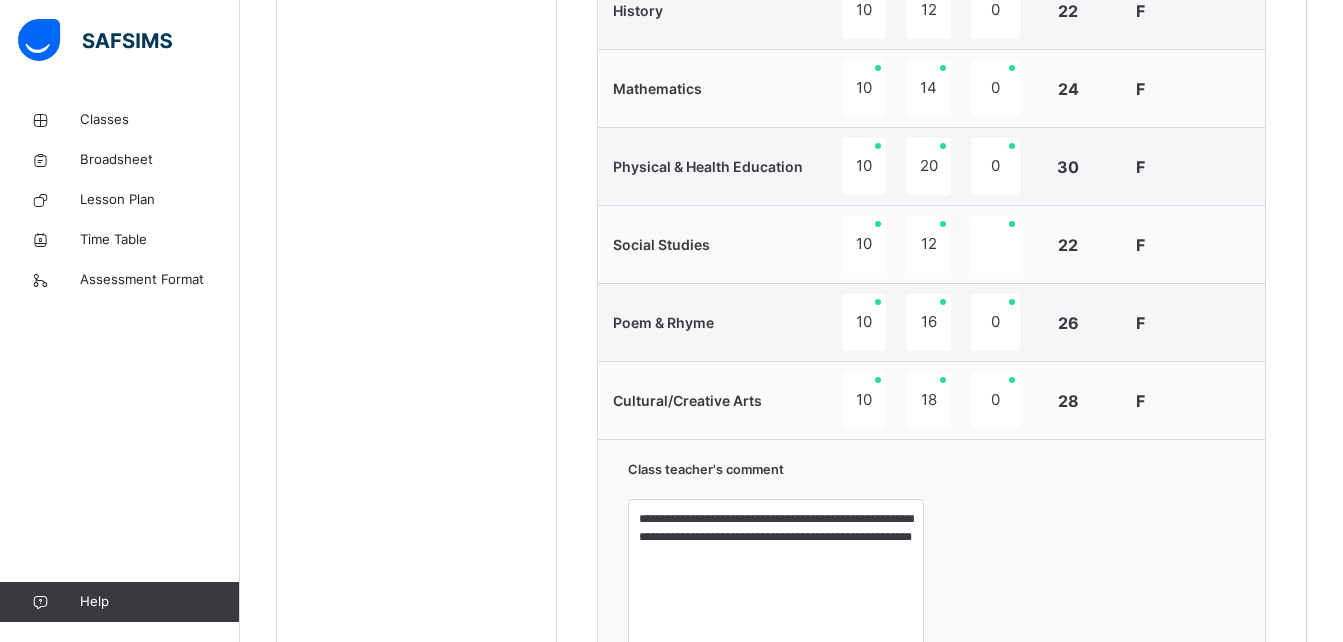 scroll, scrollTop: 1362, scrollLeft: 0, axis: vertical 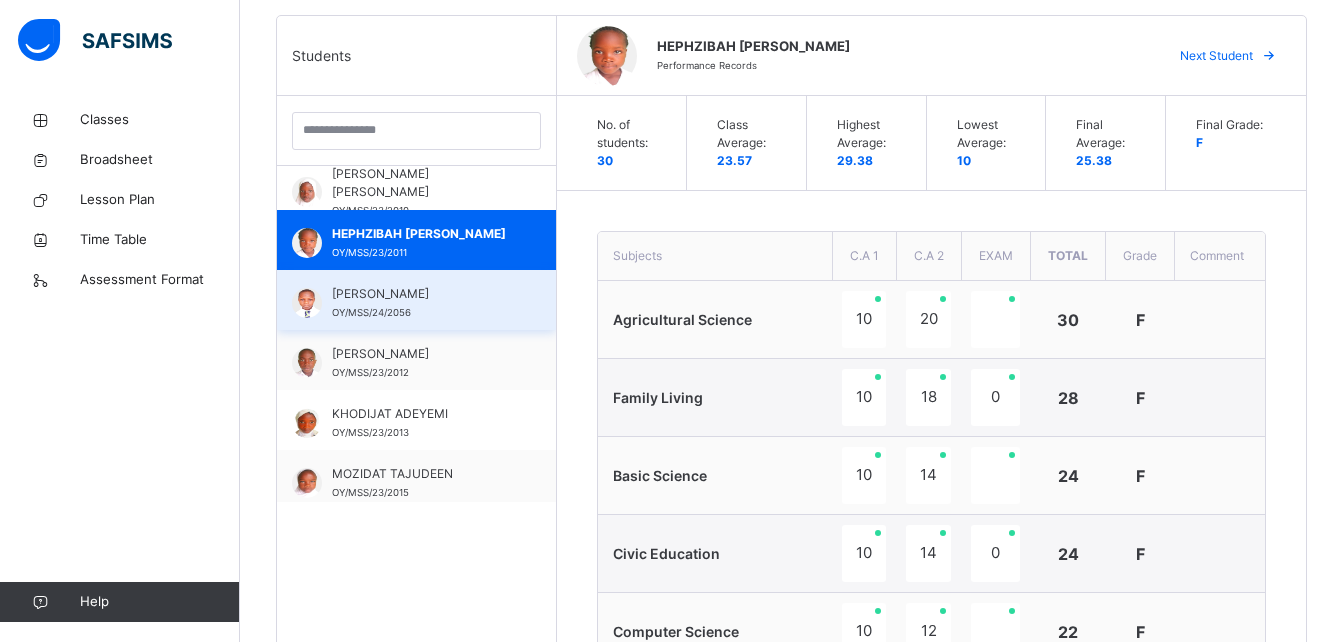 click on "[PERSON_NAME]  OY/MSS/24/2056" at bounding box center (421, 303) 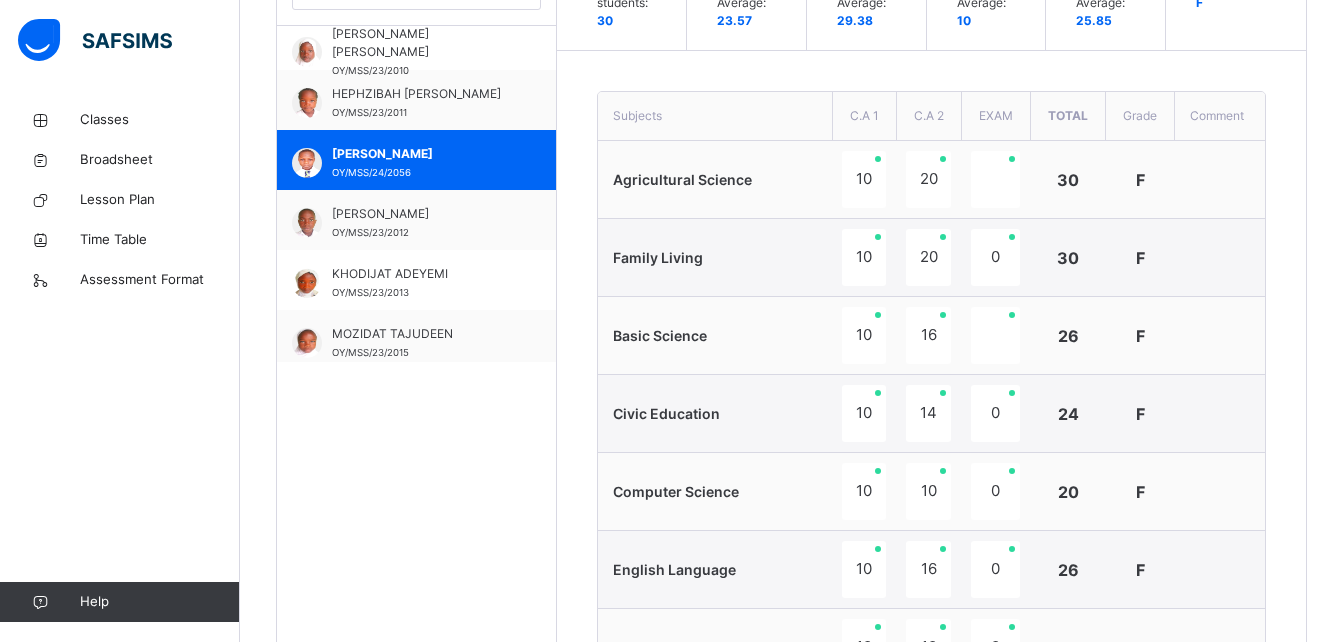 scroll, scrollTop: 628, scrollLeft: 0, axis: vertical 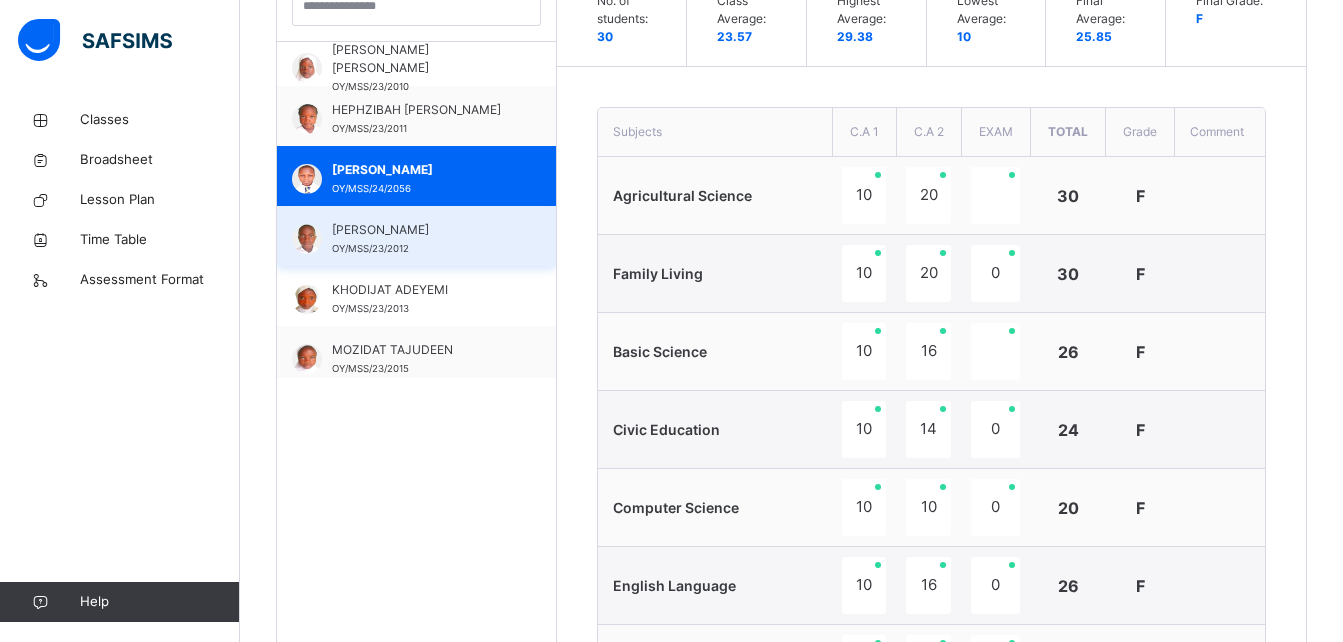 click on "[PERSON_NAME]" at bounding box center [421, 230] 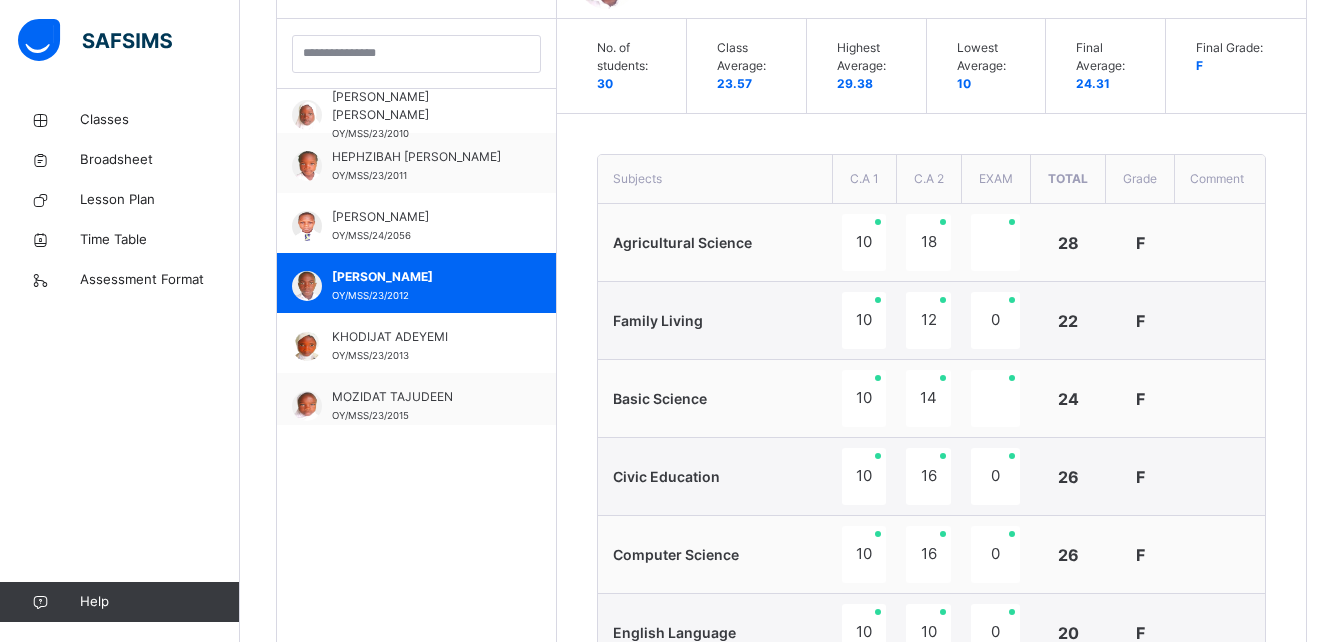 scroll, scrollTop: 628, scrollLeft: 0, axis: vertical 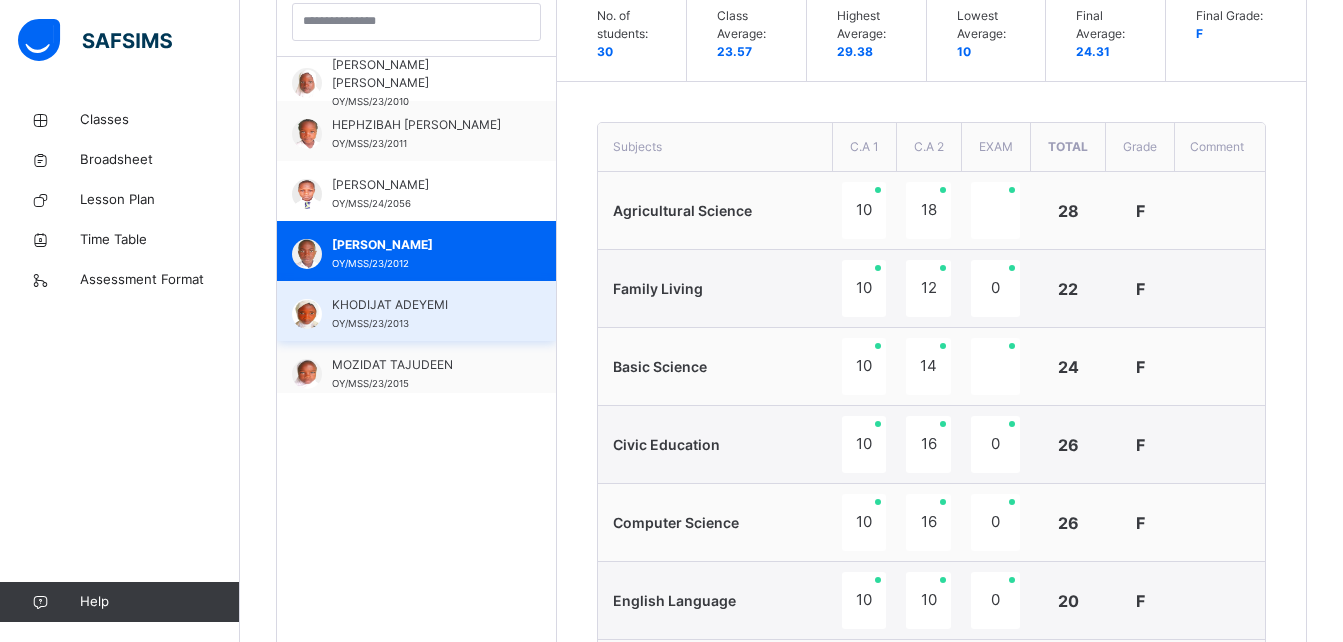 click on "KHODIJAT  ADEYEMI" at bounding box center [421, 305] 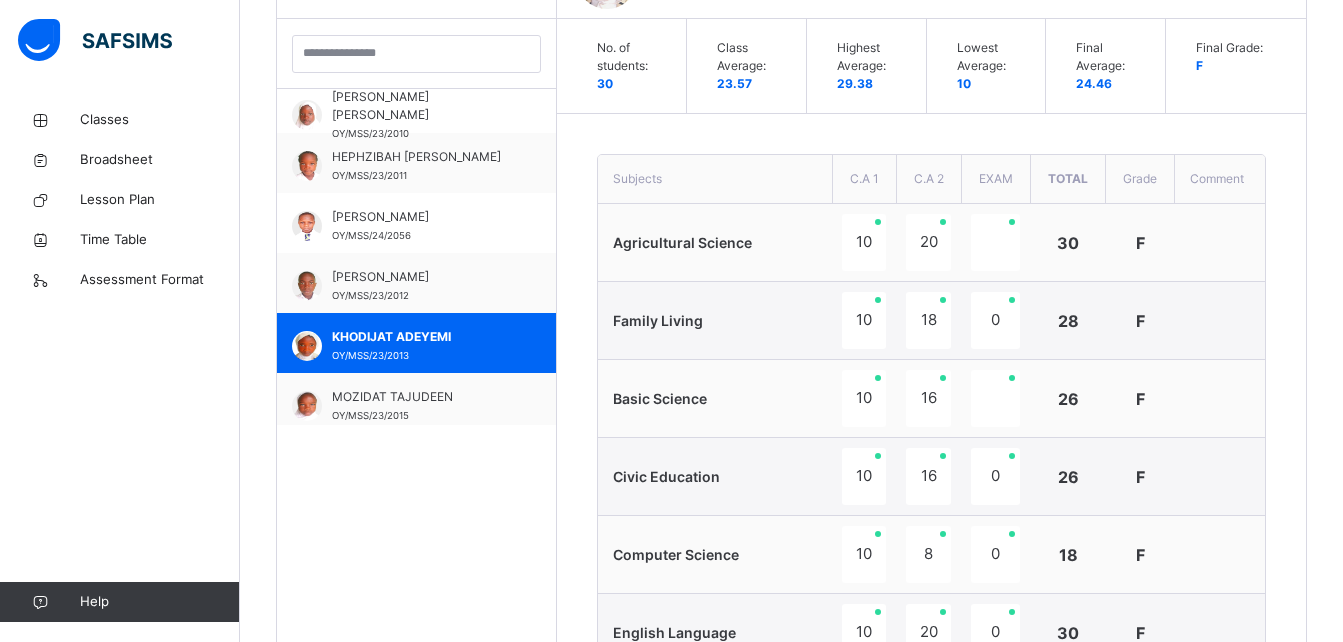 scroll, scrollTop: 613, scrollLeft: 0, axis: vertical 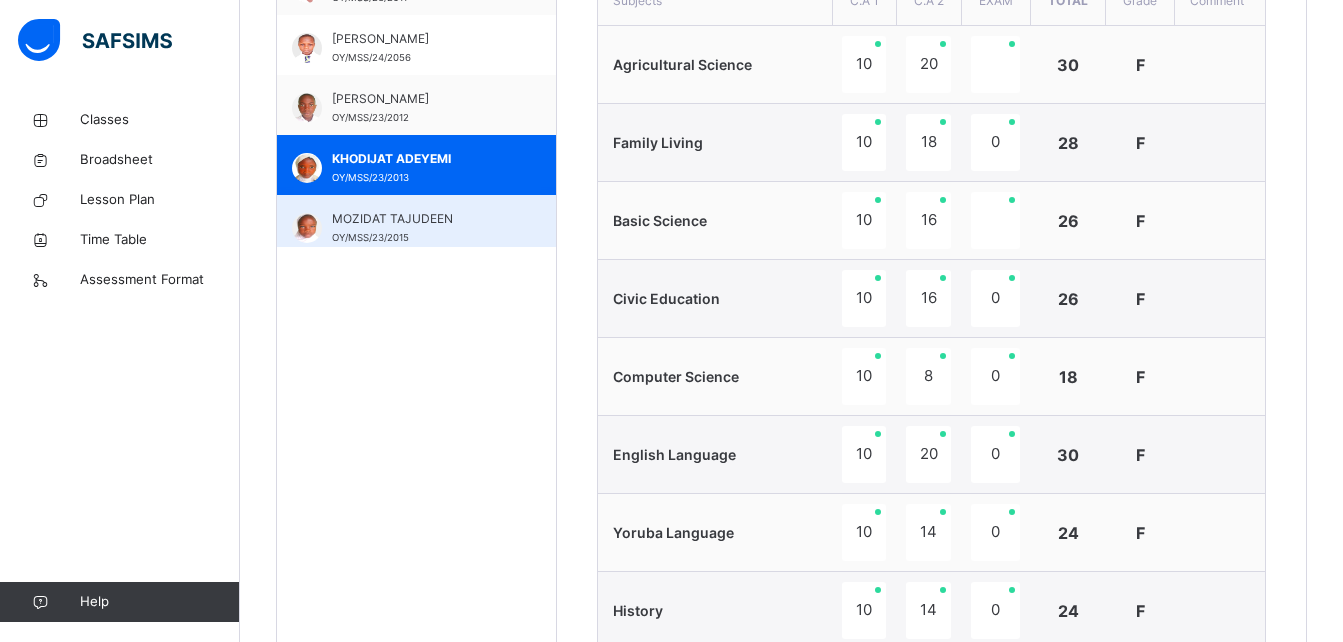 click on "MOZIDAT  TAJUDEEN OY/MSS/23/2015" at bounding box center [421, 228] 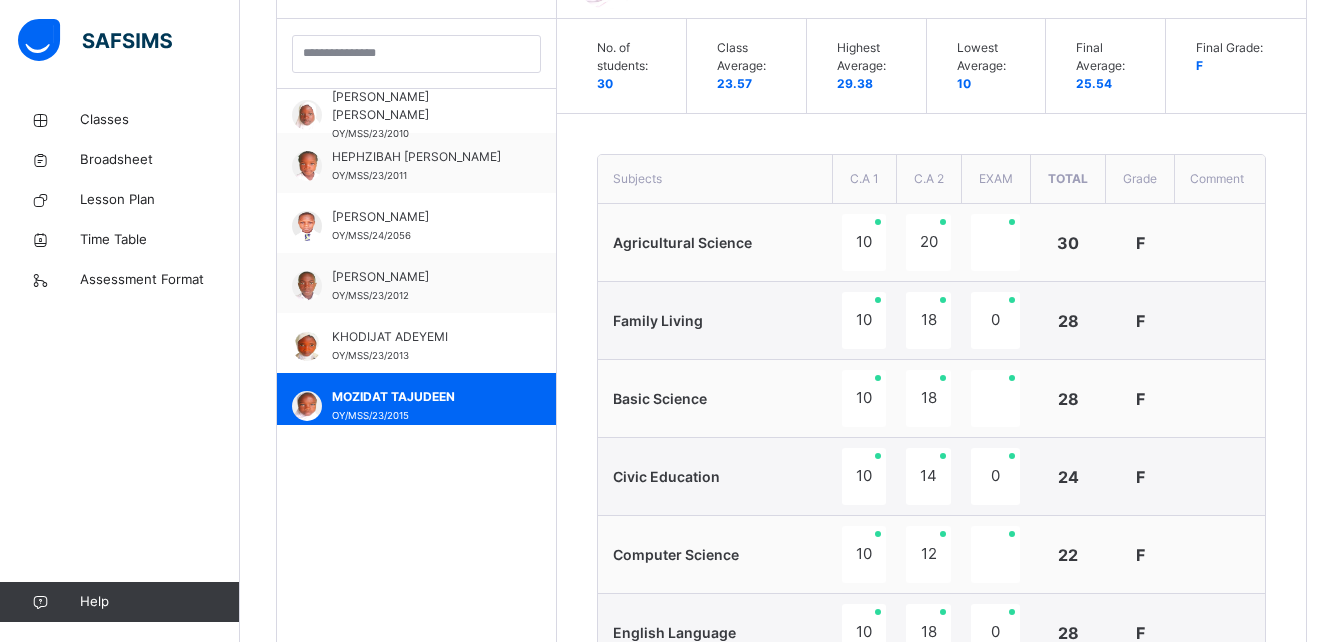 scroll, scrollTop: 759, scrollLeft: 0, axis: vertical 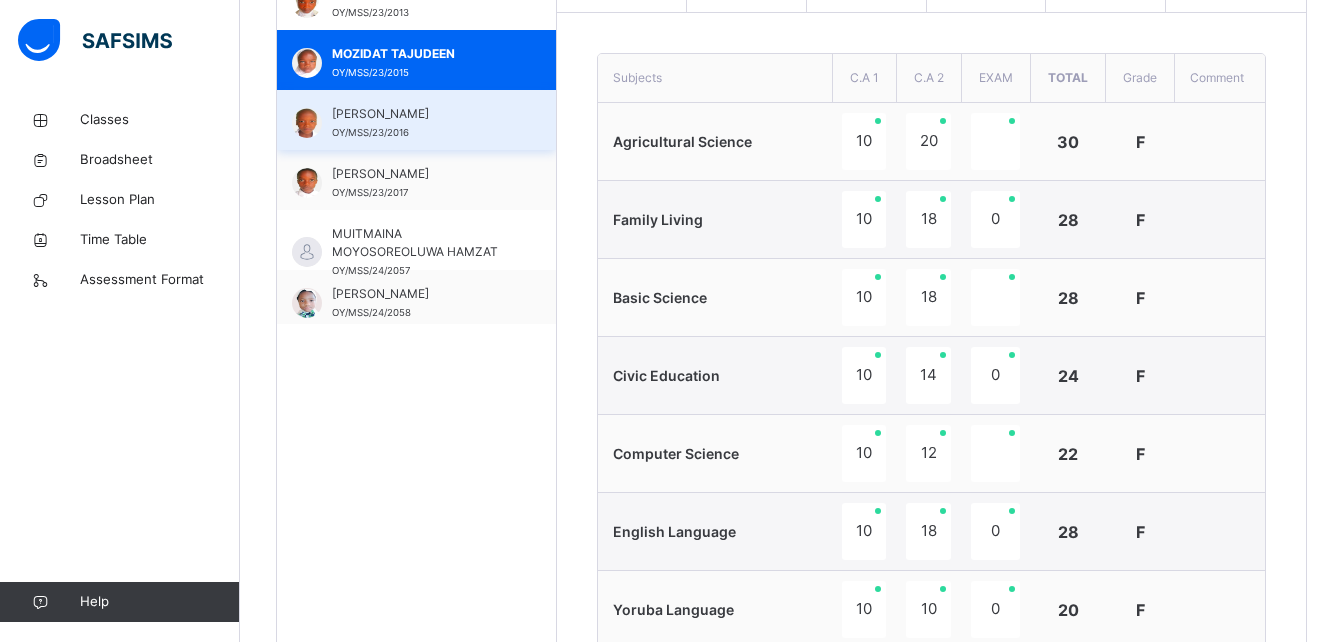 click on "[PERSON_NAME]" at bounding box center [421, 114] 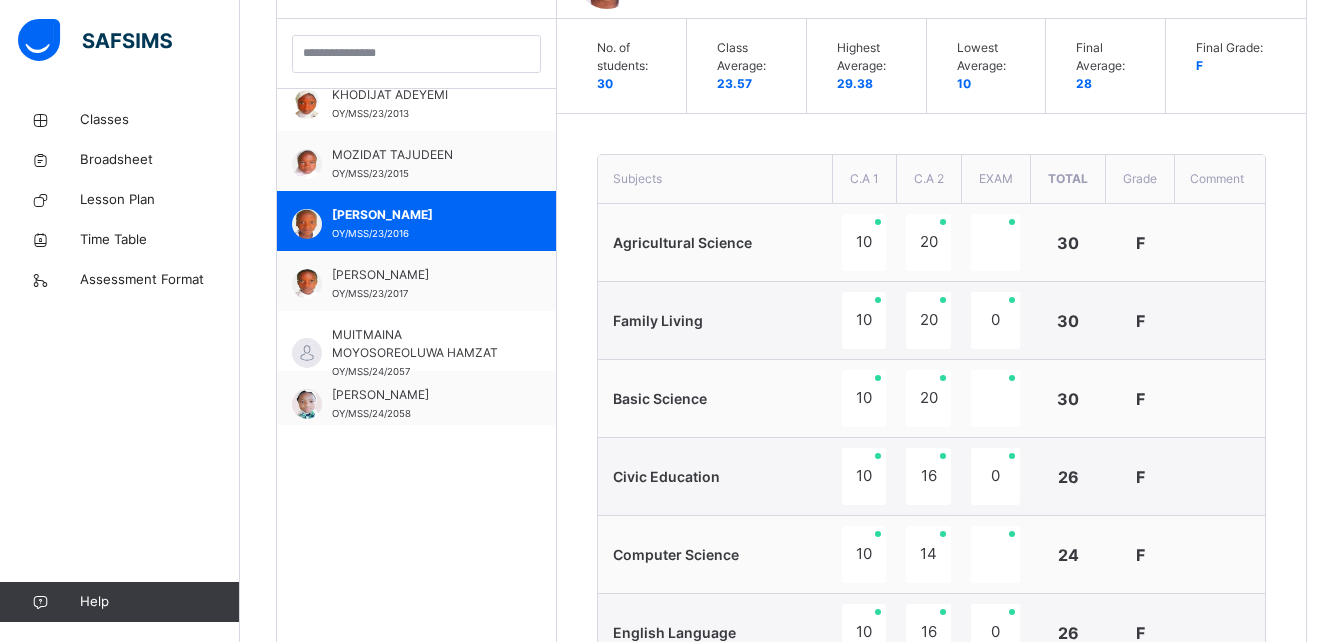 scroll, scrollTop: 682, scrollLeft: 0, axis: vertical 